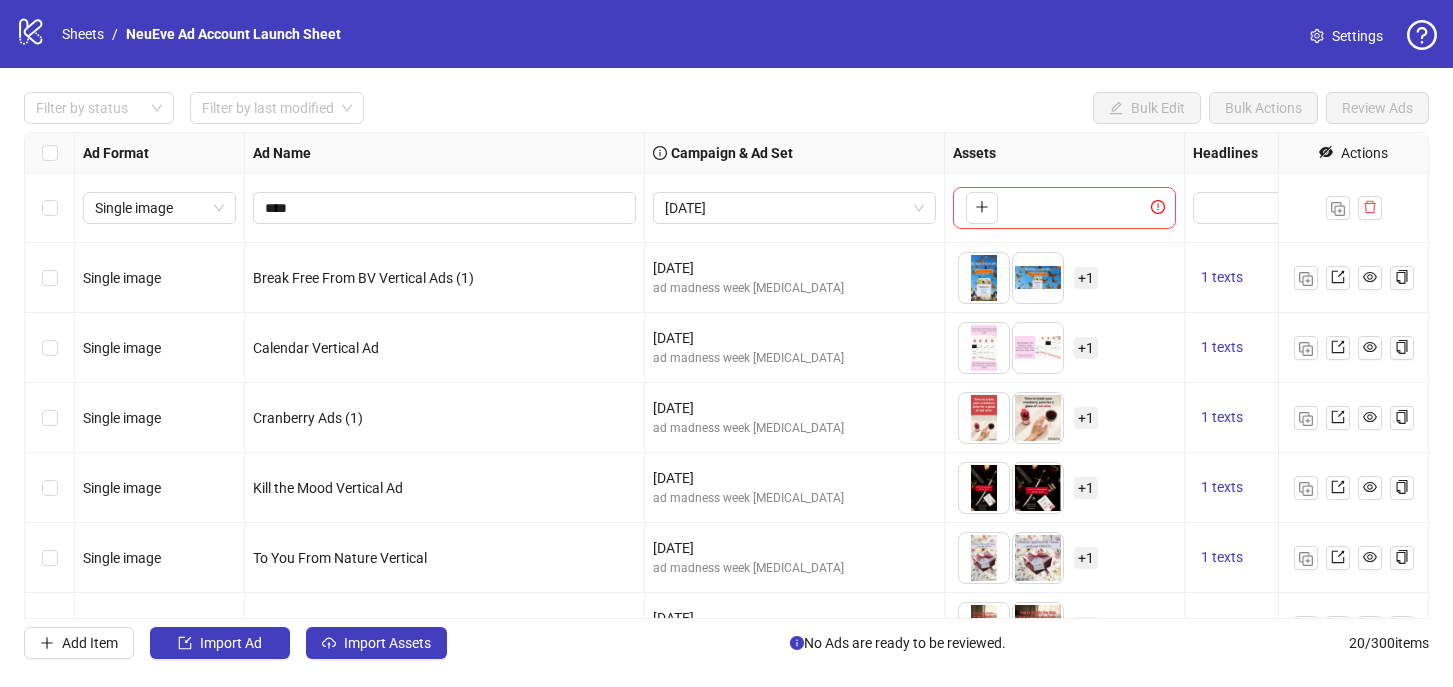 scroll, scrollTop: 0, scrollLeft: 0, axis: both 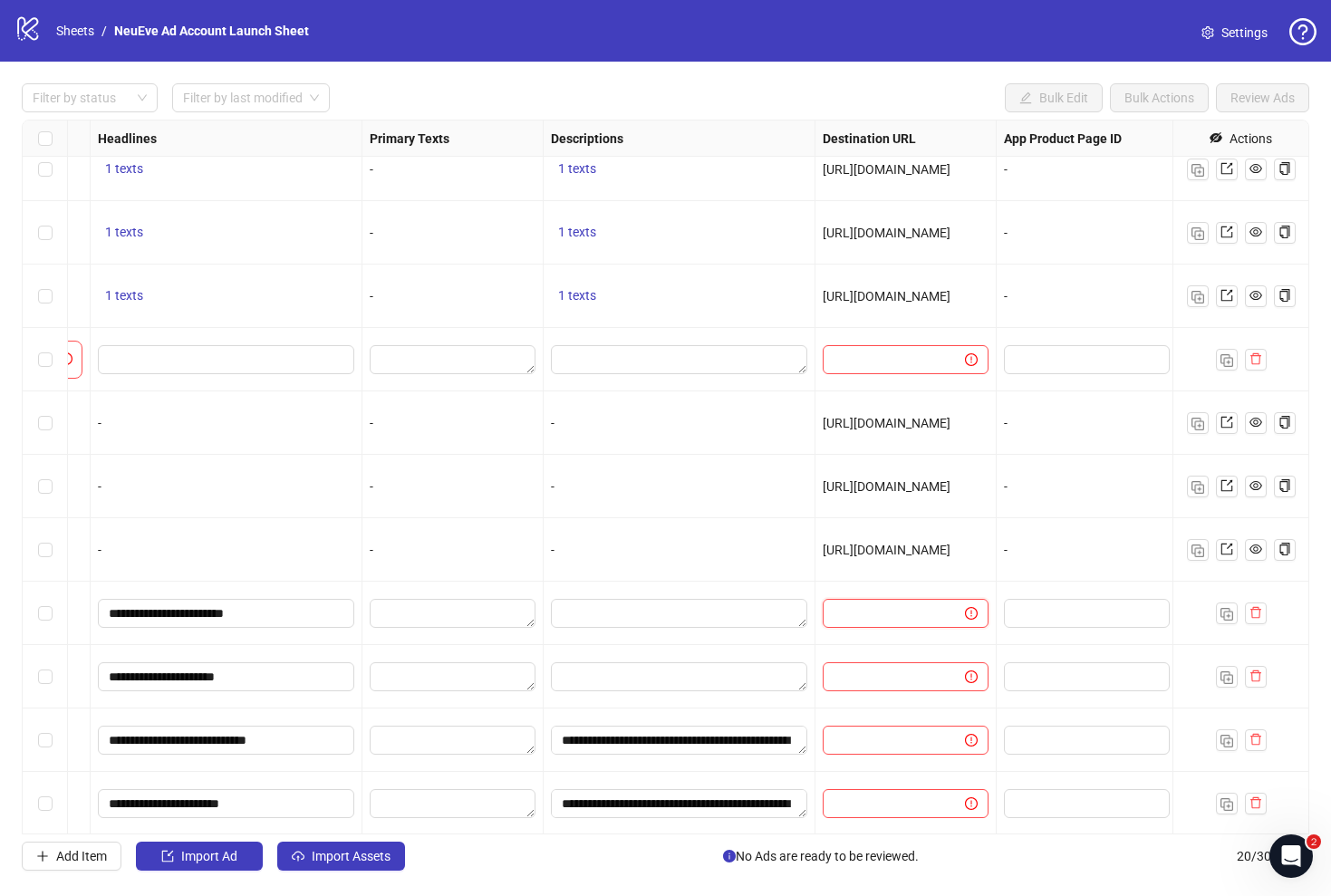 click at bounding box center [886, 613] 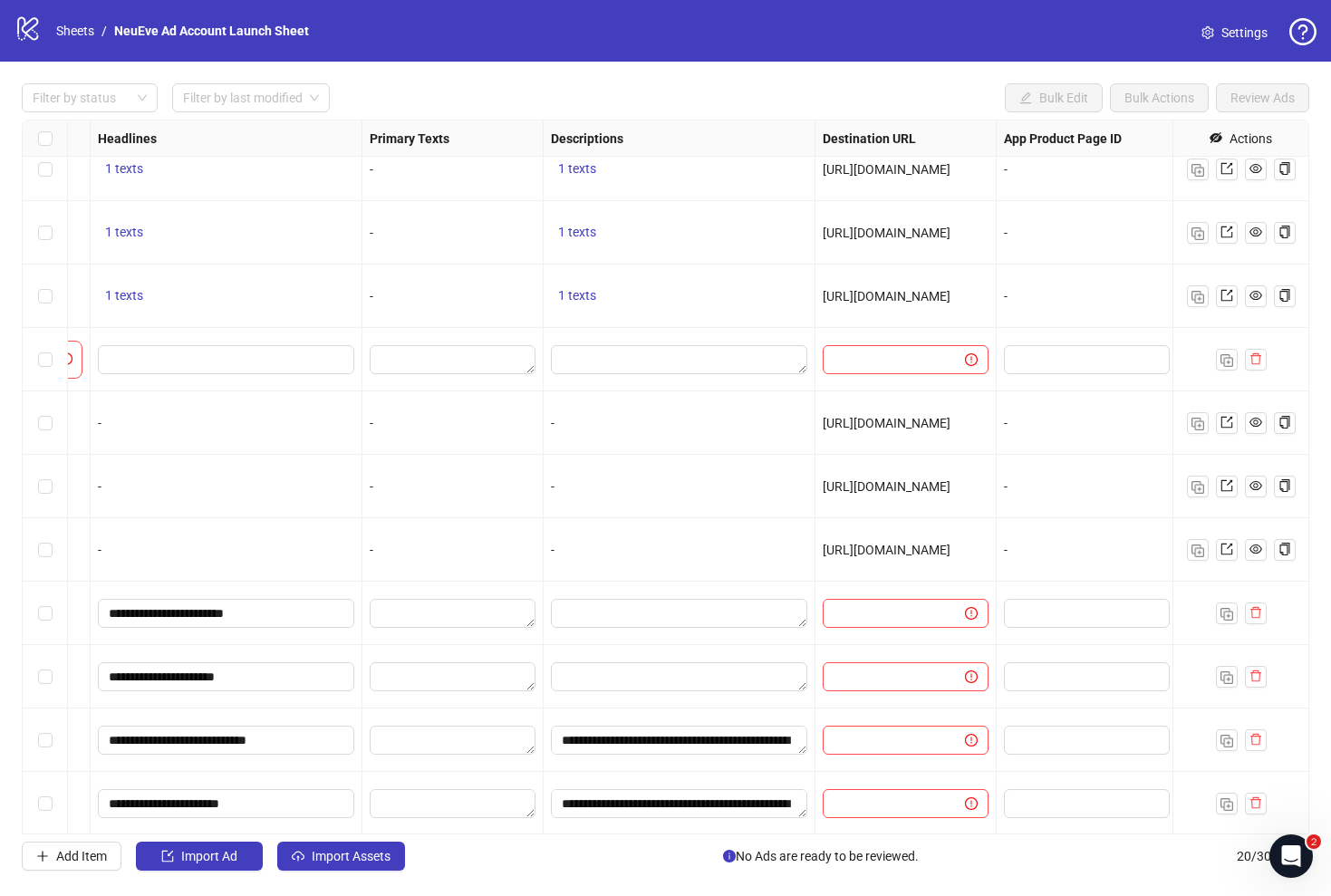drag, startPoint x: 823, startPoint y: 547, endPoint x: 964, endPoint y: 552, distance: 141.08862 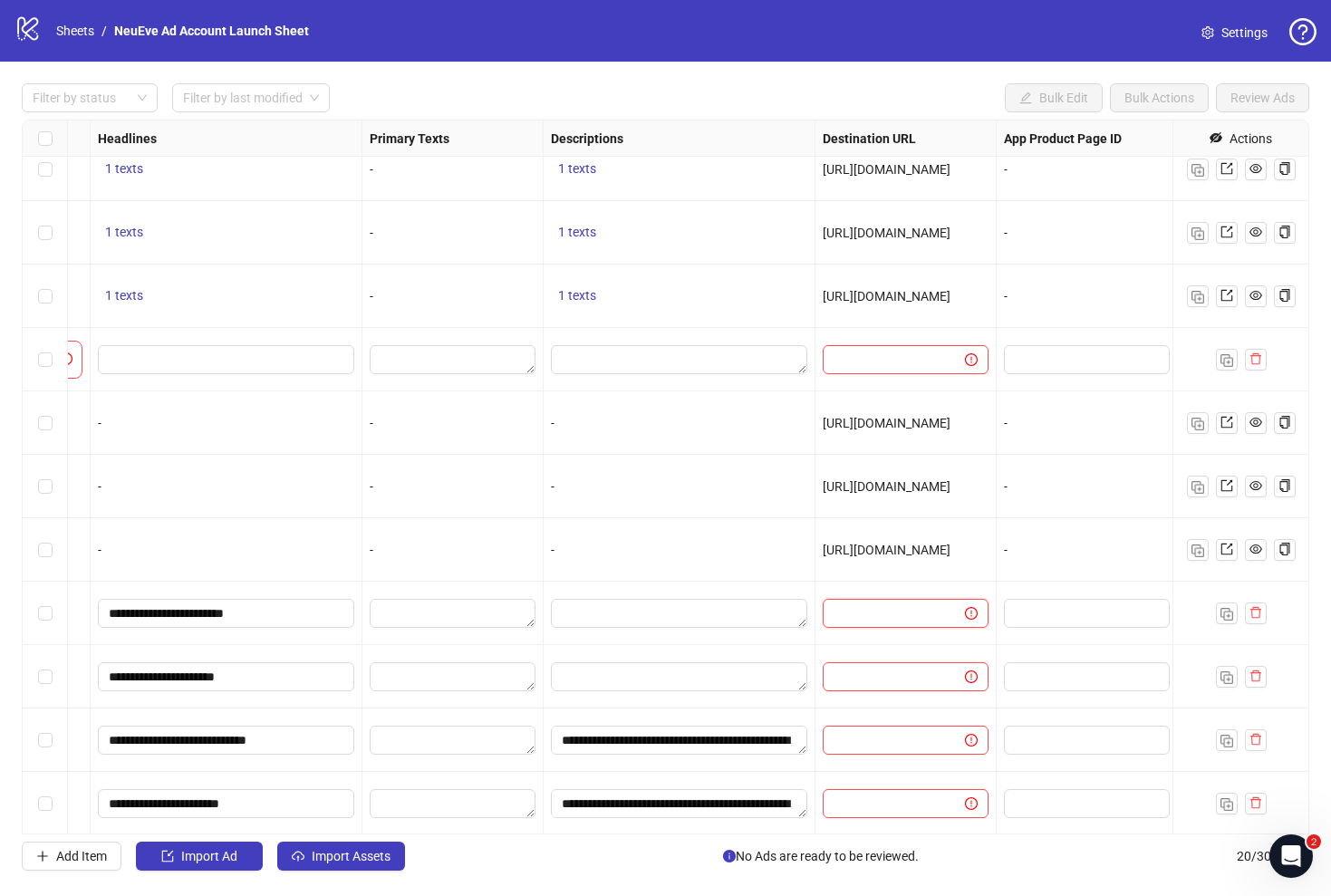 click at bounding box center [886, 613] 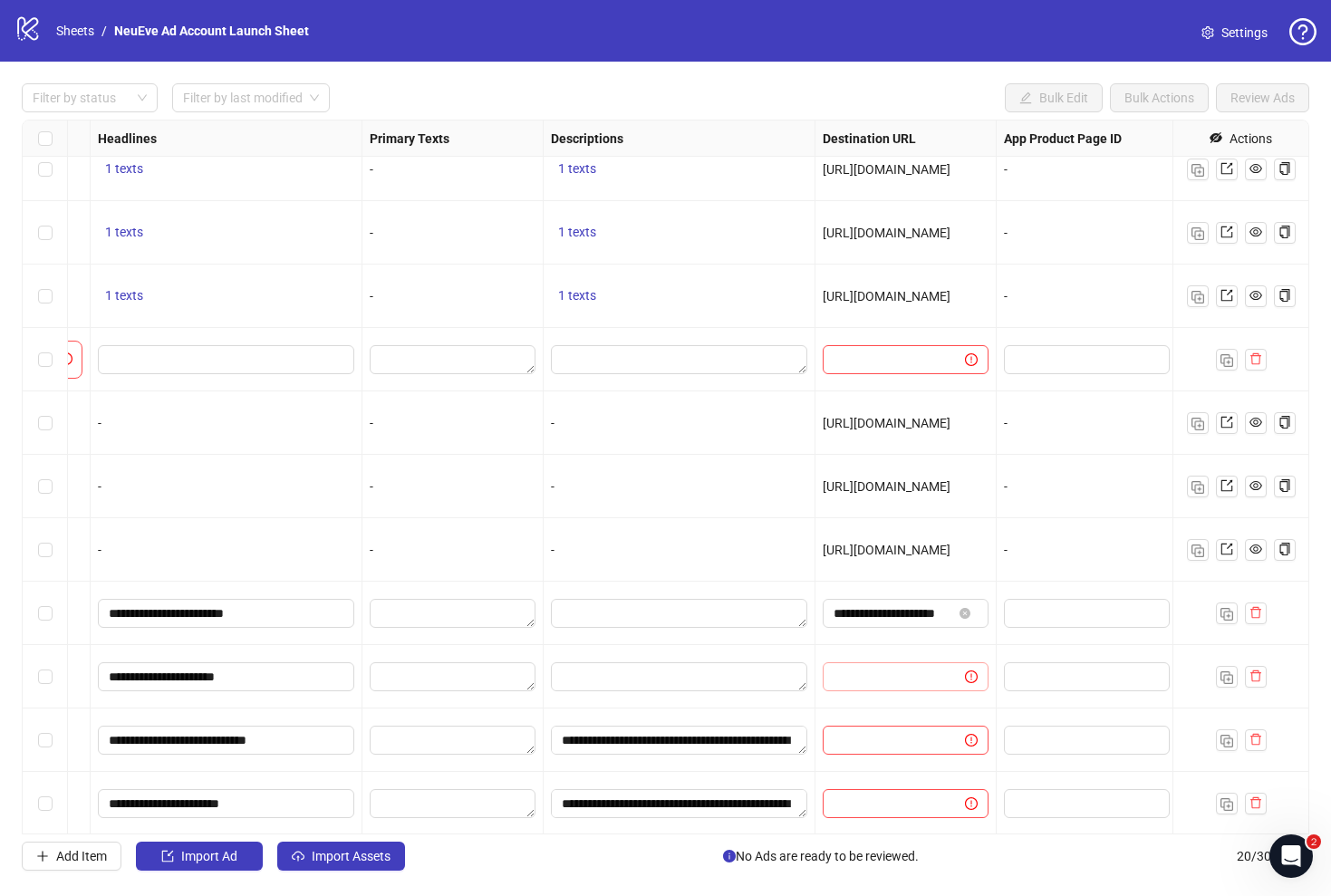 click at bounding box center (905, 677) 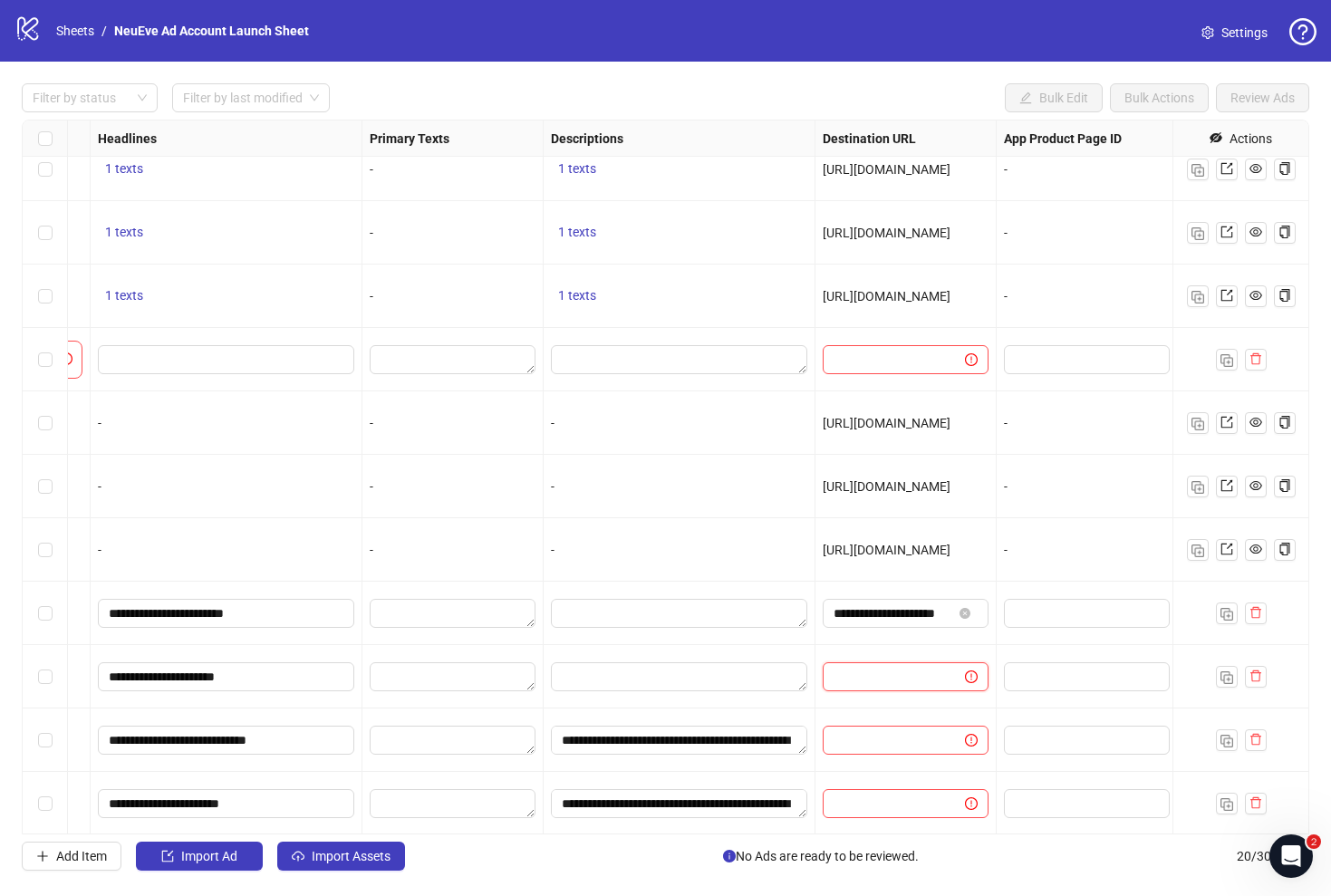click at bounding box center (886, 677) 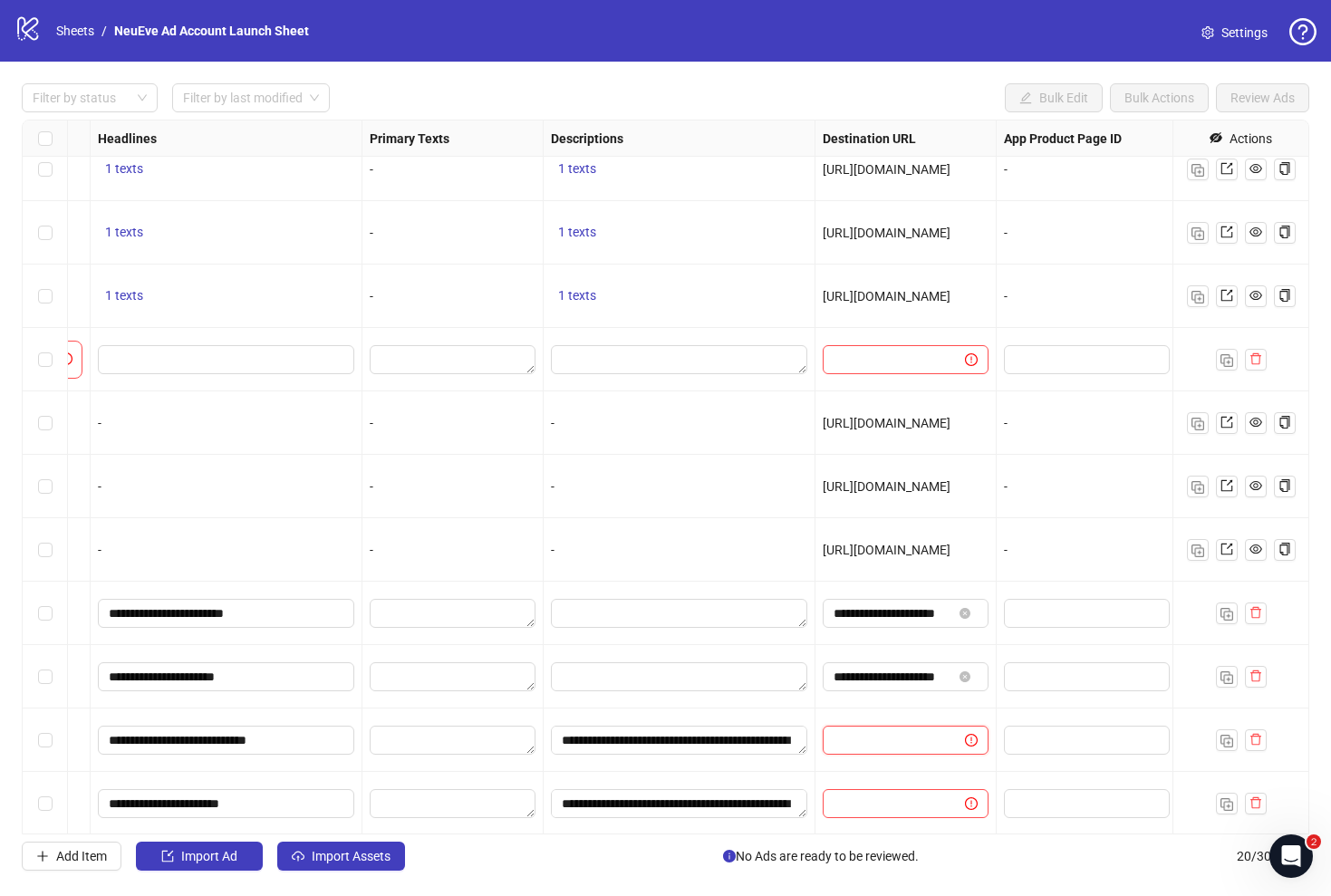 click at bounding box center (886, 740) 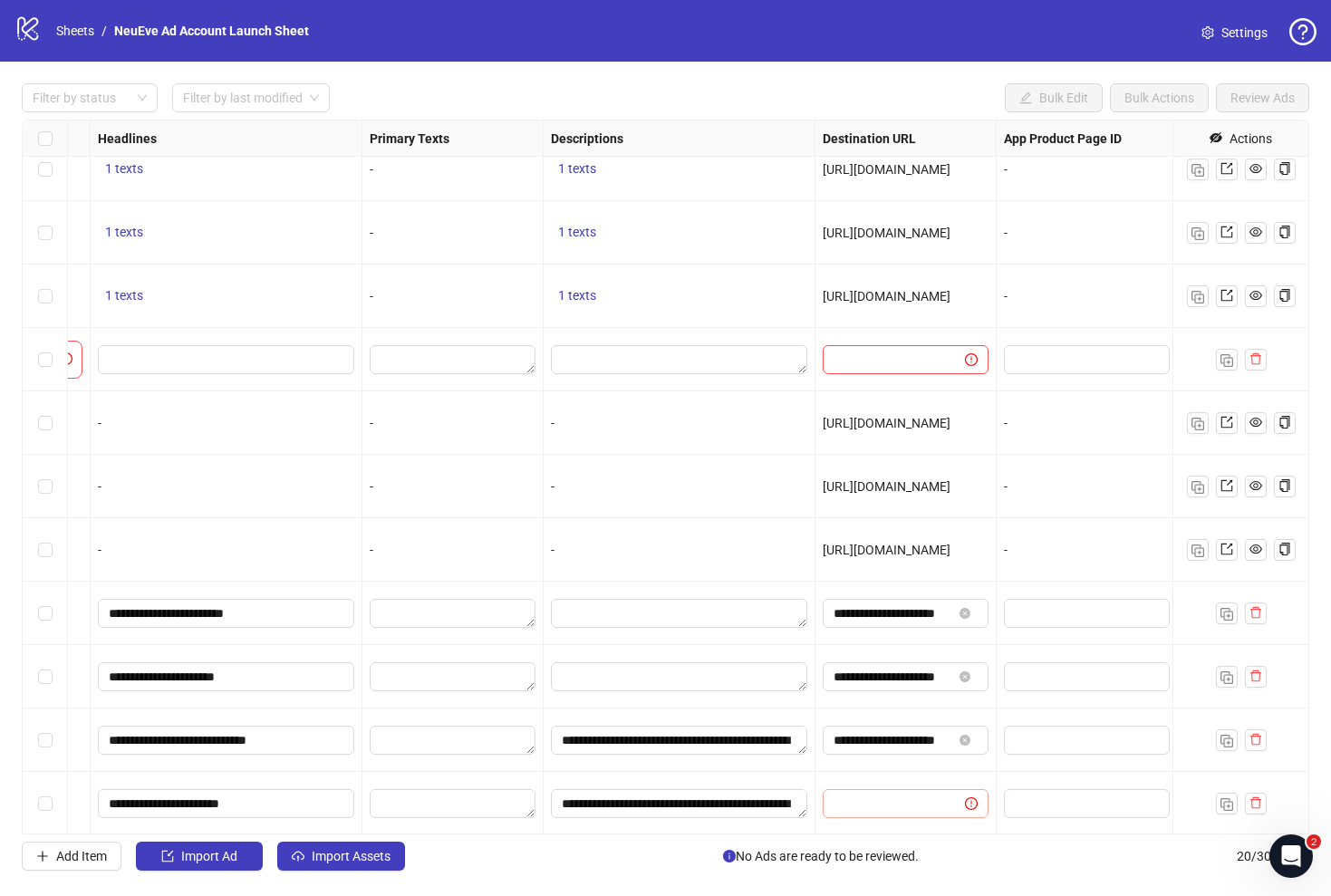 click at bounding box center [905, 804] 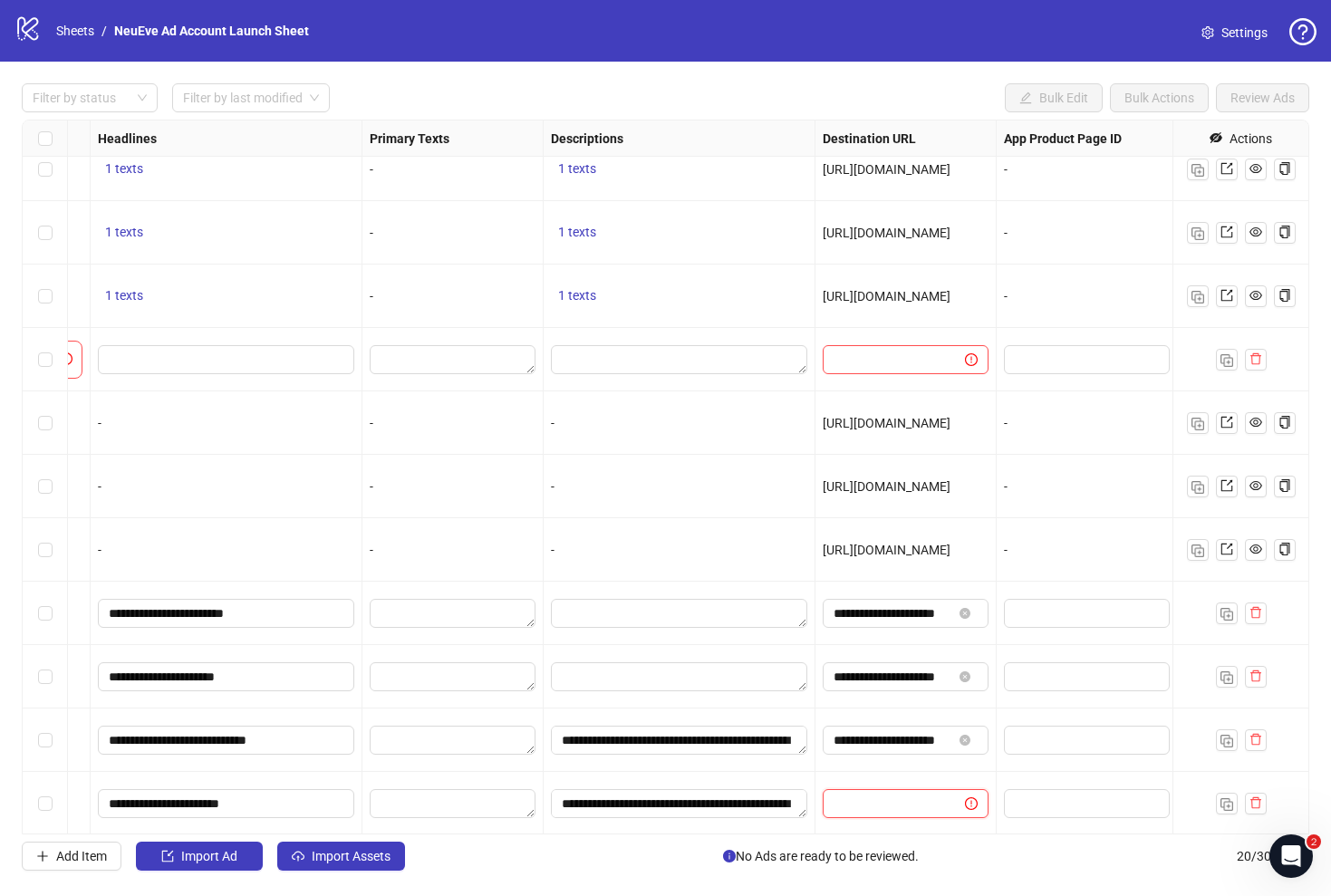 paste on "**********" 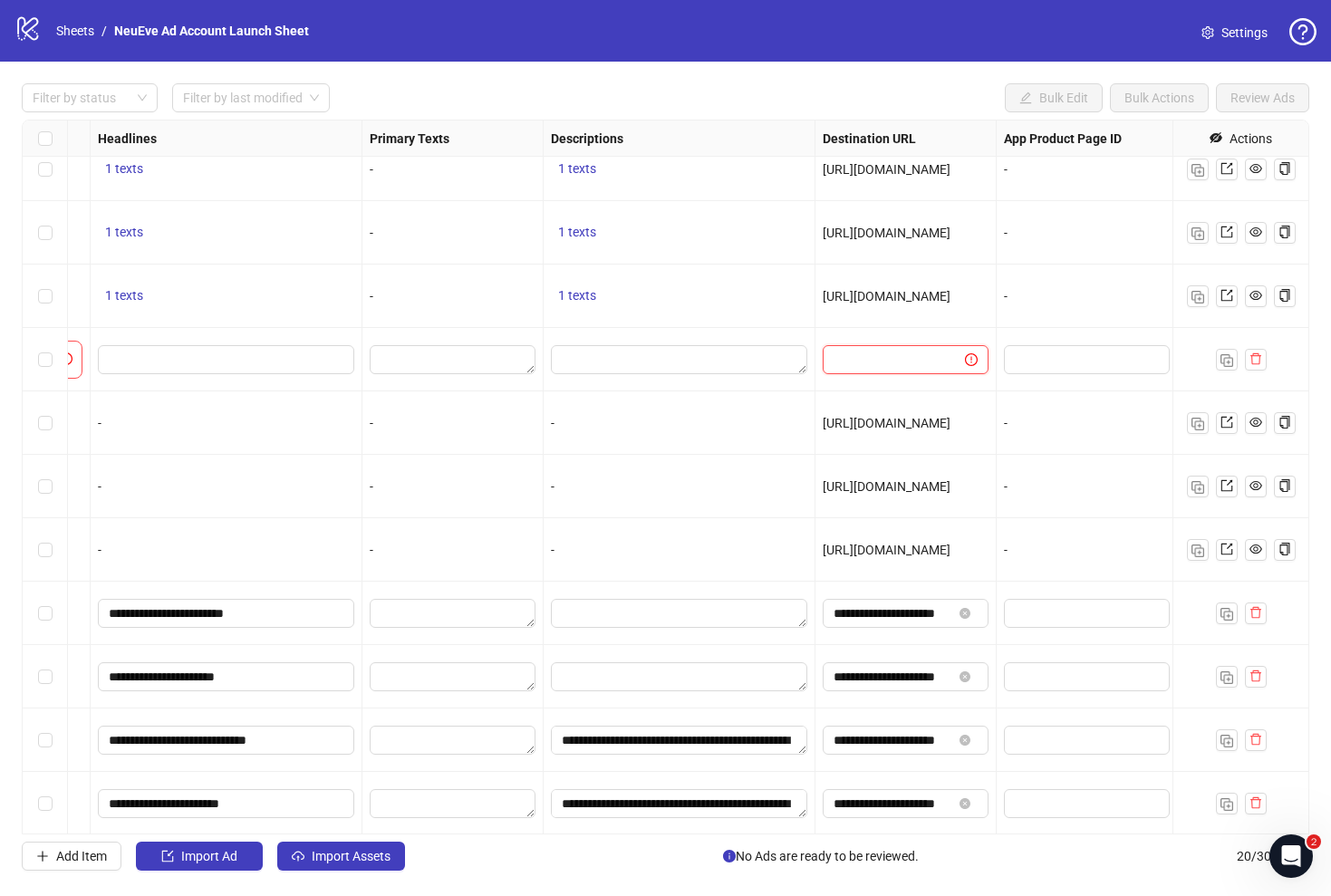 click at bounding box center (886, 360) 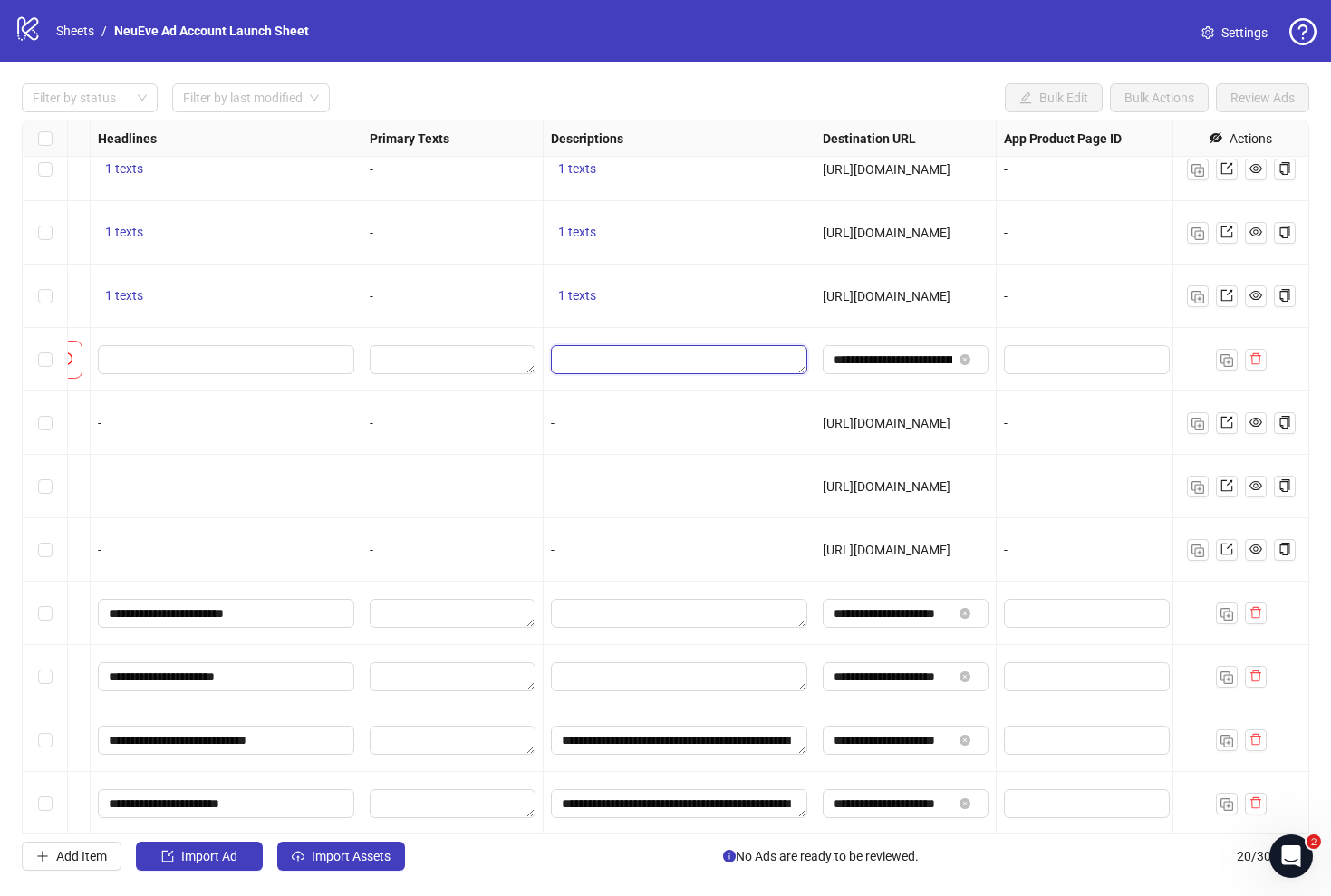 click at bounding box center (679, 360) 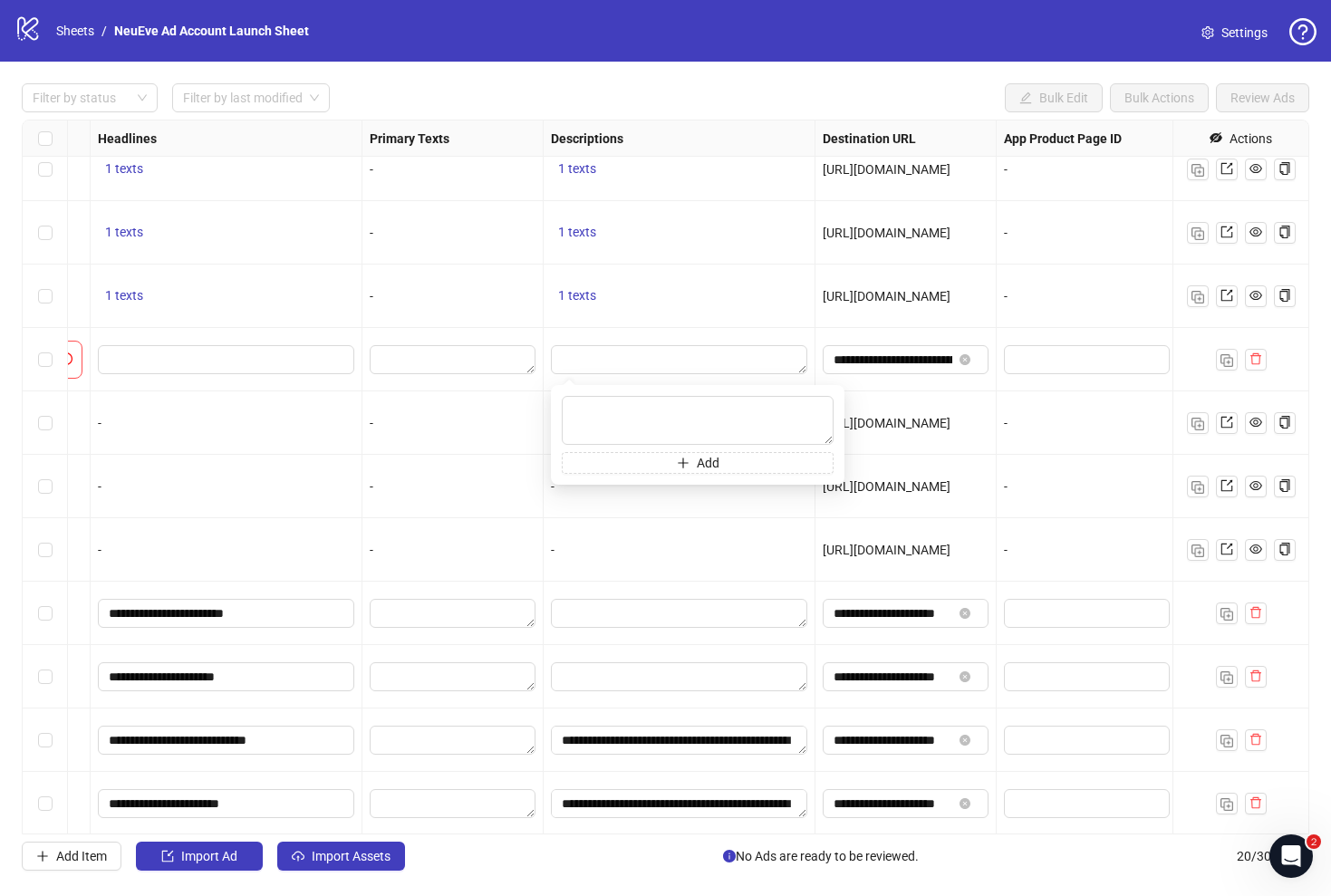click on "-" at bounding box center [452, 550] 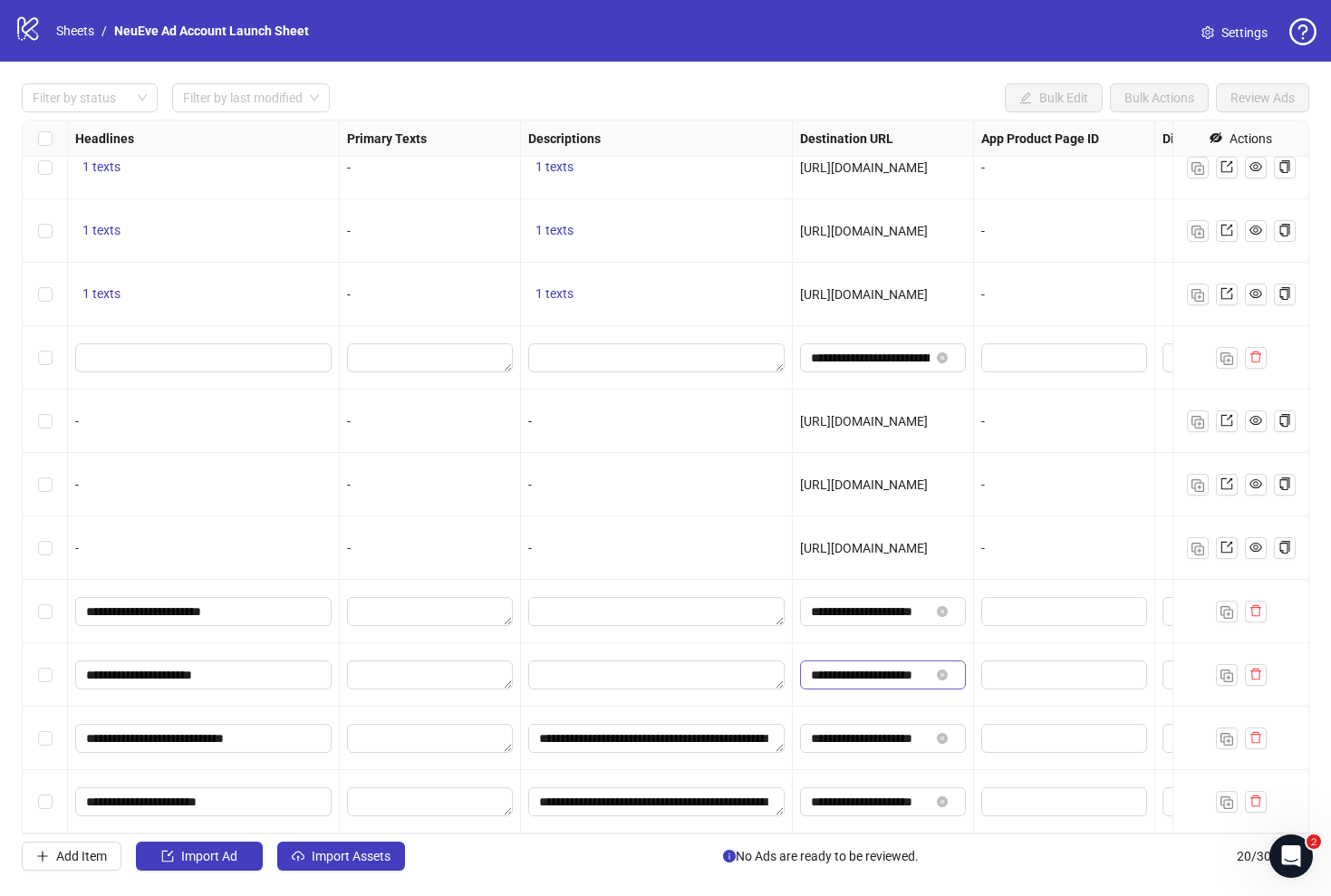 scroll, scrollTop: 592, scrollLeft: 1006, axis: both 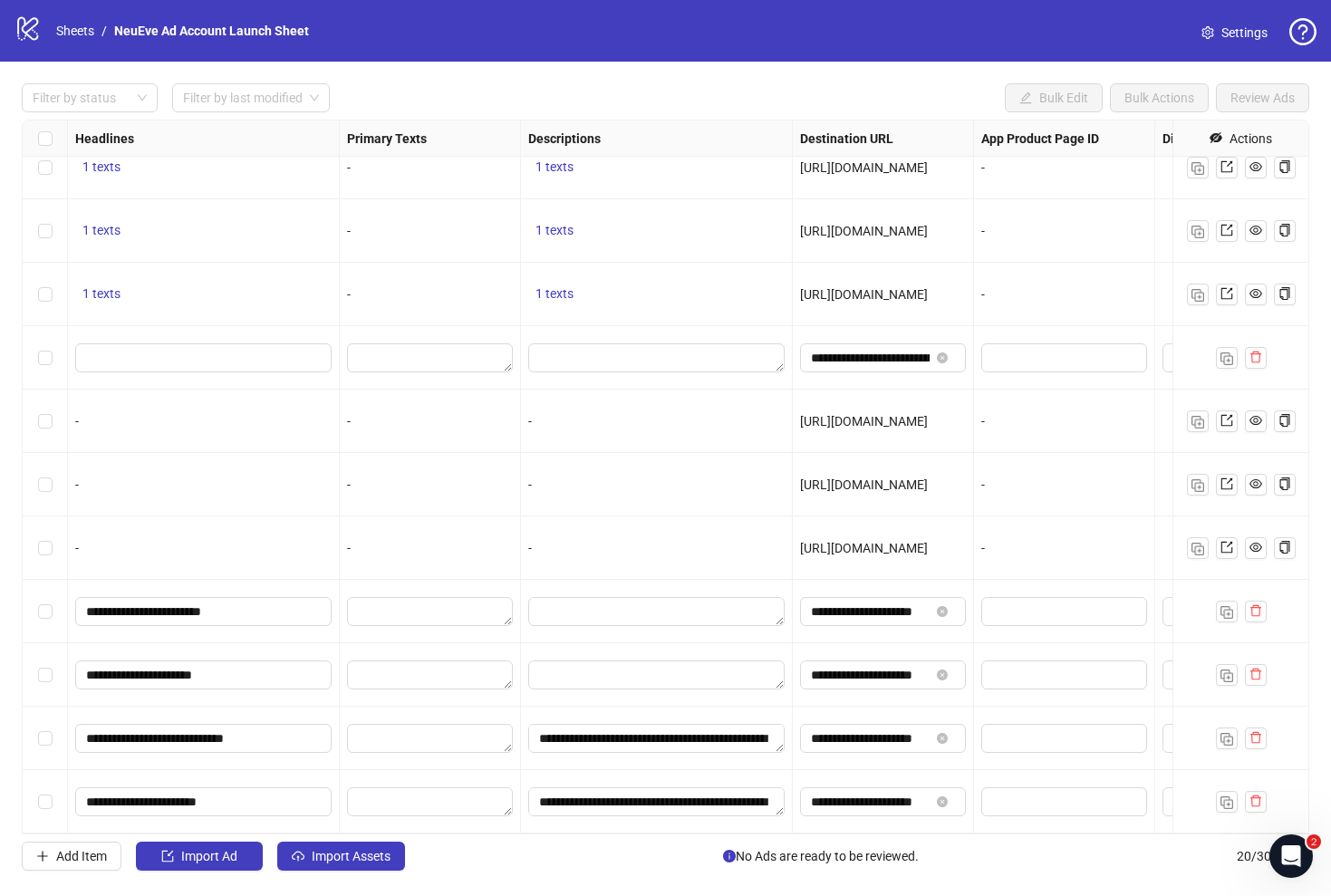 click on "**********" at bounding box center (883, 612) 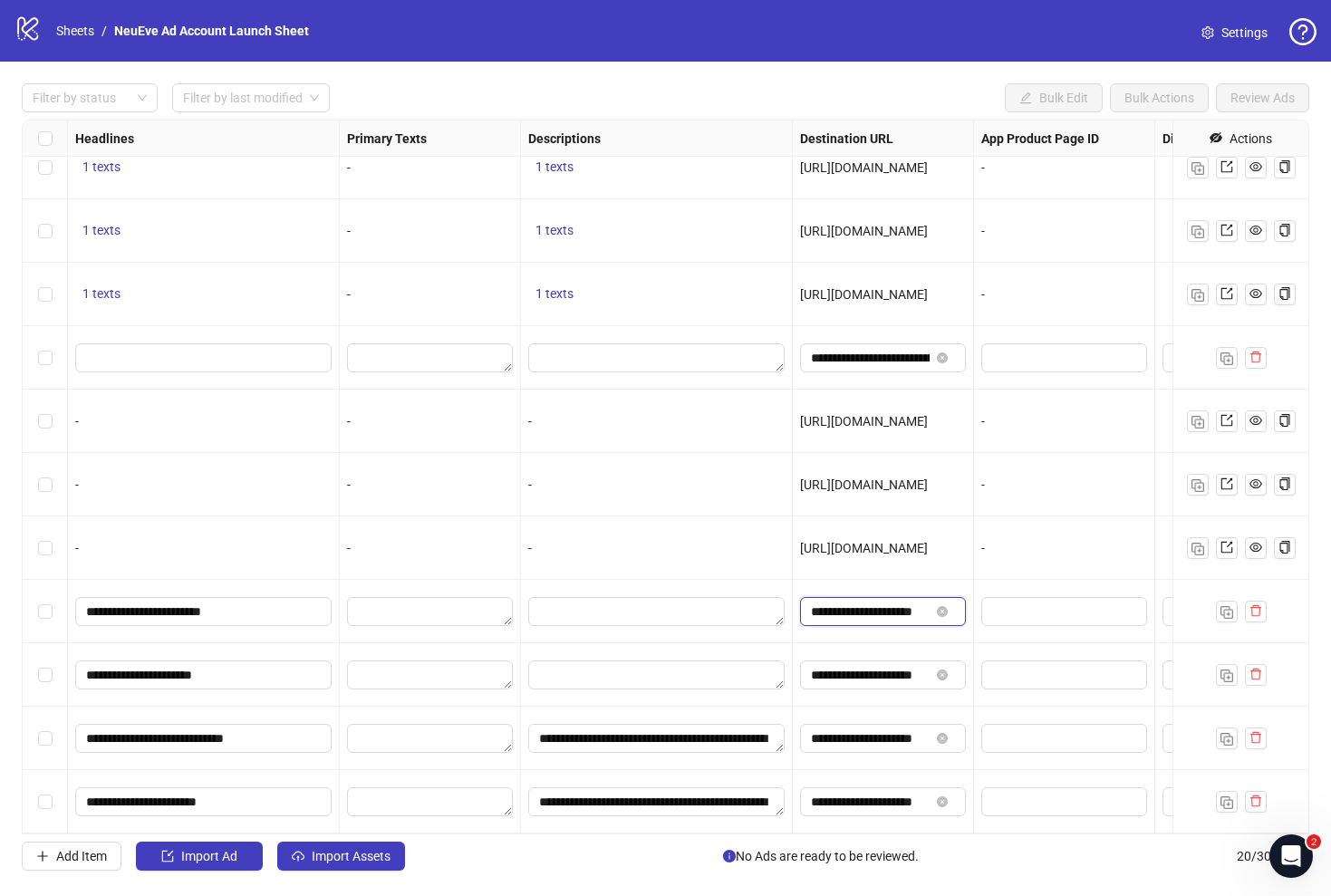 click on "**********" at bounding box center [870, 612] 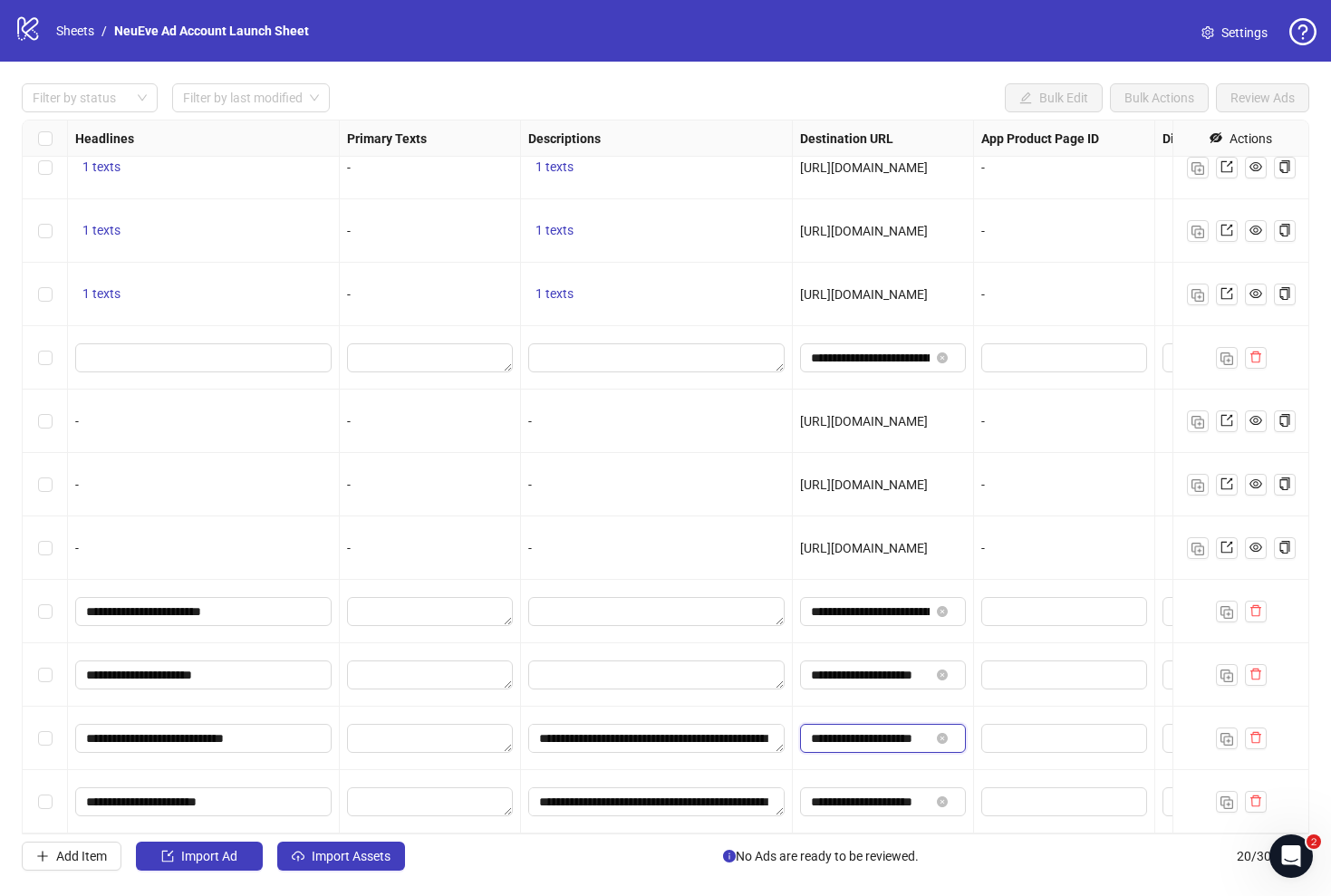 click on "**********" at bounding box center (870, 738) 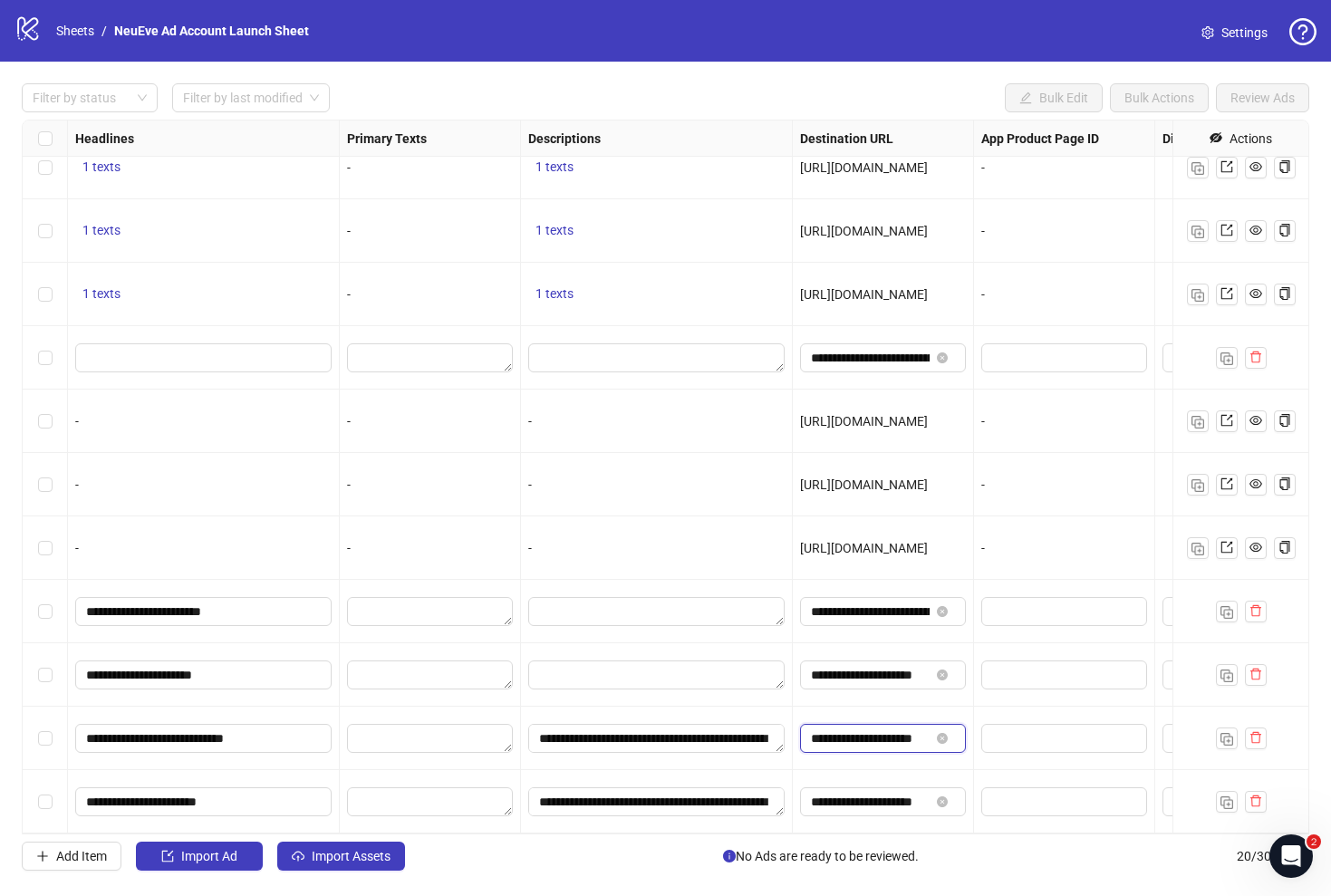 click on "**********" at bounding box center (870, 738) 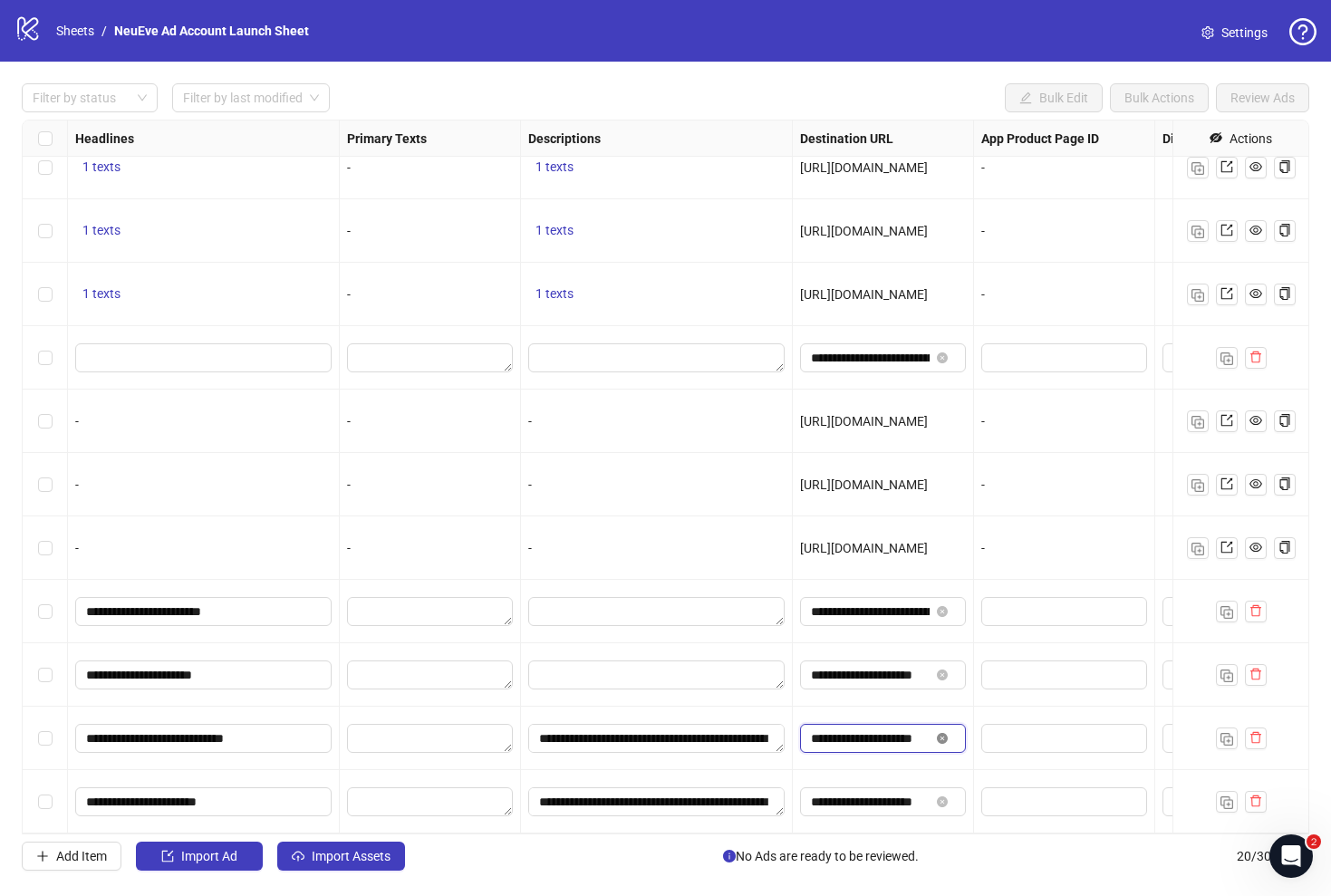 click 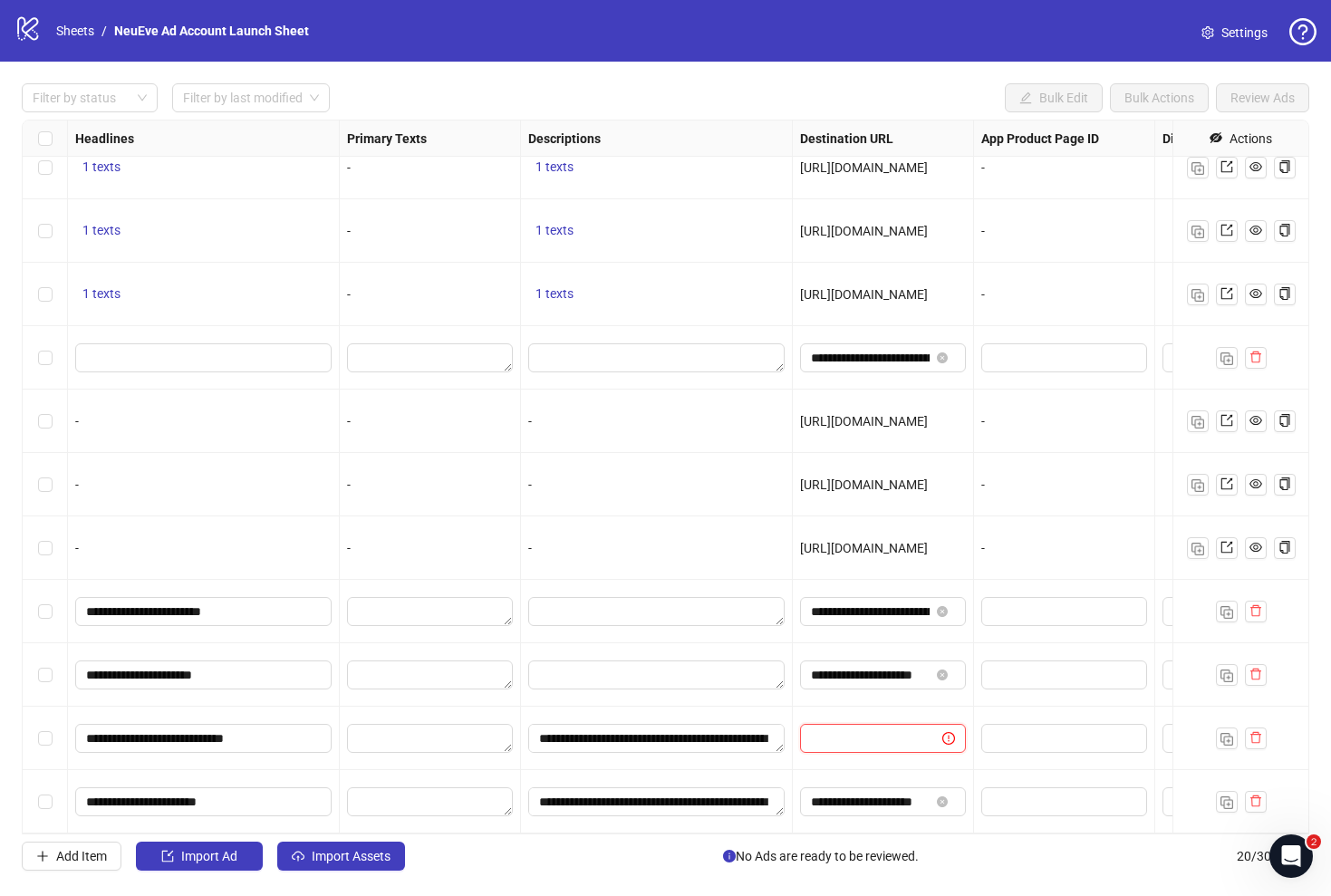 click at bounding box center (863, 738) 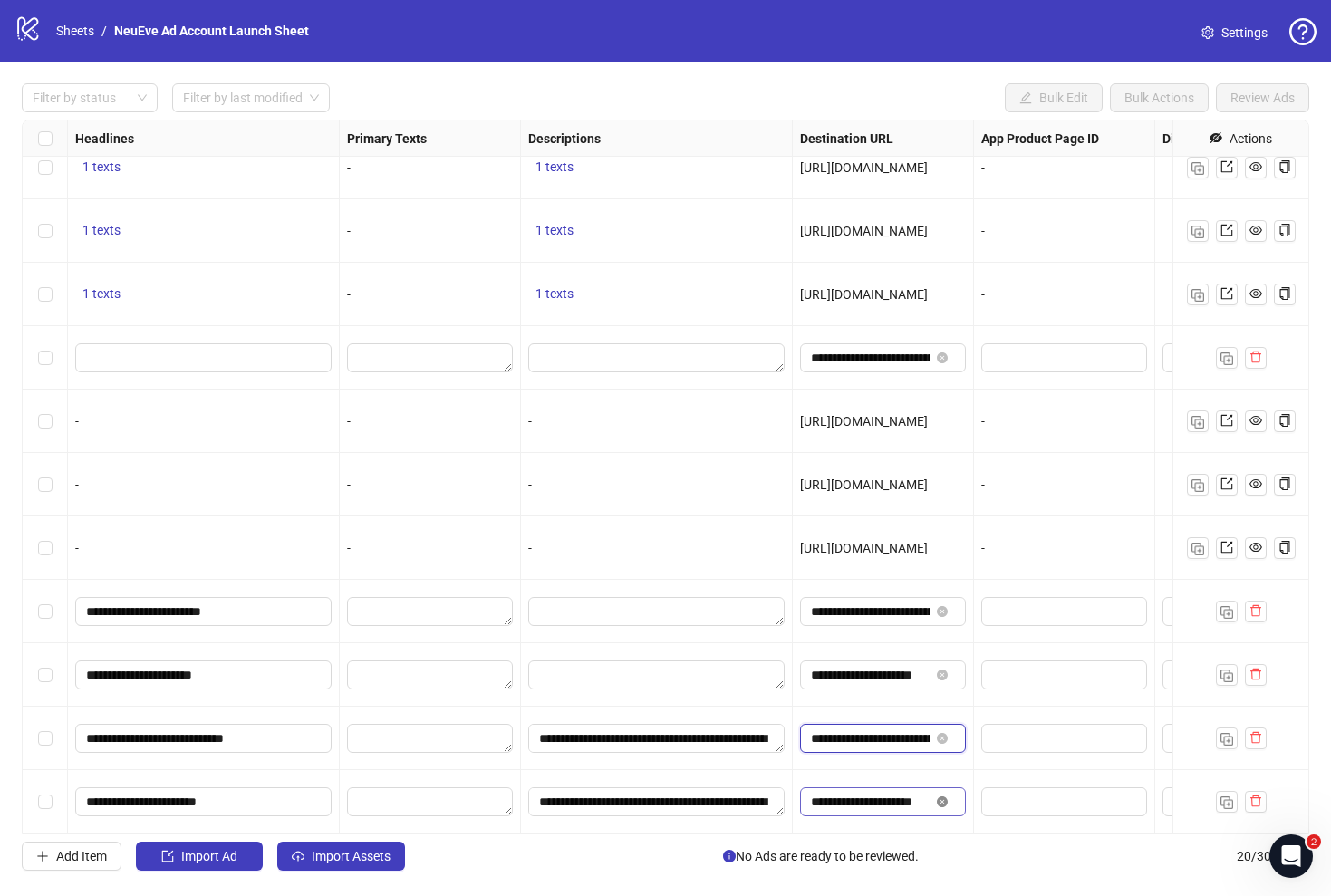click 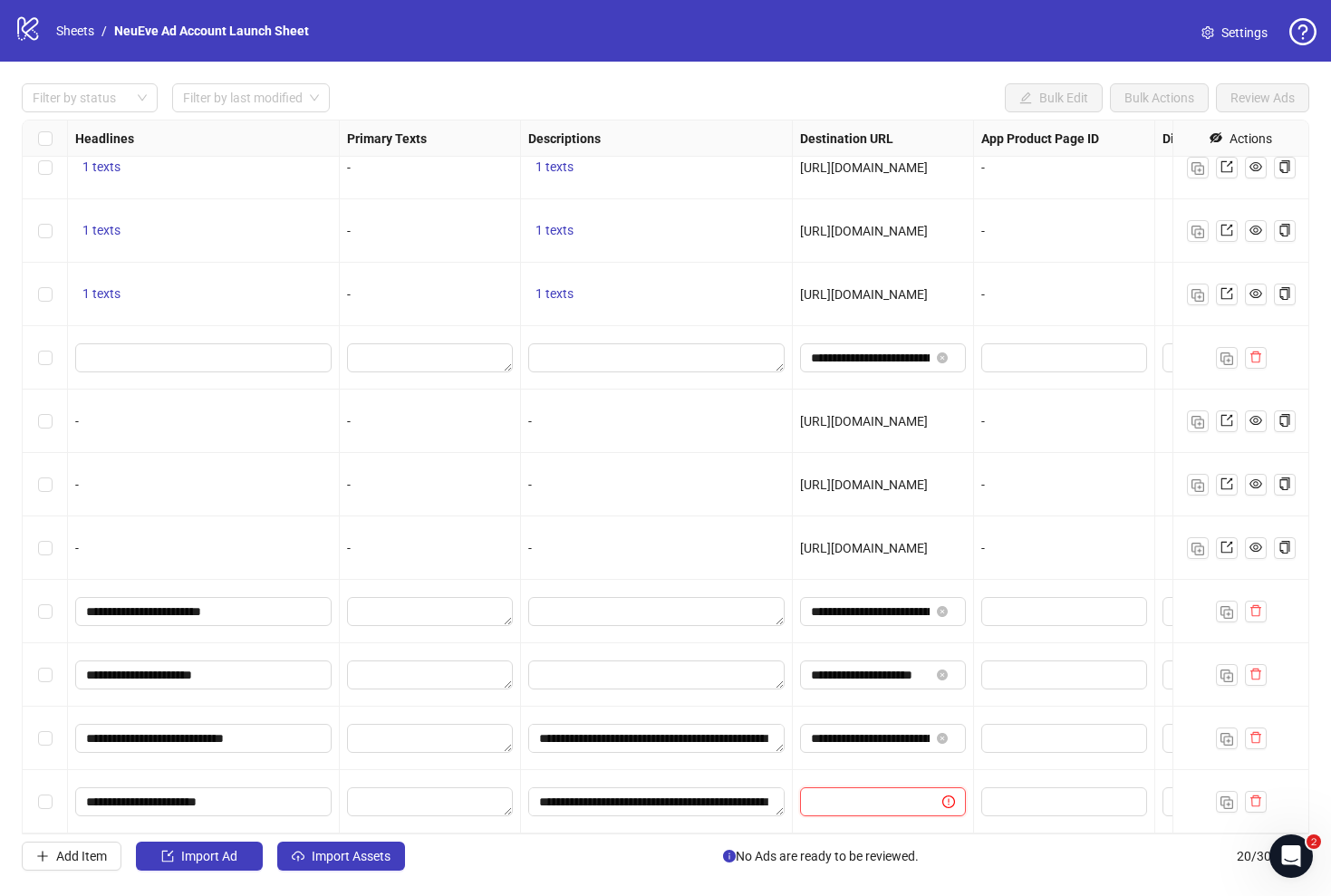 click at bounding box center (863, 802) 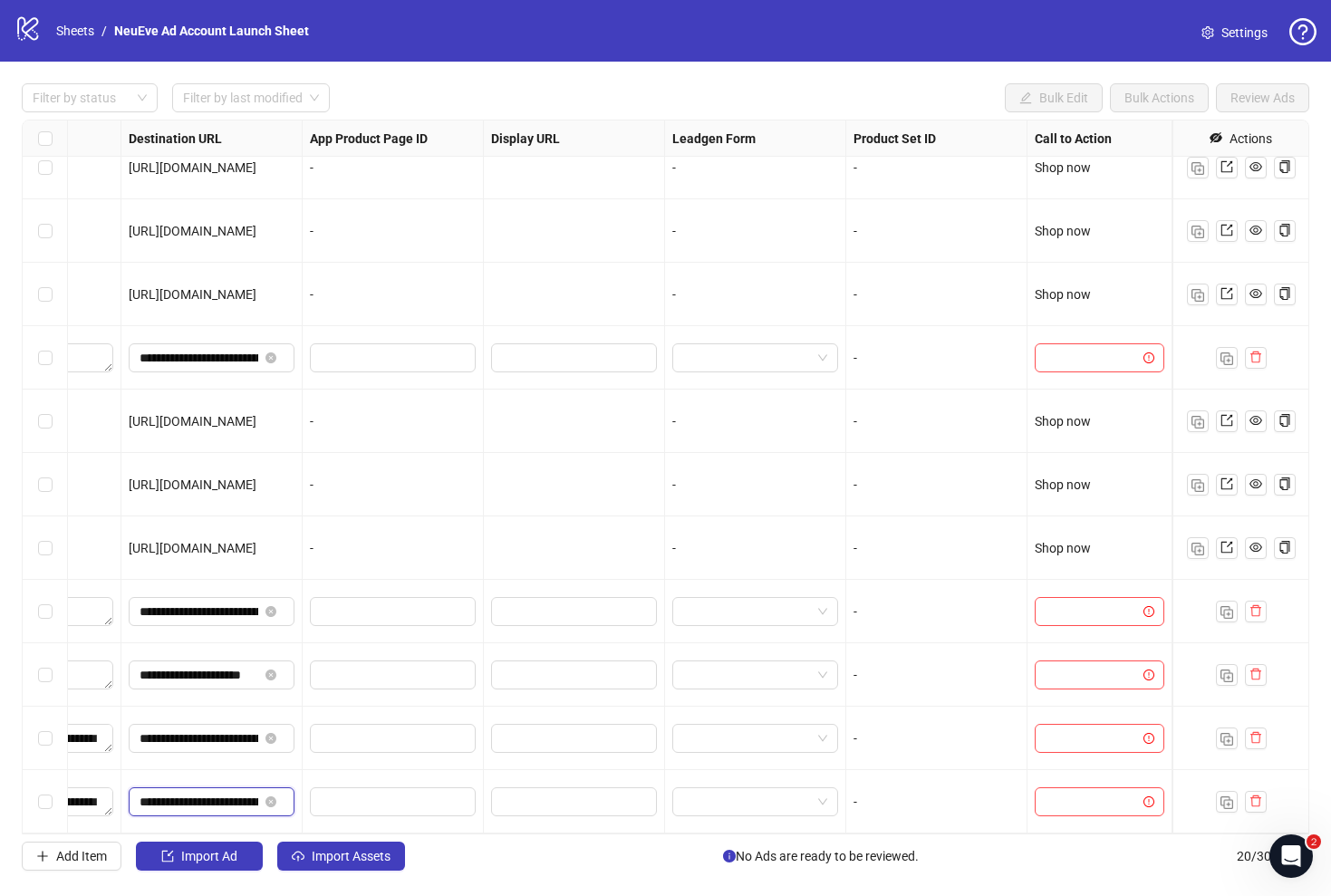 scroll, scrollTop: 592, scrollLeft: 1677, axis: both 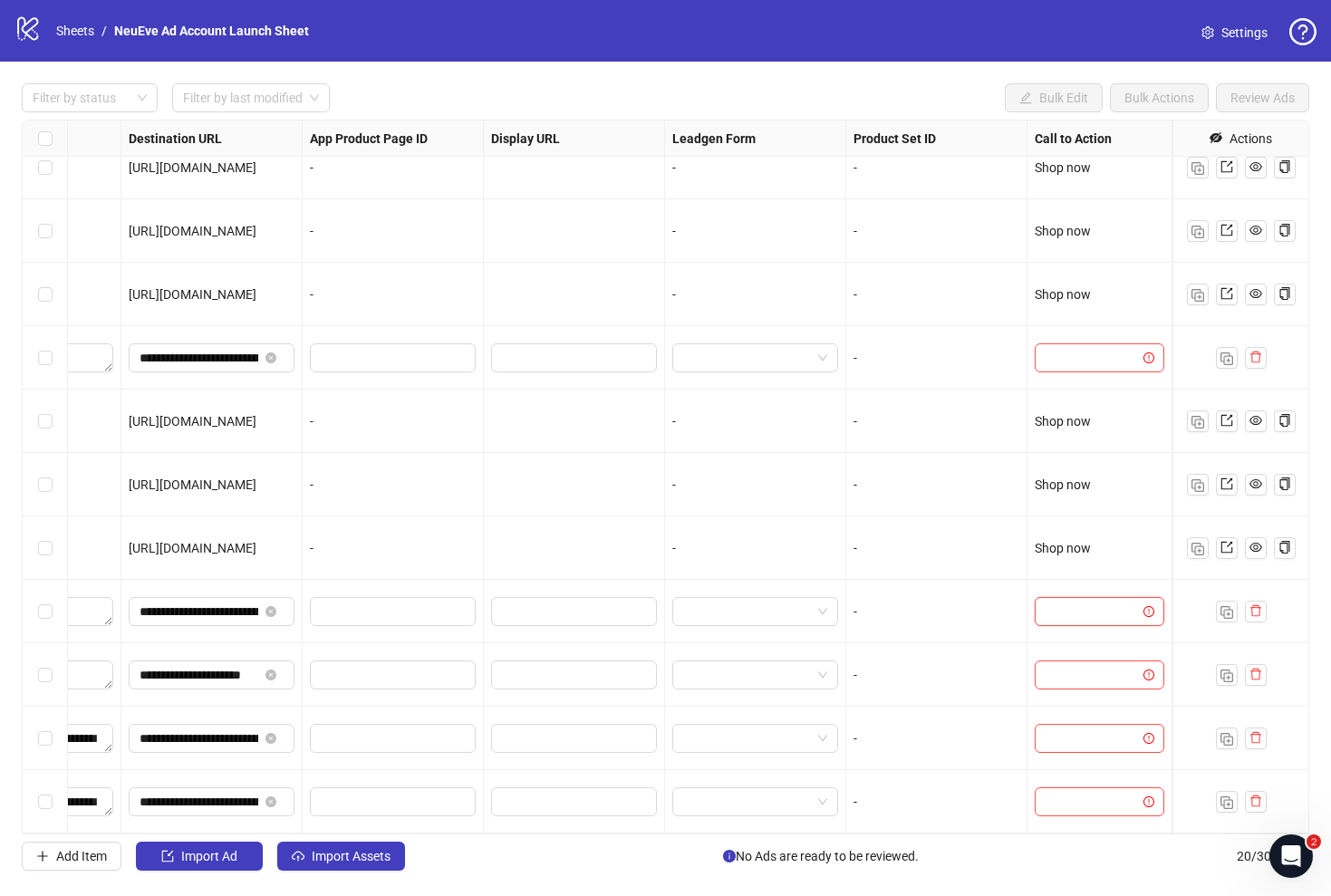 click at bounding box center [1091, 612] 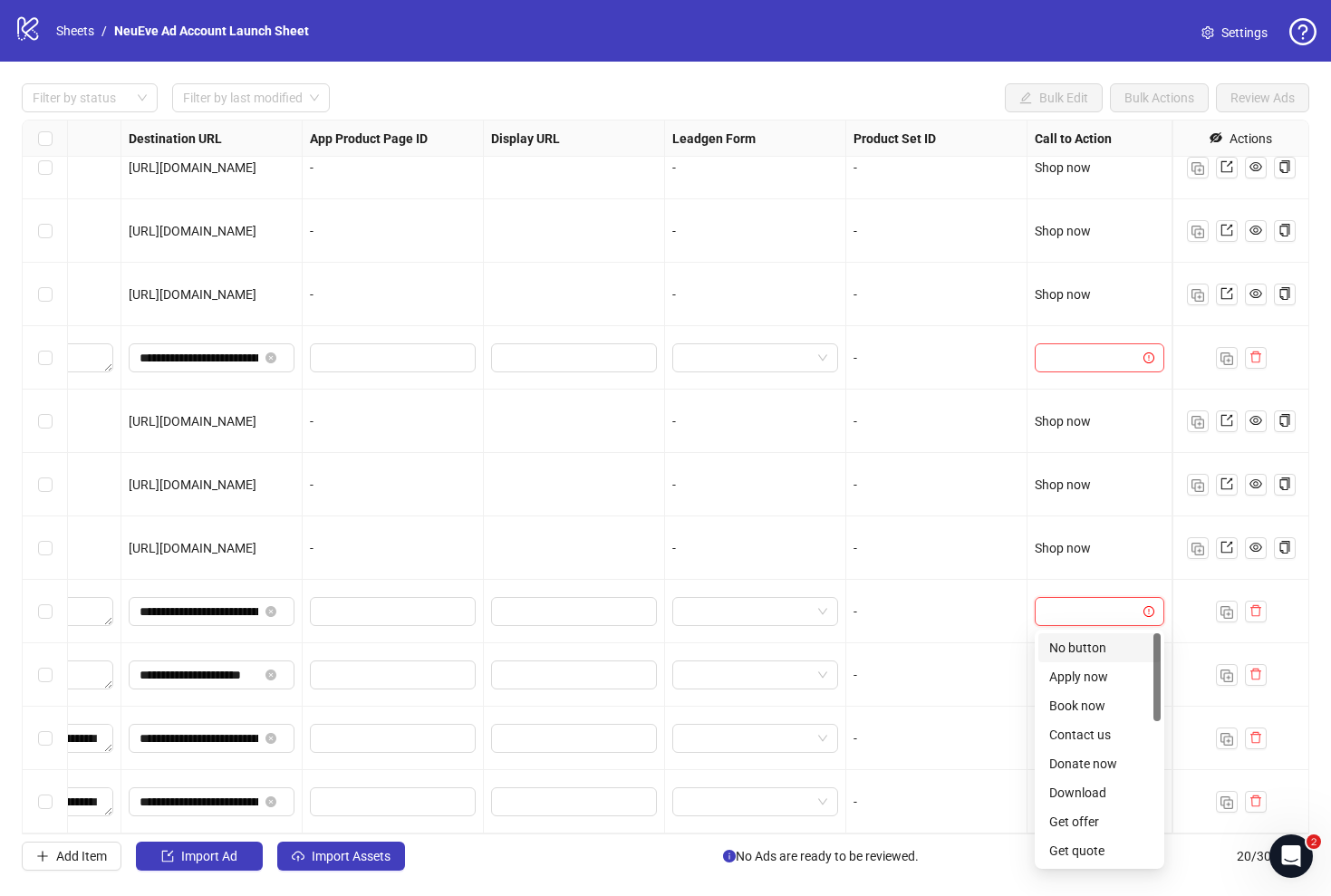 click on "logo/logo-mobile Sheets / NeuEve Ad Account Launch Sheet Settings" at bounding box center (665, 31) 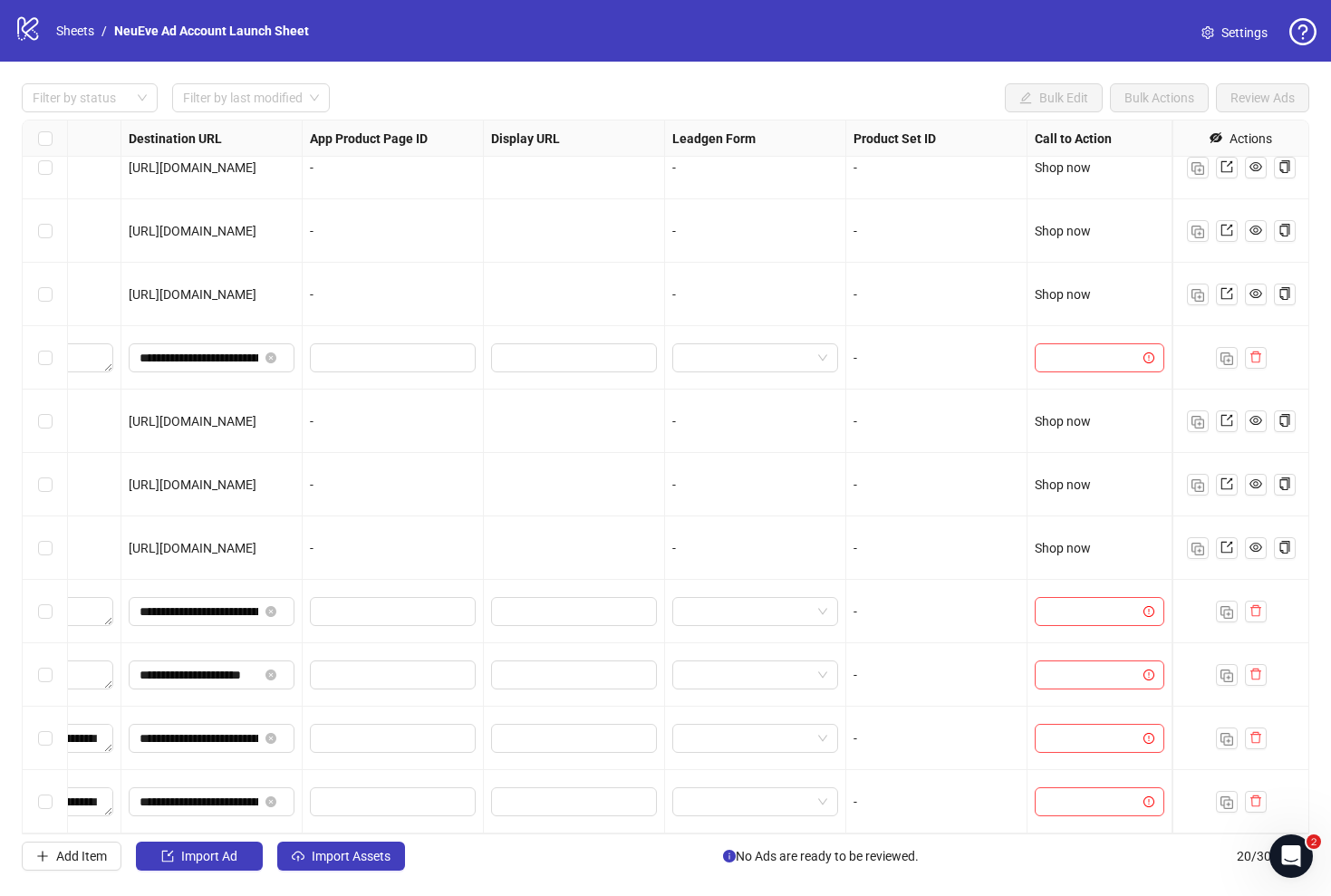 scroll, scrollTop: 0, scrollLeft: 0, axis: both 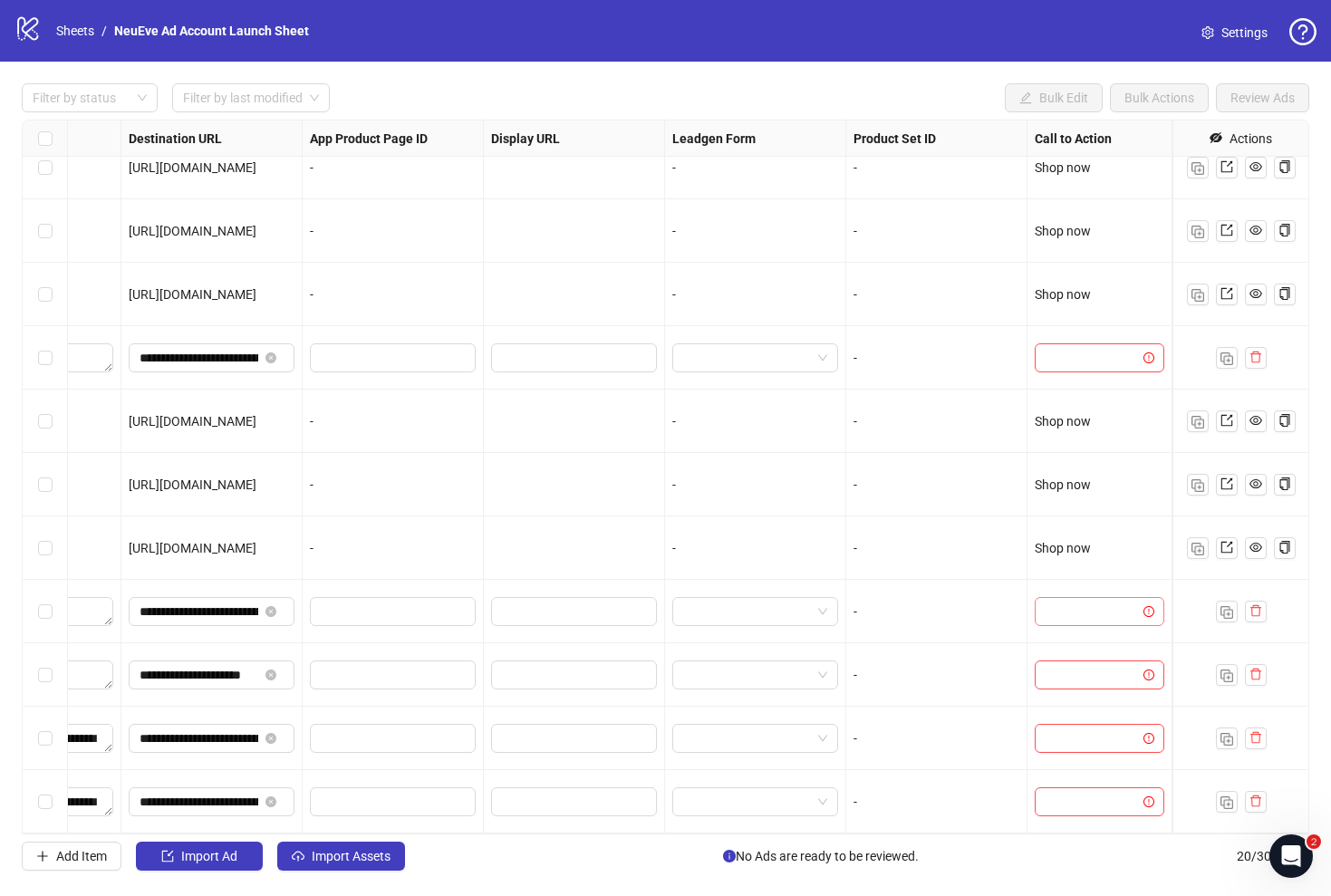 click at bounding box center (1091, 612) 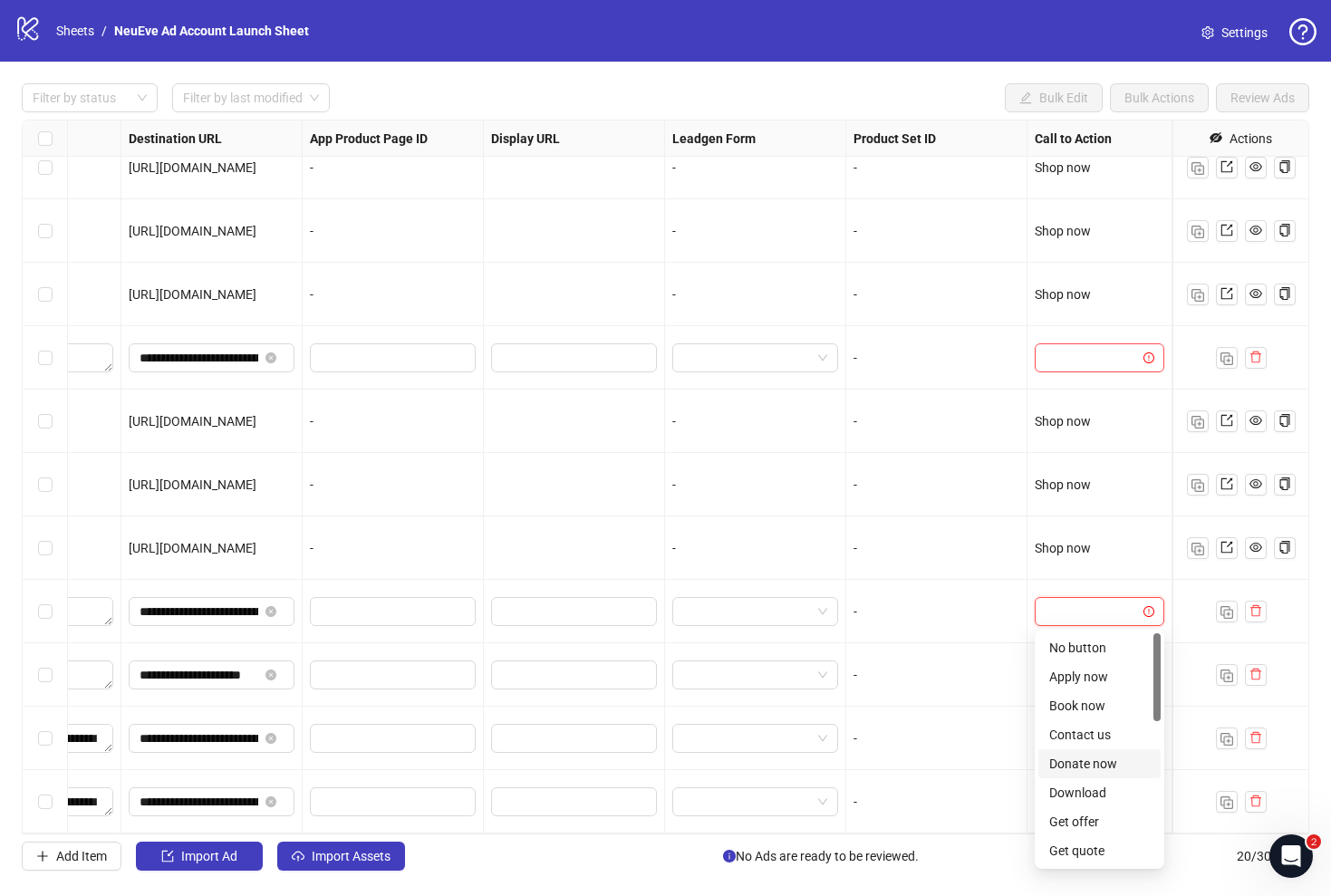 scroll, scrollTop: 377, scrollLeft: 0, axis: vertical 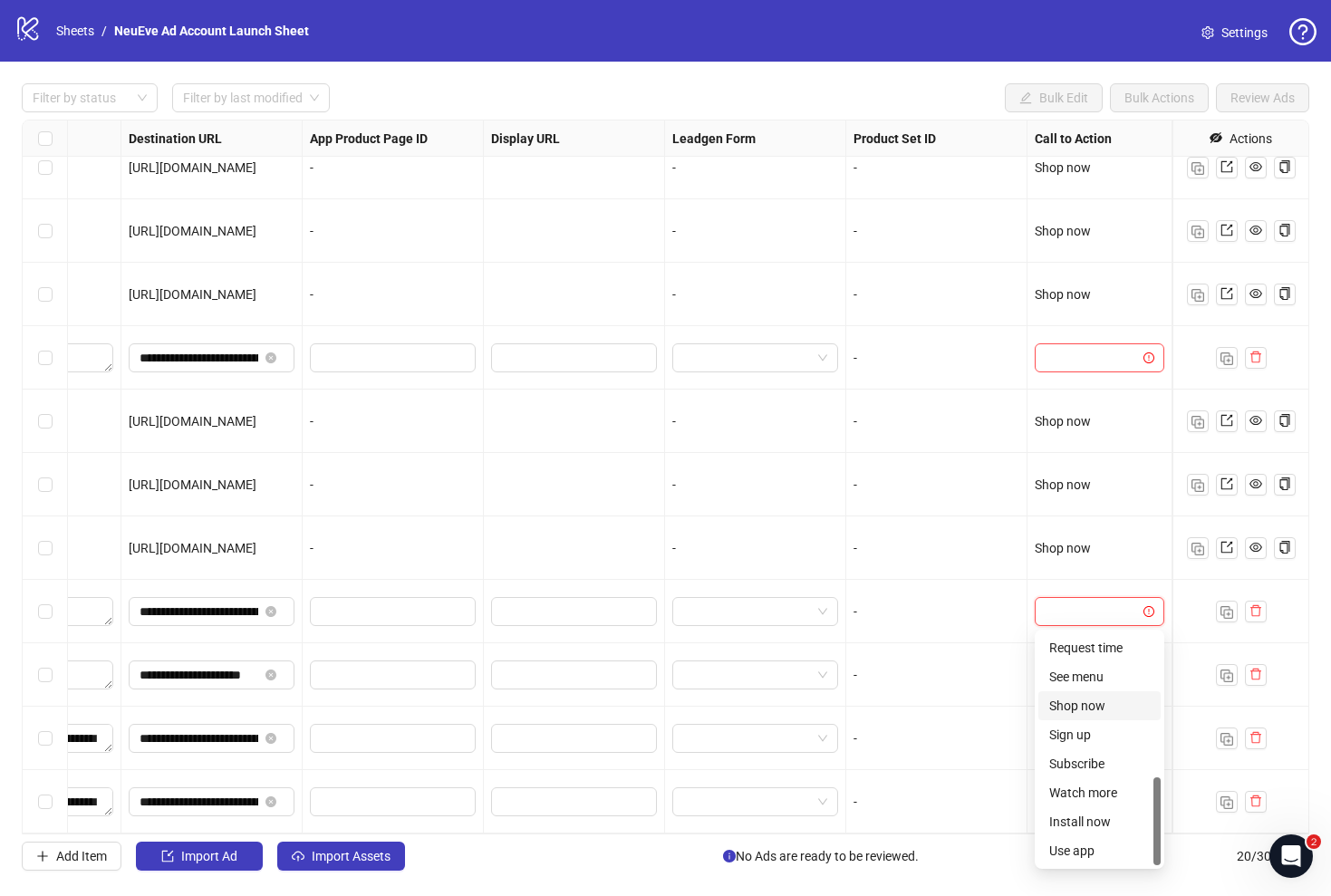 click on "Shop now" at bounding box center [1099, 706] 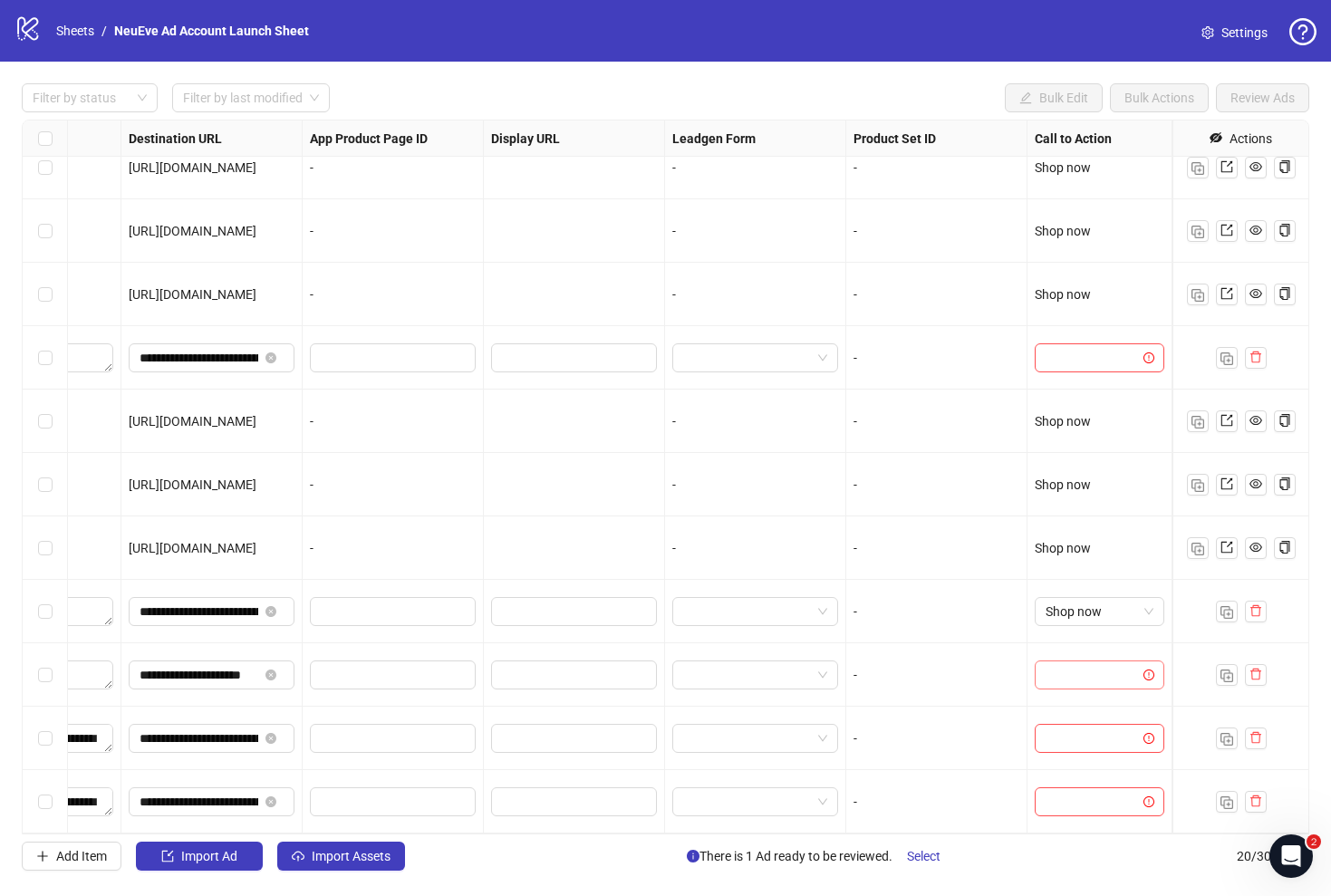 click at bounding box center [1091, 675] 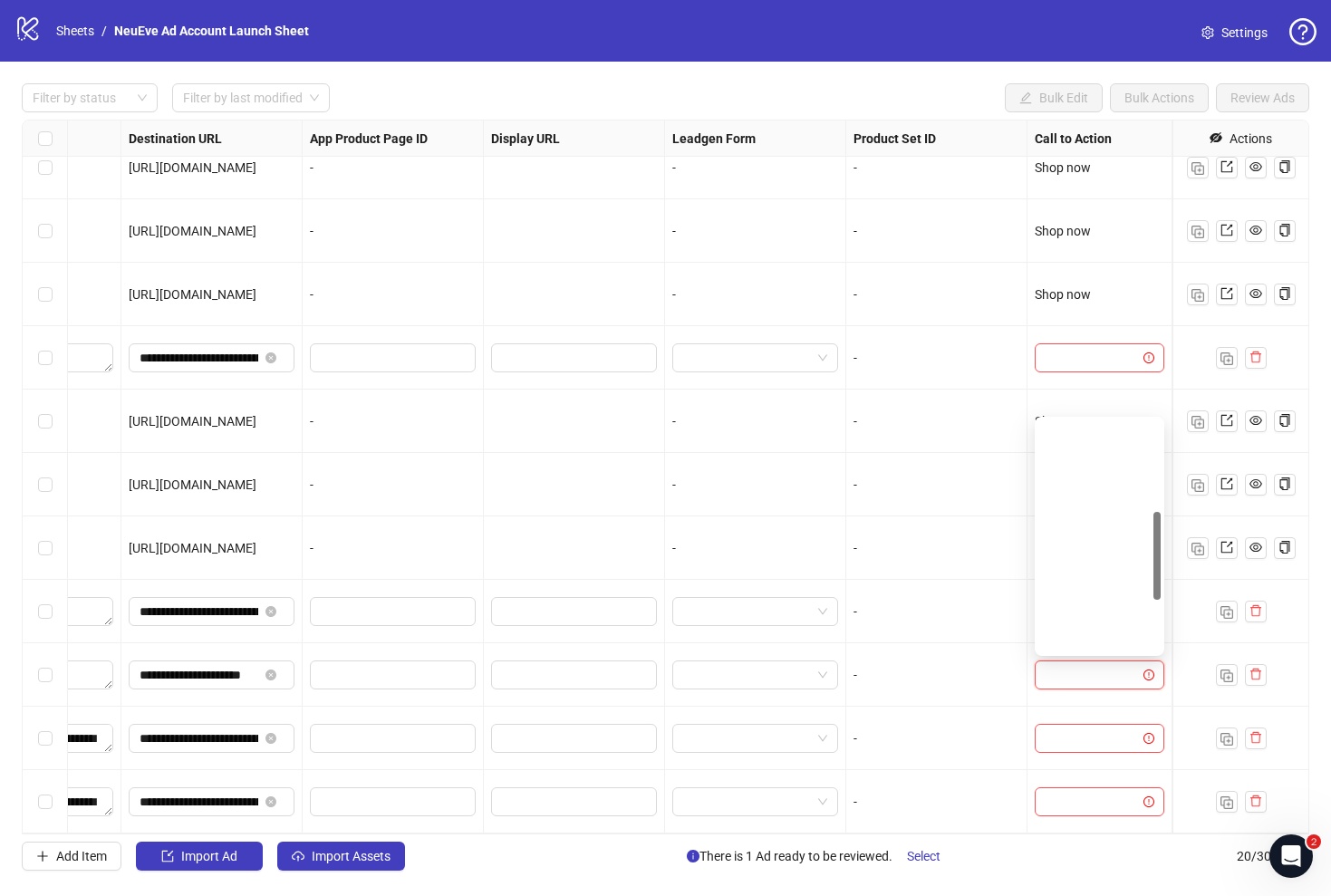 scroll, scrollTop: 377, scrollLeft: 0, axis: vertical 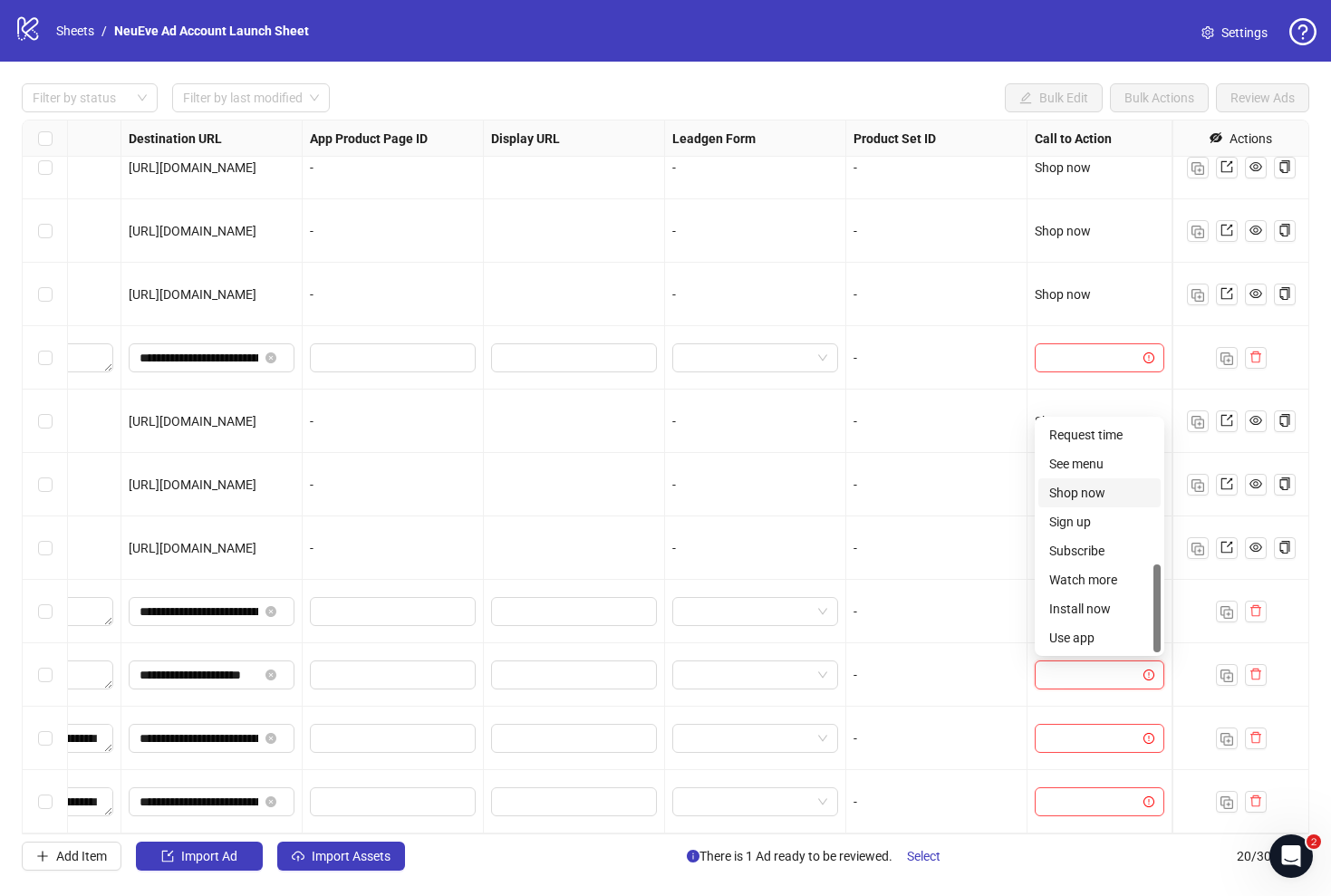 click on "Shop now" at bounding box center [1099, 493] 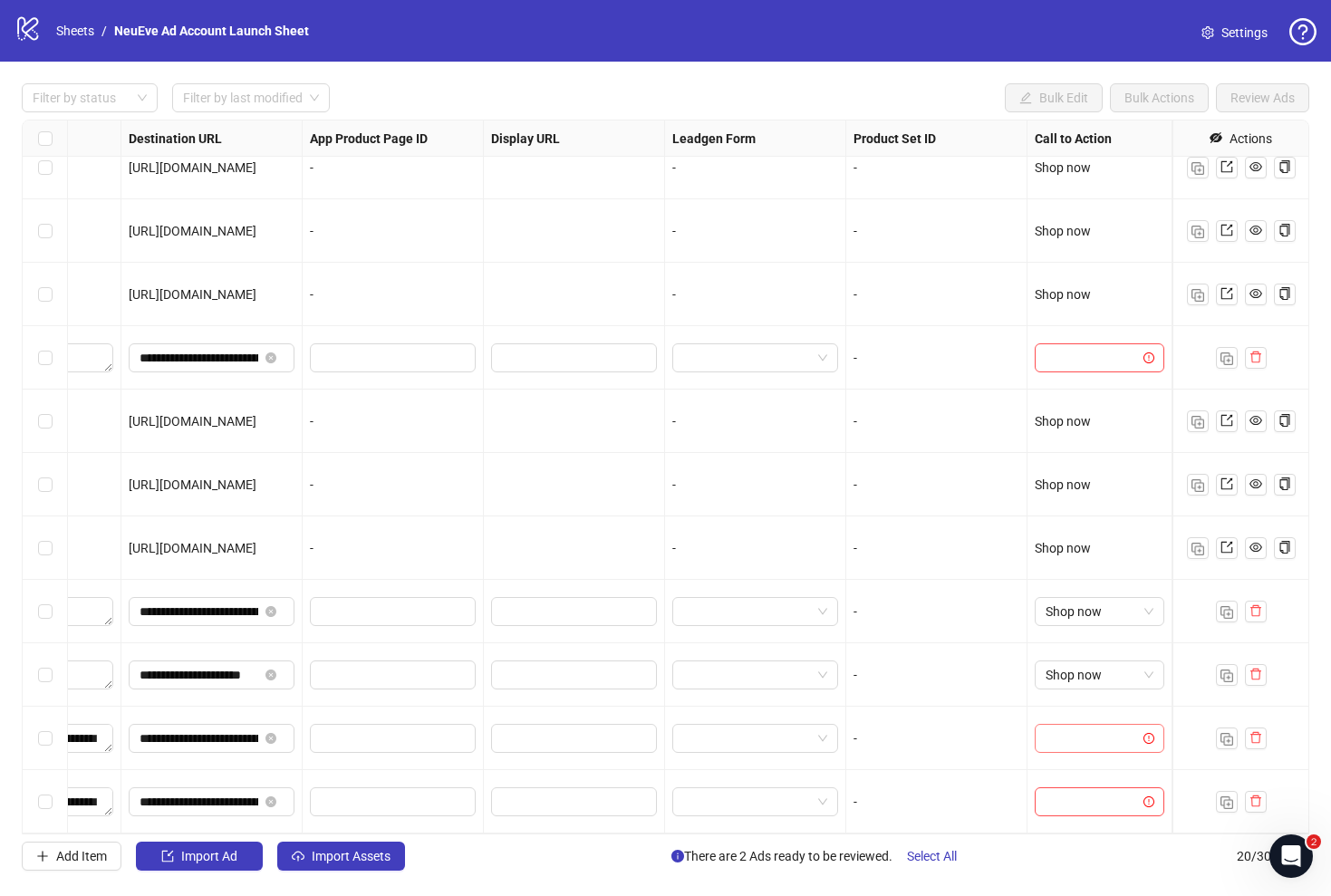 click at bounding box center (1091, 738) 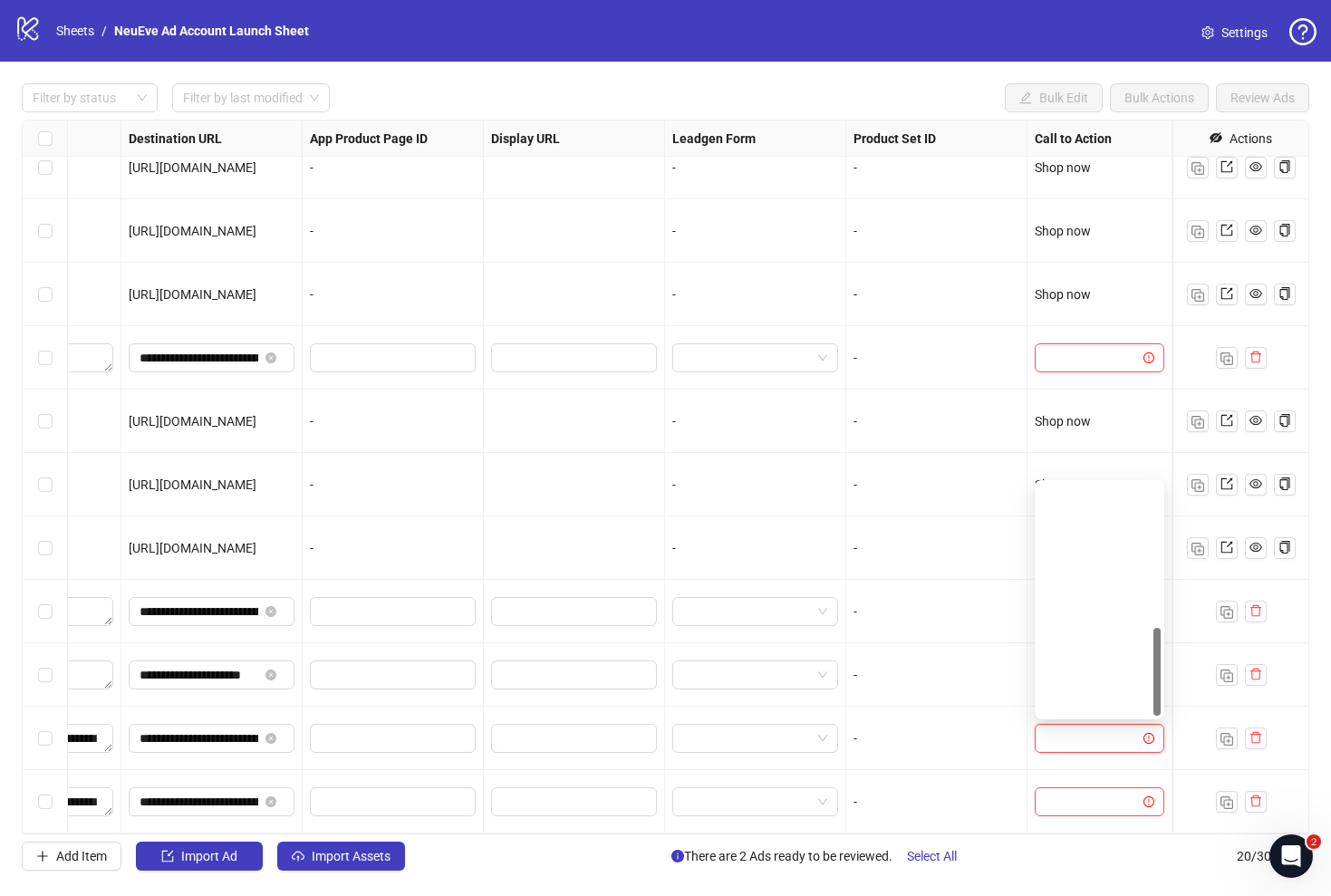 scroll, scrollTop: 377, scrollLeft: 0, axis: vertical 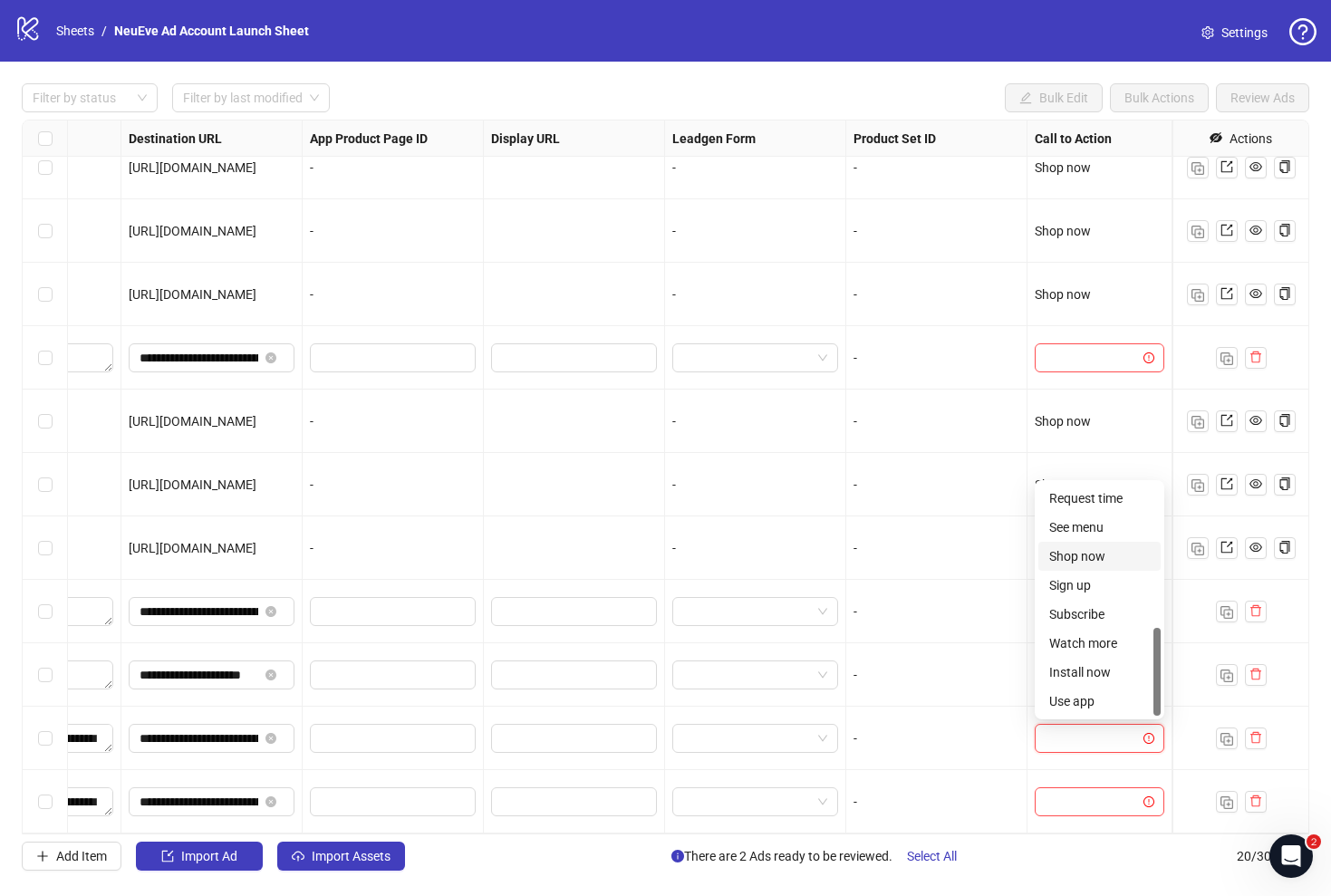 click on "Shop now" at bounding box center [1099, 556] 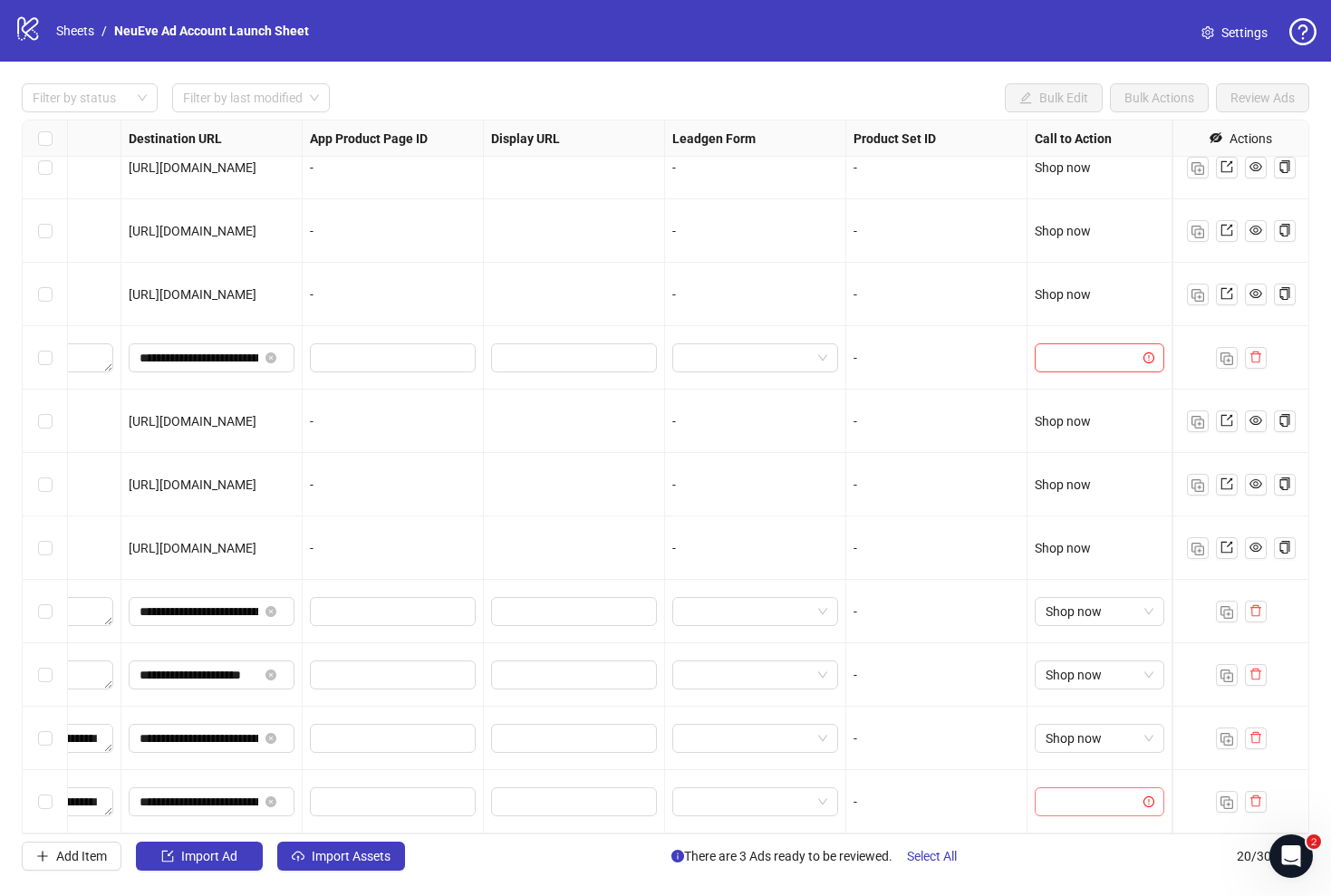 scroll, scrollTop: 0, scrollLeft: 0, axis: both 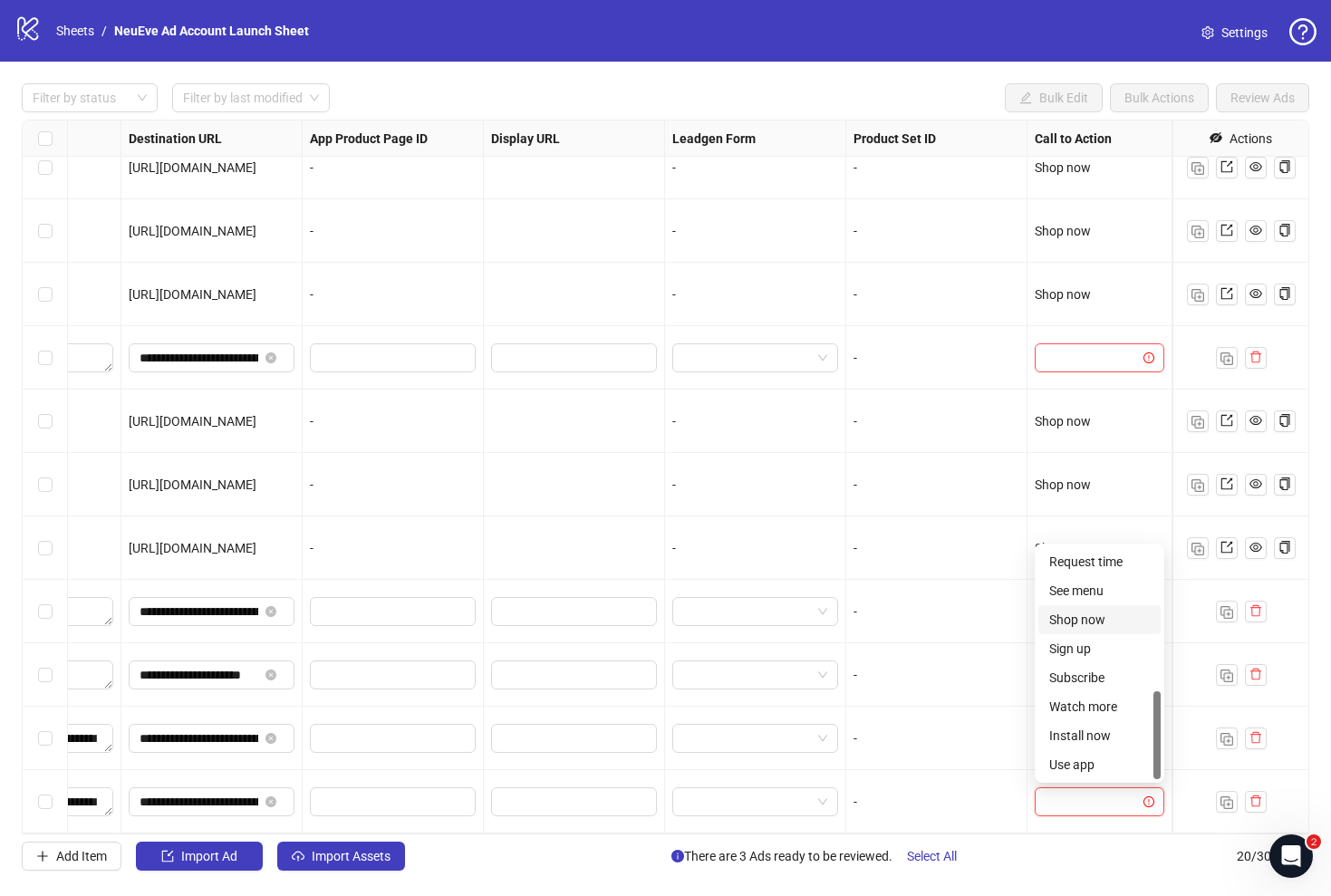 click on "Shop now" at bounding box center (1099, 620) 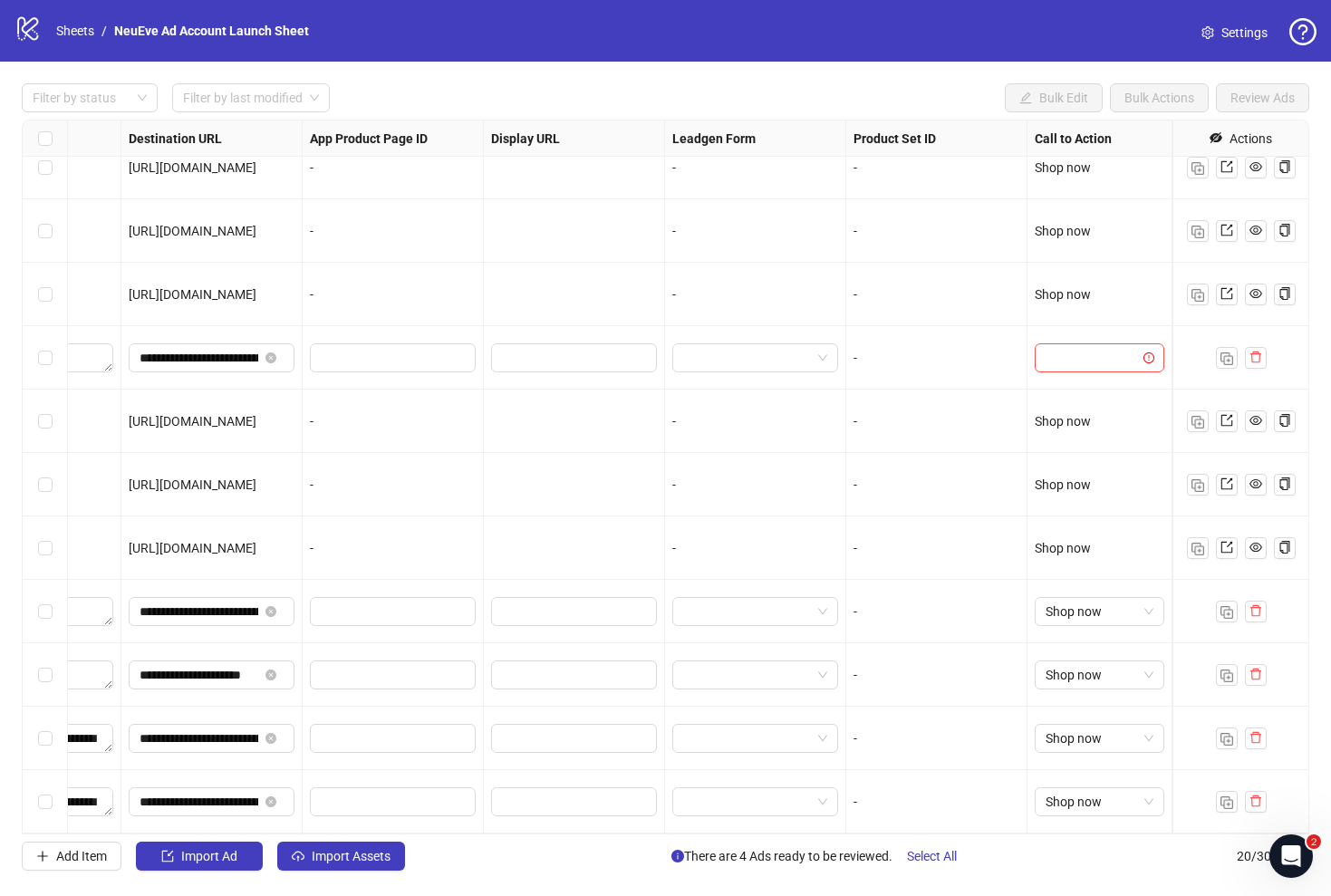 scroll, scrollTop: 0, scrollLeft: 0, axis: both 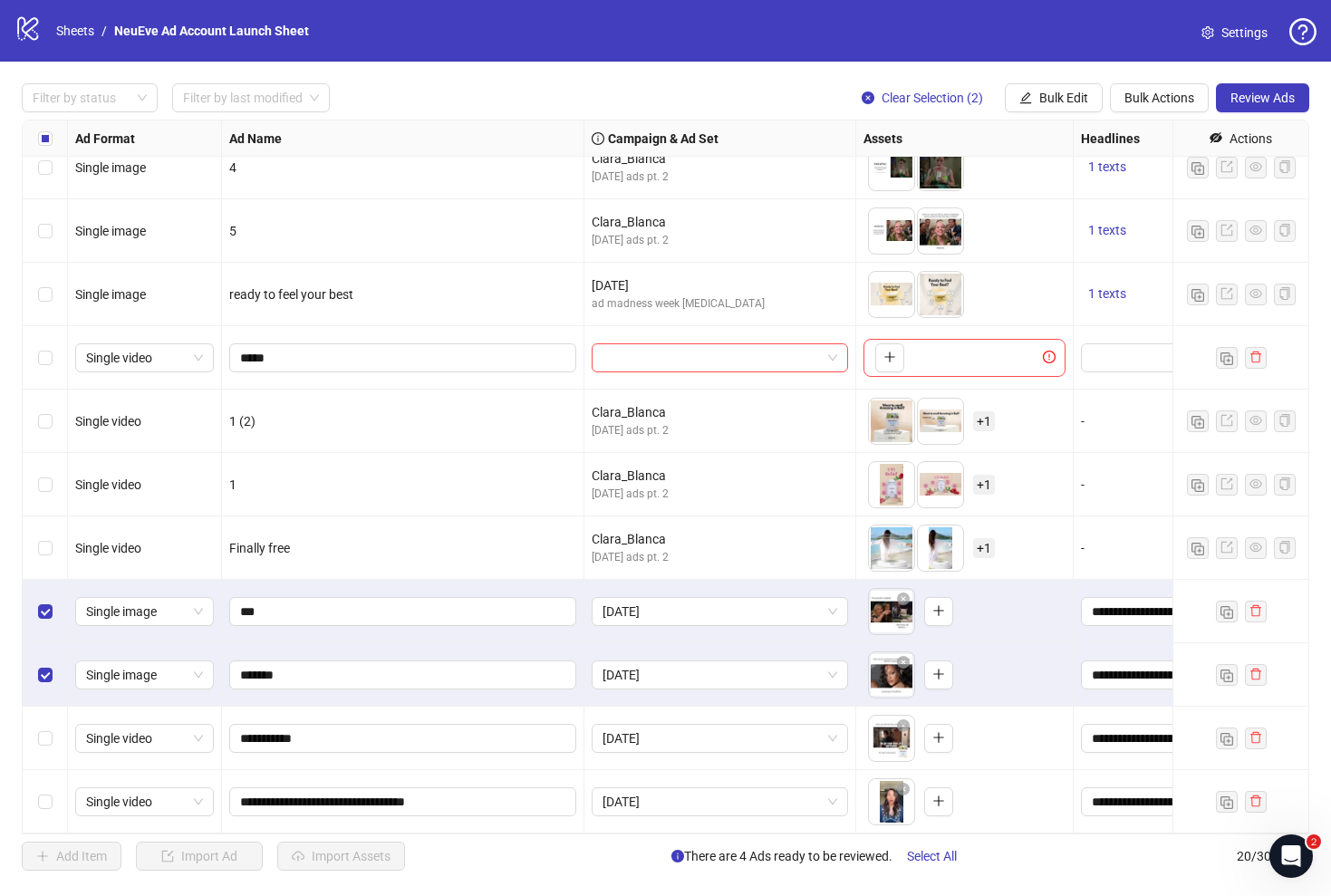 click at bounding box center [45, 738] 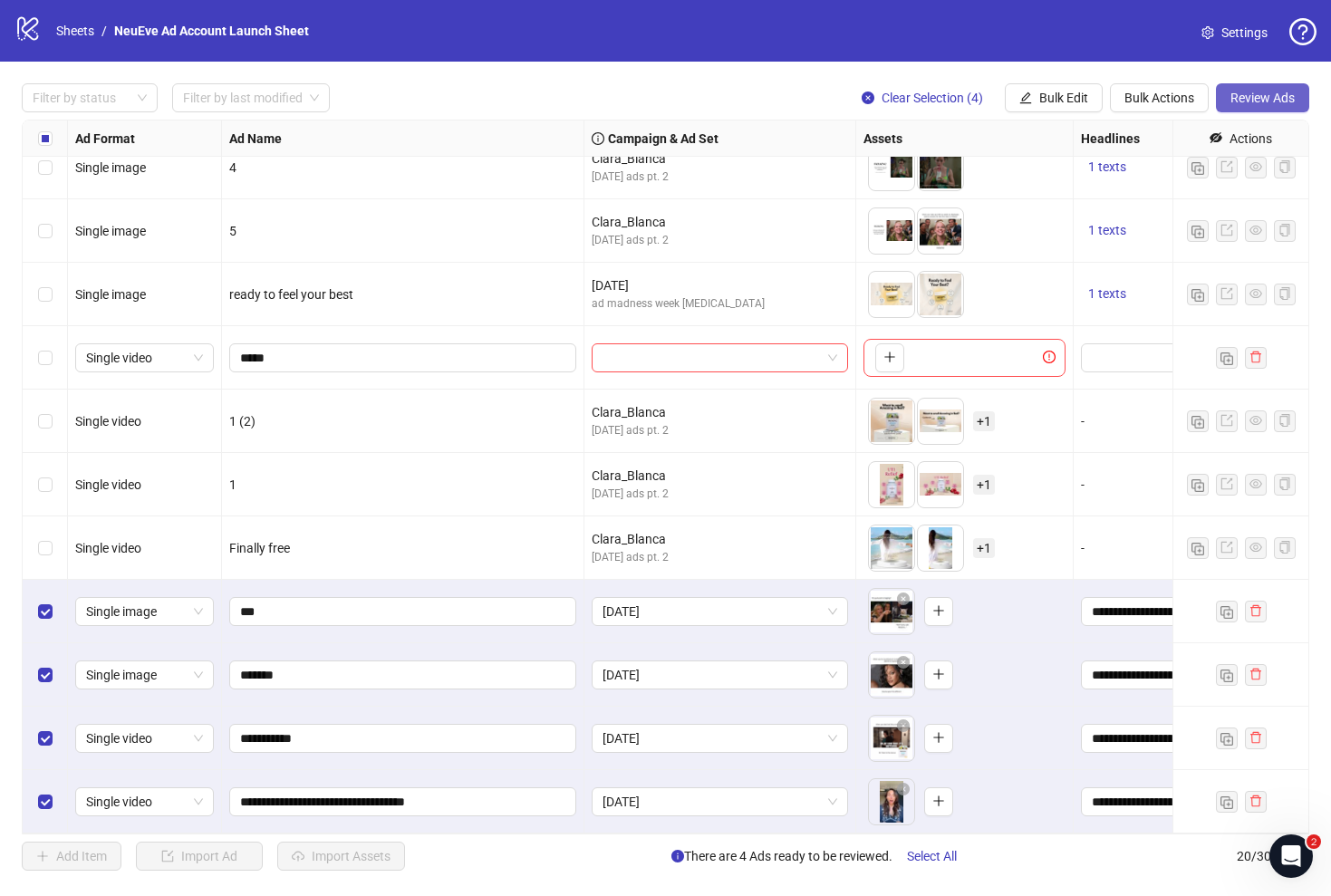 click on "Review Ads" at bounding box center [1262, 98] 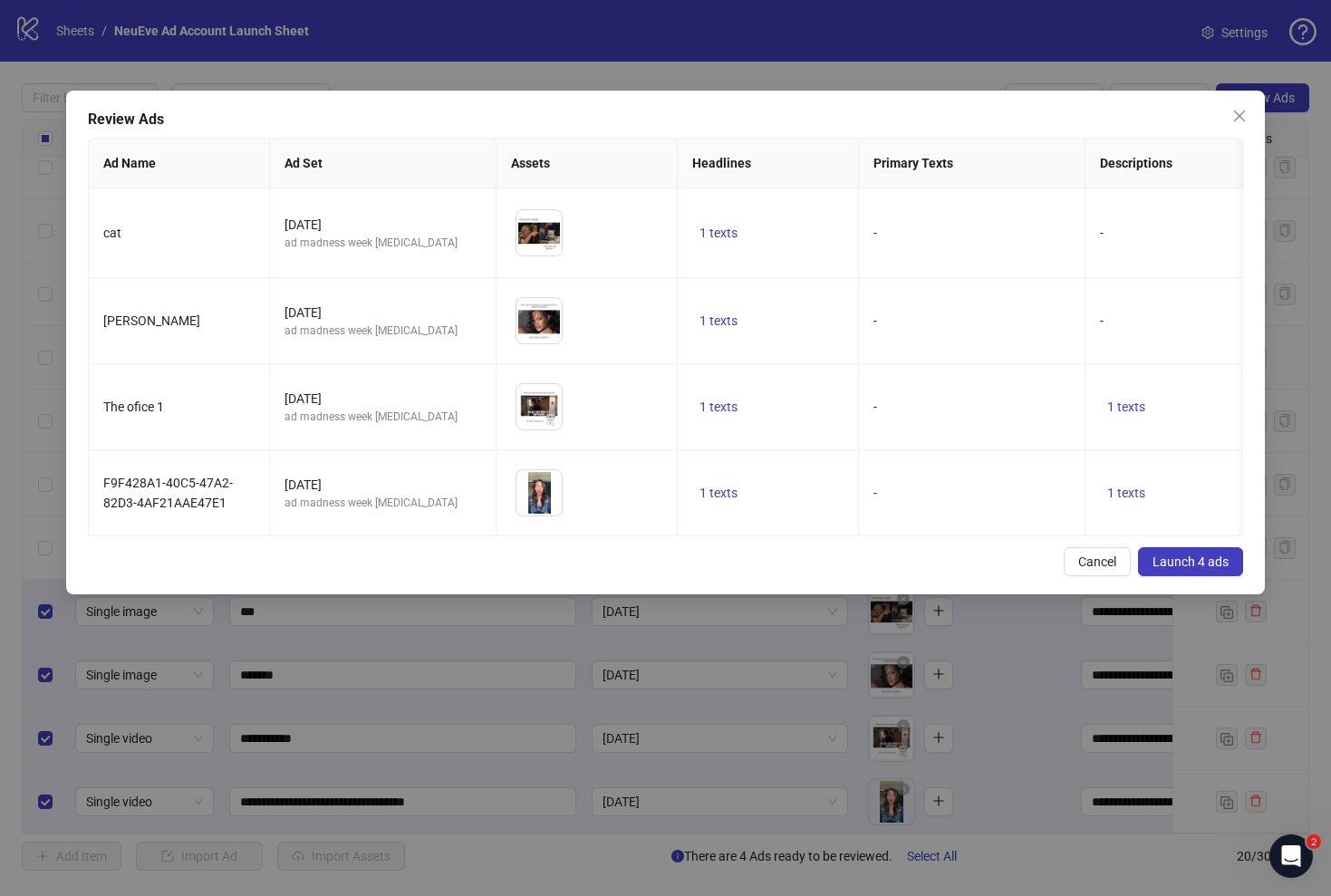 click on "Launch 4 ads" at bounding box center (1191, 562) 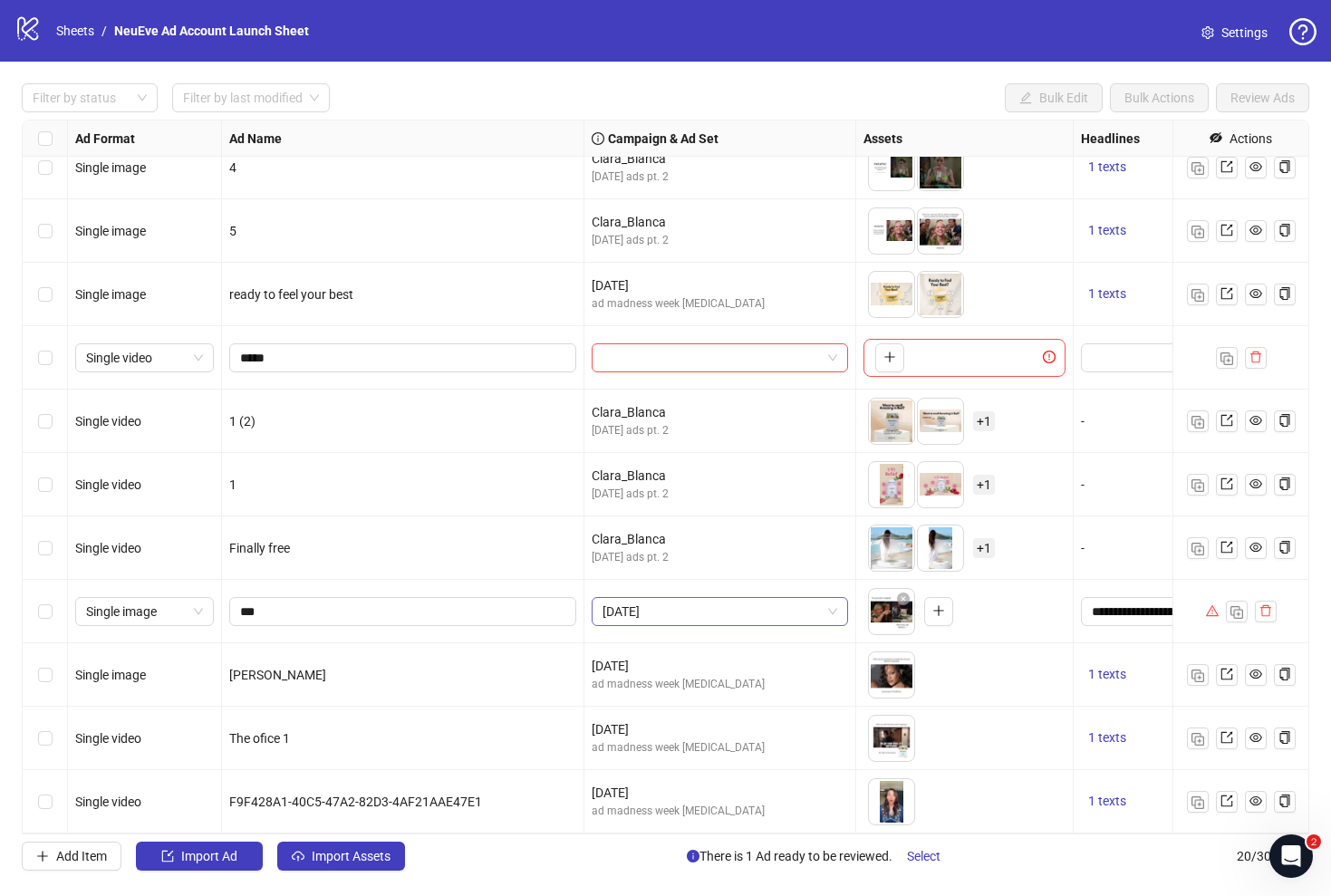 scroll, scrollTop: 0, scrollLeft: 0, axis: both 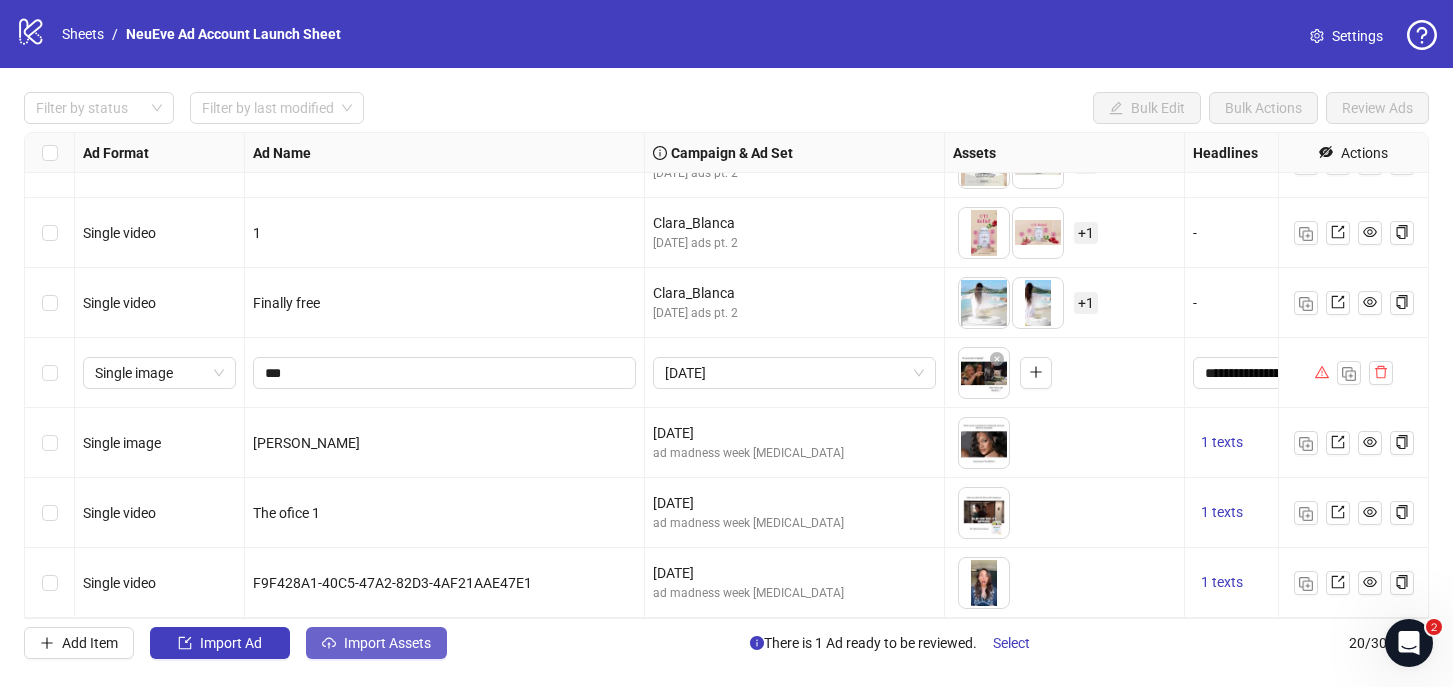 click on "Import Assets" at bounding box center (387, 643) 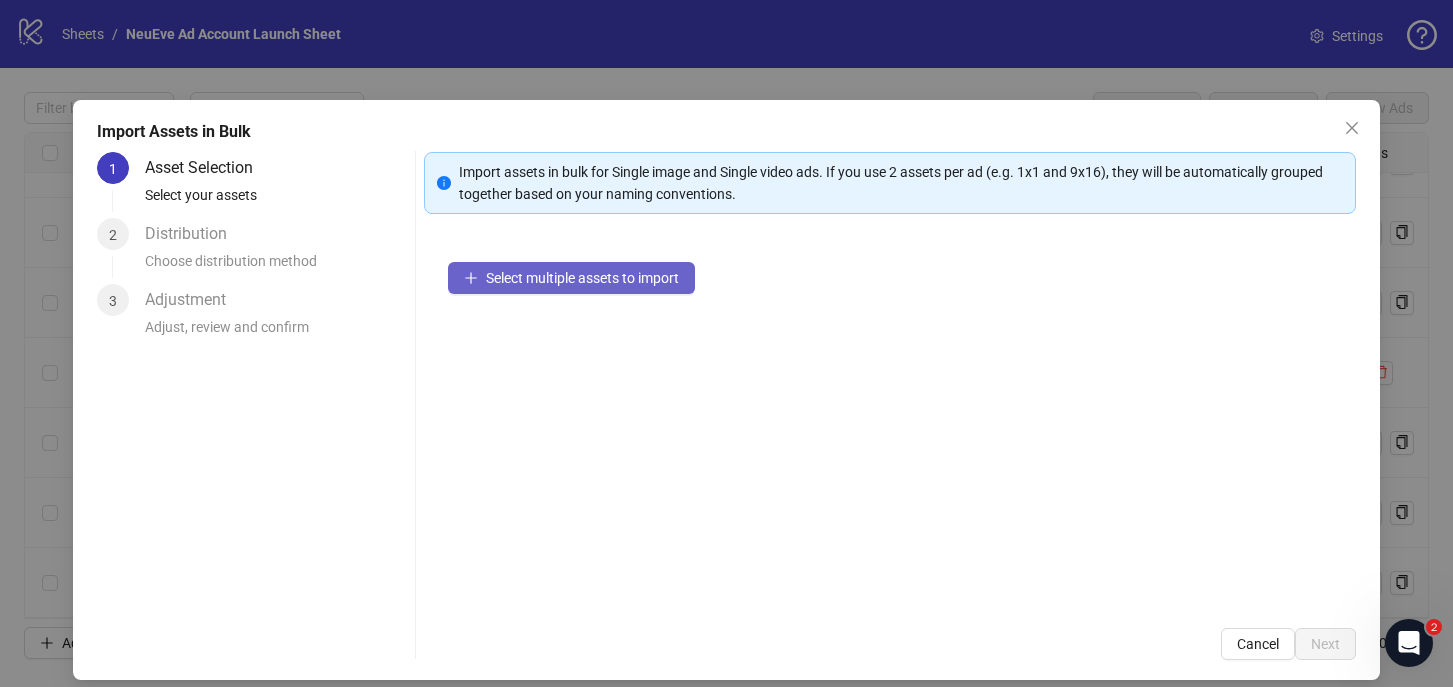 click on "Select multiple assets to import" at bounding box center (582, 278) 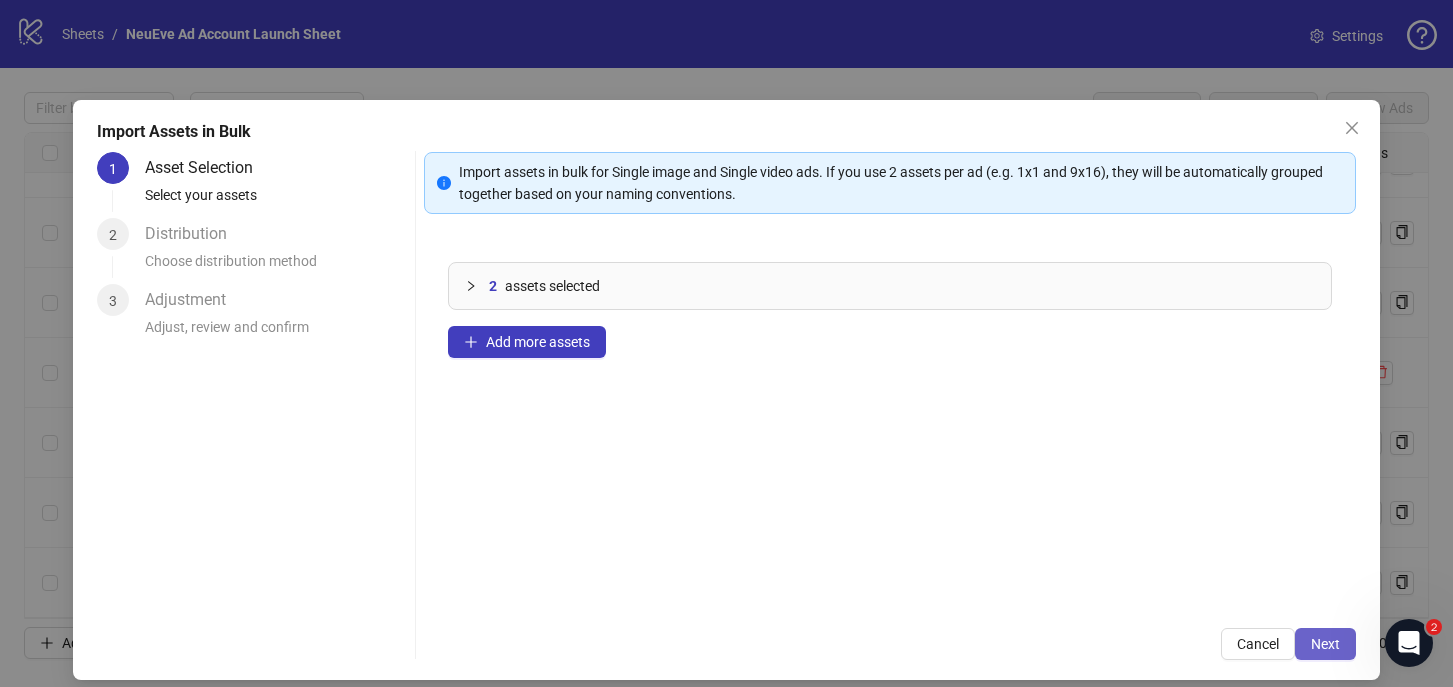 click on "Next" at bounding box center [1325, 644] 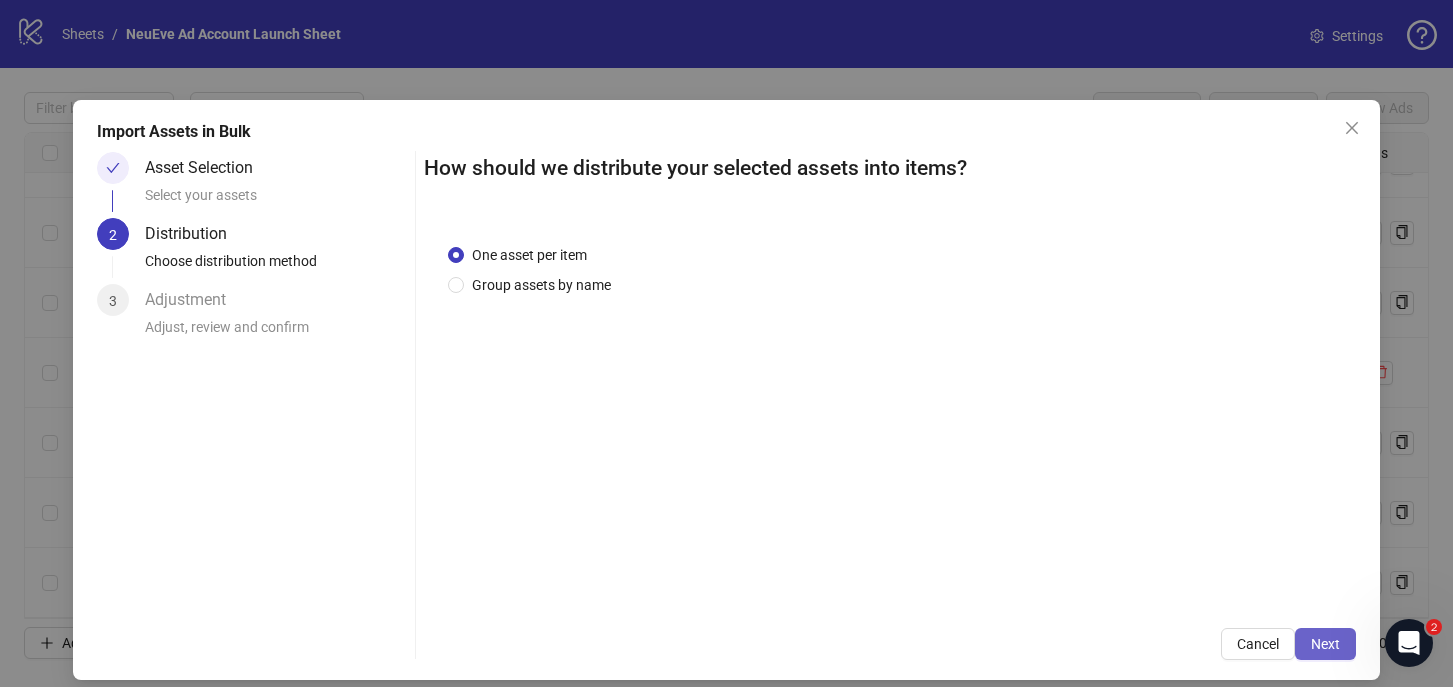 click on "Next" at bounding box center [1325, 644] 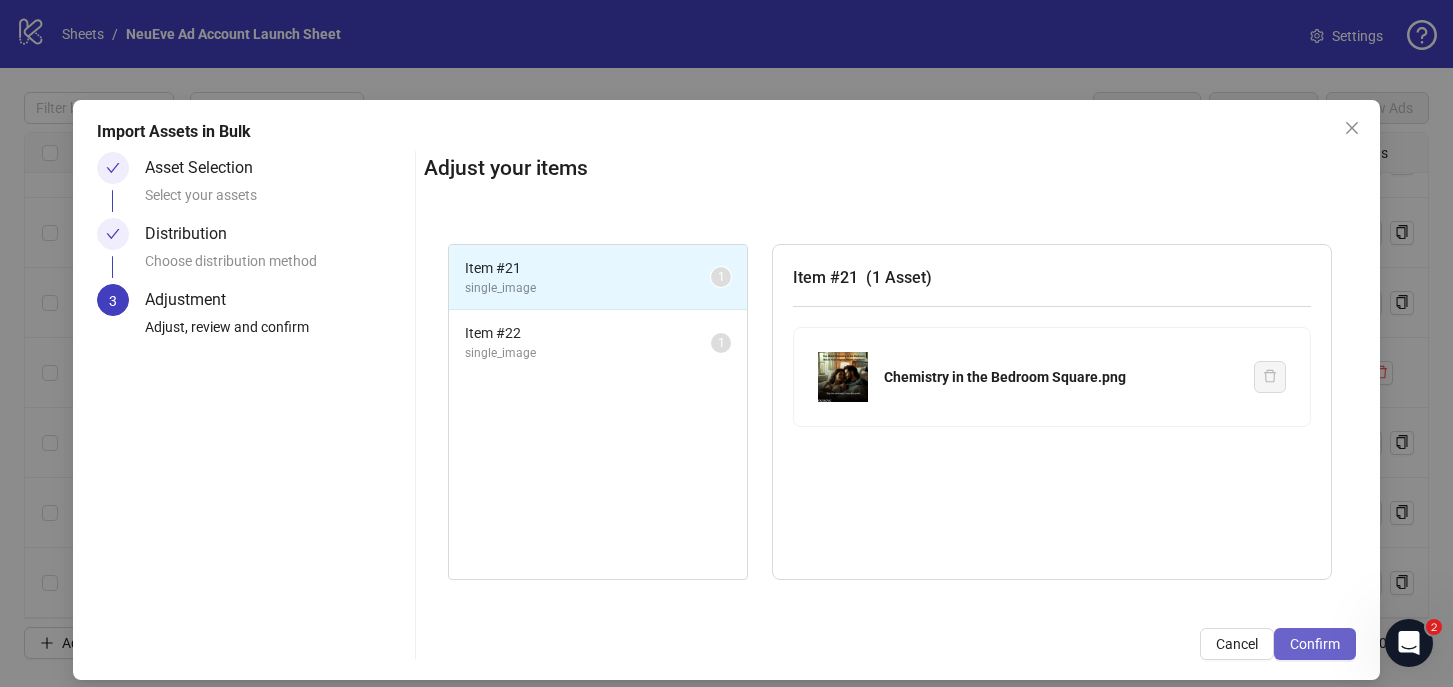 click on "Confirm" at bounding box center (1315, 644) 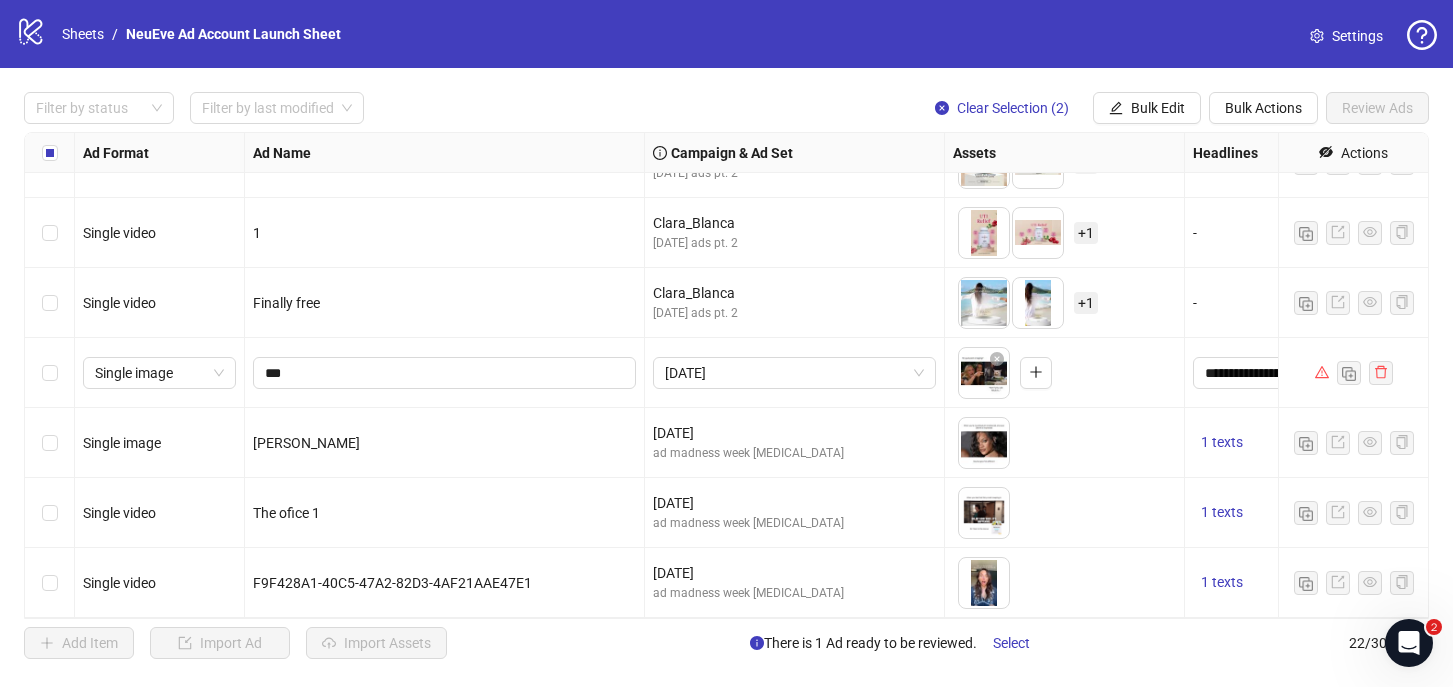 scroll, scrollTop: 1095, scrollLeft: 0, axis: vertical 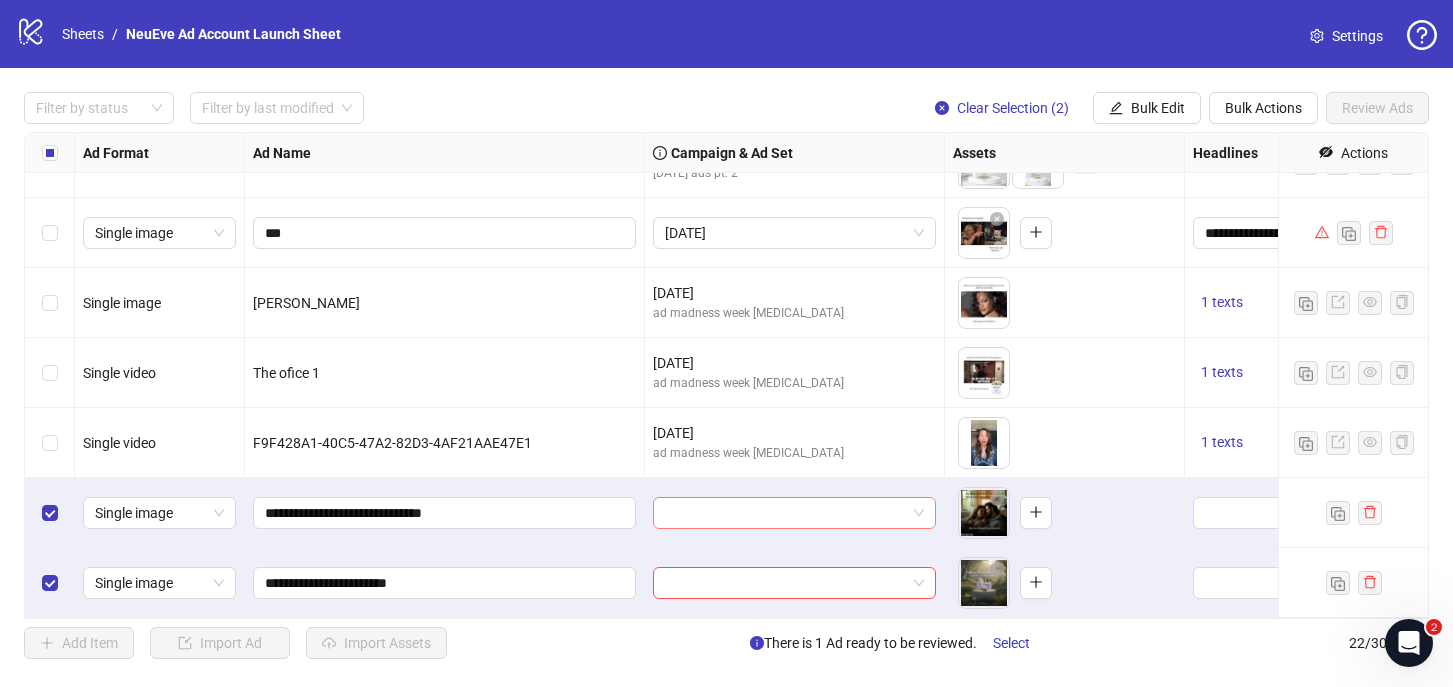 click at bounding box center (785, 513) 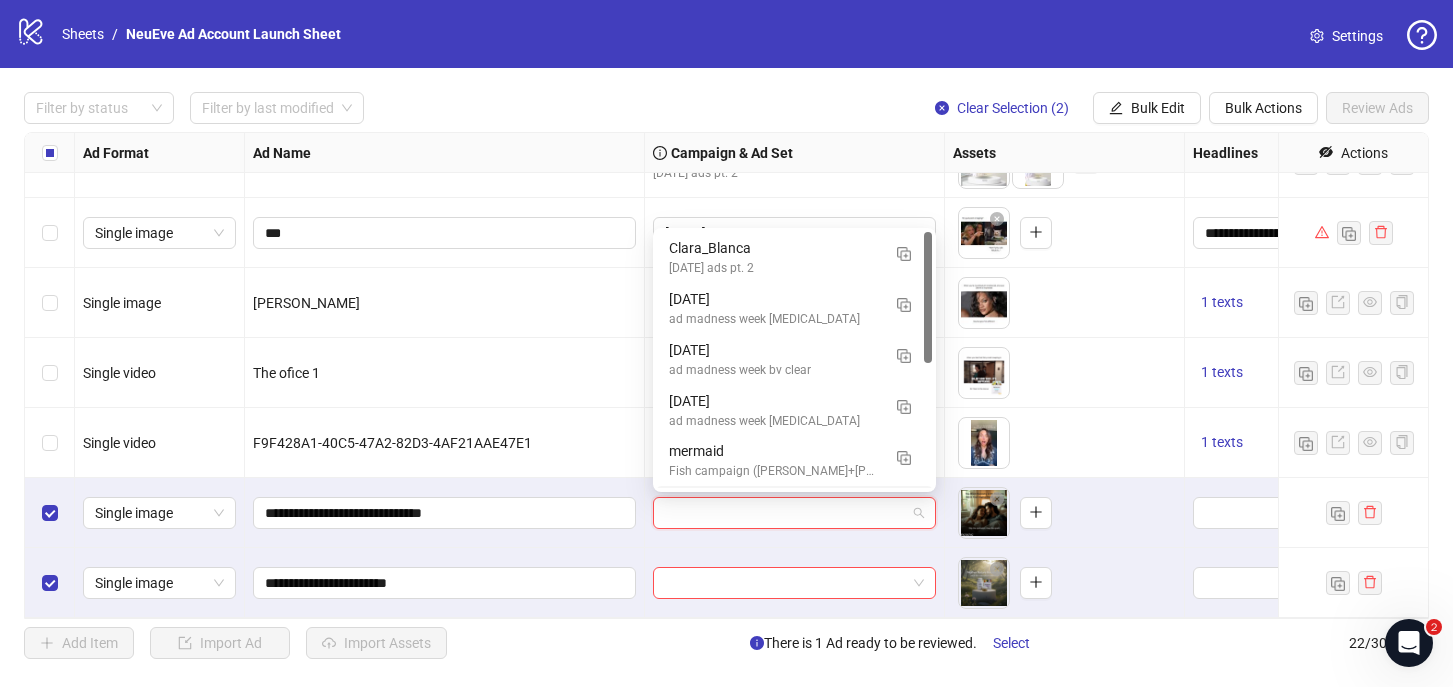 scroll, scrollTop: 0, scrollLeft: 0, axis: both 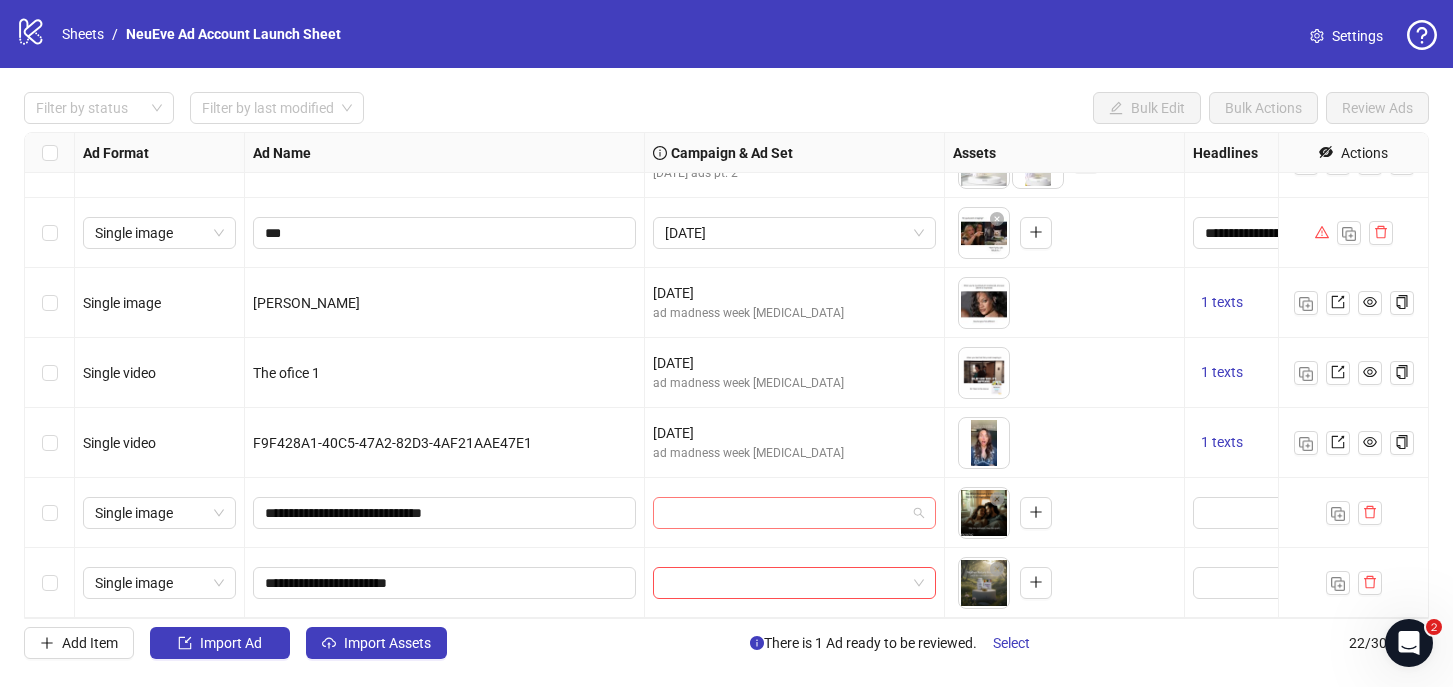 click at bounding box center [785, 513] 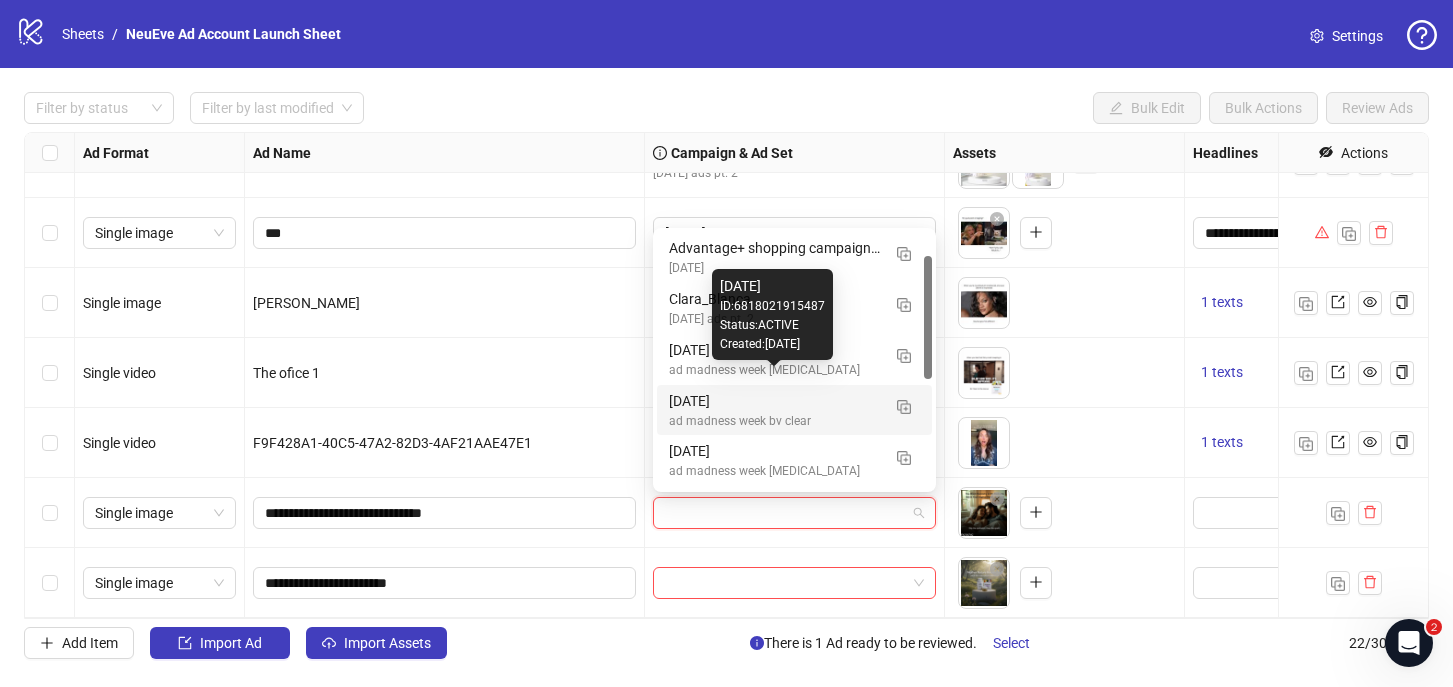 scroll, scrollTop: 294, scrollLeft: 0, axis: vertical 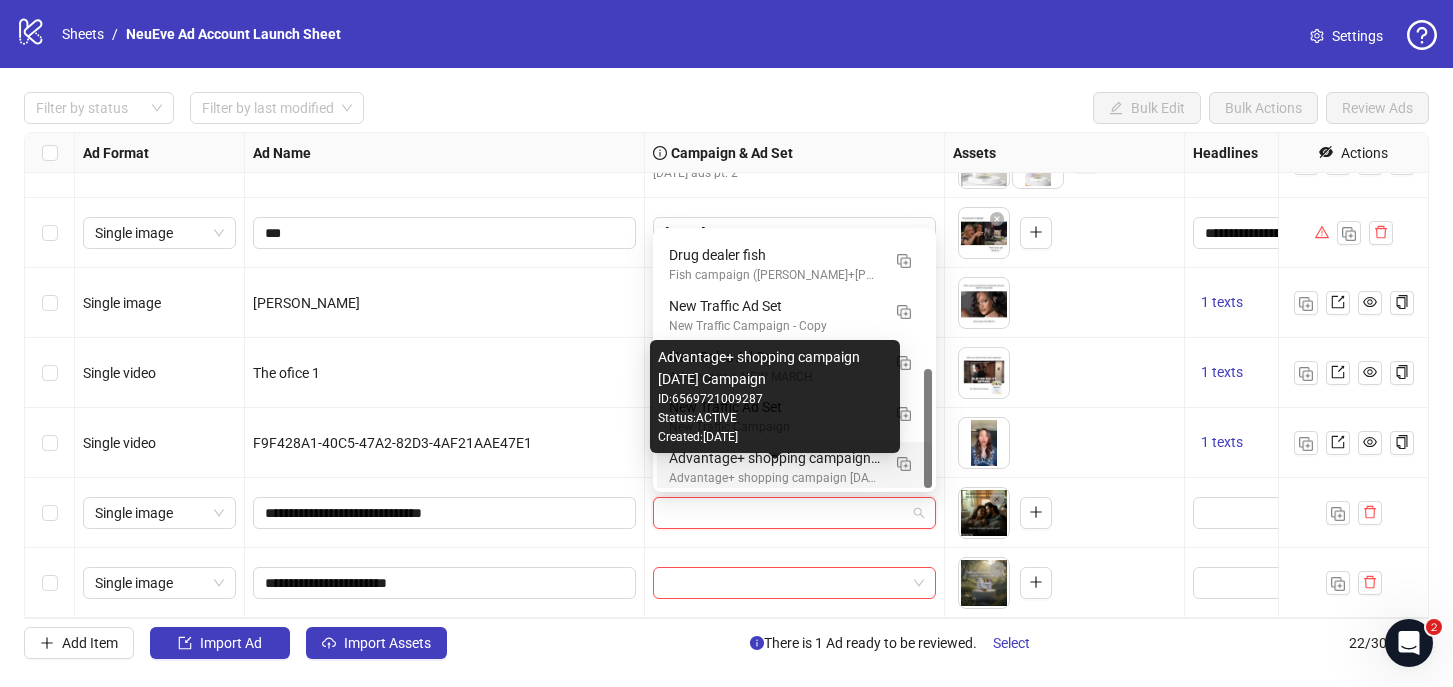 click on "Advantage+ shopping campaign [DATE] Campaign" at bounding box center [774, 478] 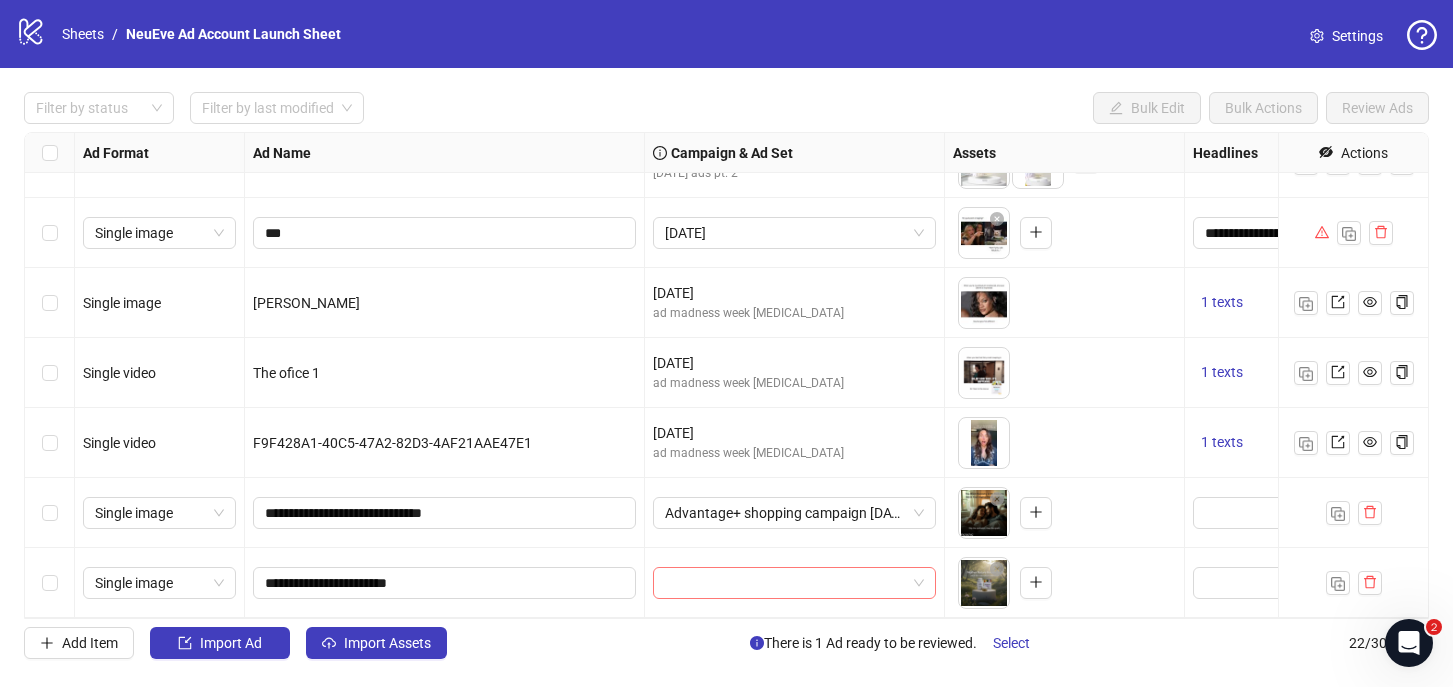 click at bounding box center (785, 583) 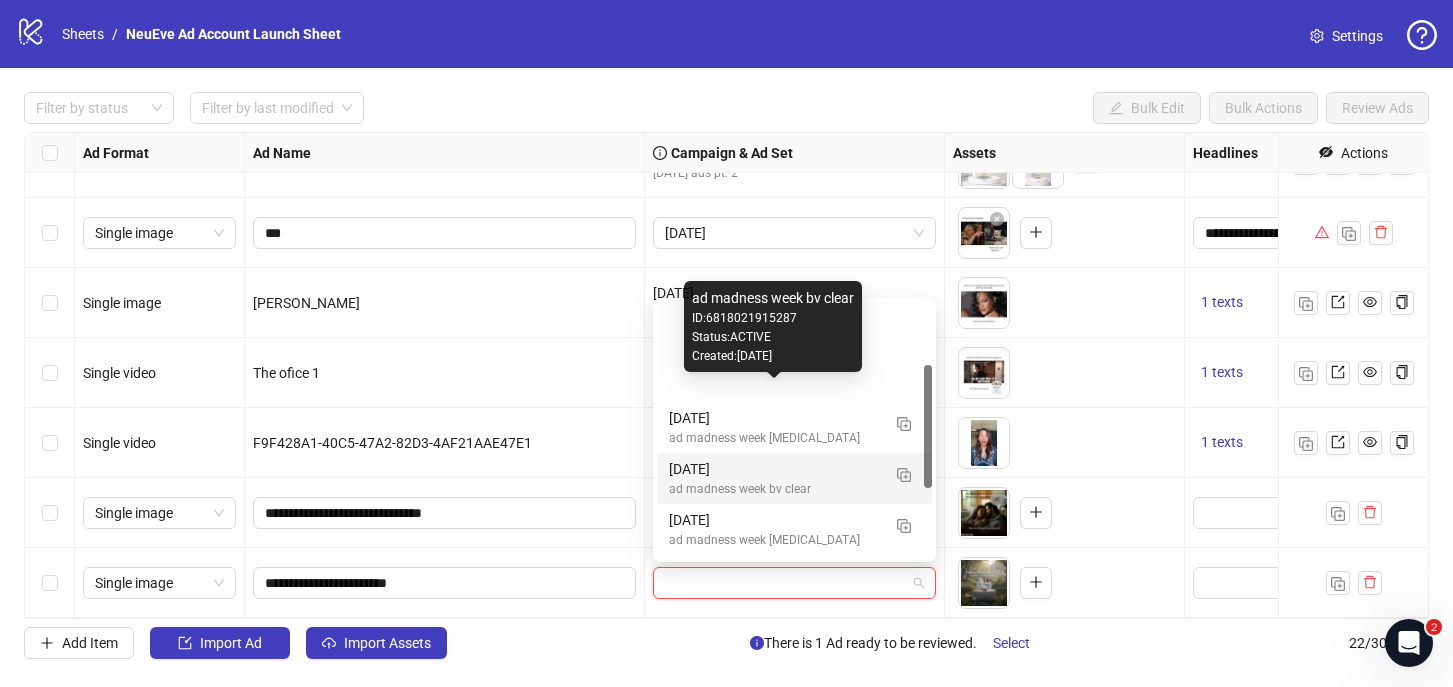 scroll, scrollTop: 294, scrollLeft: 0, axis: vertical 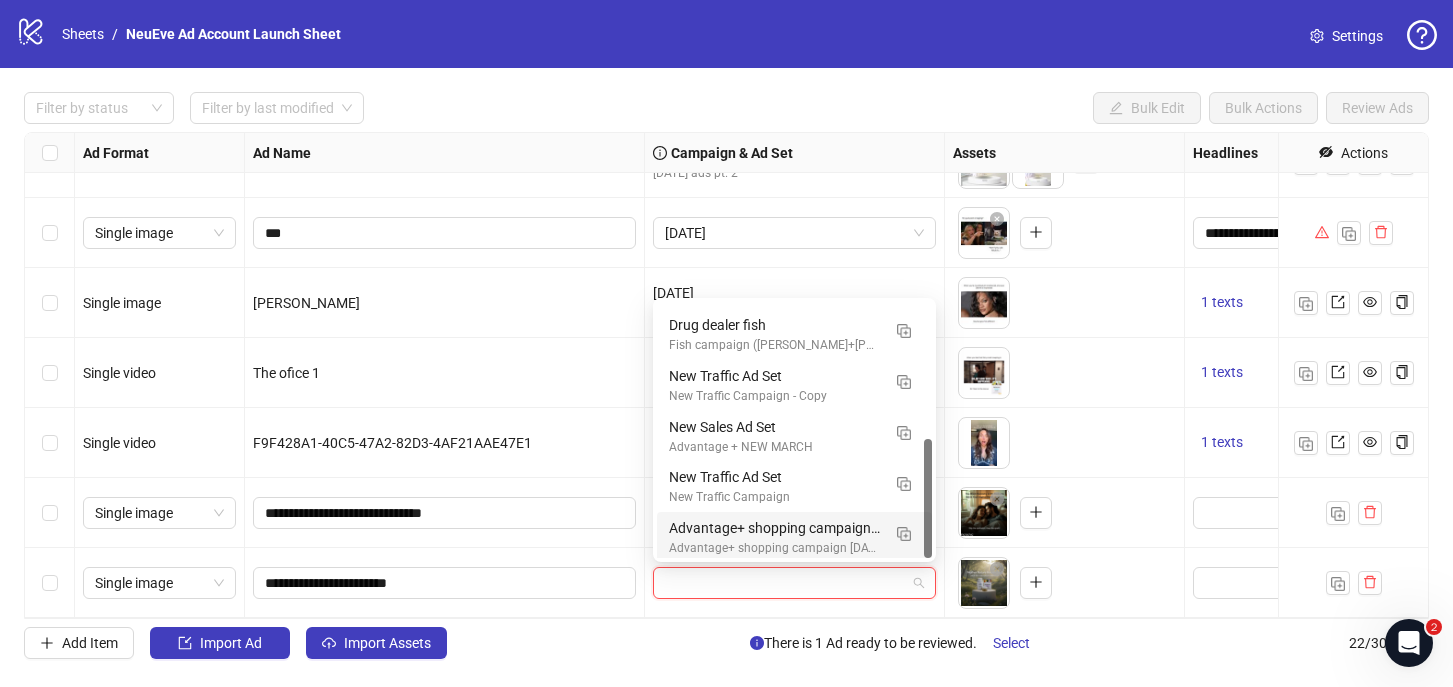 click at bounding box center (785, 583) 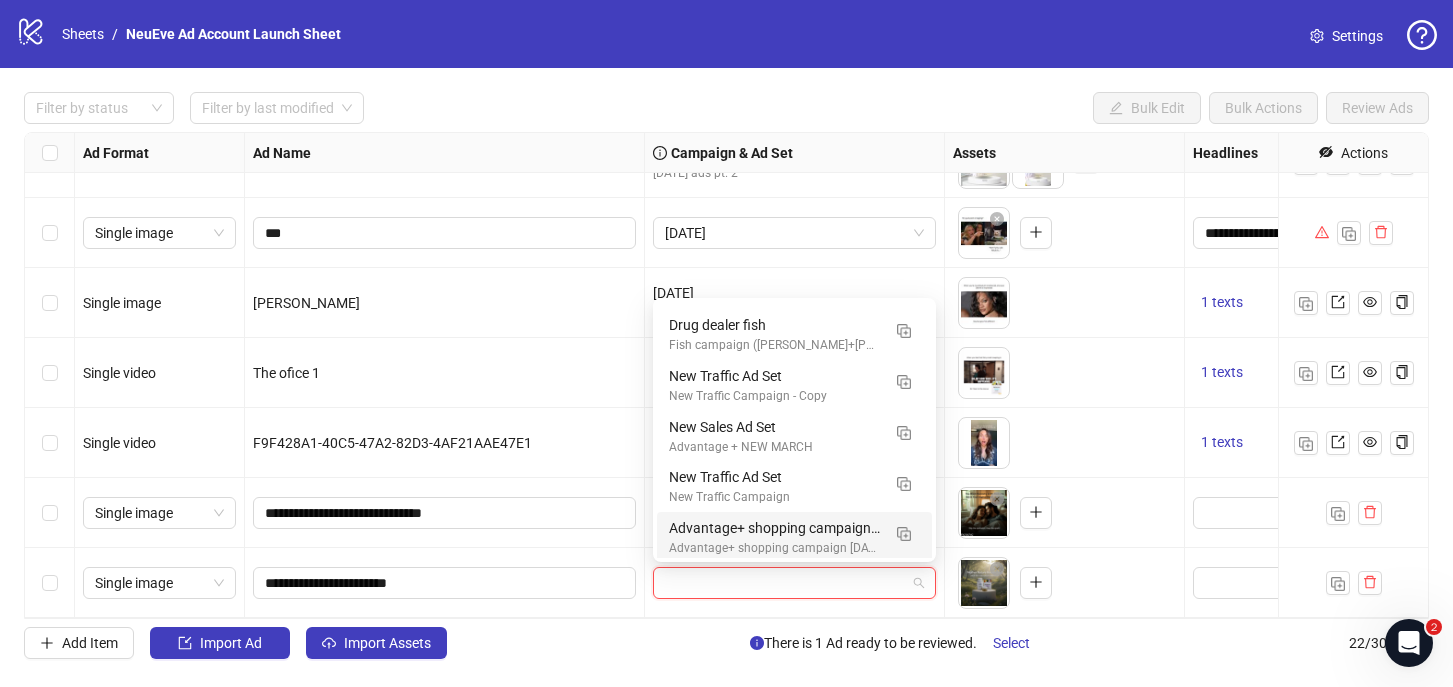 click at bounding box center [795, 583] 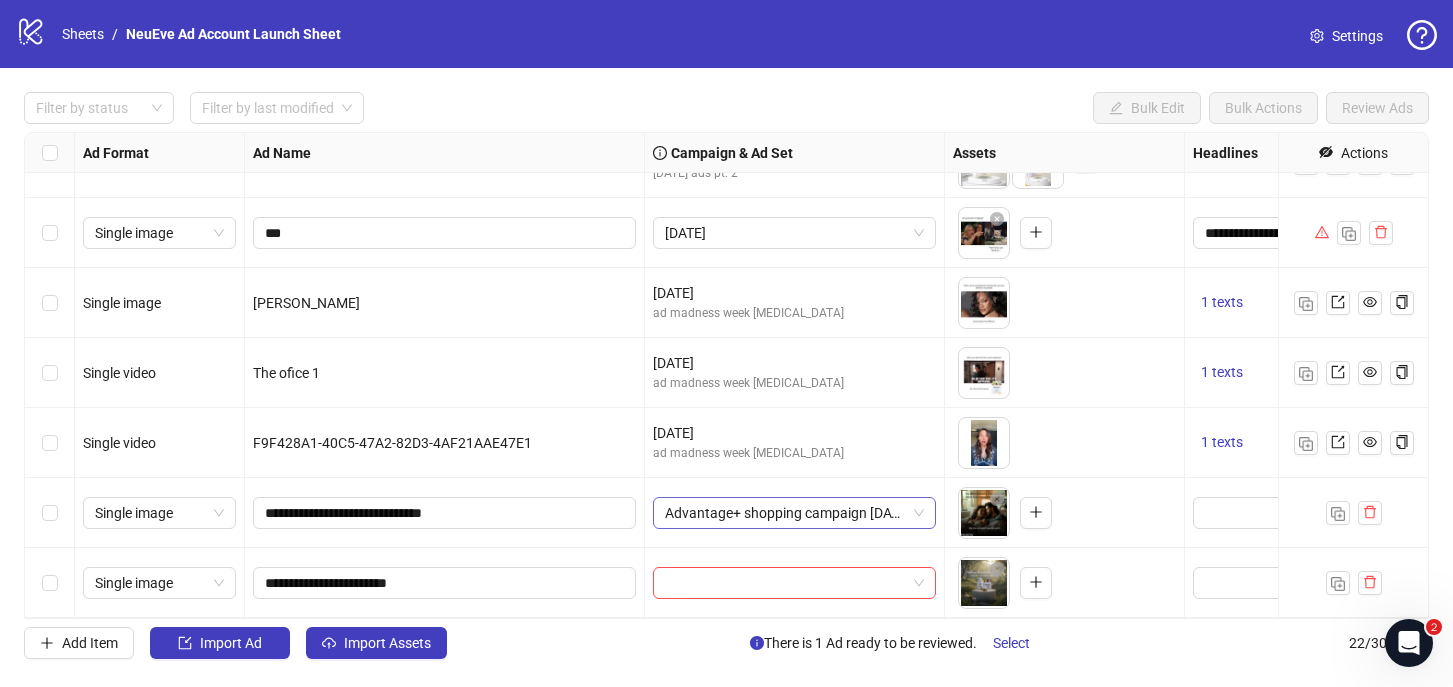 click on "Advantage+ shopping campaign [DATE] Ad set" at bounding box center (794, 513) 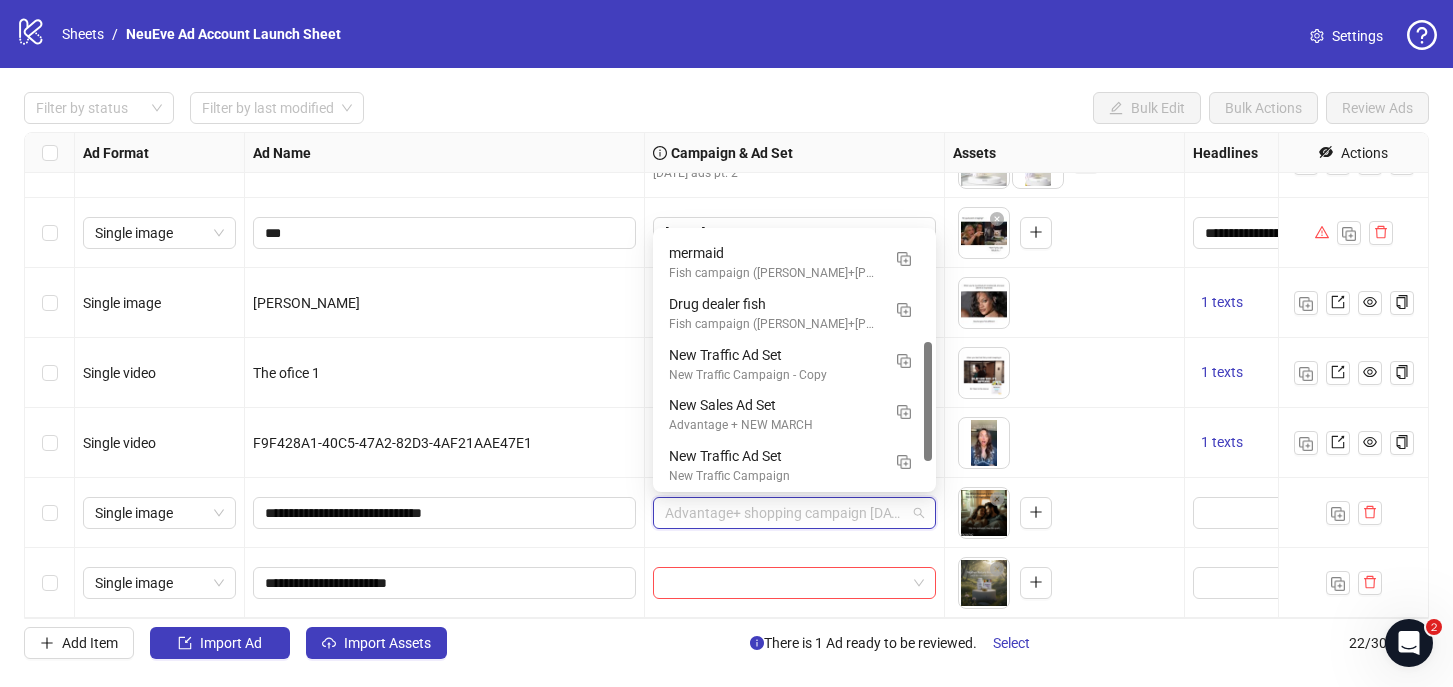 scroll, scrollTop: 294, scrollLeft: 0, axis: vertical 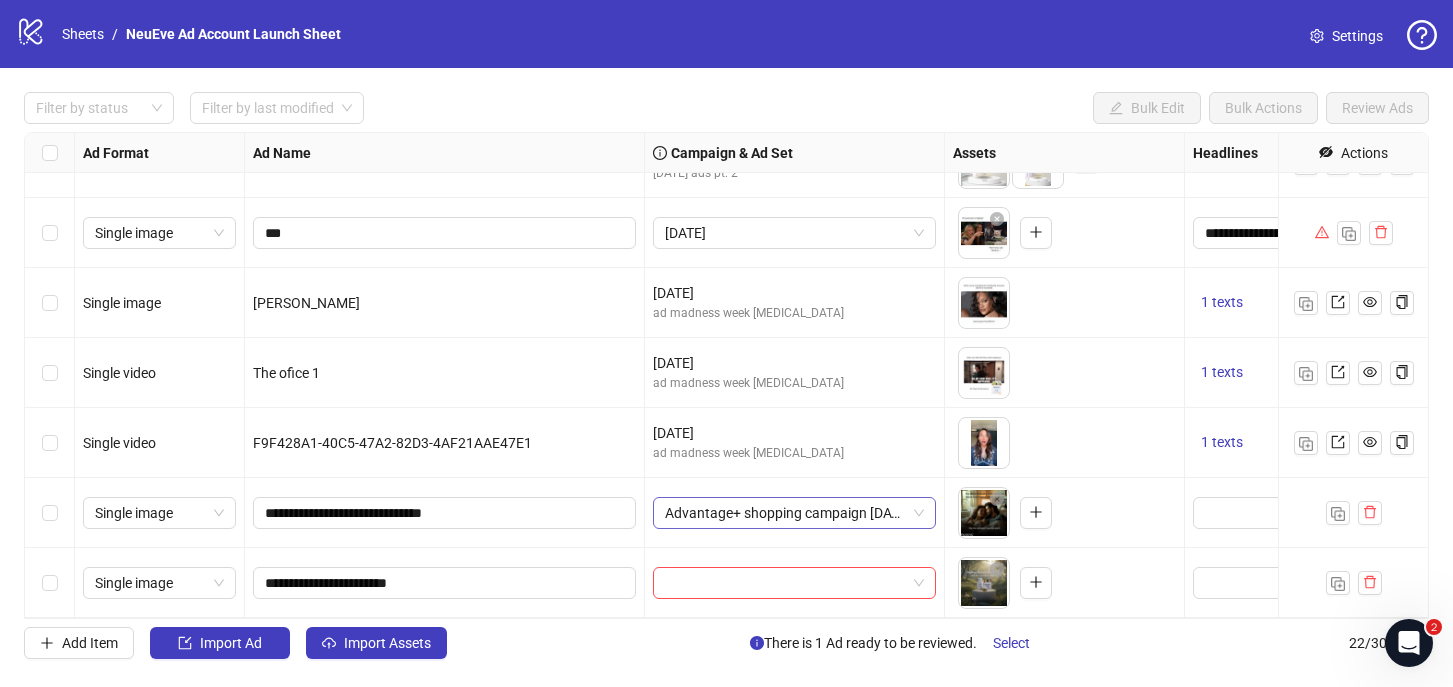 click on "Advantage+ shopping campaign [DATE] Ad set" at bounding box center (794, 513) 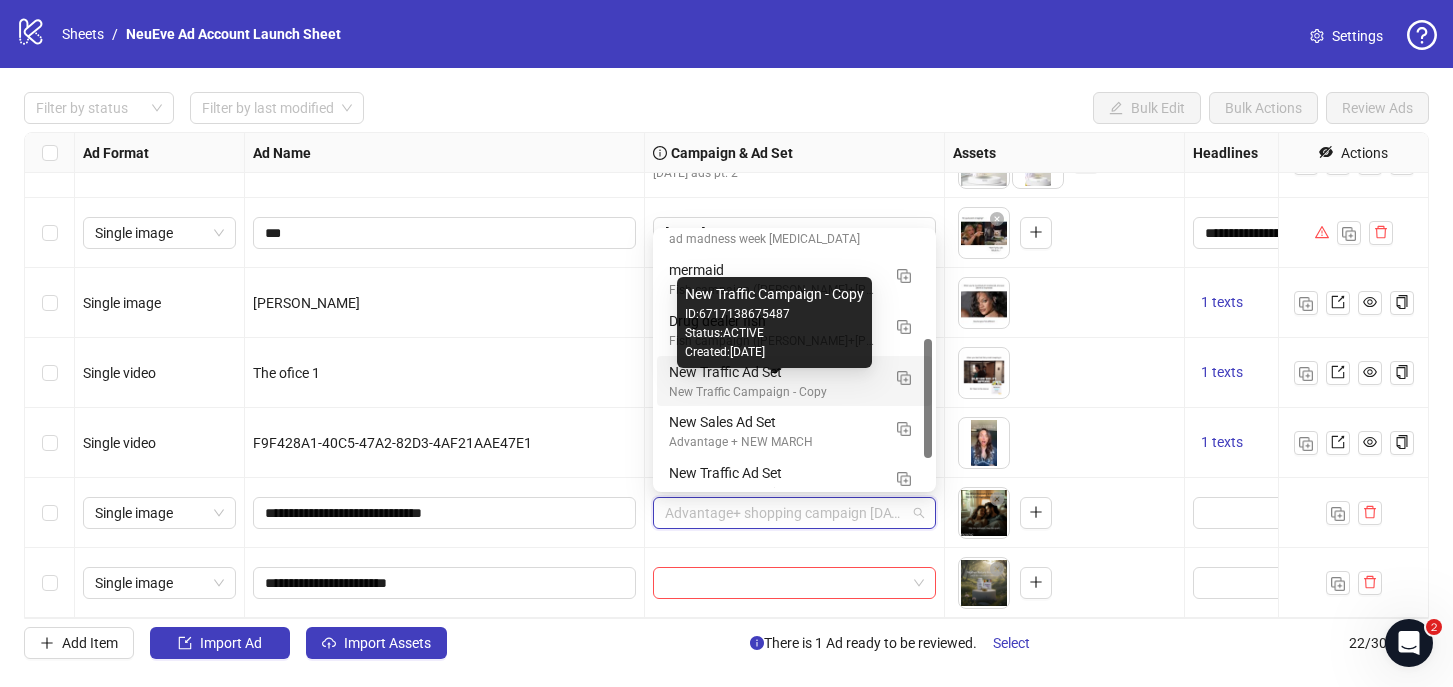 scroll, scrollTop: 294, scrollLeft: 0, axis: vertical 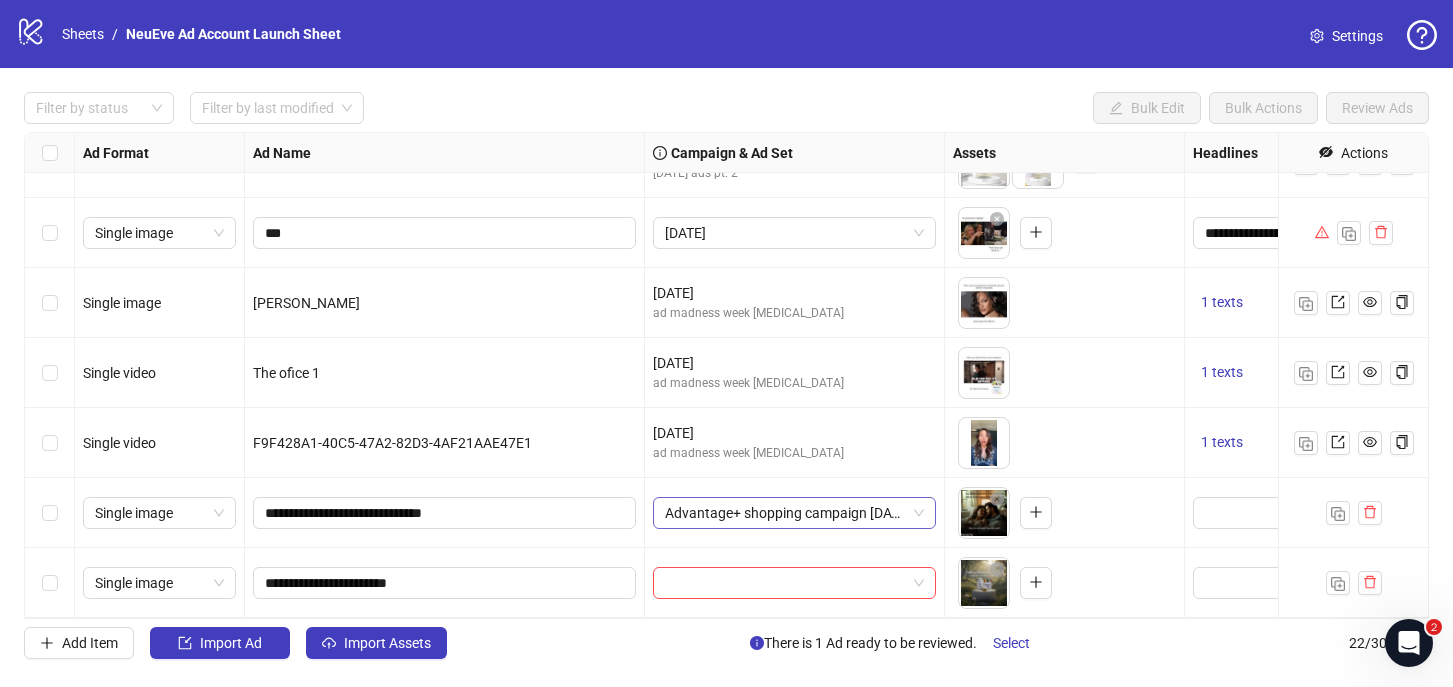click on "Advantage+ shopping campaign [DATE] Ad set" at bounding box center (794, 513) 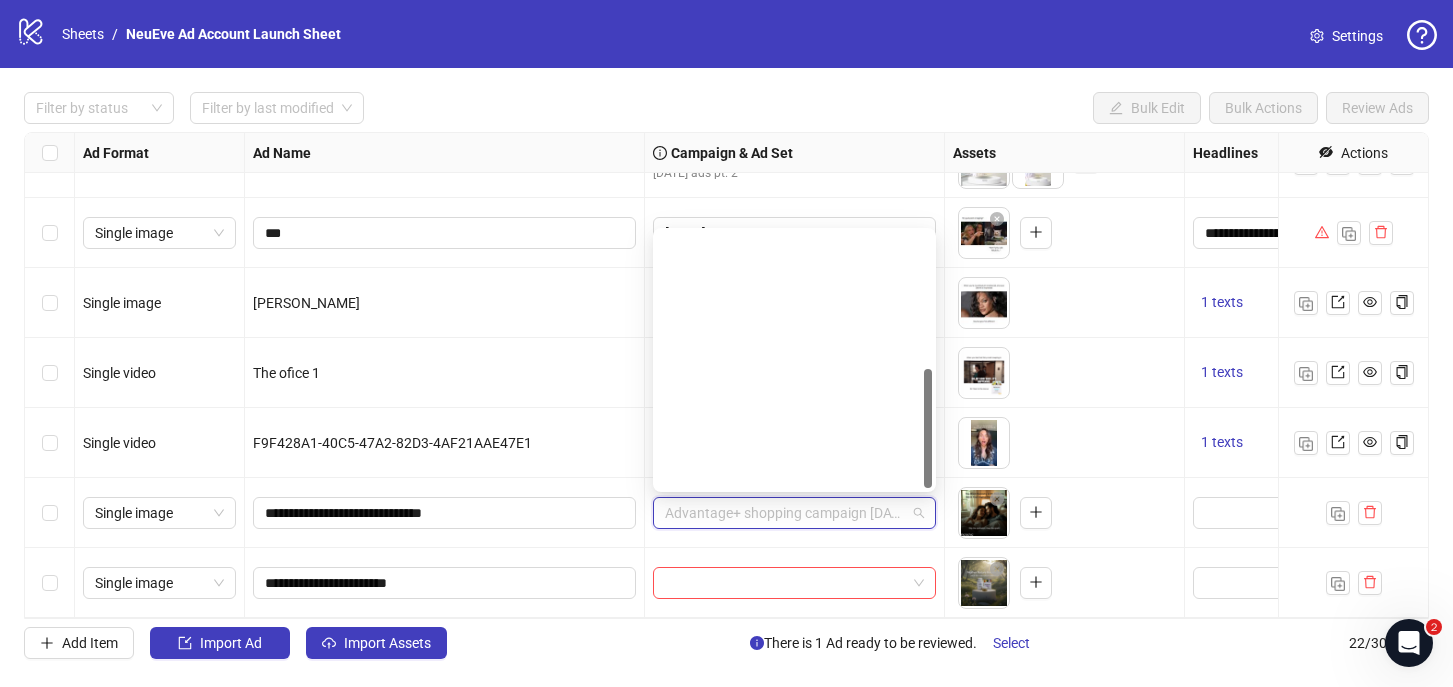 scroll, scrollTop: 294, scrollLeft: 0, axis: vertical 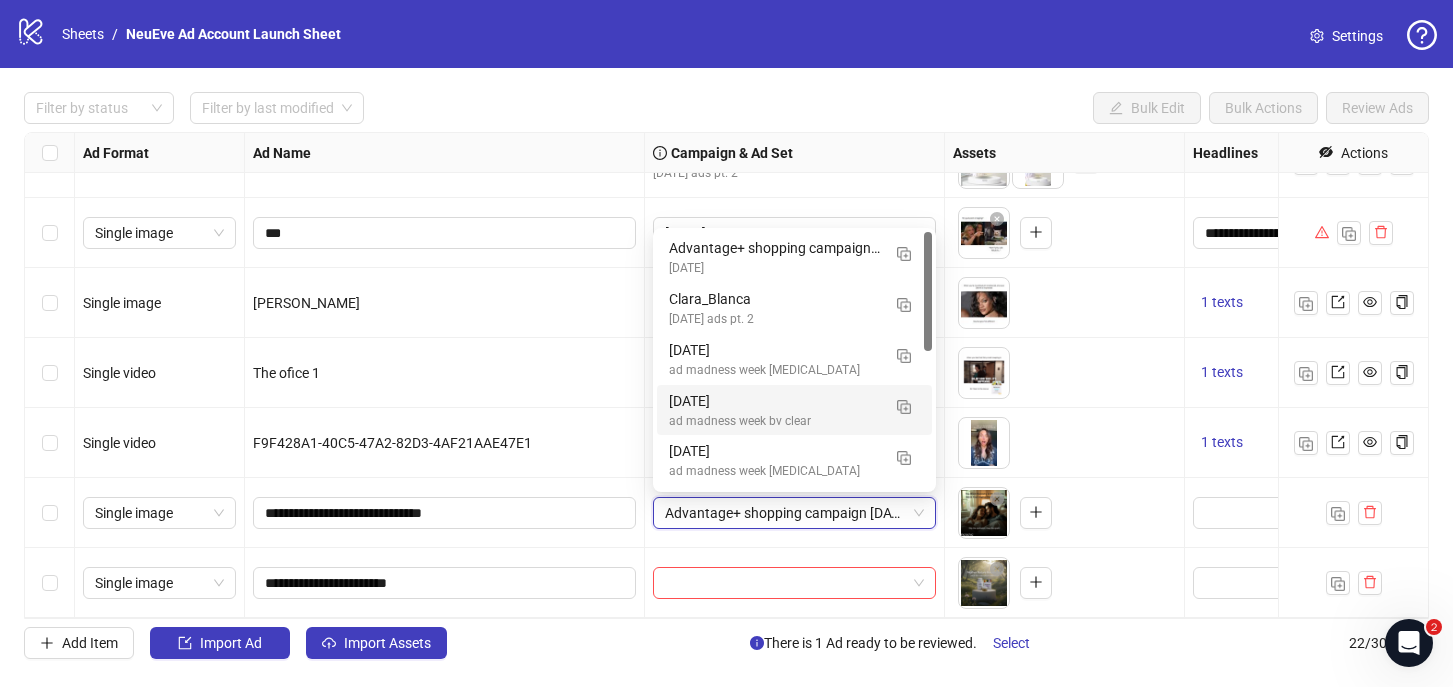 click on "F9F428A1-40C5-47A2-82D3-4AF21AAE47E1" at bounding box center [445, 443] 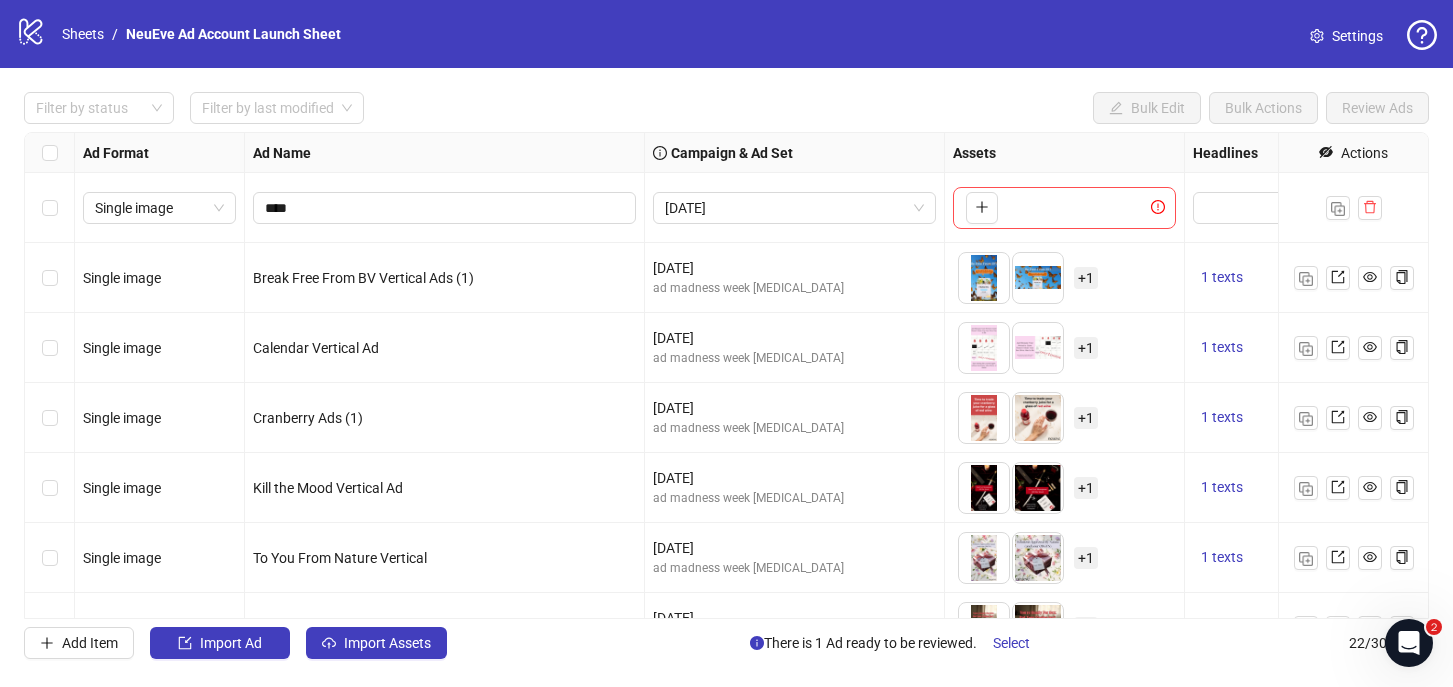 scroll, scrollTop: 0, scrollLeft: 0, axis: both 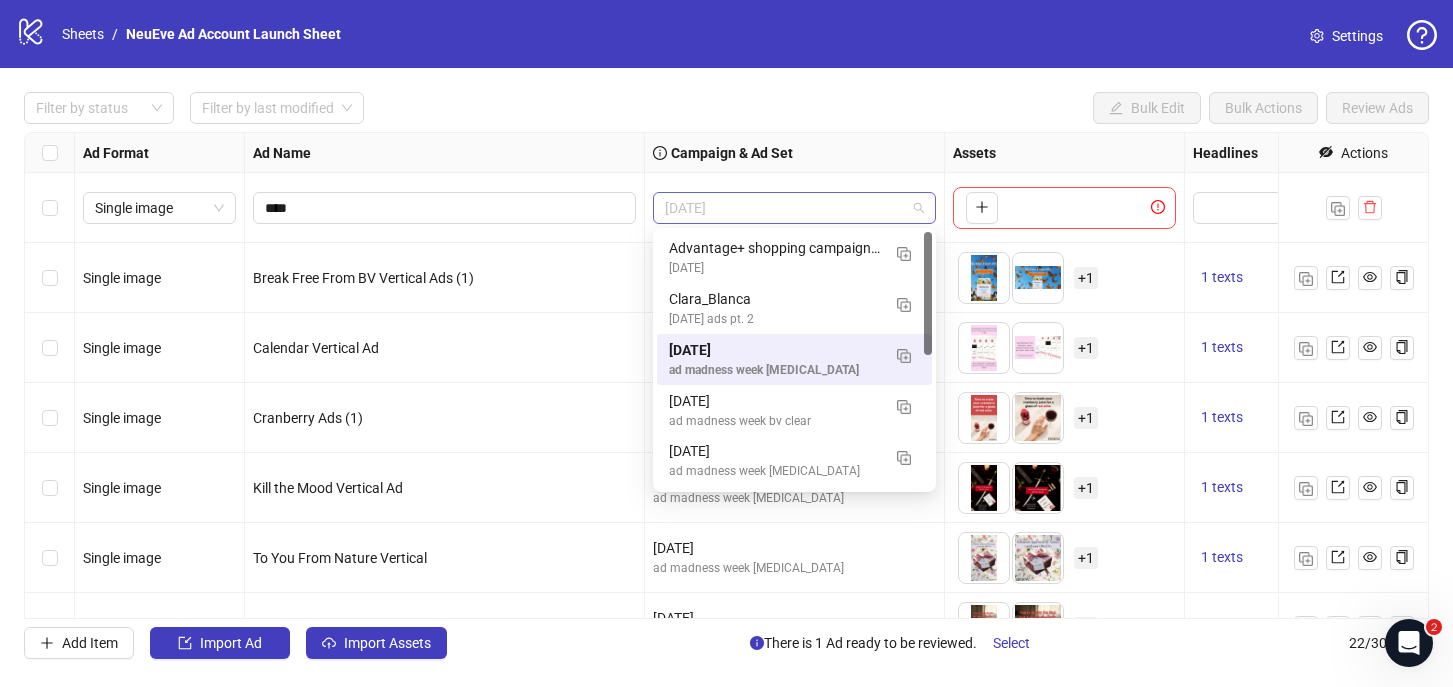 click on "[DATE]" at bounding box center (794, 208) 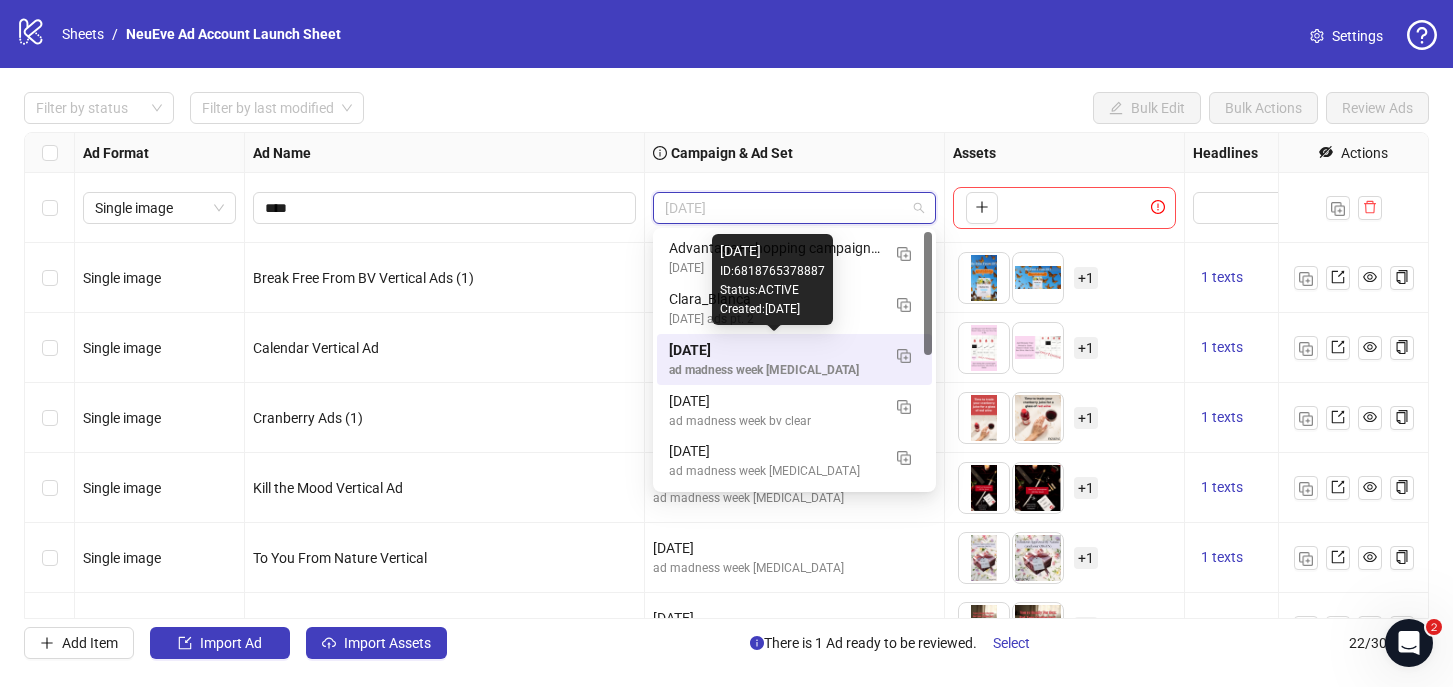 scroll, scrollTop: -2, scrollLeft: 0, axis: vertical 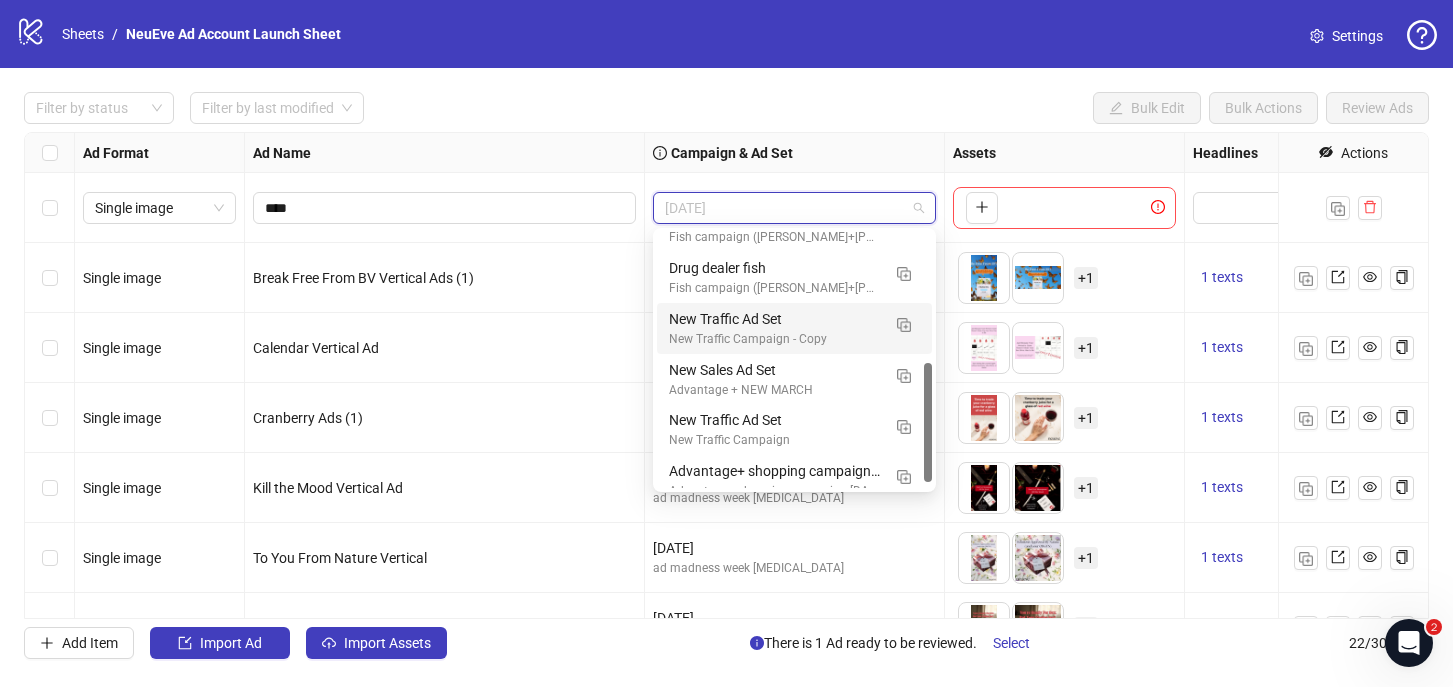 click on "Filter by status Filter by last modified Bulk Edit Bulk Actions Review Ads Ad Format Ad Name Campaign & Ad Set Assets Headlines Primary Texts Descriptions Destination URL App Product Page ID Display URL Leadgen Form Product Set ID Call to Action Actions Single image **** Friday
To pick up a draggable item, press the space bar.
While dragging, use the arrow keys to move the item.
Press space again to drop the item in its new position, or press escape to cancel.
Single image Break Free From BV Vertical Ads (1) Friday ad madness week atrophy
To pick up a draggable item, press the space bar.
While dragging, use the arrow keys to move the item.
Press space again to drop the item in its new position, or press escape to cancel.
+ 1 1 texts - Single image Calendar Vertical Ad Friday ad madness week atrophy + 1 1 texts 1 texts Single image Cranberry Ads (1) Friday ad madness week atrophy + 1 1 texts 1 texts Single image Kill the Mood Vertical Ad Friday ad madness week atrophy + 1 + 1" at bounding box center [726, 375] 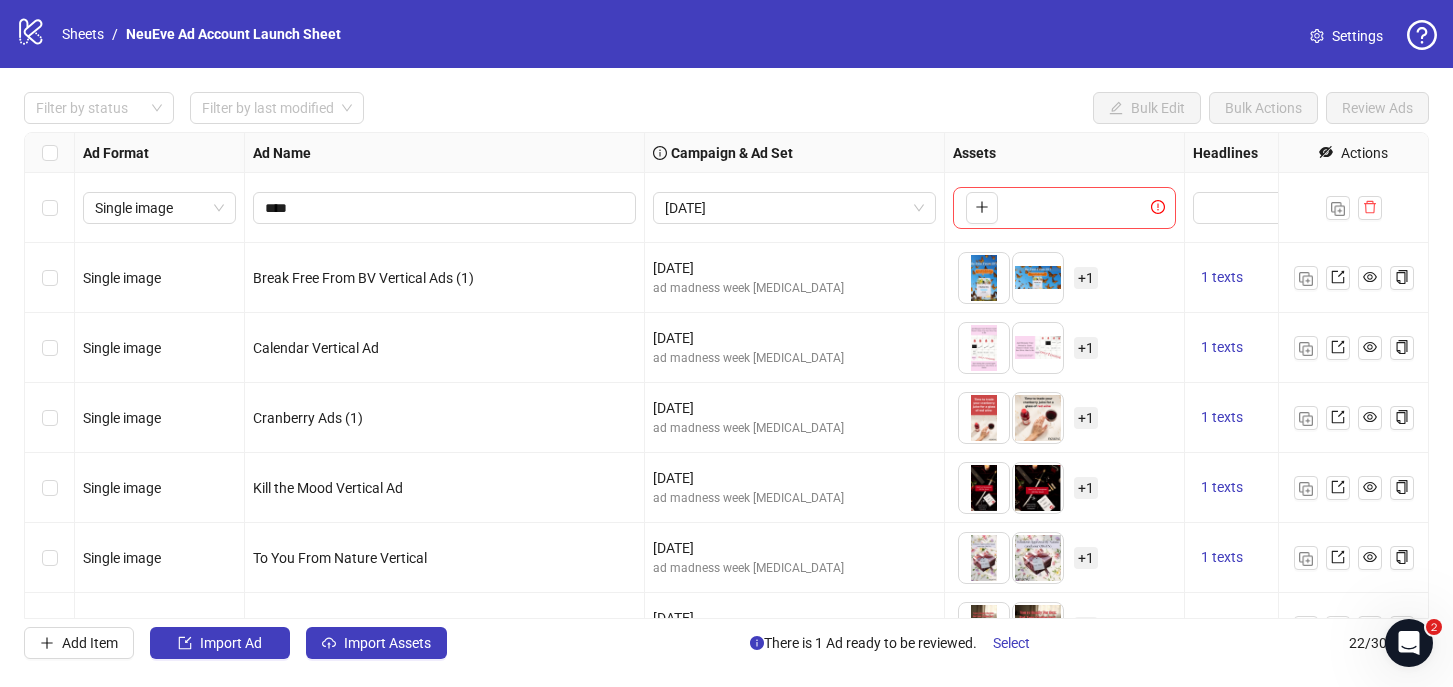 click on "logo/logo-mobile Sheets / NeuEve Ad Account Launch Sheet" at bounding box center (182, 34) 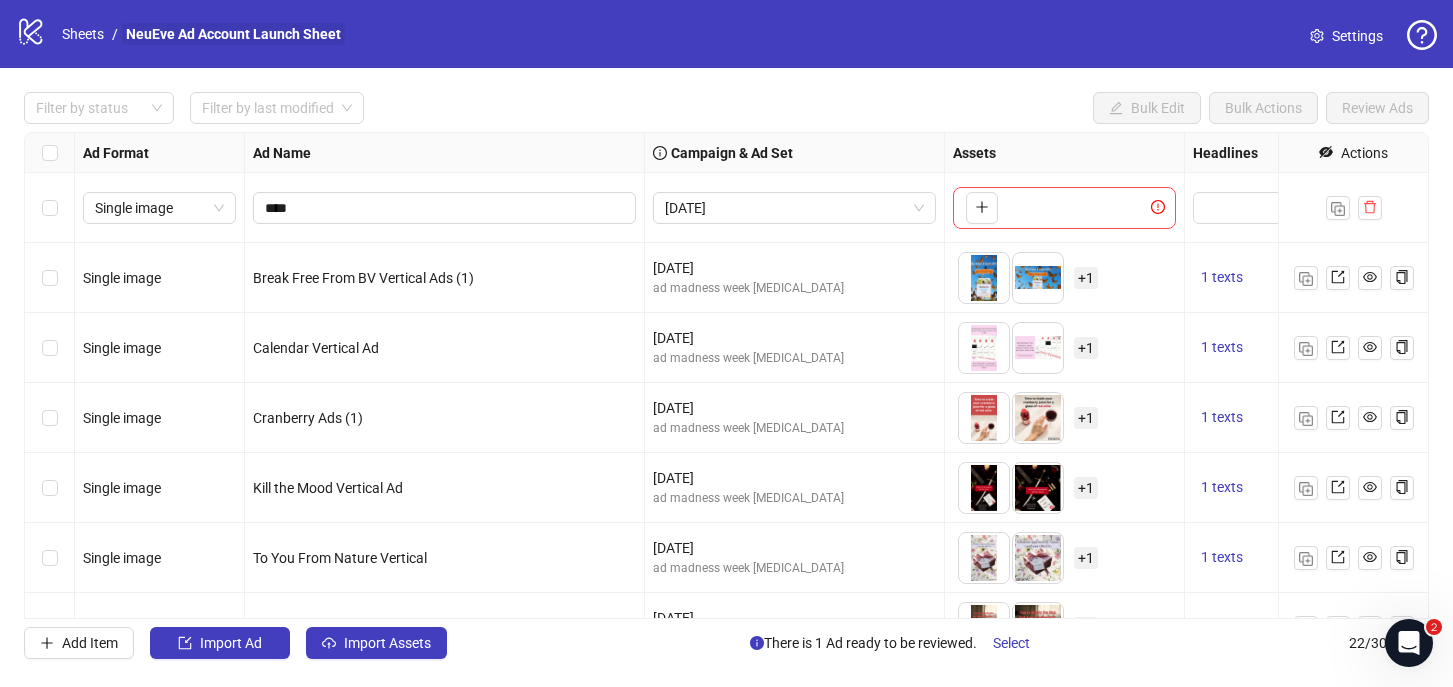 click on "NeuEve Ad Account Launch Sheet" at bounding box center (233, 34) 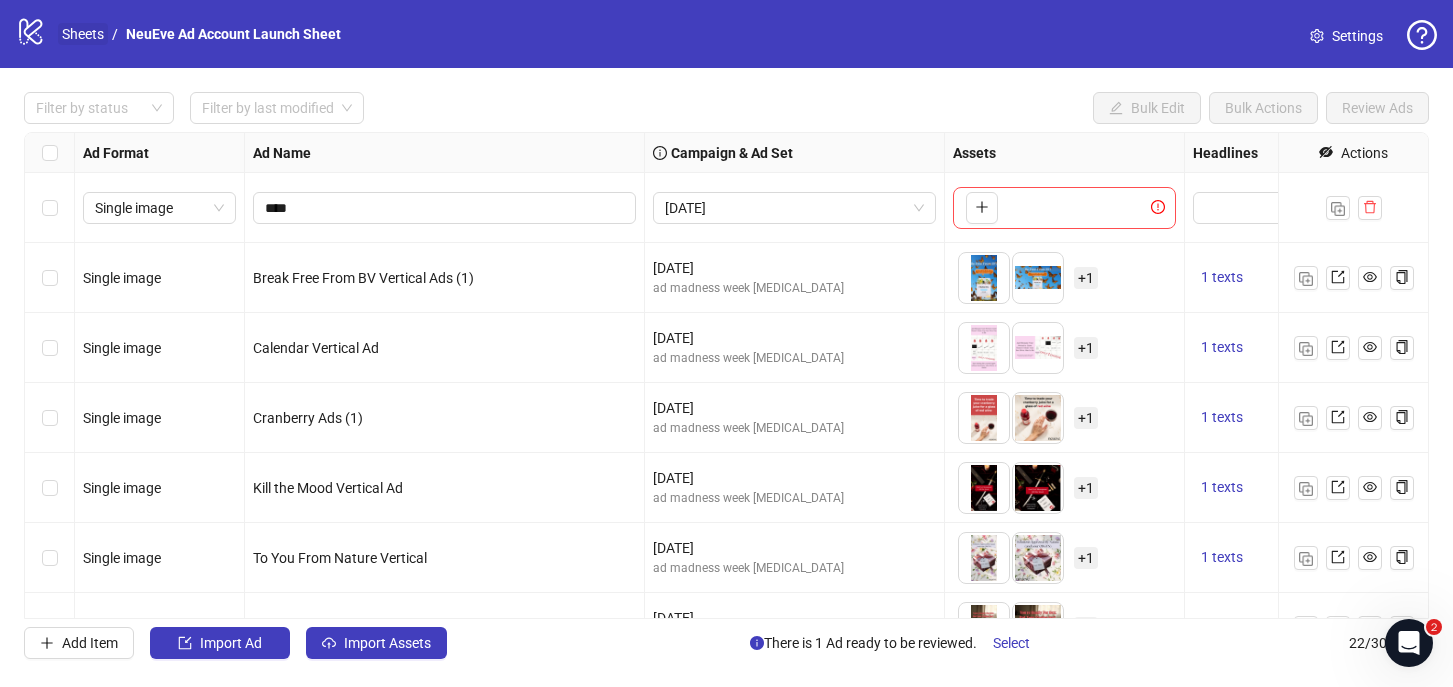click on "Sheets" at bounding box center [83, 34] 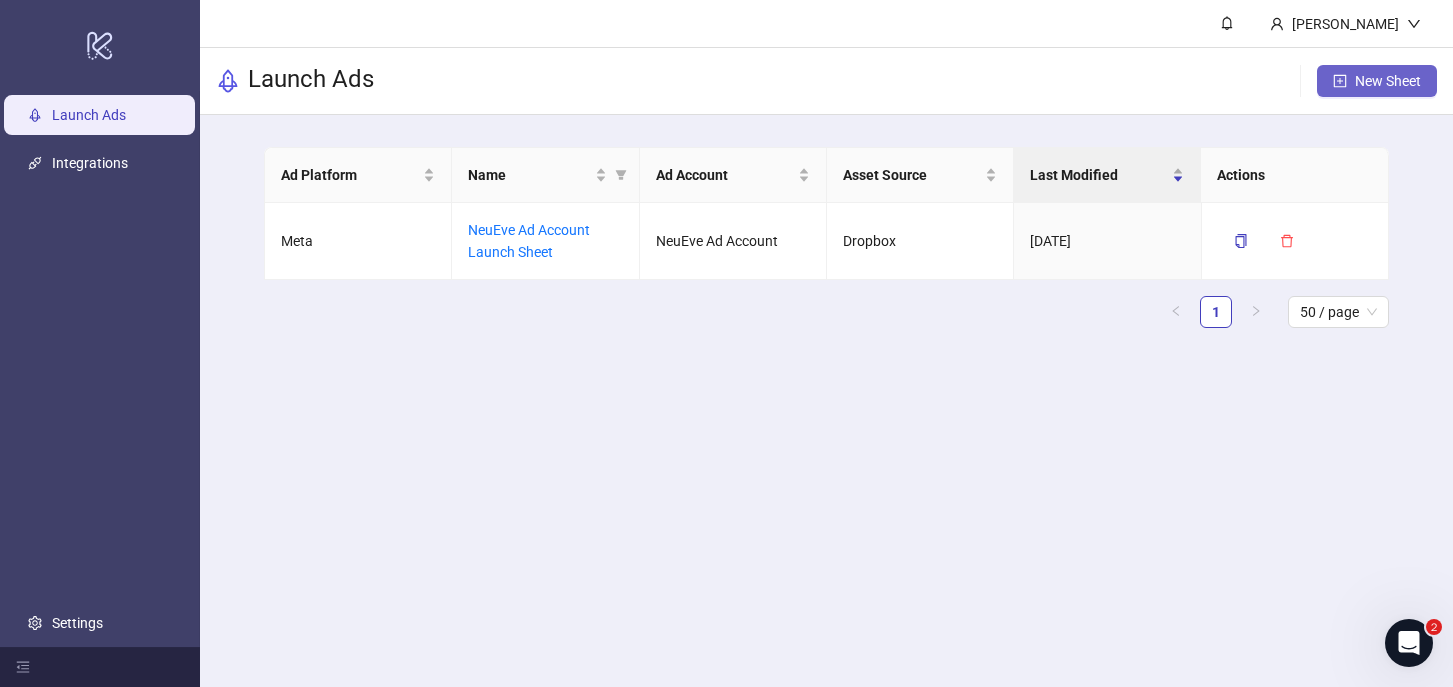 click on "New Sheet" at bounding box center [1377, 81] 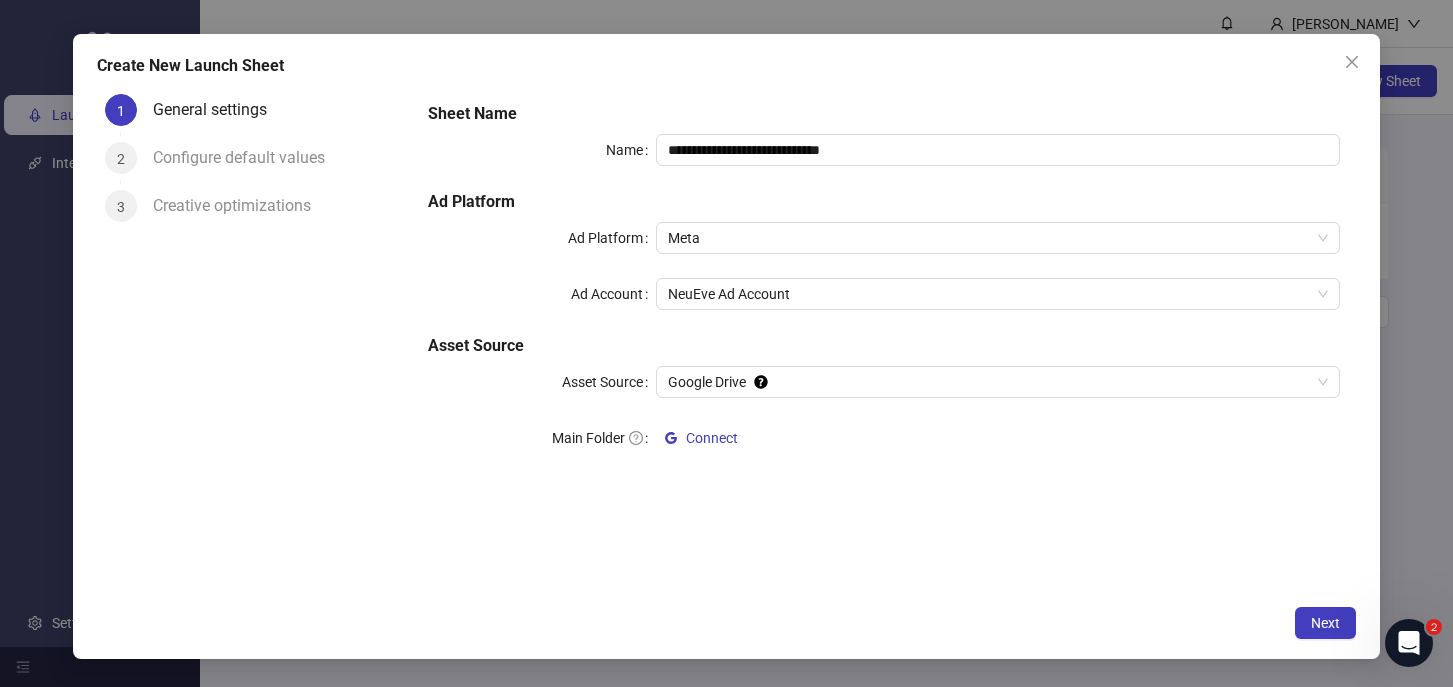 click on "**********" at bounding box center [884, 290] 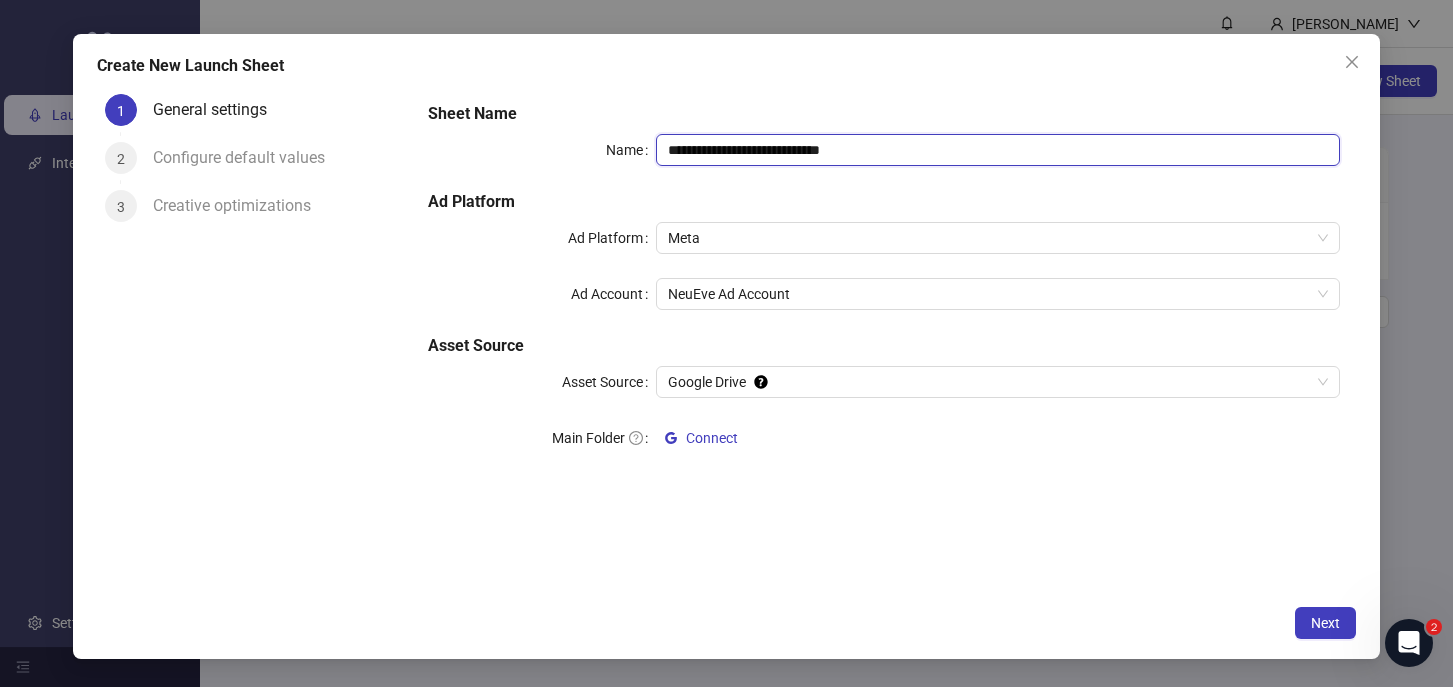 click on "**********" at bounding box center [998, 150] 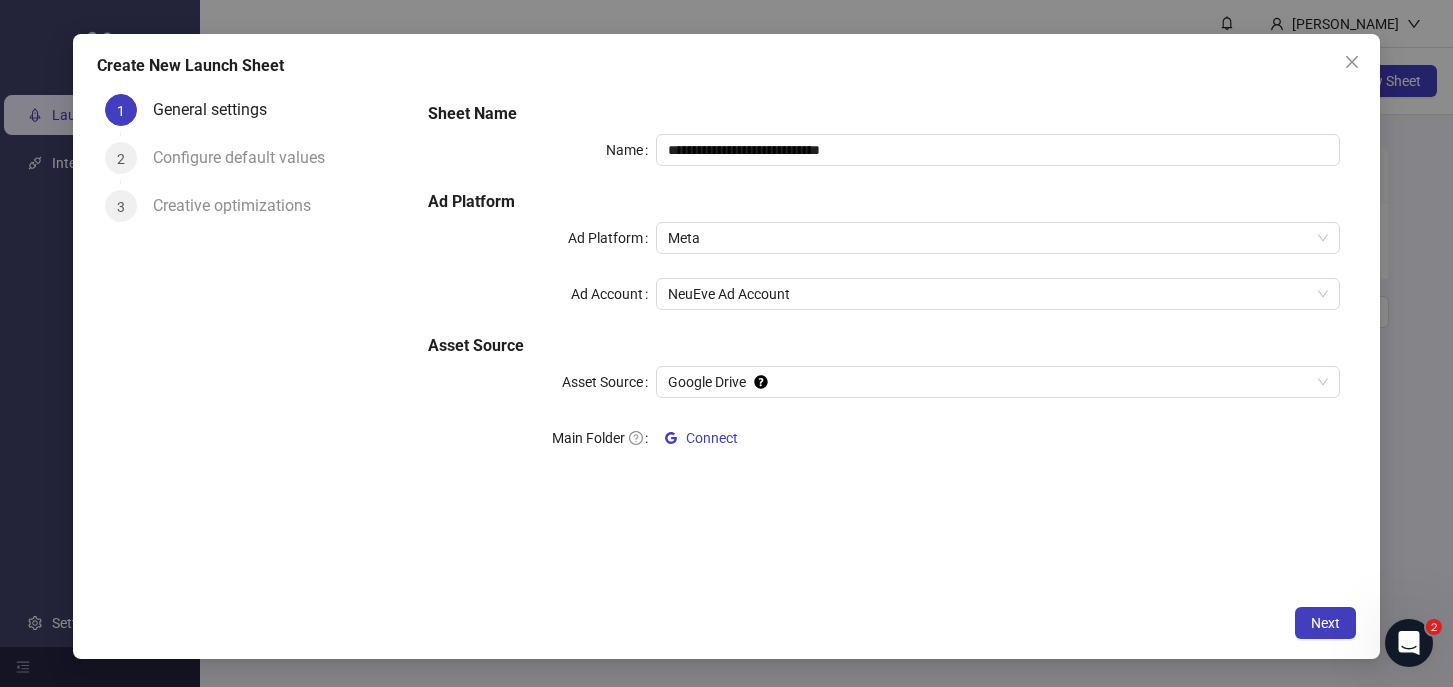 click on "**********" at bounding box center [884, 290] 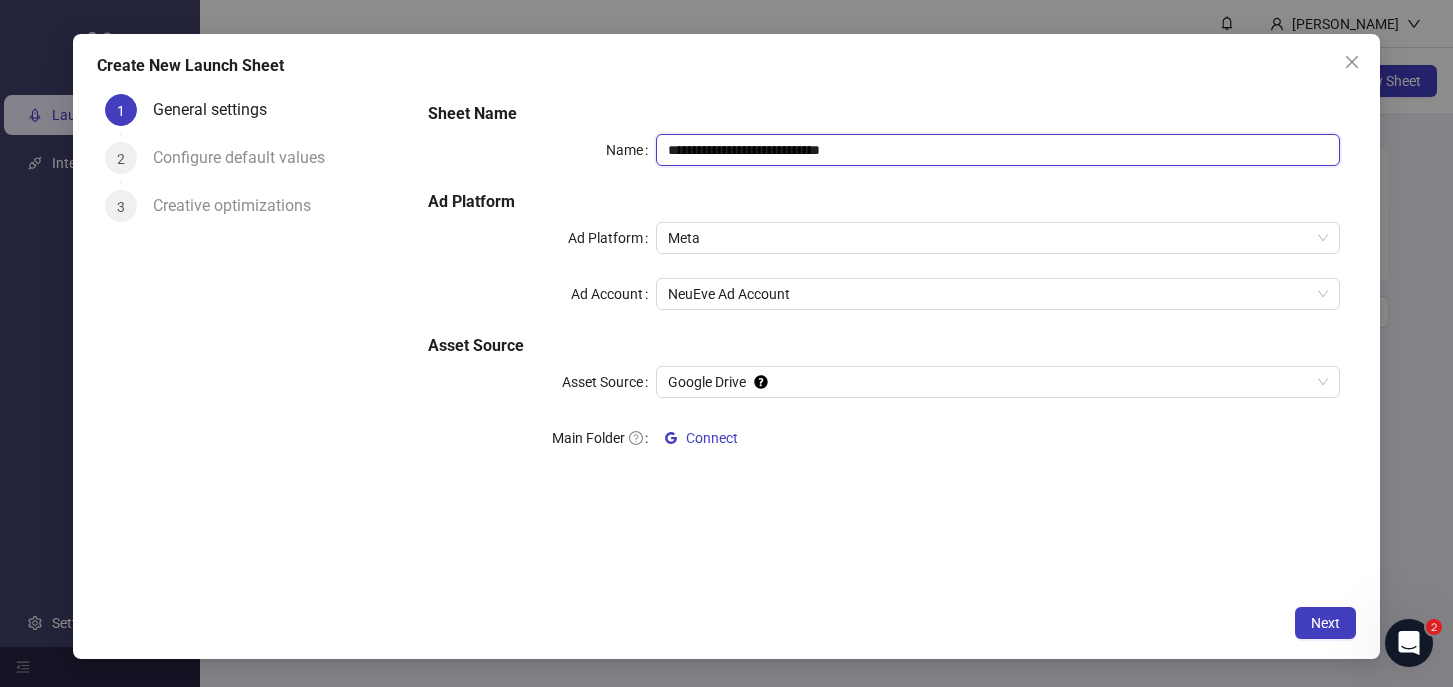 click on "**********" at bounding box center [998, 150] 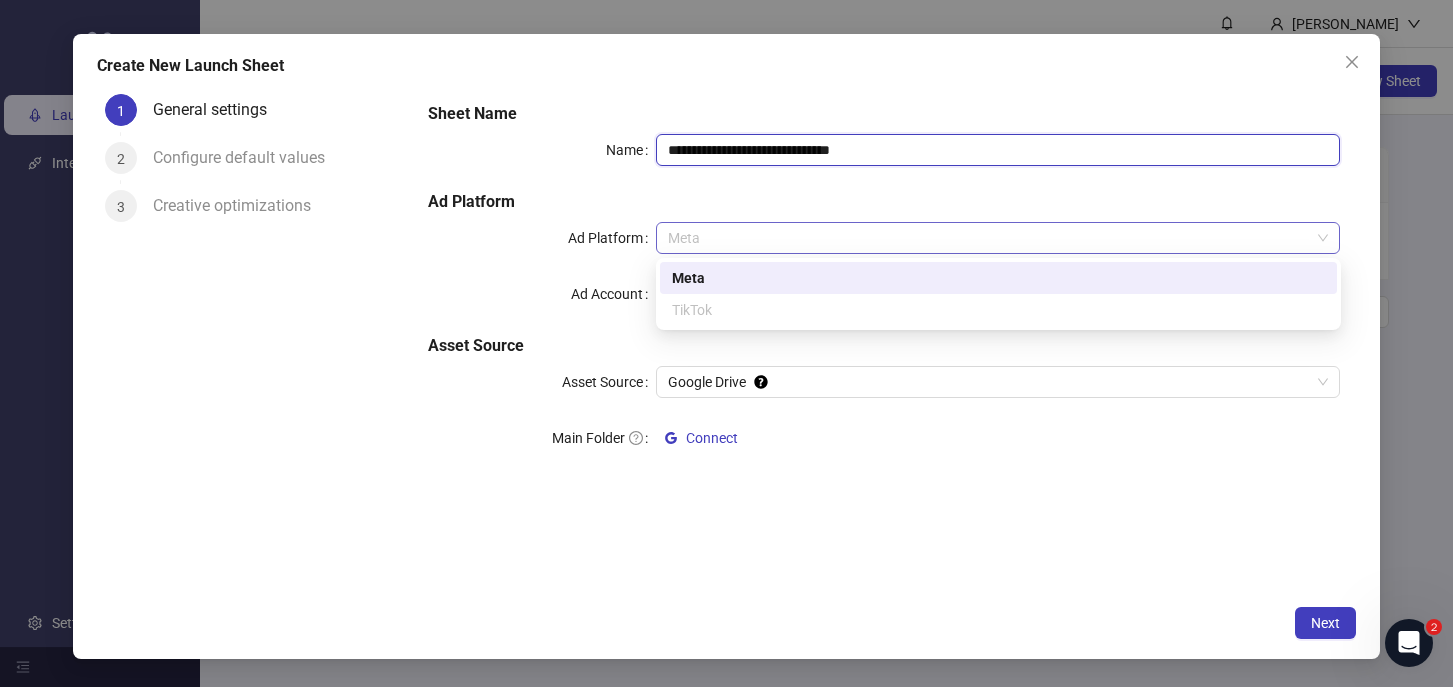 click on "Meta" at bounding box center [998, 238] 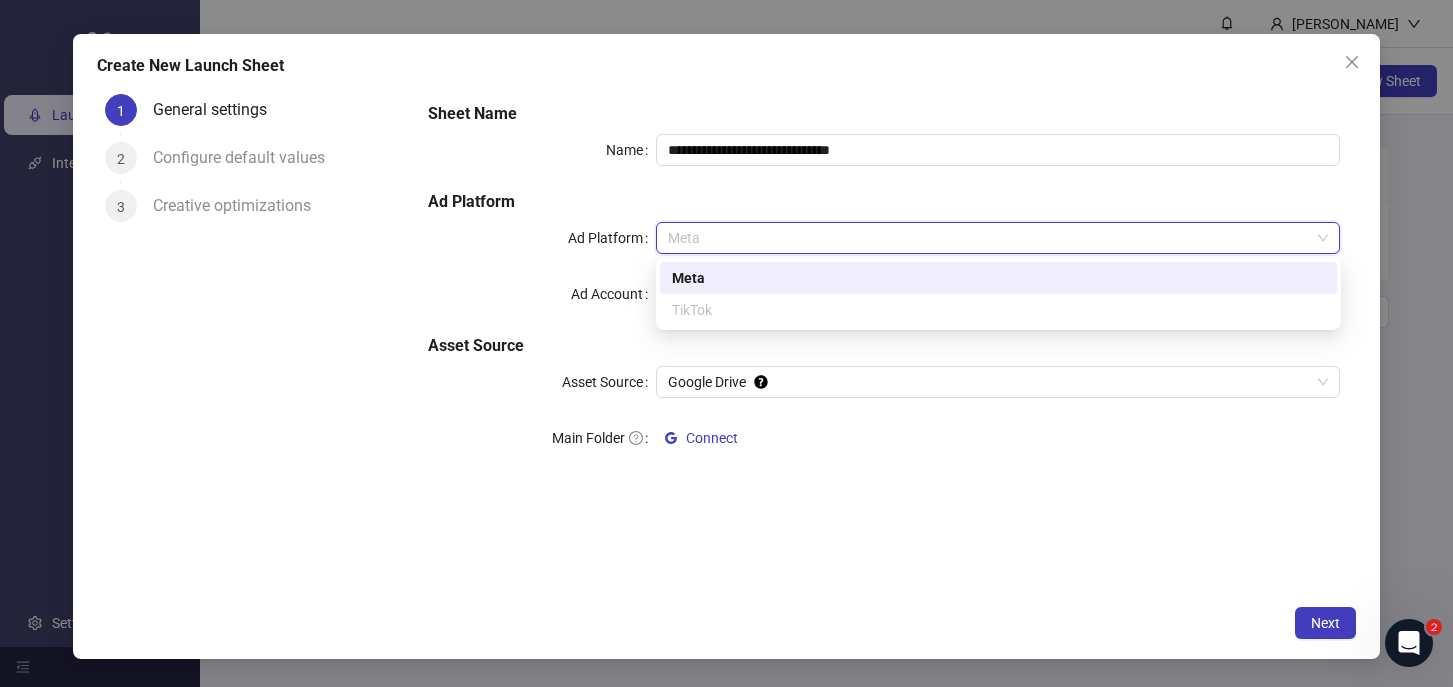click on "**********" at bounding box center [884, 290] 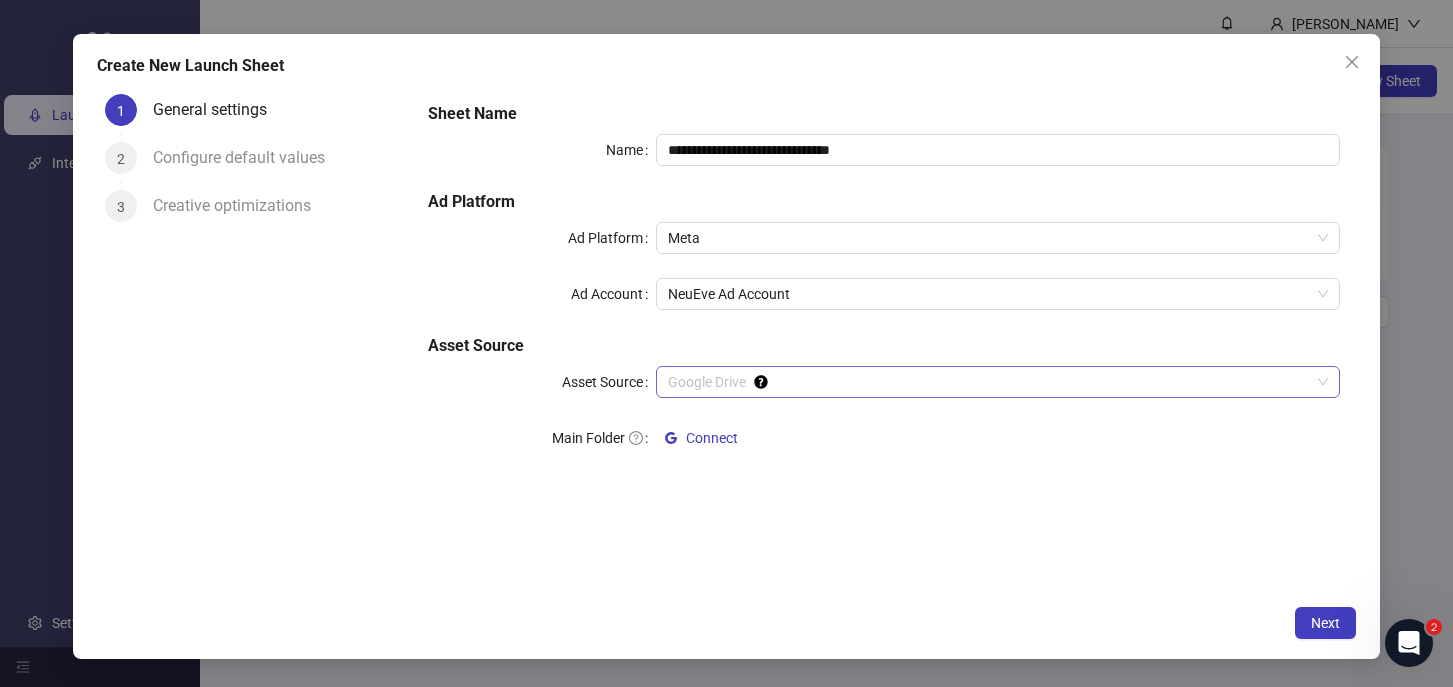 click on "Google Drive" at bounding box center (998, 382) 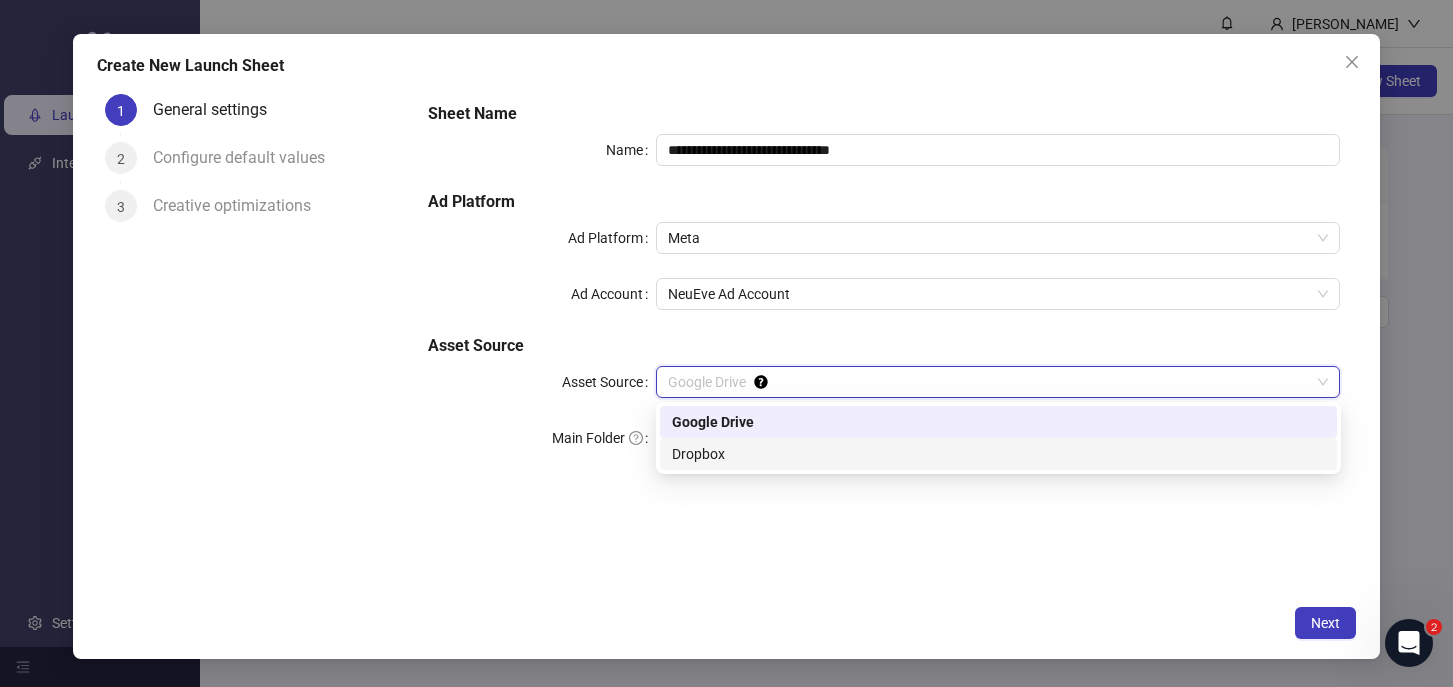 click on "Dropbox" at bounding box center (998, 454) 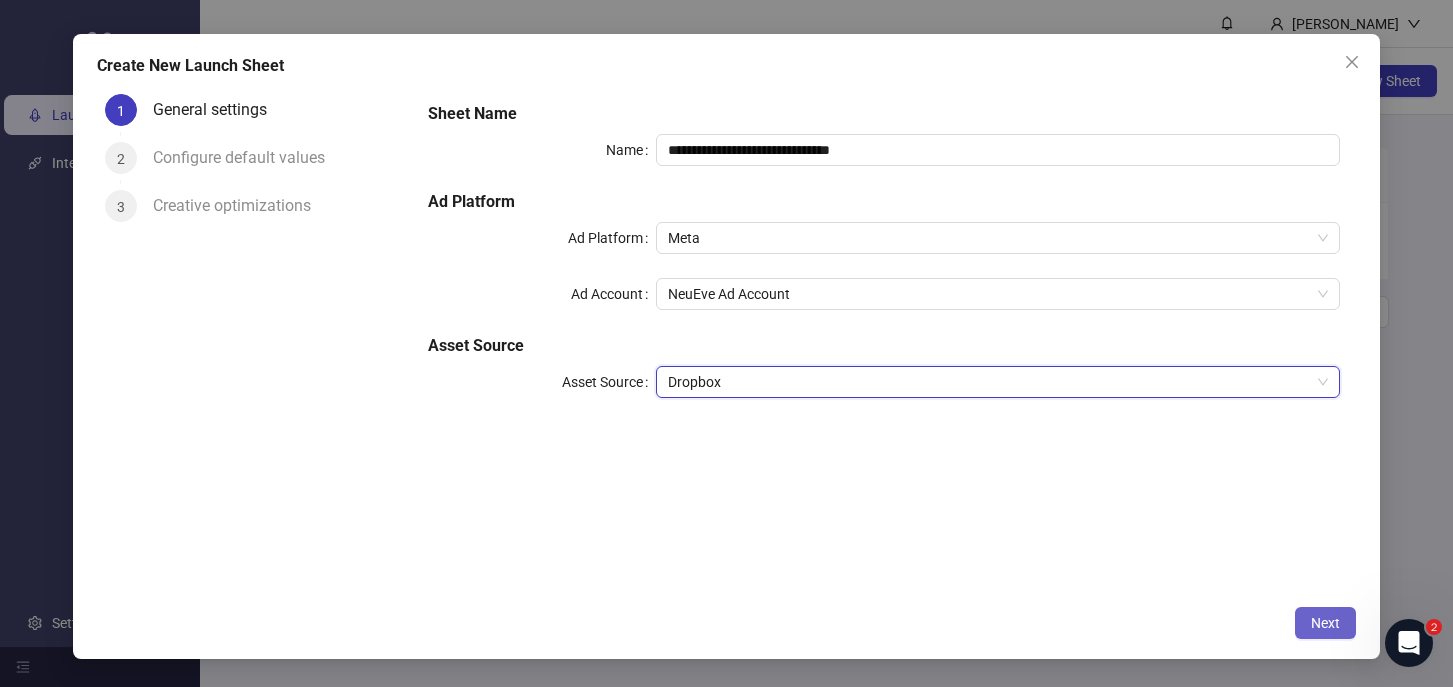 click on "Next" at bounding box center [1325, 623] 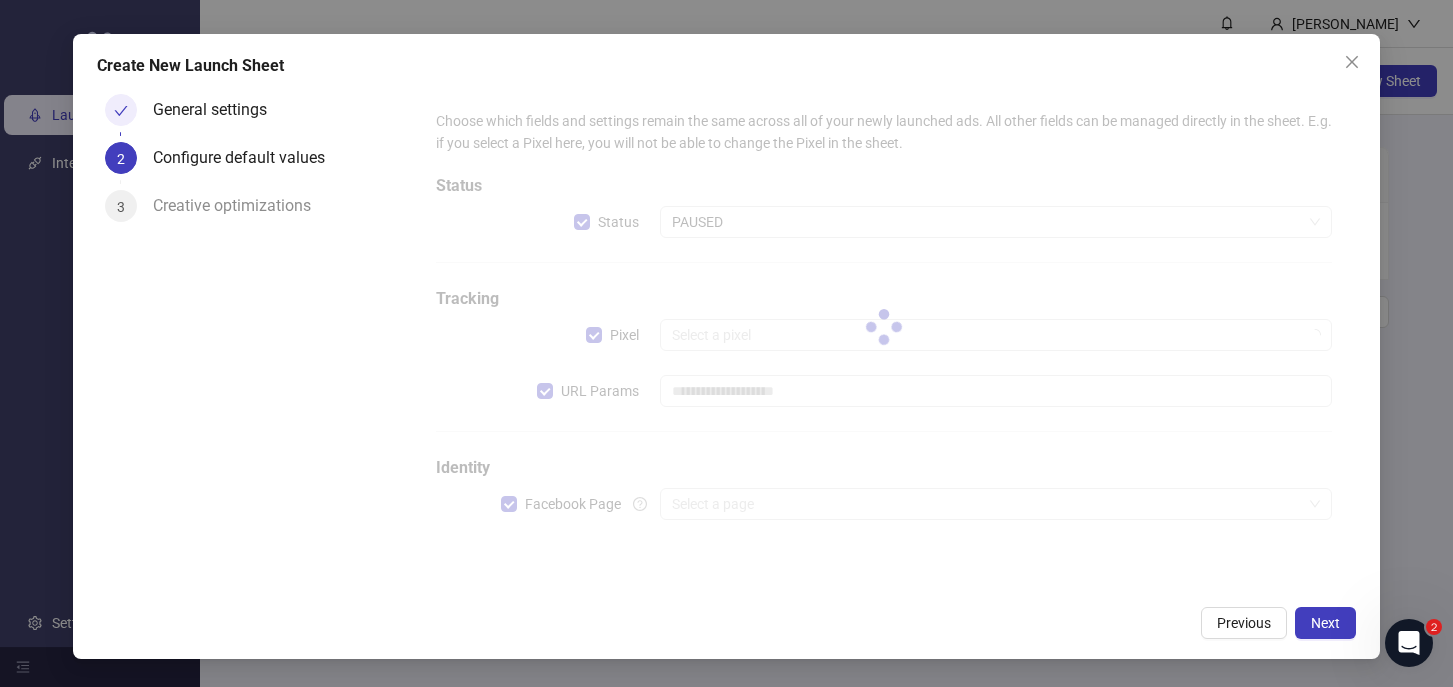 type on "**********" 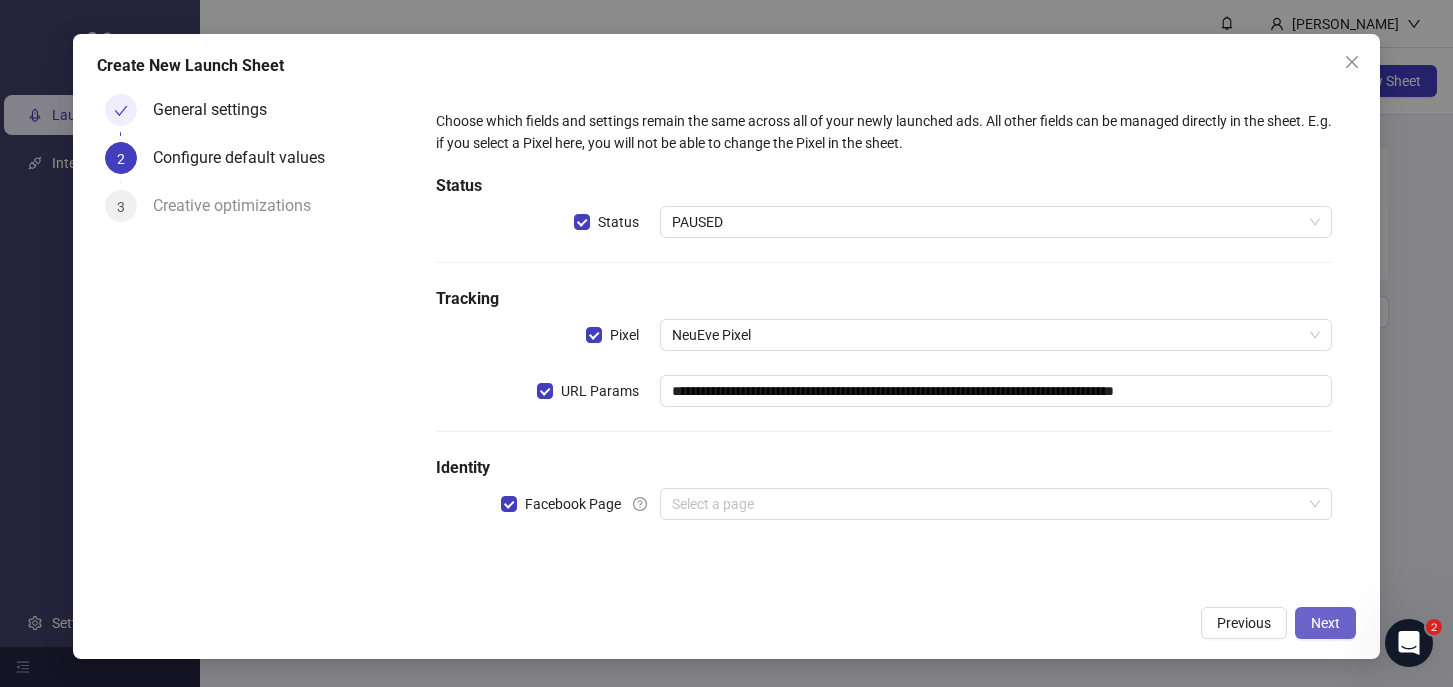 click on "Next" at bounding box center [1325, 623] 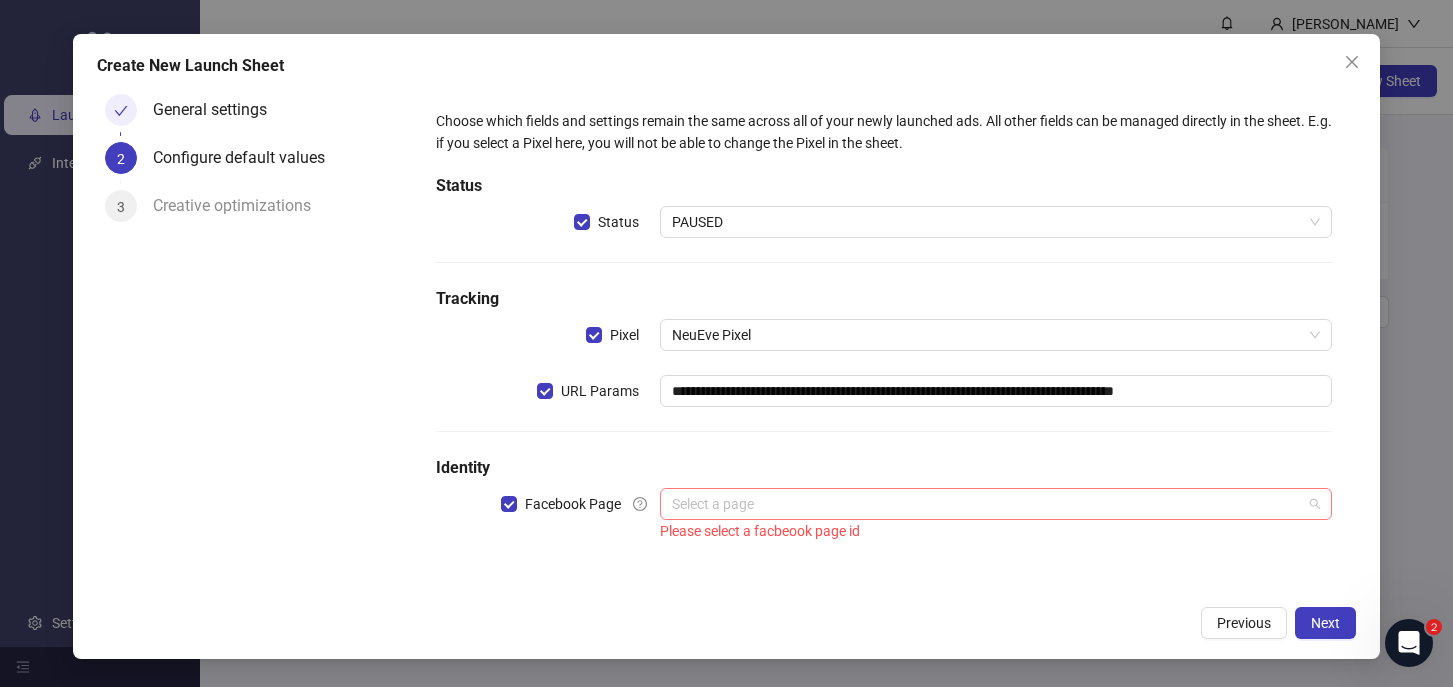 click at bounding box center (987, 504) 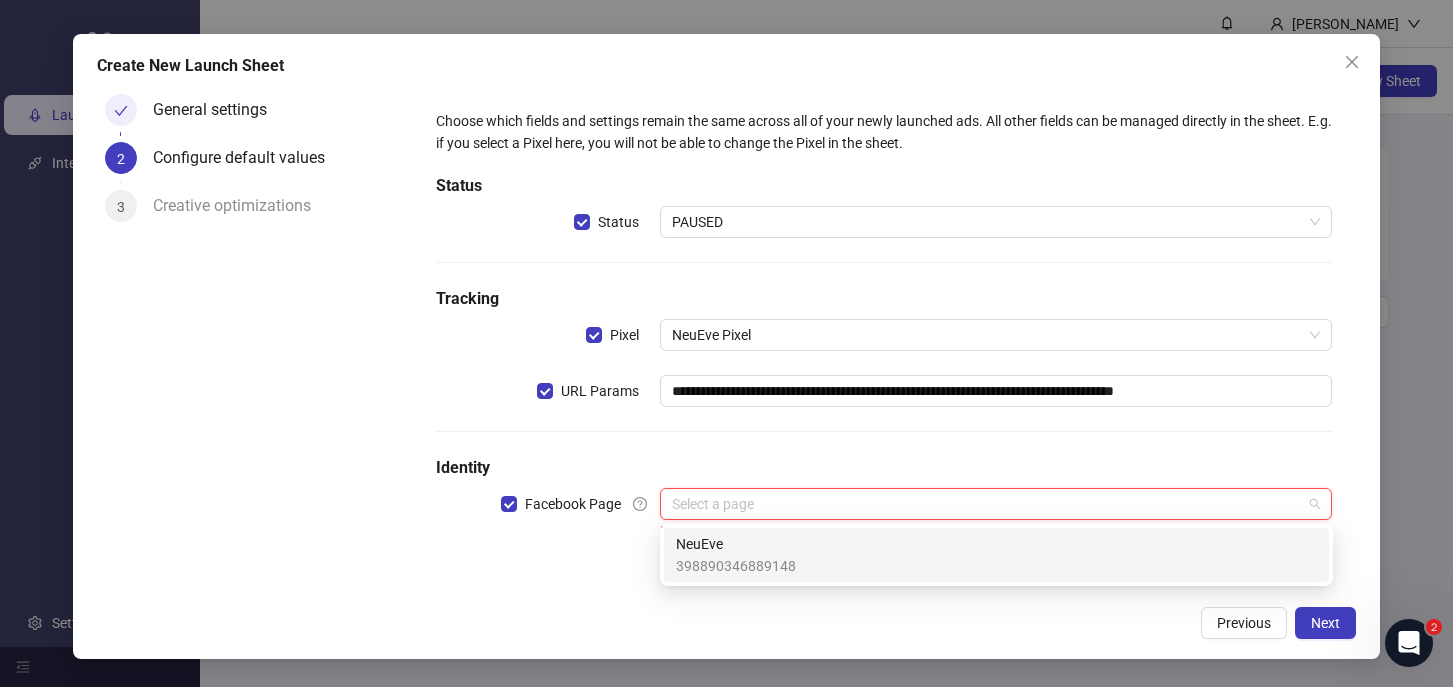 click on "NeuEve 398890346889148" at bounding box center [996, 555] 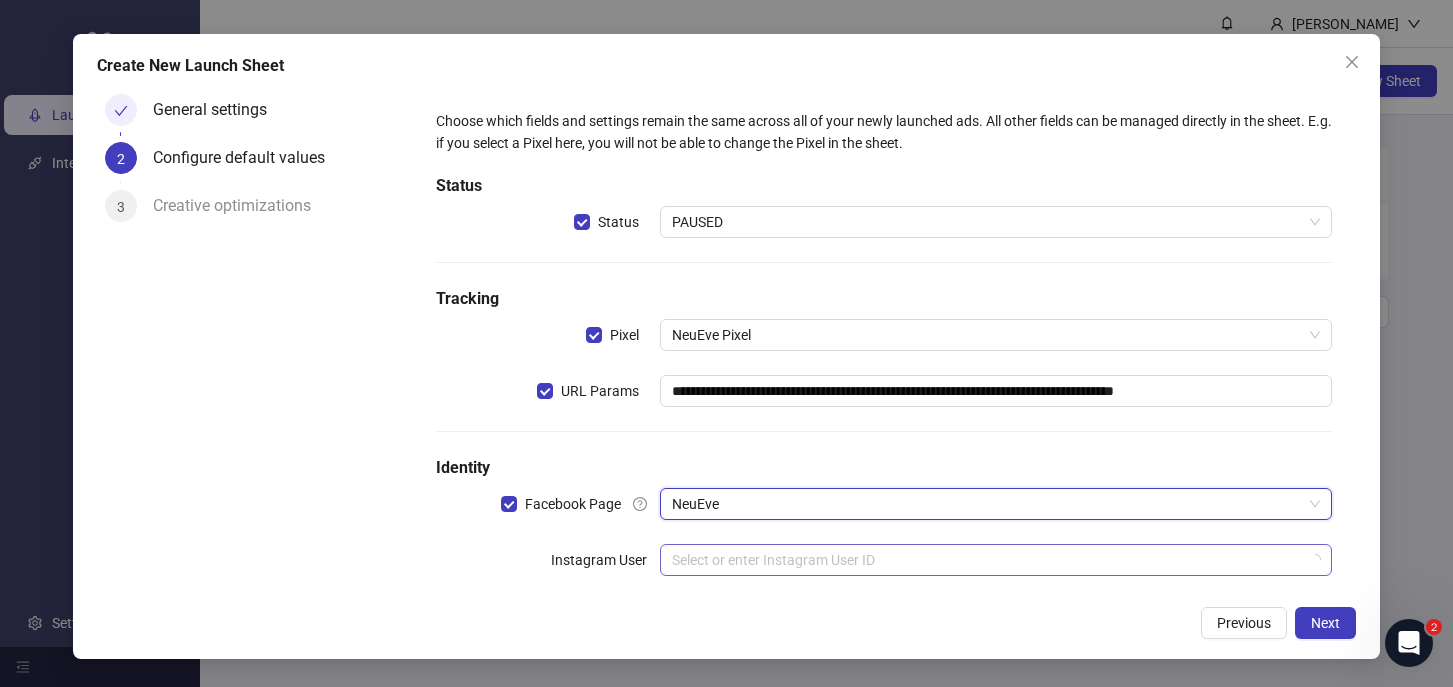 click at bounding box center (987, 560) 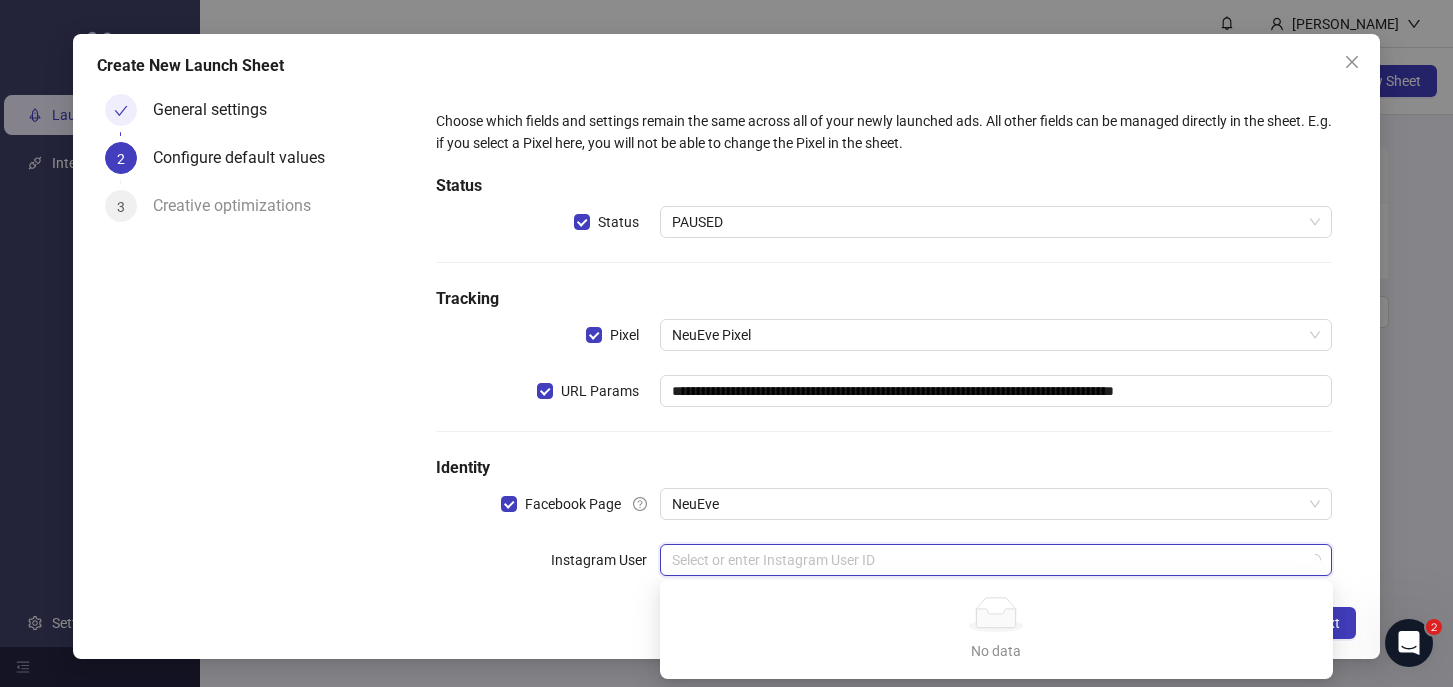 click on "No data" at bounding box center [996, 614] 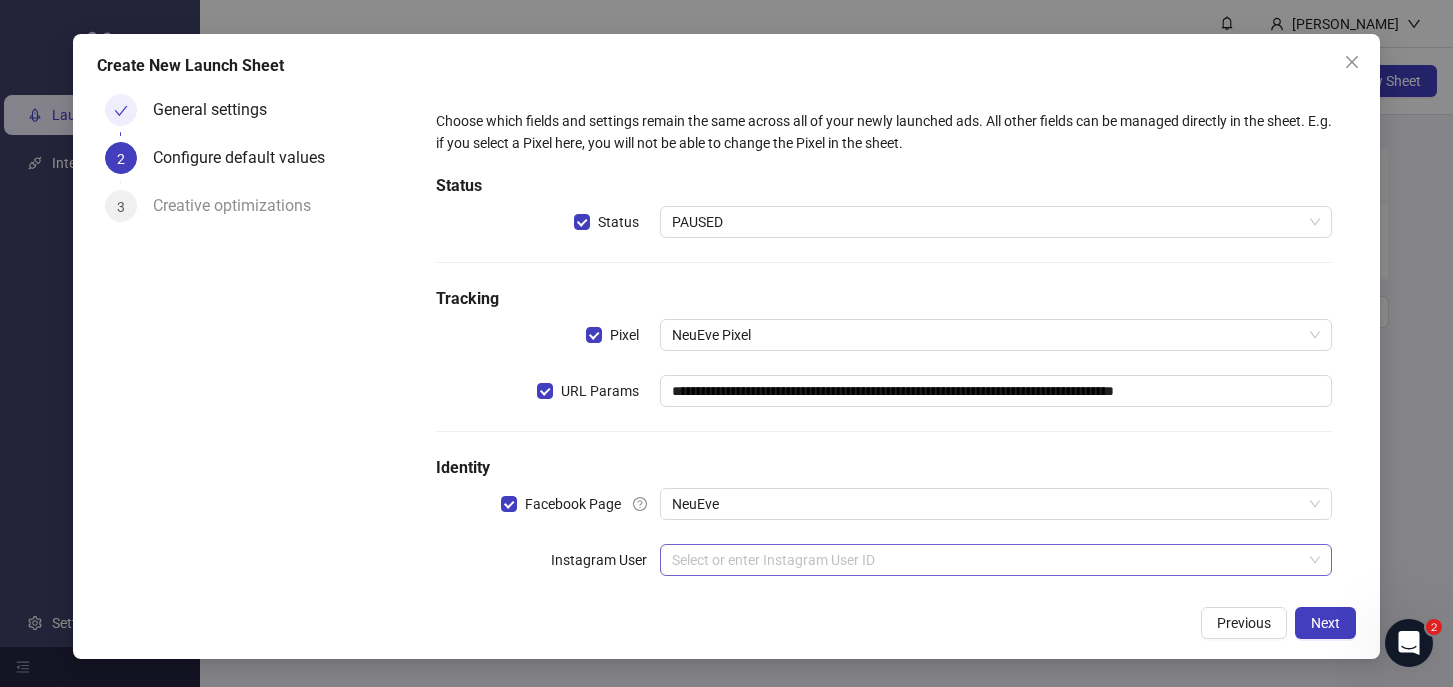 click at bounding box center (987, 560) 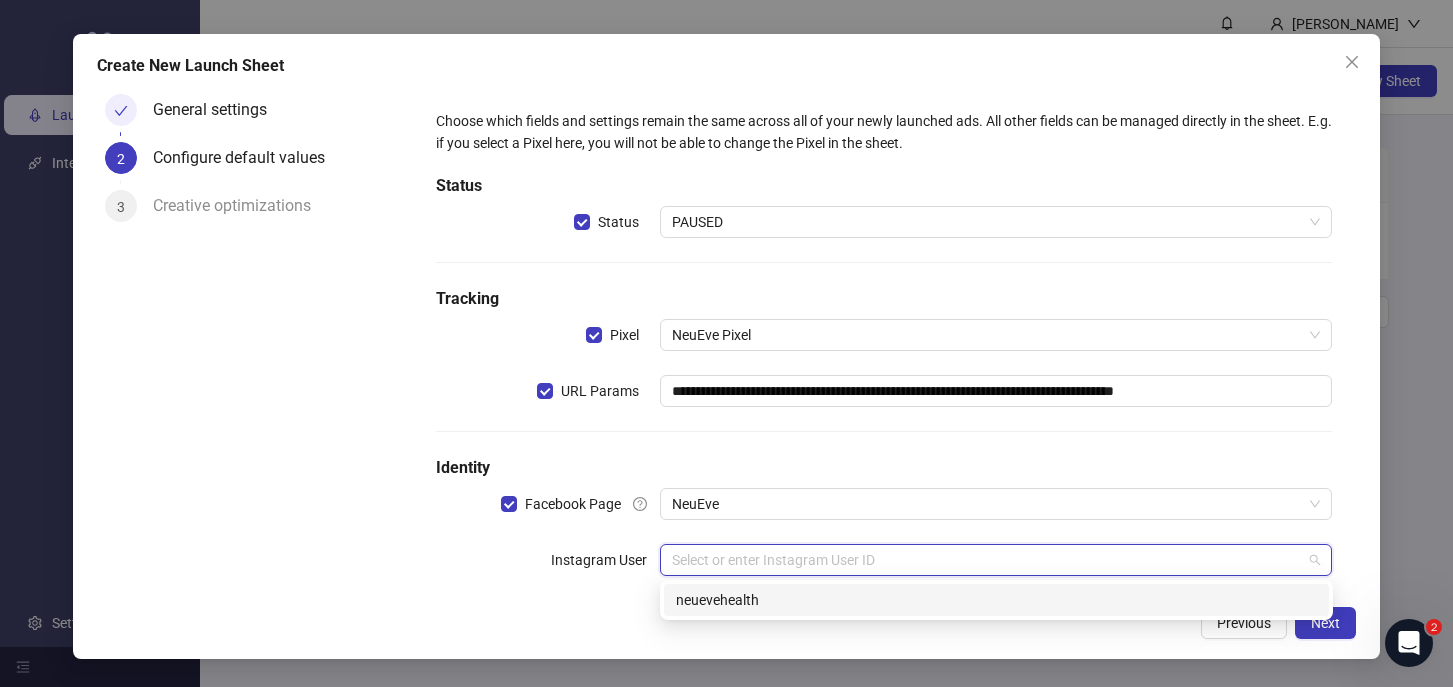 click on "neuevehealth" at bounding box center (996, 600) 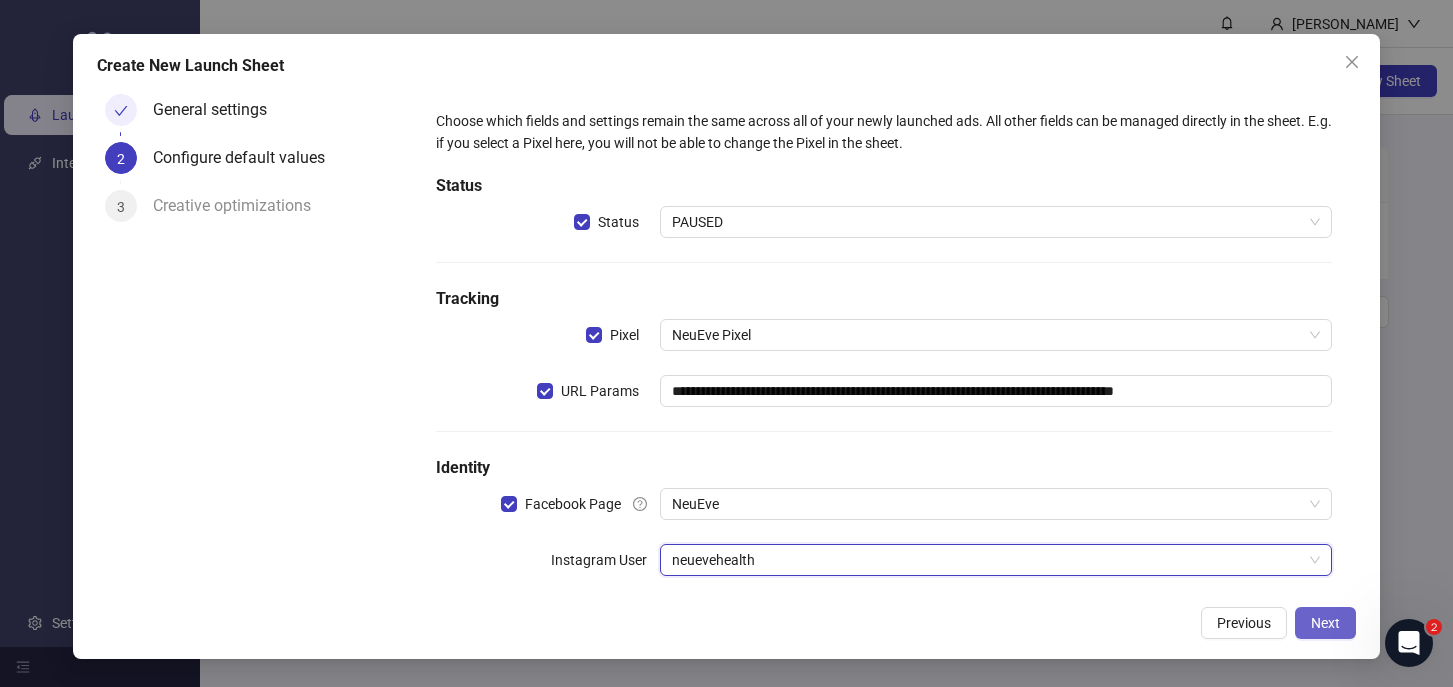click on "Next" at bounding box center (1325, 623) 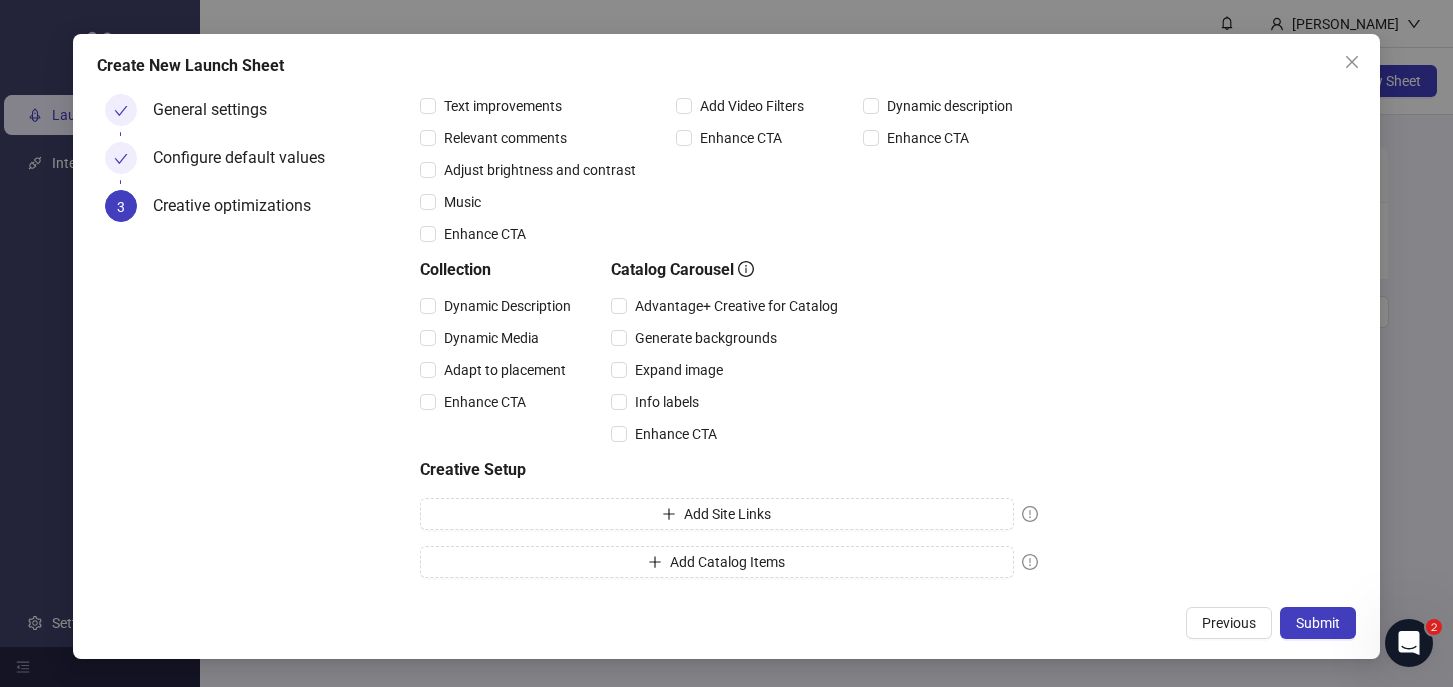 click on "Create New Launch Sheet General settings Configure default values 3 Creative optimizations Creative optimizations Choose your default Advantage+ Creative and Multi-Advertiser Ads settings. Per default, all of Meta's suggested optimizations will be turned off. Multi-Advertiser Ads Settings Multi-Advertiser Ads Advantage+ Creative Settings Images Add overlays Visual touch-ups 3D animation Text improvements Relevant comments Adjust brightness and contrast Music Enhance CTA Videos Visual touch-ups Text improvements Relevant comments Add Video Filters Enhance CTA Regular Carousel Profile end card Highlight carousel card Format automation Dynamic description Enhance CTA Collection Dynamic Description Dynamic Media Adapt to placement Enhance CTA Catalog Carousel   Advantage+ Creative for Catalog Generate backgrounds Expand image Info labels Enhance CTA Creative Setup Add Site Links Add Catalog Items Previous Submit" at bounding box center [727, 346] 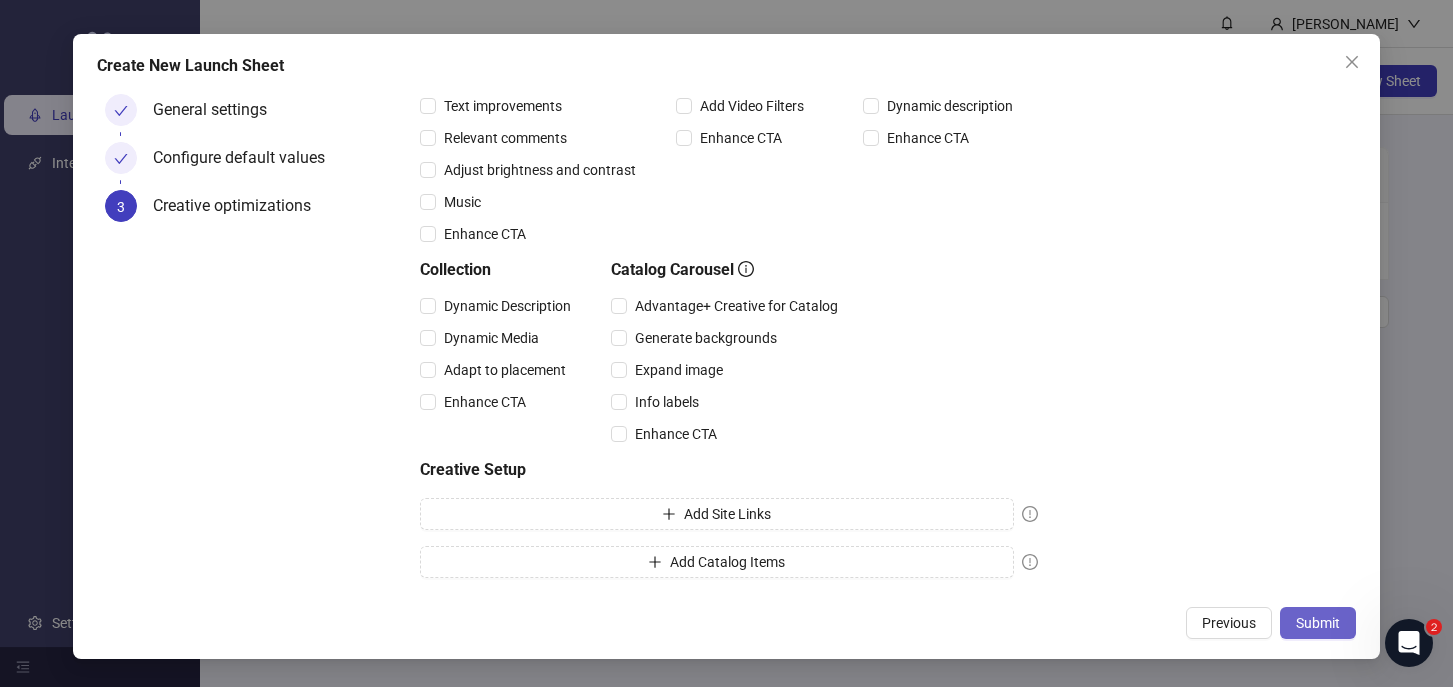 click on "Submit" at bounding box center (1318, 623) 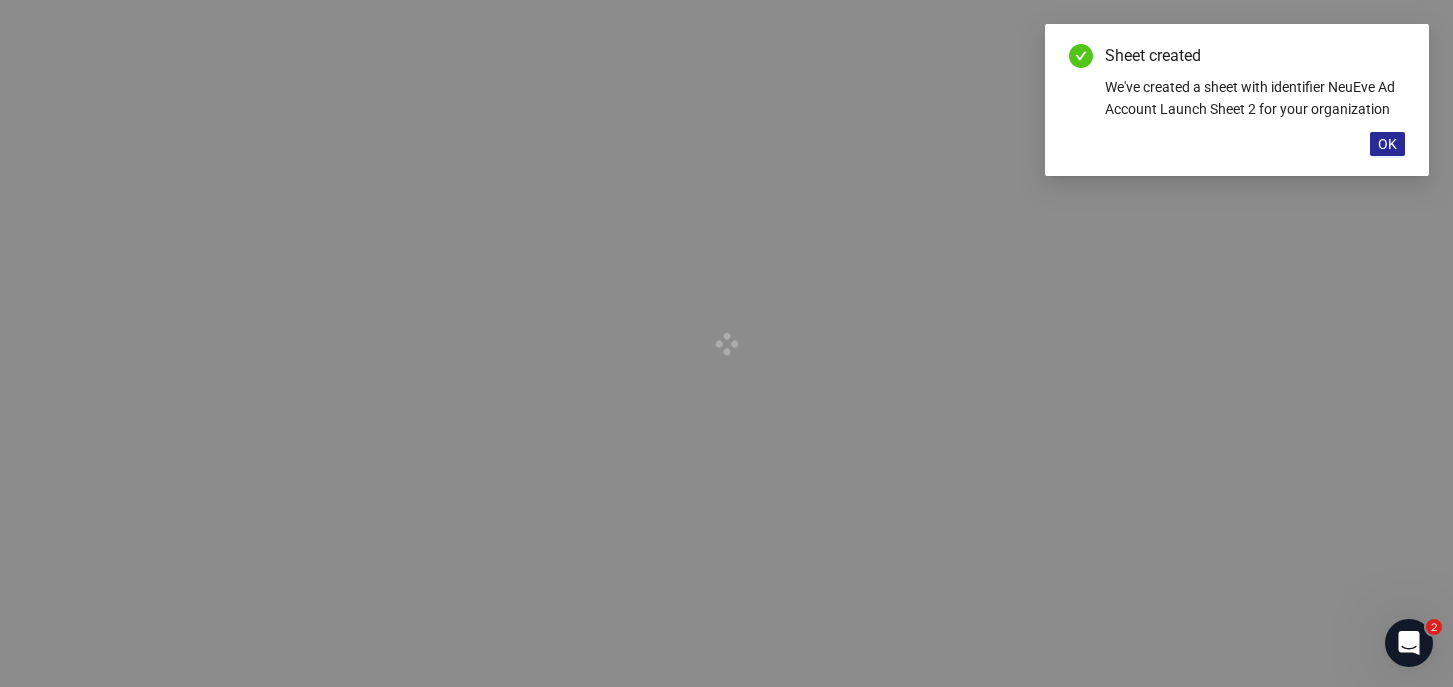 click on "OK" at bounding box center [1387, 144] 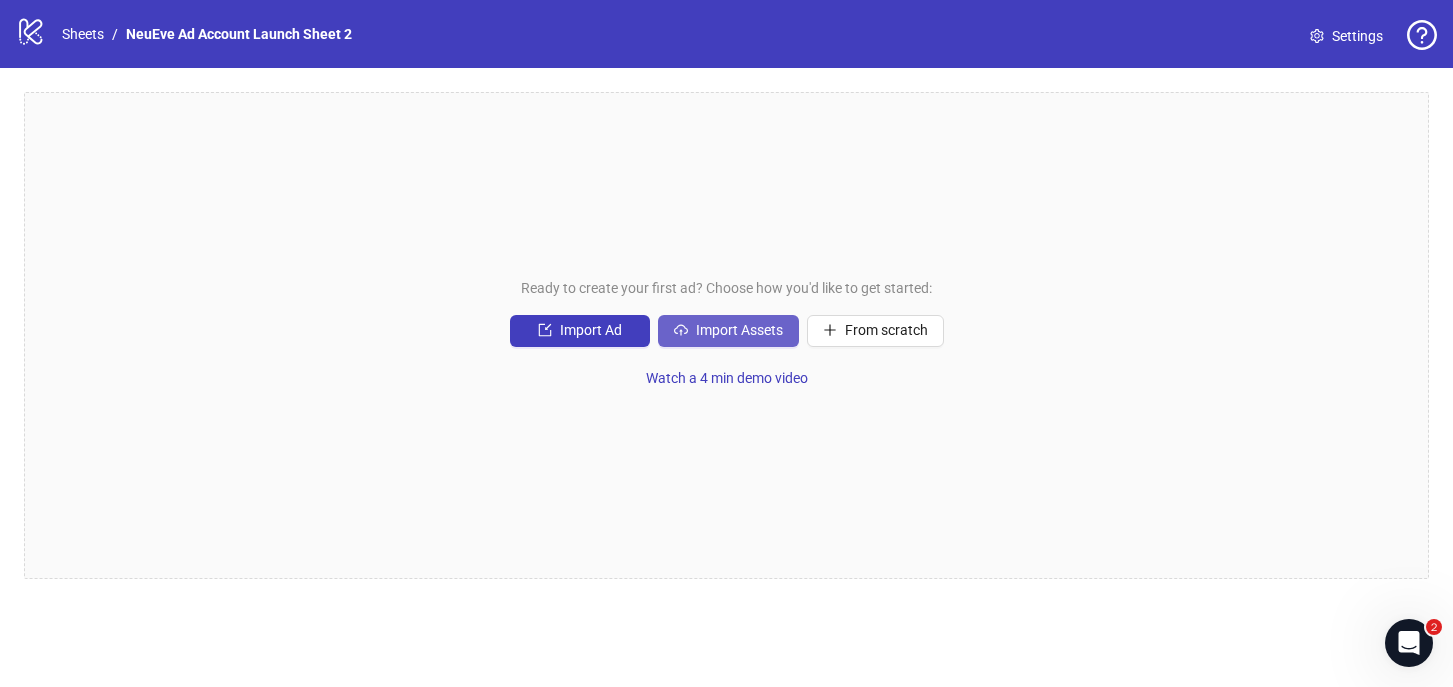 click on "Import Assets" at bounding box center (739, 330) 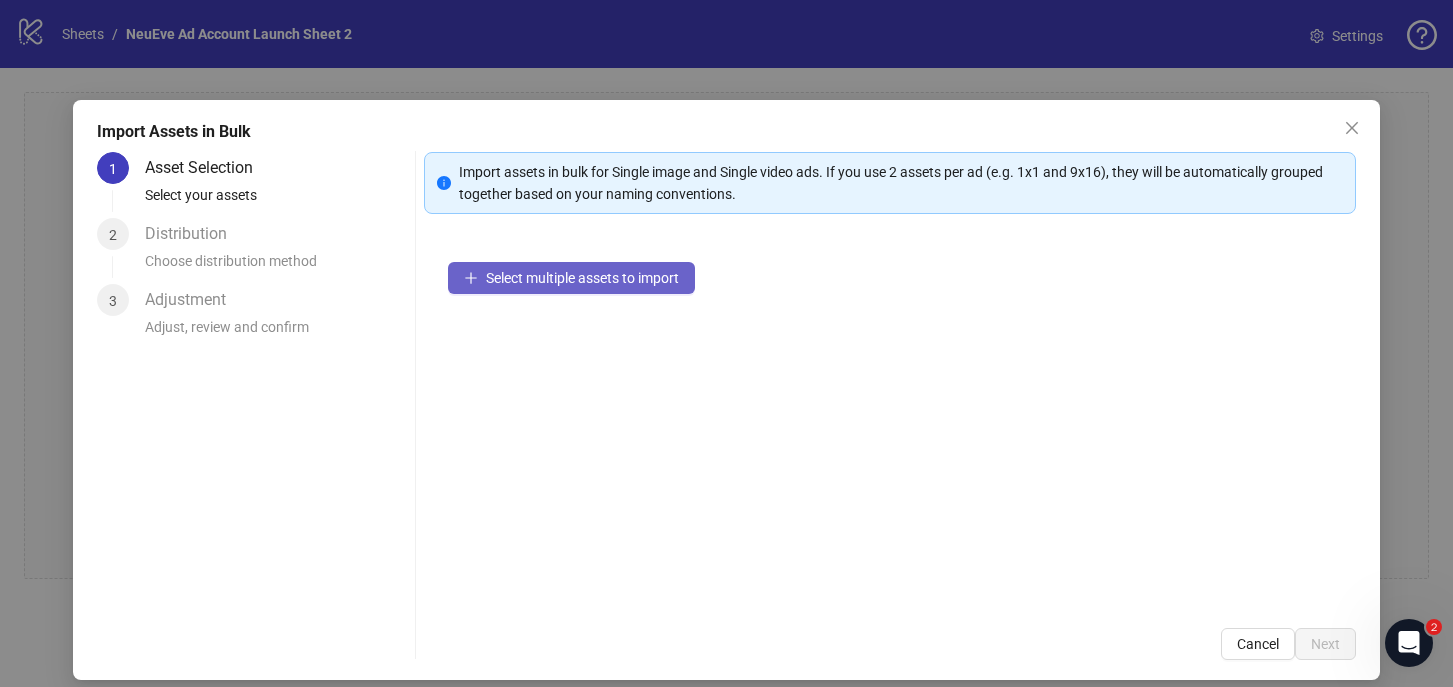 click on "Select multiple assets to import" at bounding box center [582, 278] 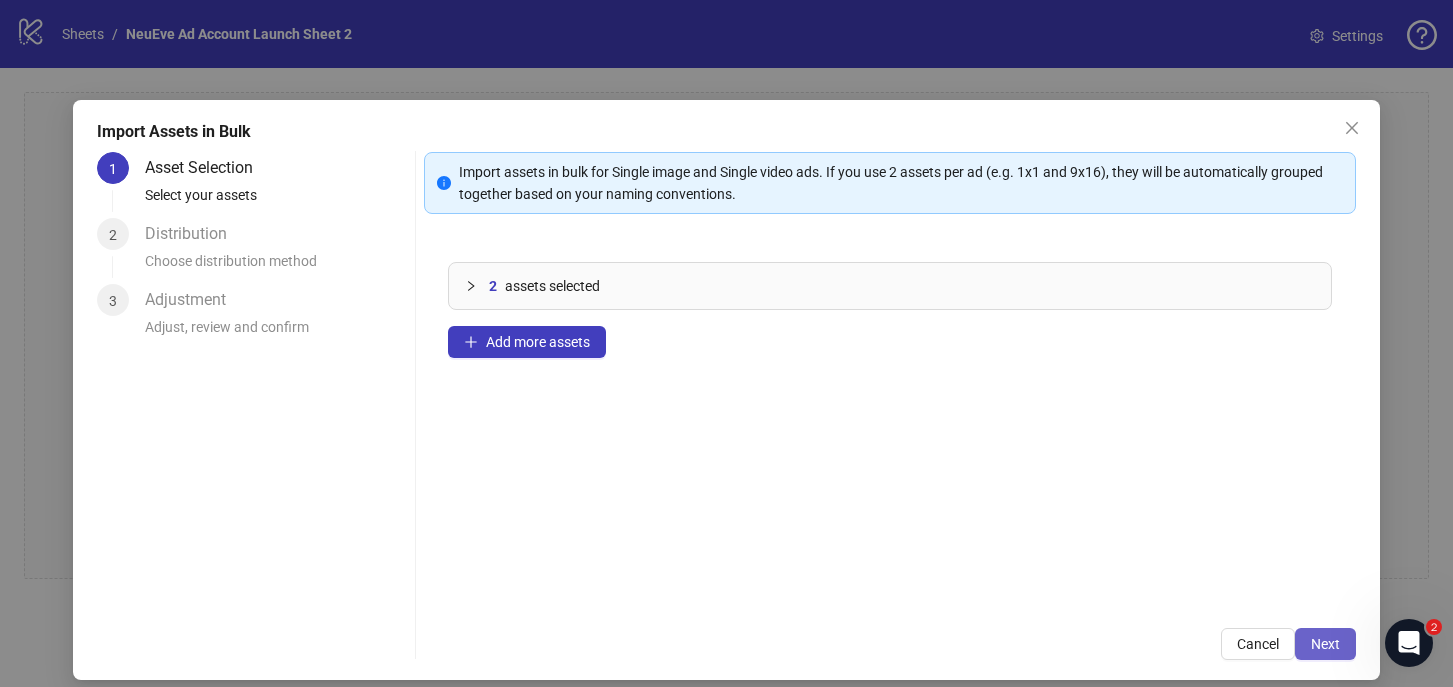 click on "Next" at bounding box center (1325, 644) 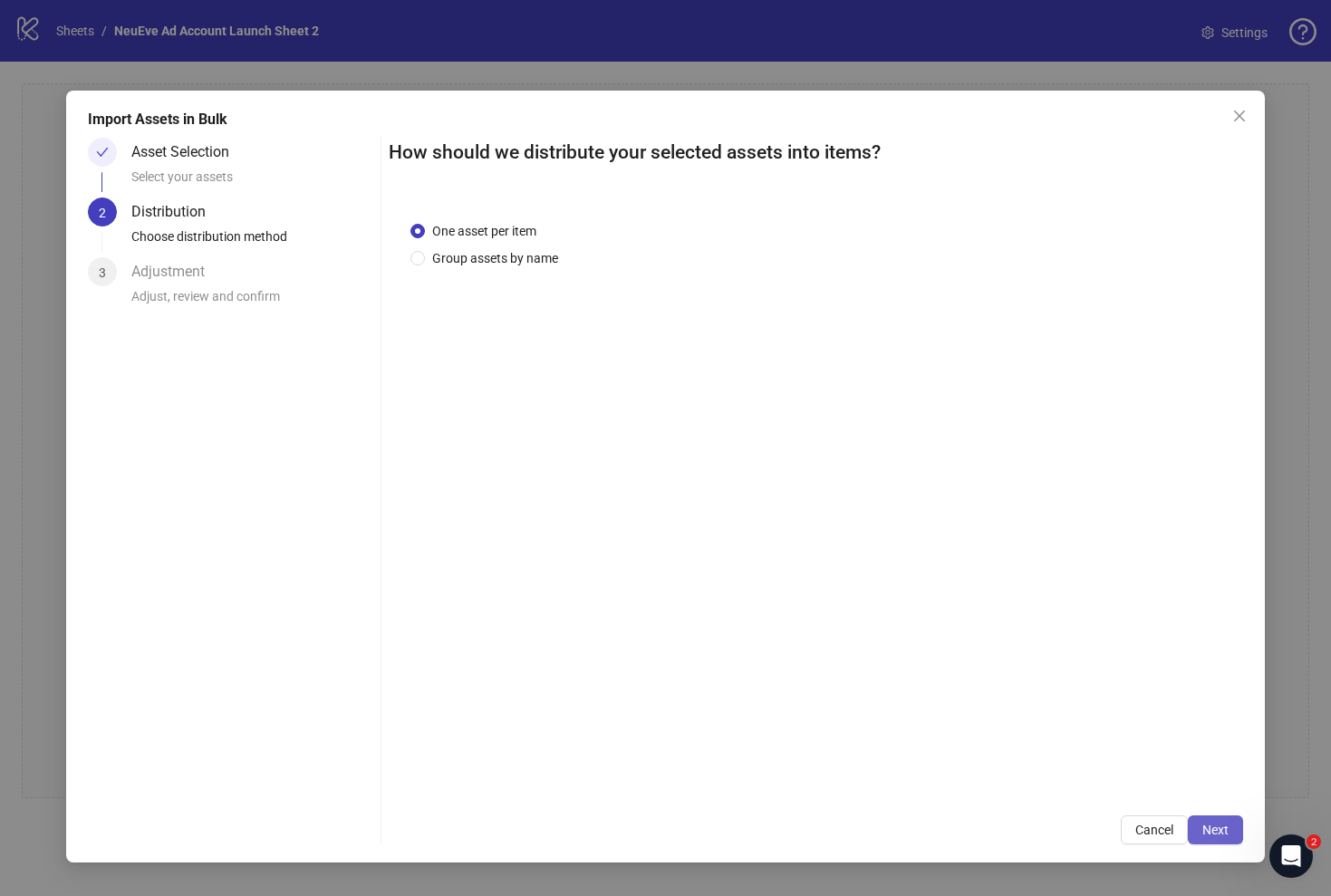 click on "Next" at bounding box center (1215, 830) 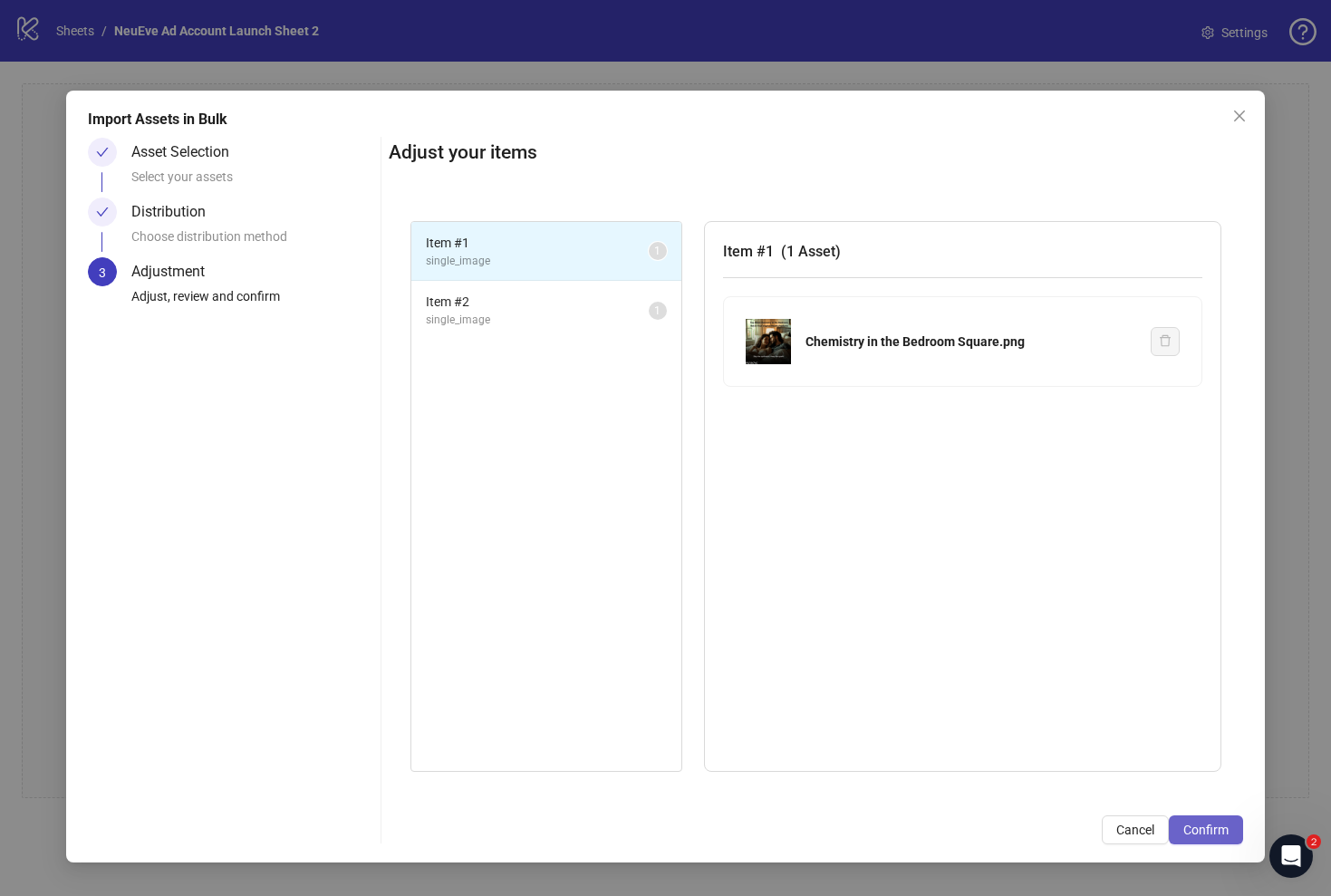 click on "Confirm" at bounding box center [1206, 830] 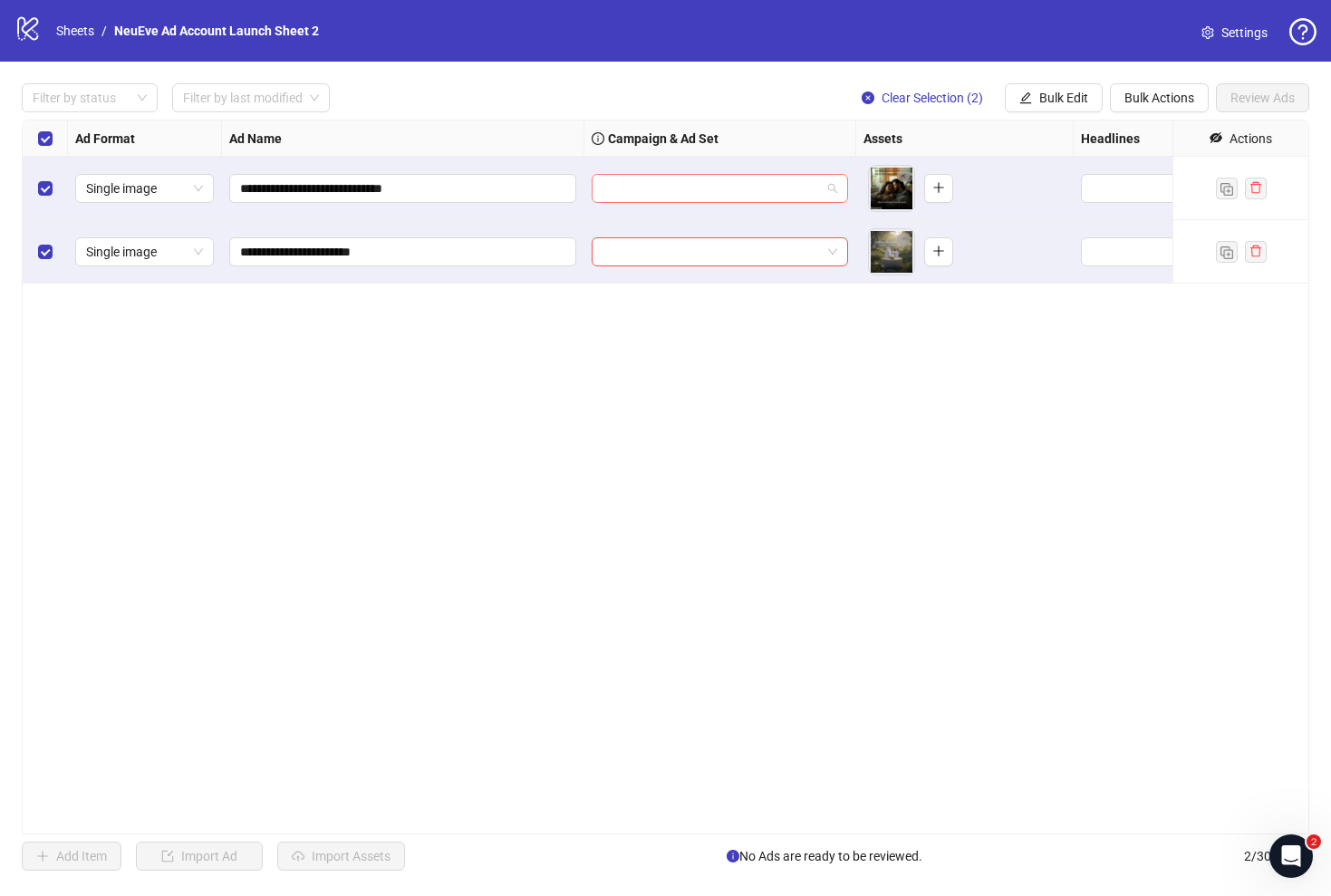 click at bounding box center (711, 188) 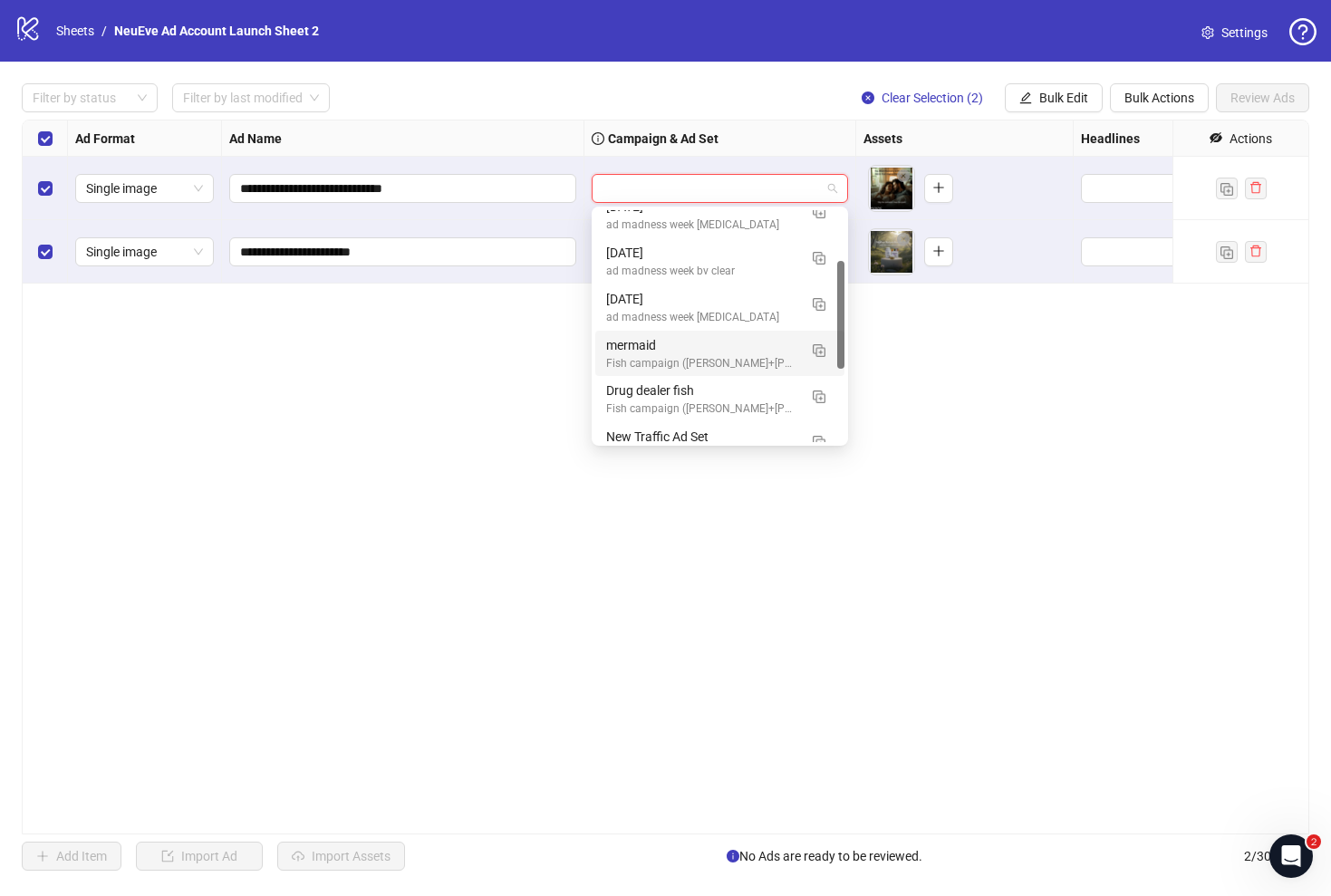 scroll, scrollTop: 0, scrollLeft: 0, axis: both 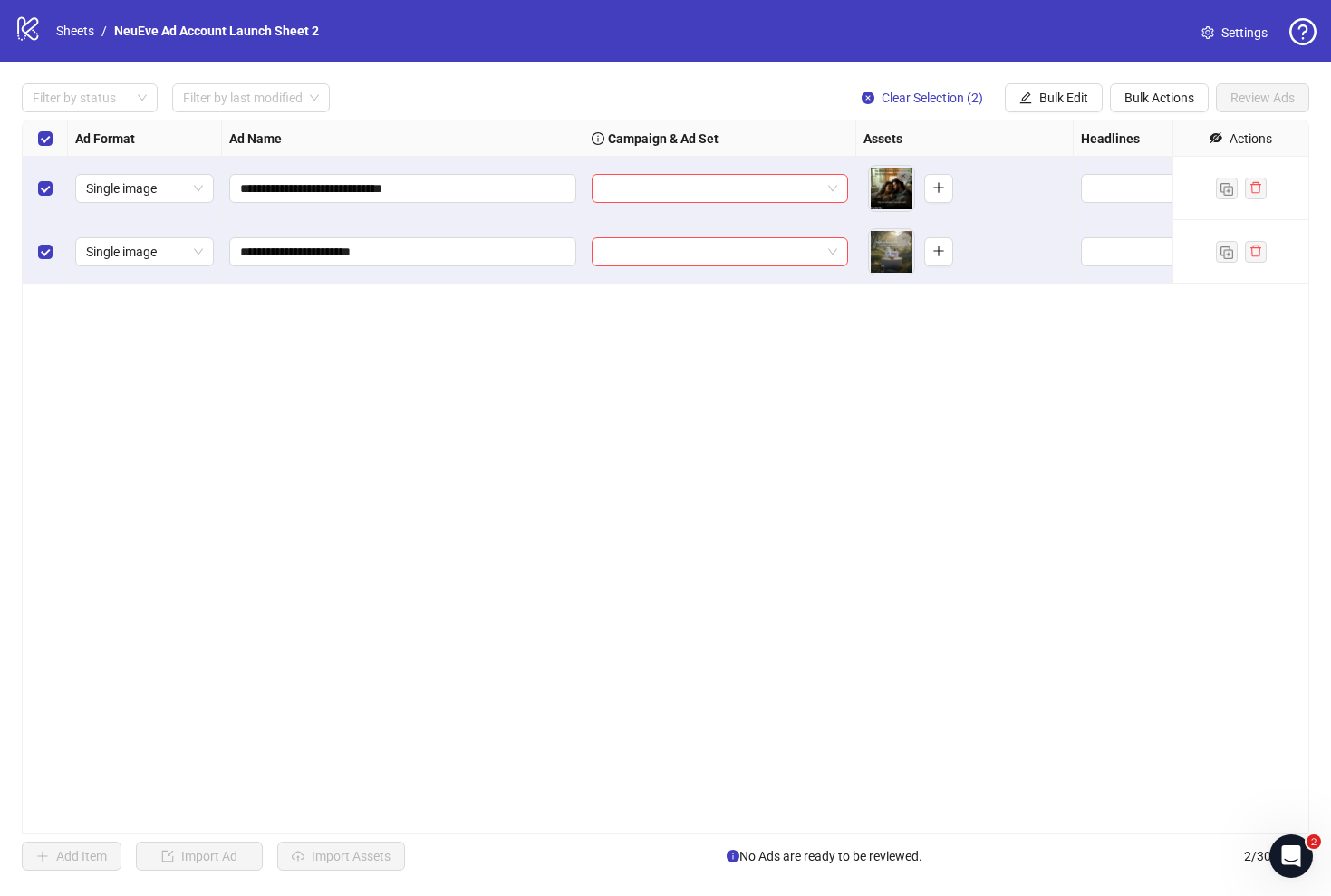 click on "**********" at bounding box center (665, 477) 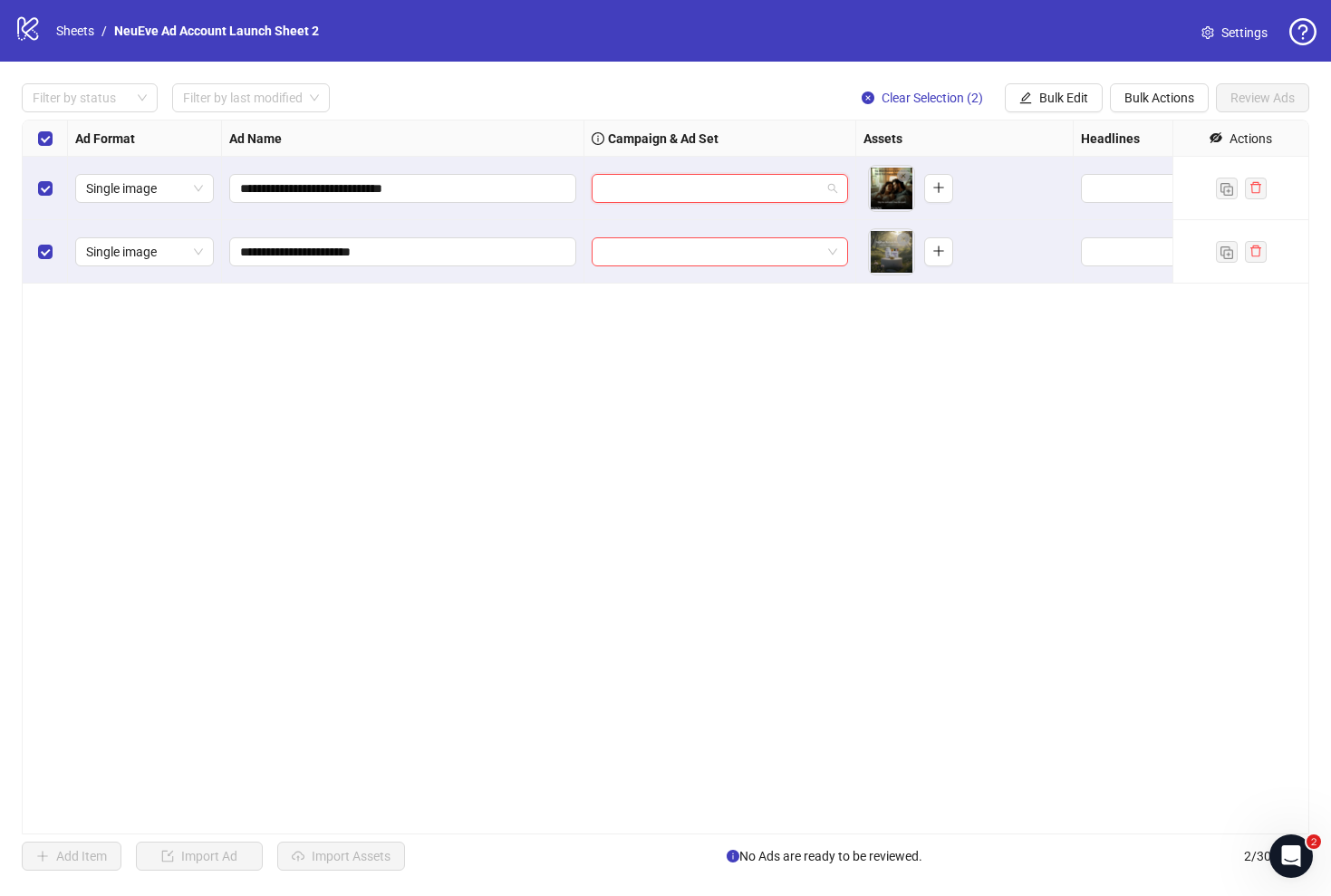 click at bounding box center [711, 188] 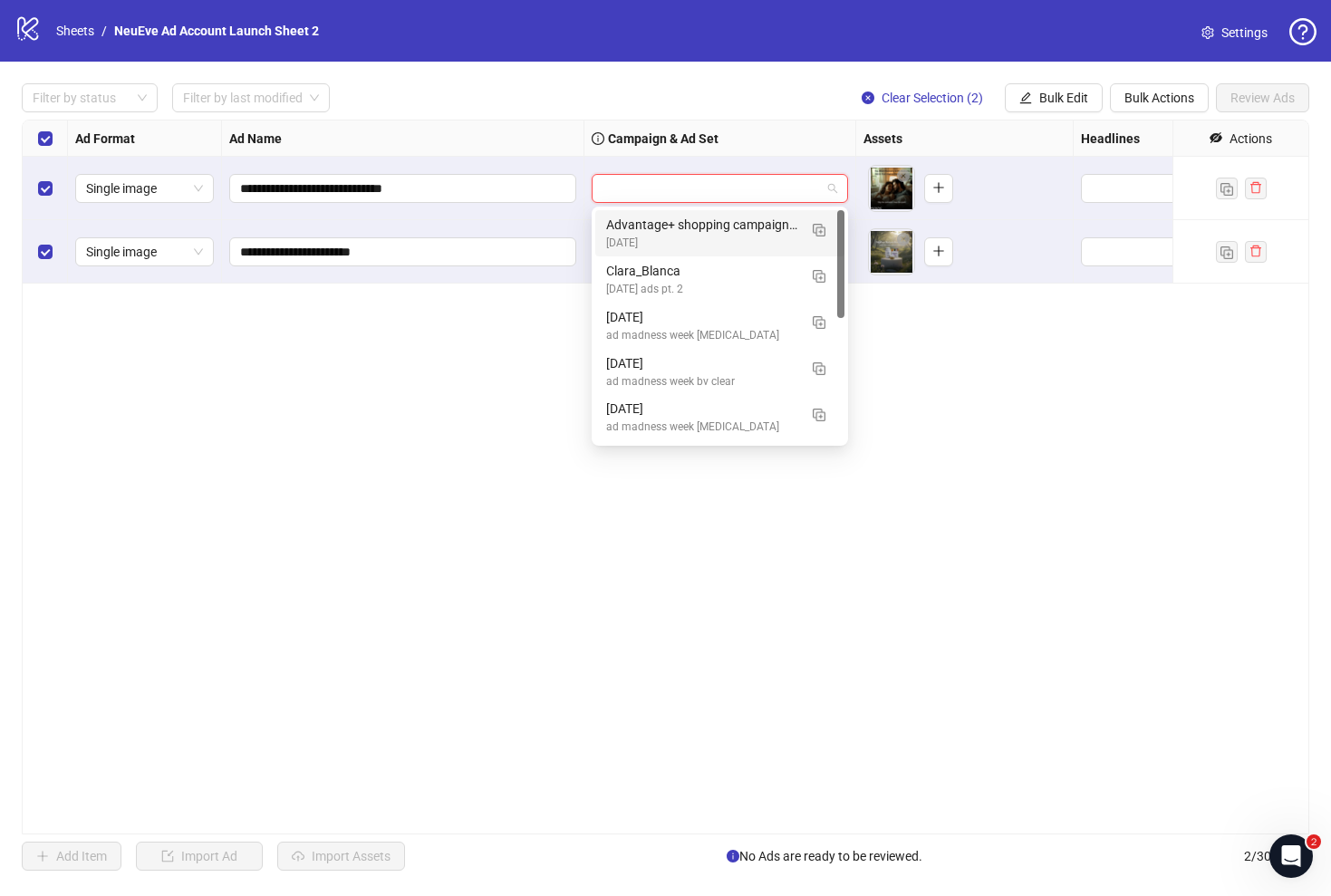click on "**********" at bounding box center [665, 477] 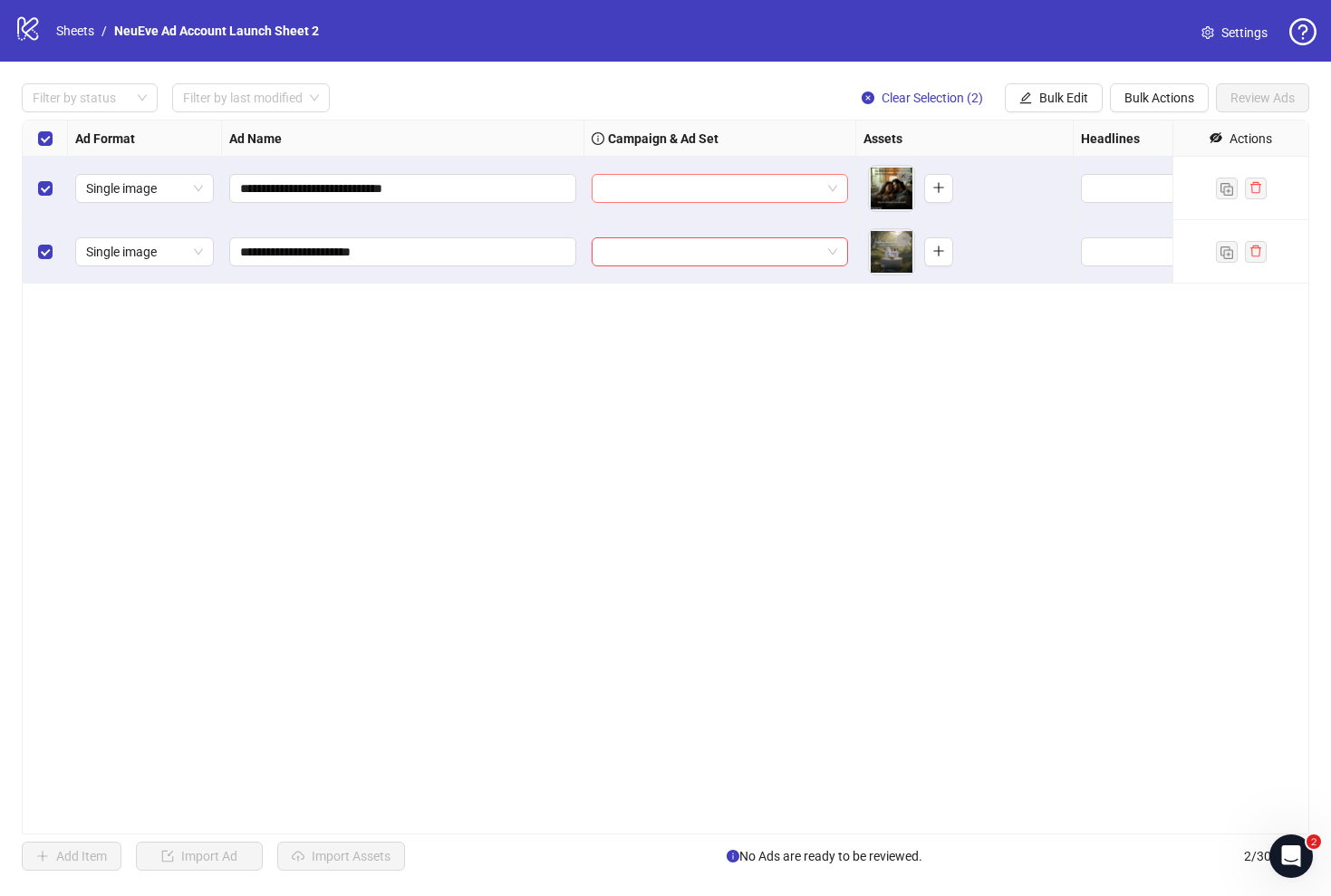 click at bounding box center [711, 188] 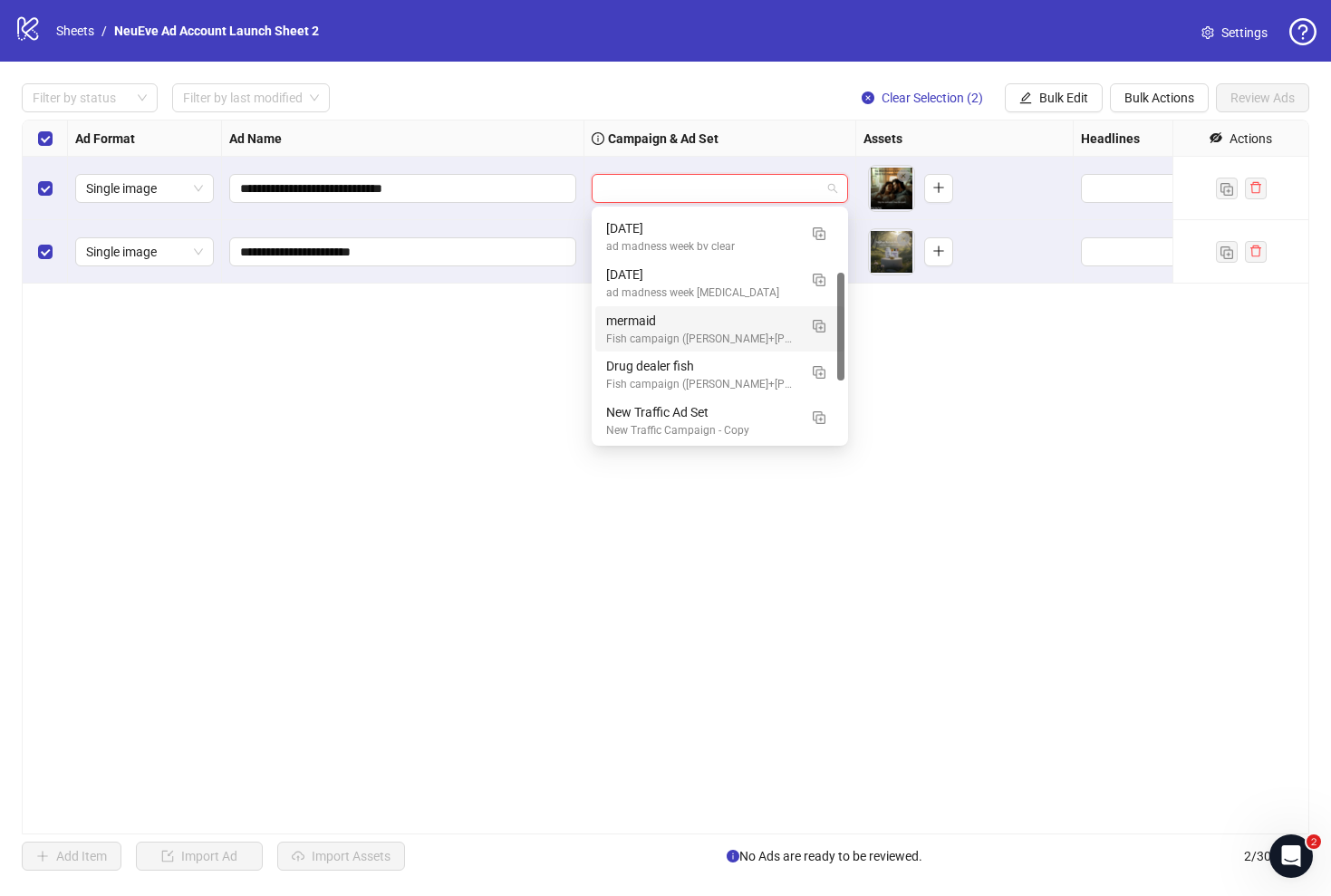 scroll, scrollTop: 266, scrollLeft: 0, axis: vertical 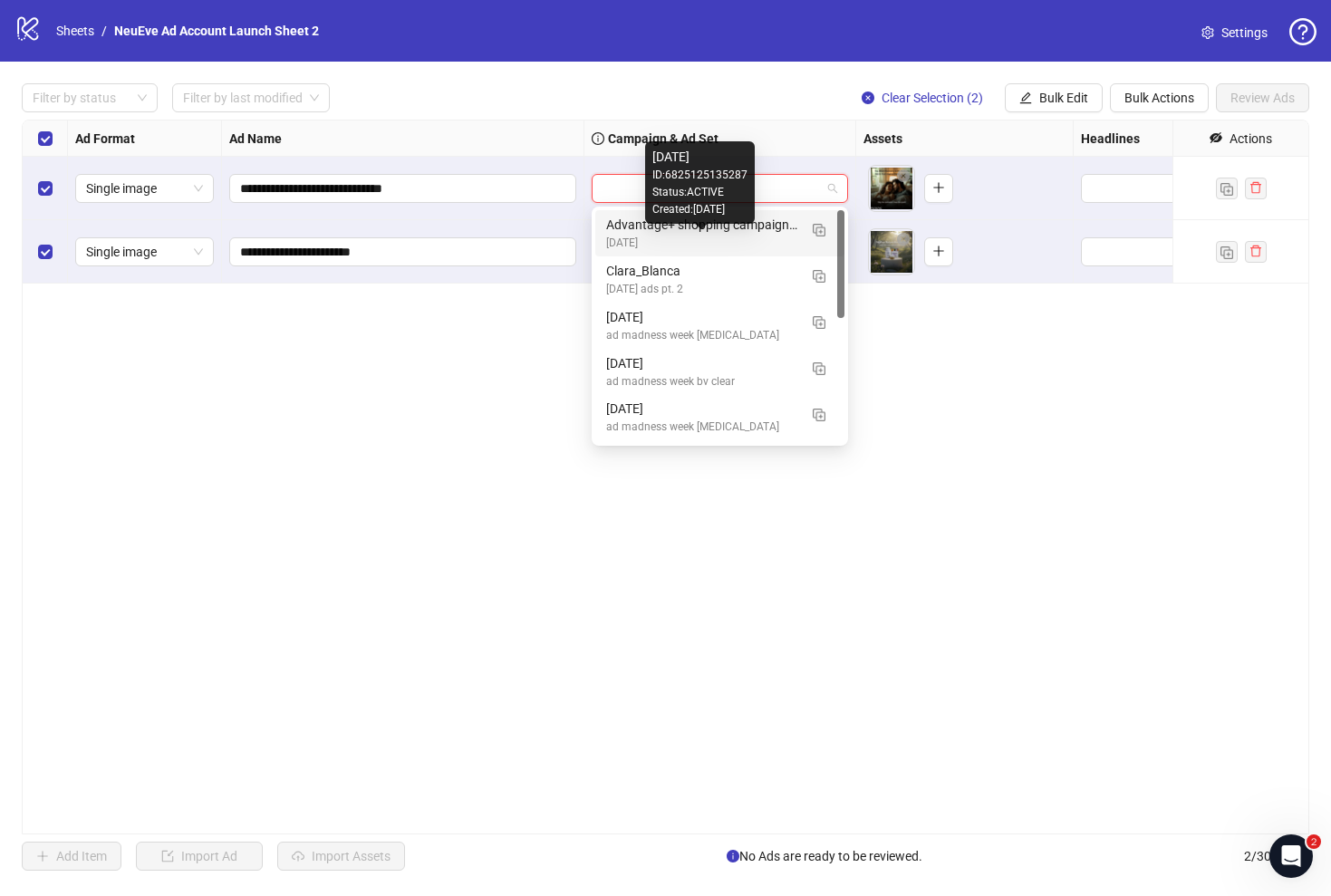 click on "[DATE]" at bounding box center (701, 243) 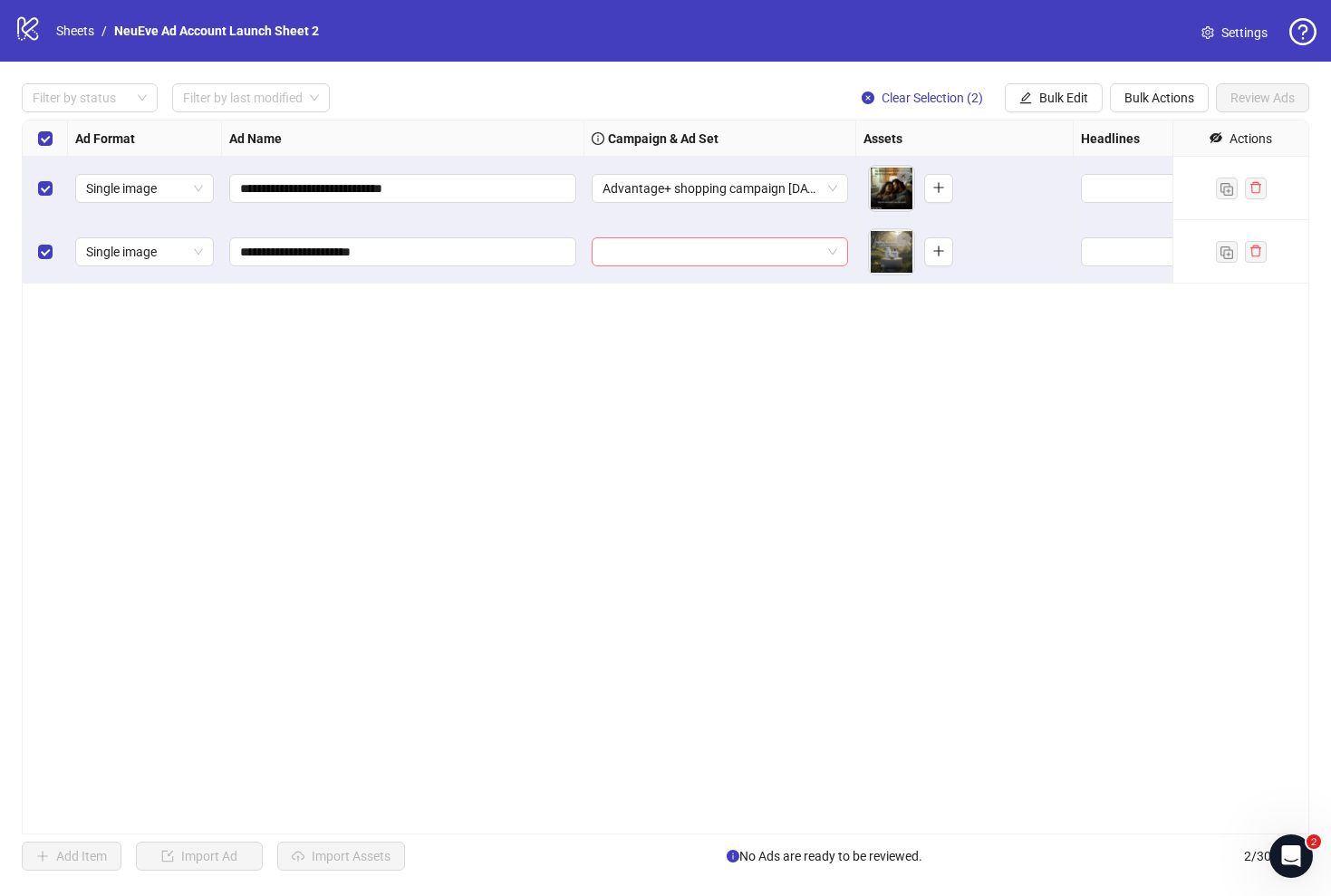 click at bounding box center [711, 252] 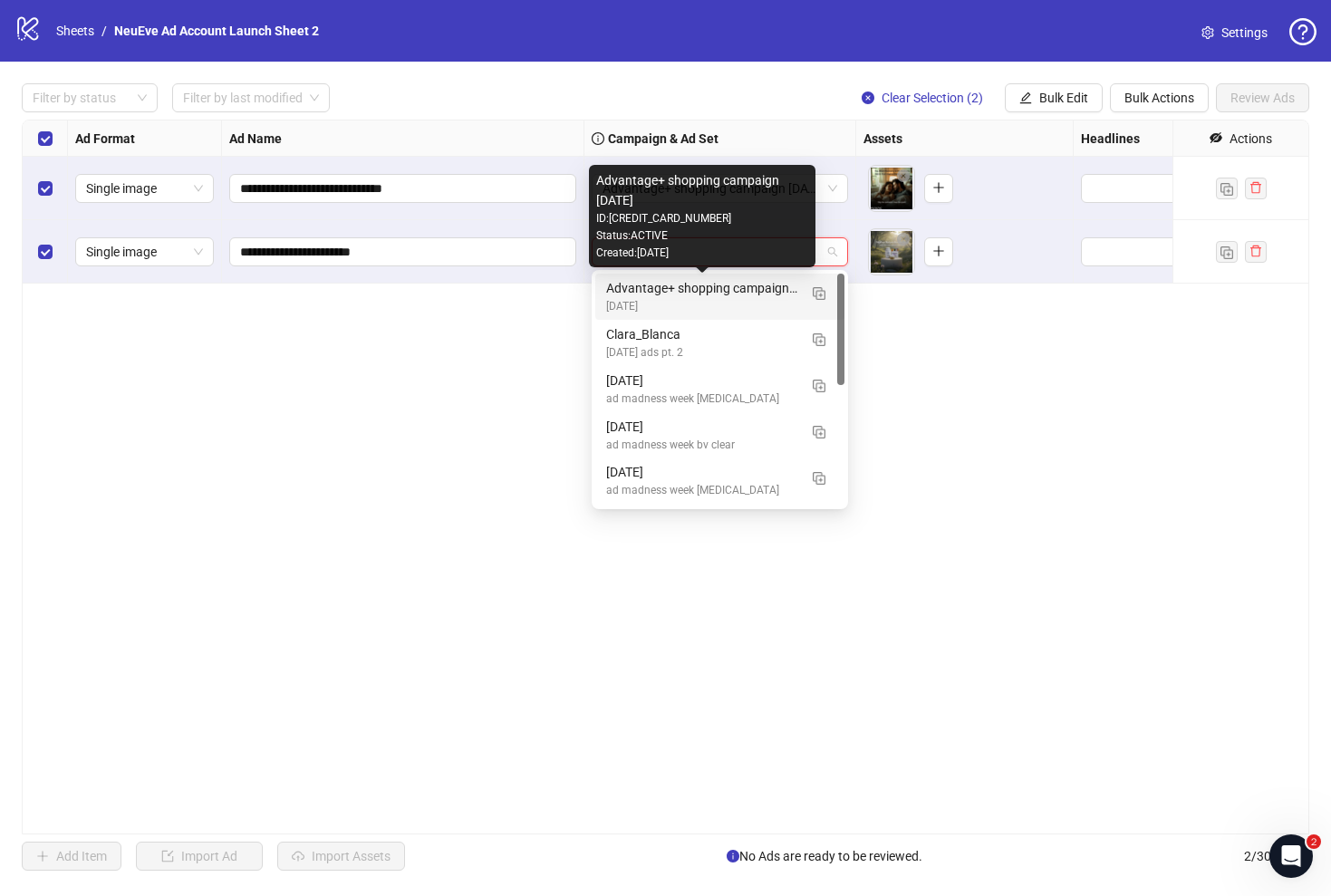 click on "Advantage+ shopping campaign [DATE]" at bounding box center (701, 288) 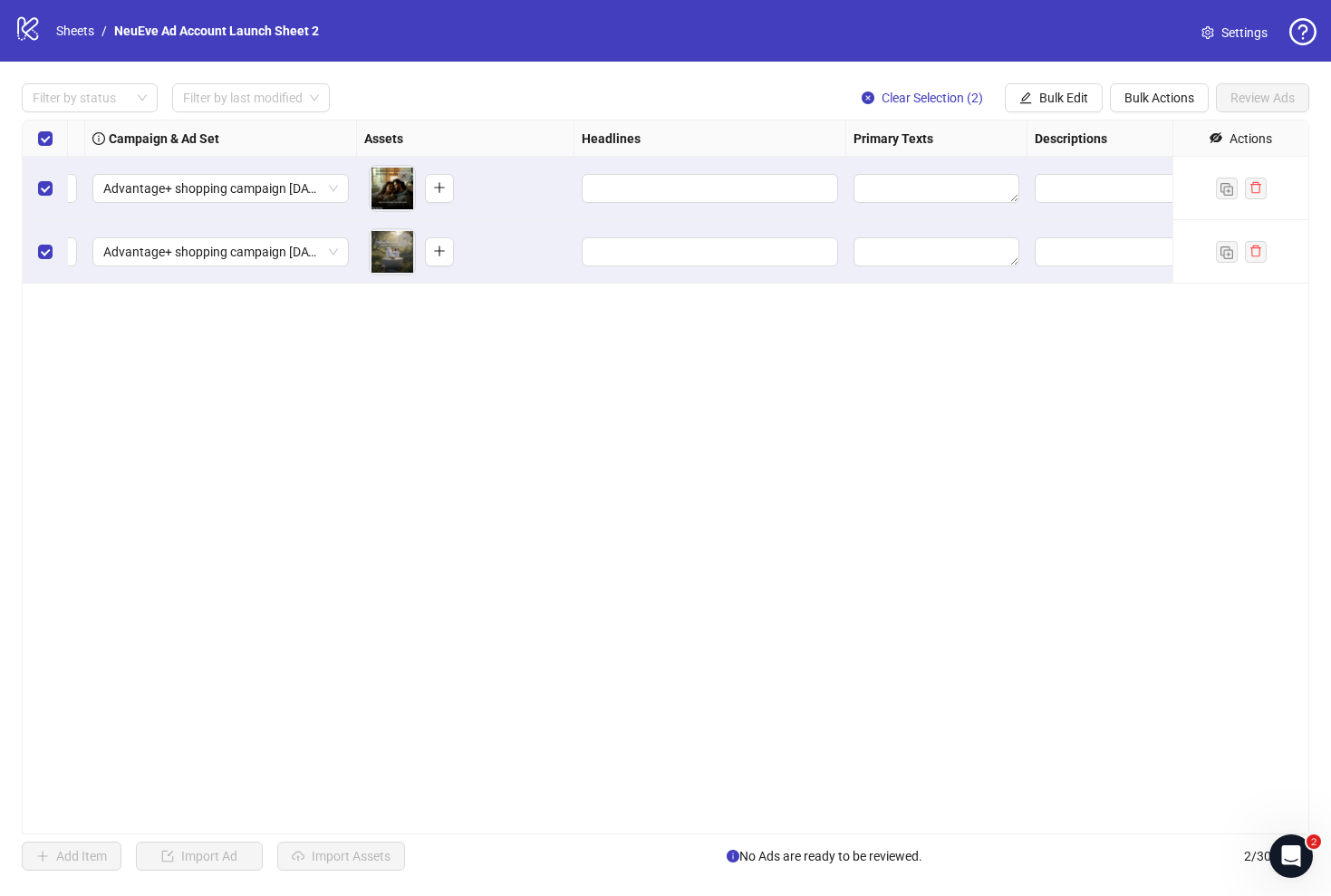 scroll, scrollTop: 0, scrollLeft: 501, axis: horizontal 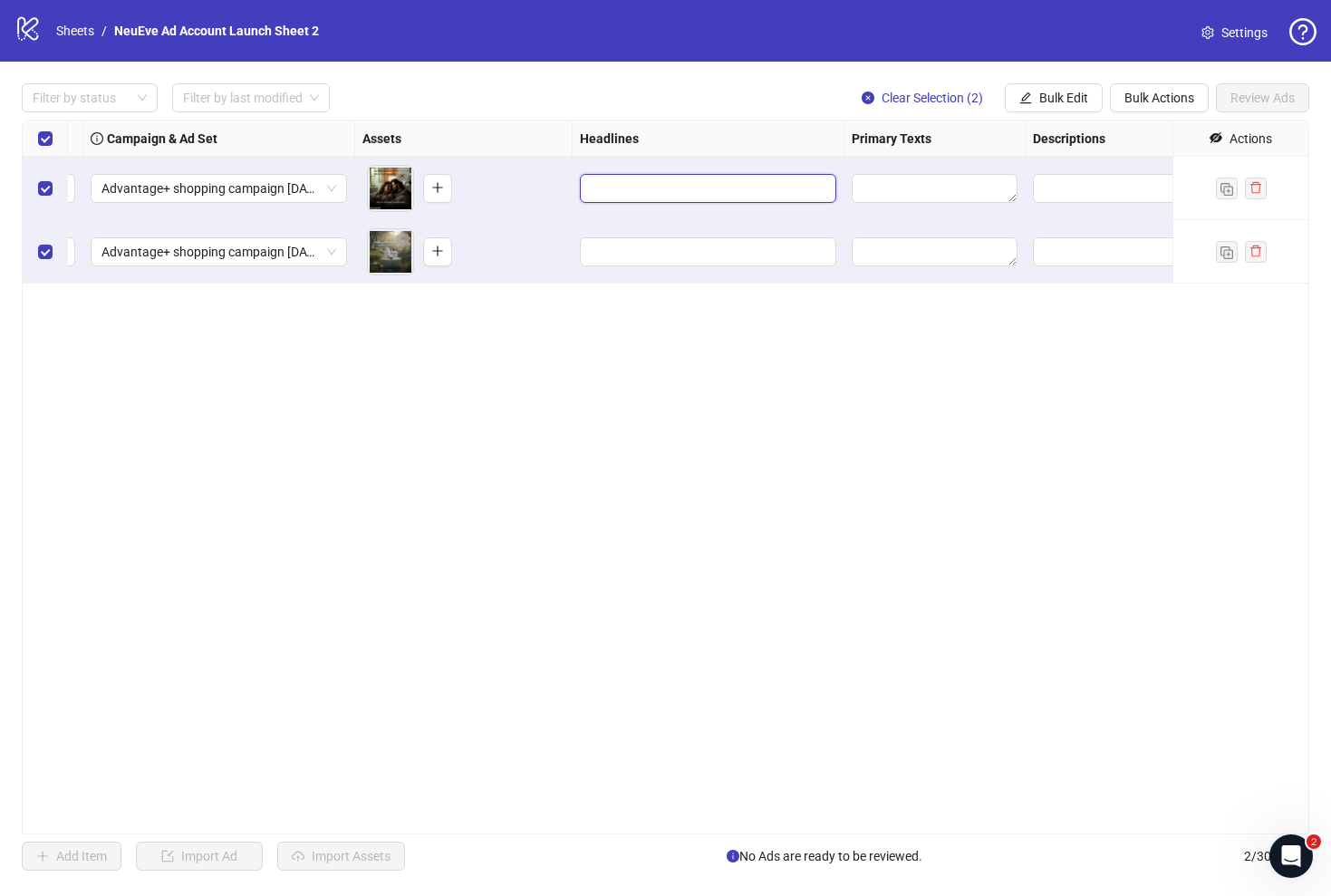 click at bounding box center [706, 188] 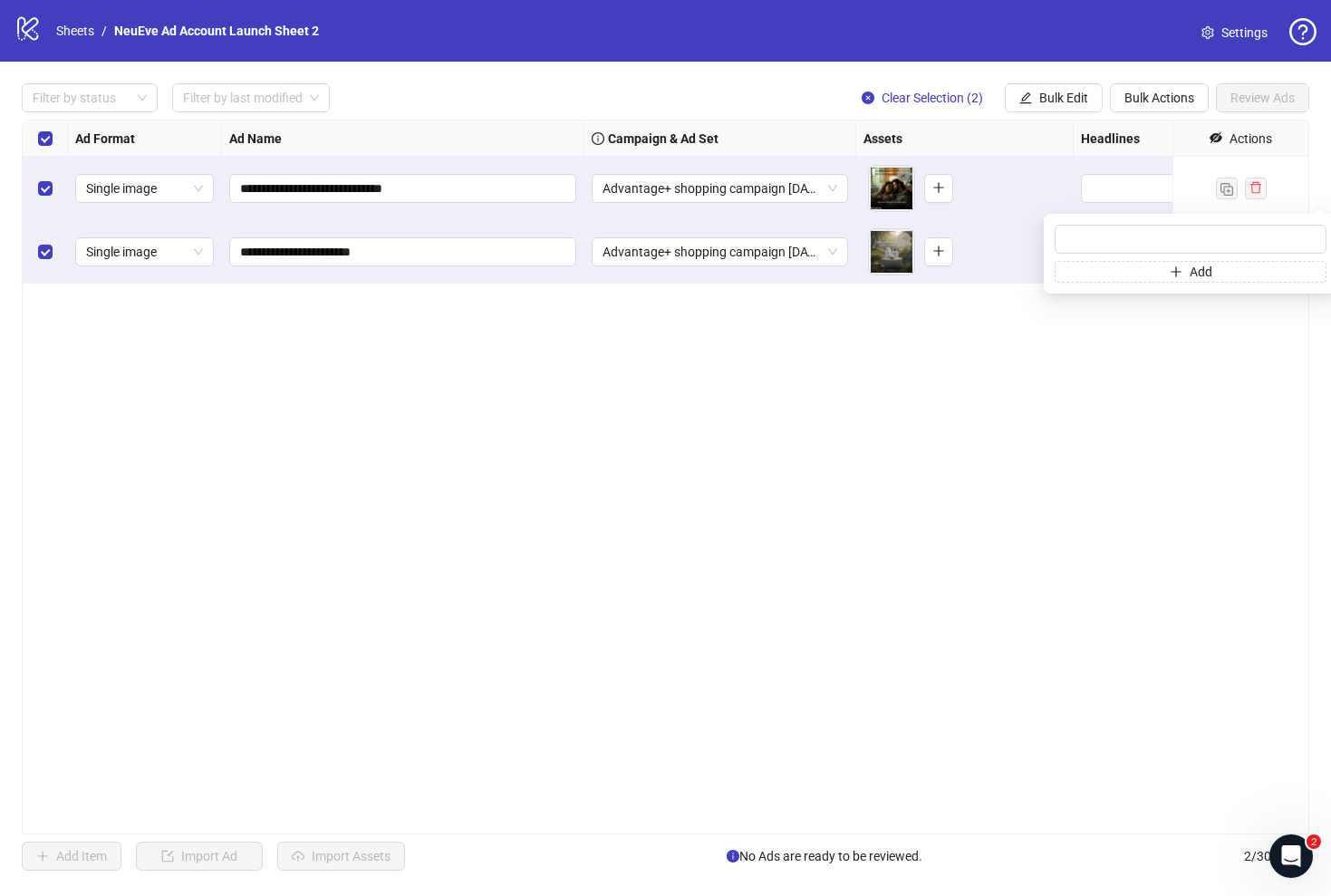 scroll, scrollTop: 0, scrollLeft: 0, axis: both 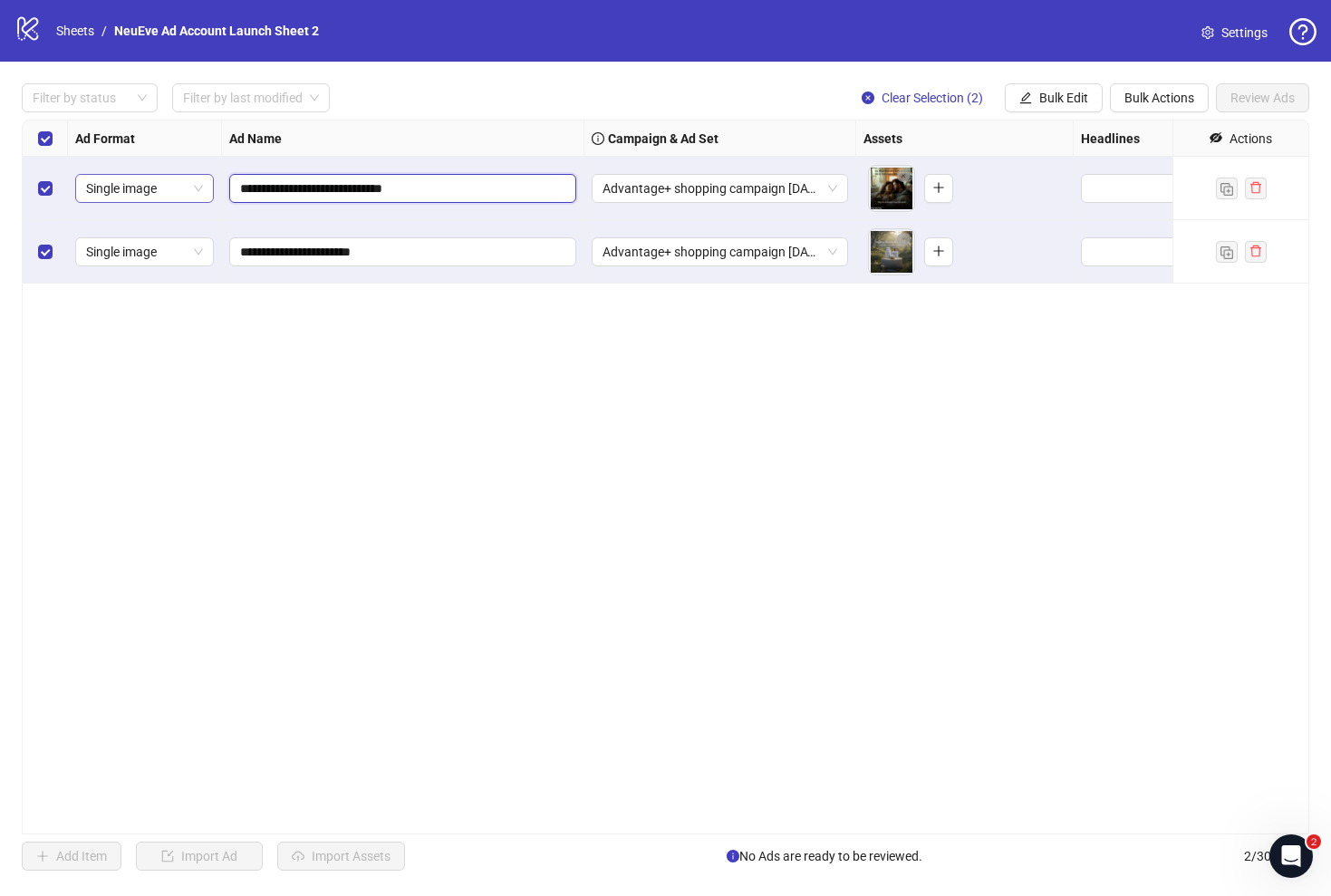 drag, startPoint x: 486, startPoint y: 188, endPoint x: 201, endPoint y: 184, distance: 285.02807 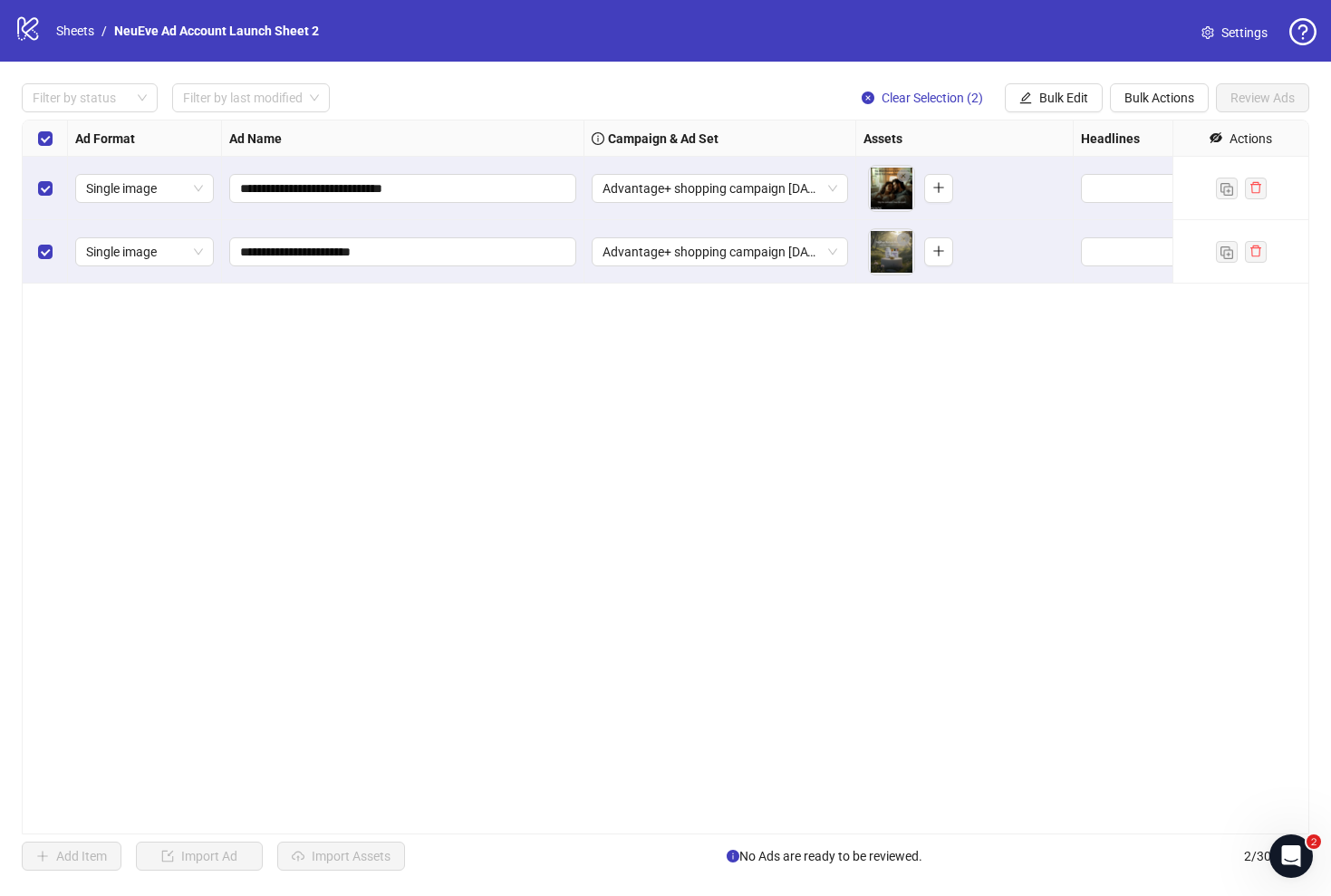 click on "**********" at bounding box center [665, 477] 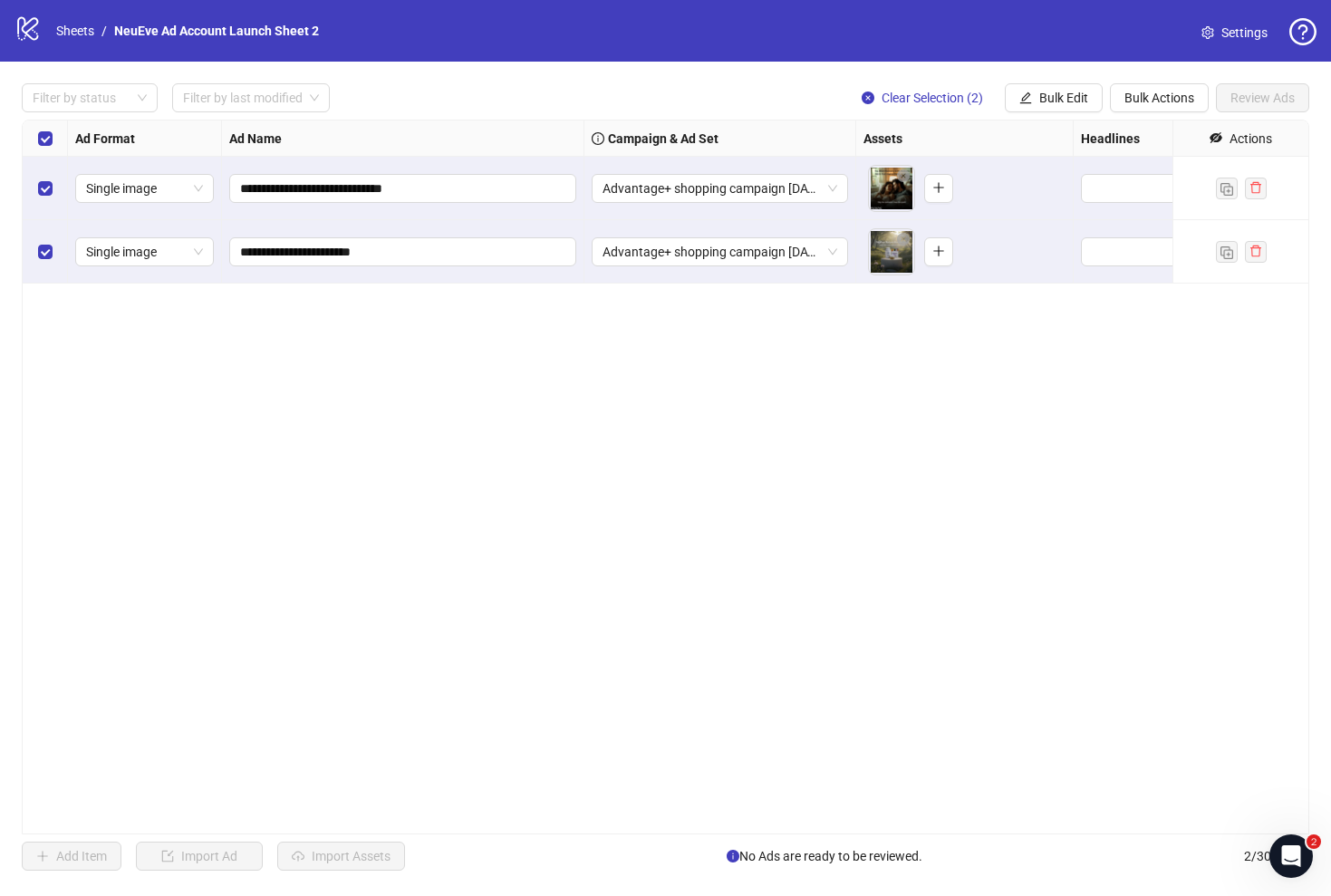 scroll, scrollTop: 0, scrollLeft: 0, axis: both 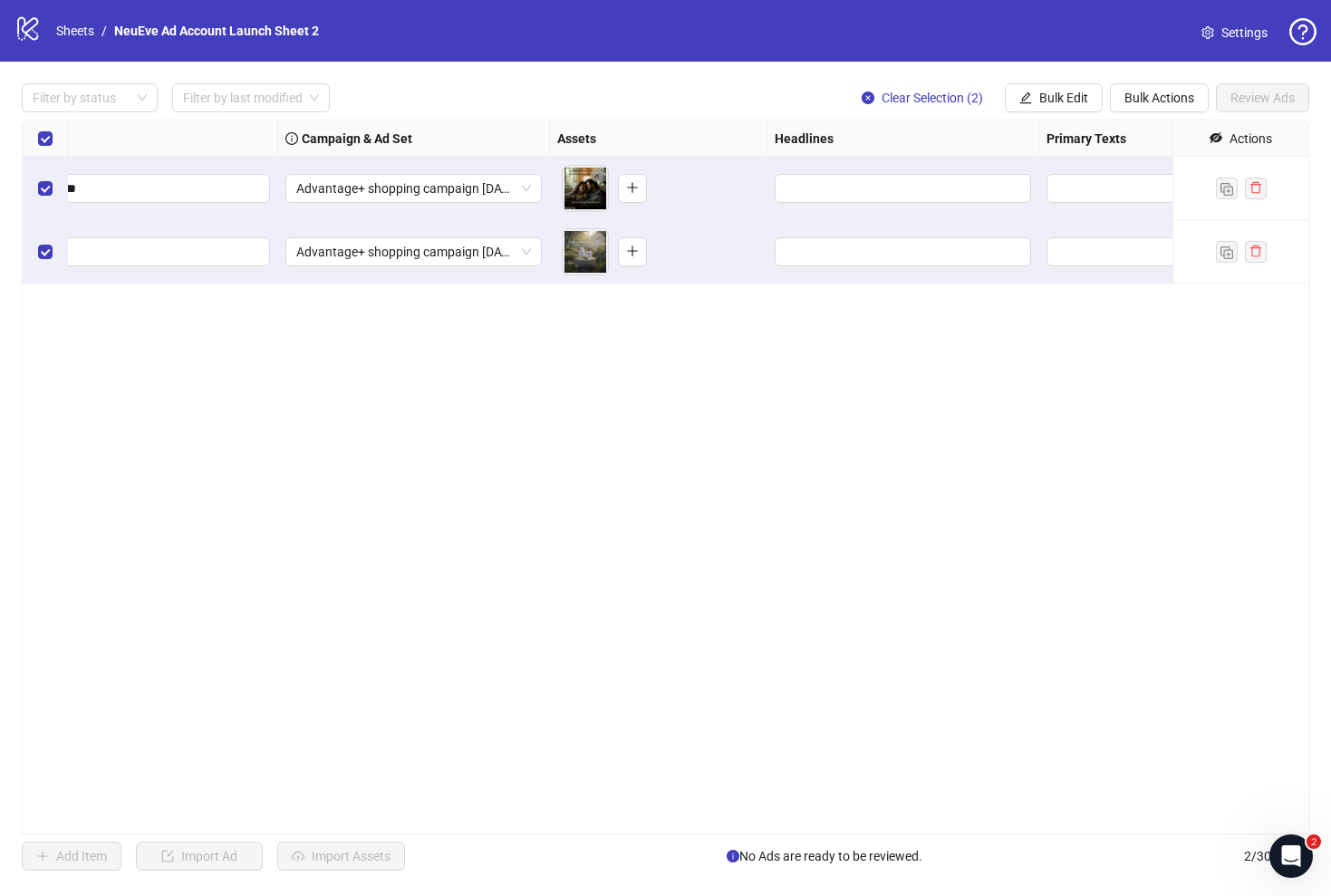 click at bounding box center [45, 139] 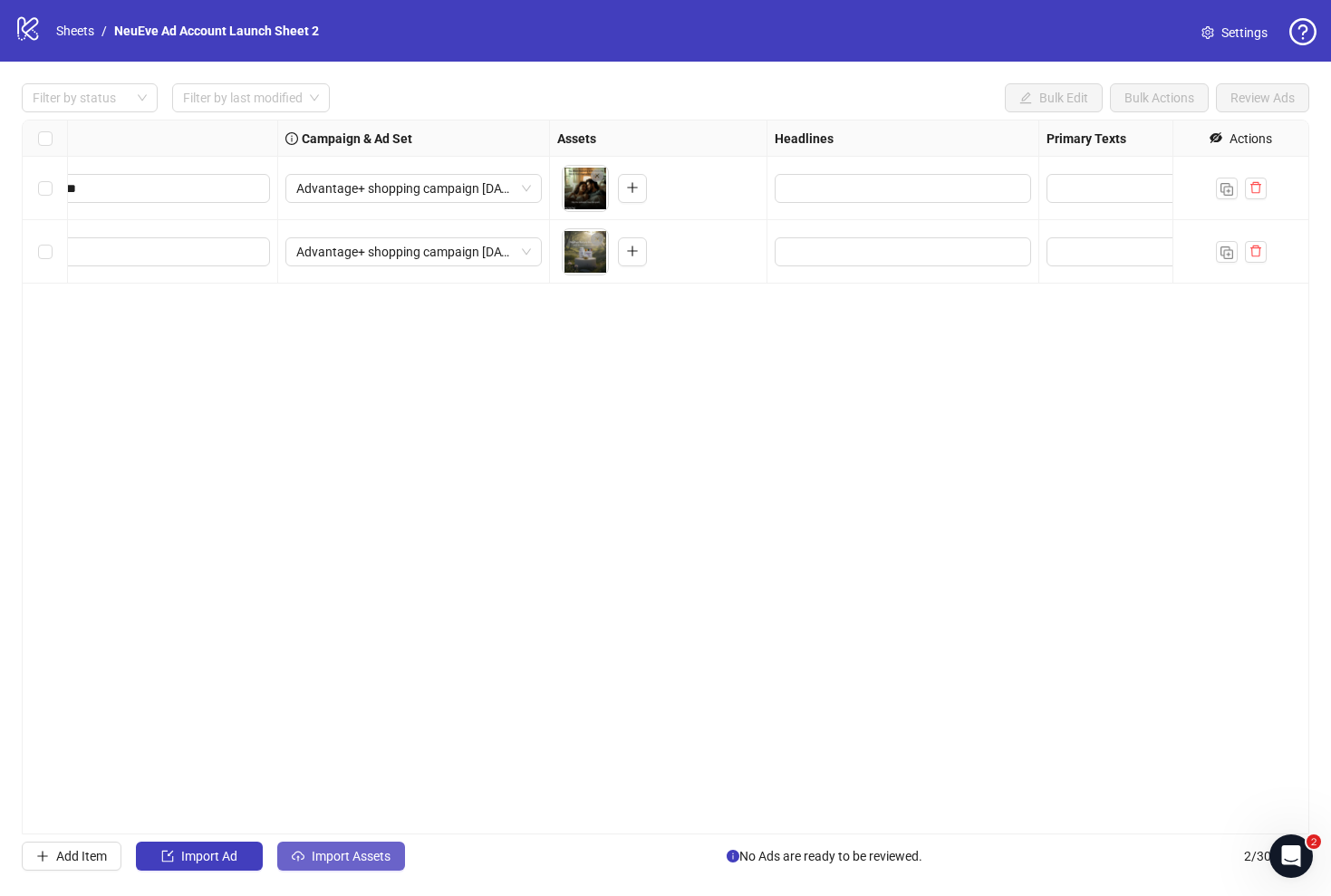 click on "Import Assets" at bounding box center (351, 856) 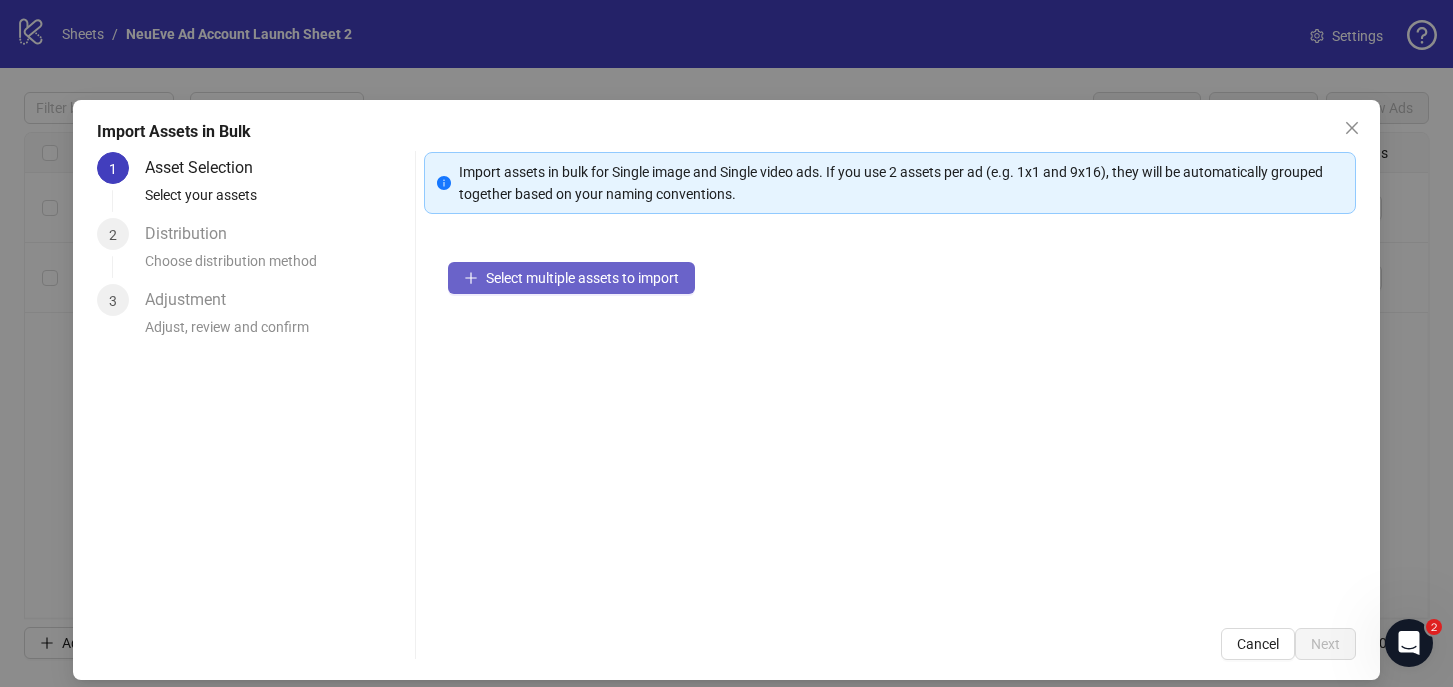 click on "Select multiple assets to import" at bounding box center (582, 278) 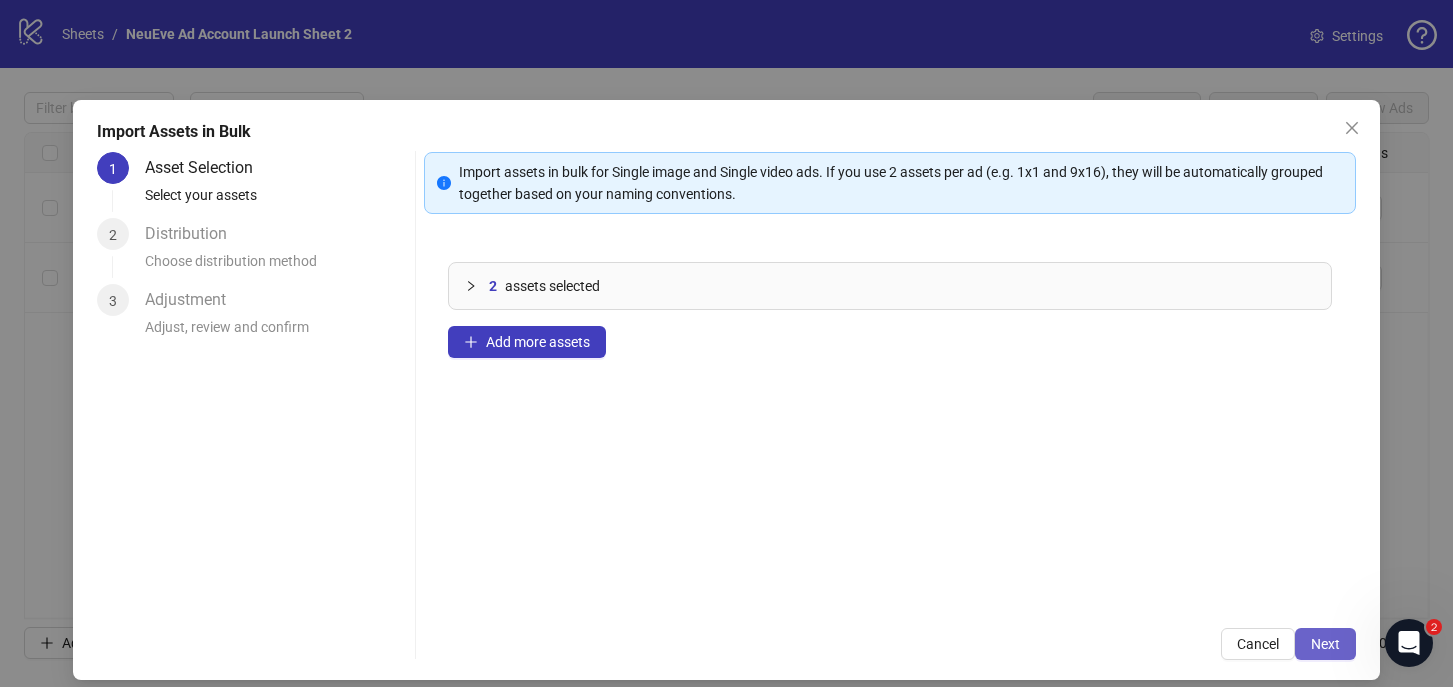 click on "Next" at bounding box center (1325, 644) 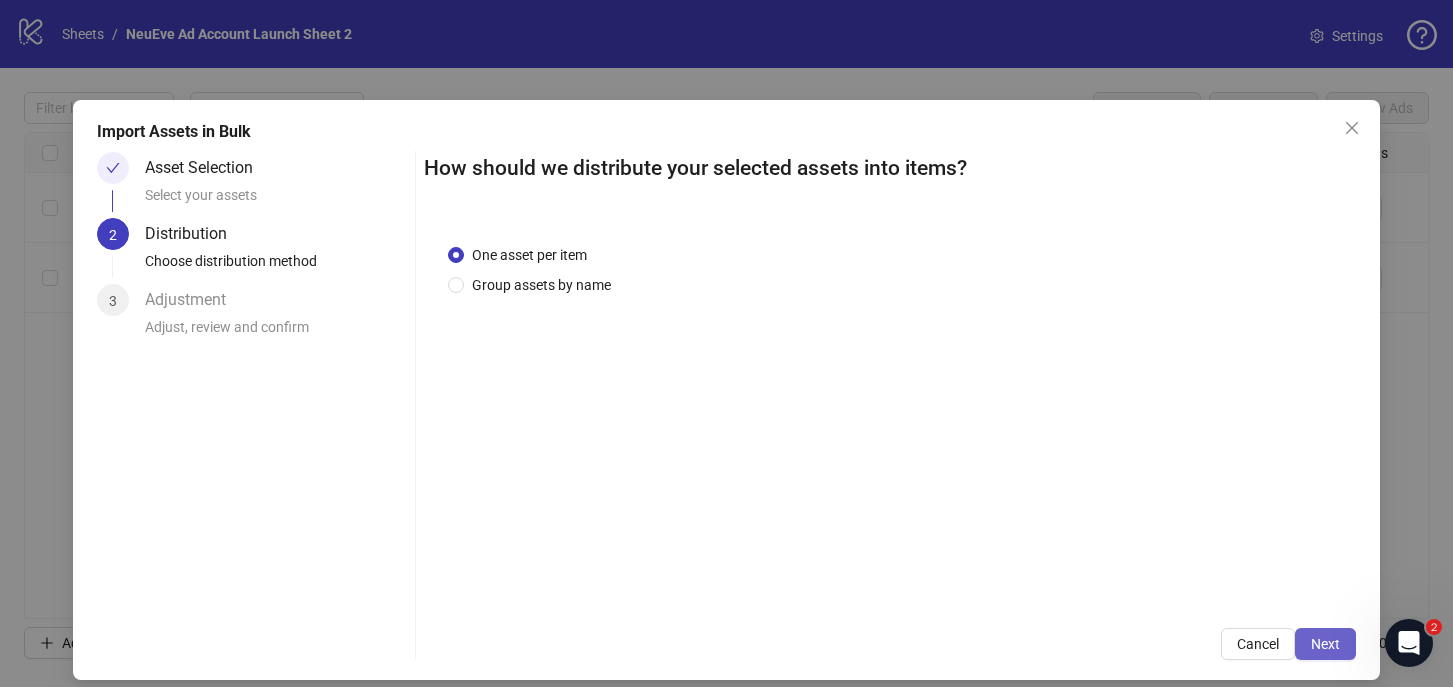 click on "Next" at bounding box center [1325, 644] 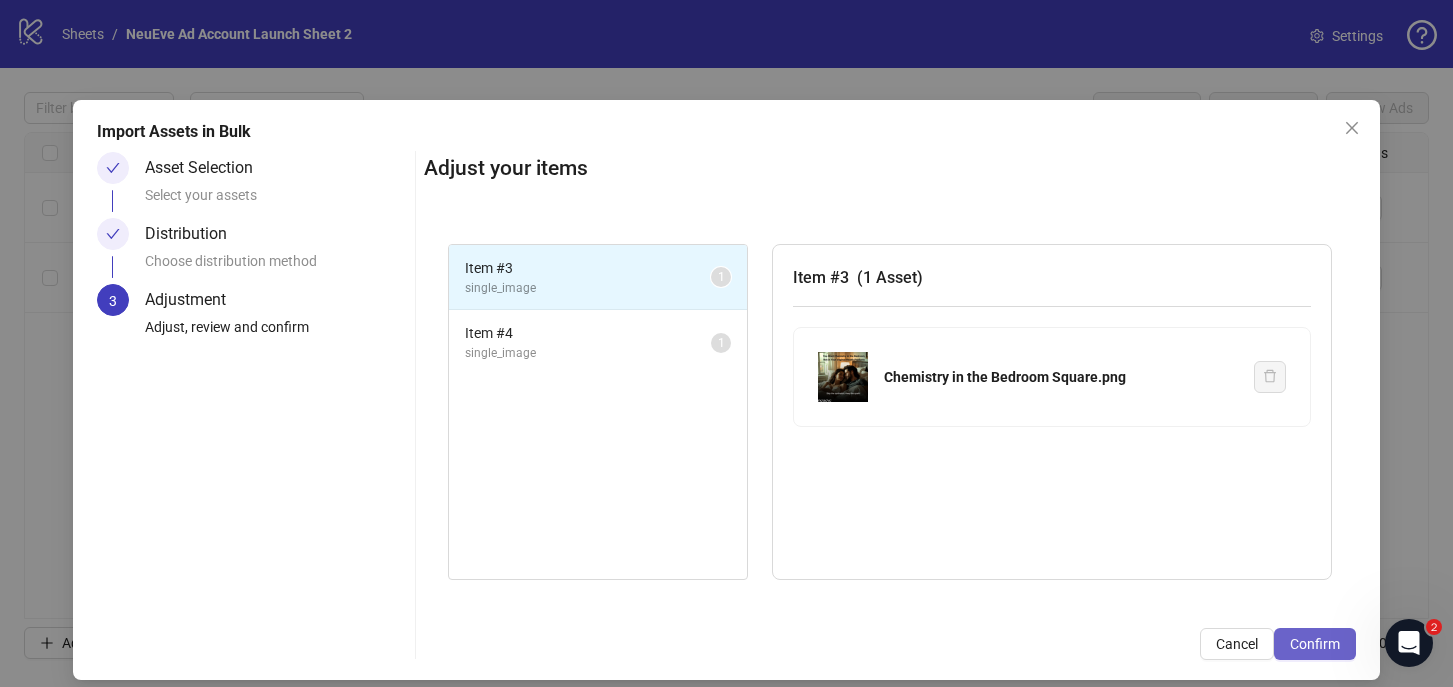 click on "Confirm" at bounding box center (1315, 644) 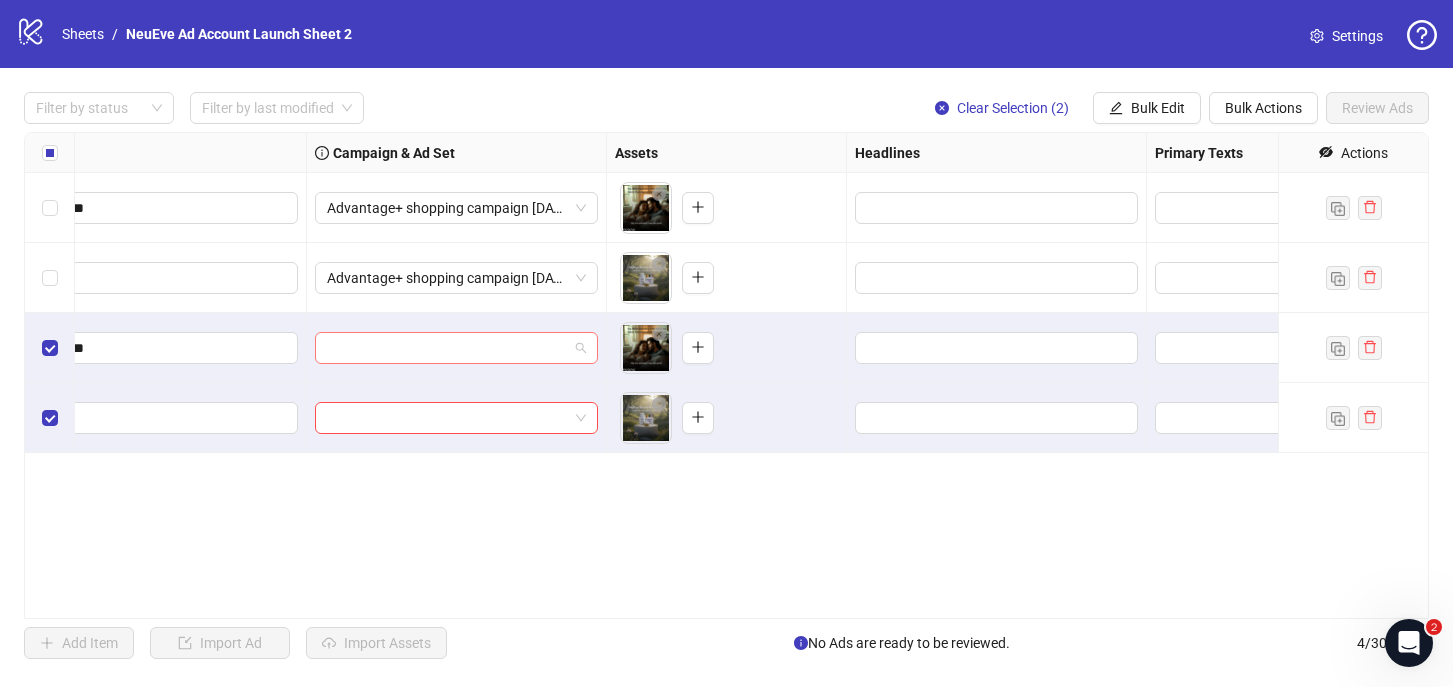 click at bounding box center (447, 348) 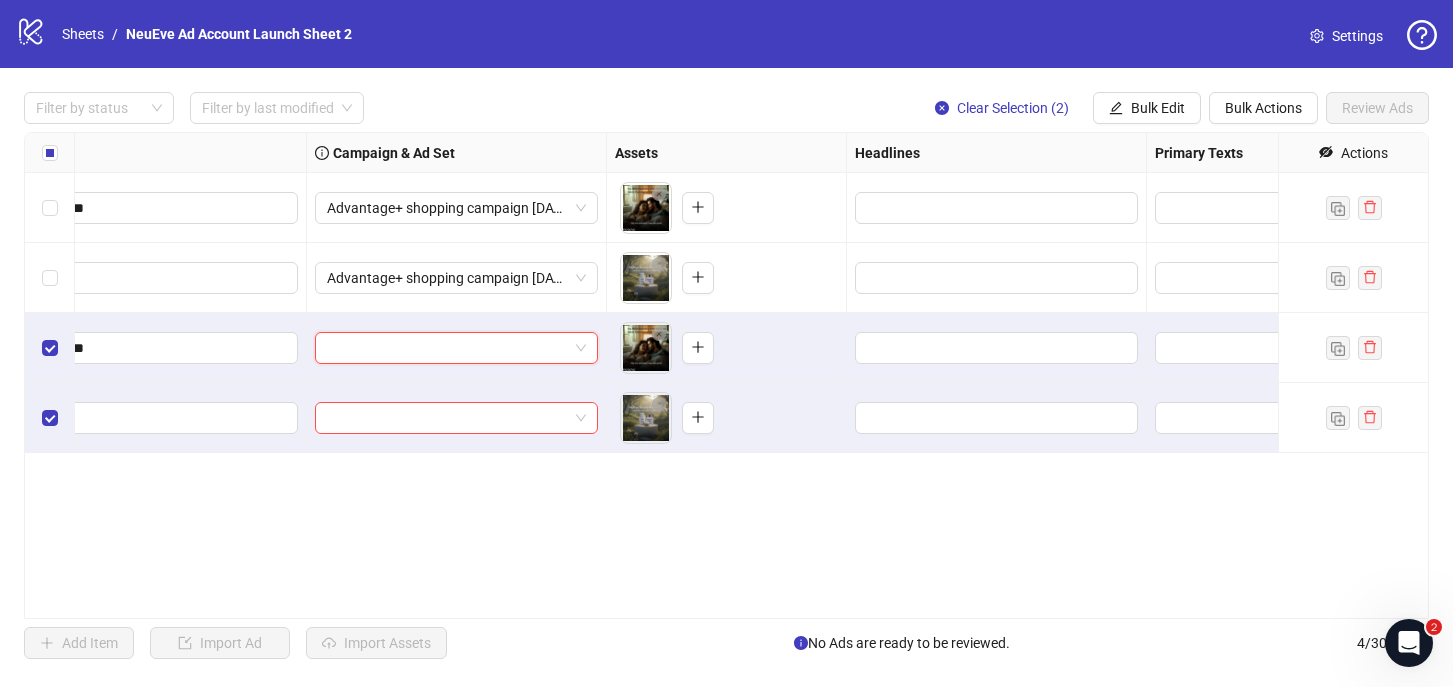 click at bounding box center [456, 348] 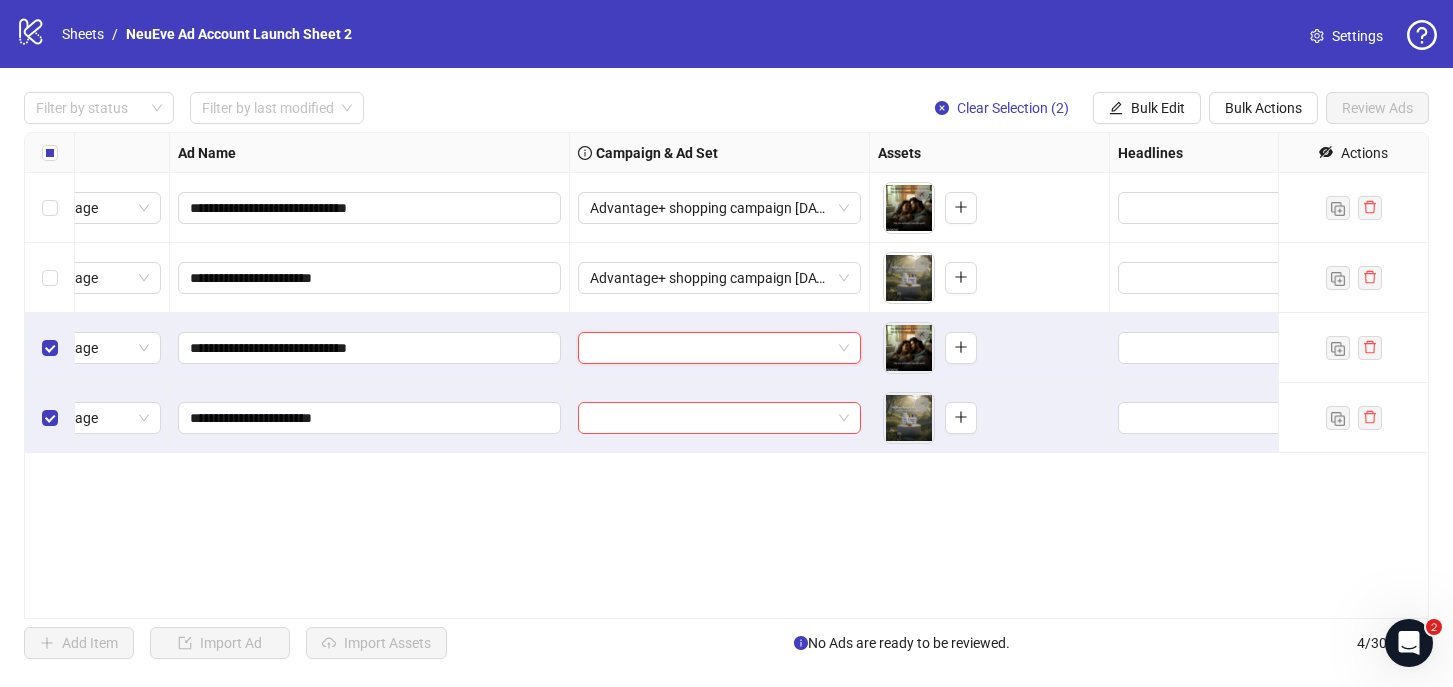 scroll, scrollTop: 0, scrollLeft: 68, axis: horizontal 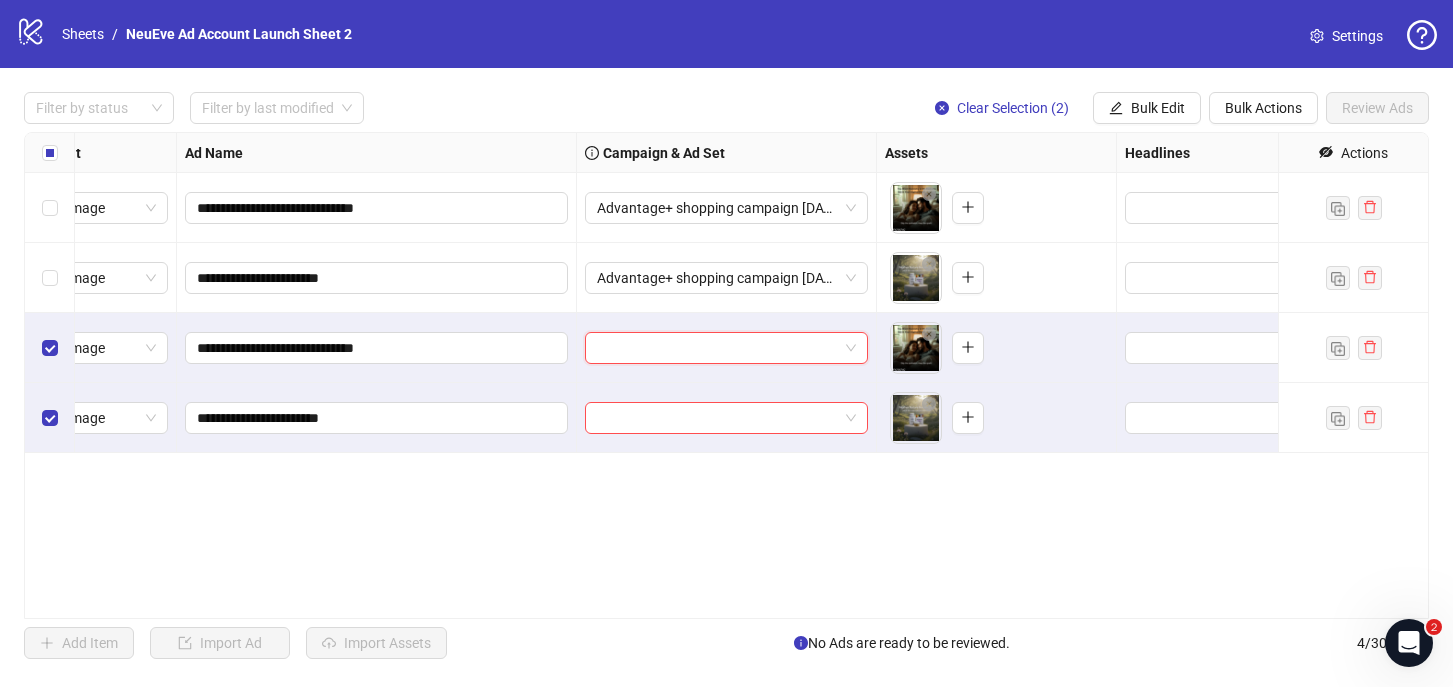 click at bounding box center (717, 348) 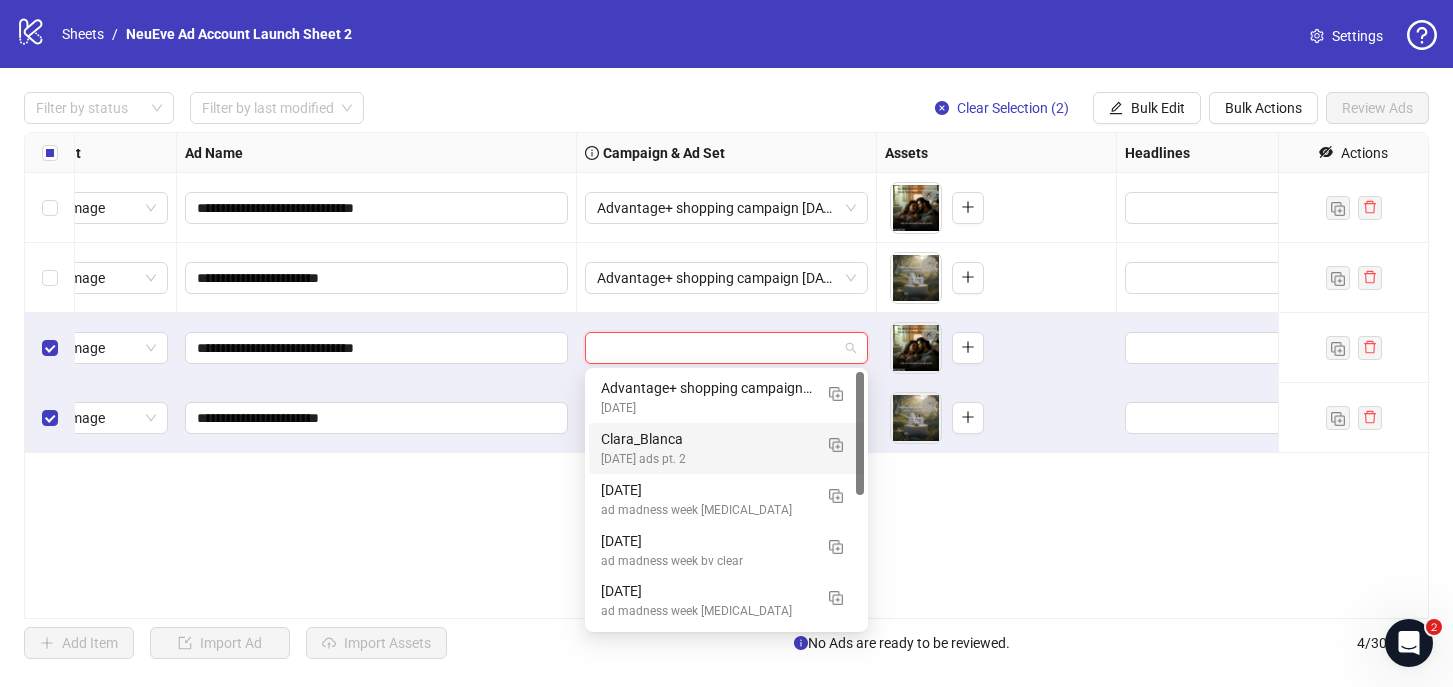 click on "Advantage+ shopping campaign 04/03/2024 Thursday" at bounding box center (726, 397) 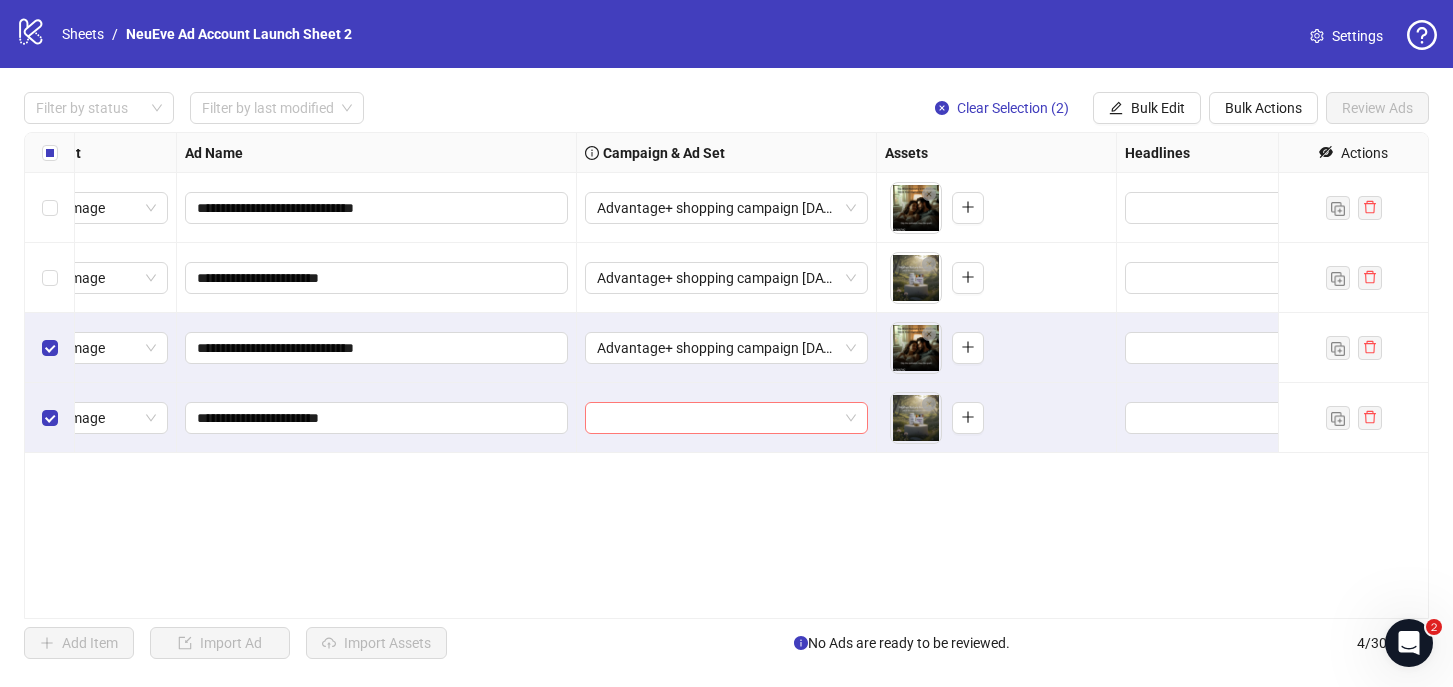 click at bounding box center [717, 418] 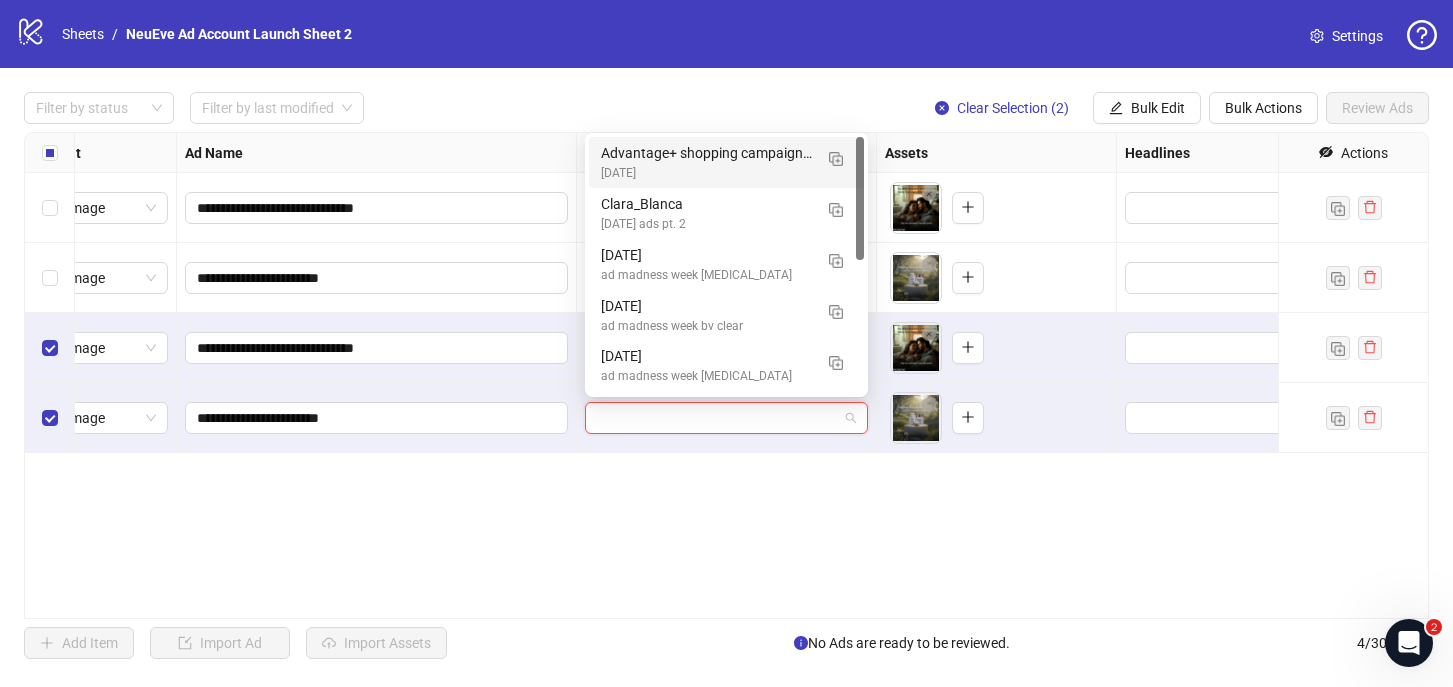 click on "6825125135487 6822455075287 Advantage+ shopping campaign 04/03/2024 Thursday Clara_Blanca Friday ads pt. 2 Friday ad madness week atrophy Monday ad madness week bv clear Monday ad madness week atrophy mermaid Fish campaign (Clara+Ayala) Drug dealer fish Fish campaign (Clara+Ayala)" at bounding box center [726, 265] 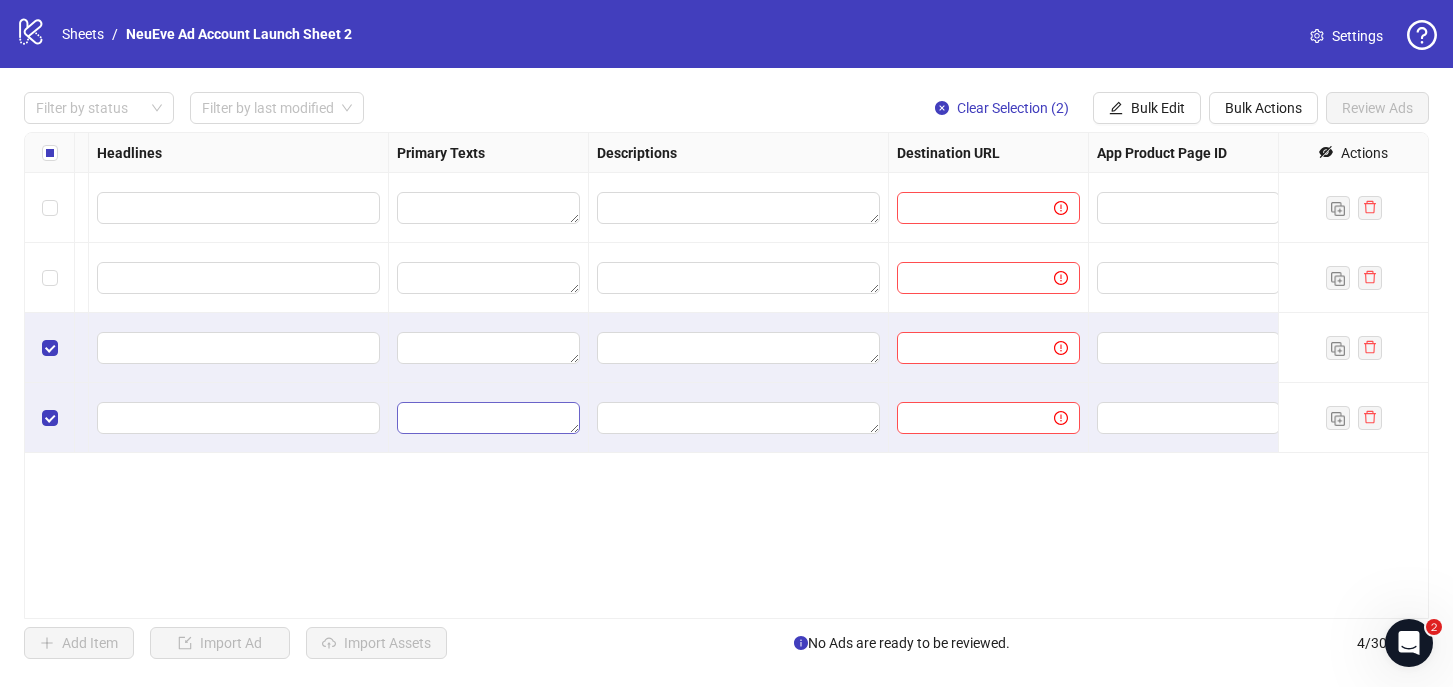 scroll, scrollTop: 0, scrollLeft: 1124, axis: horizontal 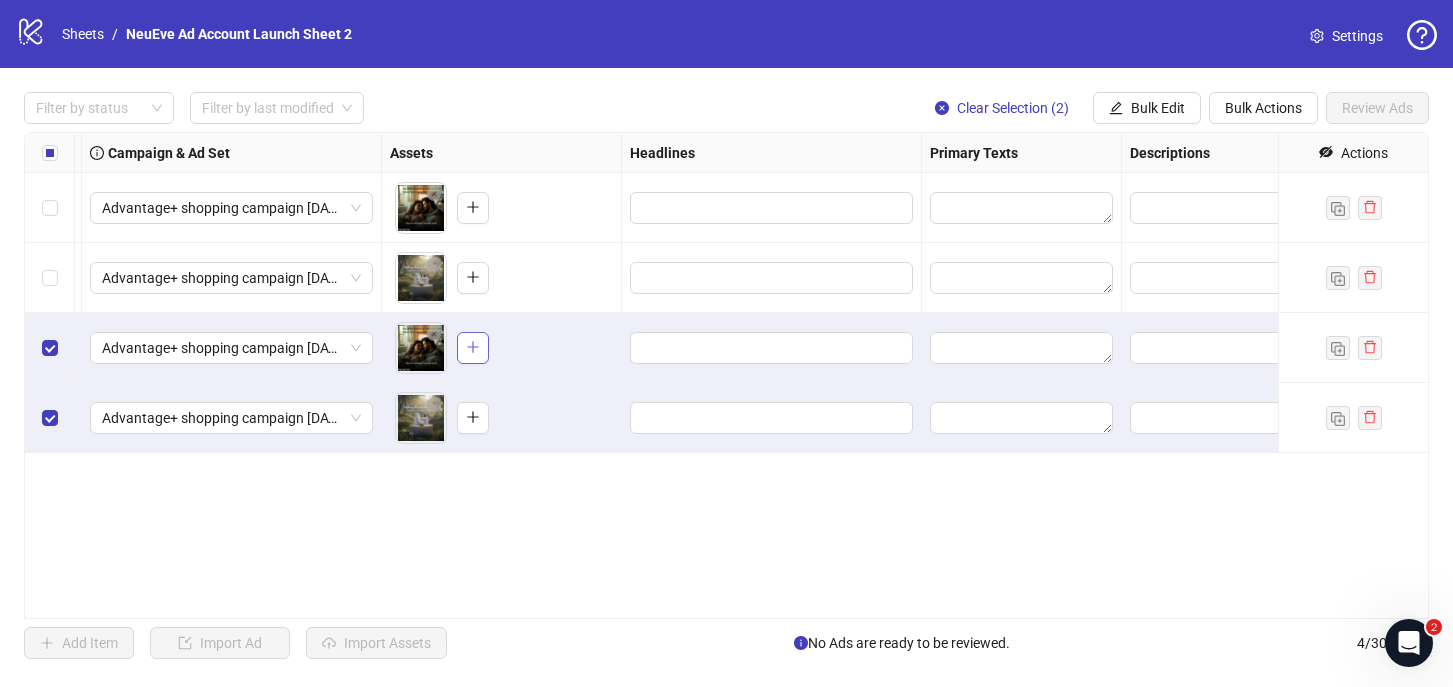 click 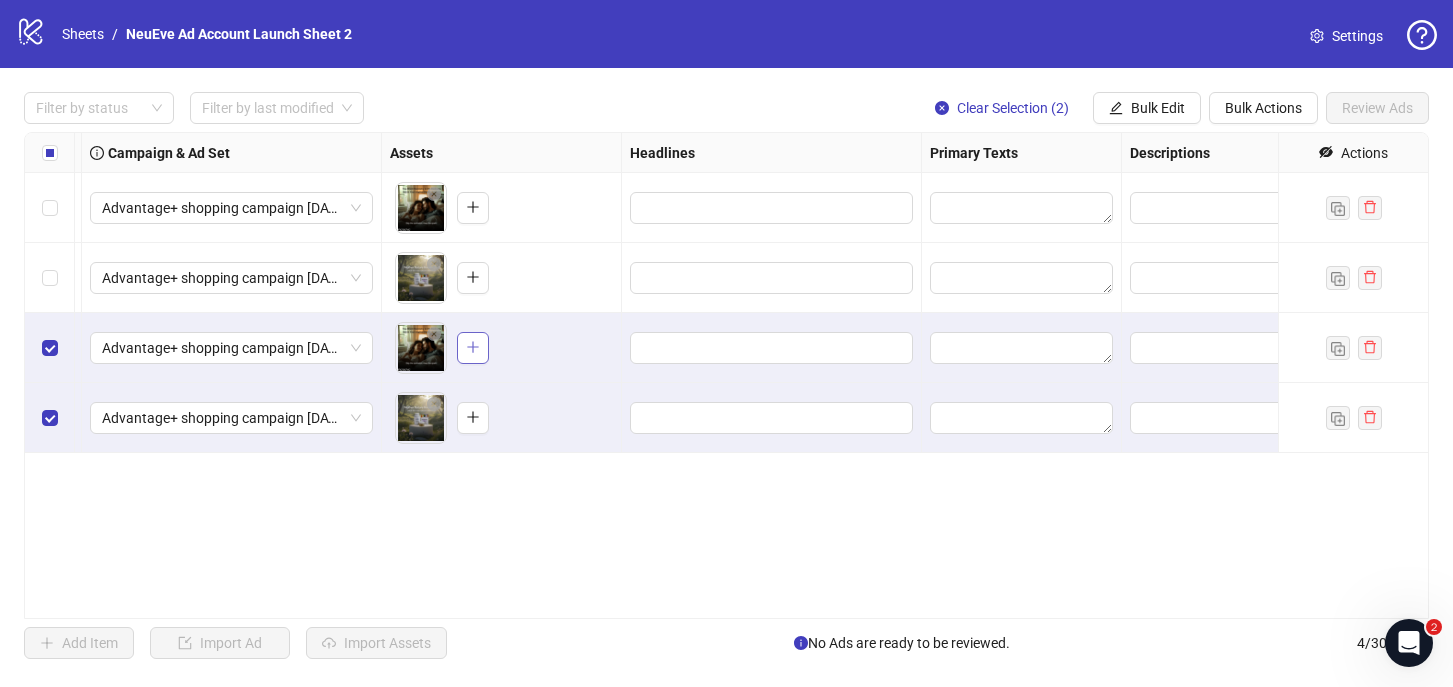 click at bounding box center (473, 347) 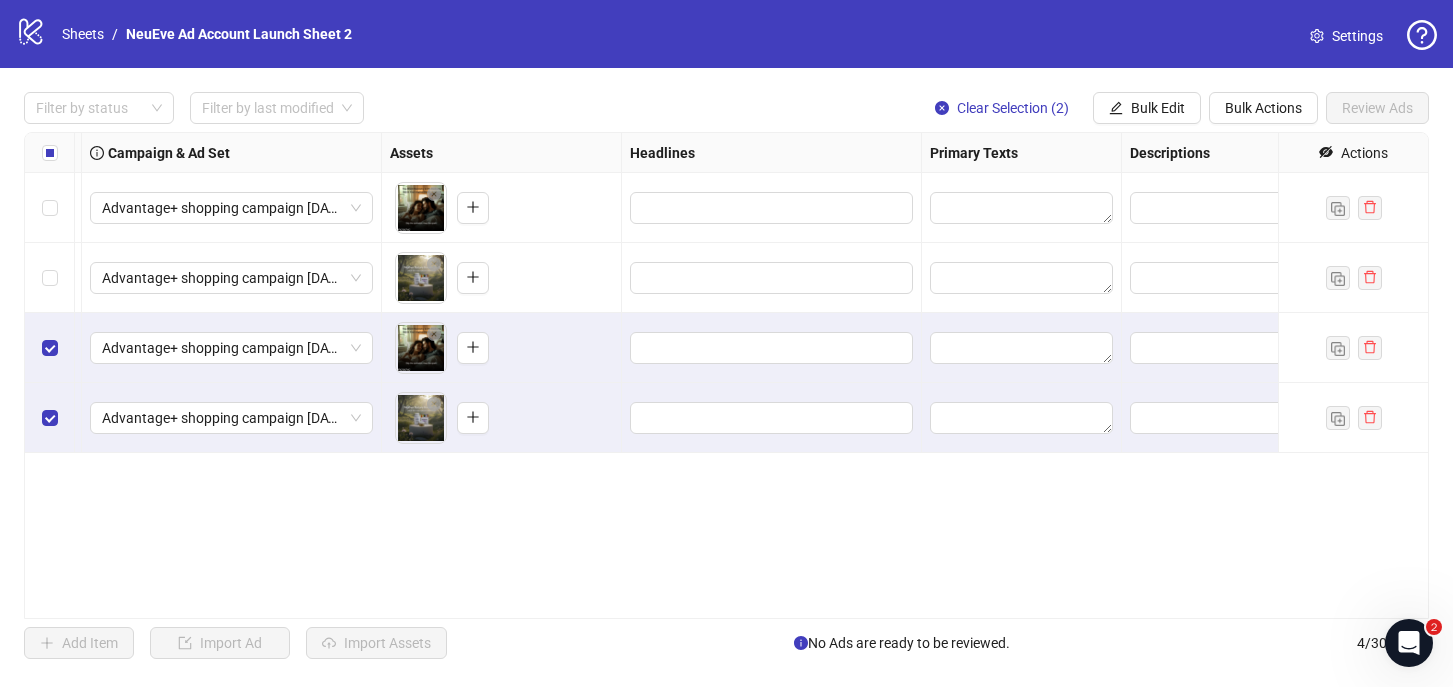 scroll, scrollTop: 0, scrollLeft: 0, axis: both 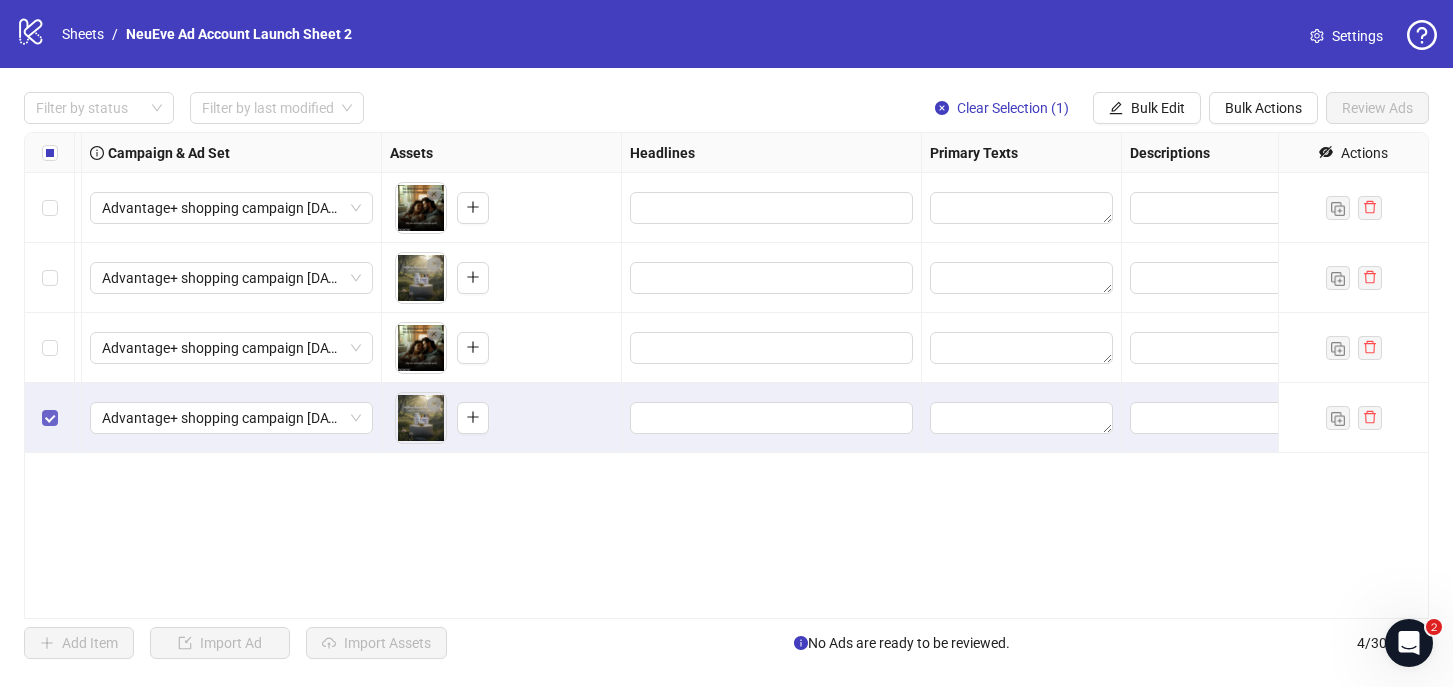 click at bounding box center [50, 418] 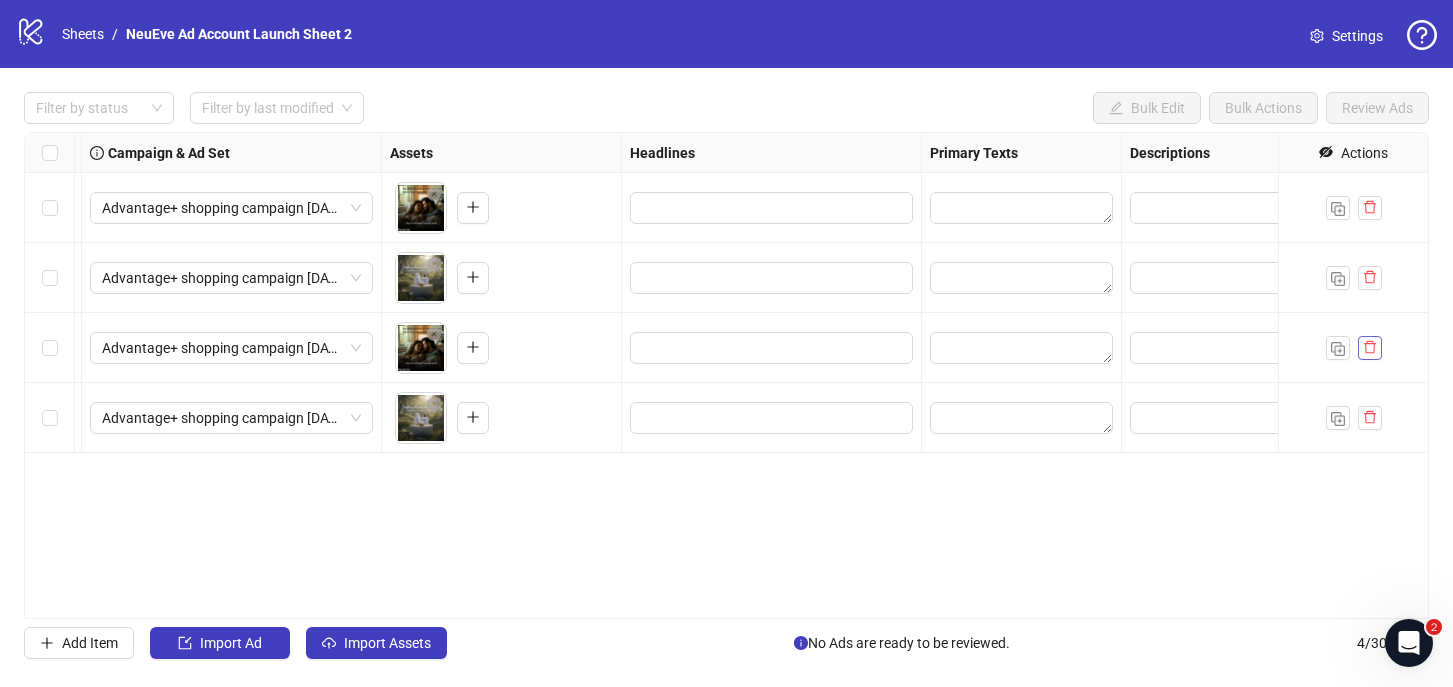 click 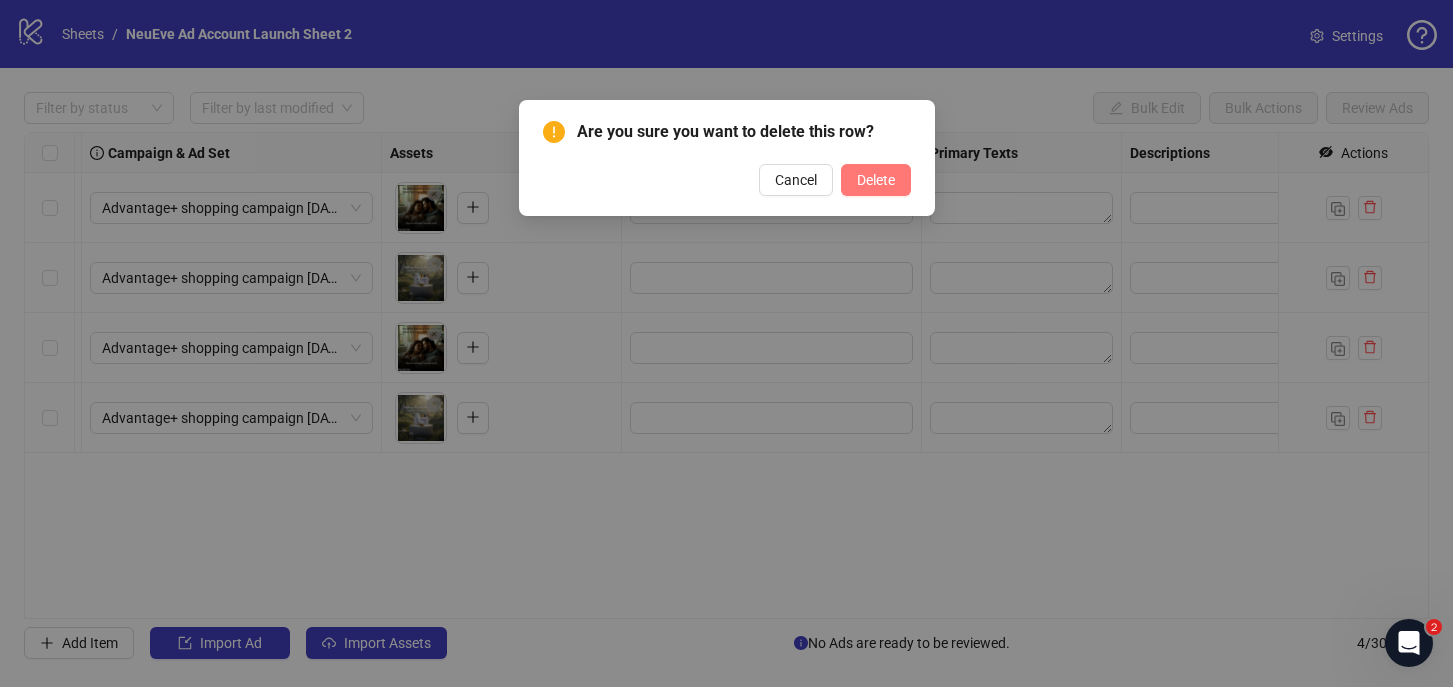 click on "Delete" at bounding box center (876, 180) 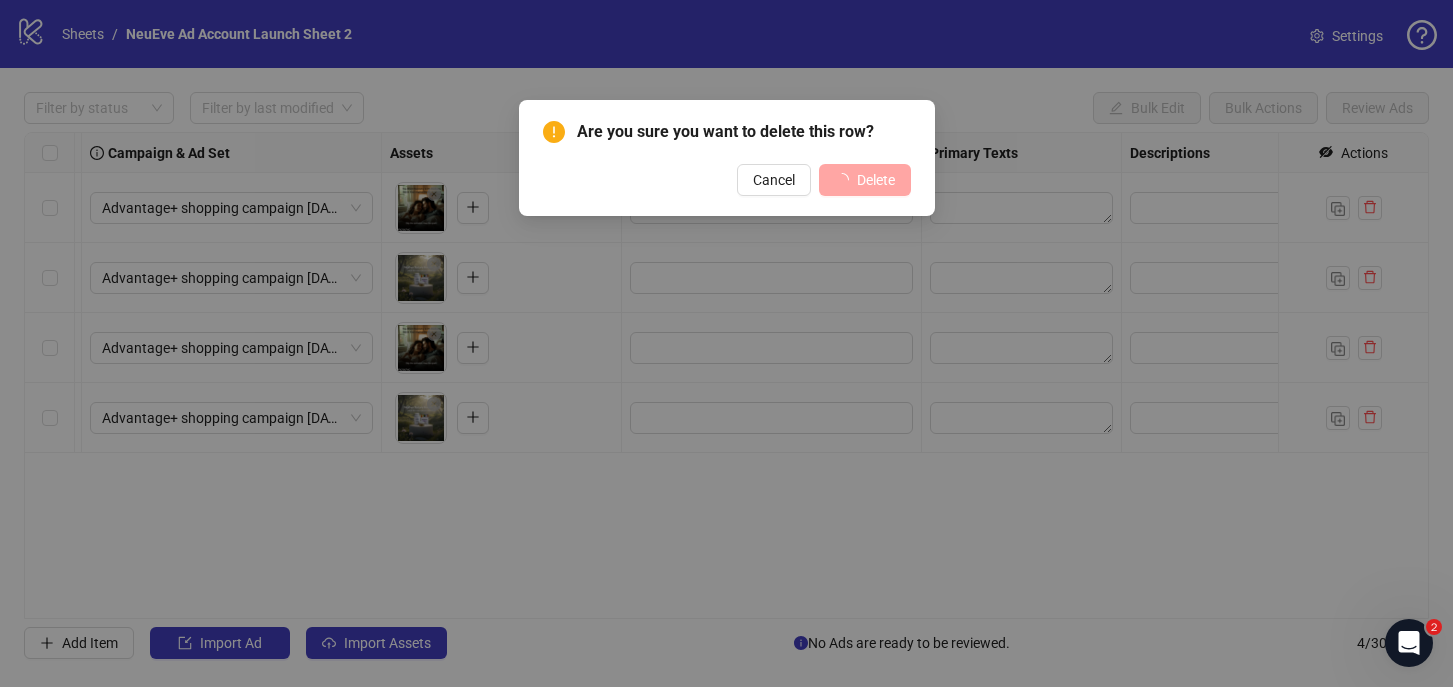 click on "Delete" at bounding box center (876, 180) 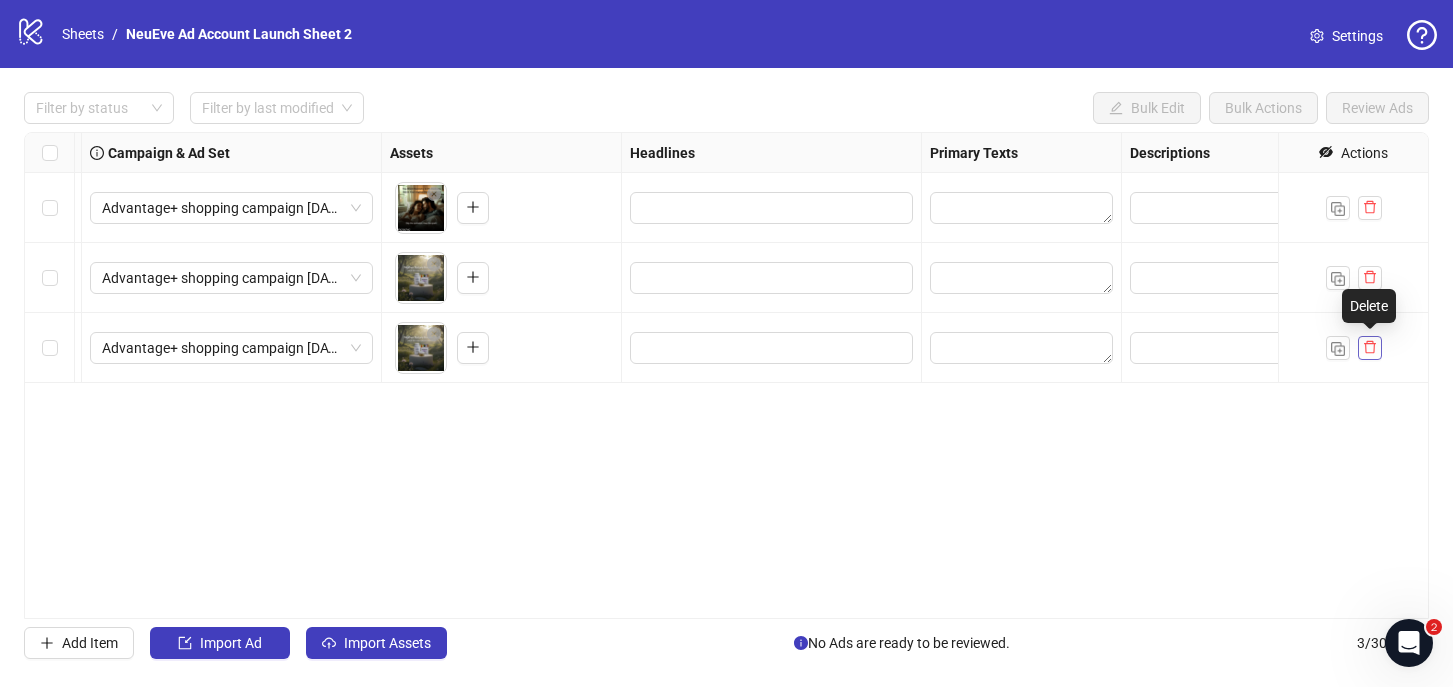 click 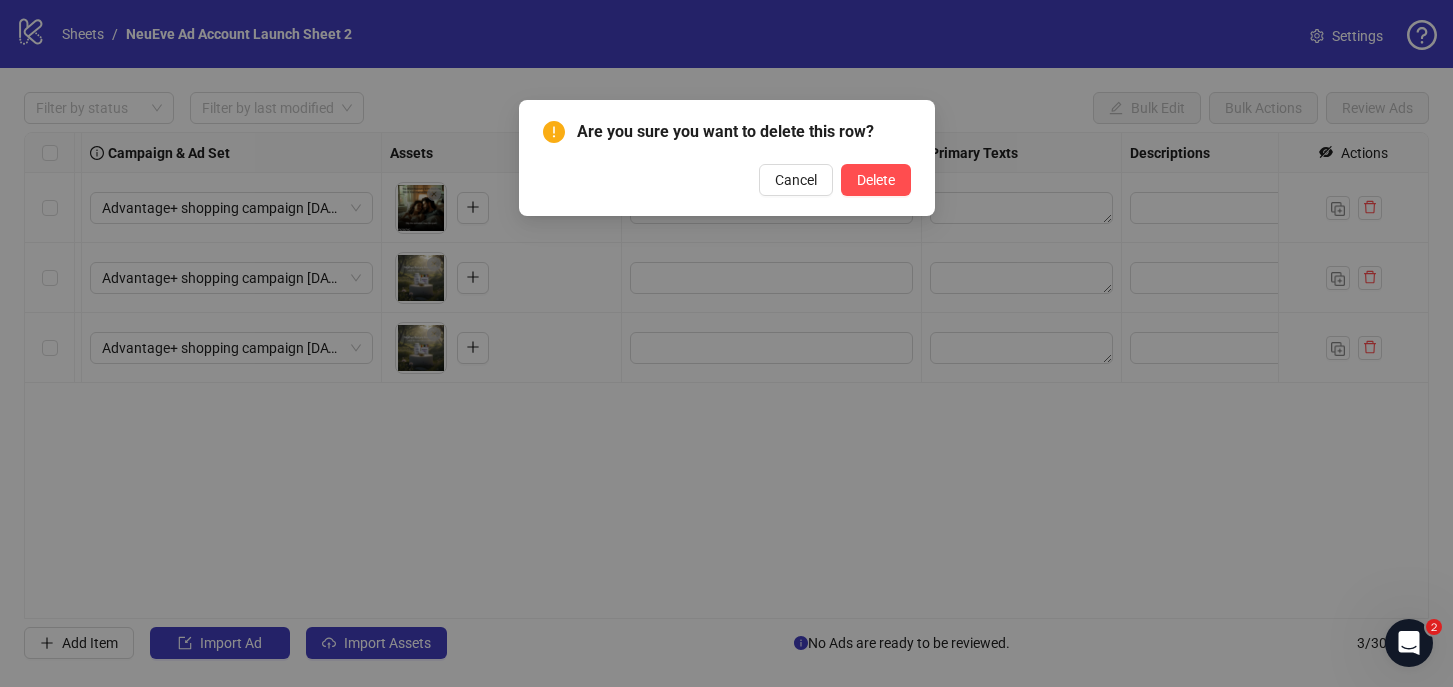 click on "Are you sure you want to delete this row? Cancel Delete" at bounding box center (727, 158) 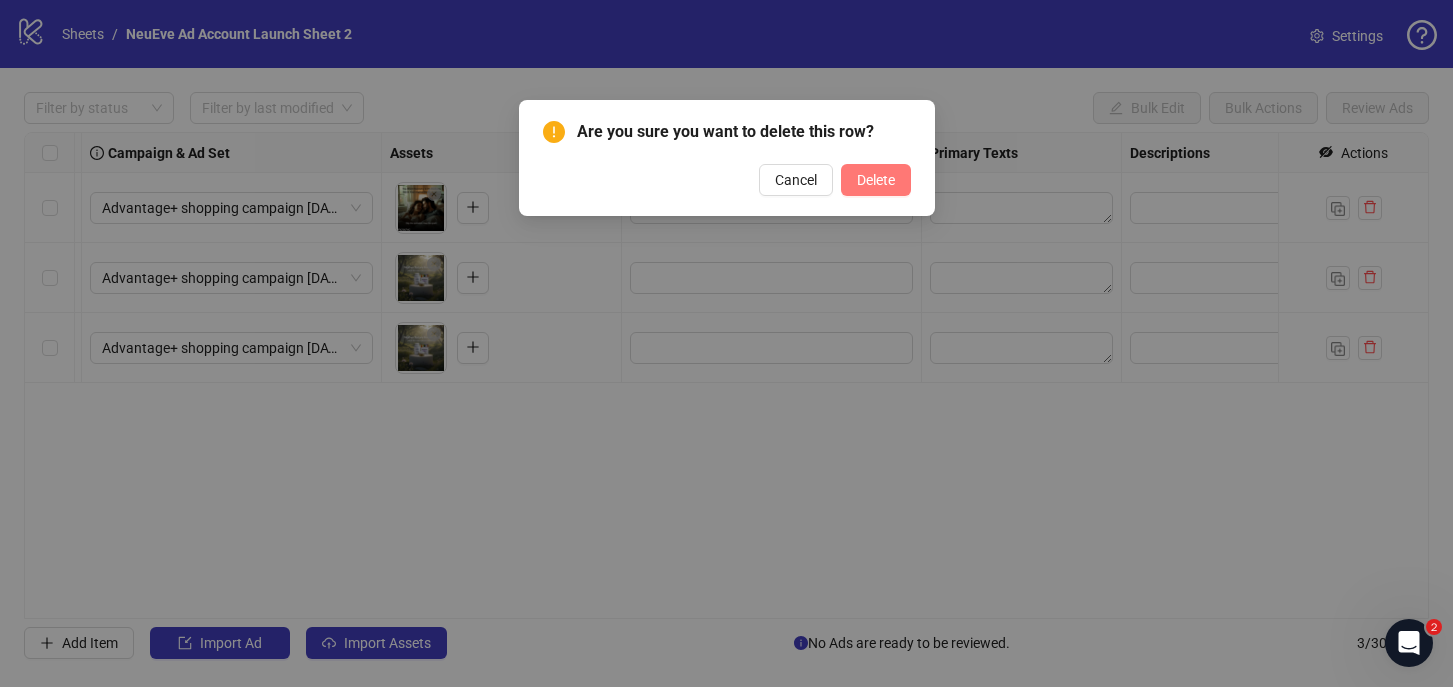 click on "Delete" at bounding box center [876, 180] 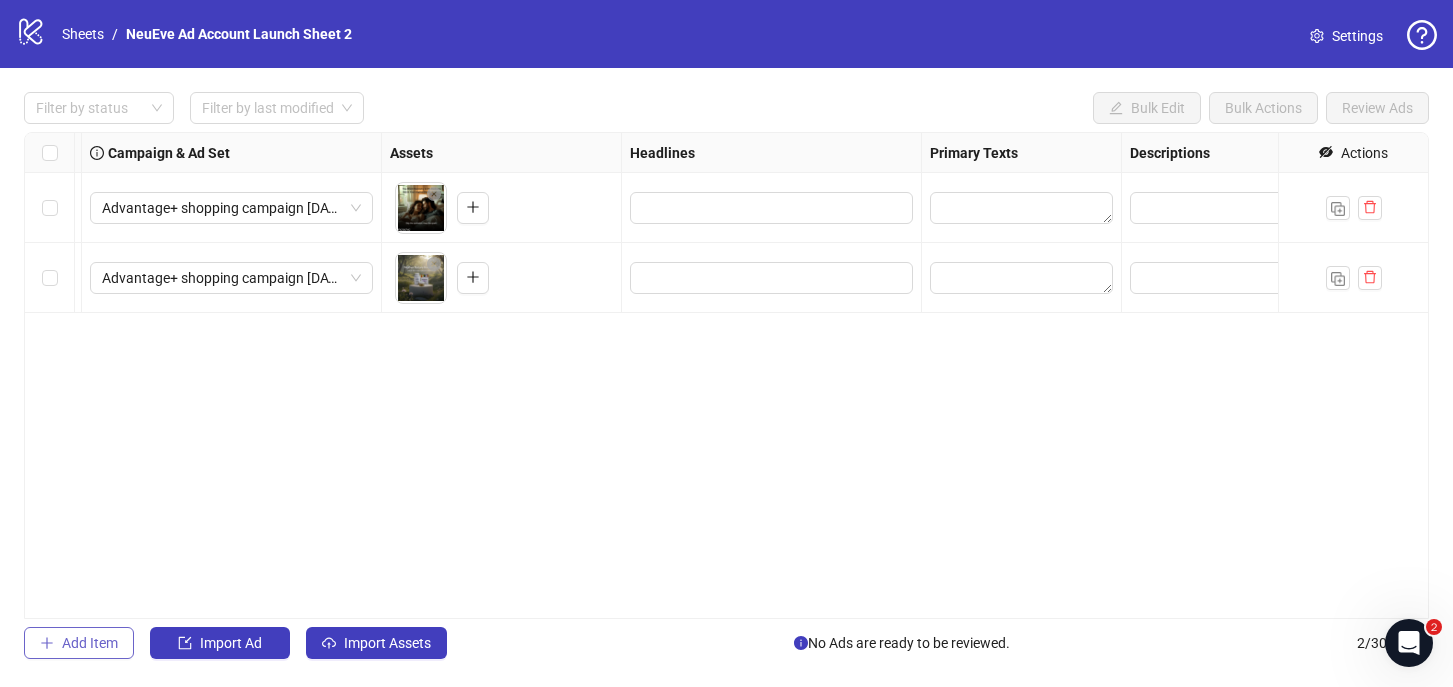 click on "Add Item" at bounding box center [90, 643] 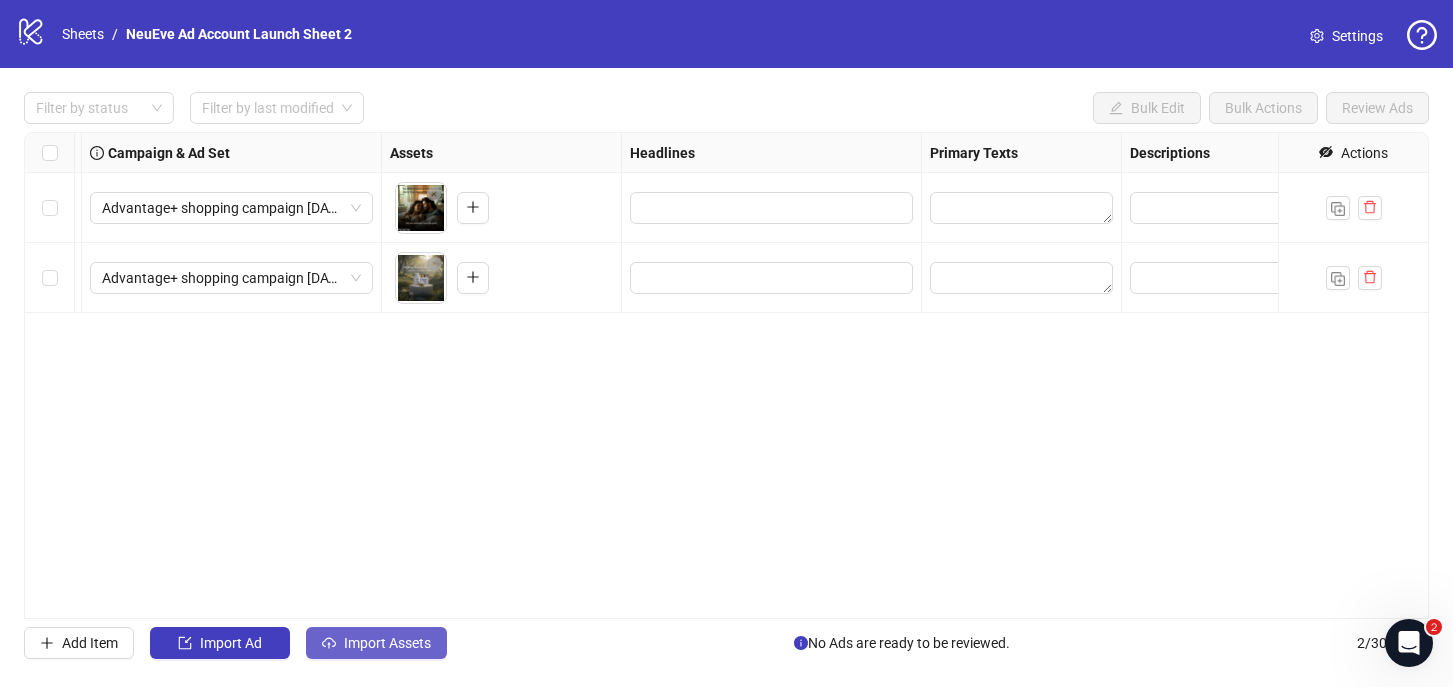click on "Import Assets" at bounding box center (376, 643) 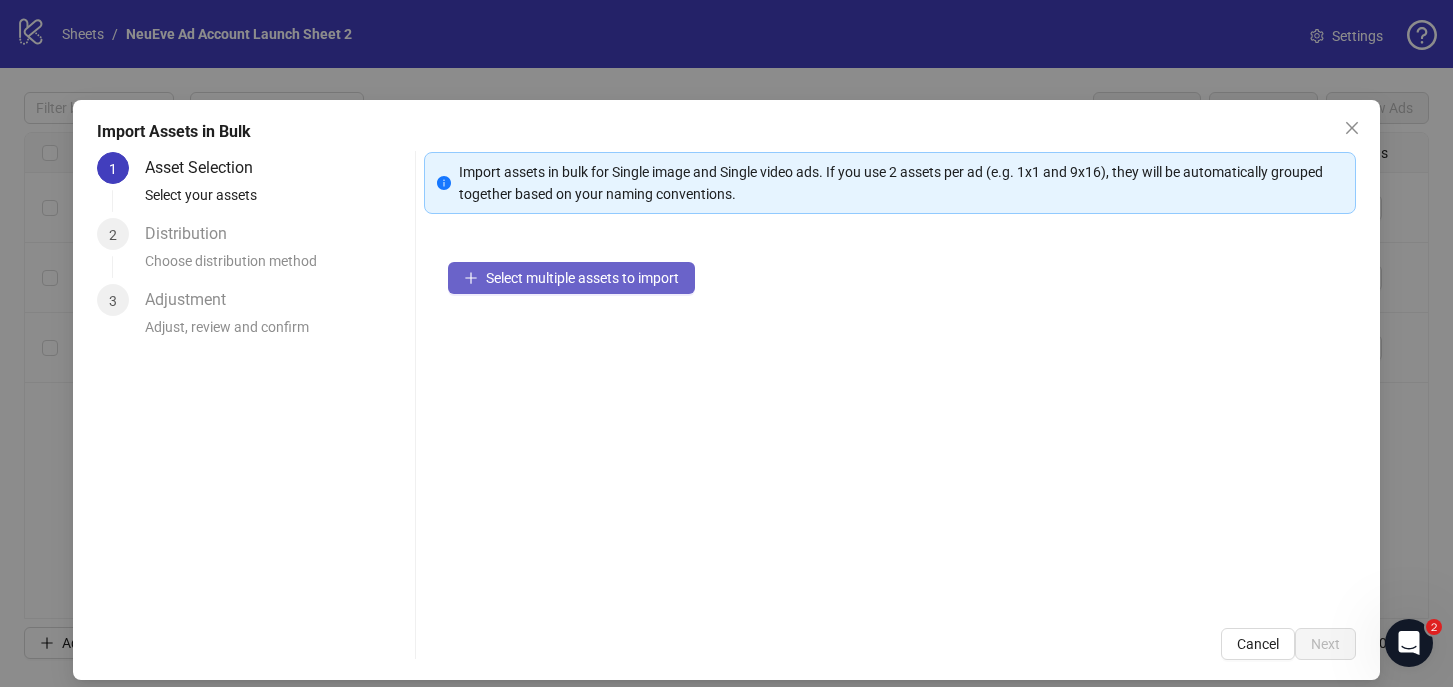 click on "Select multiple assets to import" at bounding box center (582, 278) 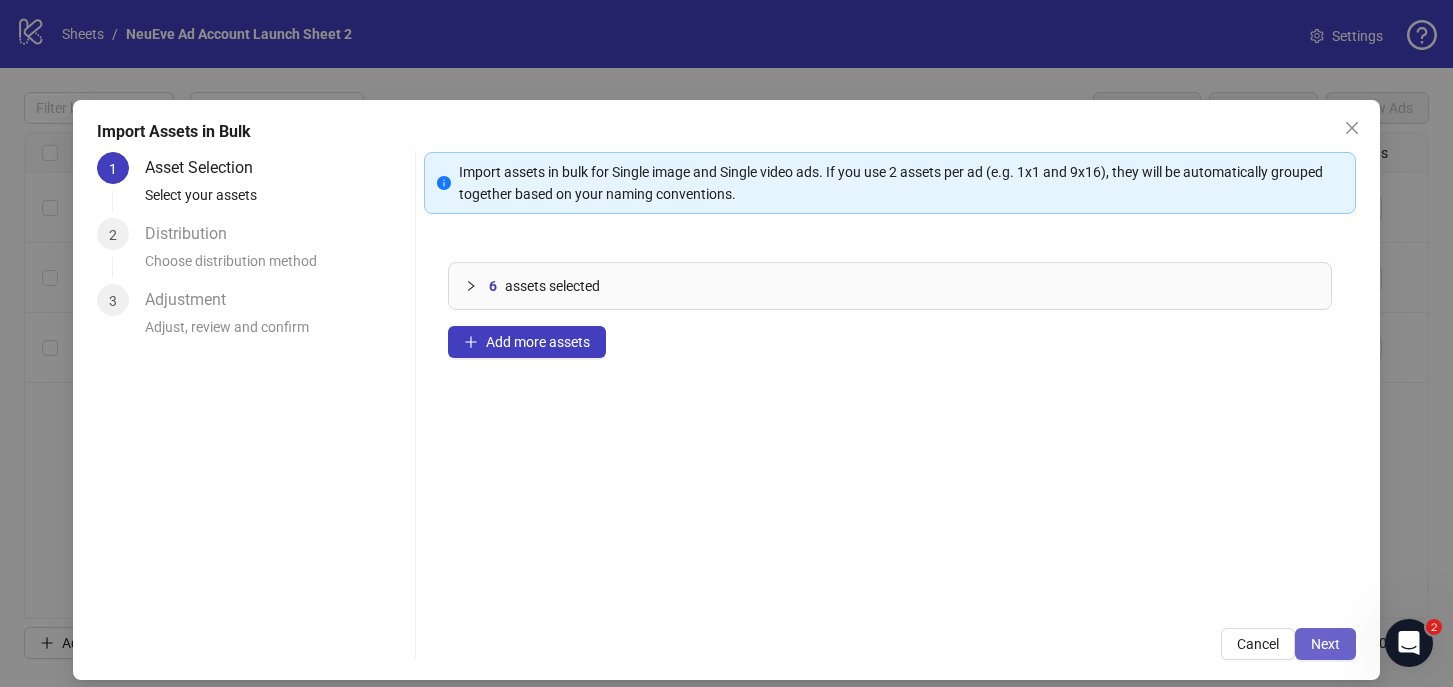 click on "Next" at bounding box center (1325, 644) 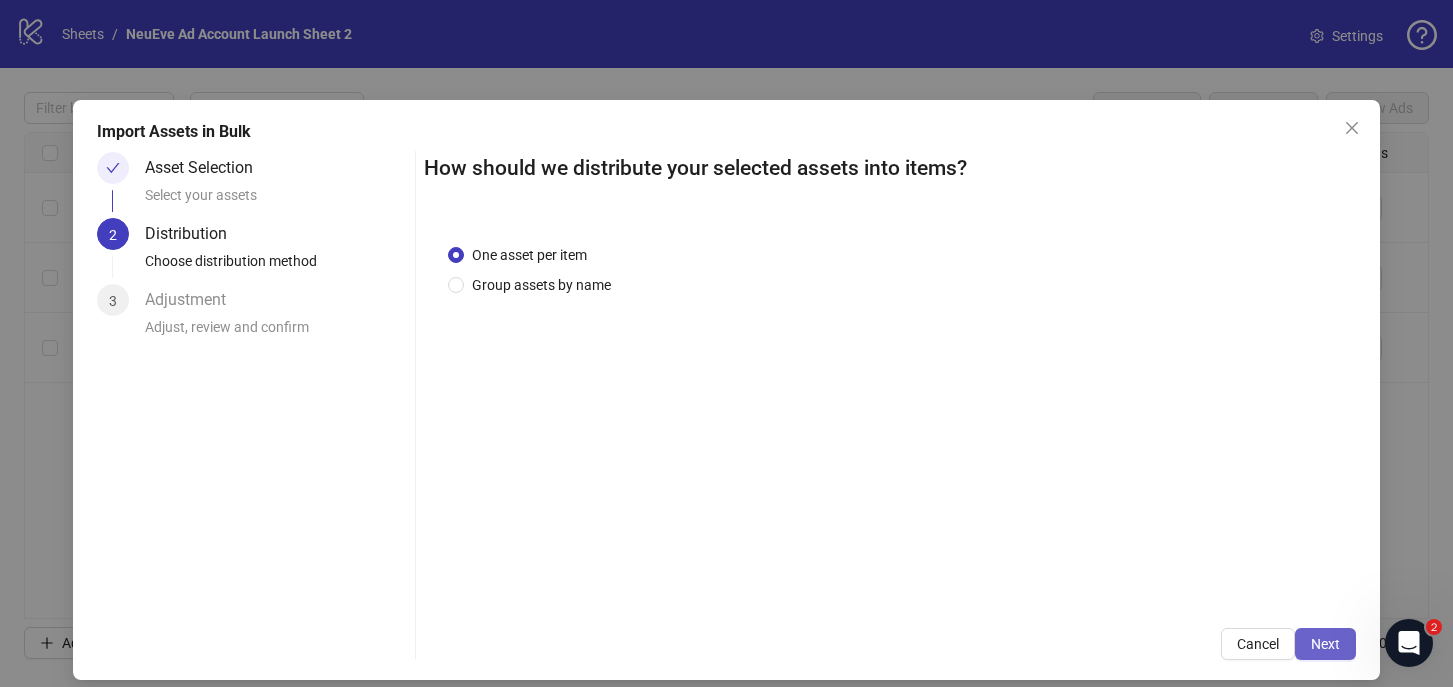 click on "Next" at bounding box center [1325, 644] 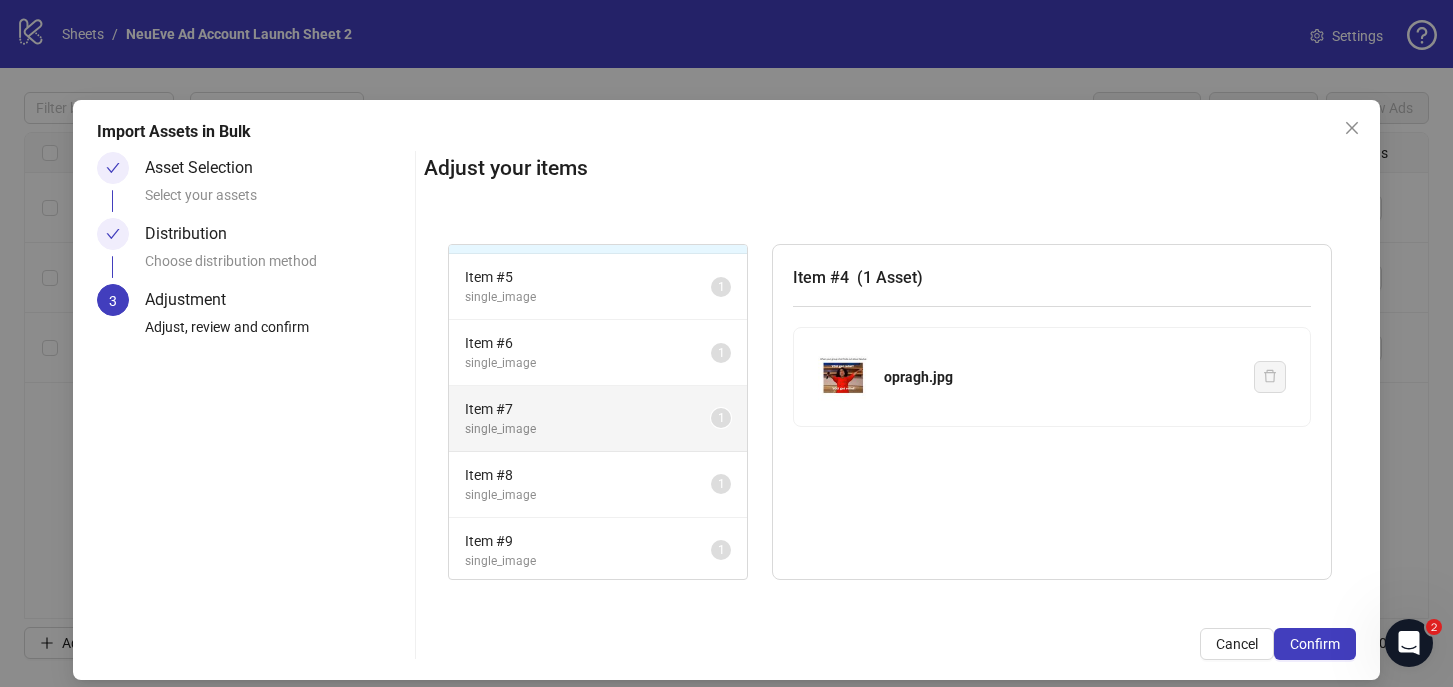scroll, scrollTop: 55, scrollLeft: 0, axis: vertical 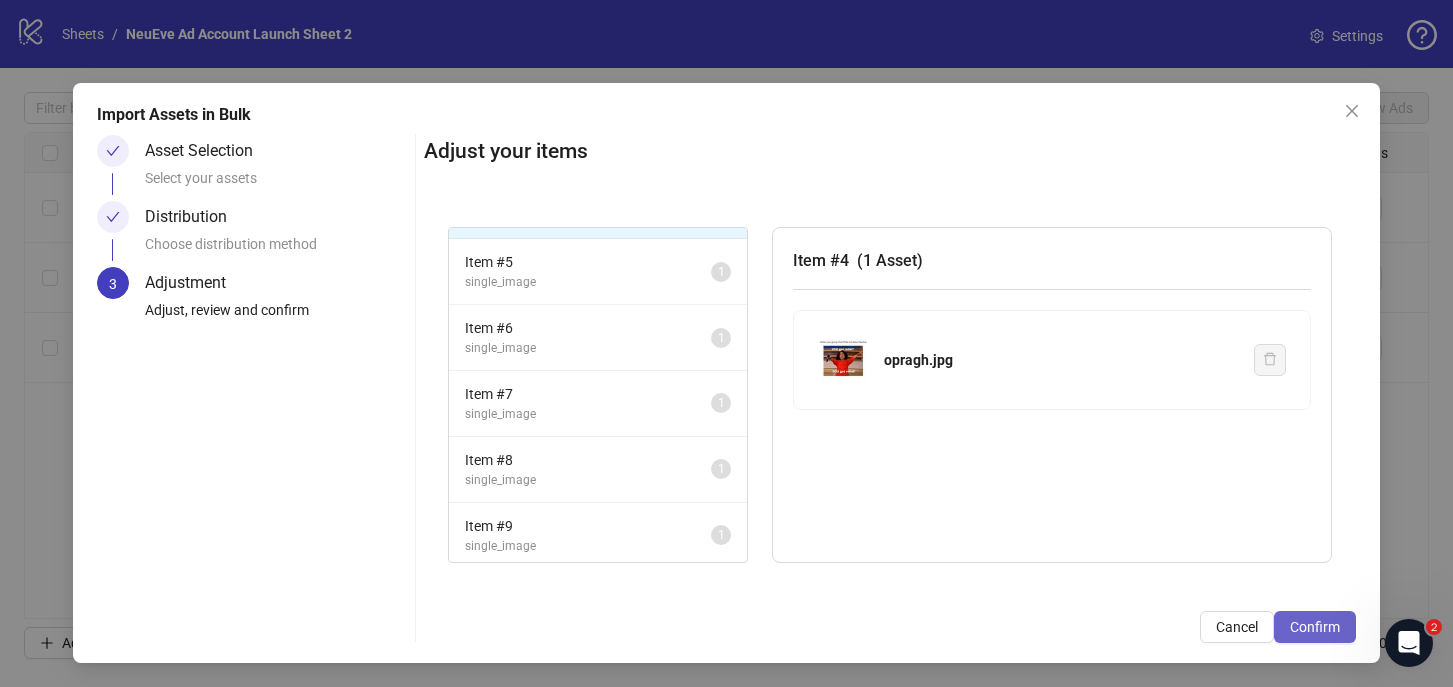 click on "Confirm" at bounding box center [1315, 627] 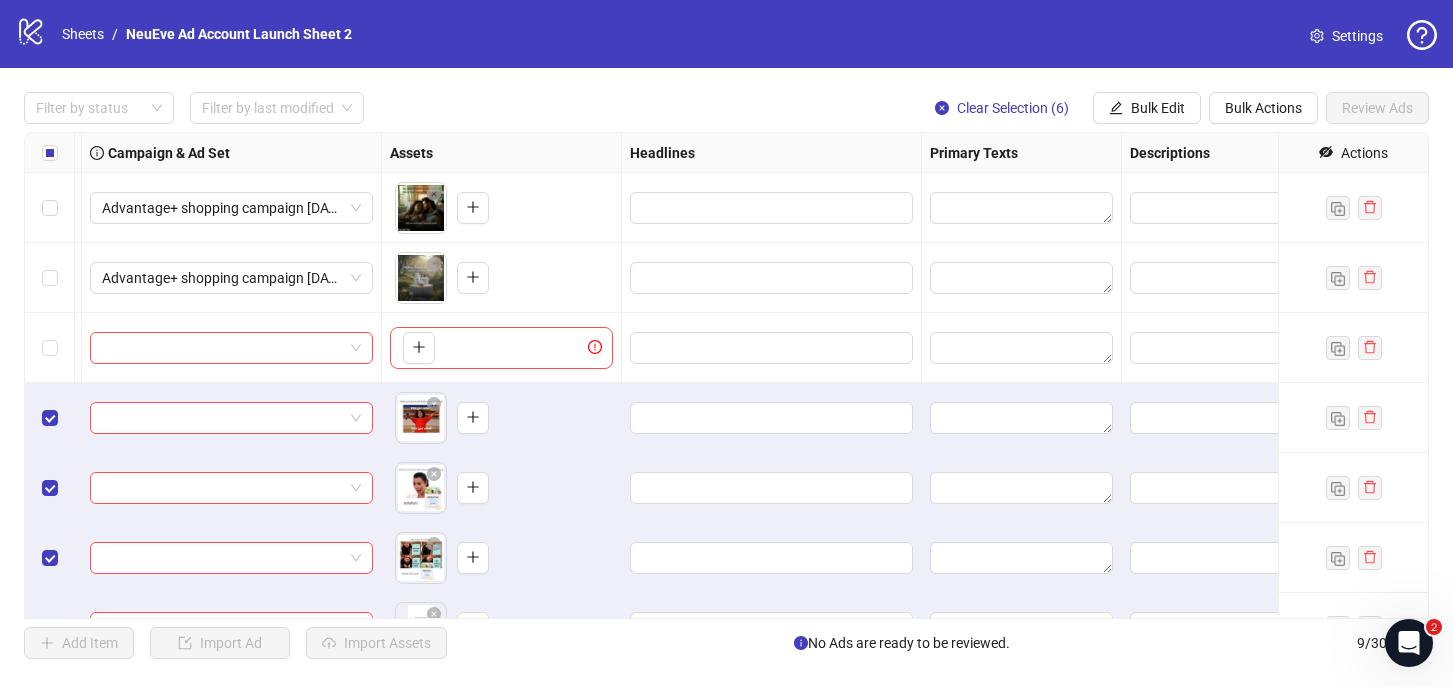 scroll, scrollTop: 185, scrollLeft: 563, axis: both 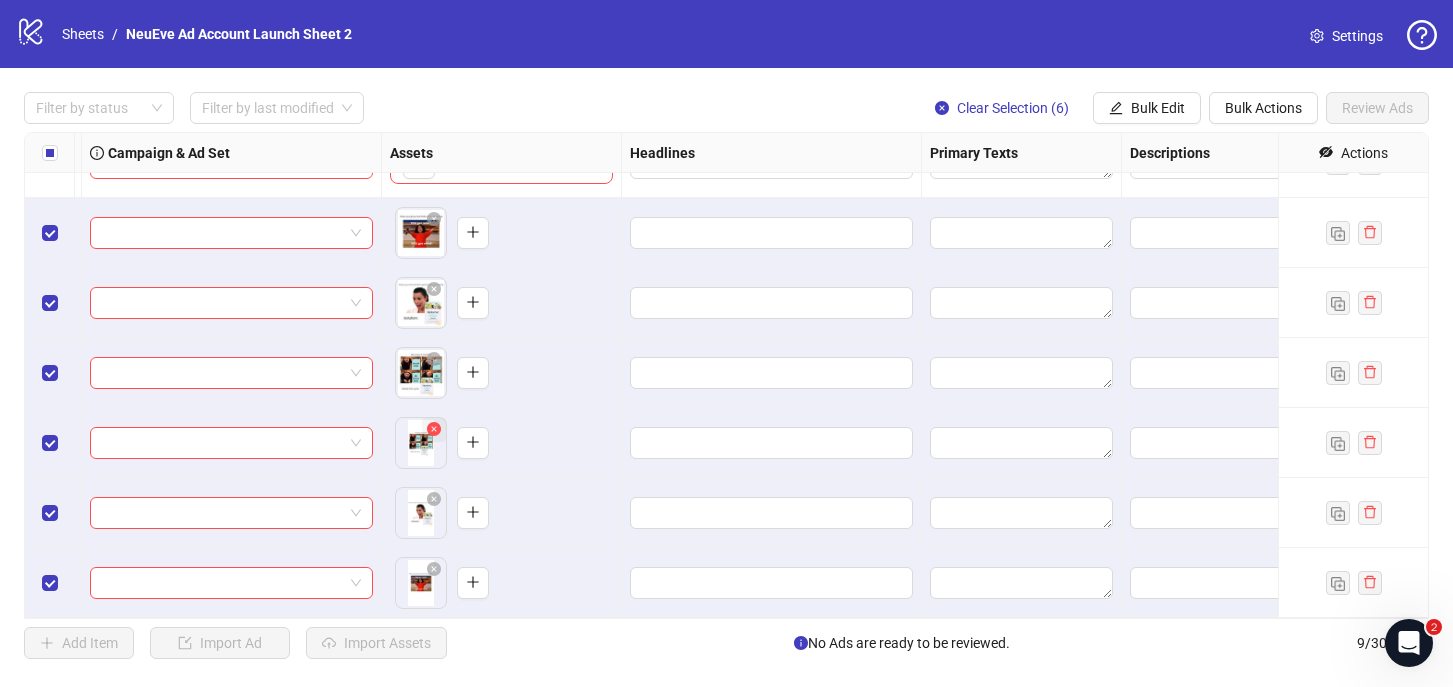 click 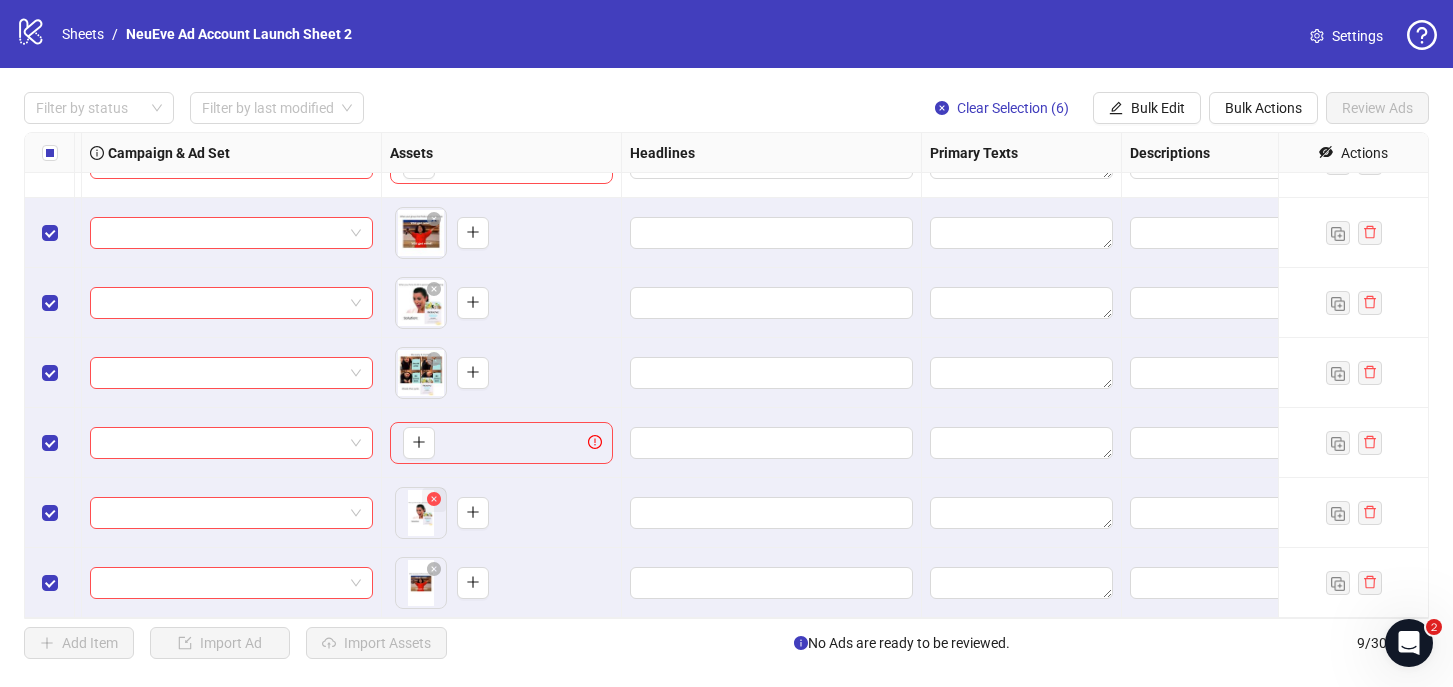 click 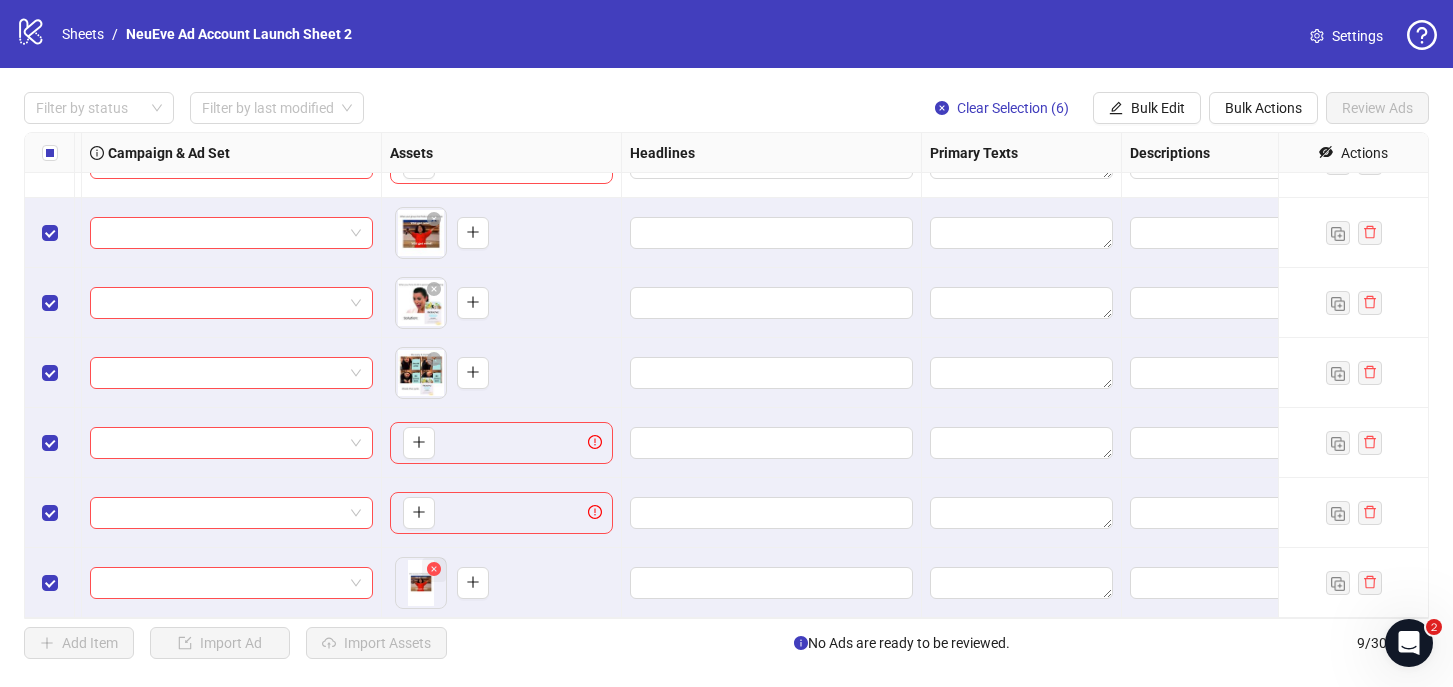 click 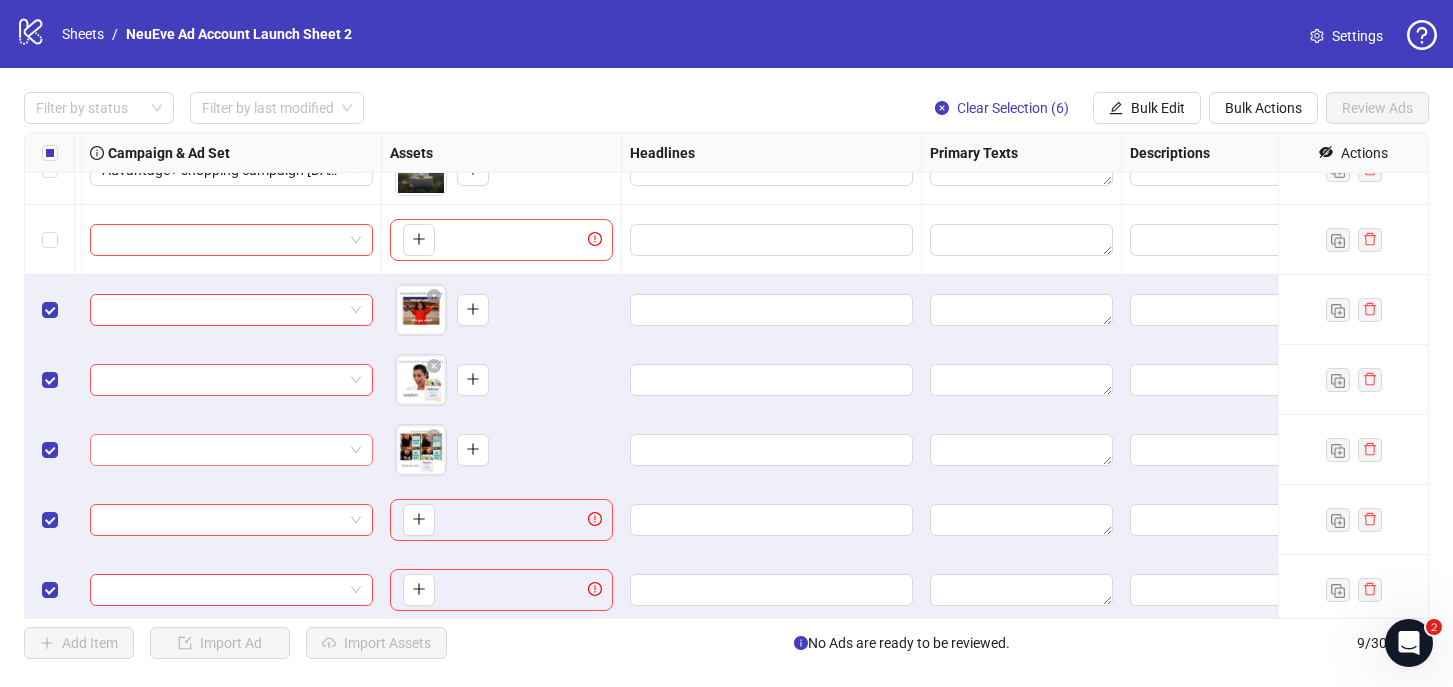 scroll, scrollTop: 108, scrollLeft: 563, axis: both 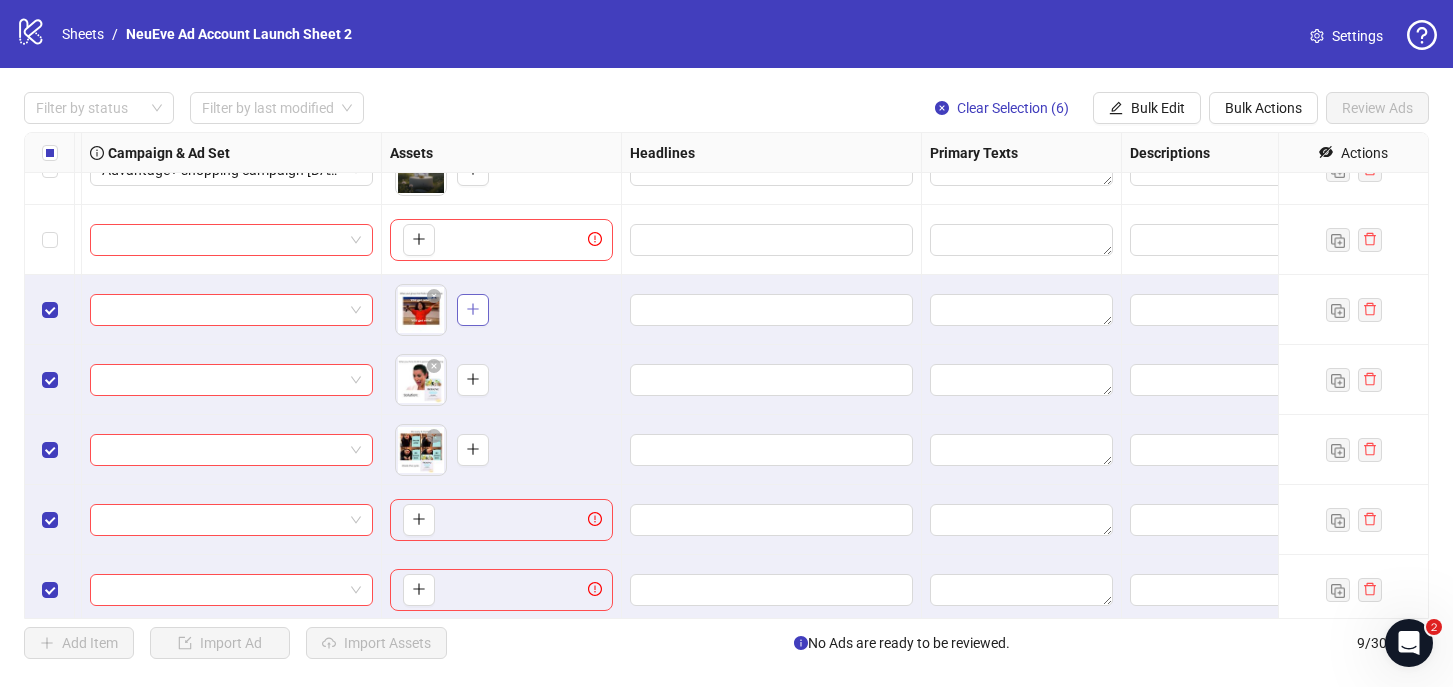 click 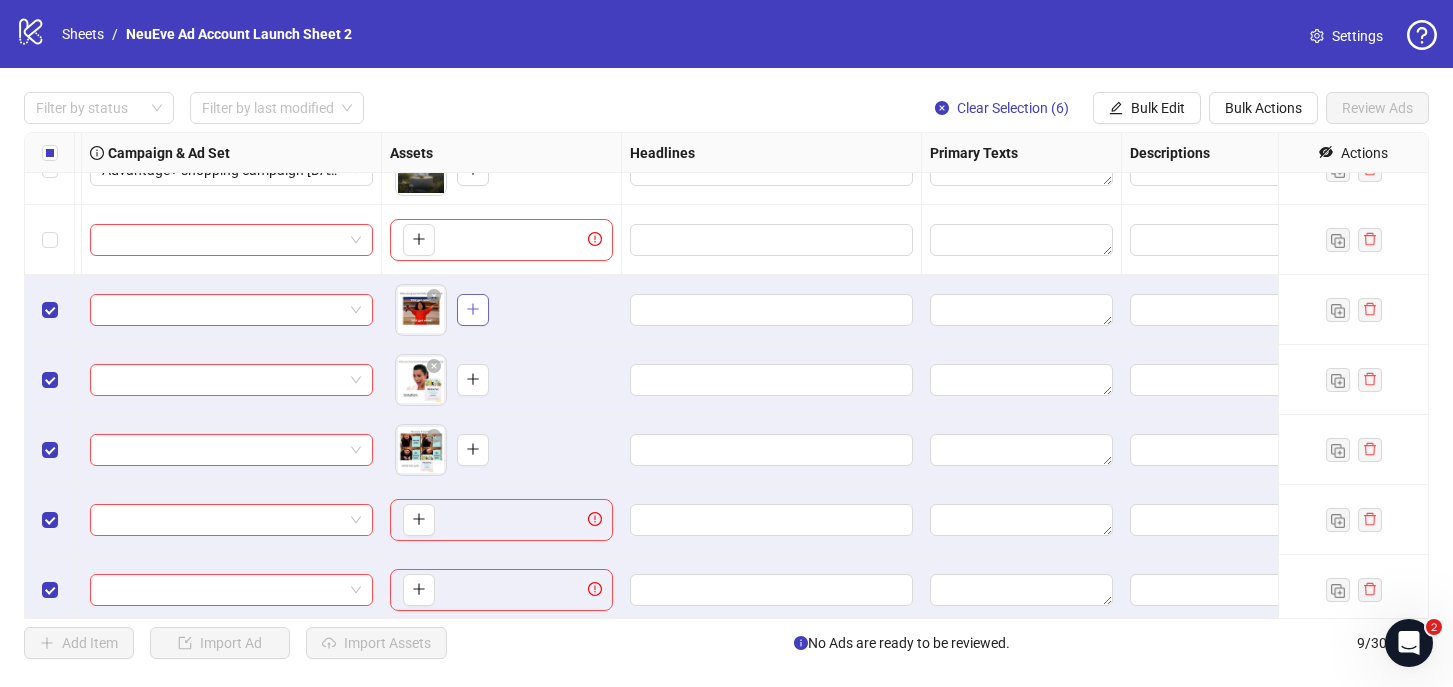 click 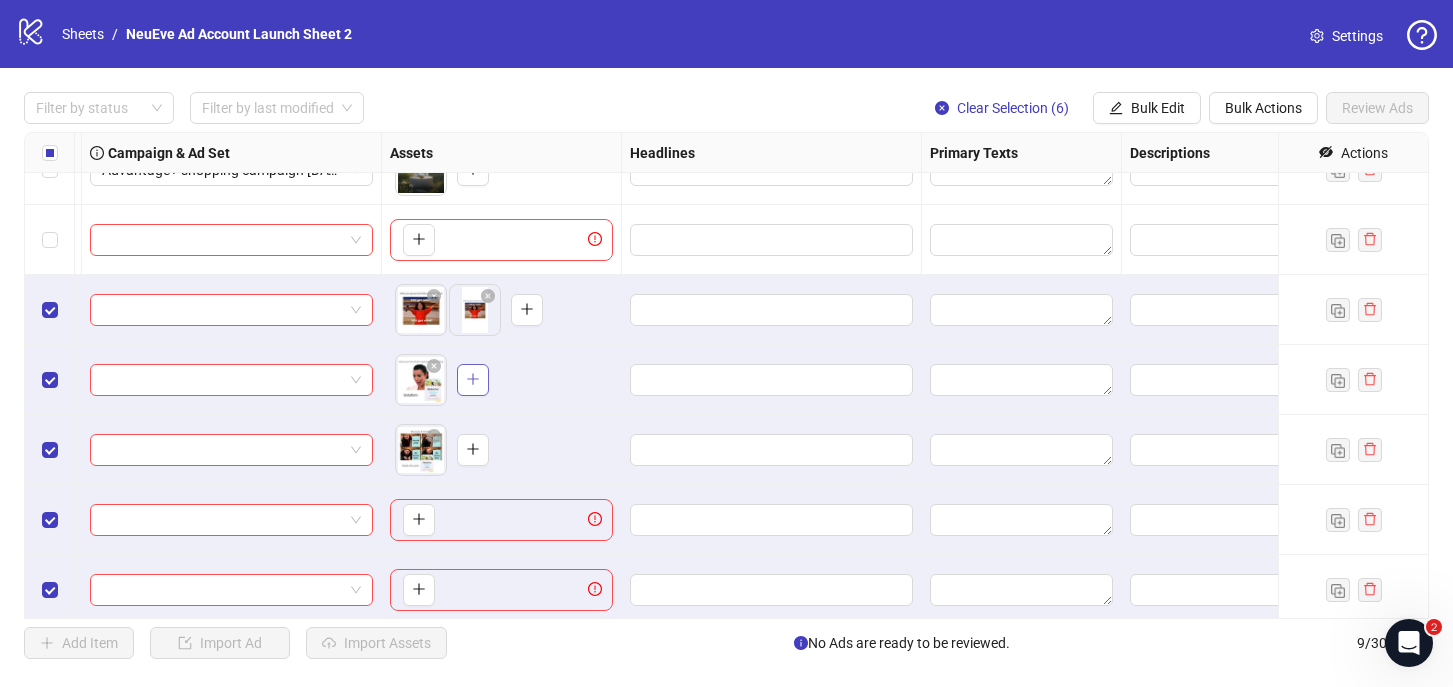 click 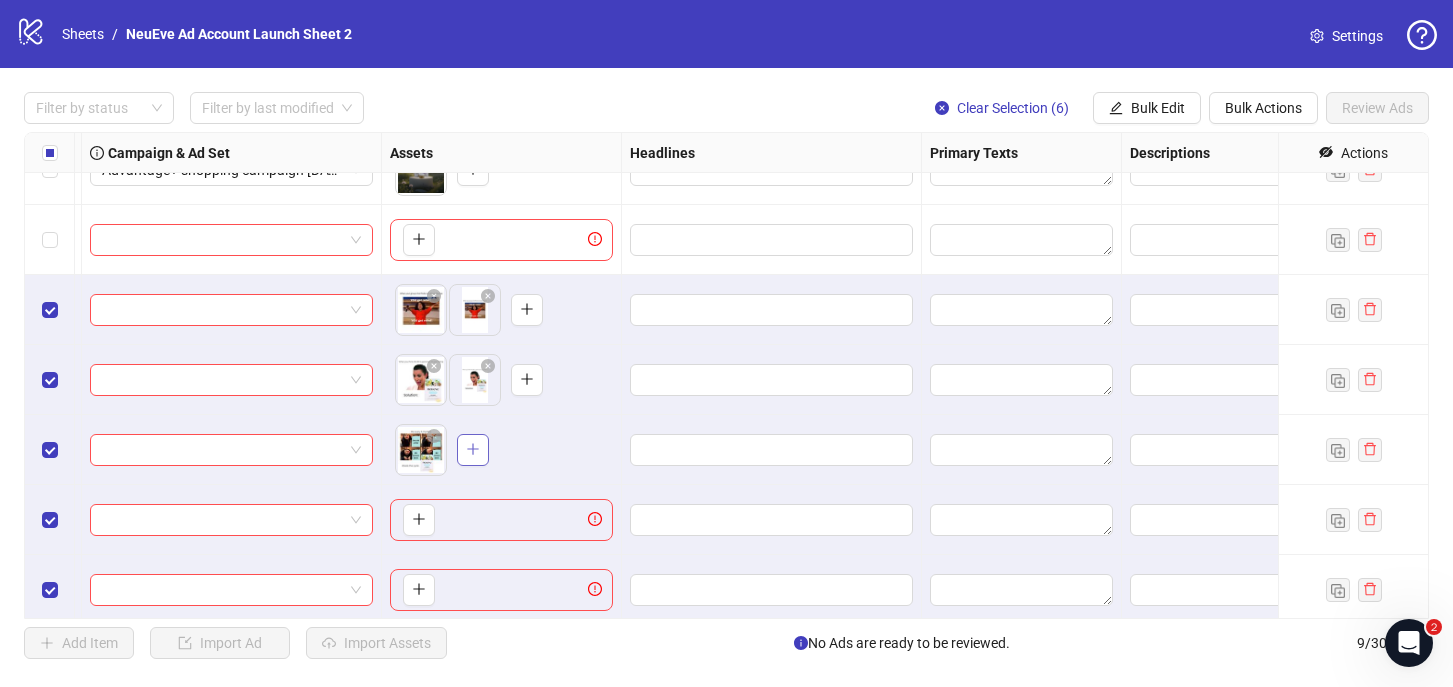 click at bounding box center (473, 450) 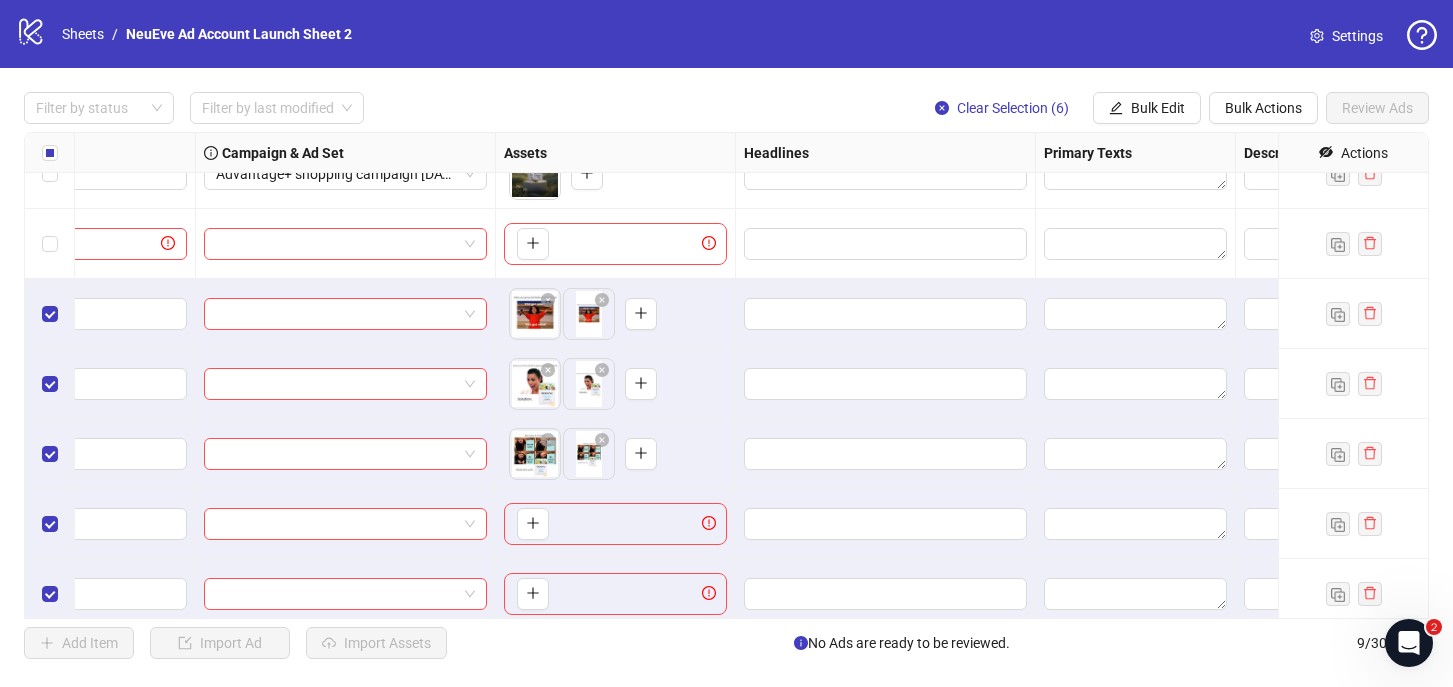 scroll, scrollTop: 104, scrollLeft: 394, axis: both 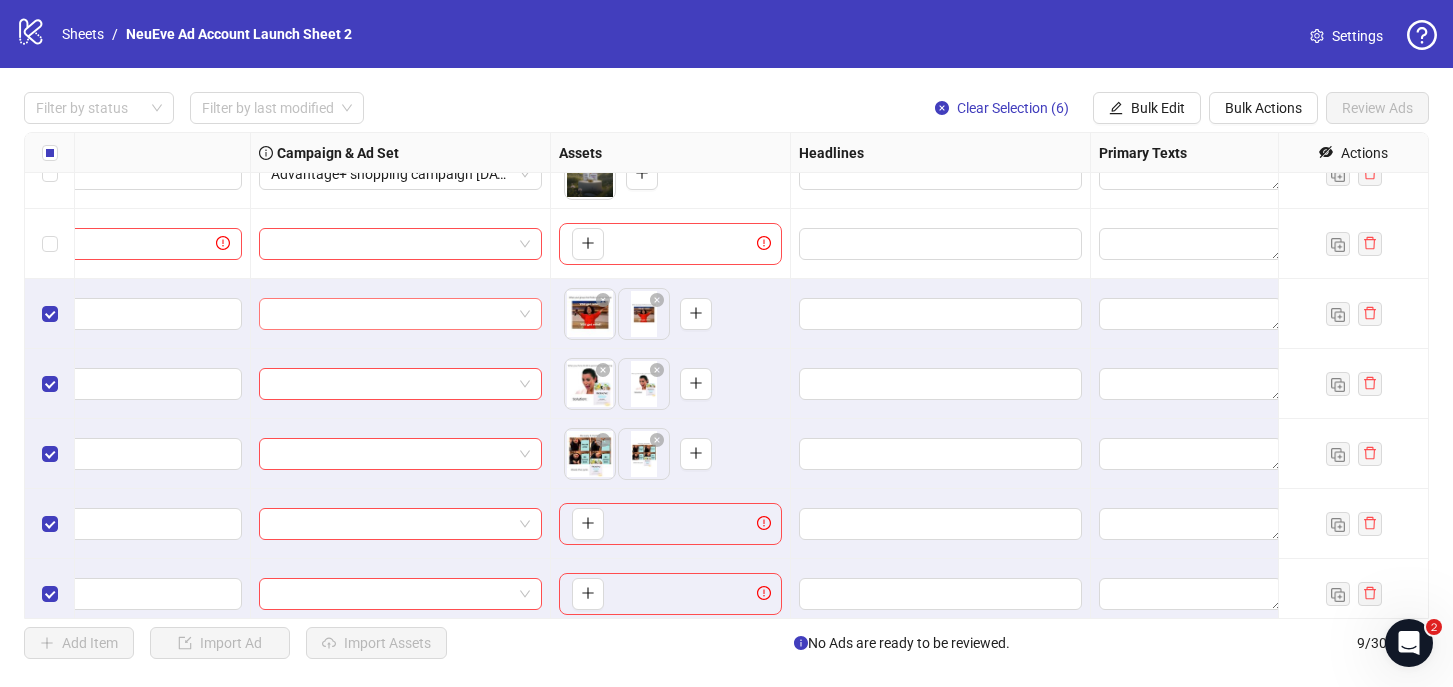 click at bounding box center (391, 314) 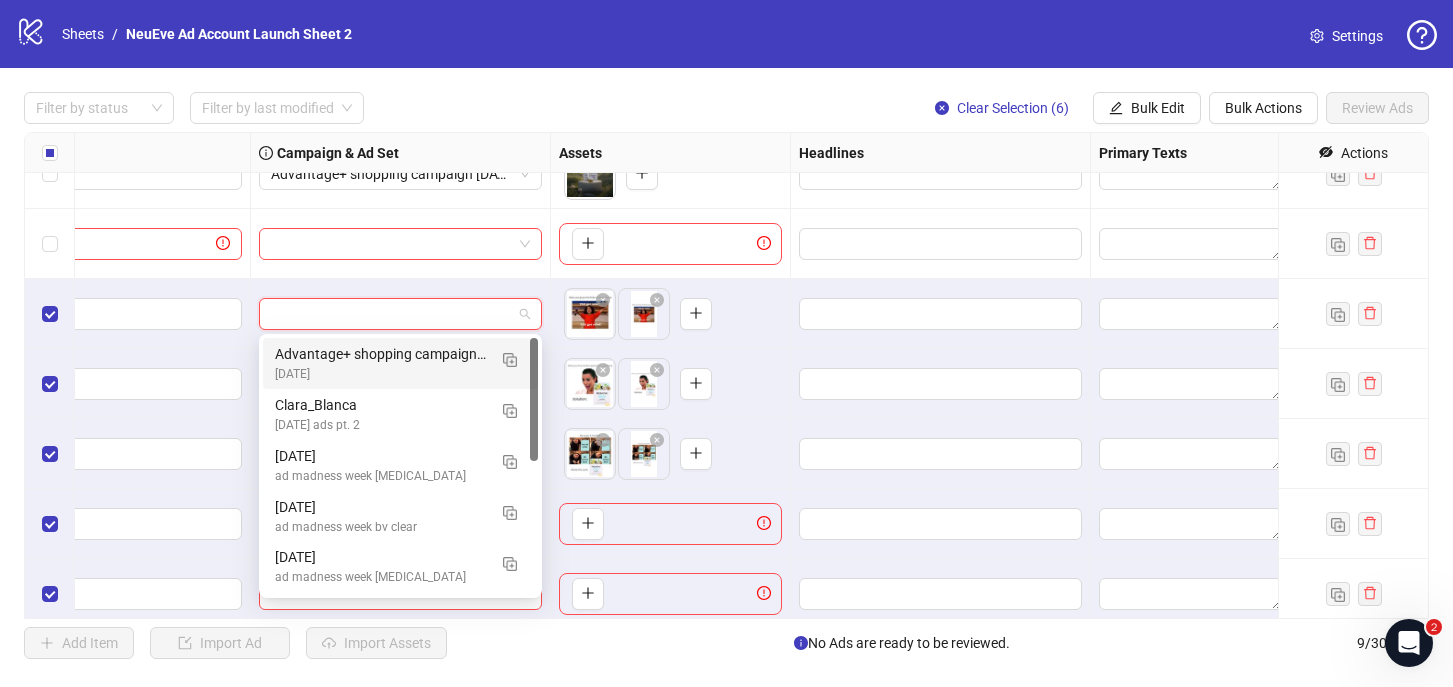 click on "Advantage+ shopping campaign [DATE]" at bounding box center (380, 354) 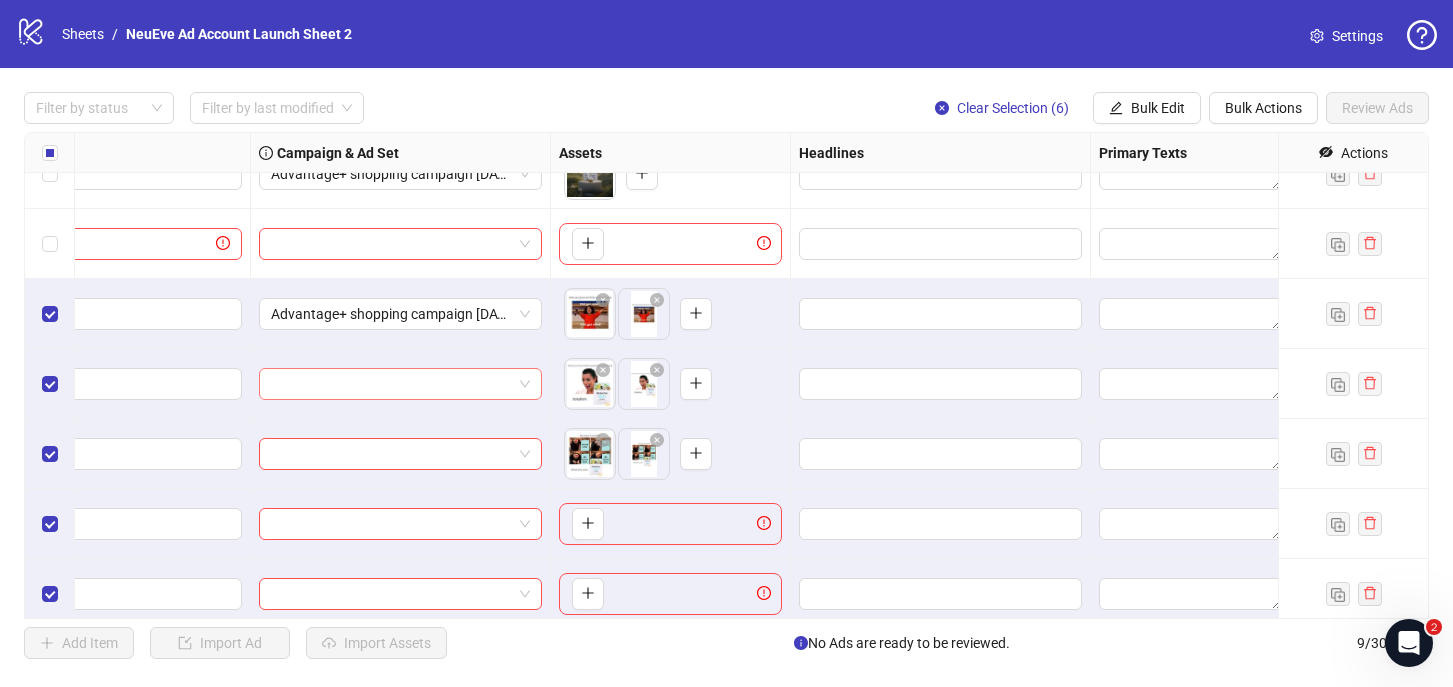 click at bounding box center (391, 384) 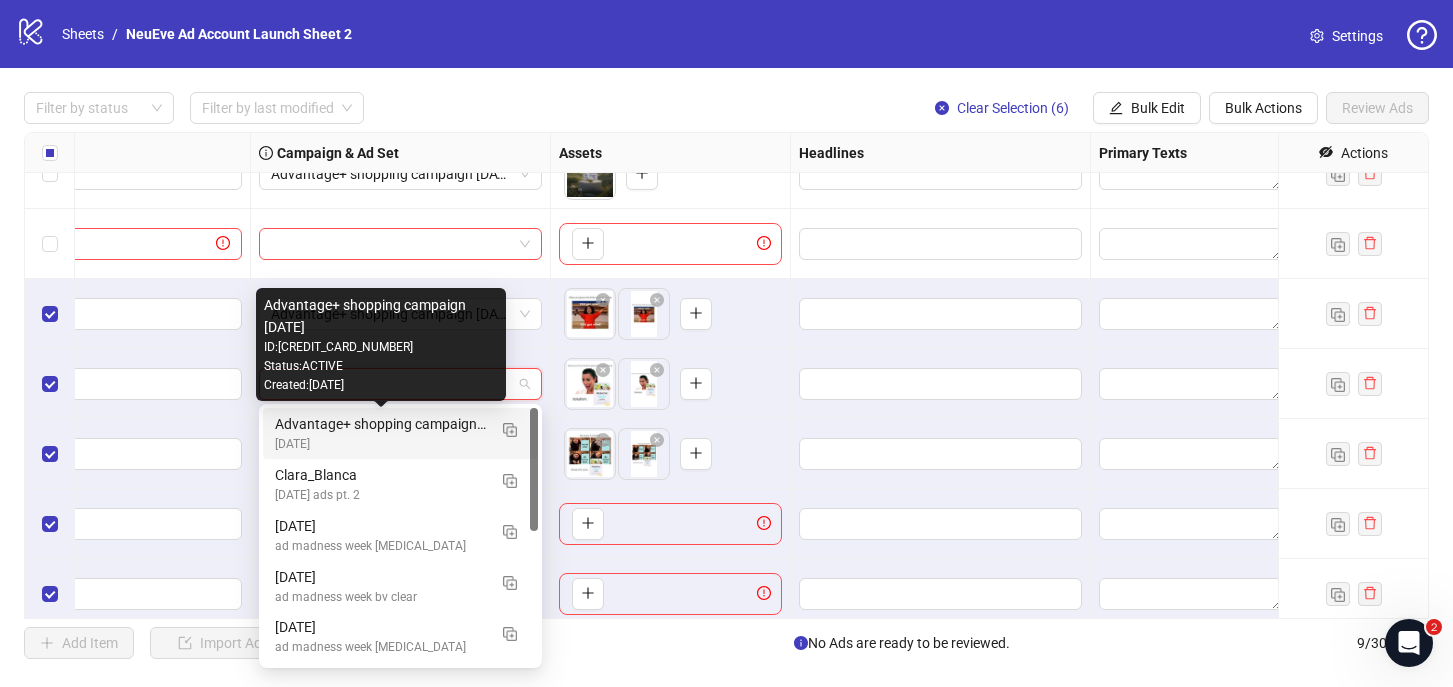 click on "[DATE]" at bounding box center (380, 444) 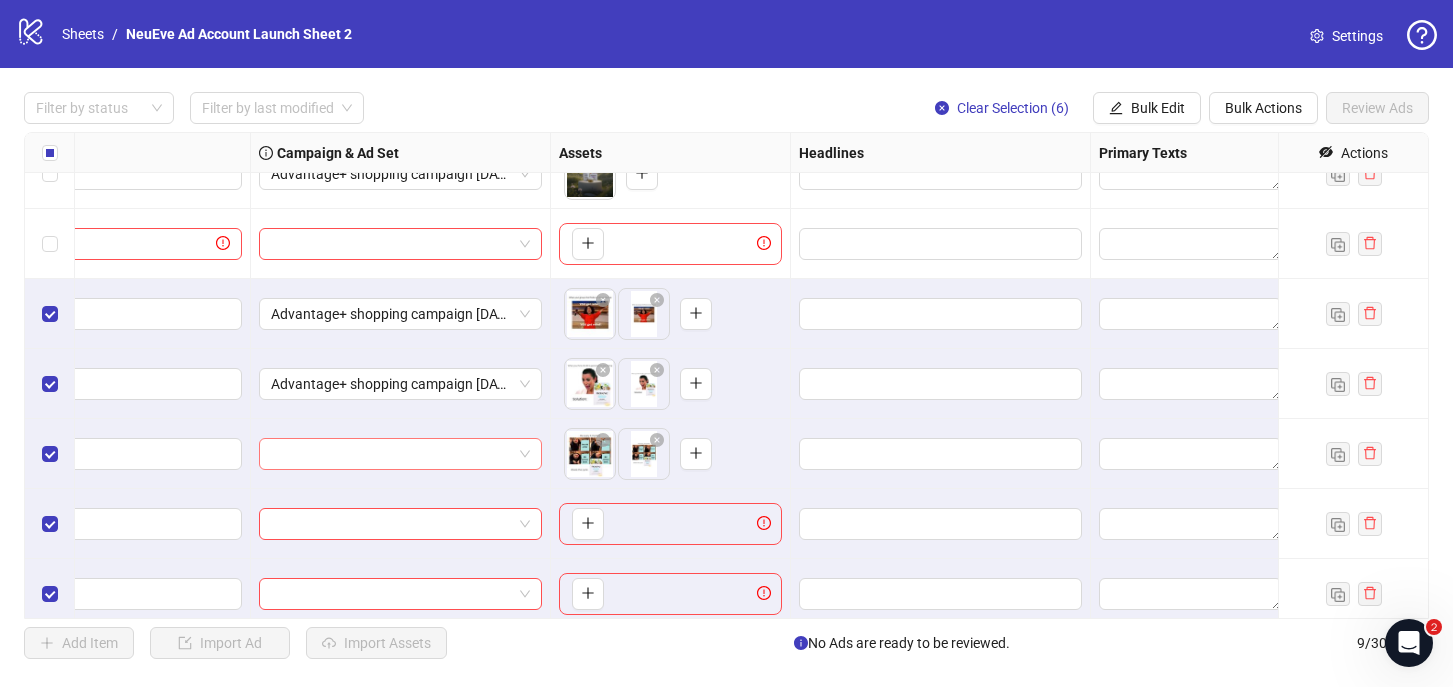 click at bounding box center [391, 454] 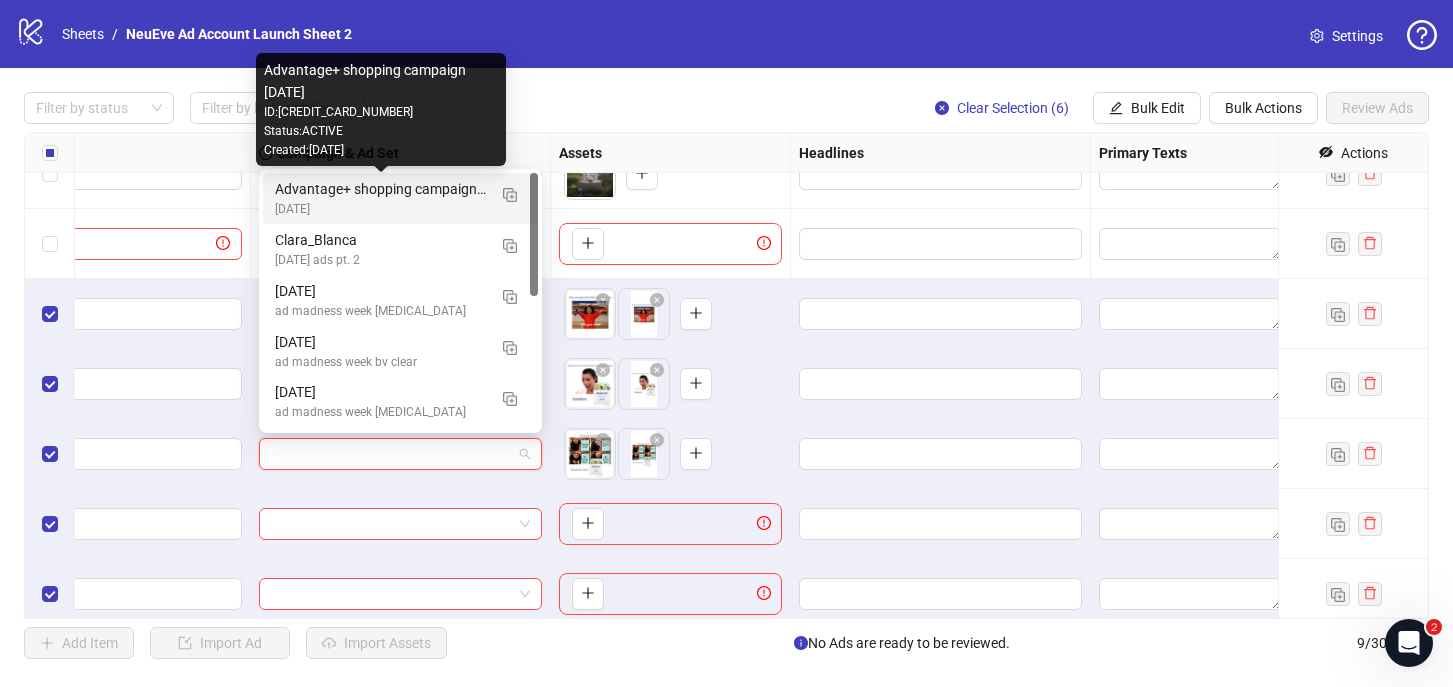 click on "Advantage+ shopping campaign [DATE]" at bounding box center [380, 189] 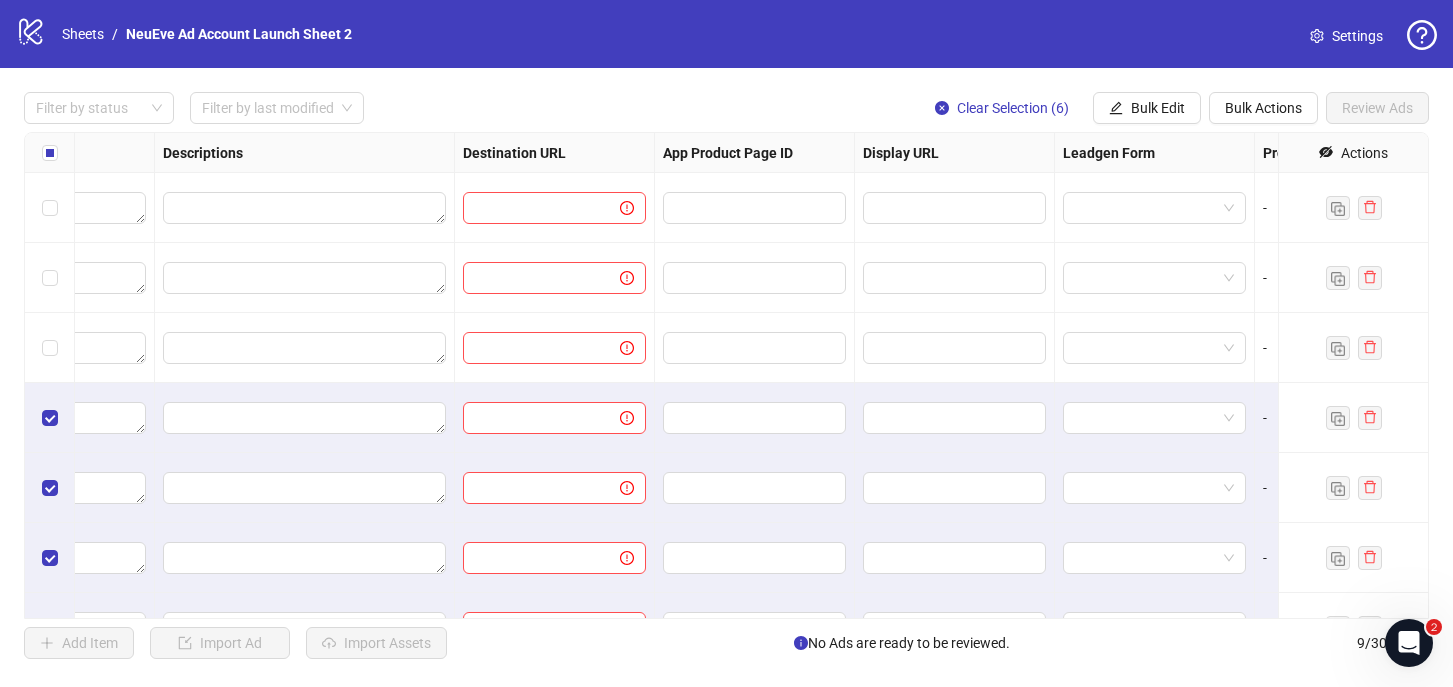 scroll, scrollTop: 0, scrollLeft: 1530, axis: horizontal 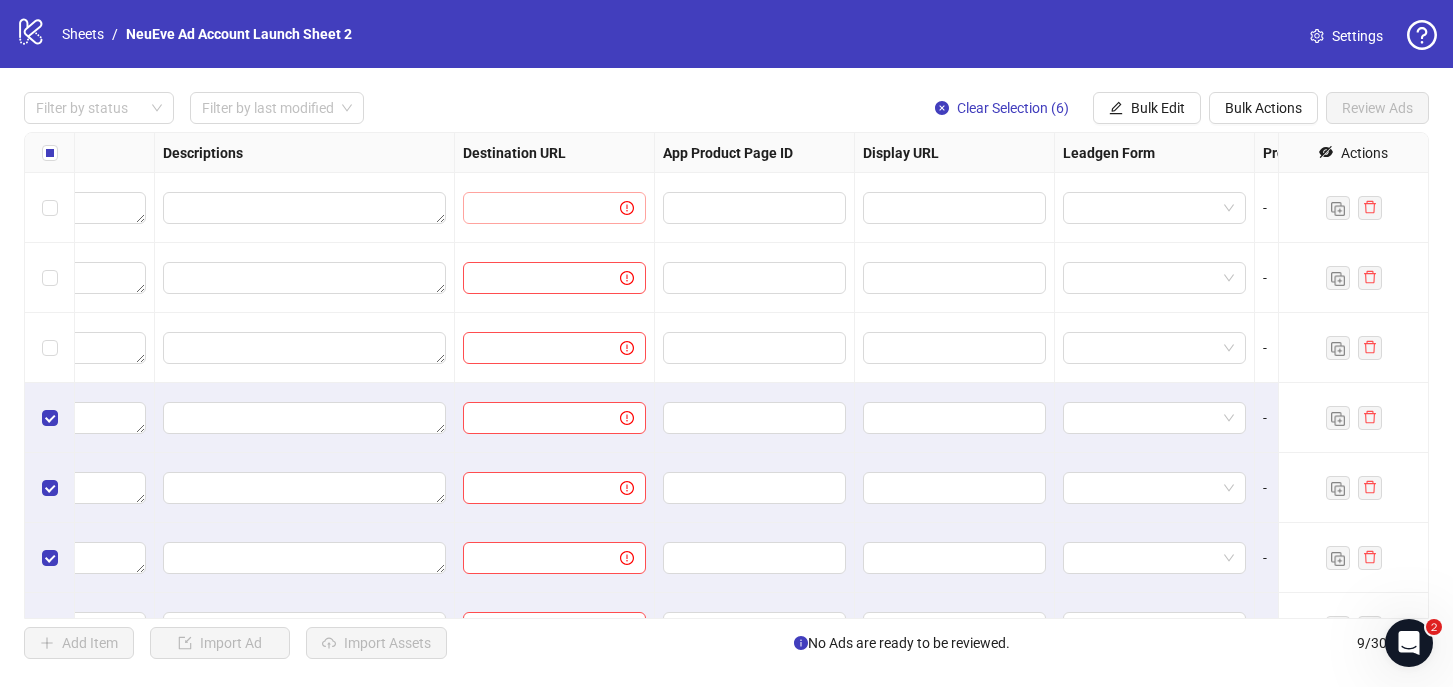 click at bounding box center [615, 208] 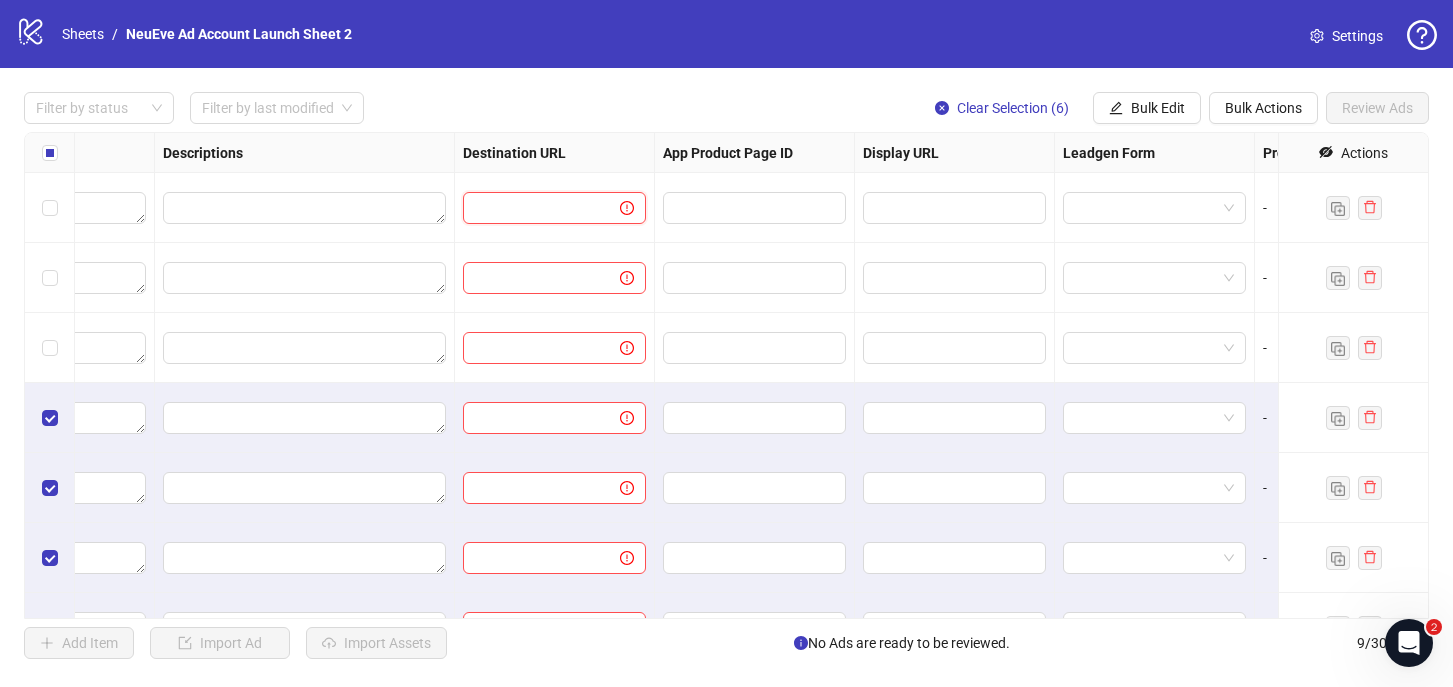 paste on "**********" 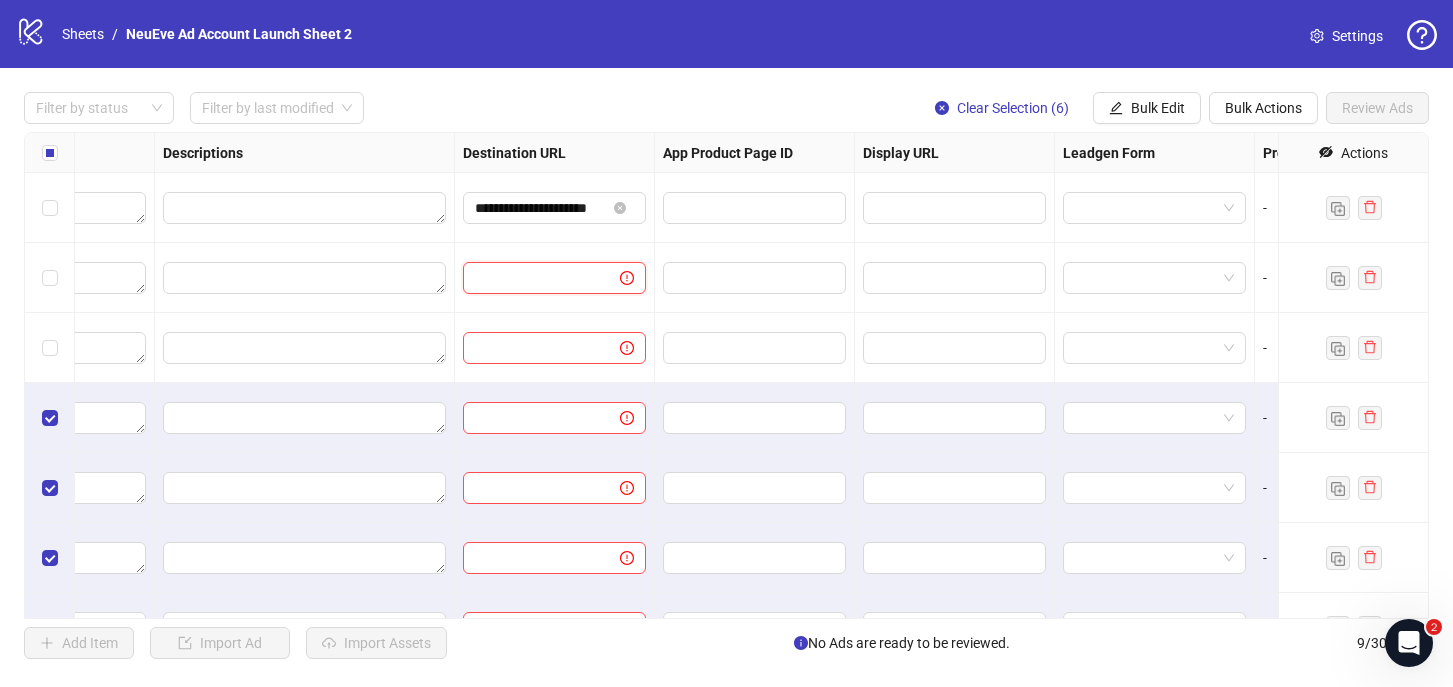 click at bounding box center (533, 278) 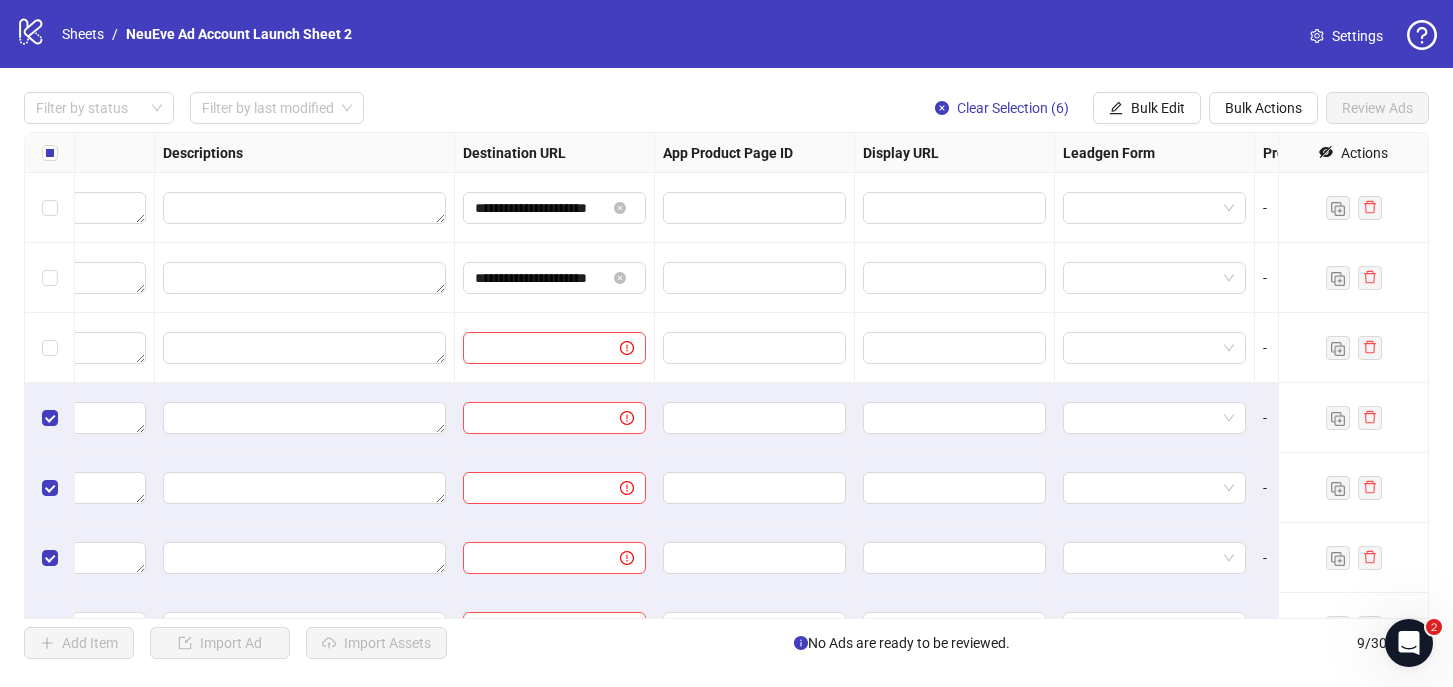 click at bounding box center [555, 348] 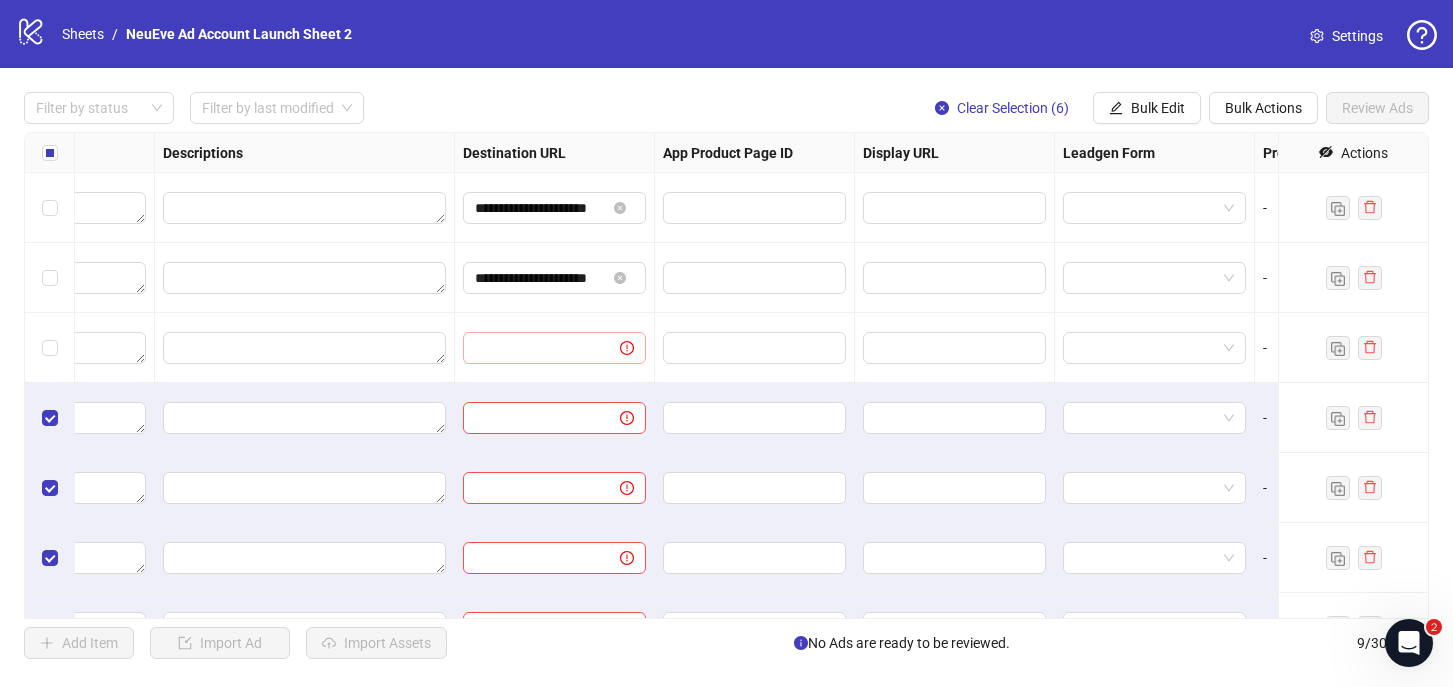 click at bounding box center (554, 348) 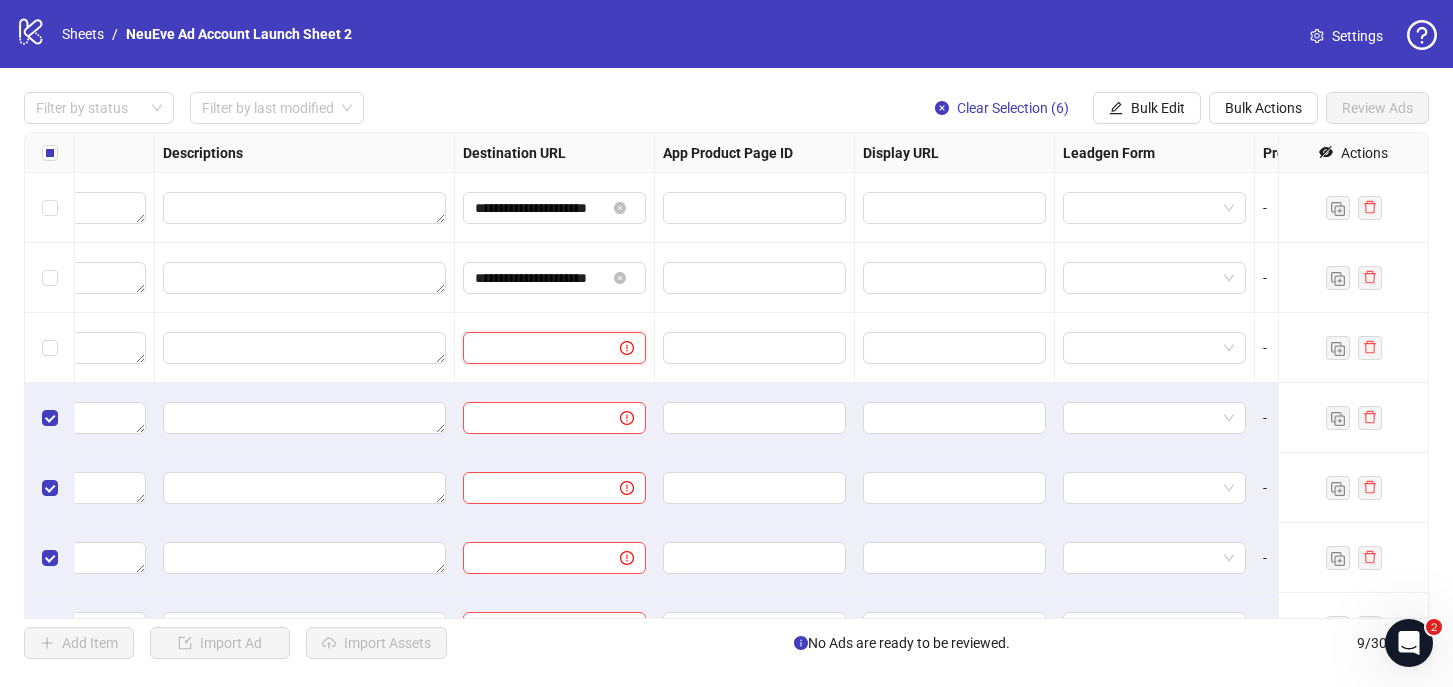 paste on "**********" 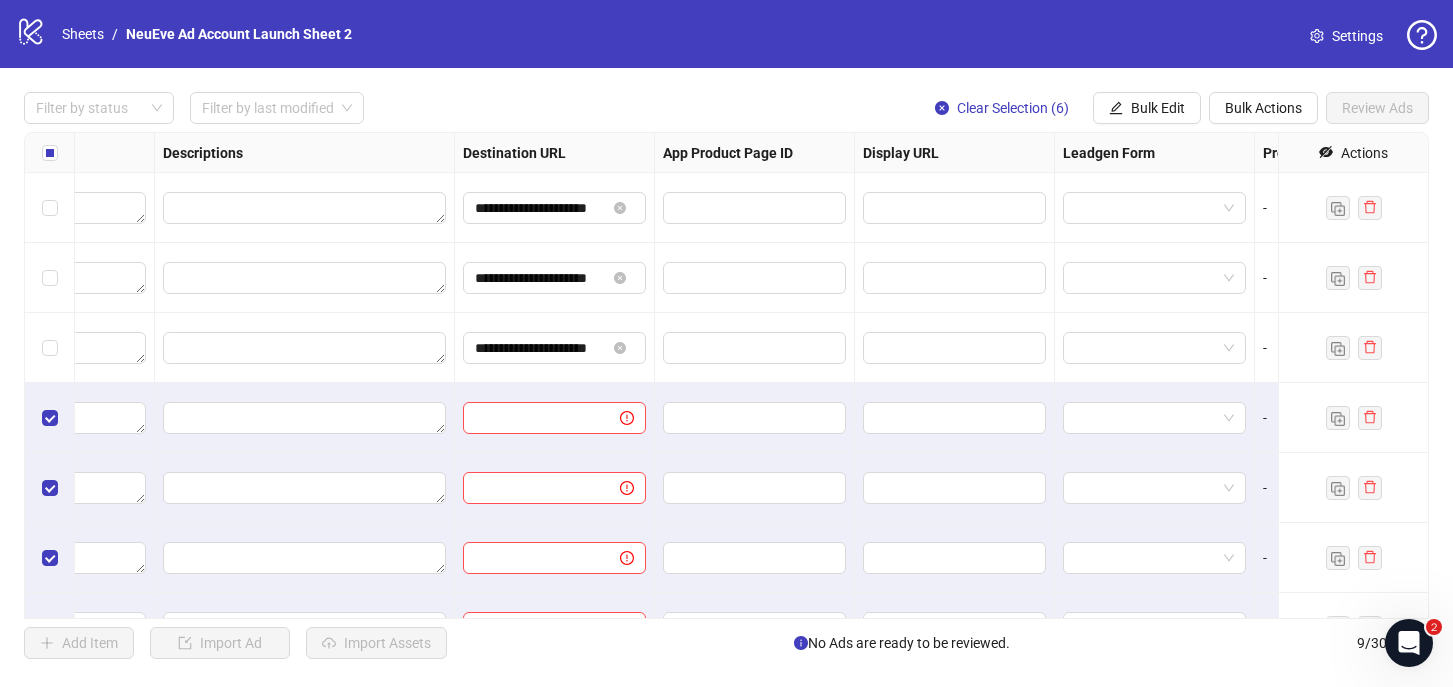 click at bounding box center (555, 488) 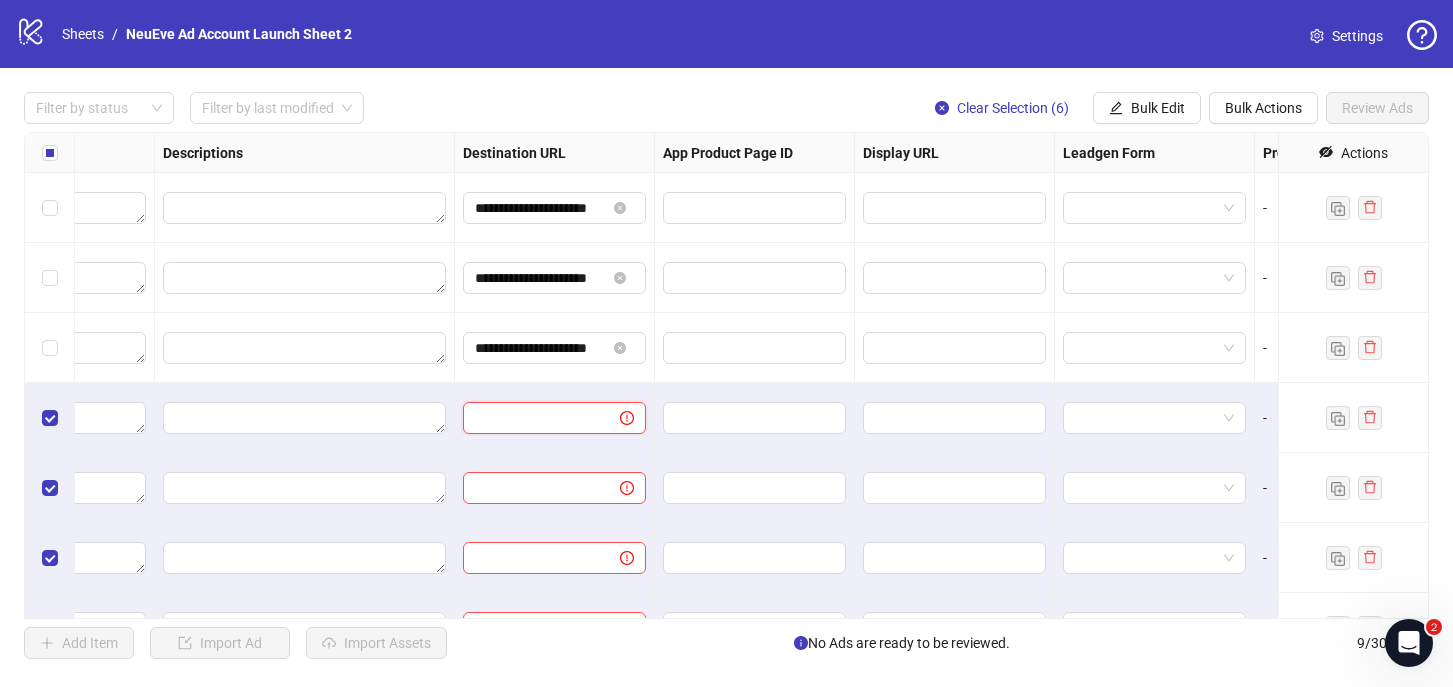 click at bounding box center [533, 418] 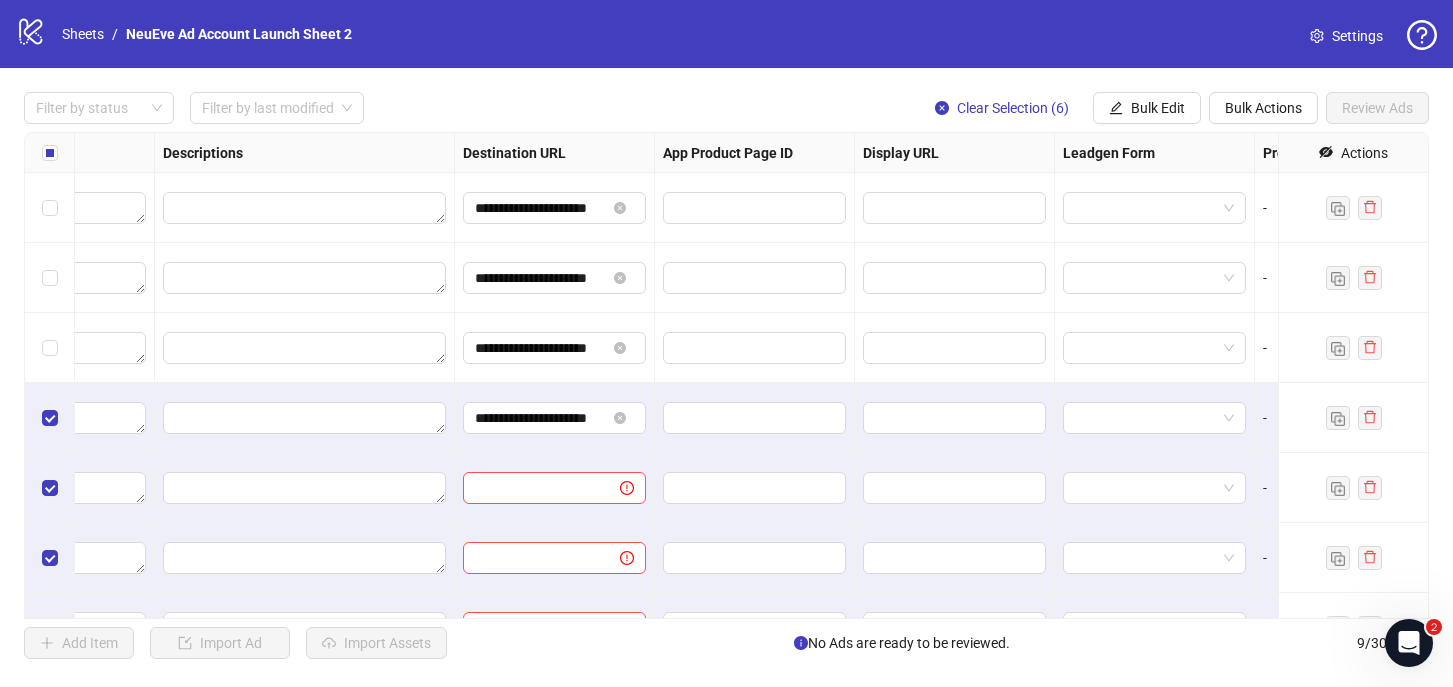 click at bounding box center [555, 488] 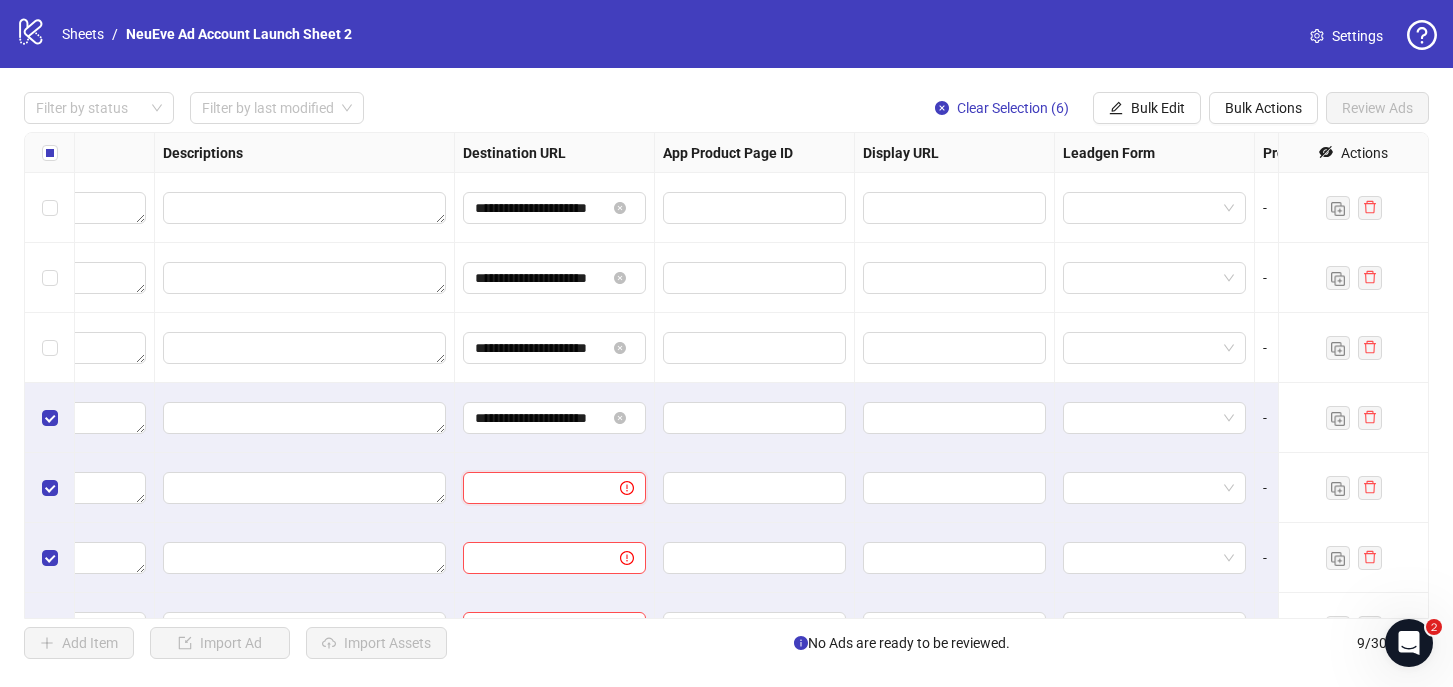 click at bounding box center [533, 488] 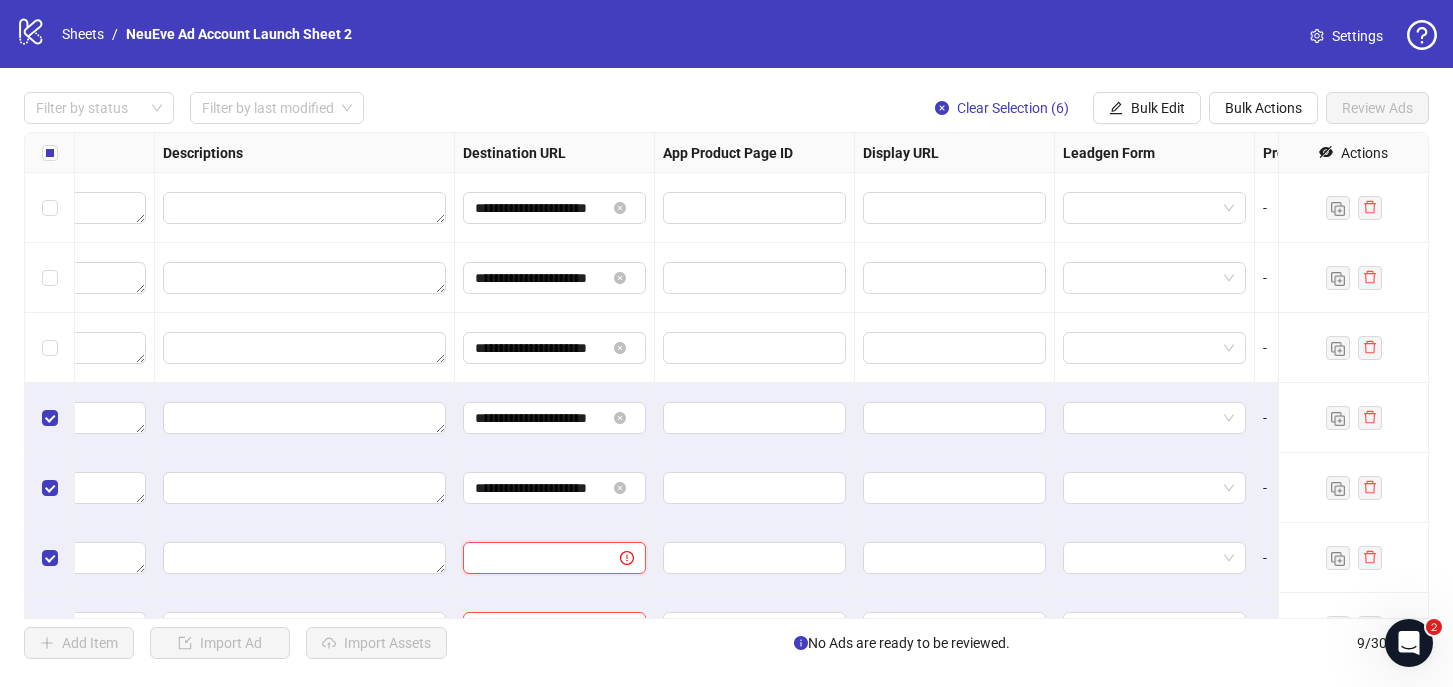 click at bounding box center (533, 558) 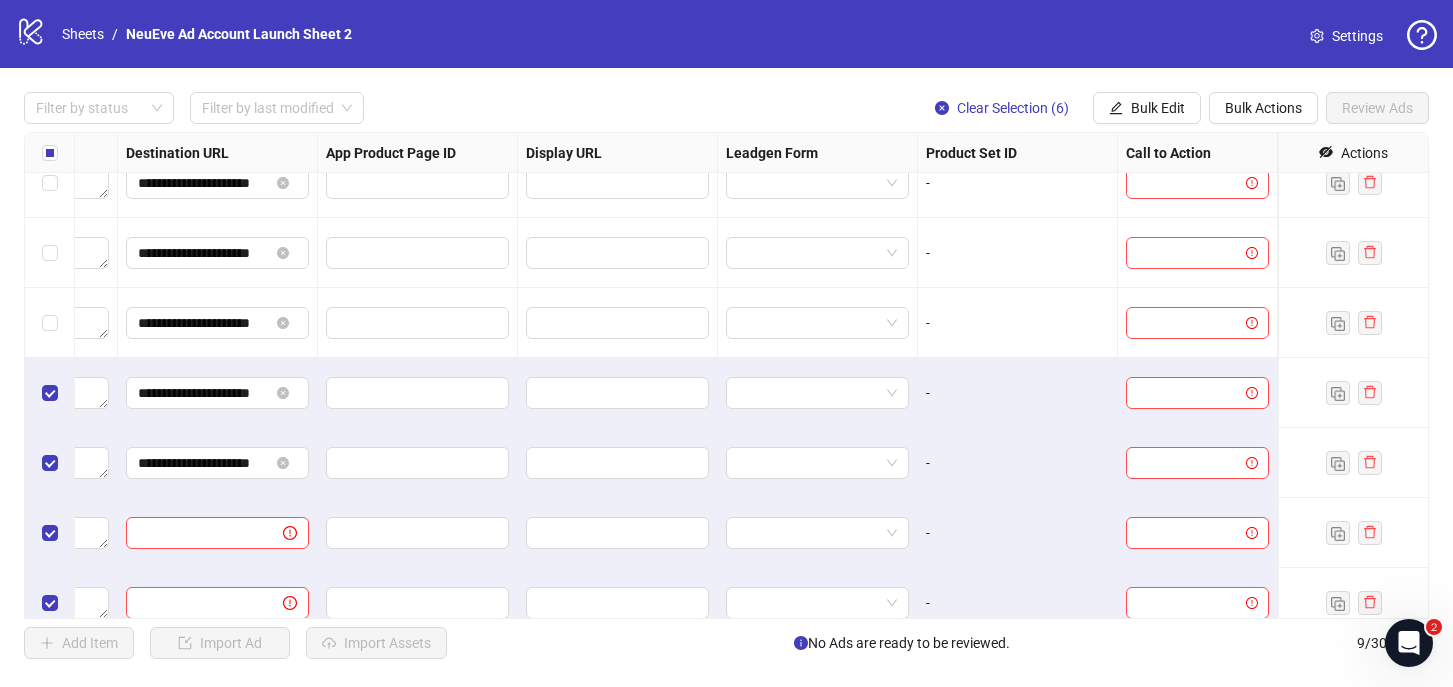 scroll, scrollTop: -17, scrollLeft: 1901, axis: both 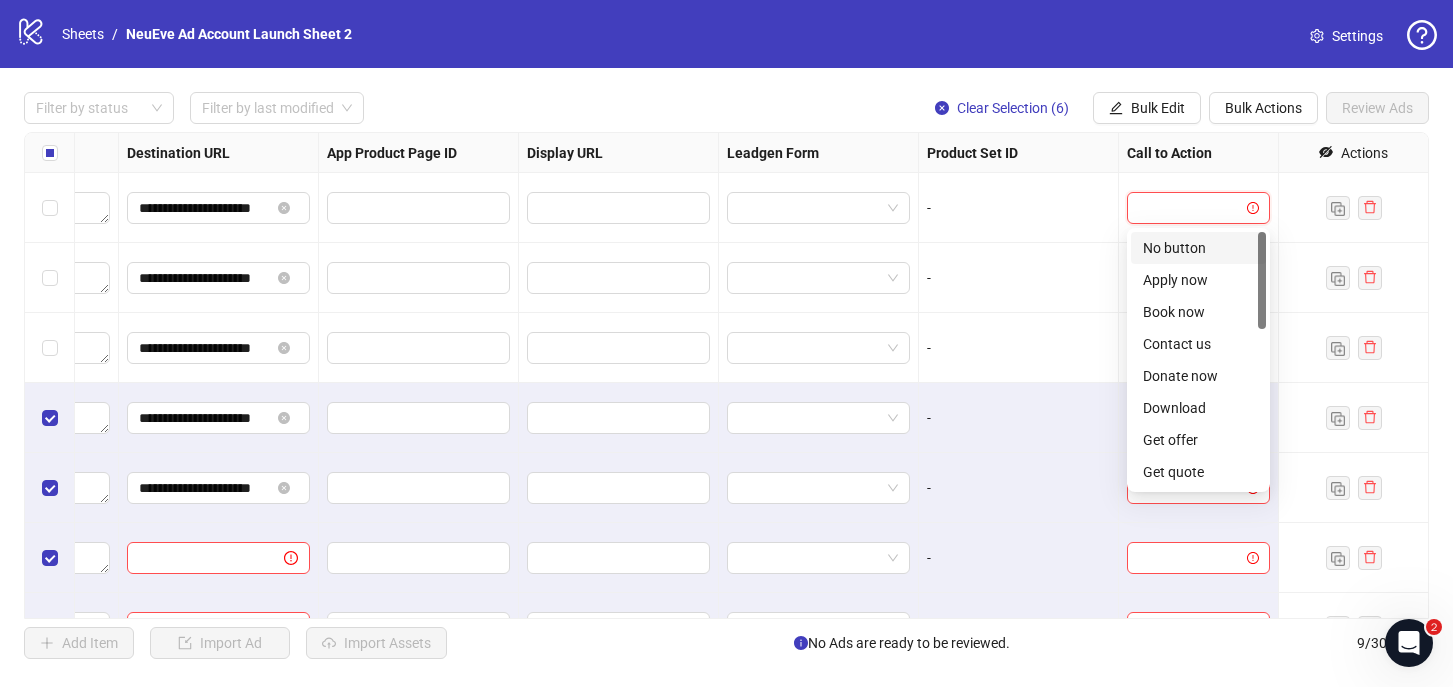 click at bounding box center [1189, 208] 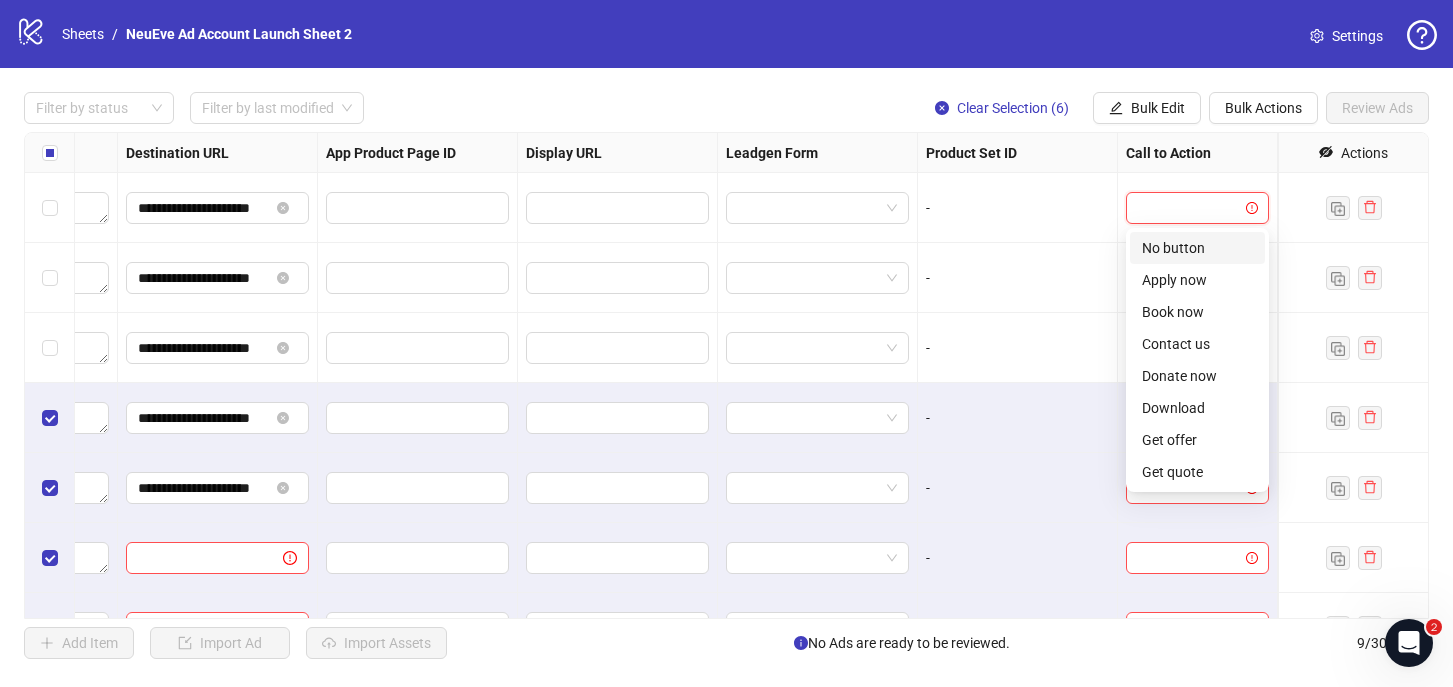 scroll, scrollTop: 0, scrollLeft: 1867, axis: horizontal 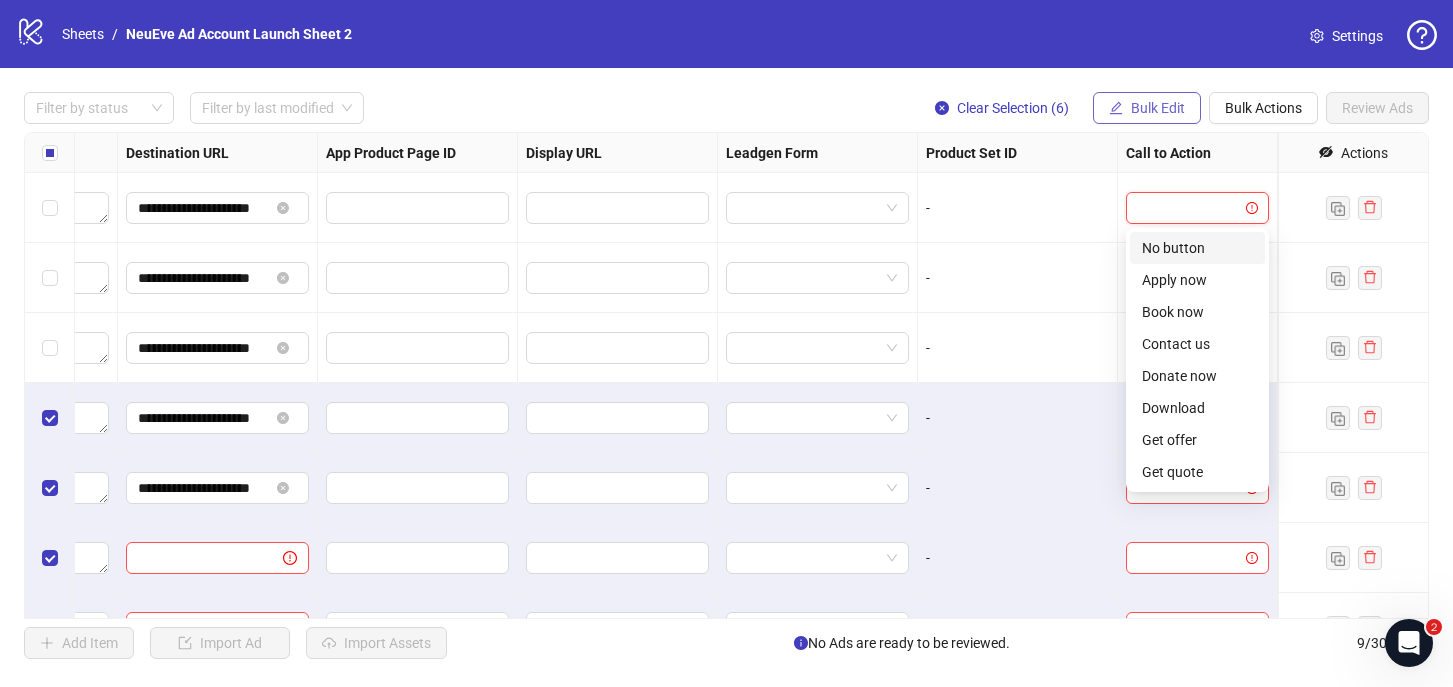 click on "Bulk Edit" at bounding box center (1158, 108) 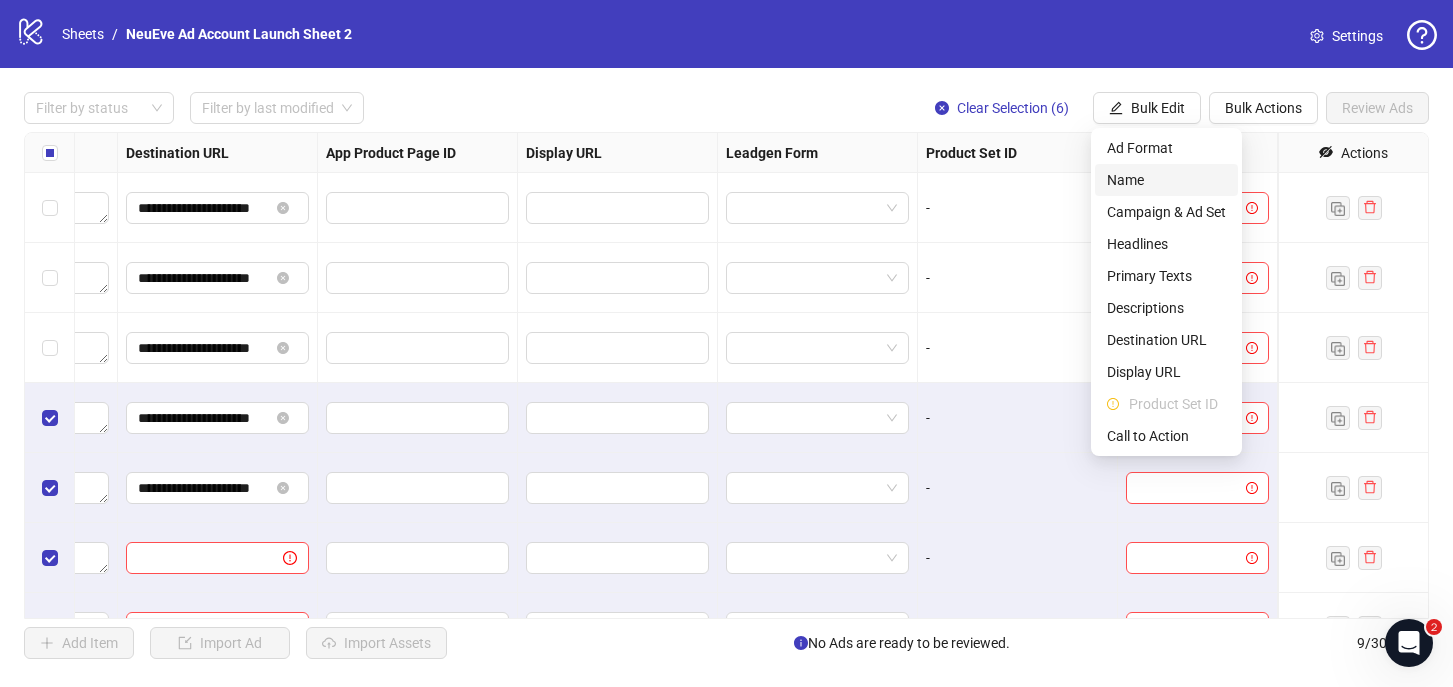 scroll, scrollTop: 0, scrollLeft: 0, axis: both 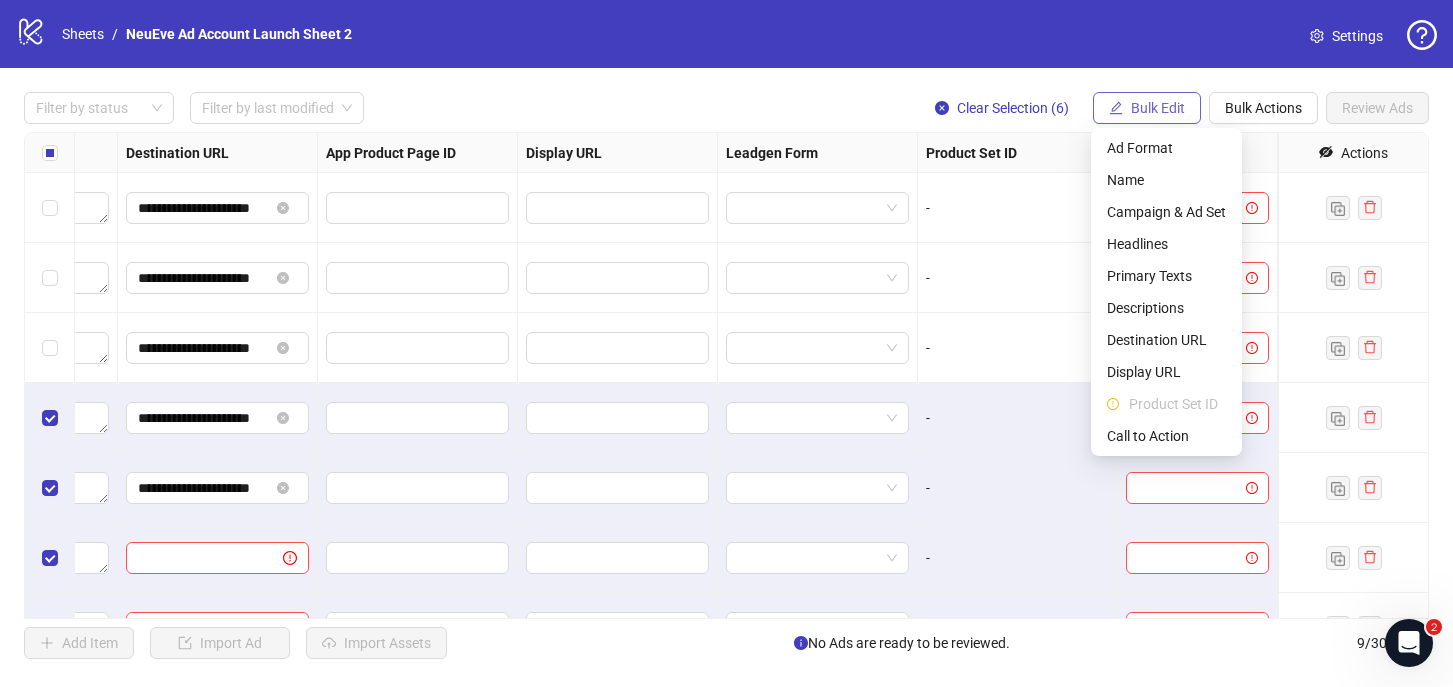 click on "Bulk Edit" at bounding box center [1158, 108] 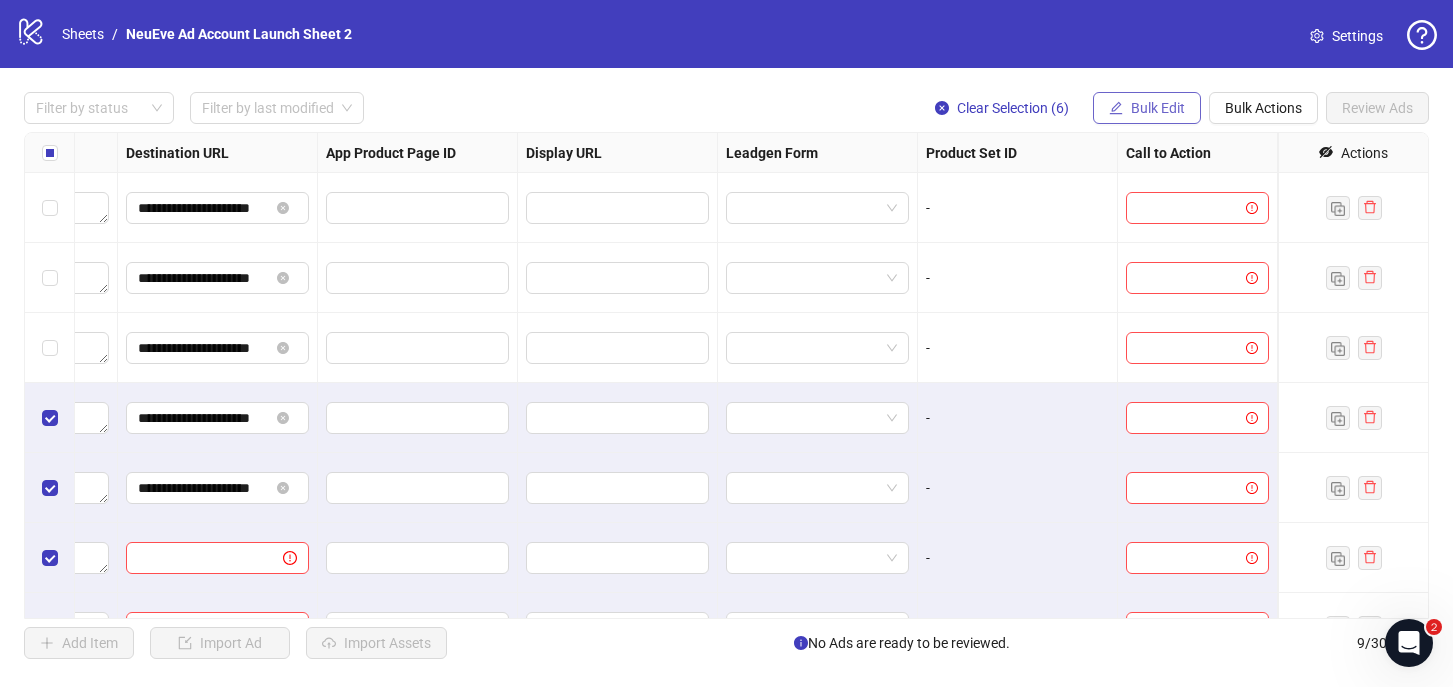 click on "Bulk Edit" at bounding box center (1158, 108) 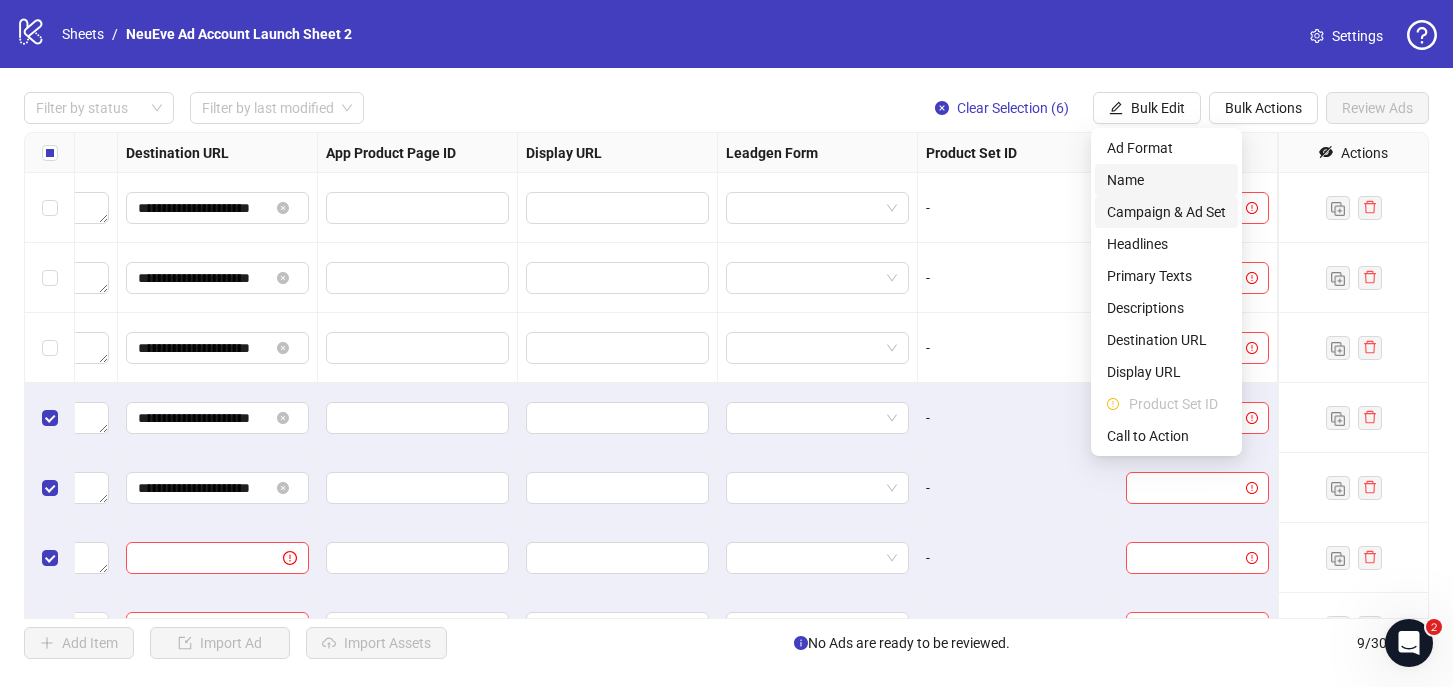 scroll, scrollTop: 0, scrollLeft: 0, axis: both 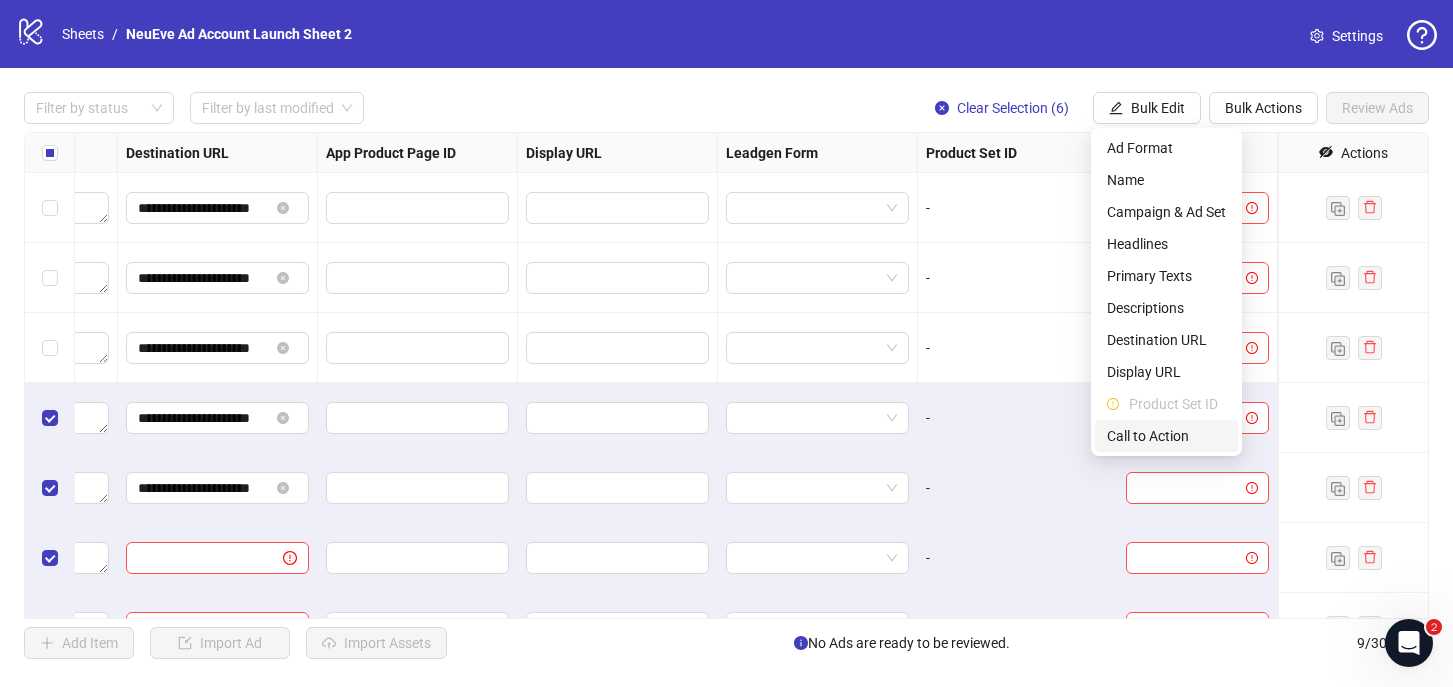 click on "Call to Action" at bounding box center [1166, 436] 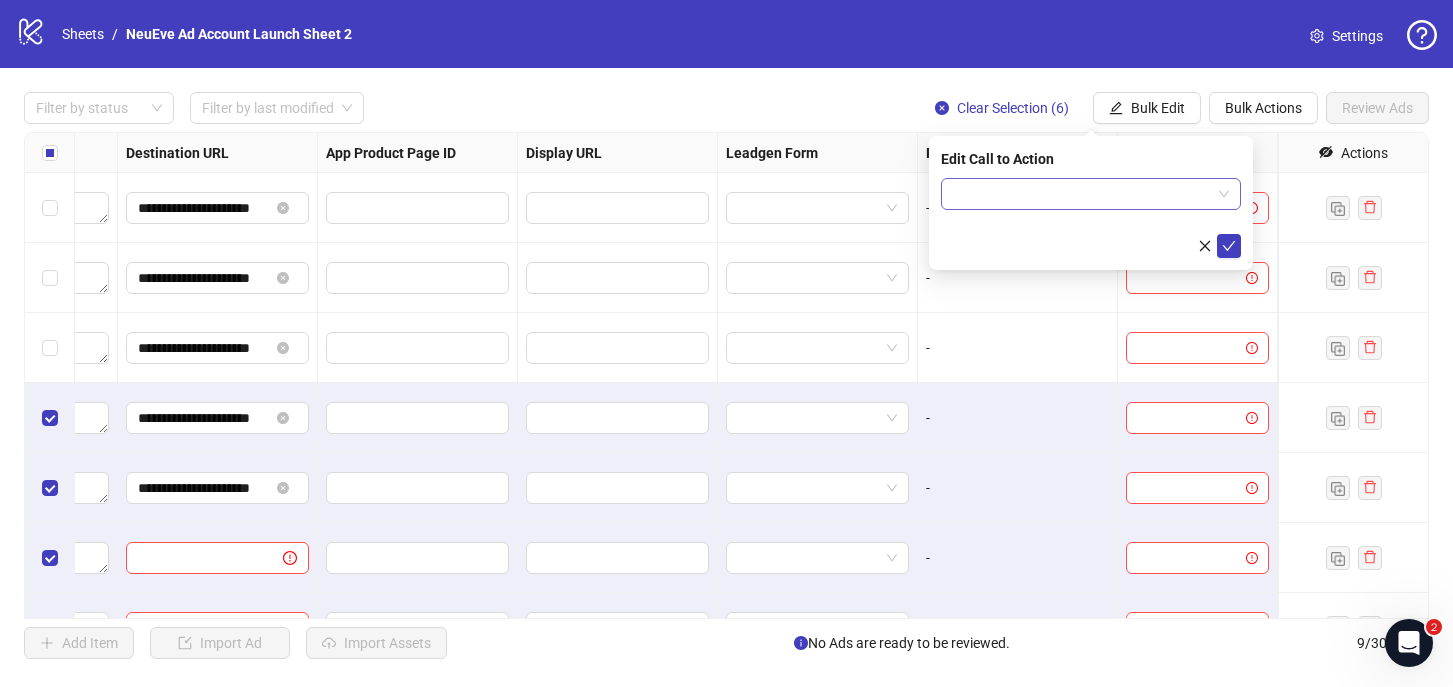 click at bounding box center (1082, 194) 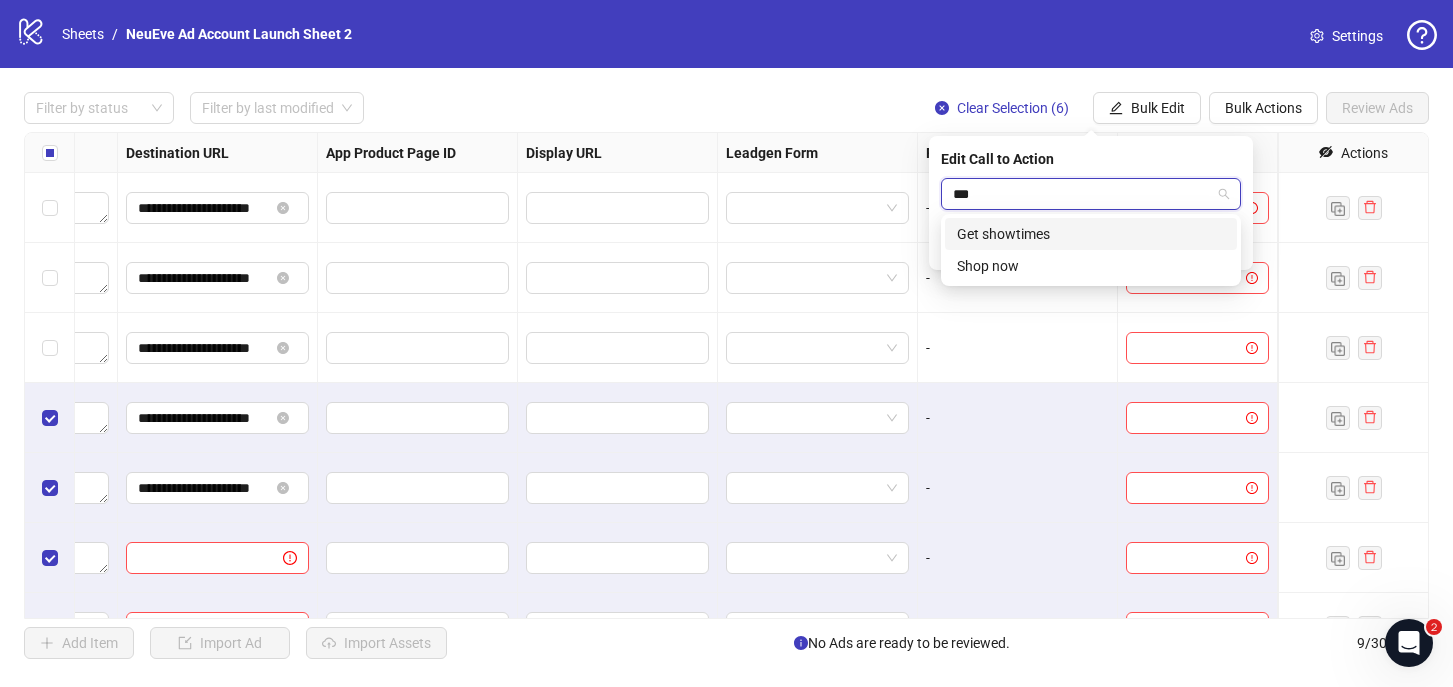 type on "****" 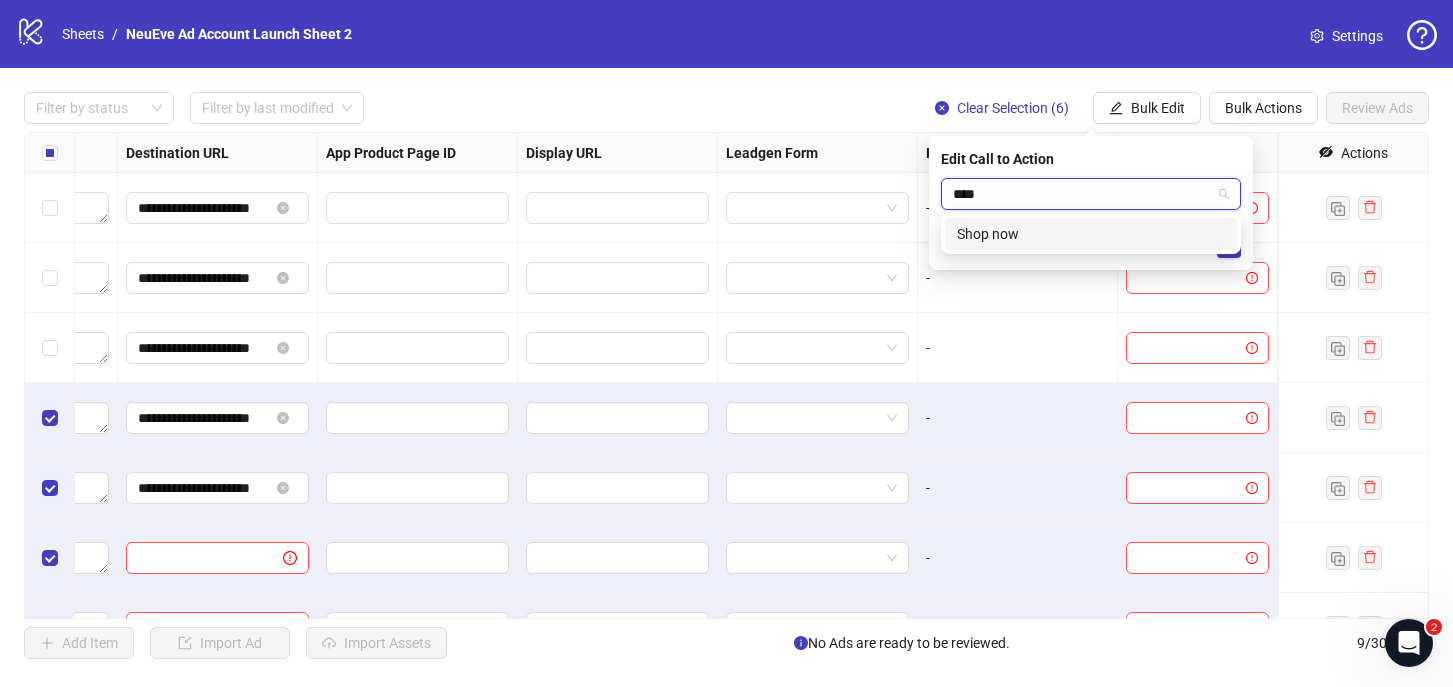 click on "Shop now" at bounding box center (1091, 234) 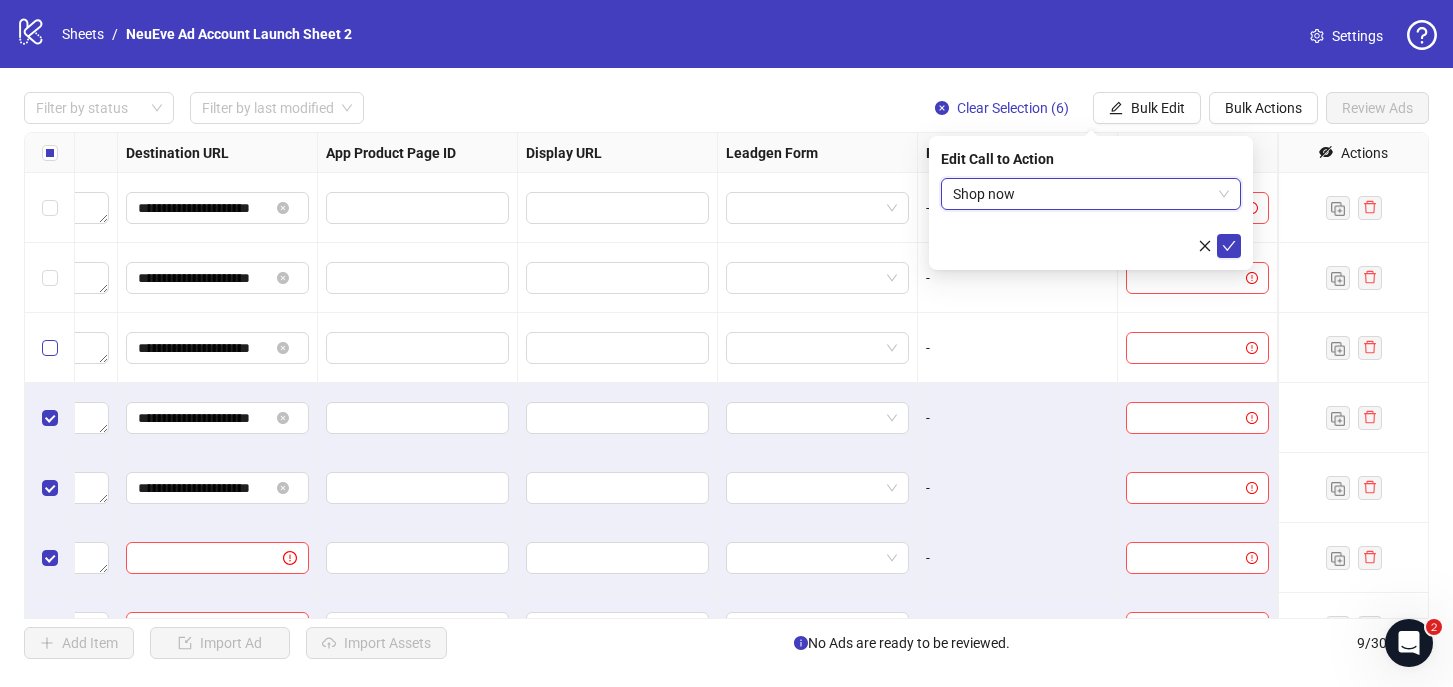 click at bounding box center (50, 348) 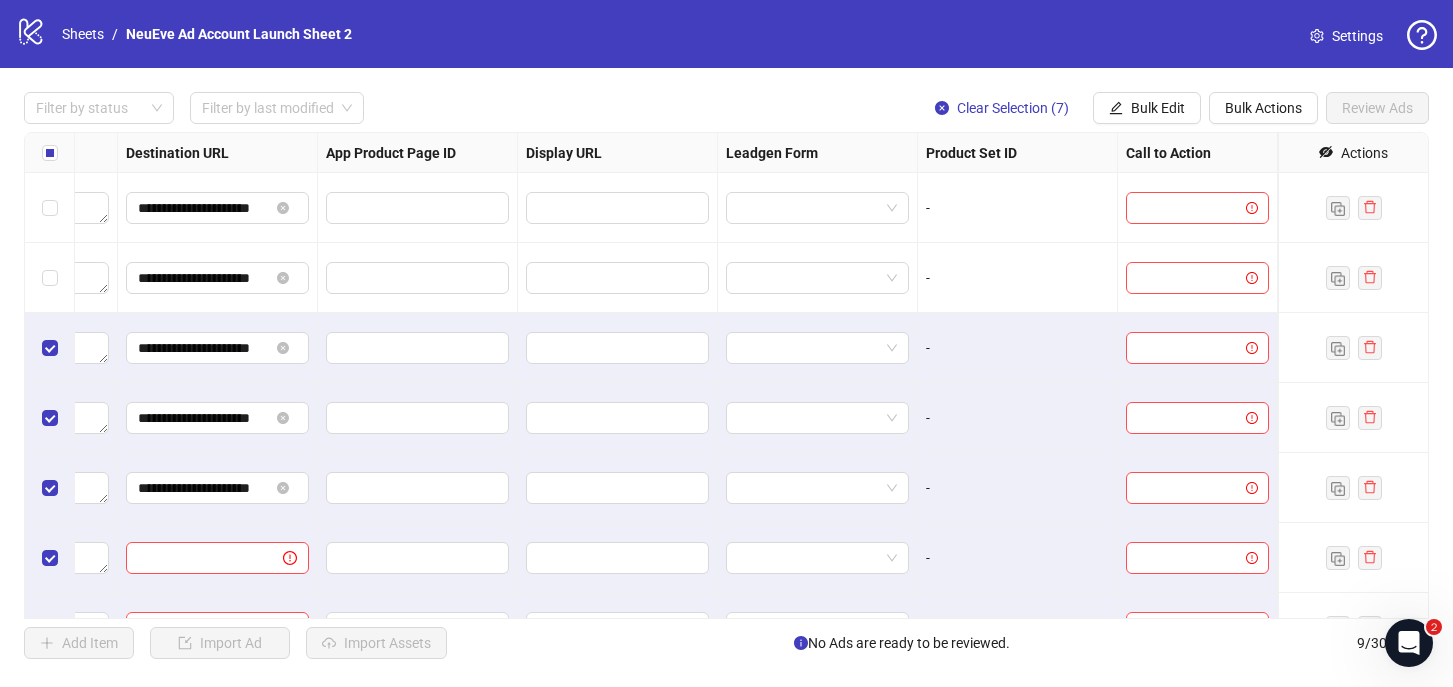 click at bounding box center (50, 278) 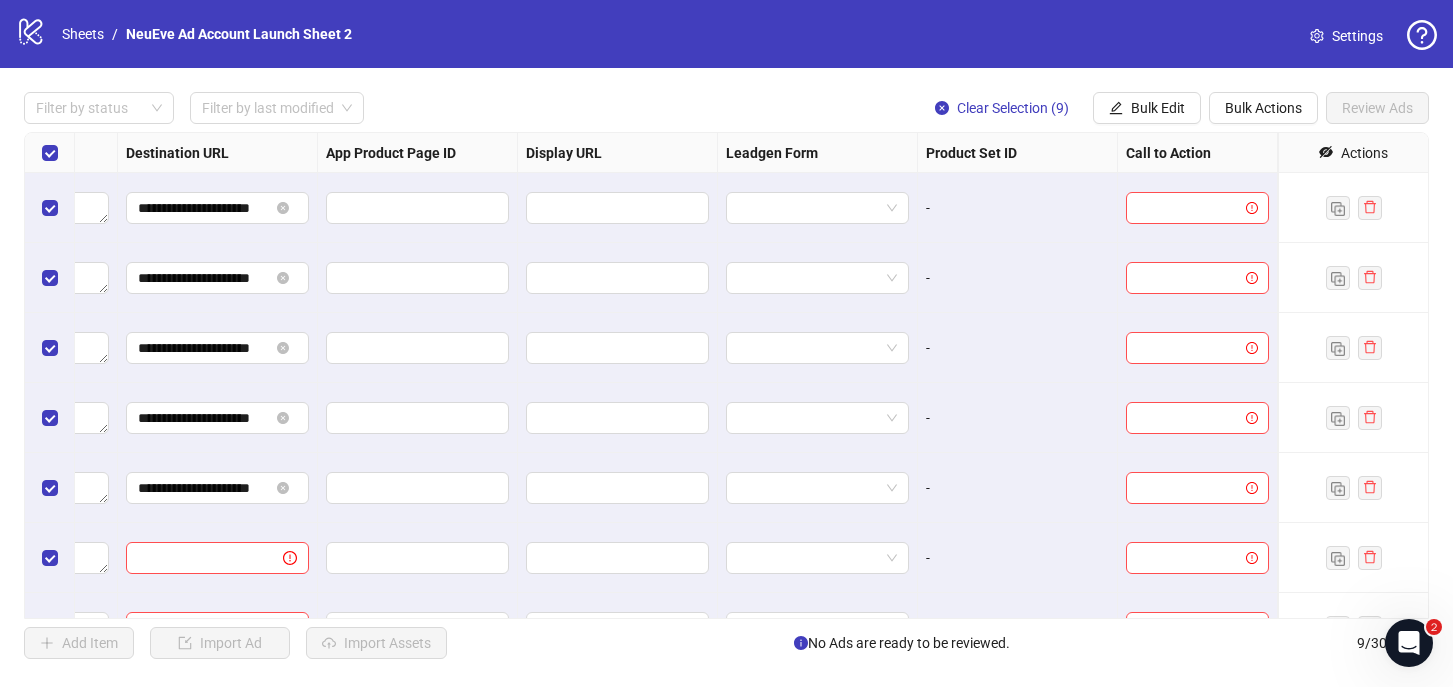 scroll, scrollTop: 0, scrollLeft: 0, axis: both 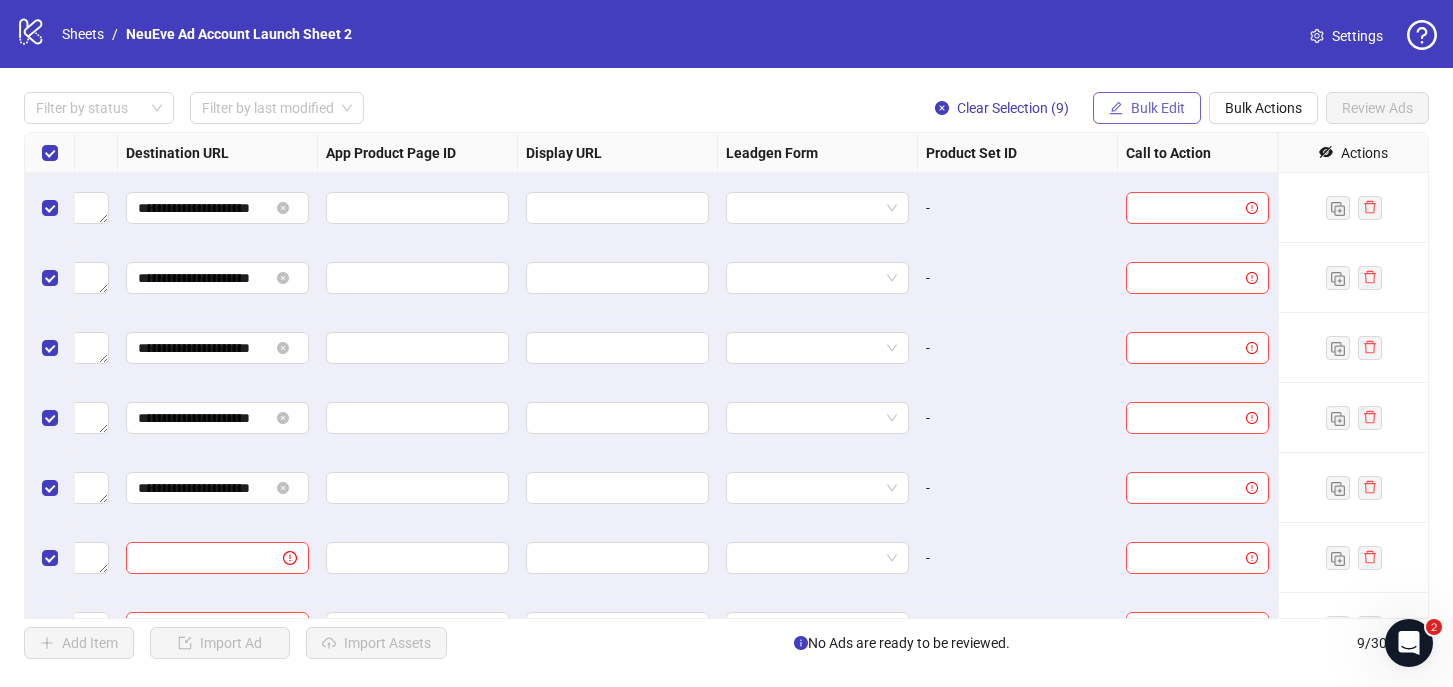 click on "Bulk Edit" at bounding box center [1158, 108] 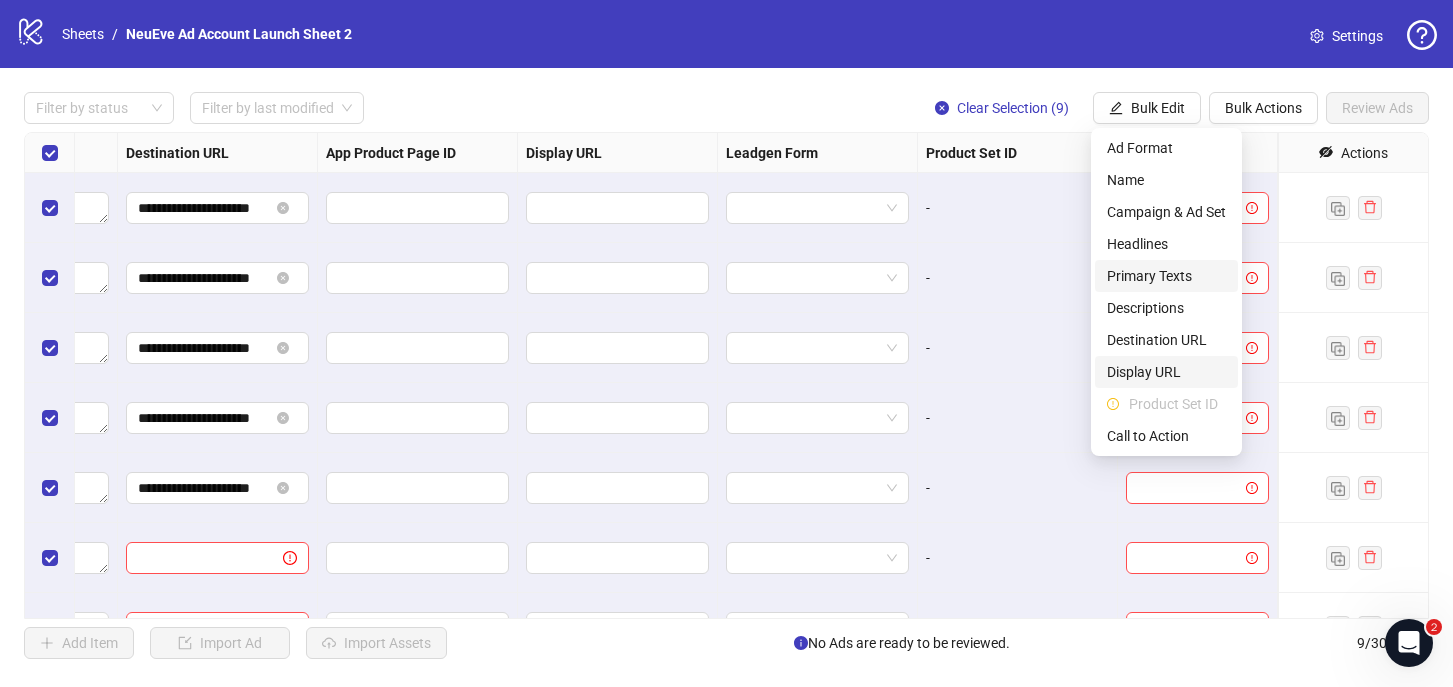 scroll, scrollTop: 0, scrollLeft: 0, axis: both 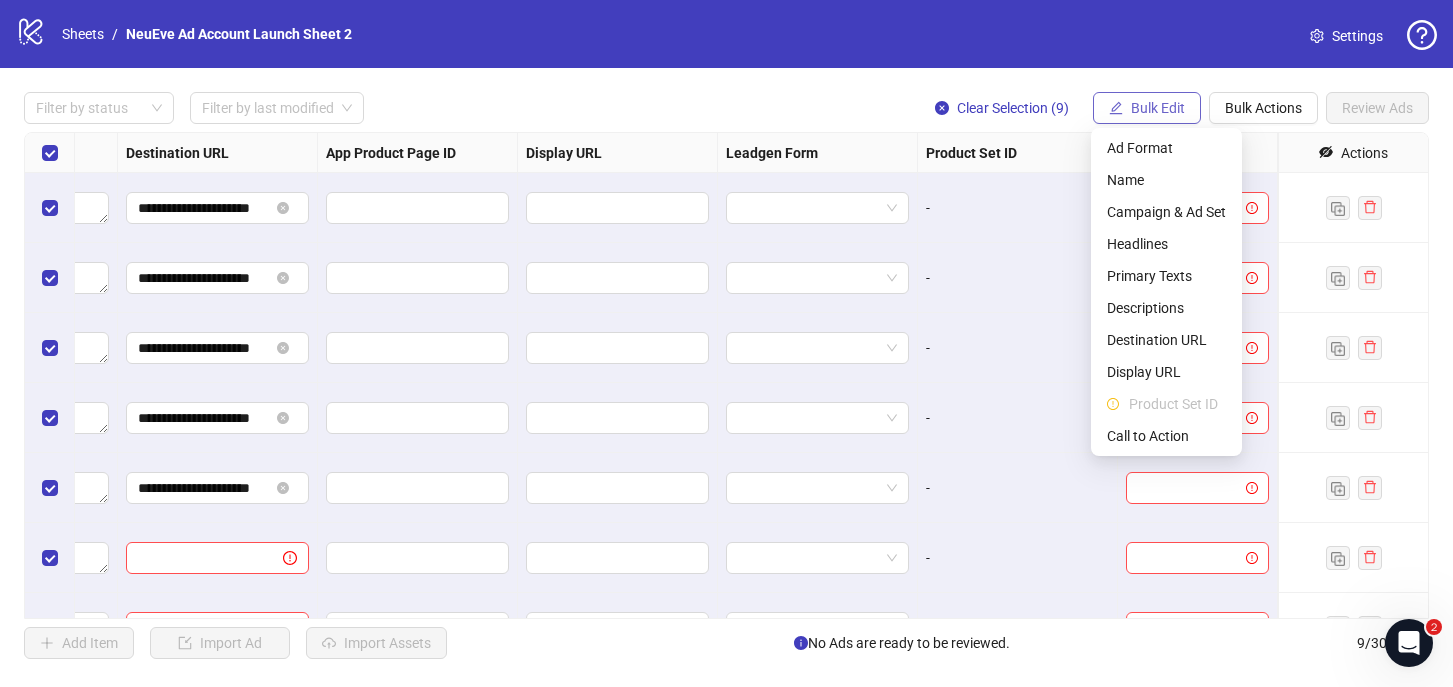 click on "Bulk Edit" at bounding box center [1158, 108] 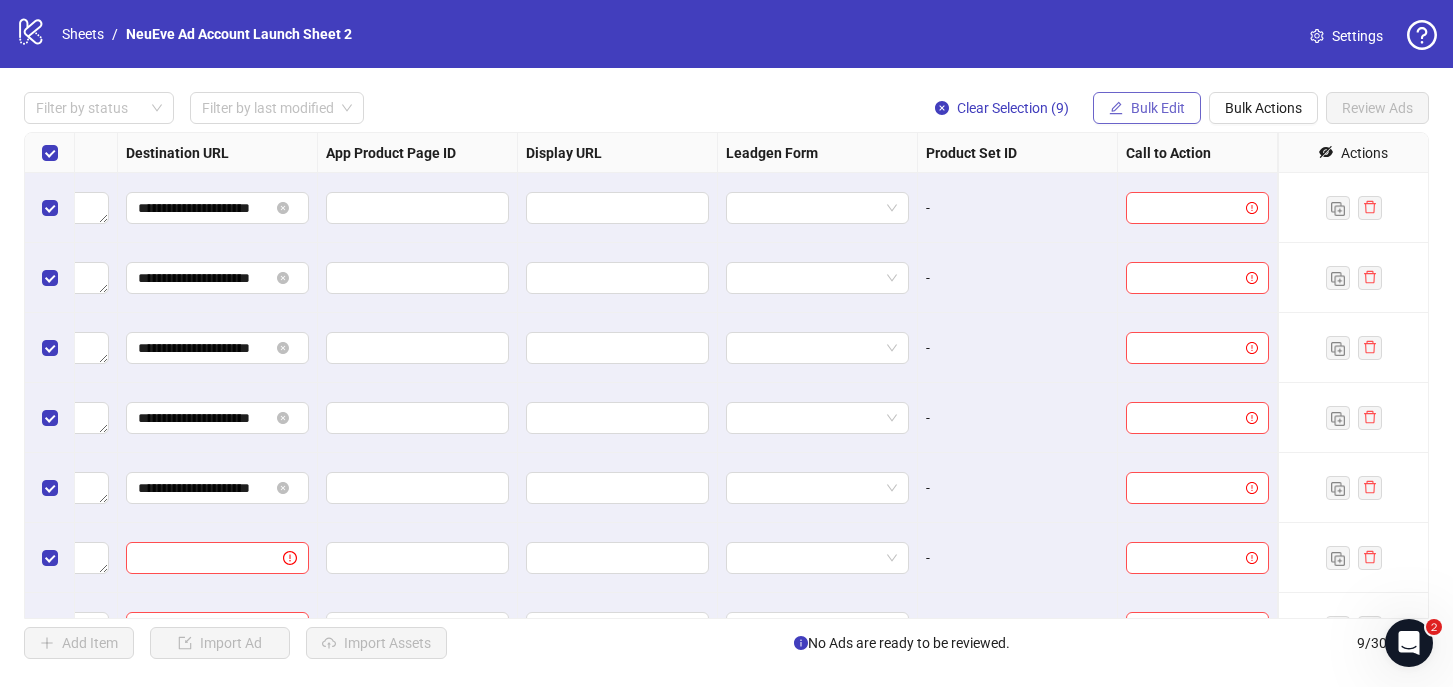 click on "Bulk Edit" at bounding box center [1158, 108] 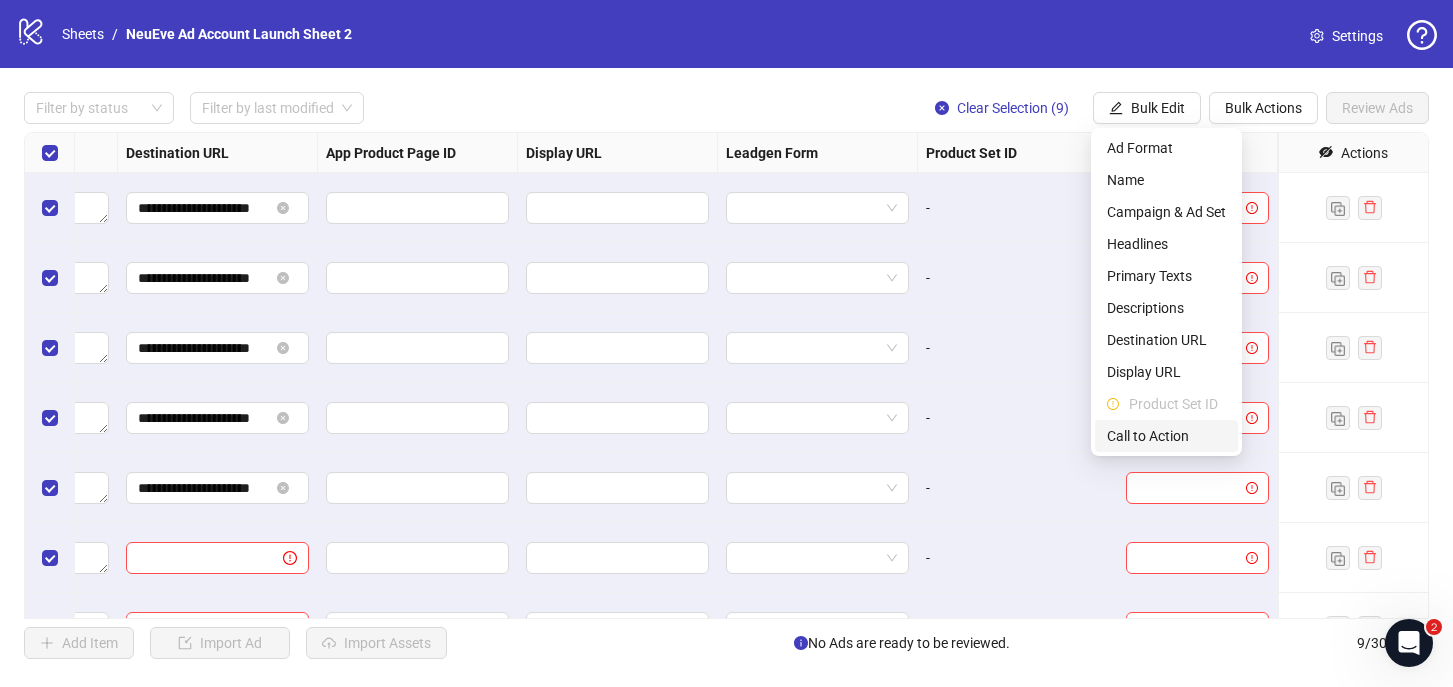 click on "Call to Action" at bounding box center (1166, 436) 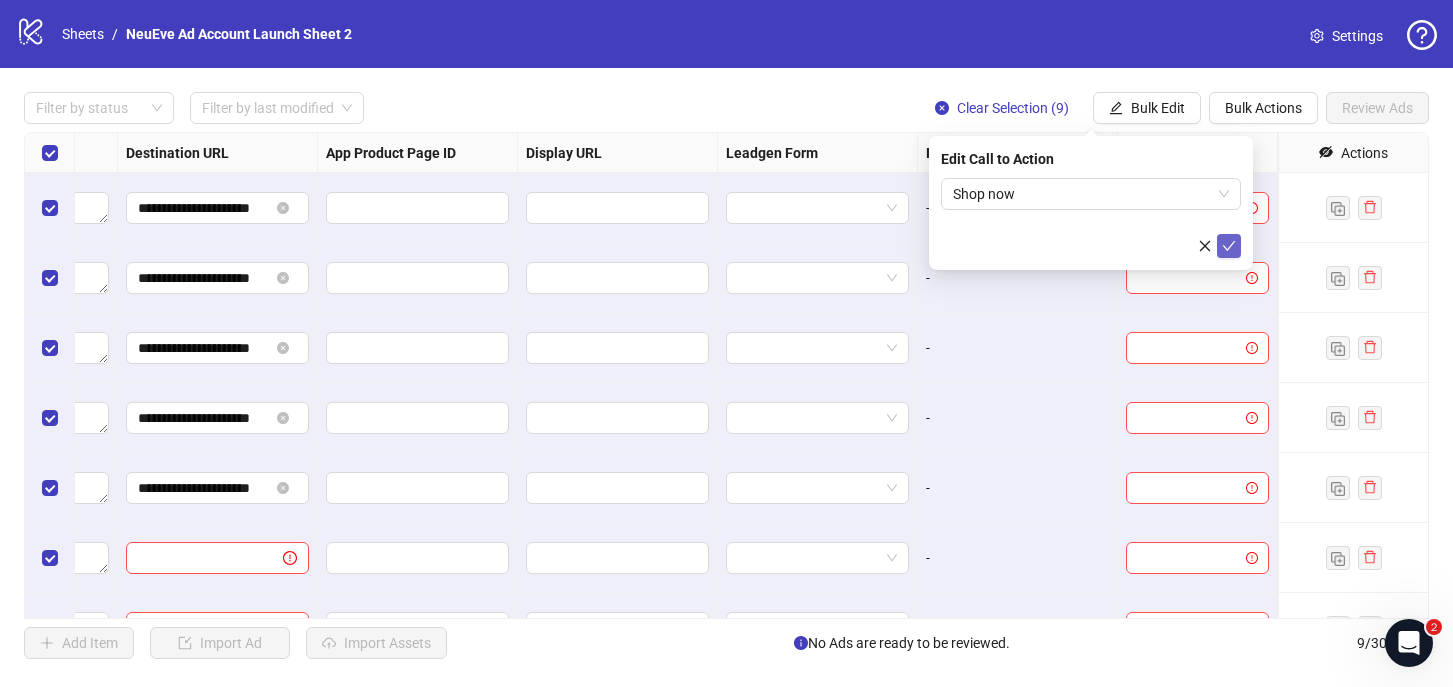 click 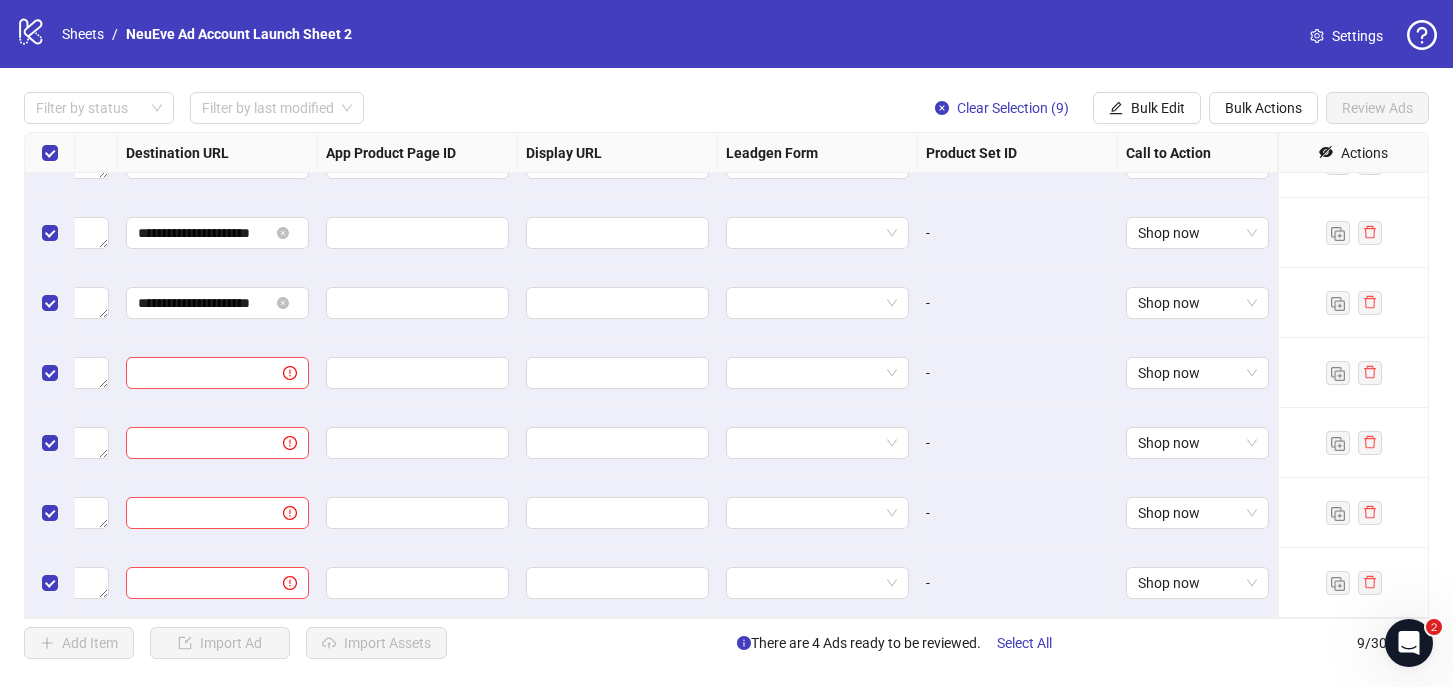 scroll, scrollTop: 189, scrollLeft: 1867, axis: both 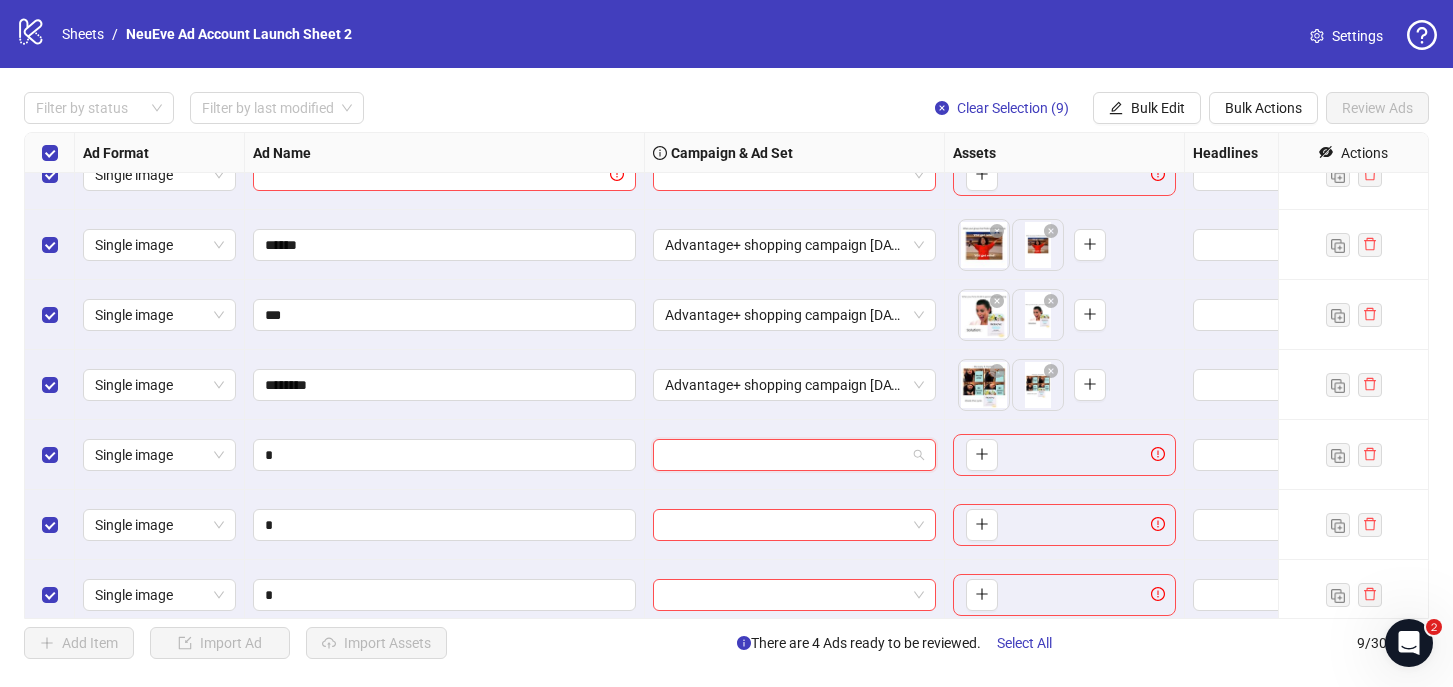 click at bounding box center [785, 455] 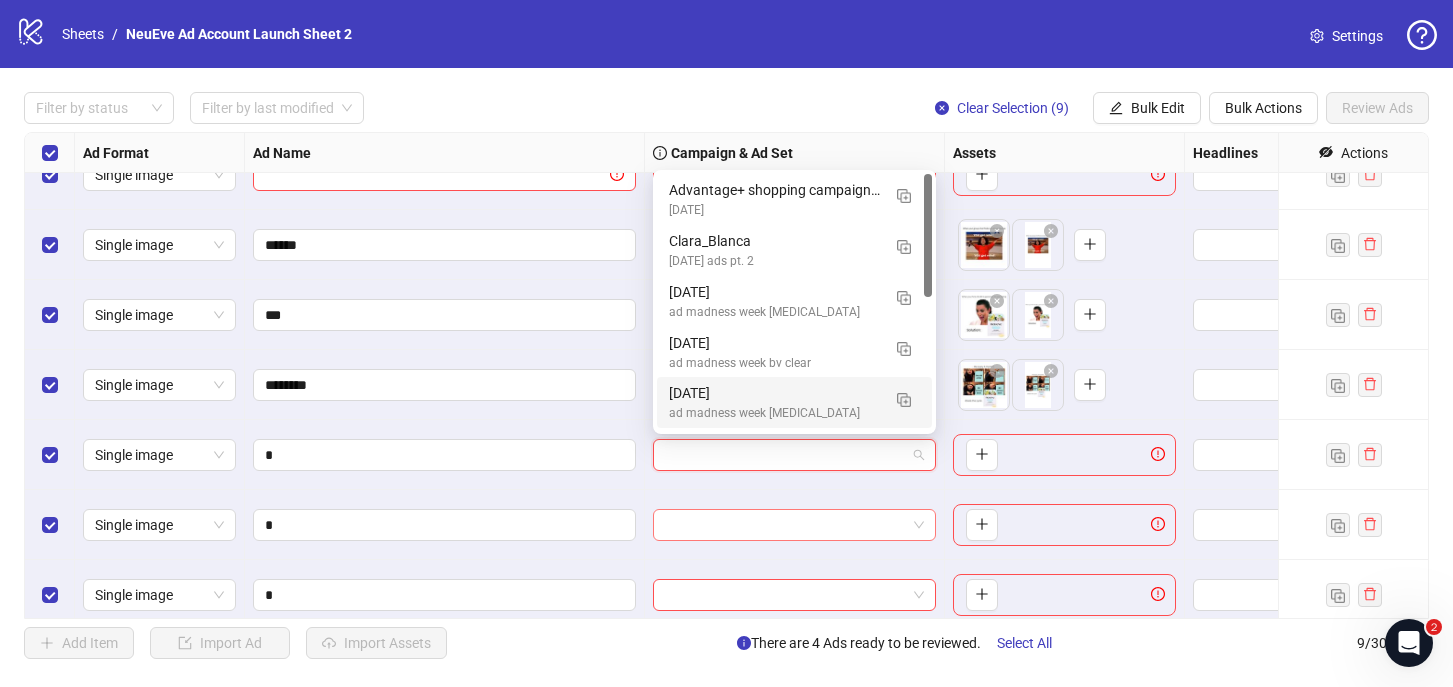 click at bounding box center (785, 525) 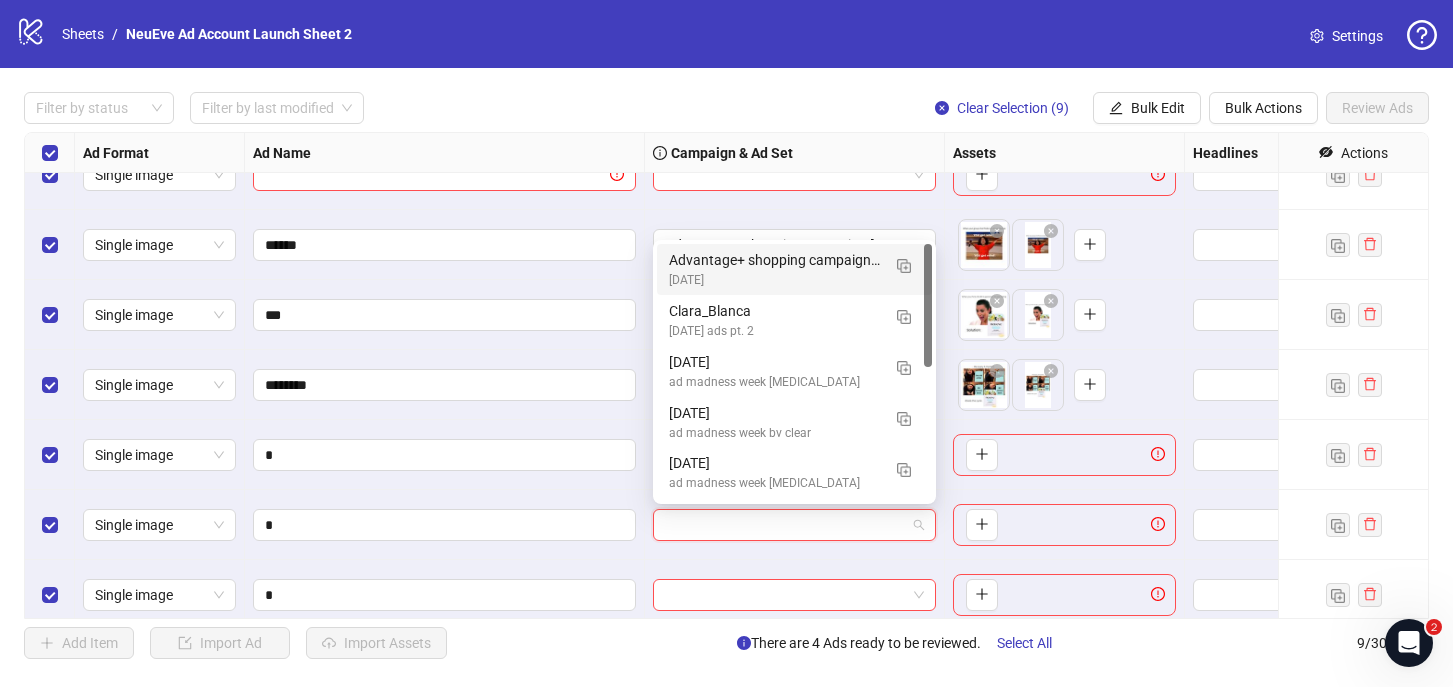 click at bounding box center (795, 525) 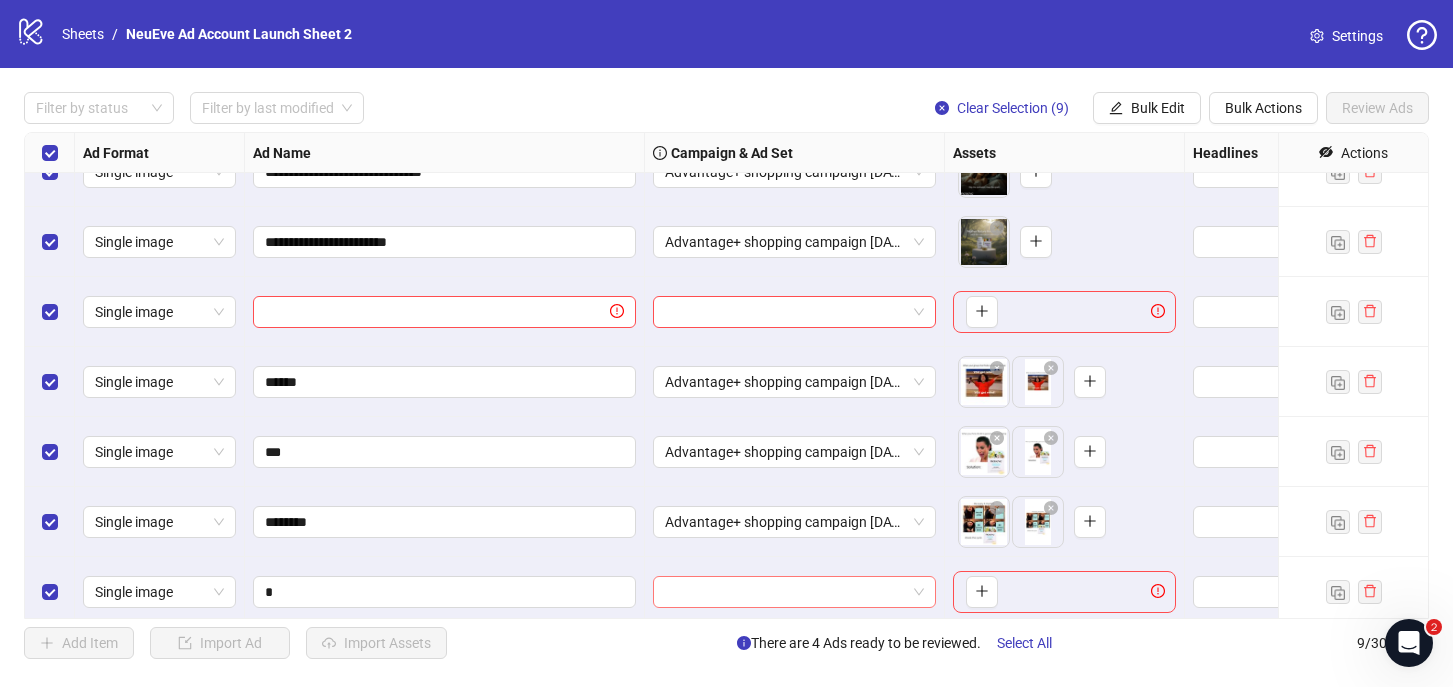 scroll, scrollTop: 34, scrollLeft: 0, axis: vertical 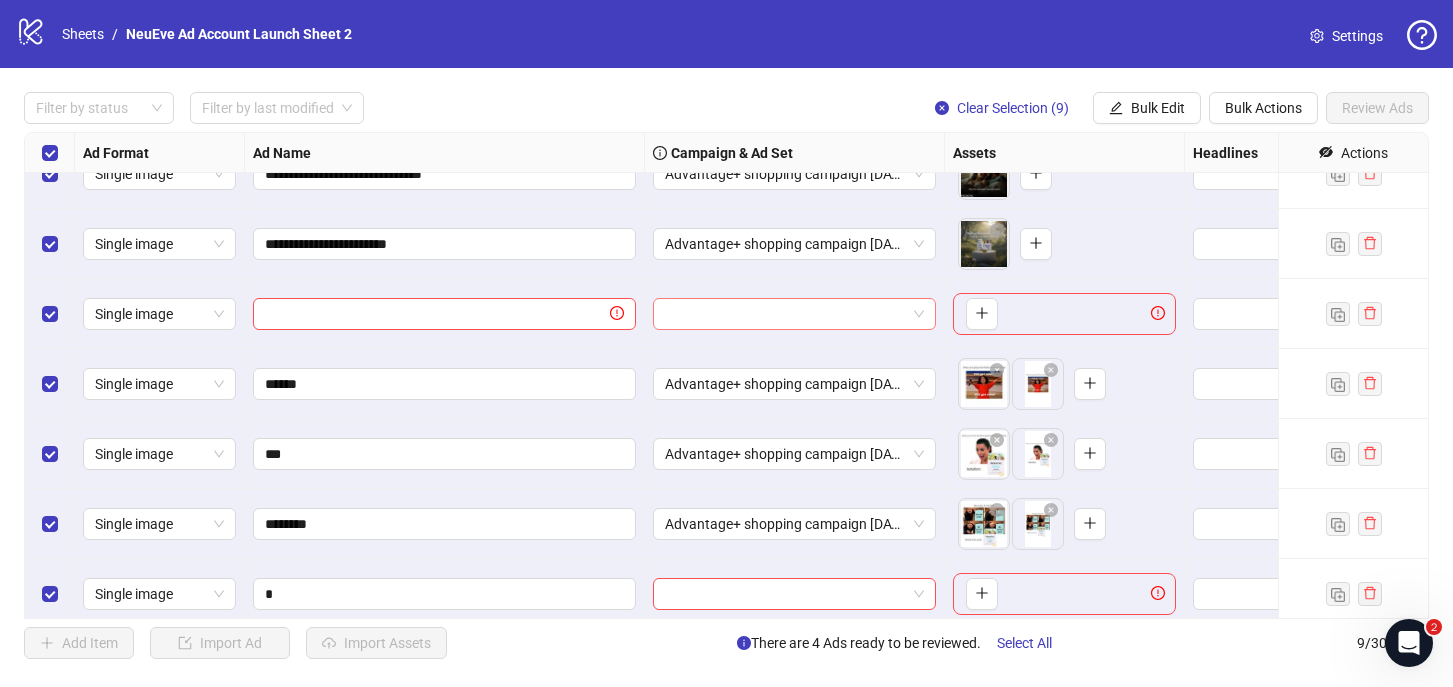 click at bounding box center [785, 314] 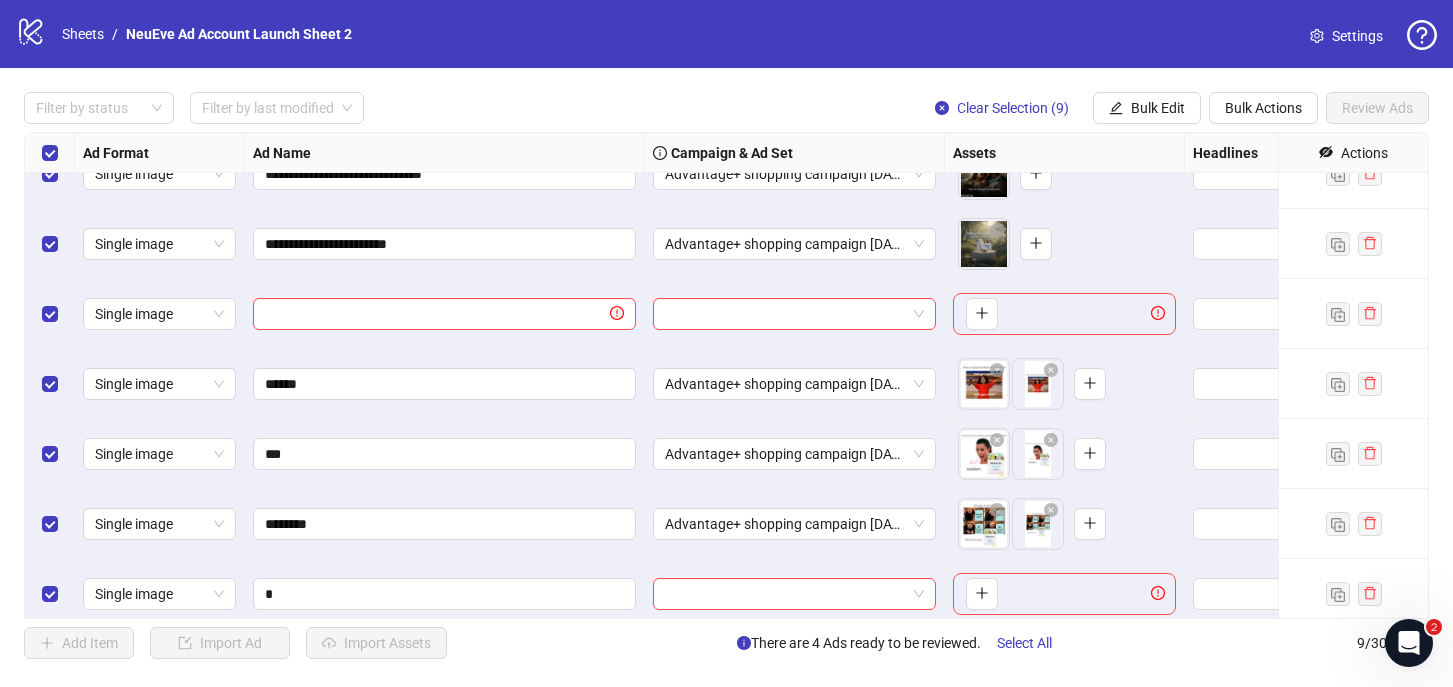 click on "***" at bounding box center (445, 454) 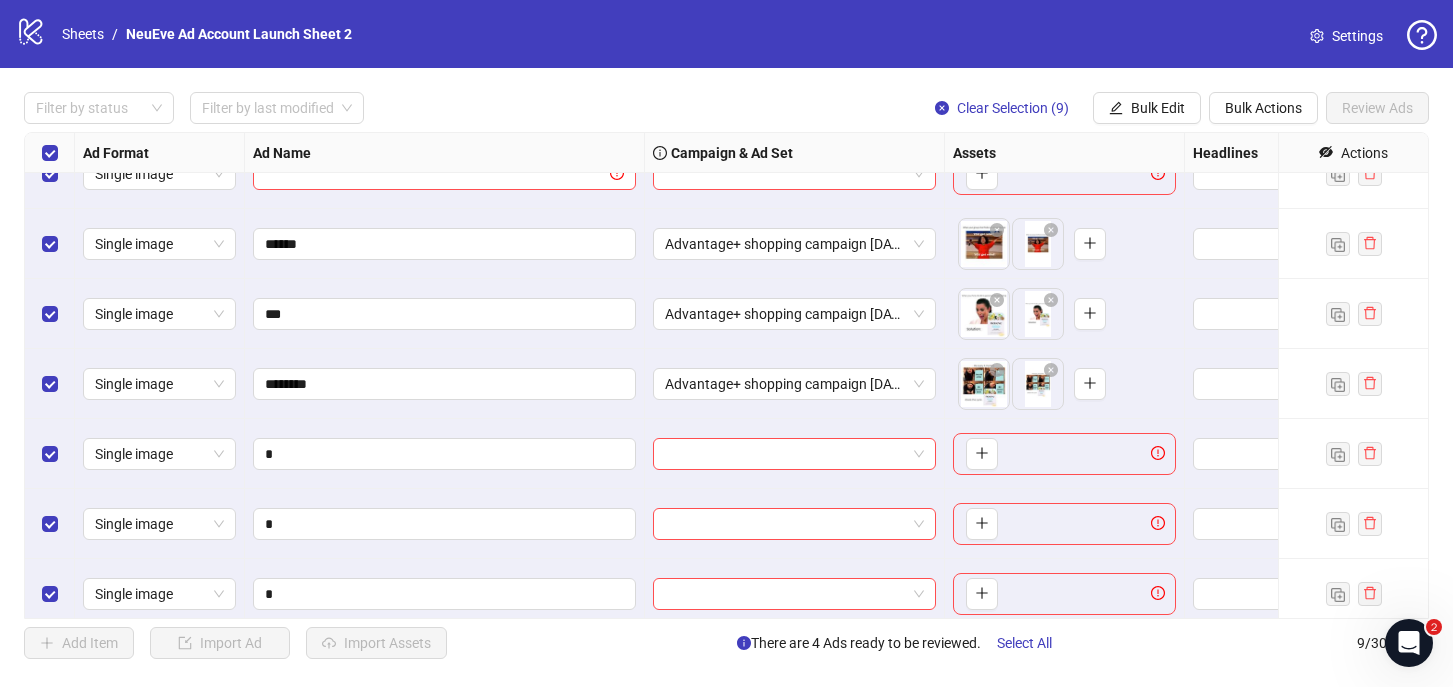 scroll, scrollTop: 174, scrollLeft: 0, axis: vertical 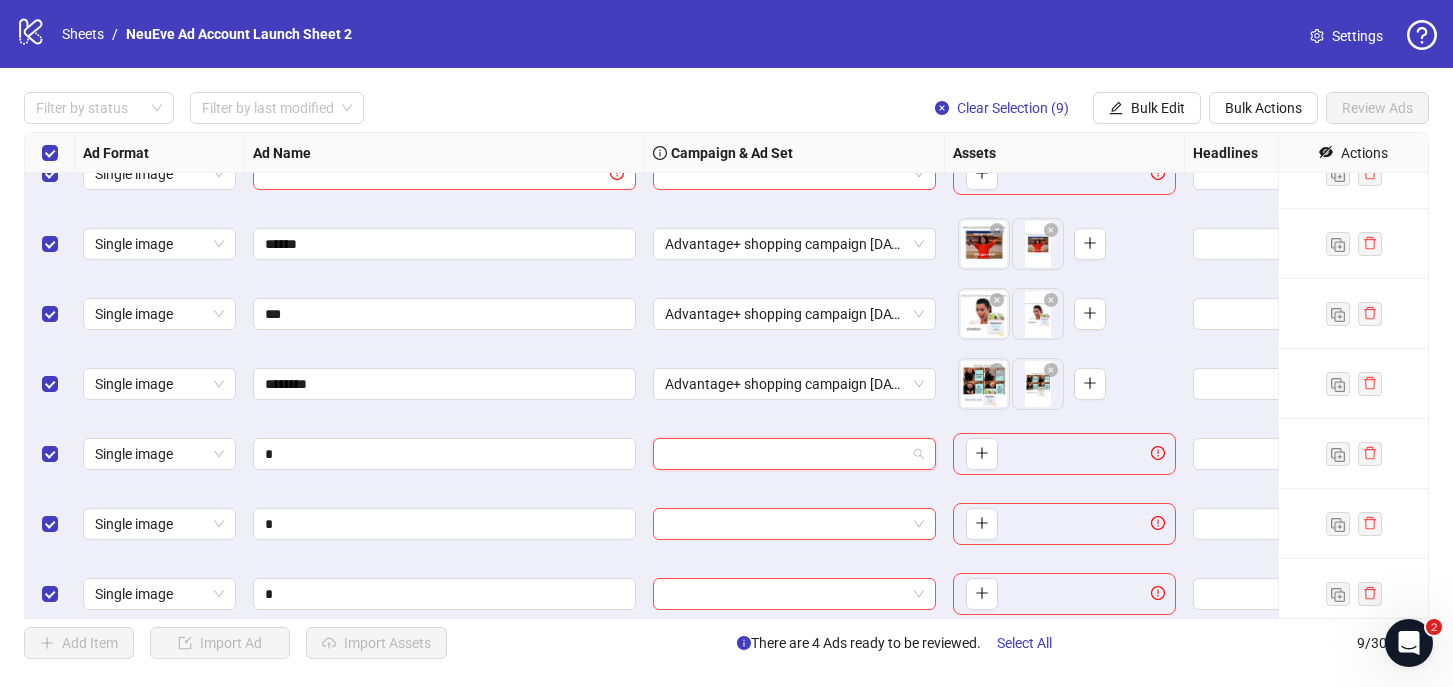 click at bounding box center (785, 454) 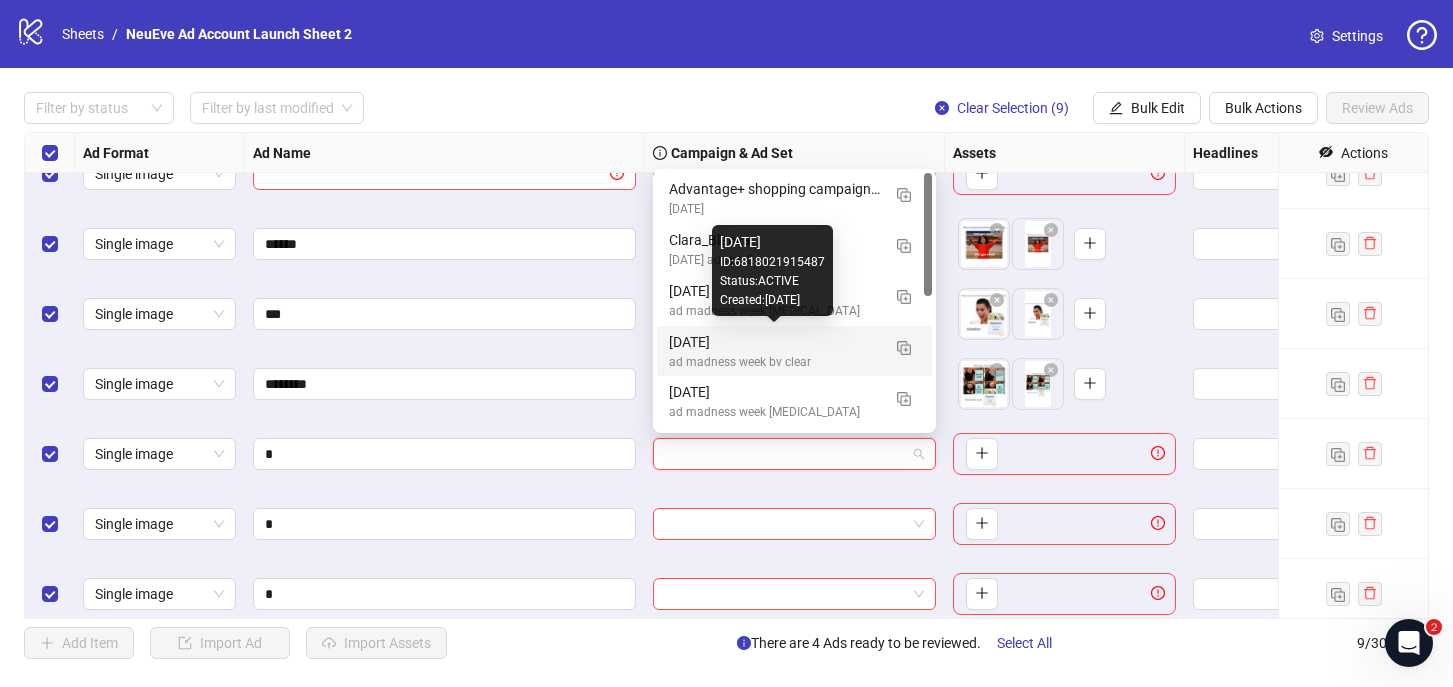 scroll, scrollTop: 0, scrollLeft: 0, axis: both 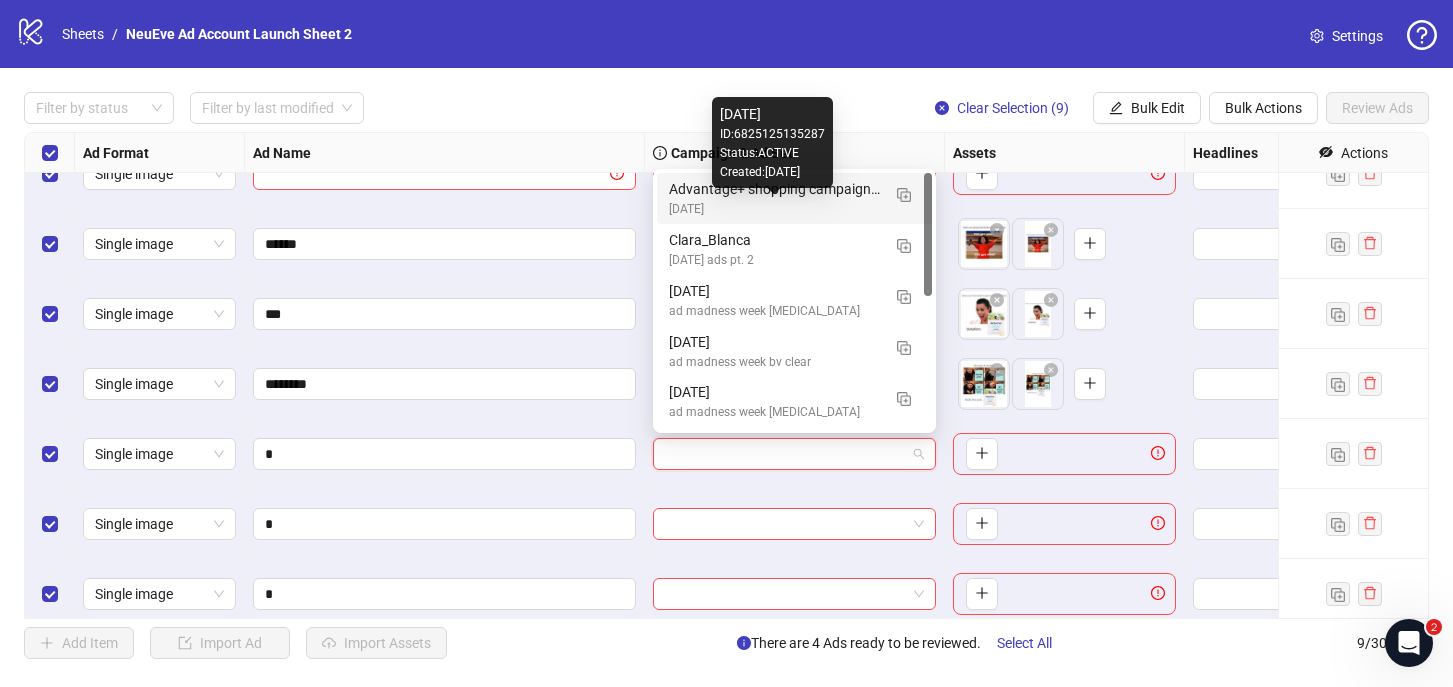 click on "[DATE]" at bounding box center [774, 209] 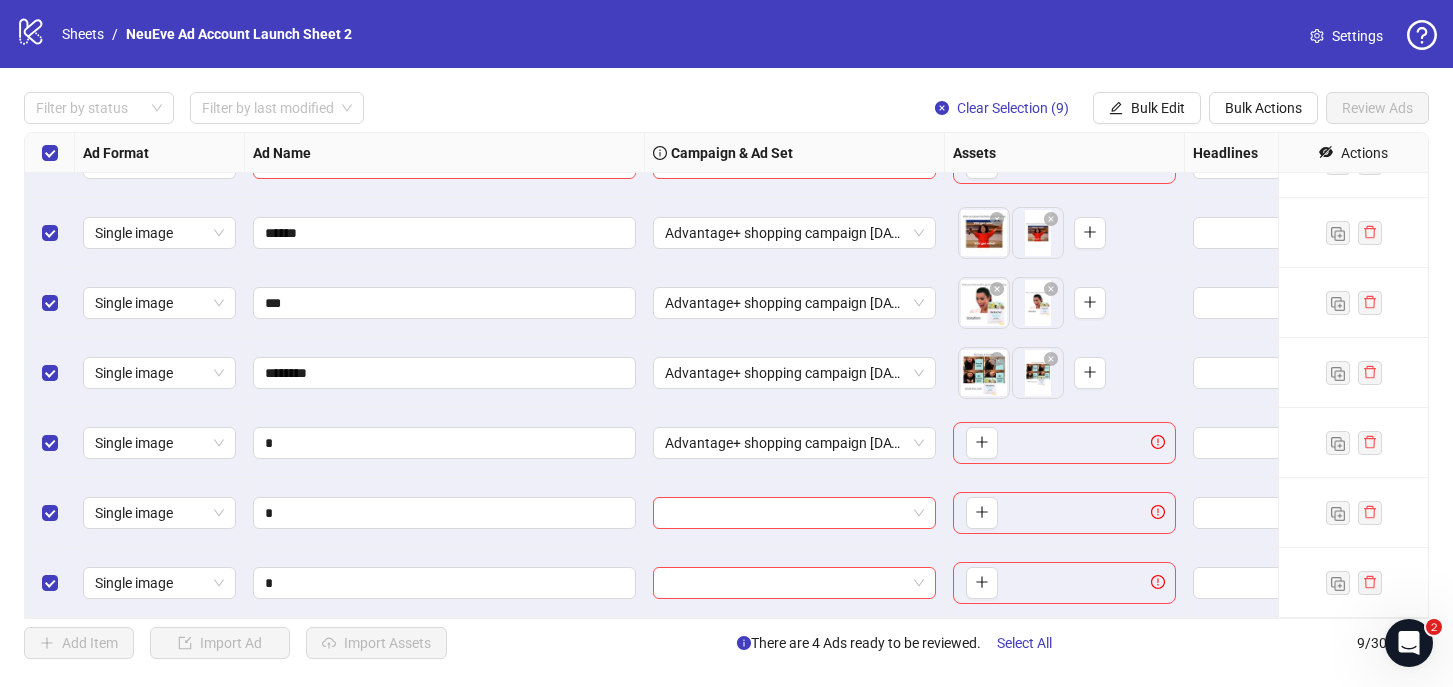 scroll, scrollTop: 185, scrollLeft: 0, axis: vertical 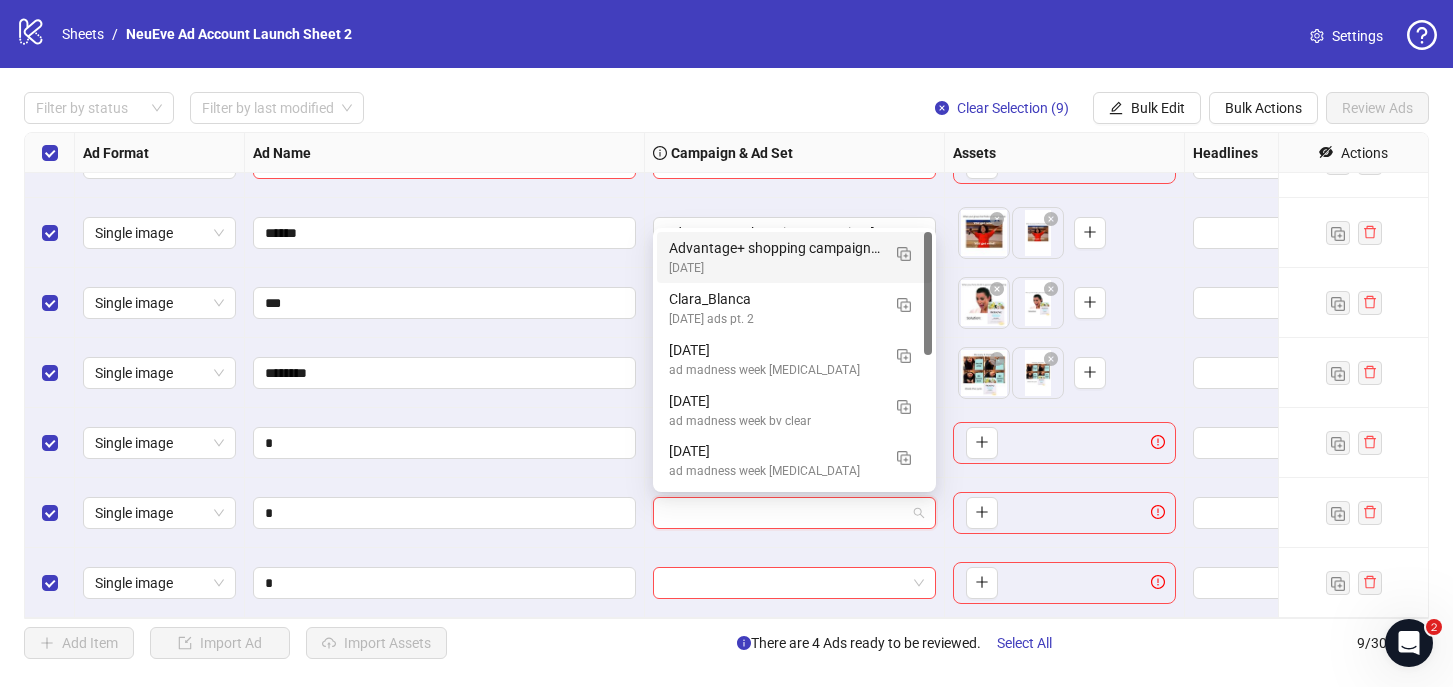 click at bounding box center [785, 513] 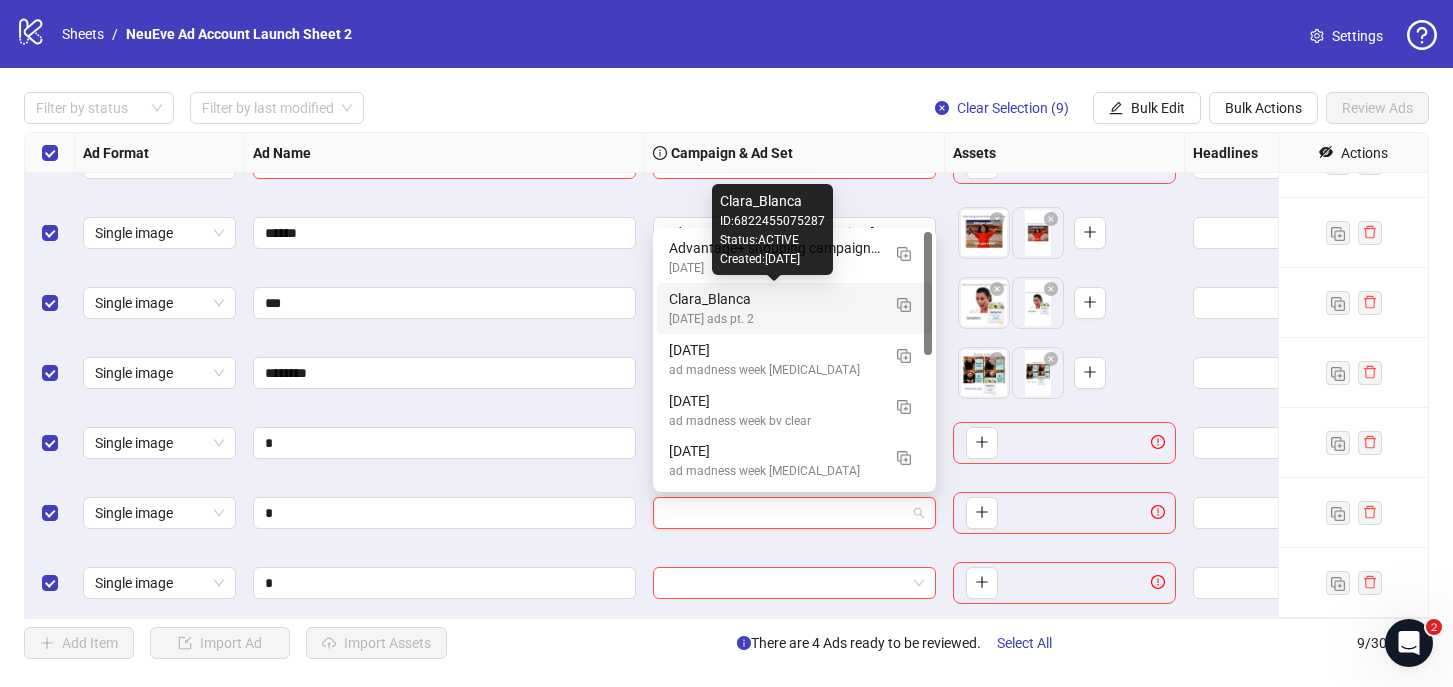 click on "Created:  [DATE]" at bounding box center [772, 259] 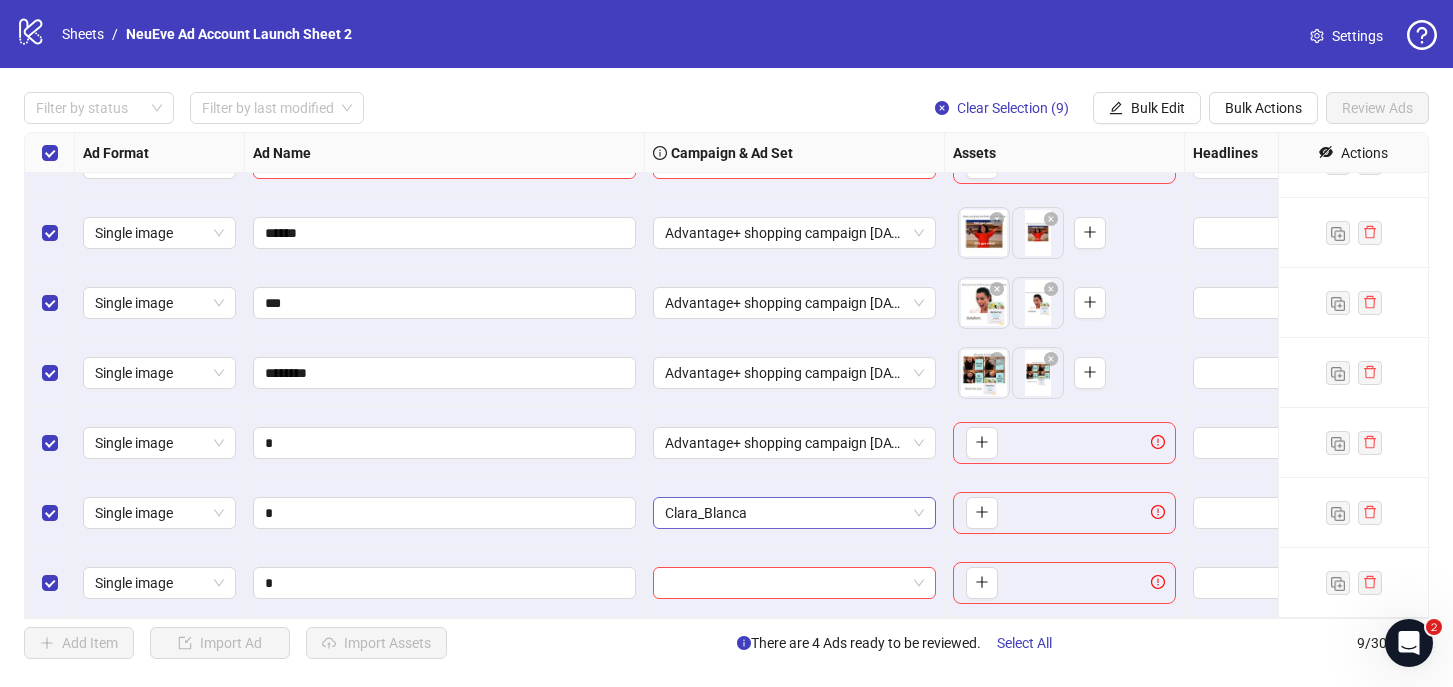 click on "Clara_Blanca" at bounding box center (794, 513) 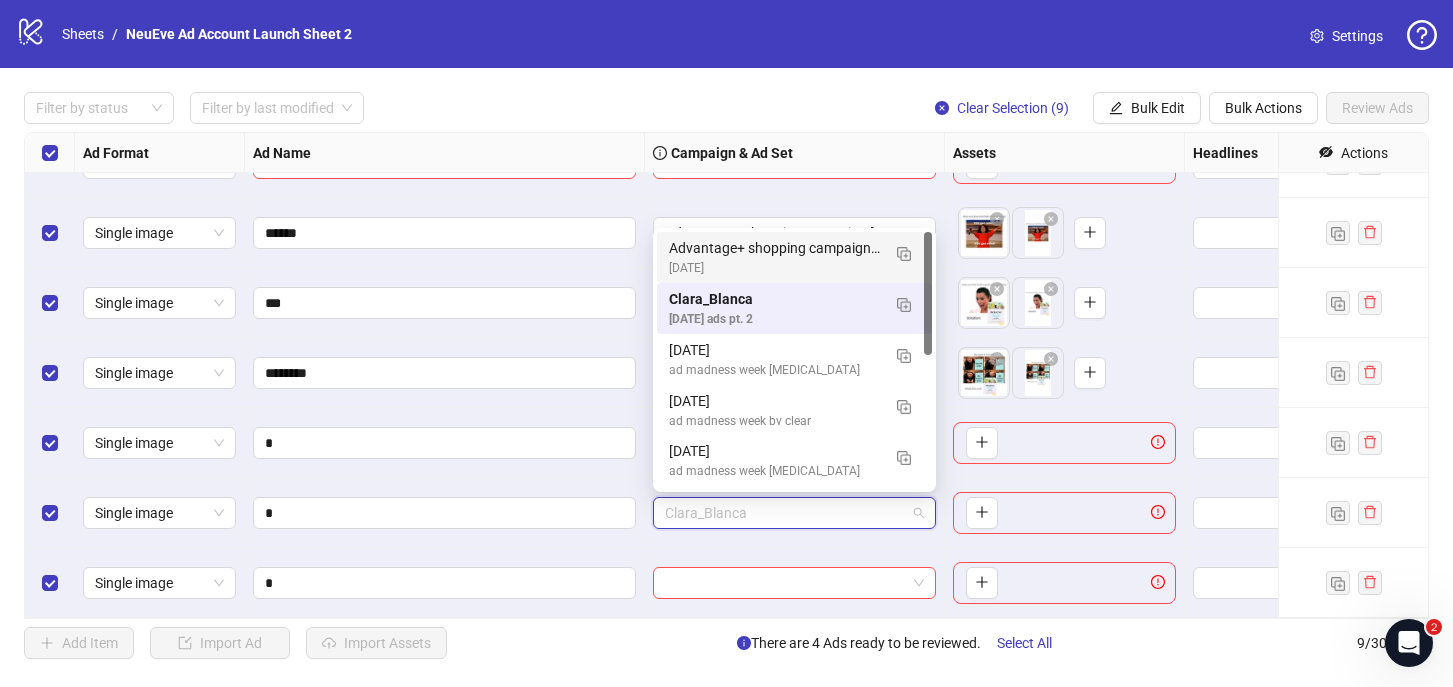 click on "Advantage+ shopping campaign [DATE]" at bounding box center (774, 248) 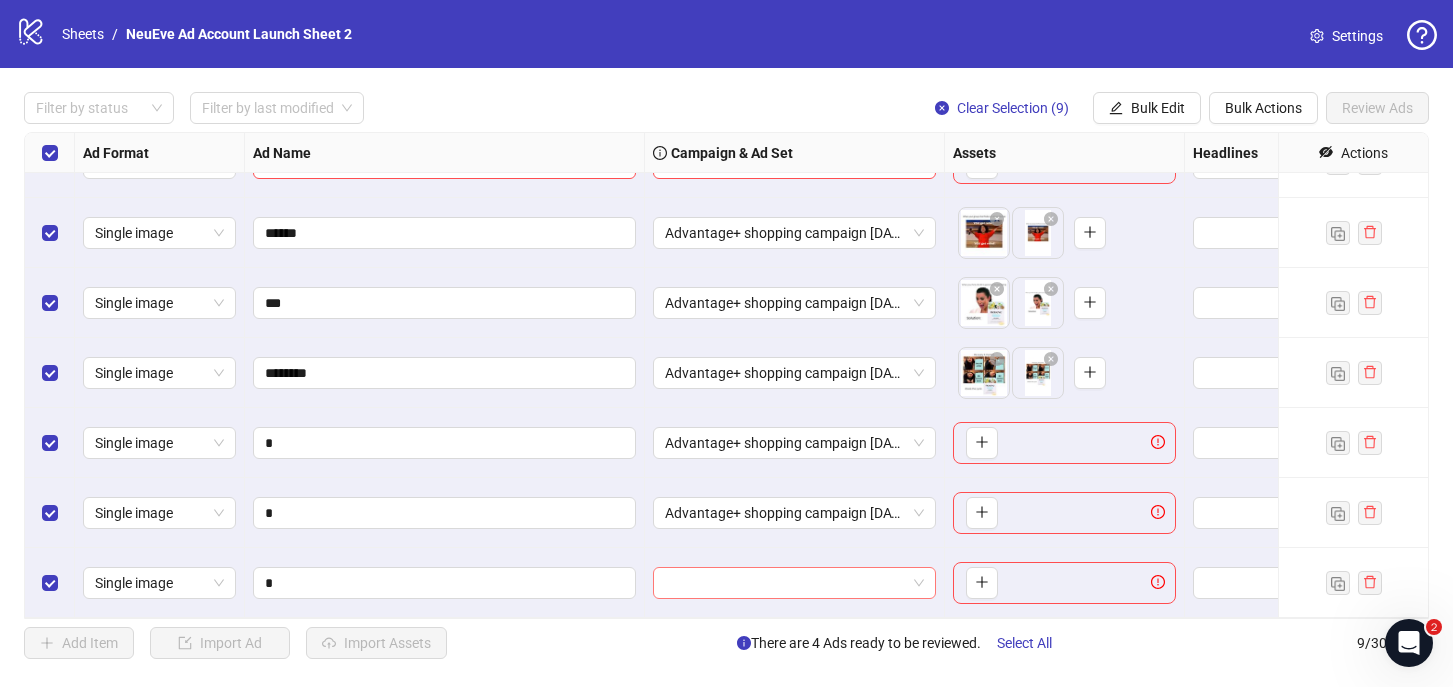 click at bounding box center [785, 583] 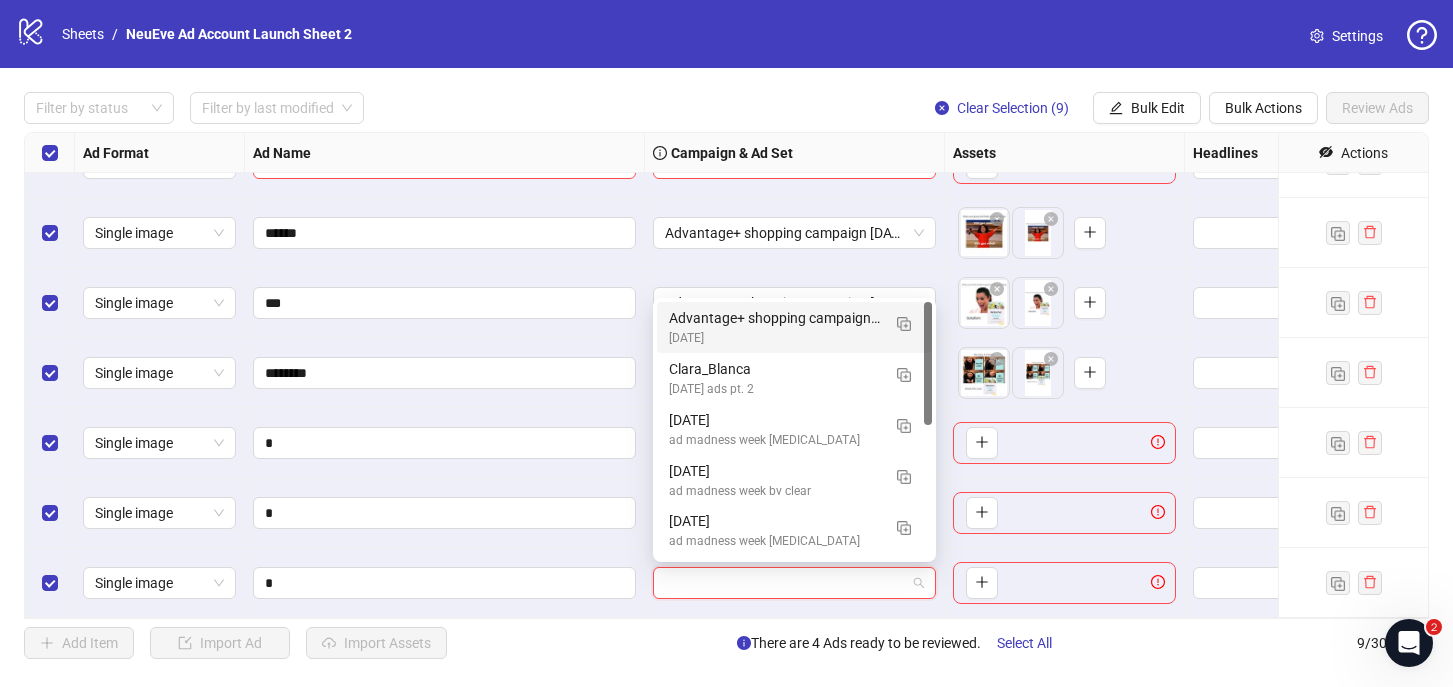 click on "Advantage+ shopping campaign [DATE]" at bounding box center (774, 318) 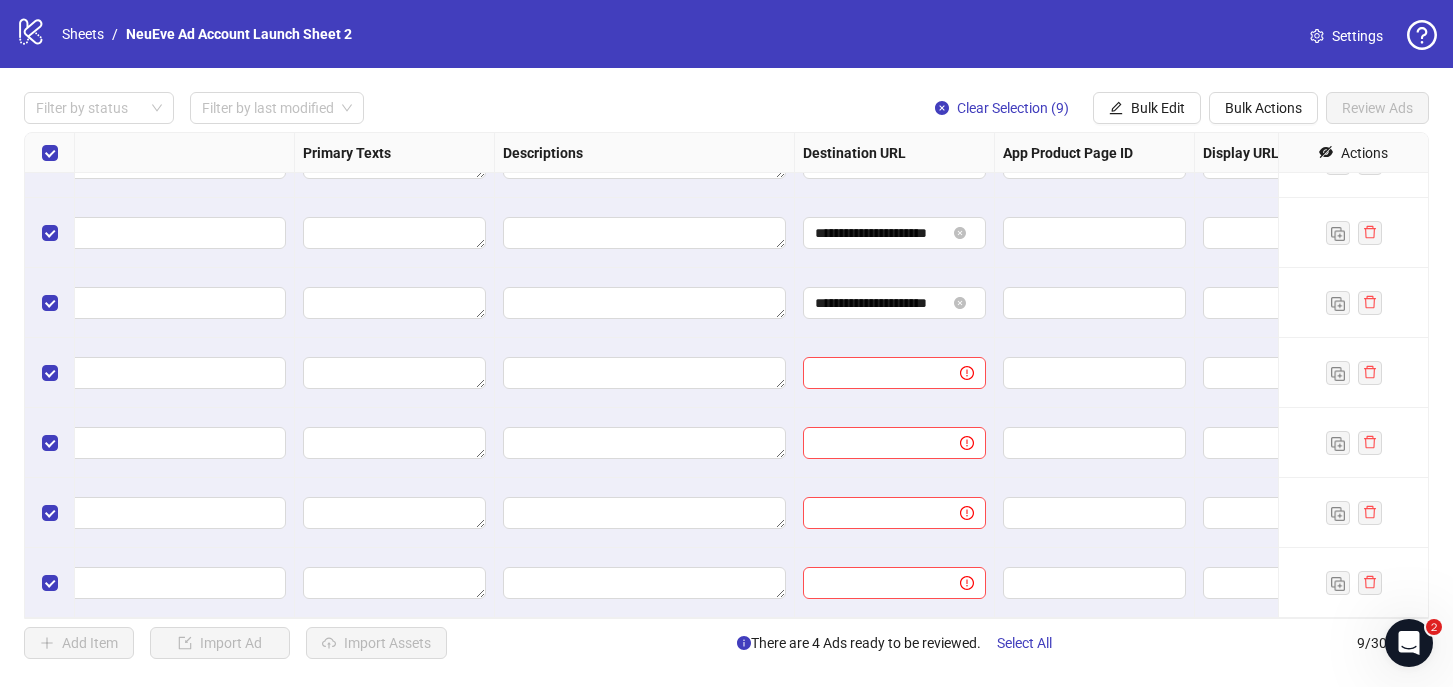 scroll, scrollTop: 185, scrollLeft: 1190, axis: both 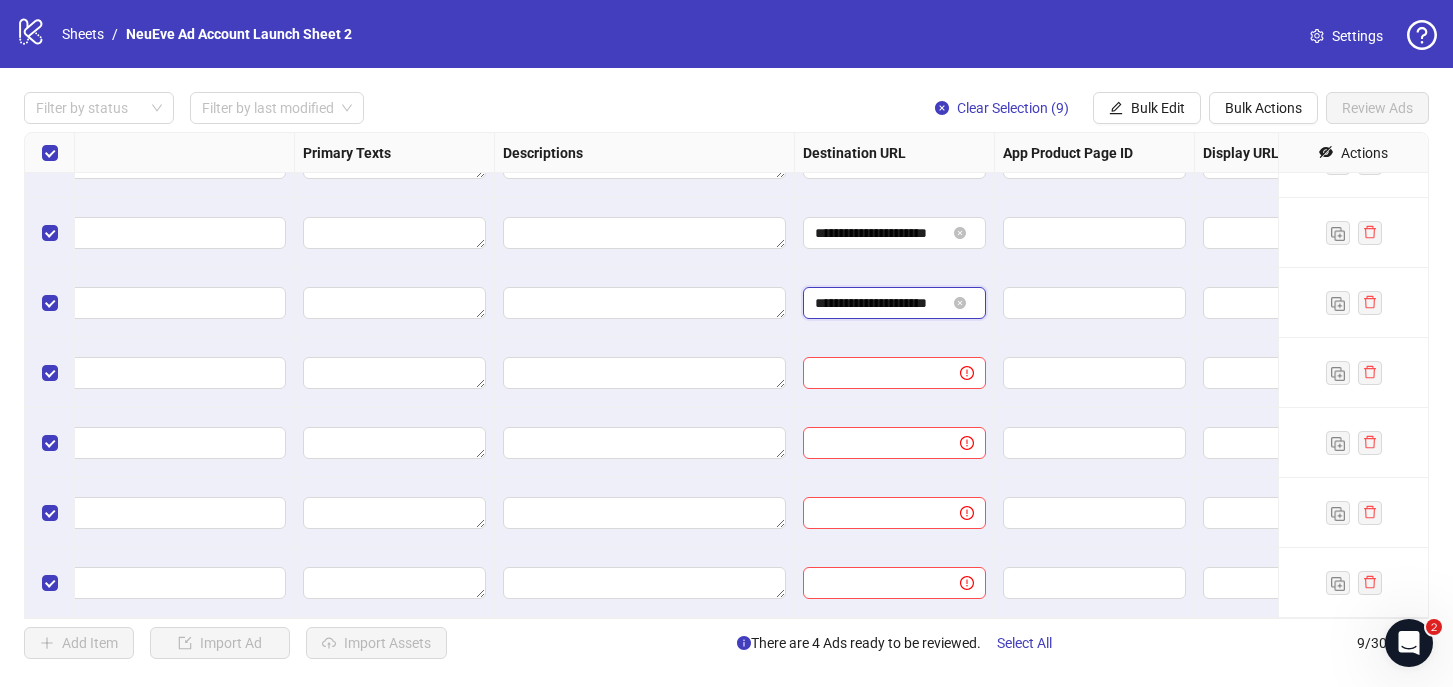 click on "**********" at bounding box center (880, 303) 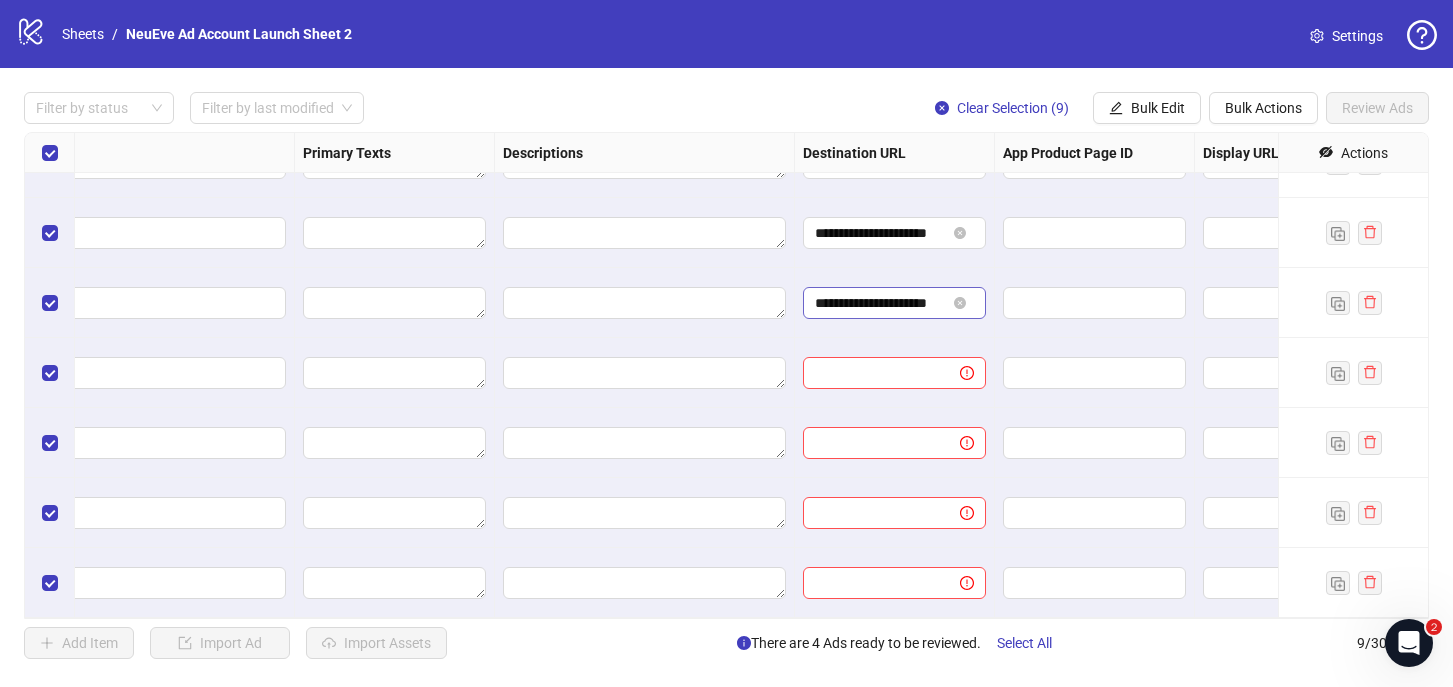 click on "**********" at bounding box center [894, 303] 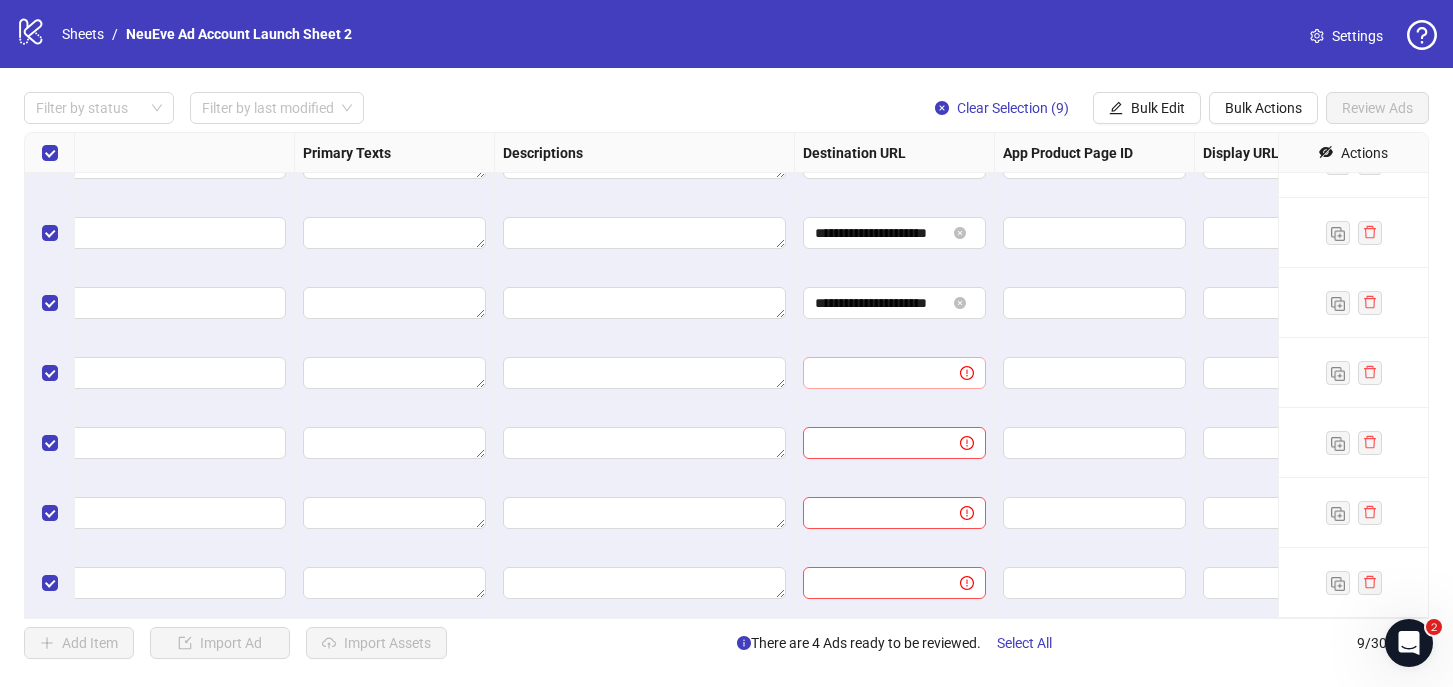 click at bounding box center (894, 373) 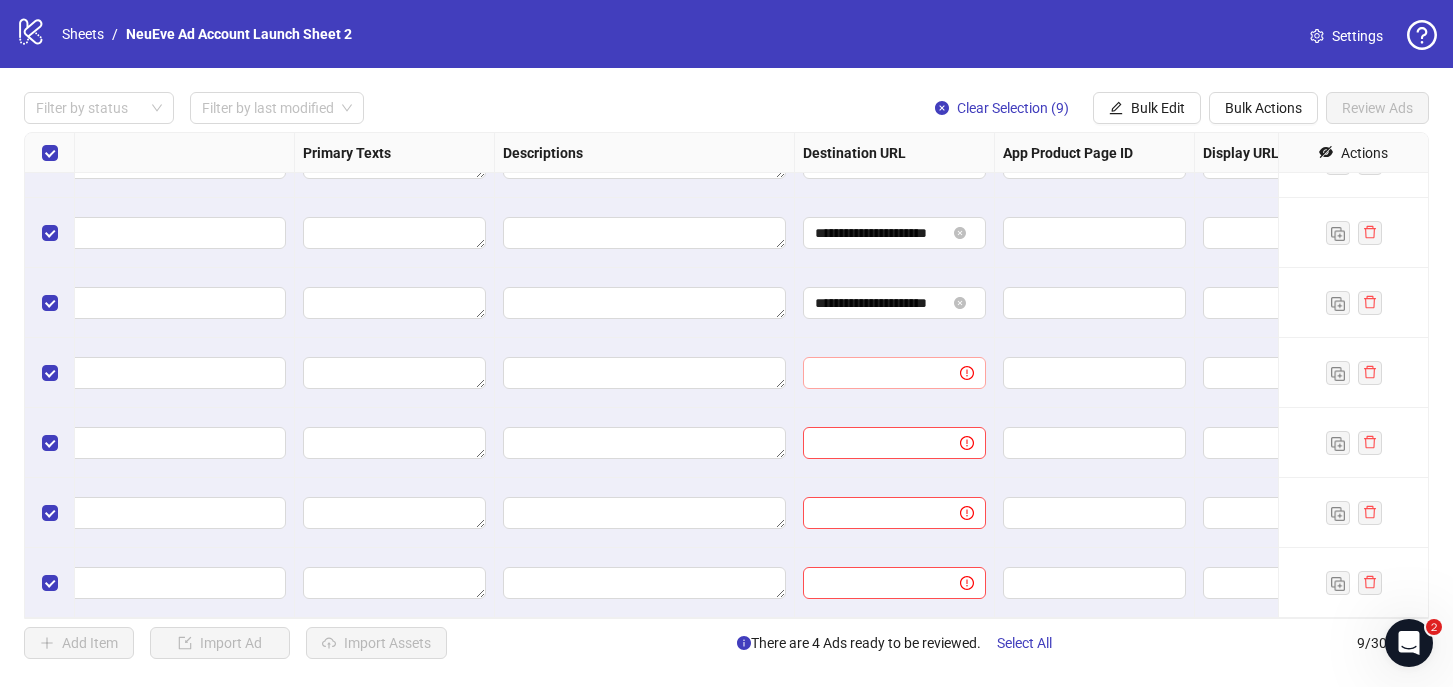 click at bounding box center [894, 373] 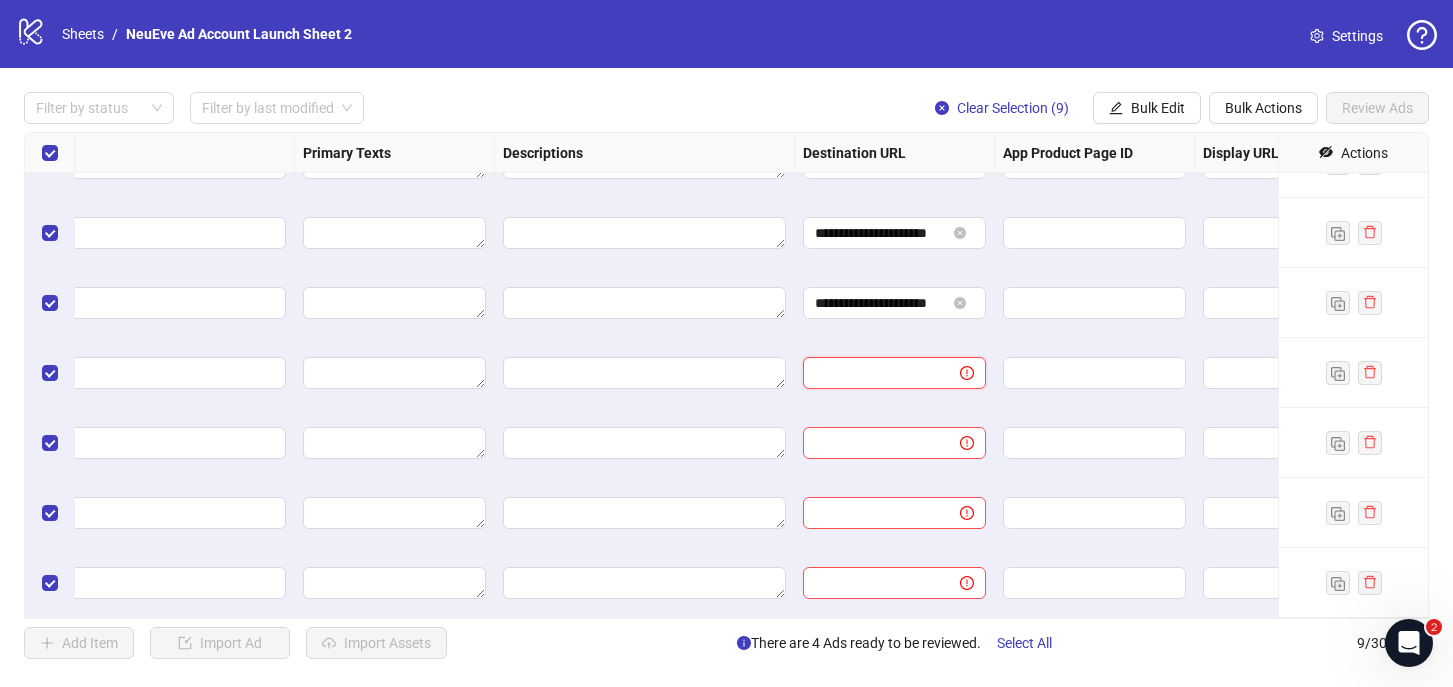 paste on "**********" 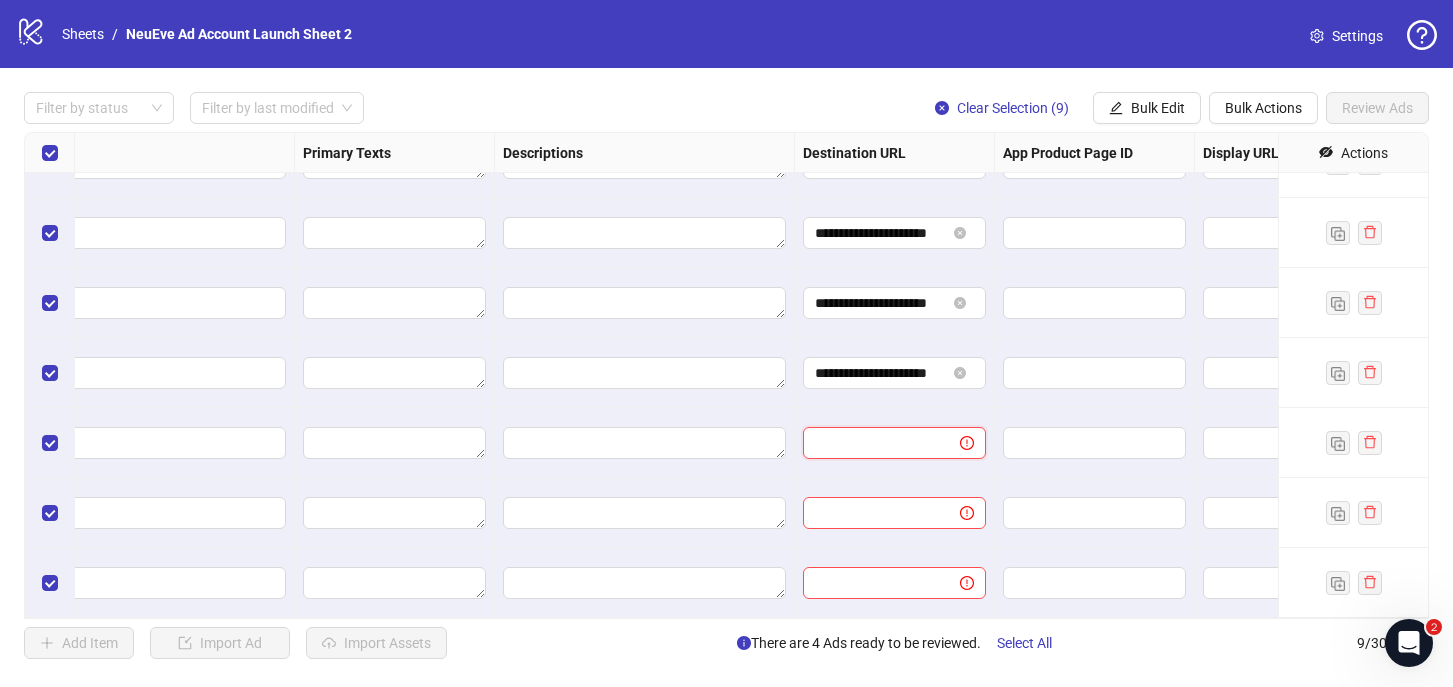 click at bounding box center (873, 443) 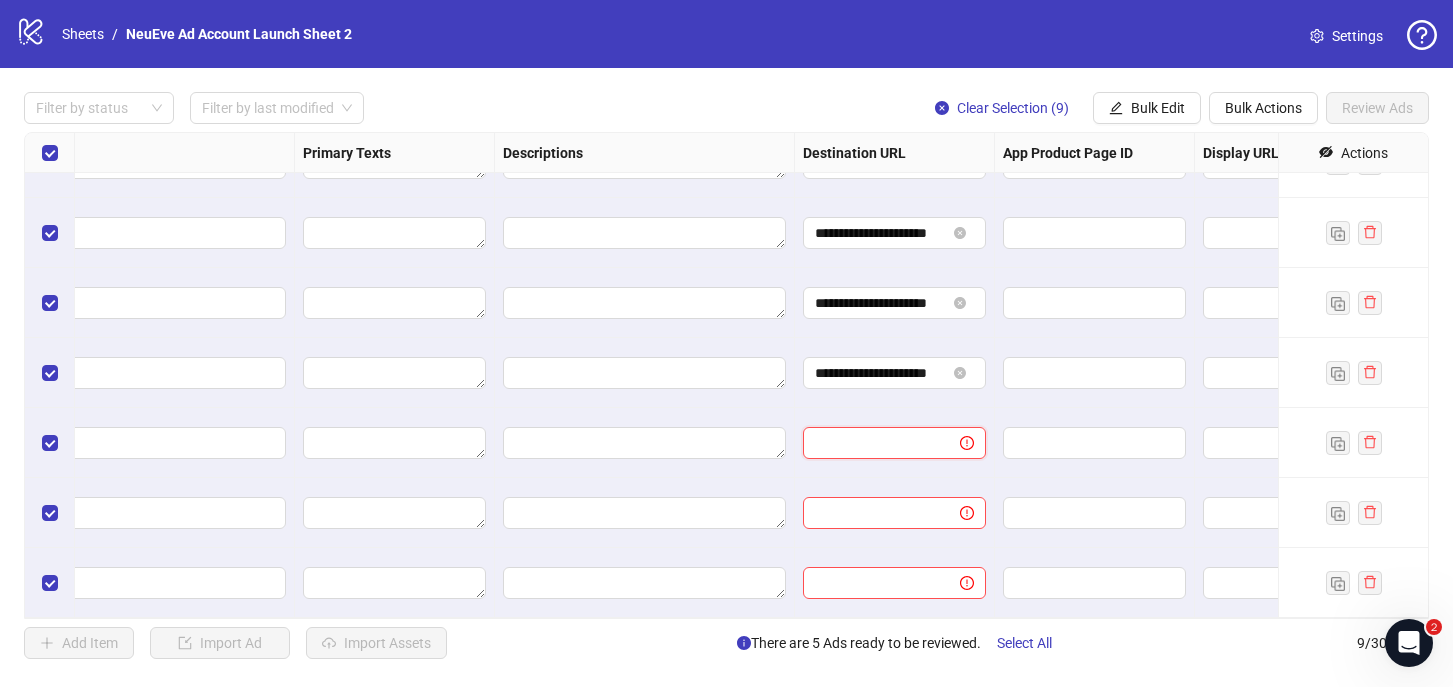 paste on "**********" 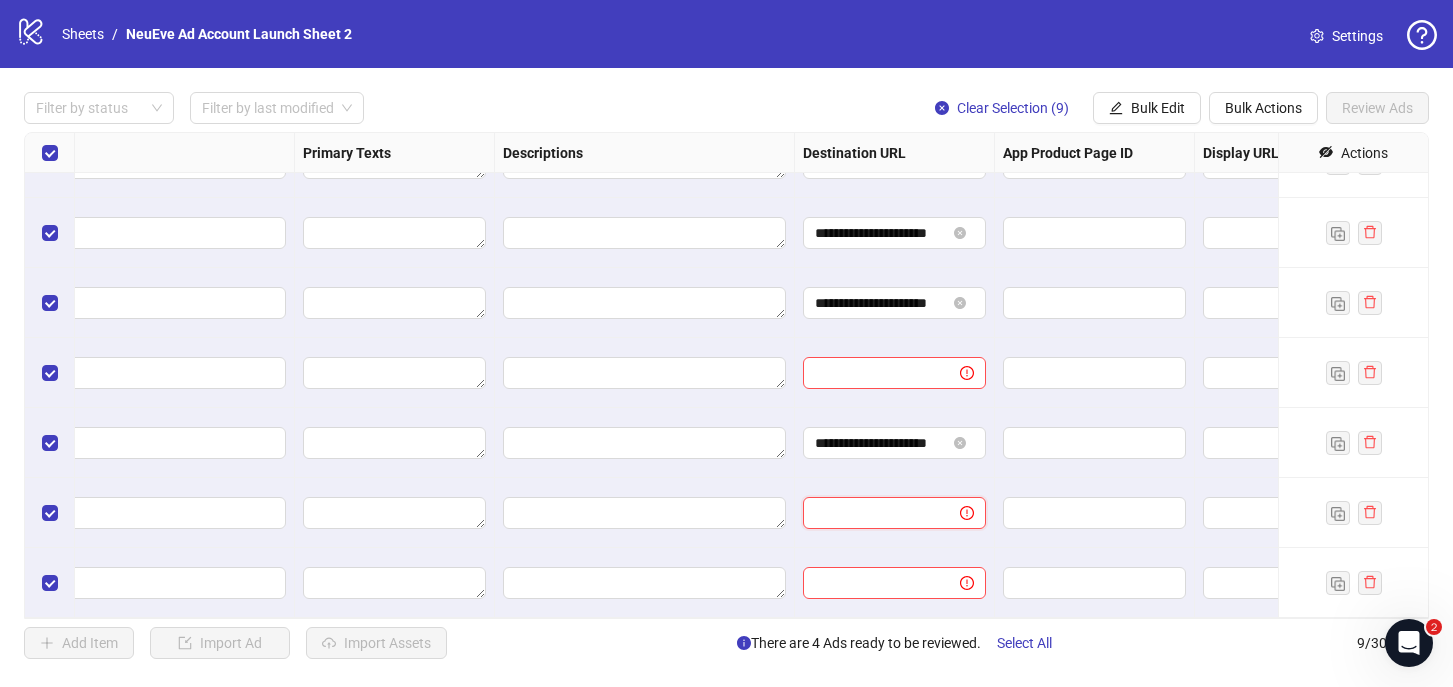 click at bounding box center (873, 513) 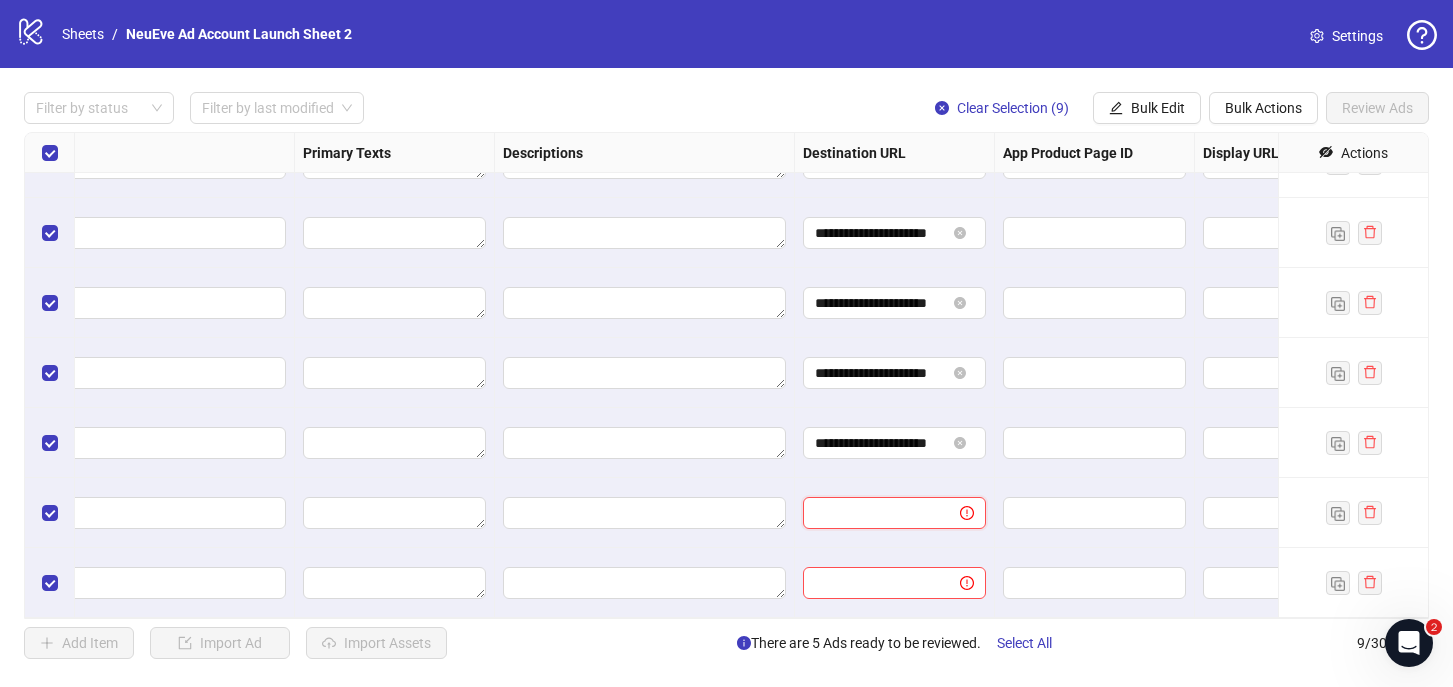 paste on "**********" 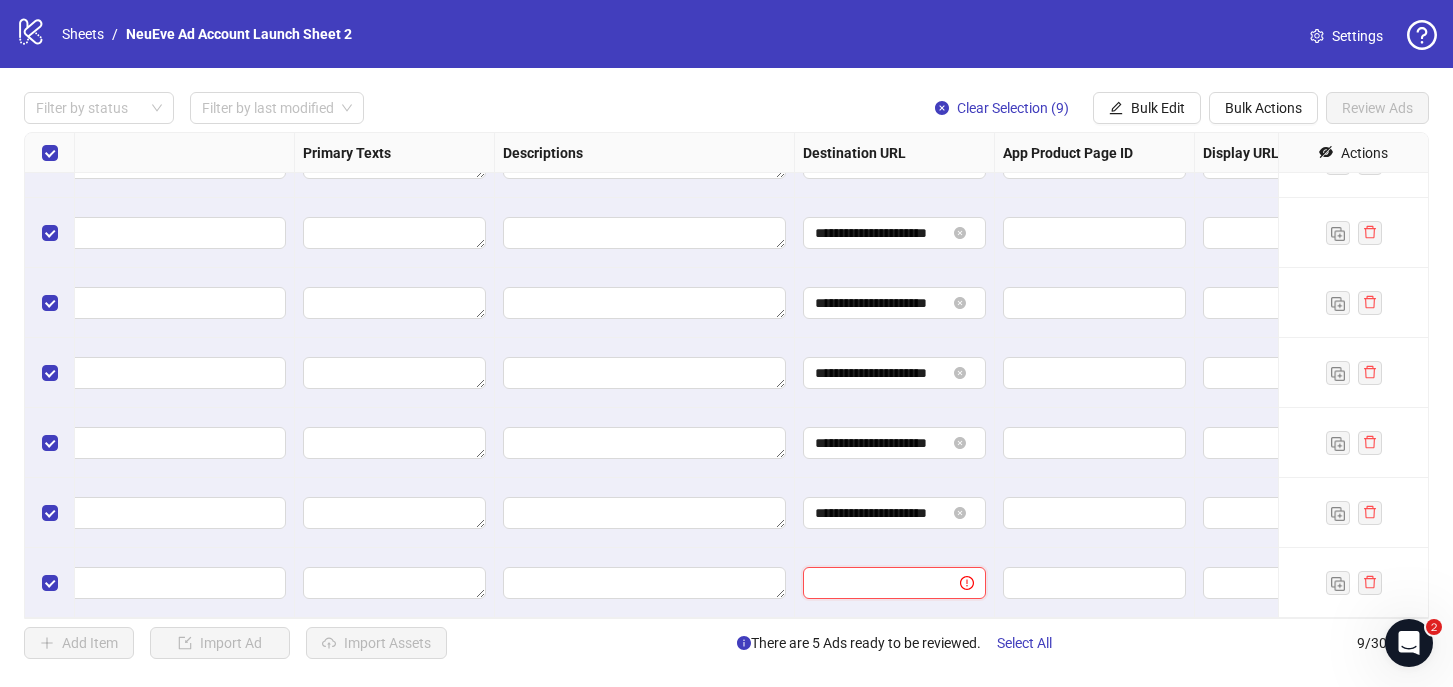 click at bounding box center (873, 583) 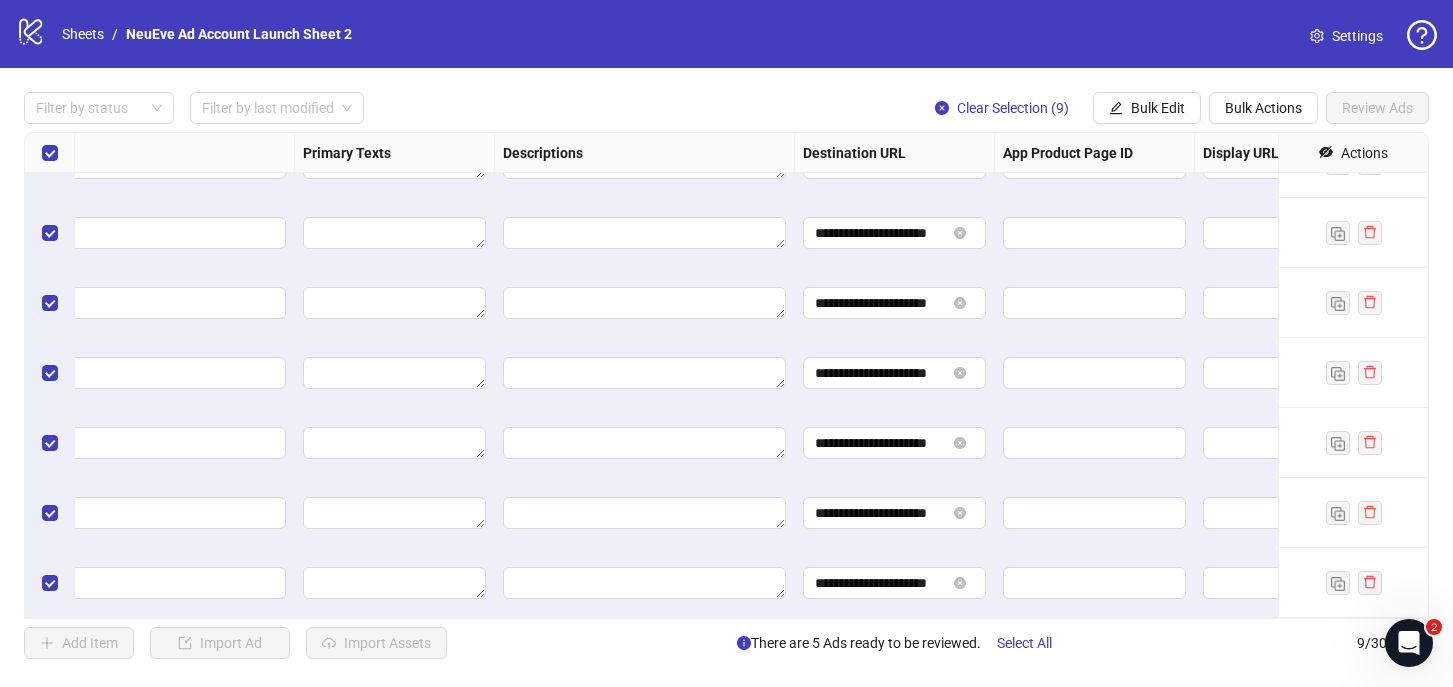 click on "**********" at bounding box center [895, 513] 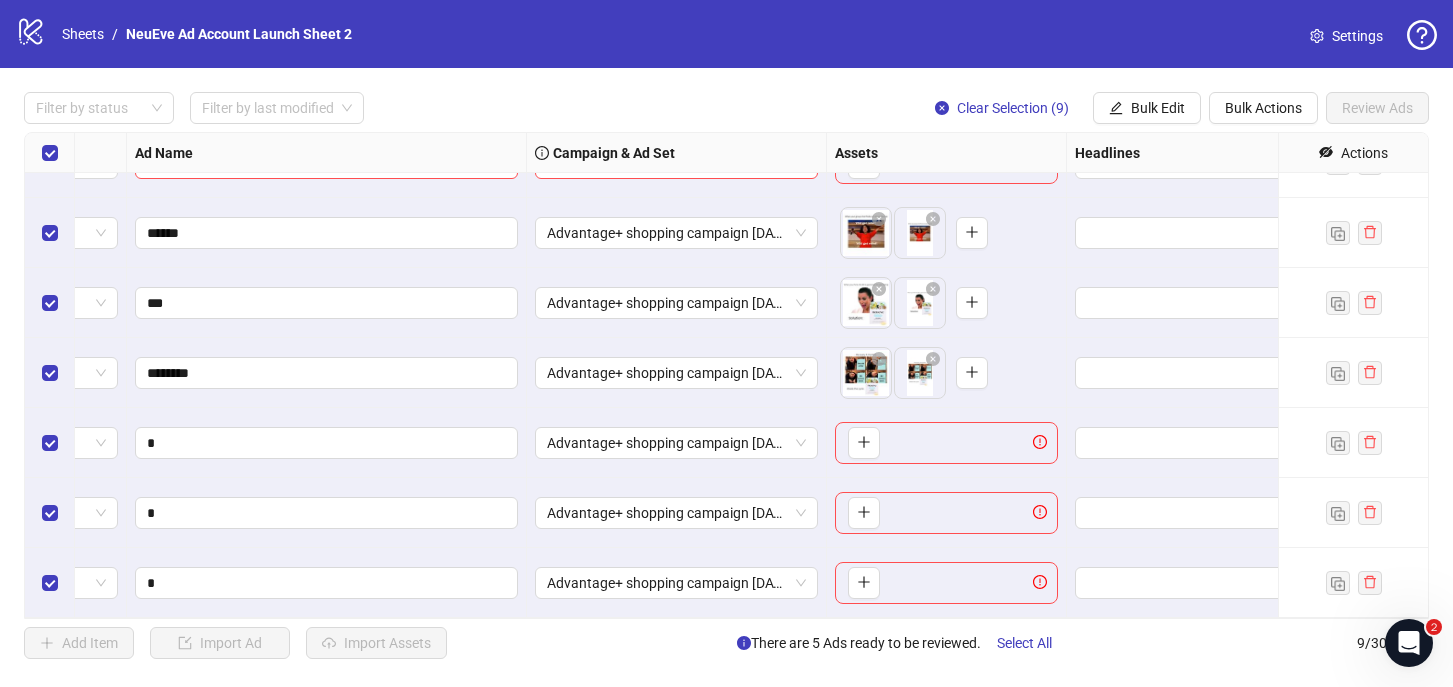 scroll, scrollTop: 185, scrollLeft: 118, axis: both 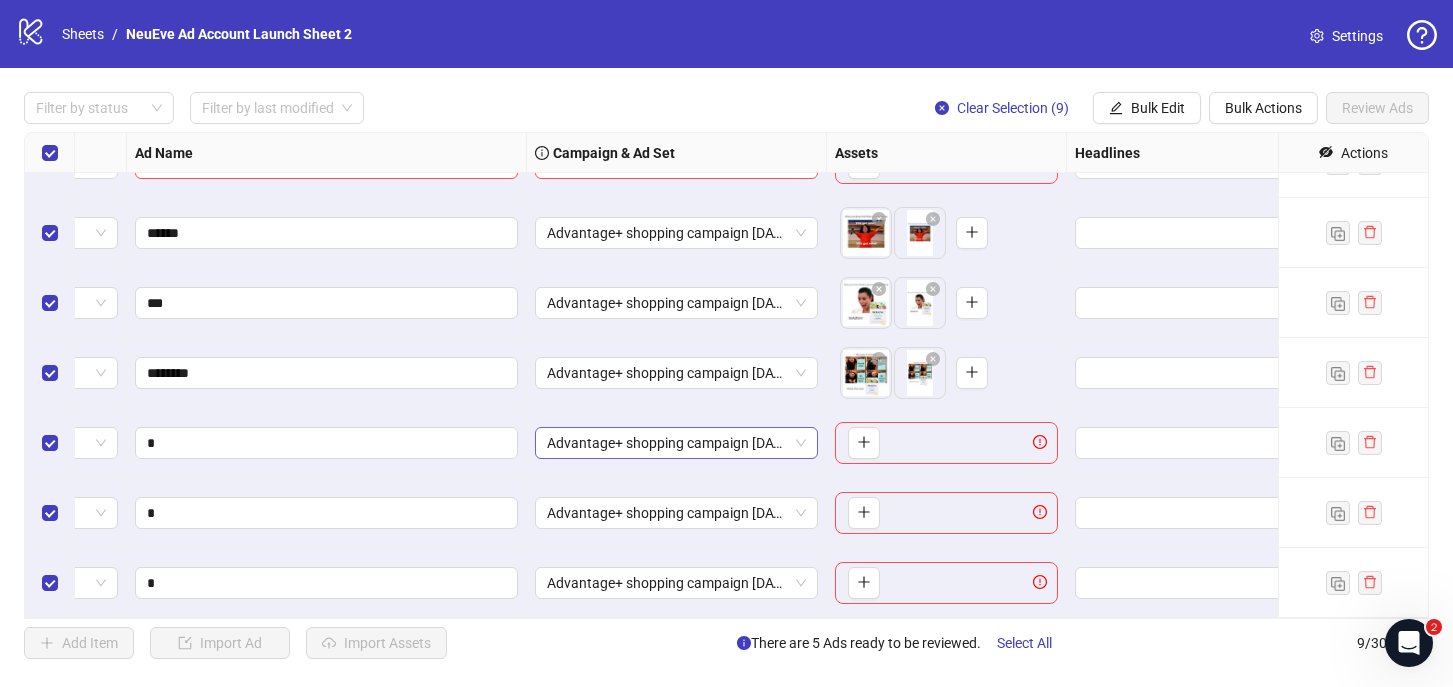 click on "Advantage+ shopping campaign [DATE]" at bounding box center [676, 443] 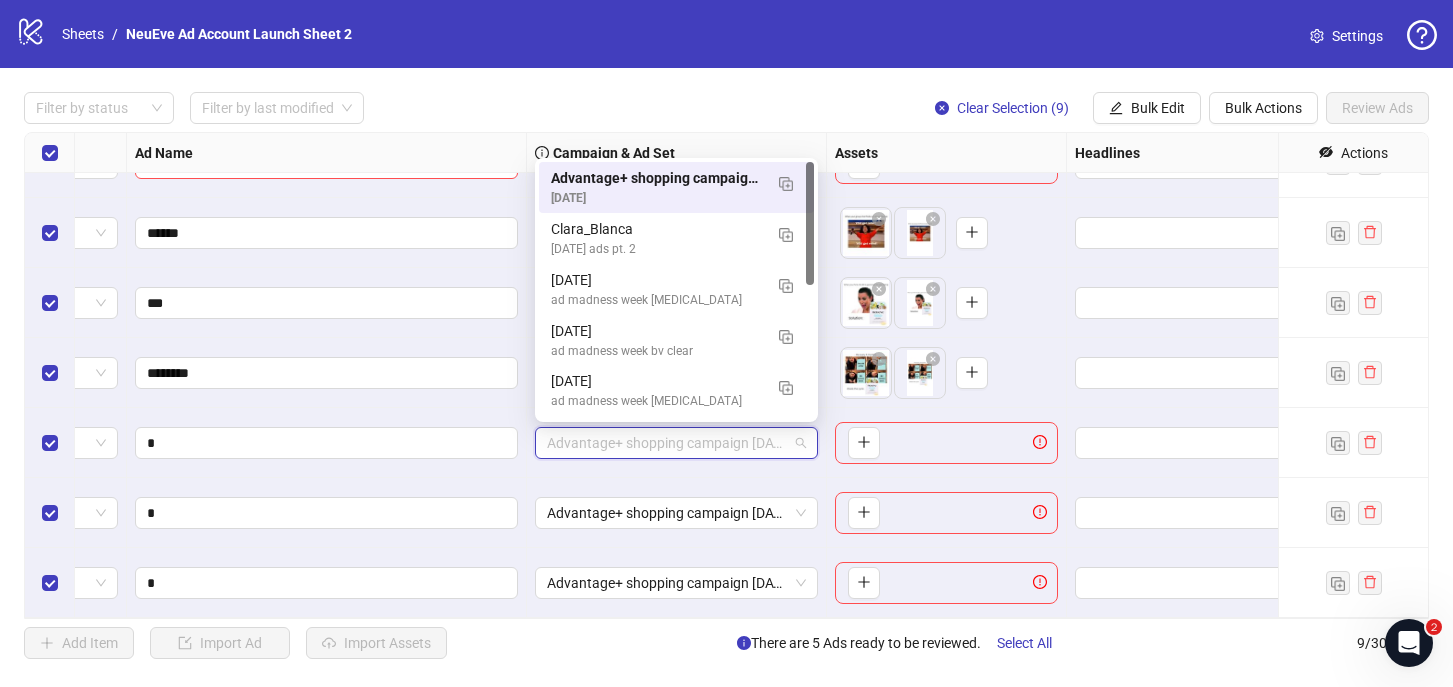 click on "Advantage+ shopping campaign [DATE]" at bounding box center (677, 513) 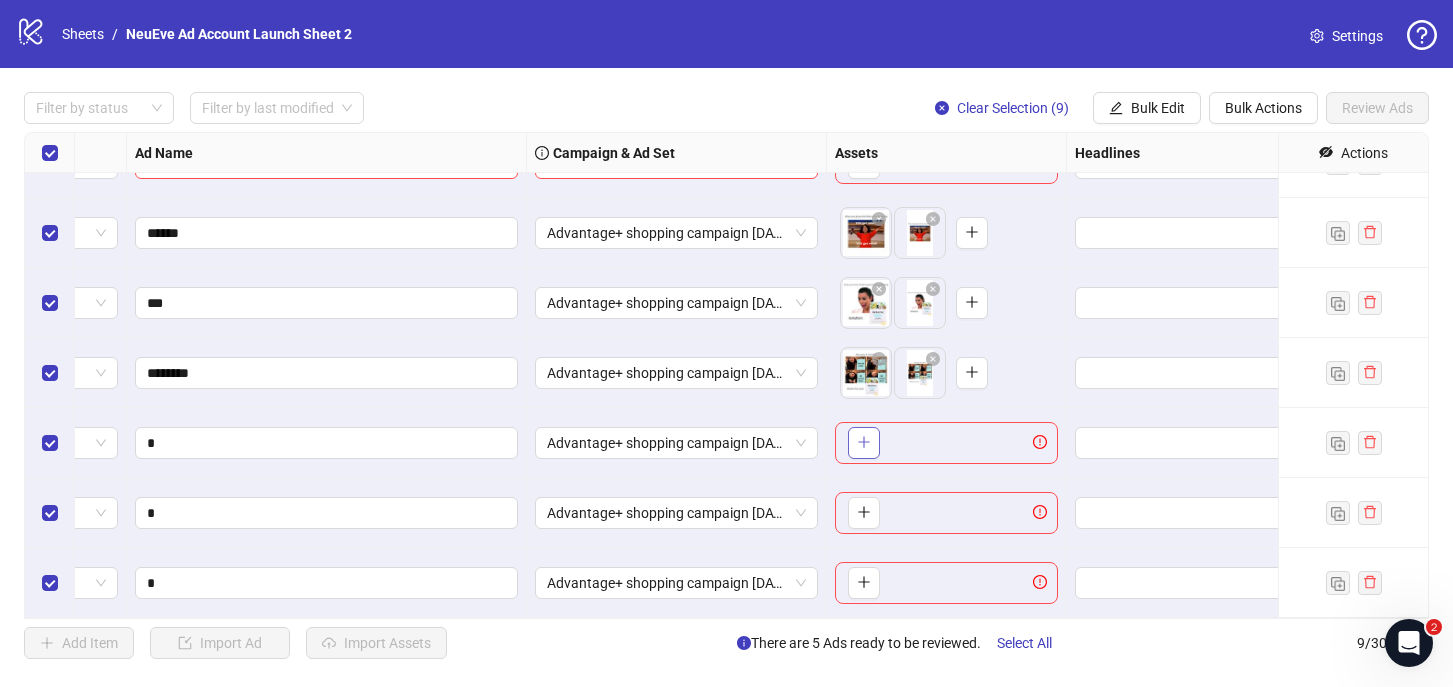 click at bounding box center (864, 443) 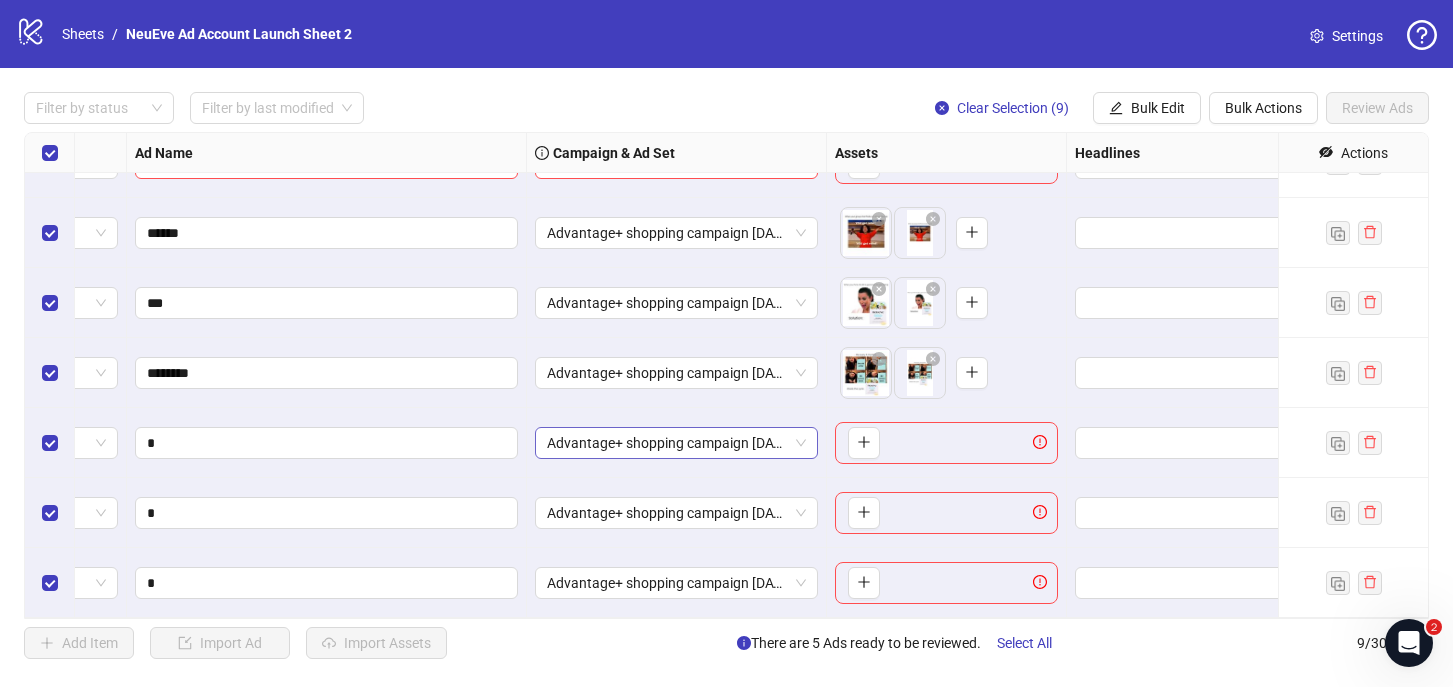 click on "Advantage+ shopping campaign [DATE]" at bounding box center (676, 443) 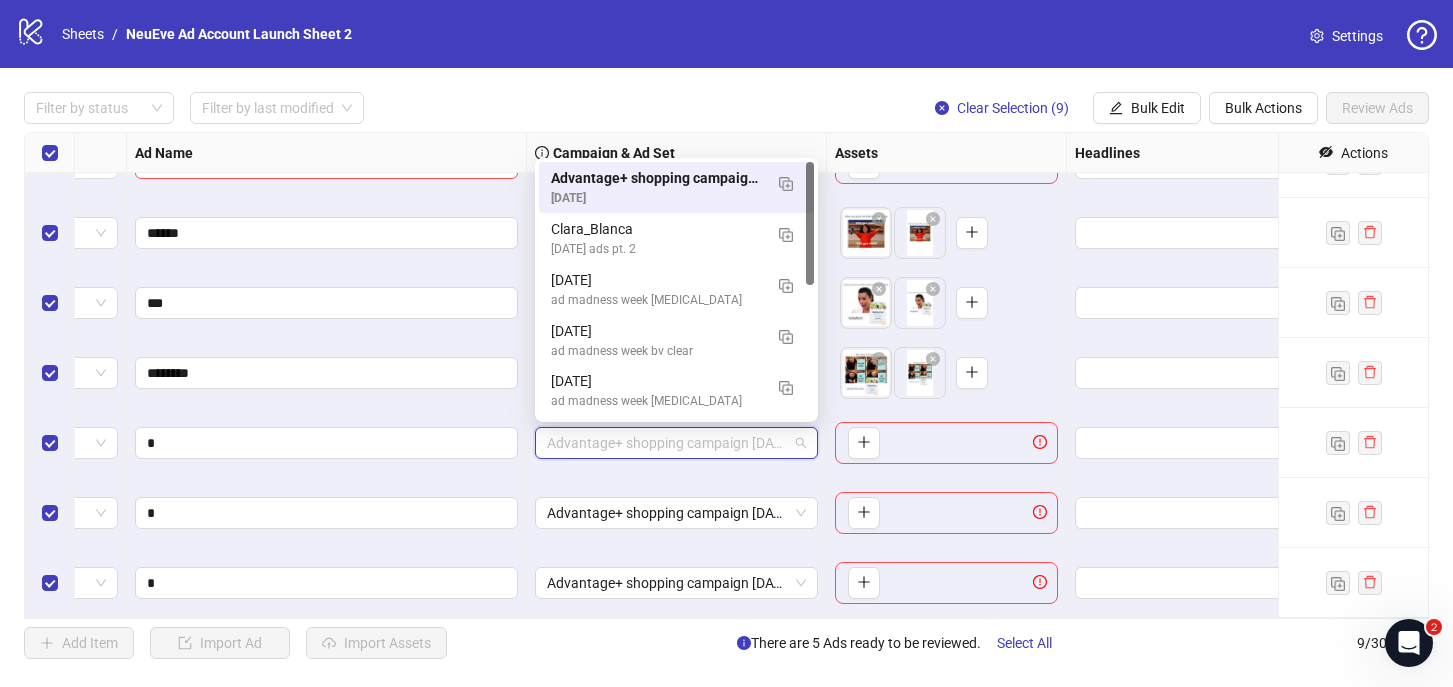 click on "Advantage+ shopping campaign [DATE]" at bounding box center (677, 443) 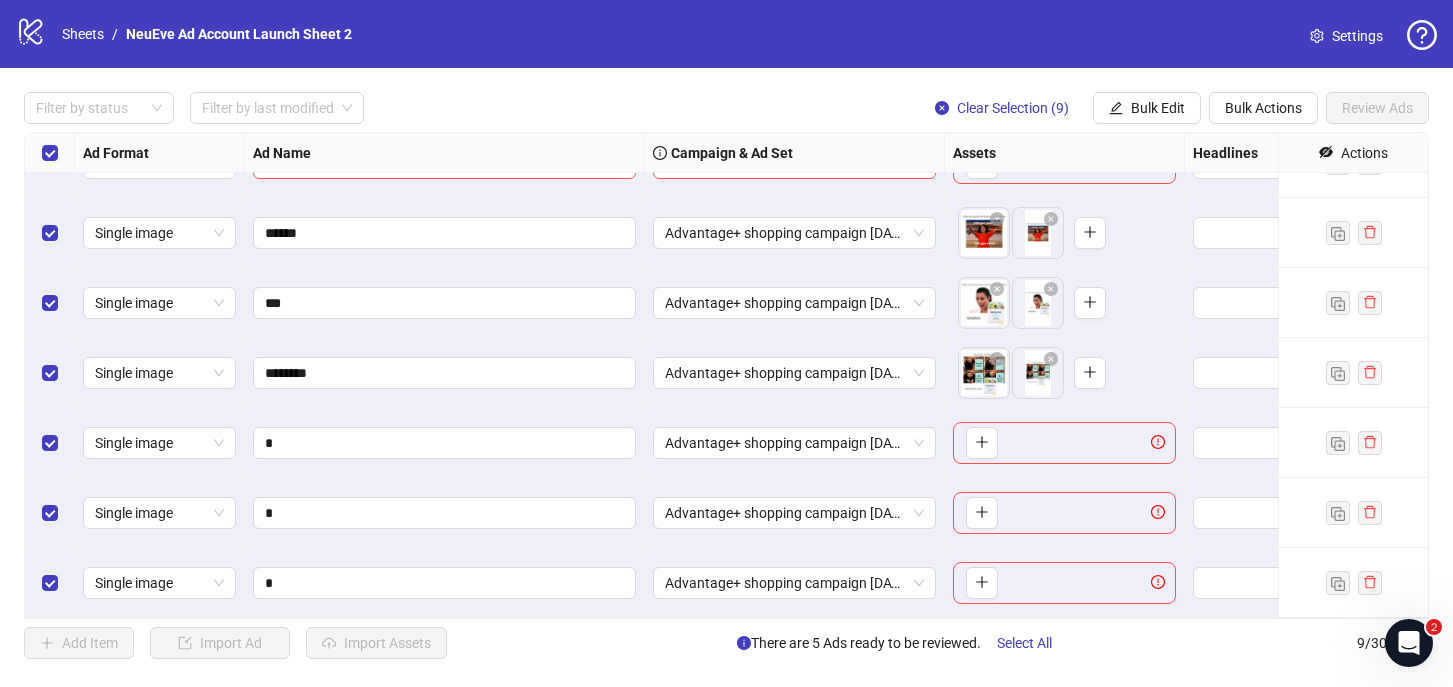 scroll, scrollTop: 185, scrollLeft: 0, axis: vertical 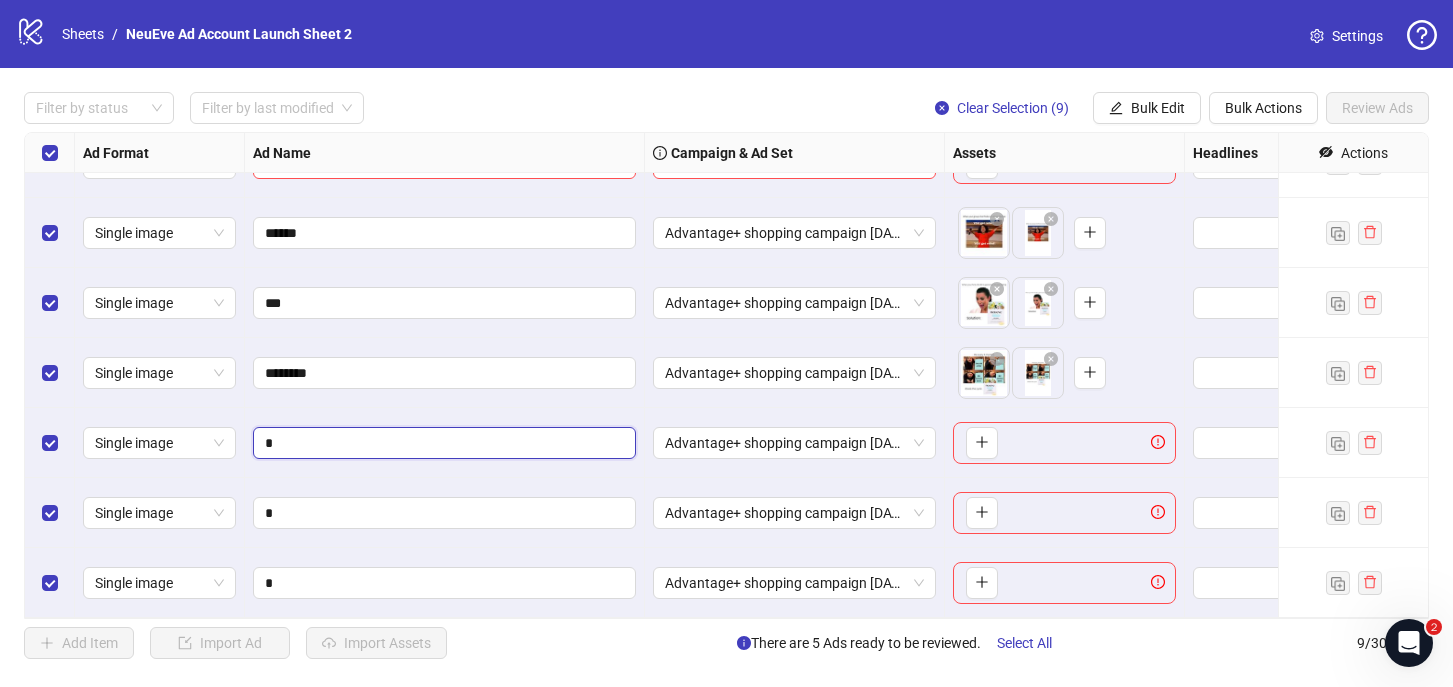 click on "*" at bounding box center [442, 443] 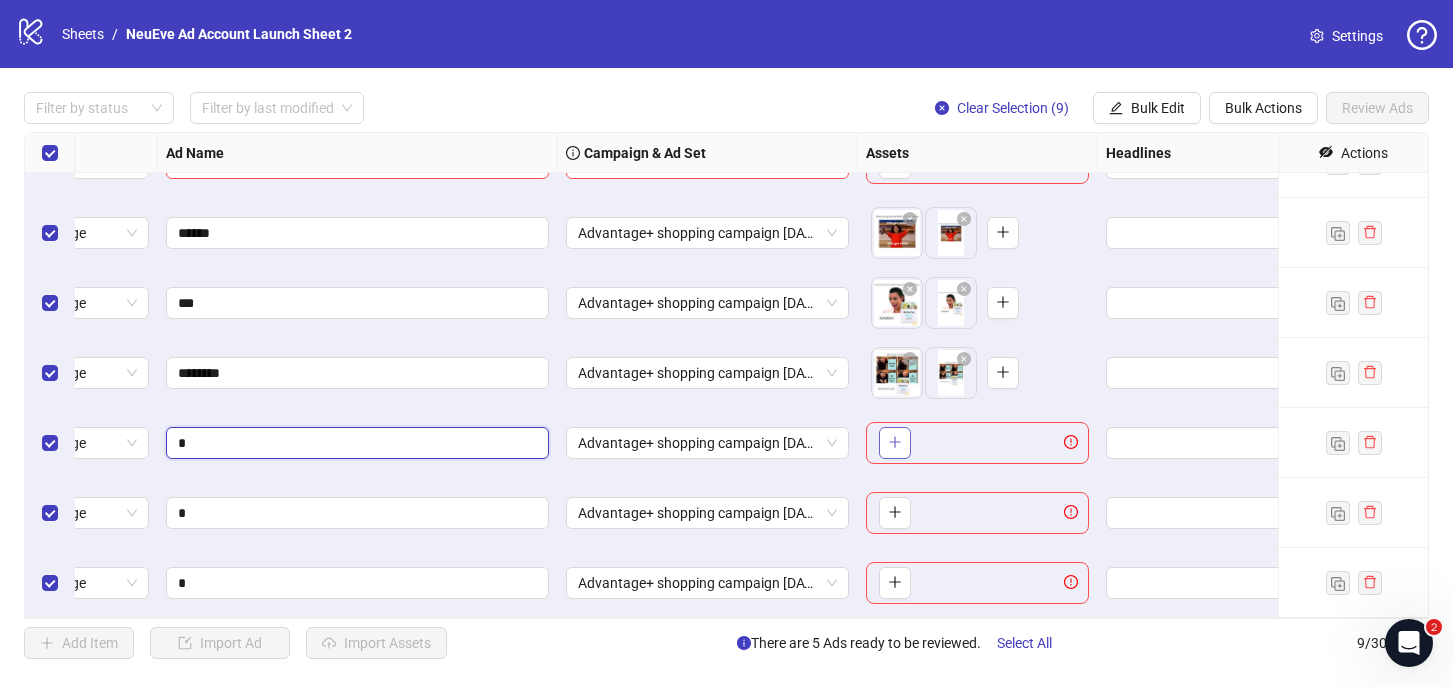 scroll, scrollTop: 184, scrollLeft: 87, axis: both 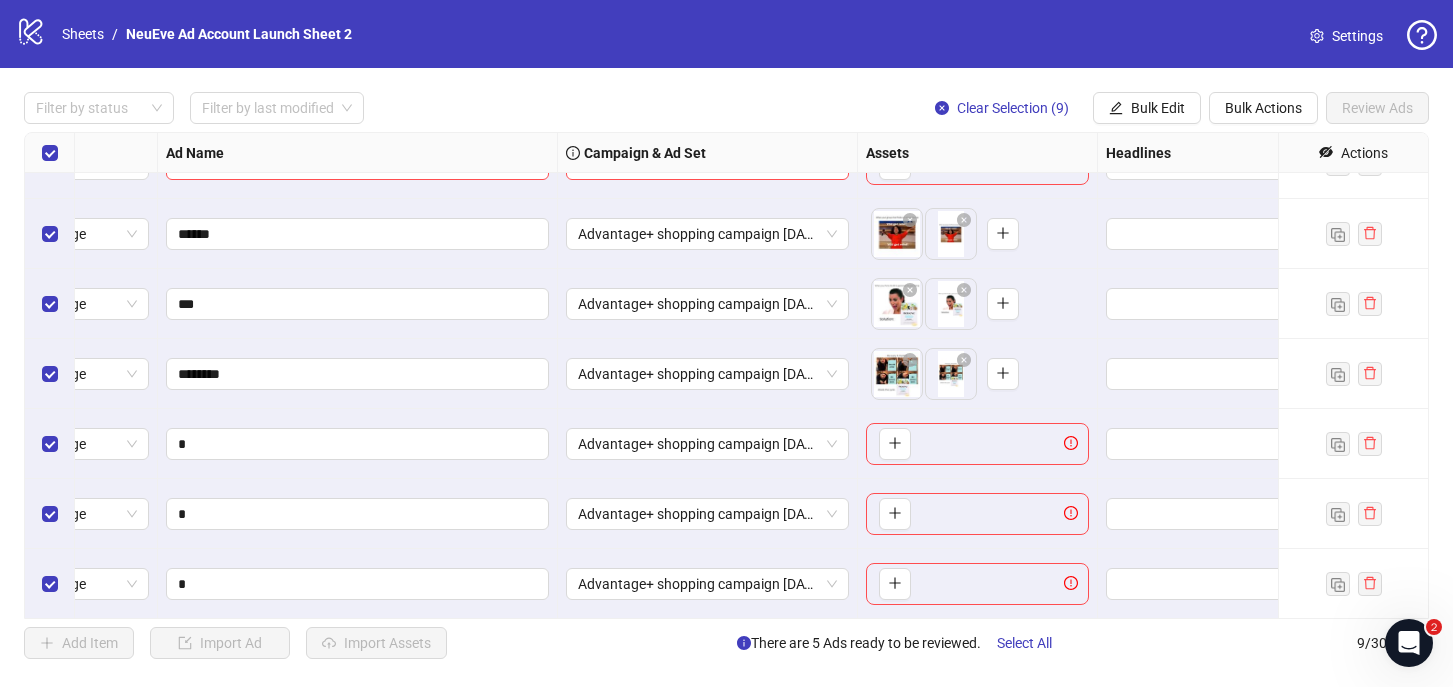 click on "To pick up a draggable item, press the space bar.
While dragging, use the arrow keys to move the item.
Press space again to drop the item in its new position, or press escape to cancel." at bounding box center [978, 444] 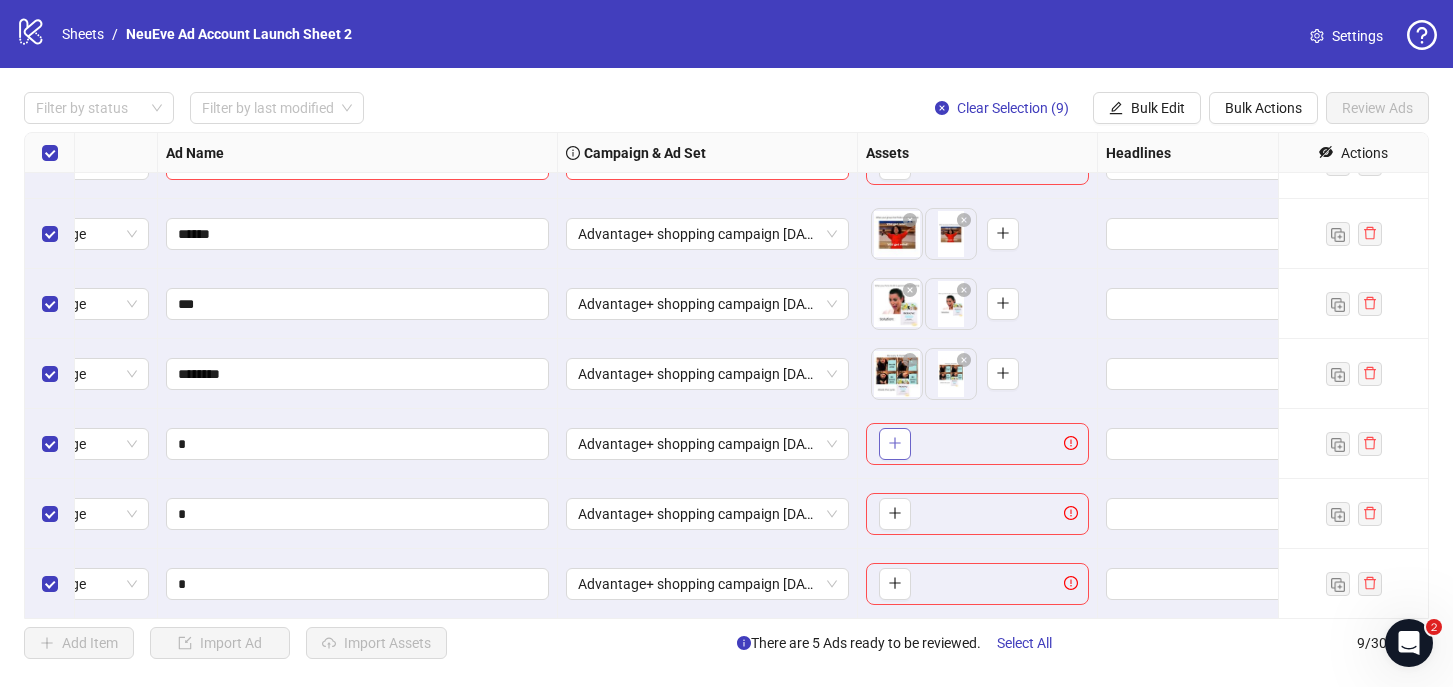 click at bounding box center (895, 444) 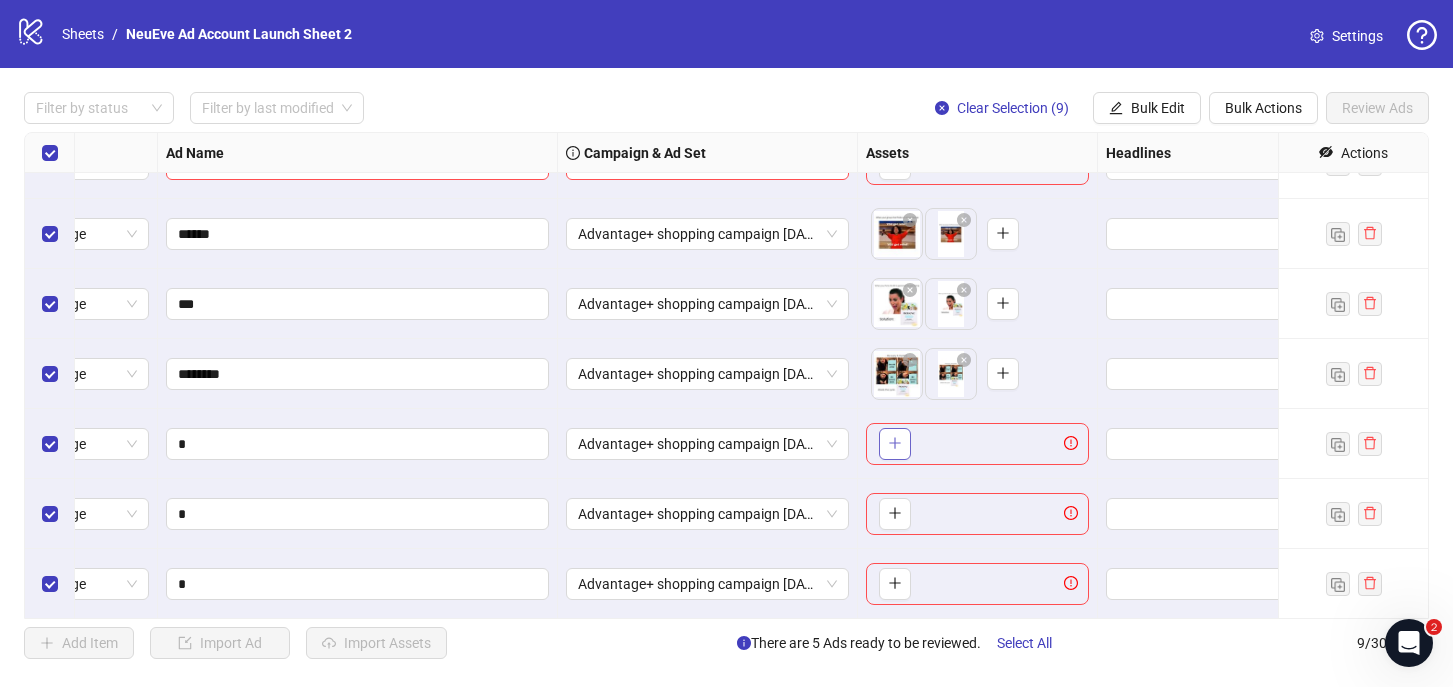 click 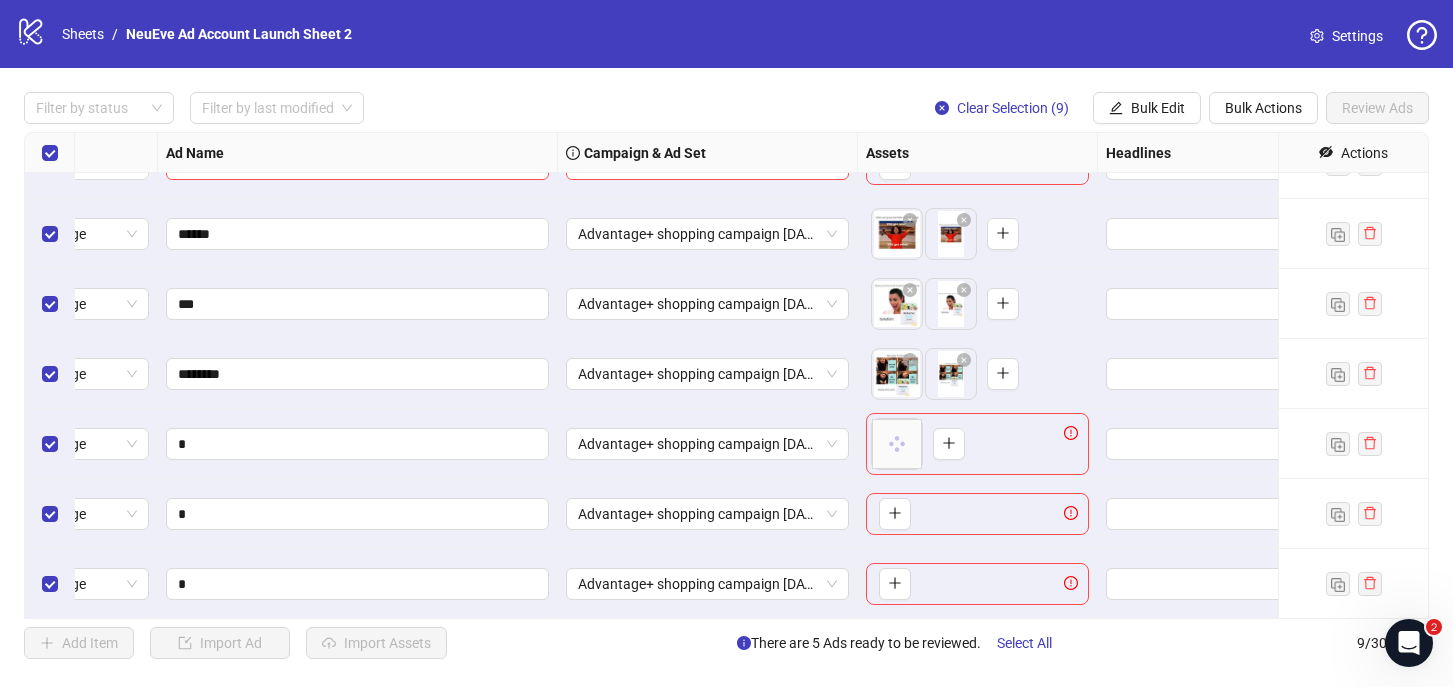 click on "logo/logo-mobile Sheets / NeuEve Ad Account Launch Sheet 2 Settings" at bounding box center (726, 34) 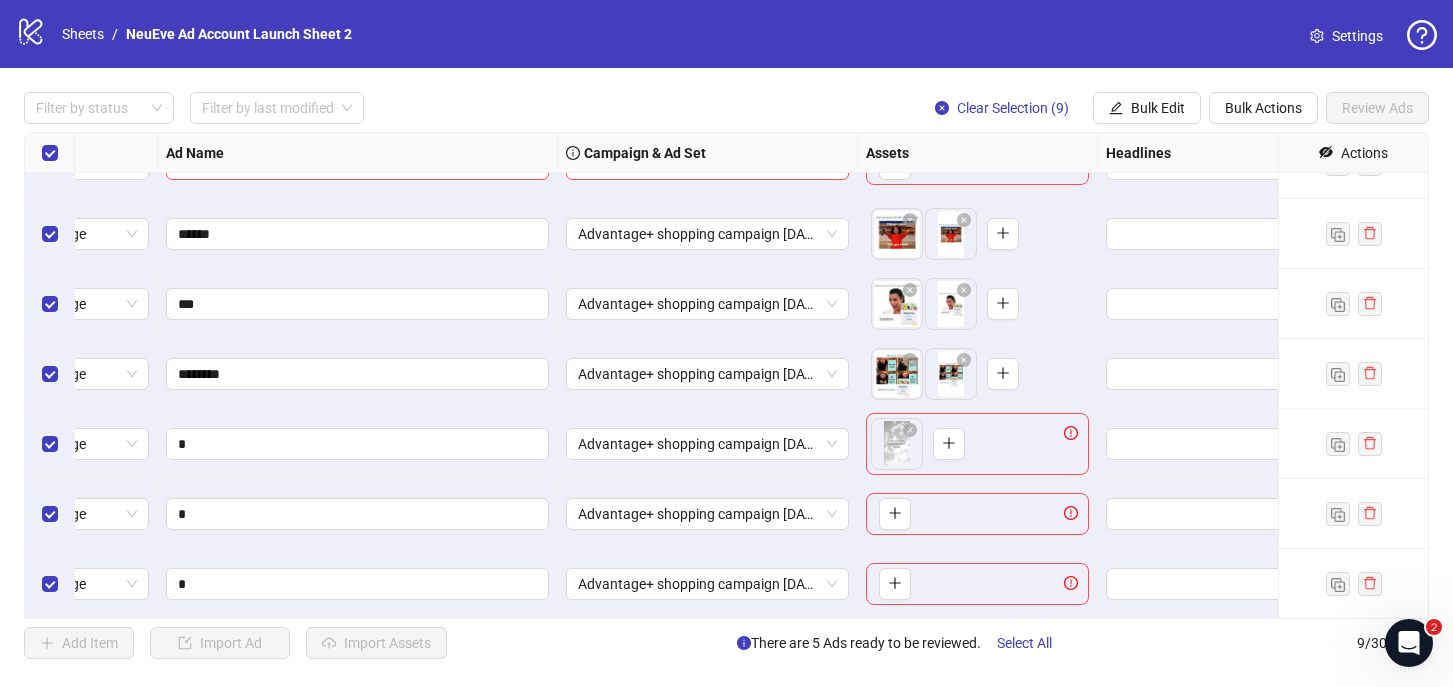 click on "To pick up a draggable item, press the space bar.
While dragging, use the arrow keys to move the item.
Press space again to drop the item in its new position, or press escape to cancel." at bounding box center (977, 444) 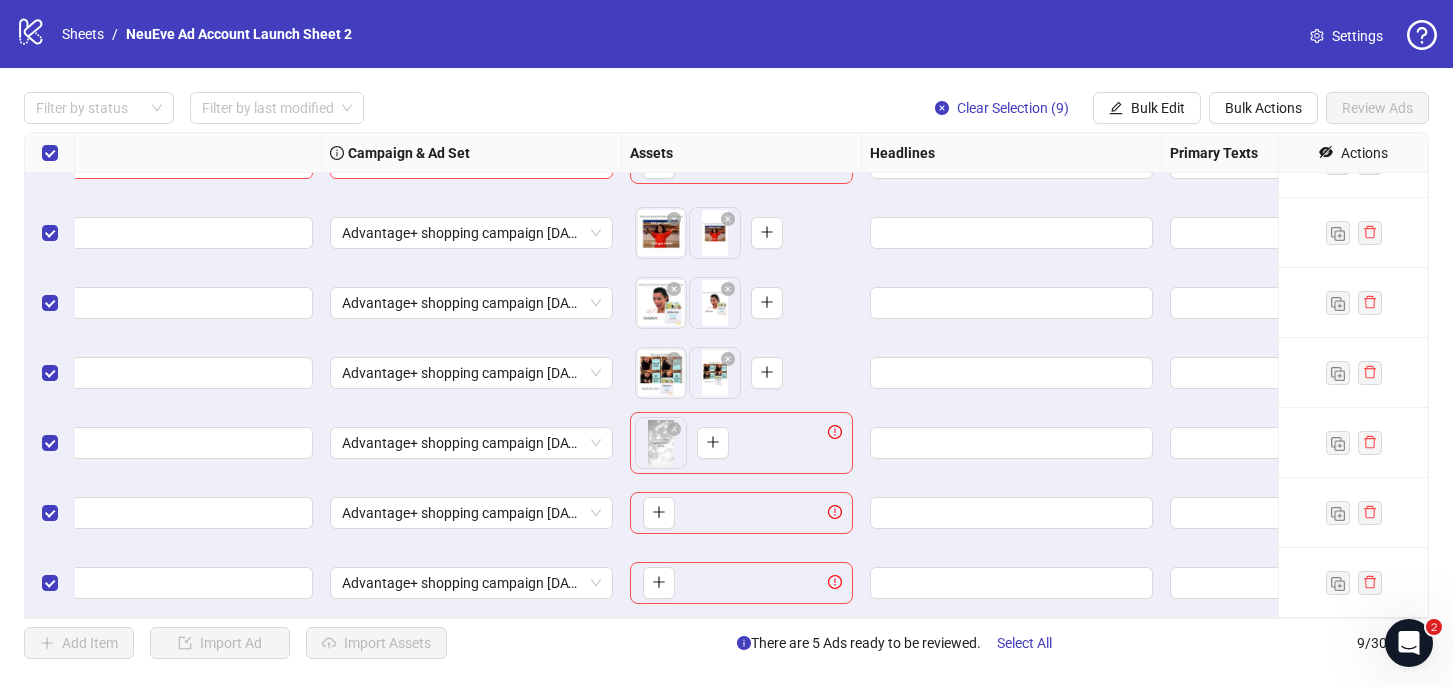 scroll, scrollTop: 185, scrollLeft: 323, axis: both 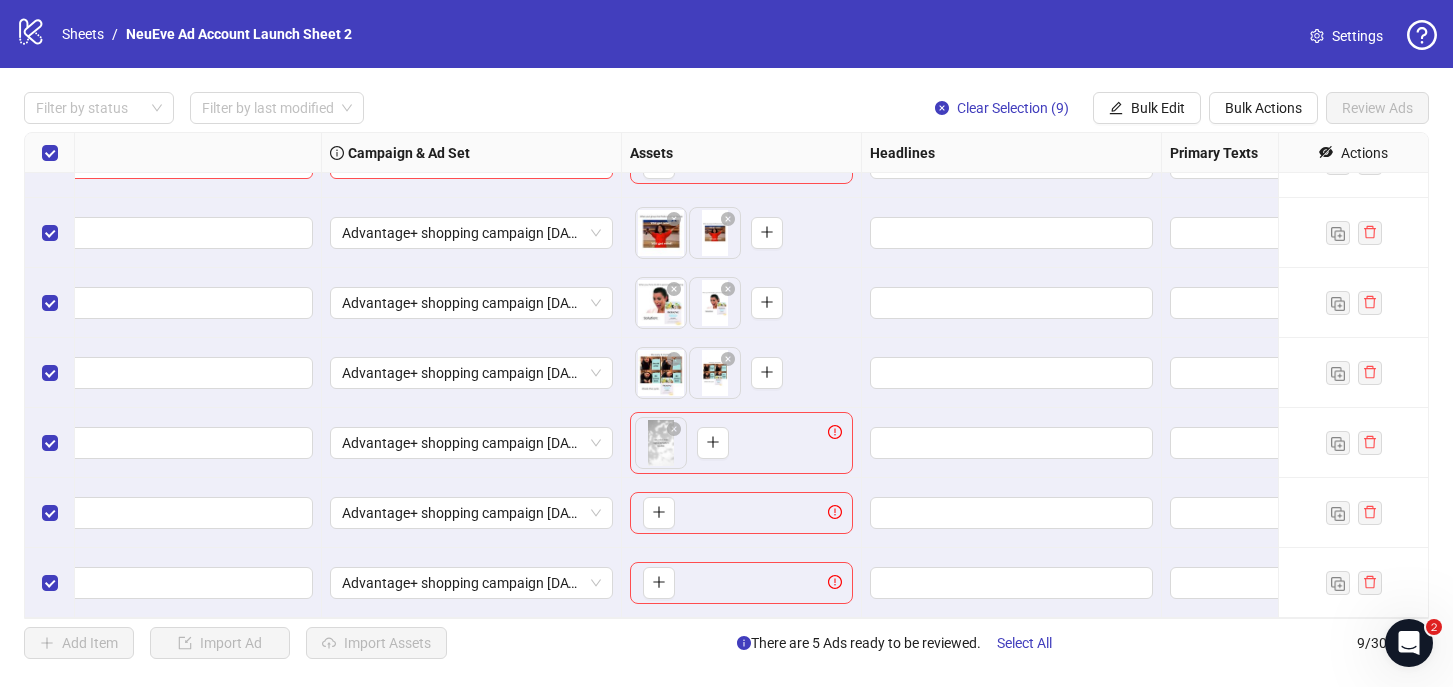 click on "To pick up a draggable item, press the space bar.
While dragging, use the arrow keys to move the item.
Press space again to drop the item in its new position, or press escape to cancel." at bounding box center (741, 443) 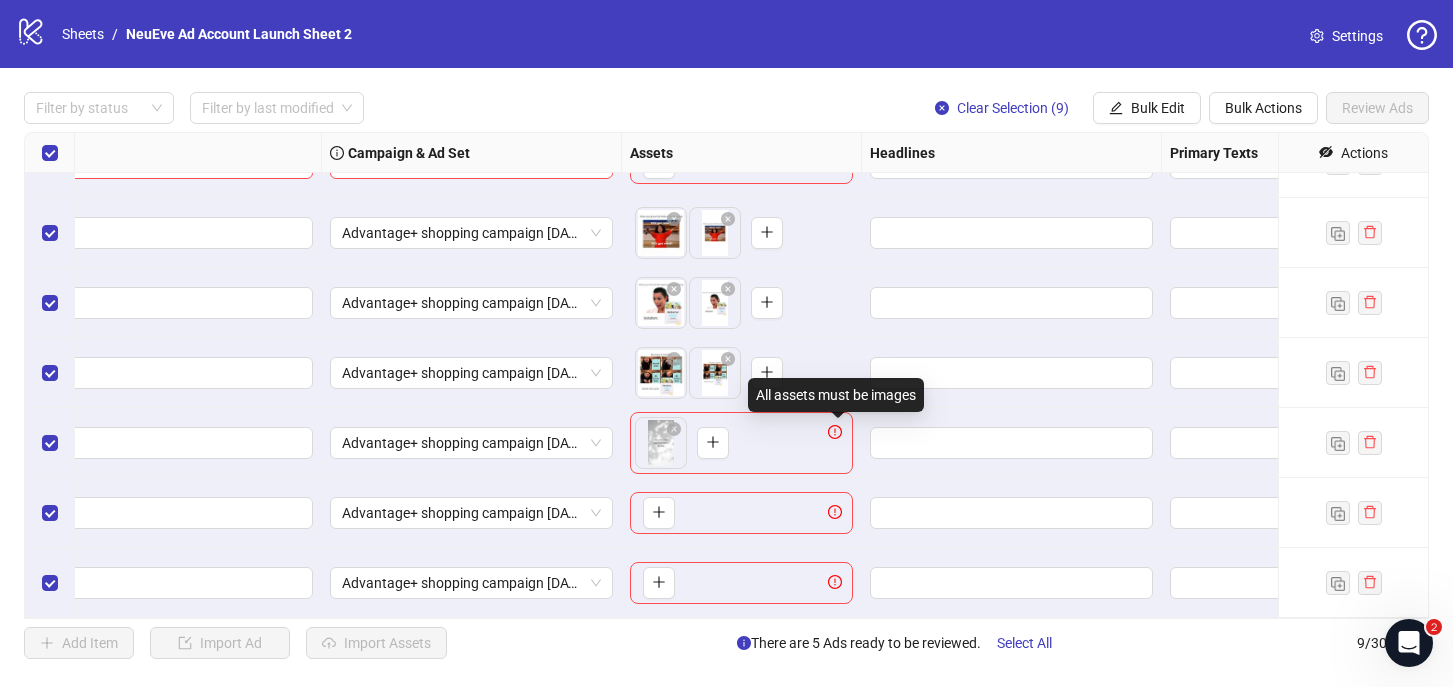 click 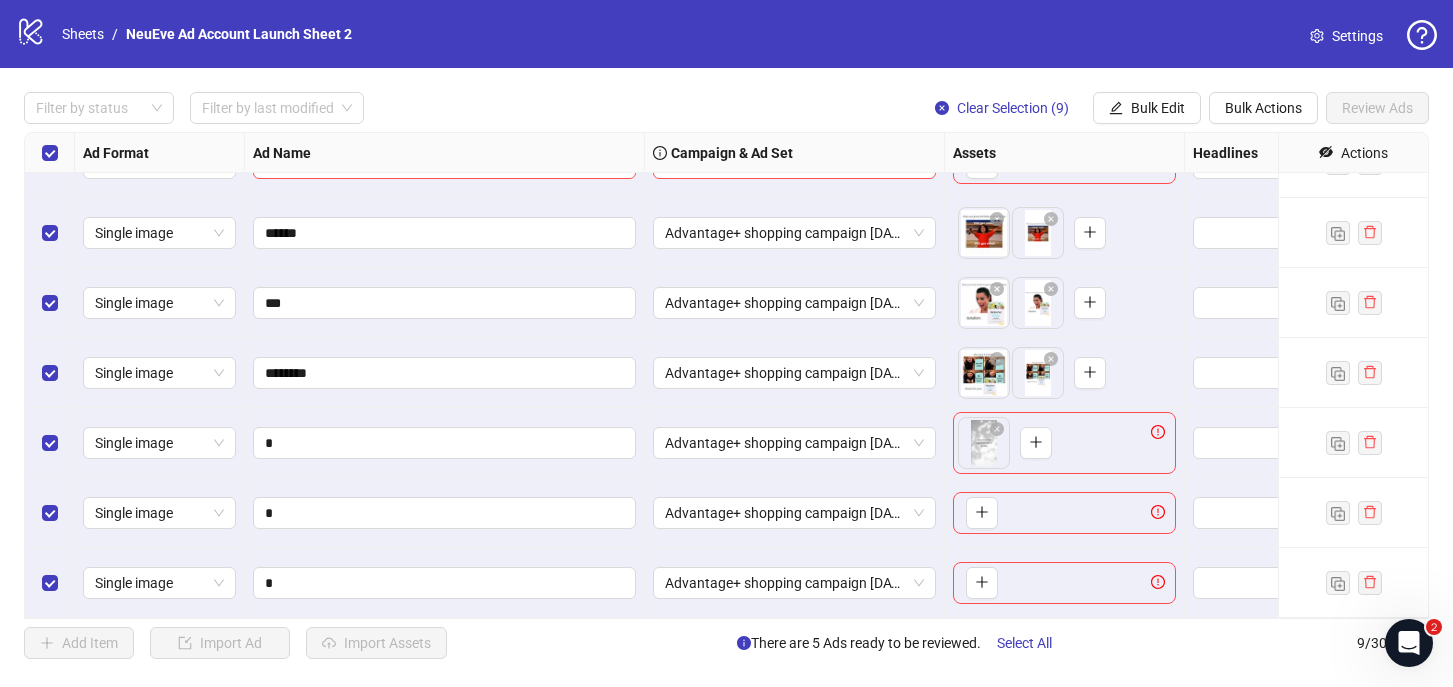 scroll, scrollTop: 185, scrollLeft: 0, axis: vertical 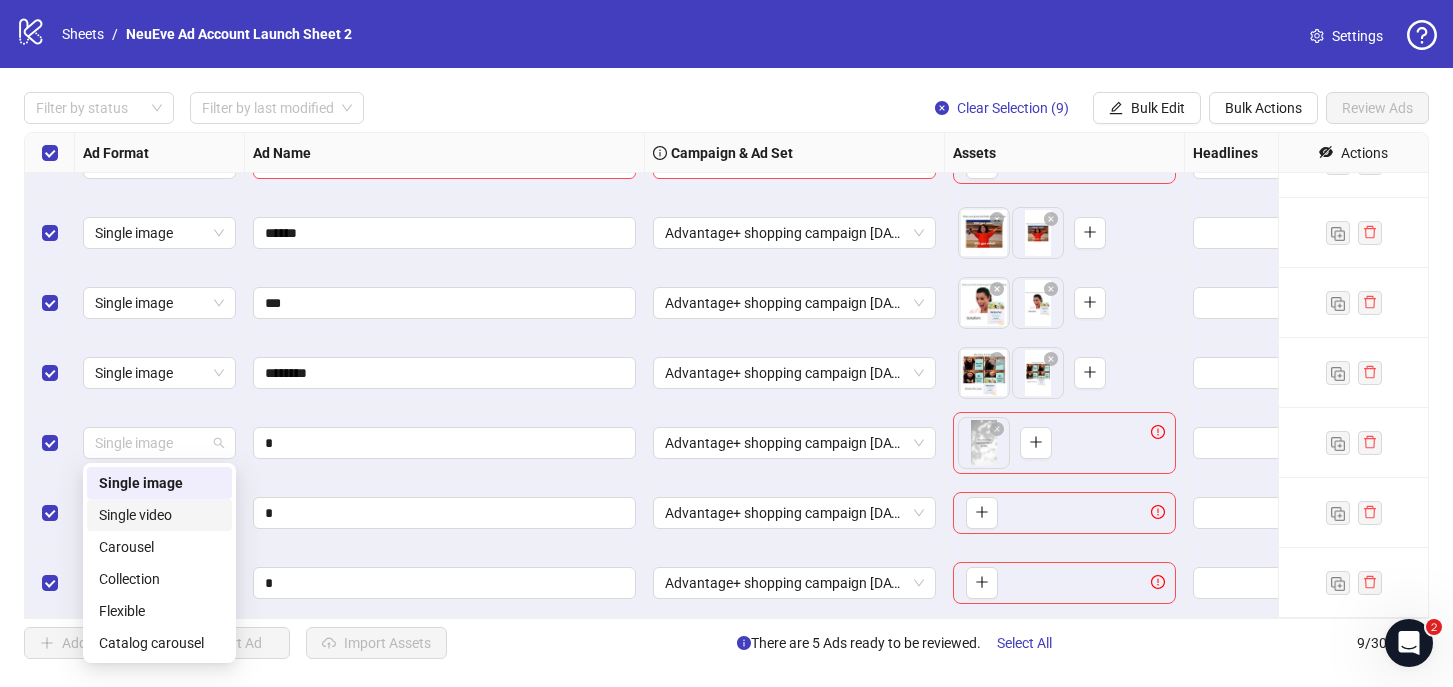 click on "Single video" at bounding box center (159, 515) 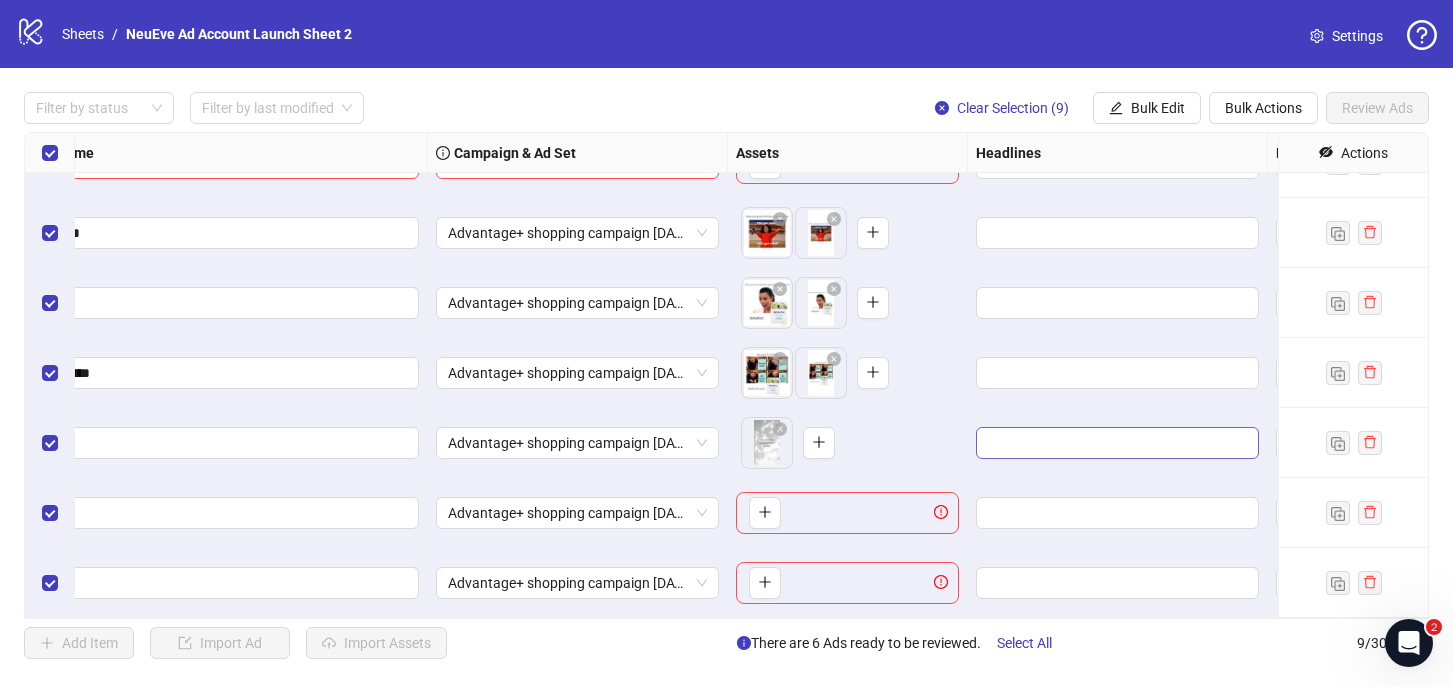 scroll, scrollTop: 185, scrollLeft: 217, axis: both 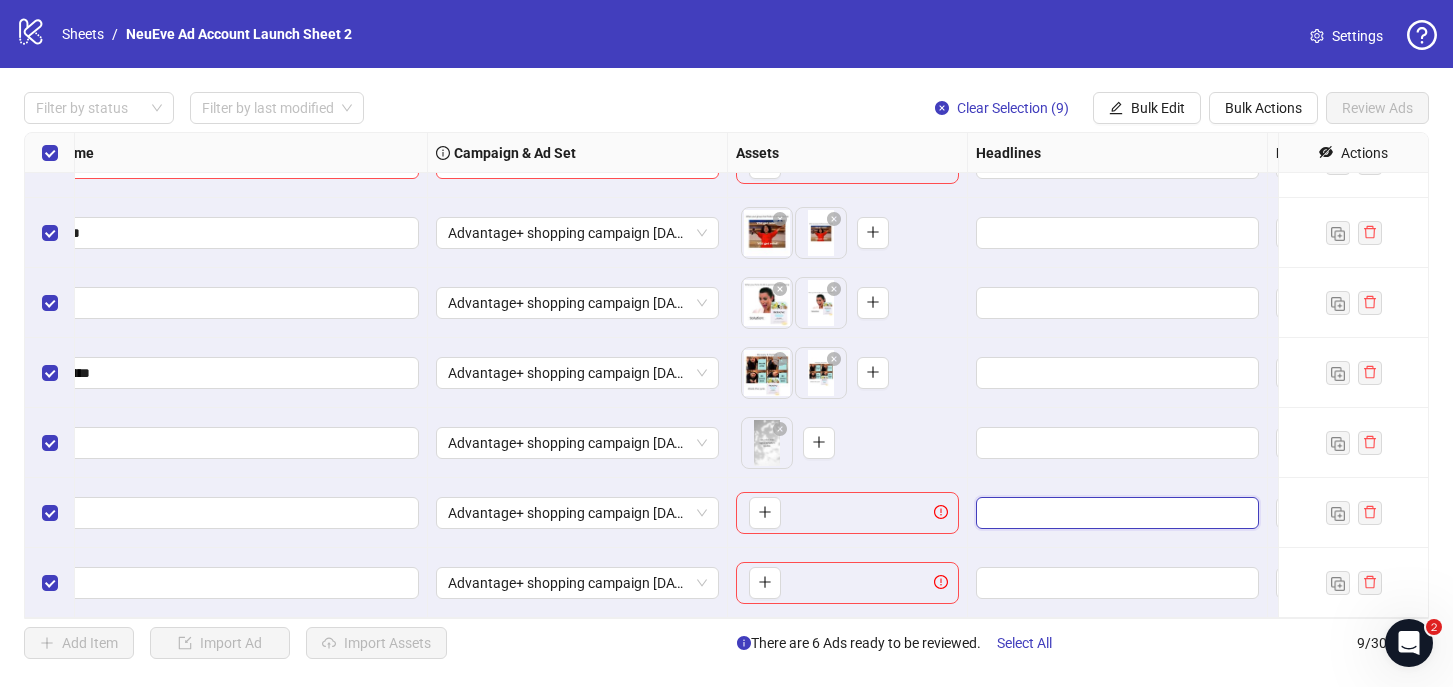 click at bounding box center (1115, 513) 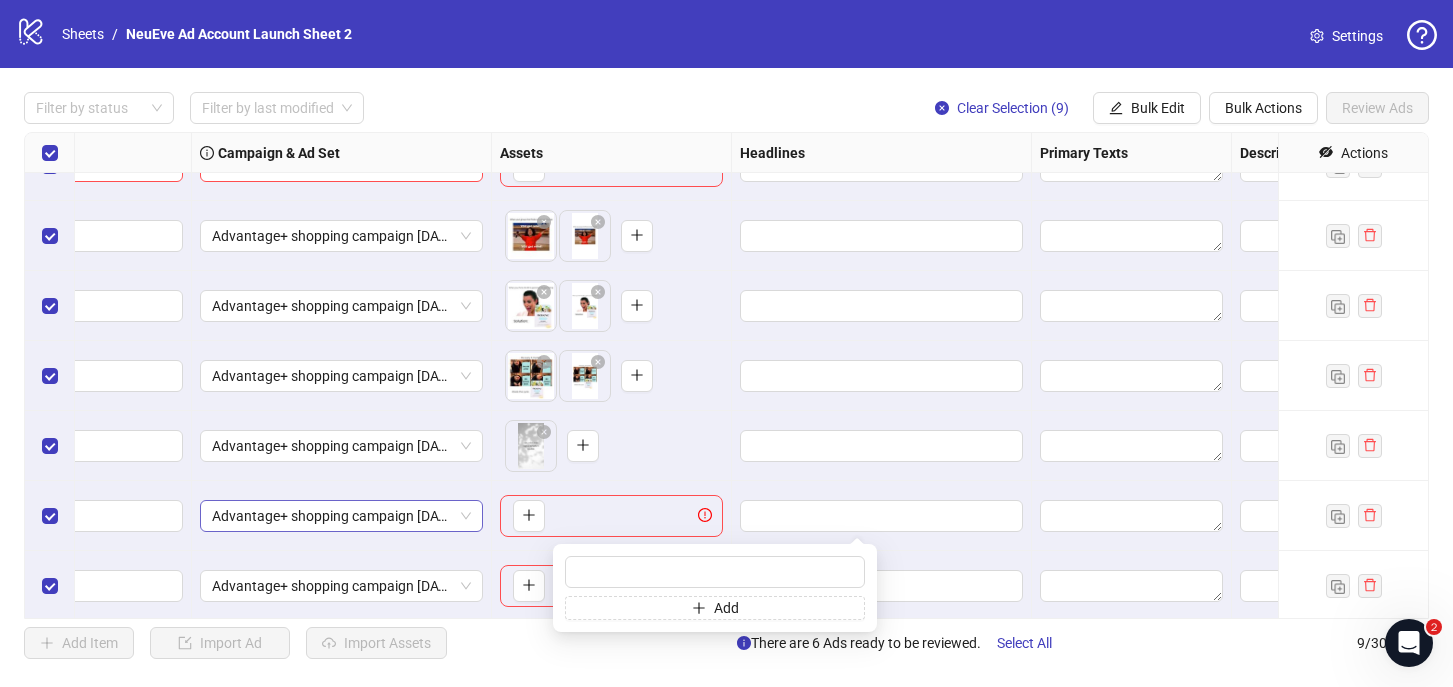 scroll, scrollTop: 182, scrollLeft: 599, axis: both 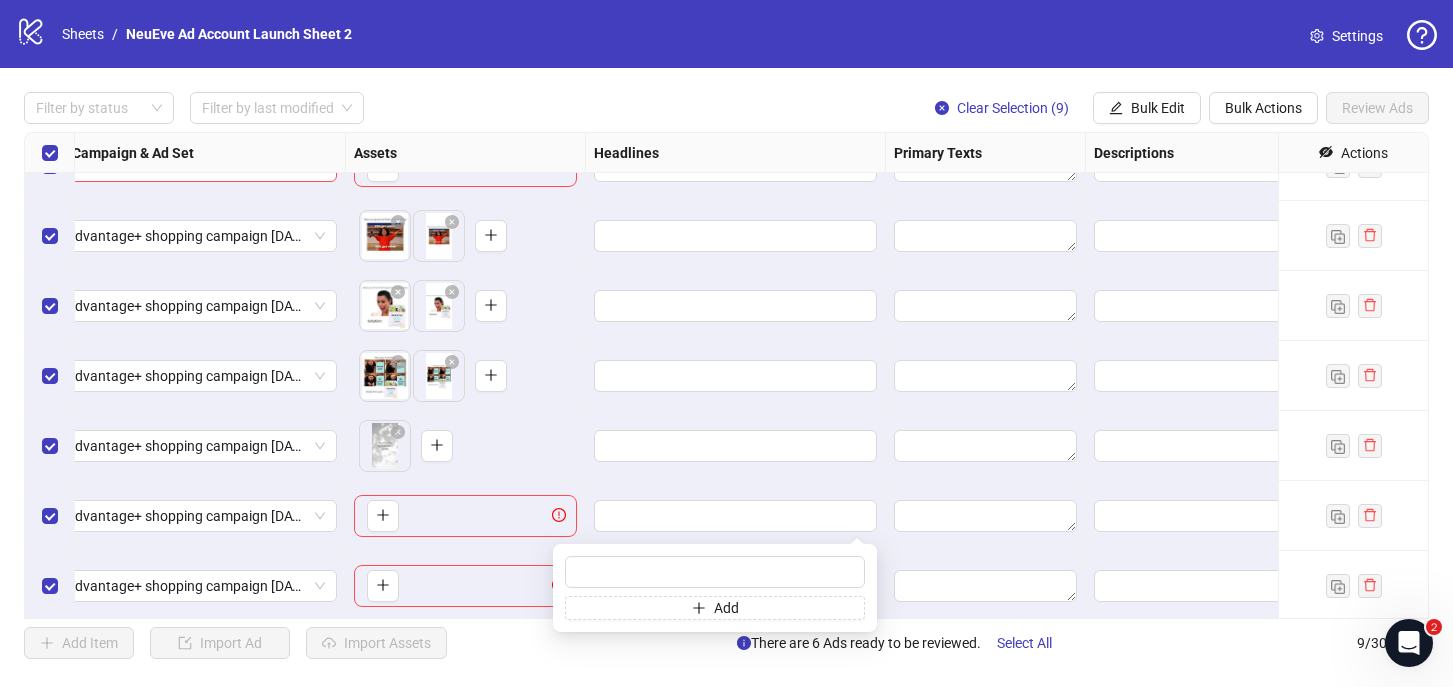 click at bounding box center (986, 446) 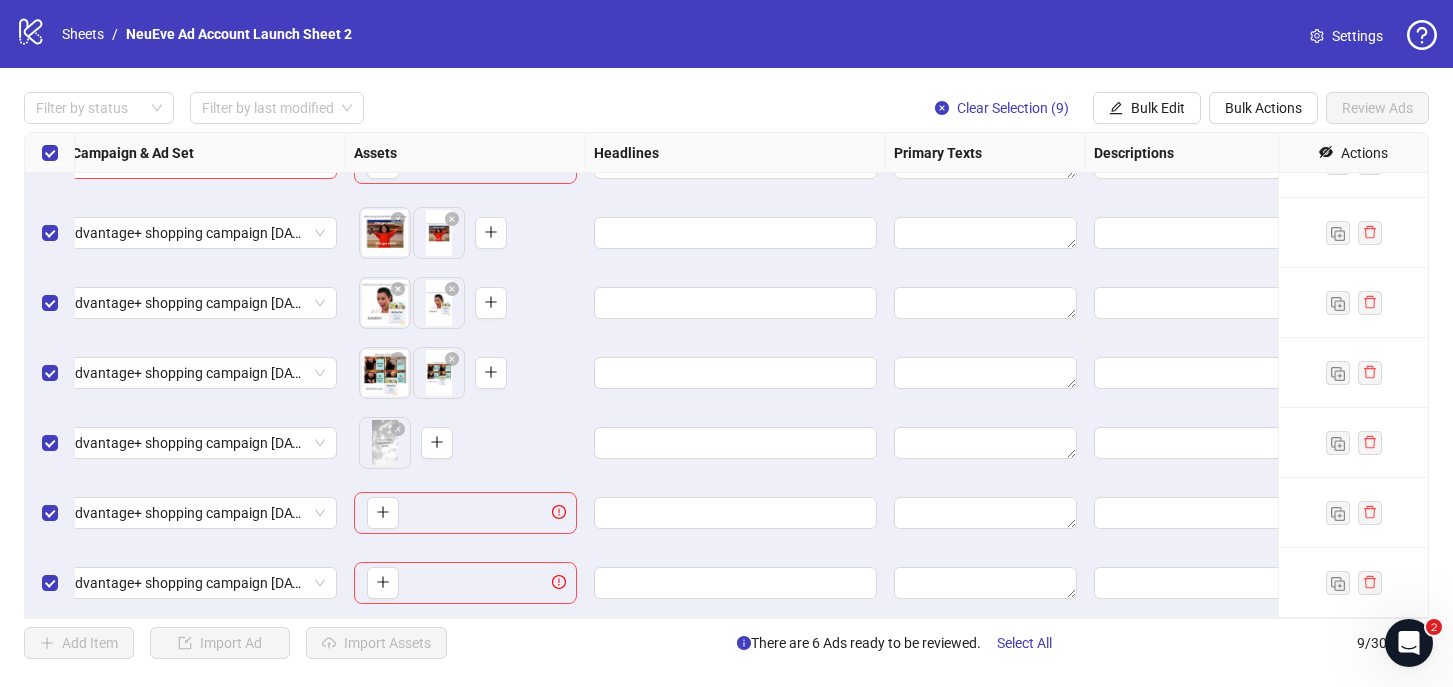 scroll, scrollTop: 185, scrollLeft: 599, axis: both 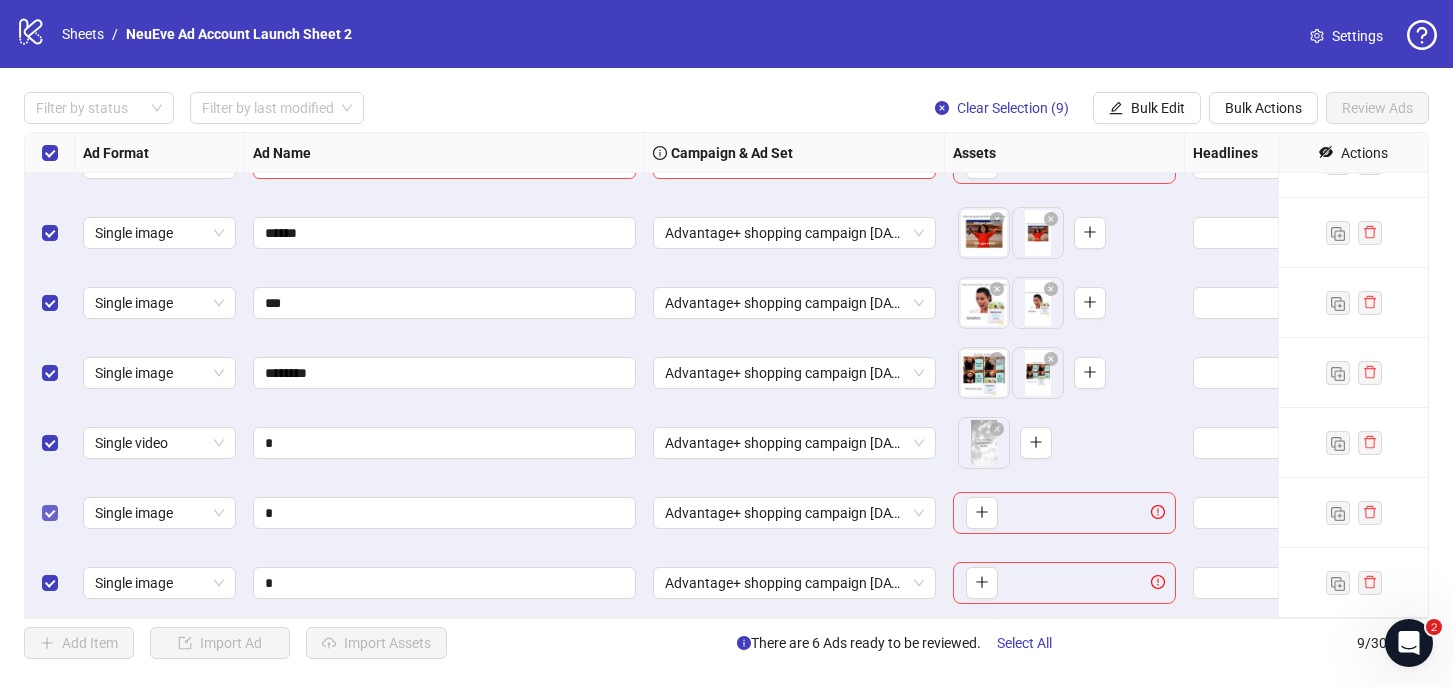 click at bounding box center (50, 513) 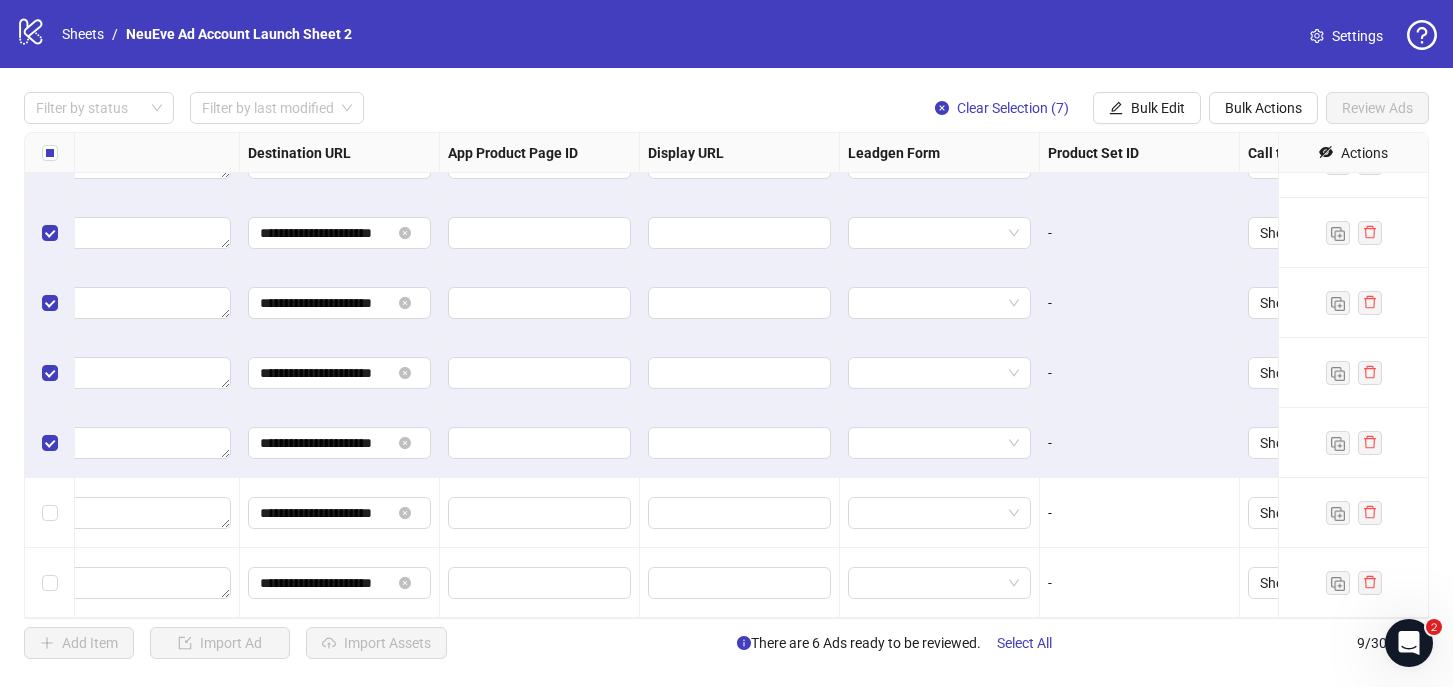 scroll, scrollTop: 185, scrollLeft: 1745, axis: both 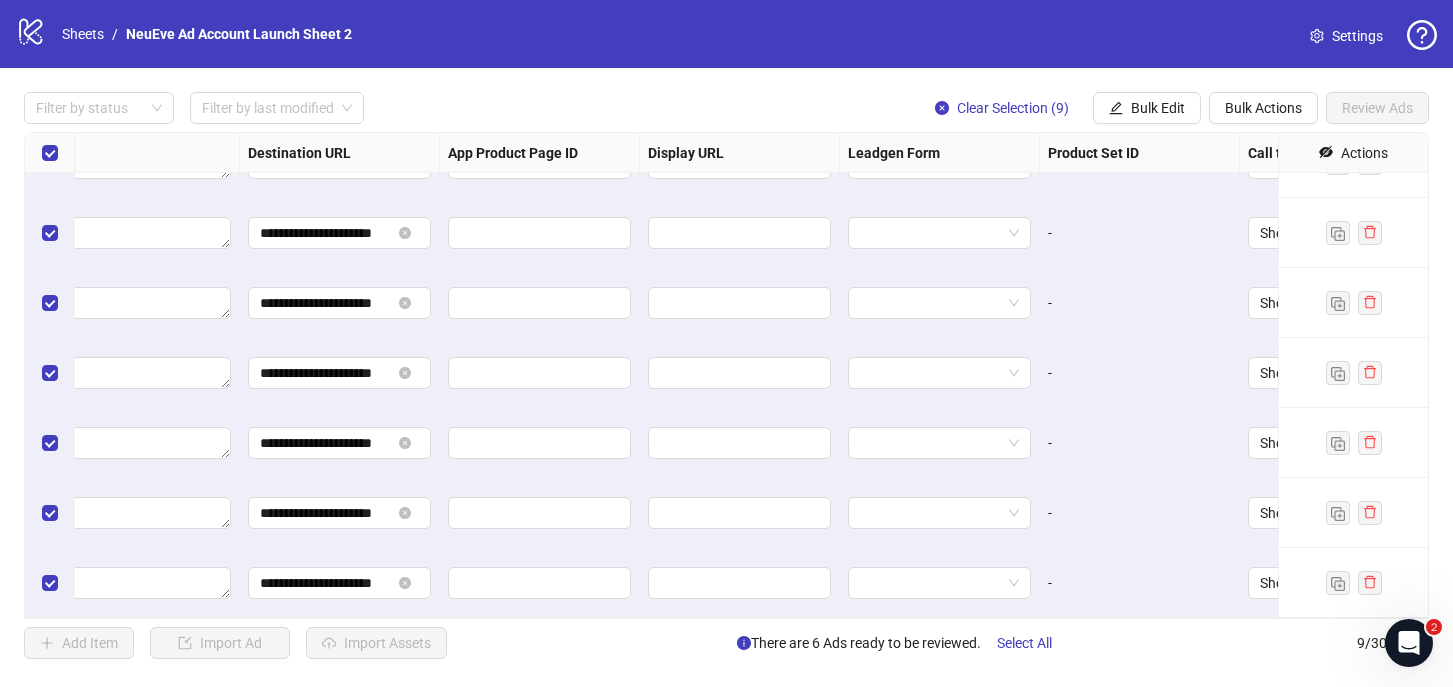 click at bounding box center [50, 153] 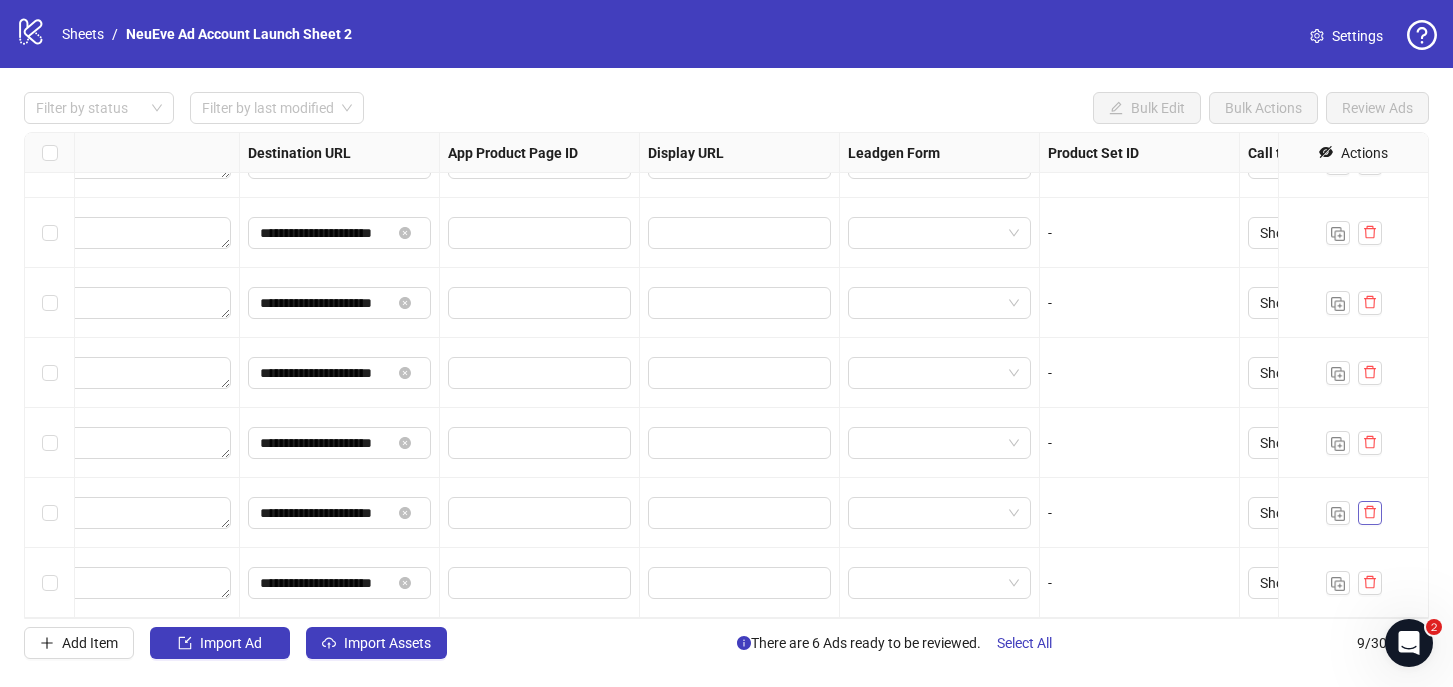 click 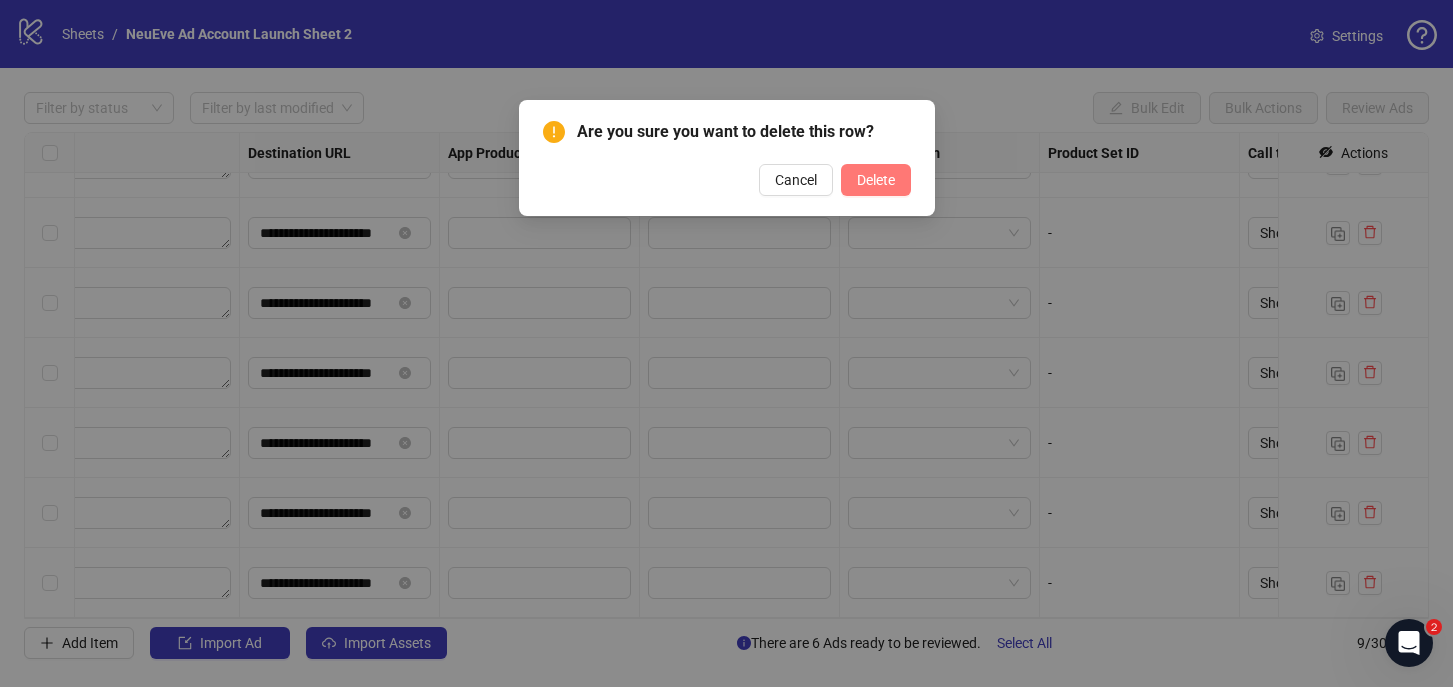 click on "Delete" at bounding box center [876, 180] 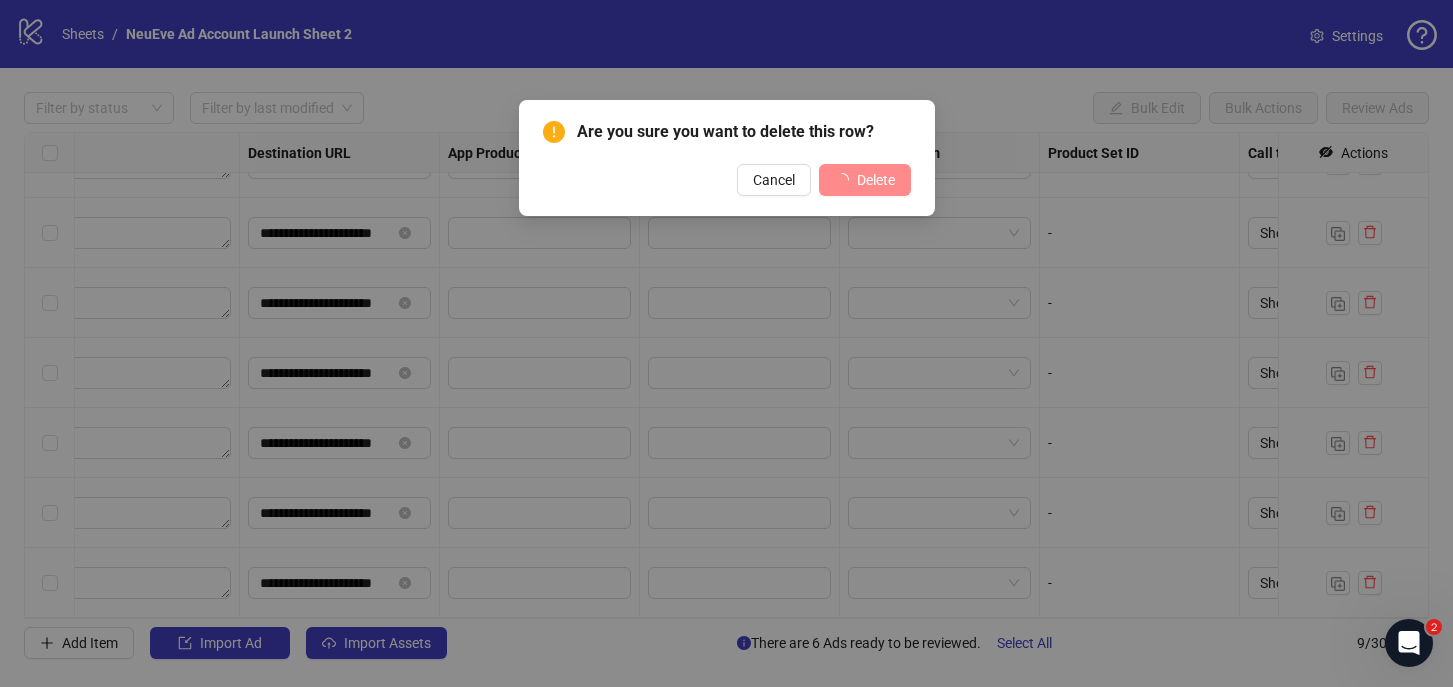 scroll, scrollTop: 115, scrollLeft: 1745, axis: both 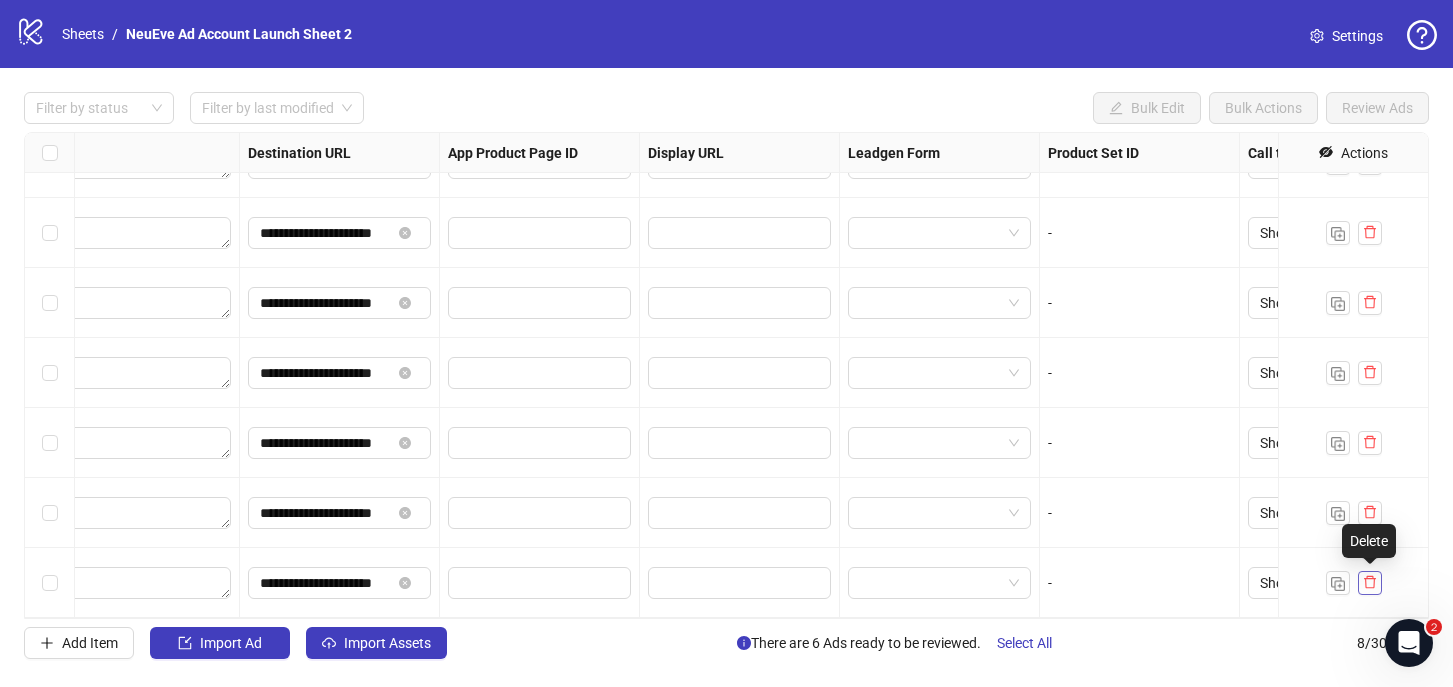 click 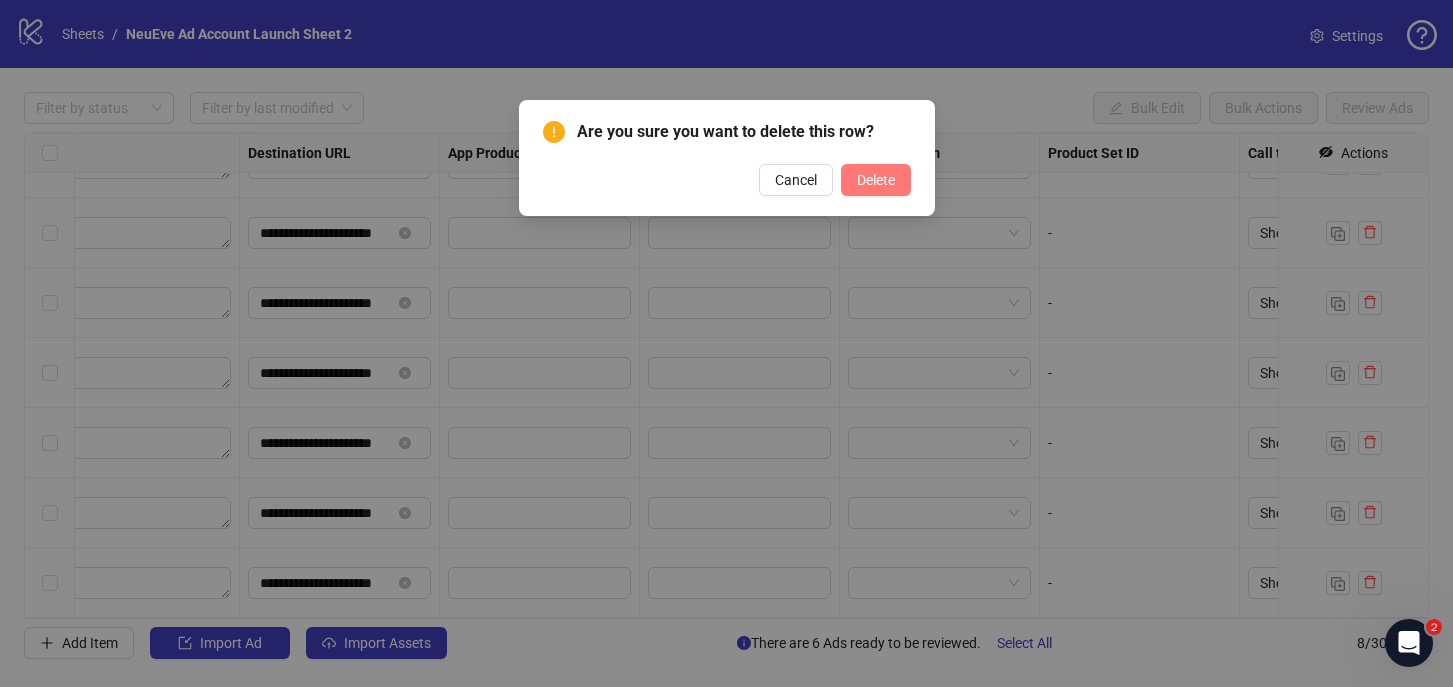 click on "Delete" at bounding box center [876, 180] 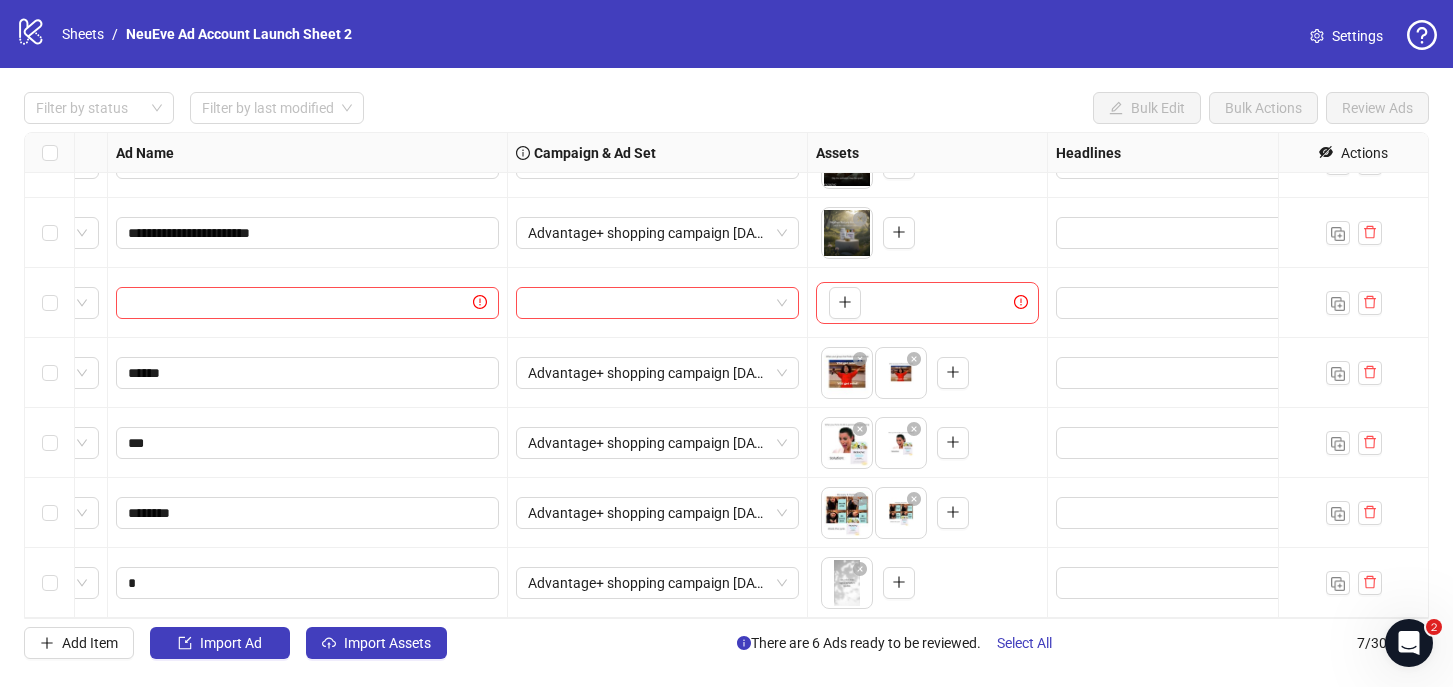 scroll, scrollTop: 45, scrollLeft: 137, axis: both 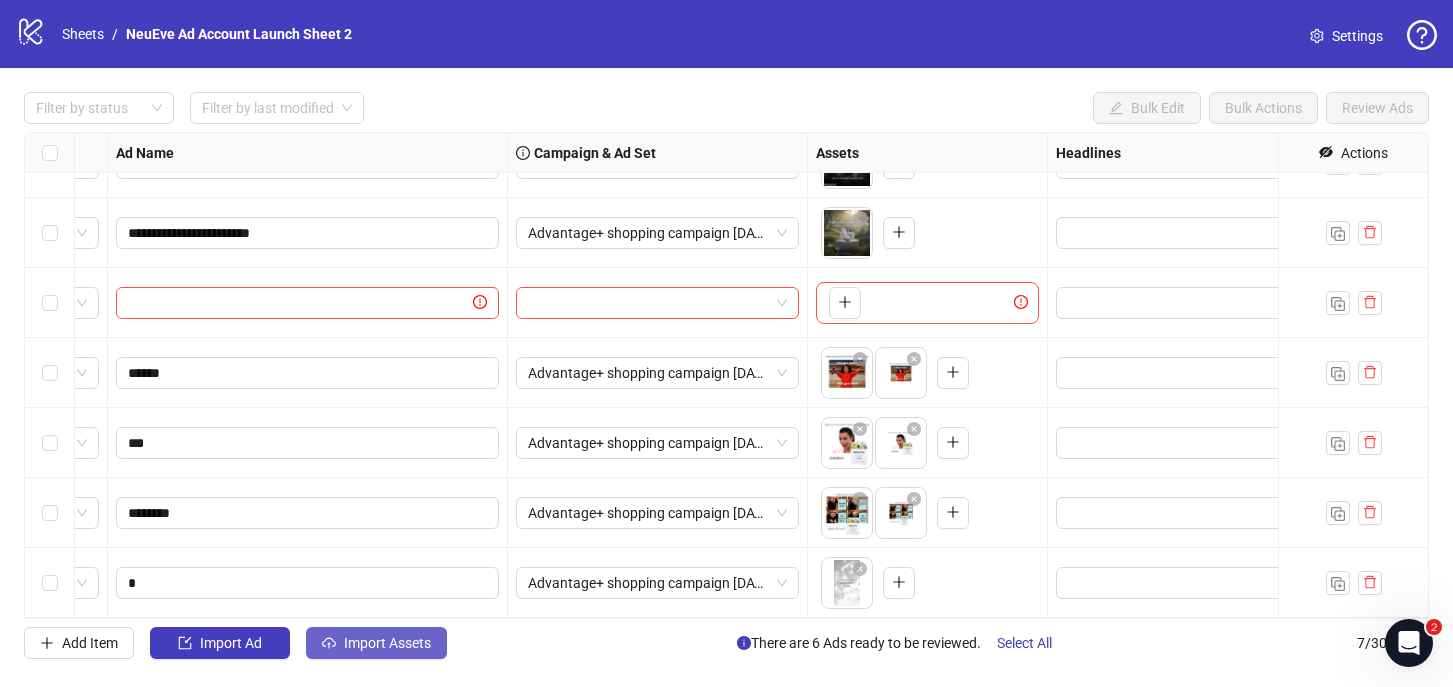 click on "Import Assets" at bounding box center [376, 643] 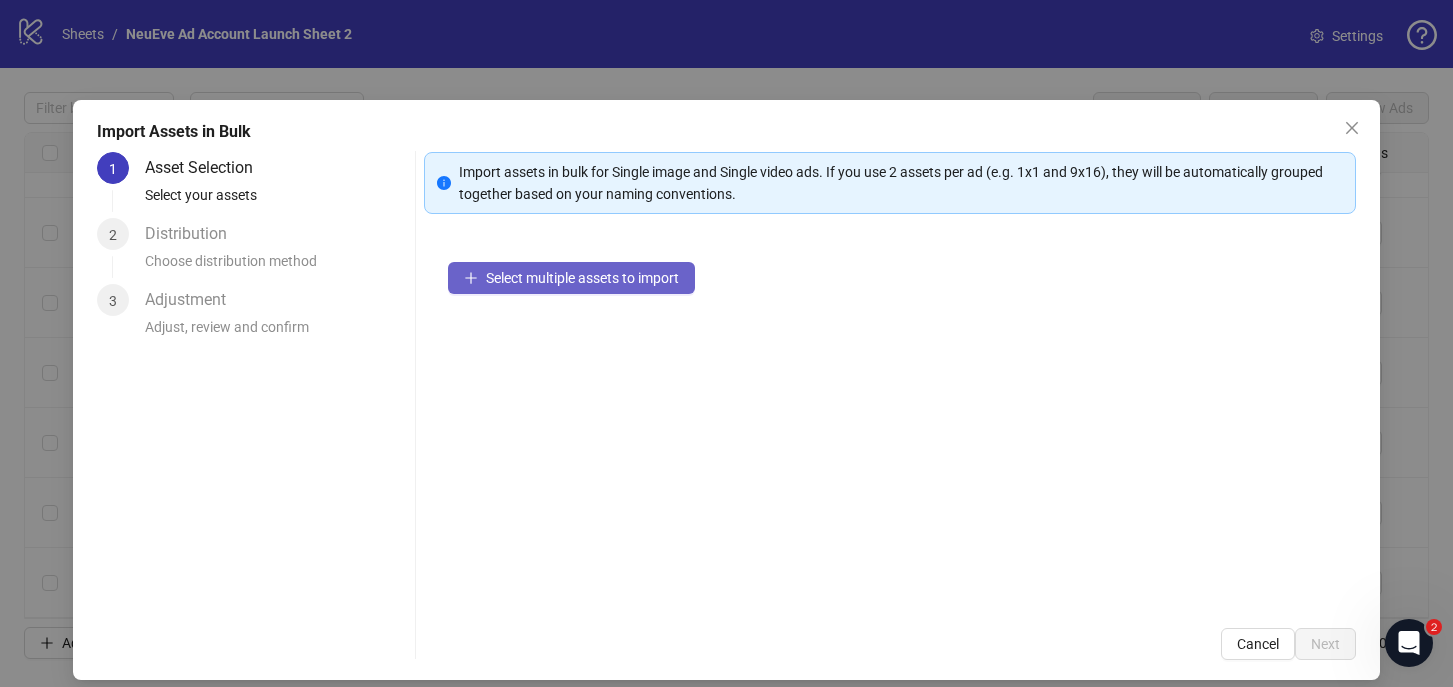click 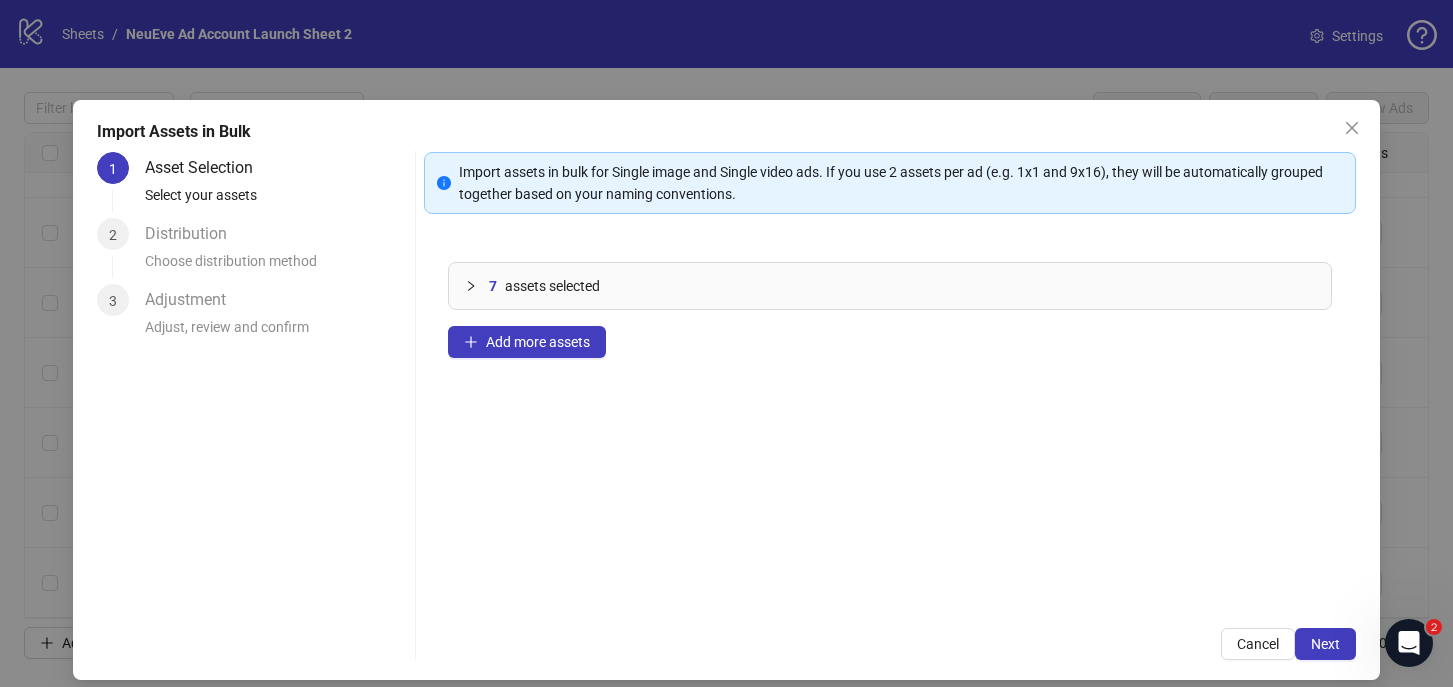 scroll, scrollTop: 17, scrollLeft: 0, axis: vertical 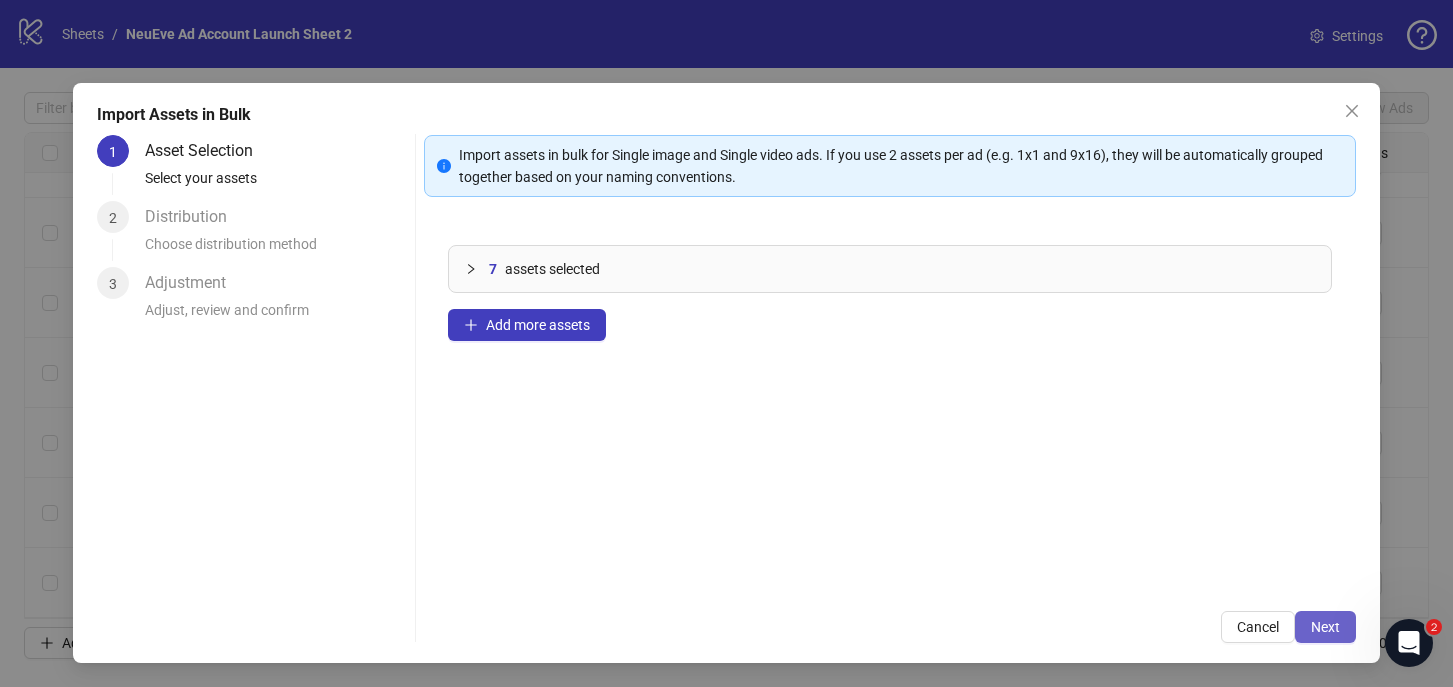 click on "Next" at bounding box center (1325, 627) 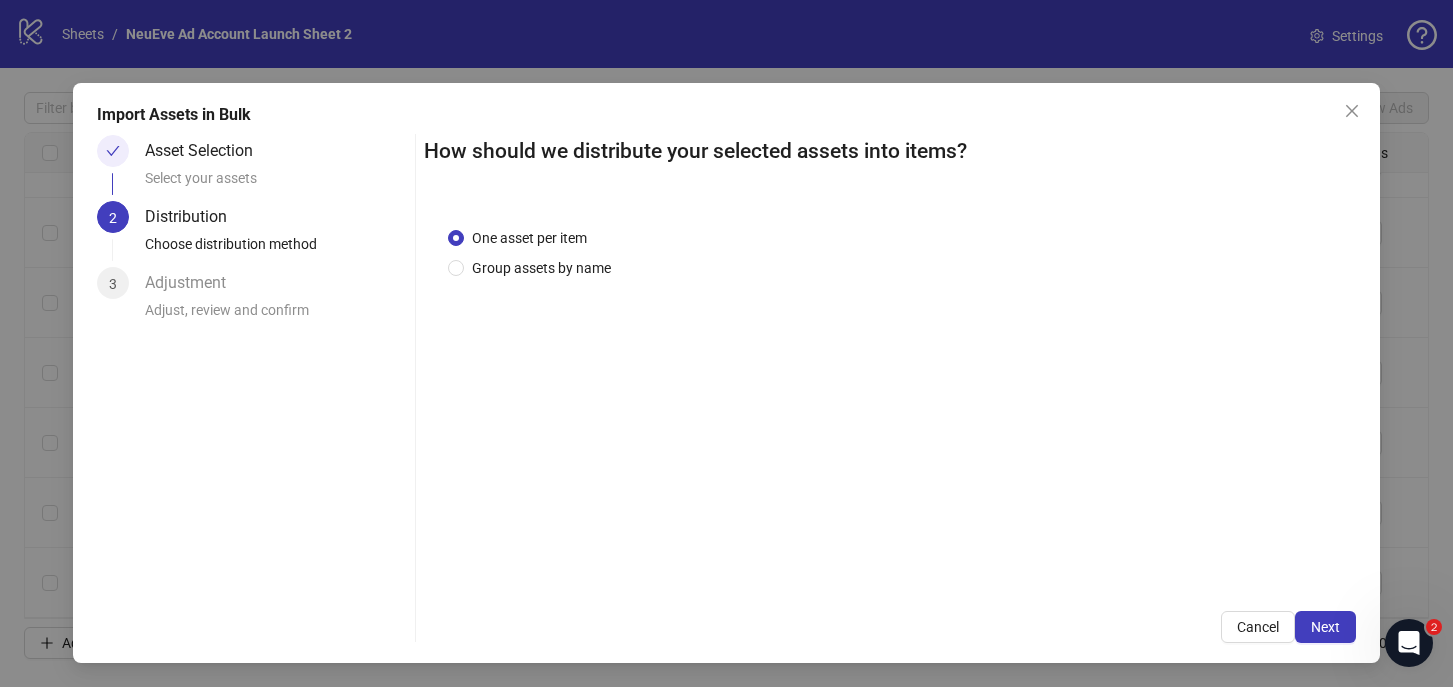 click on "Import Assets in Bulk Asset Selection Select your assets 2 Distribution Choose distribution method 3 Adjustment Adjust, review and confirm How should we distribute your selected assets into items? One asset per item Group assets by name Cancel Next" at bounding box center (727, 373) 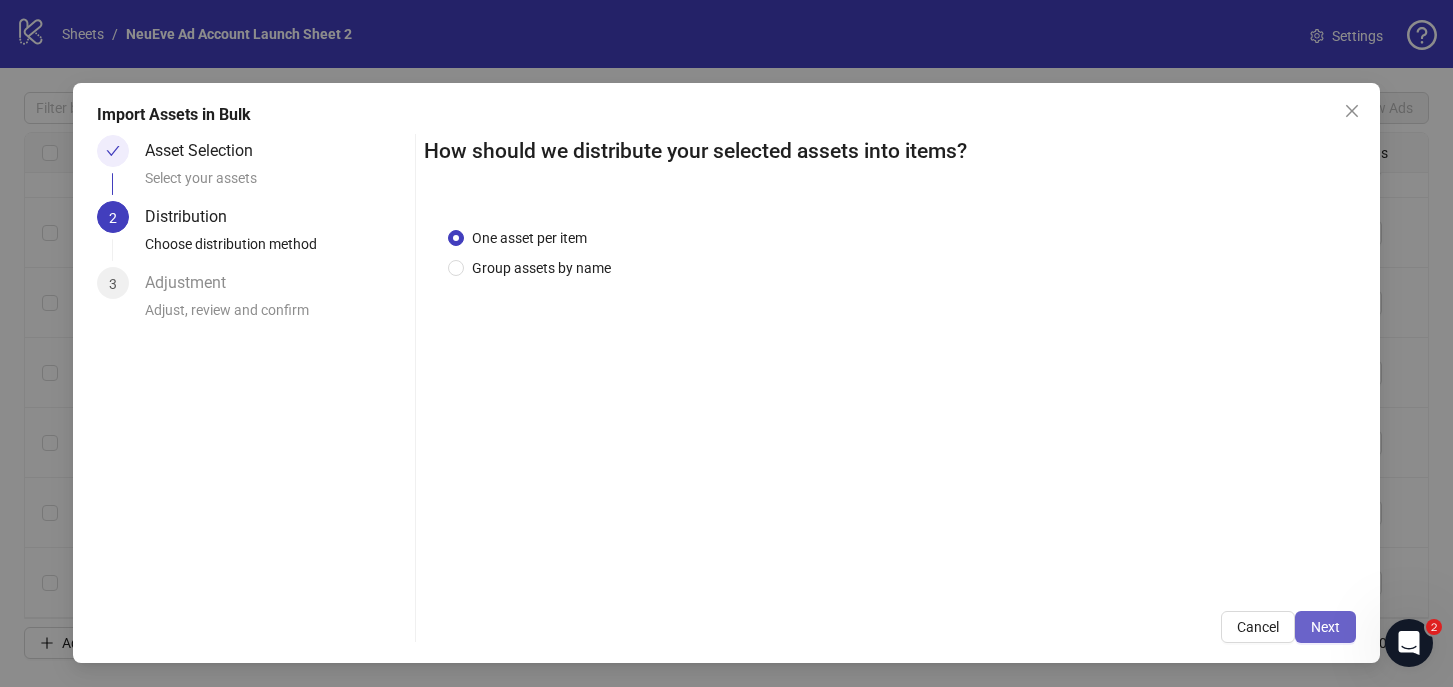 click on "Next" at bounding box center [1325, 627] 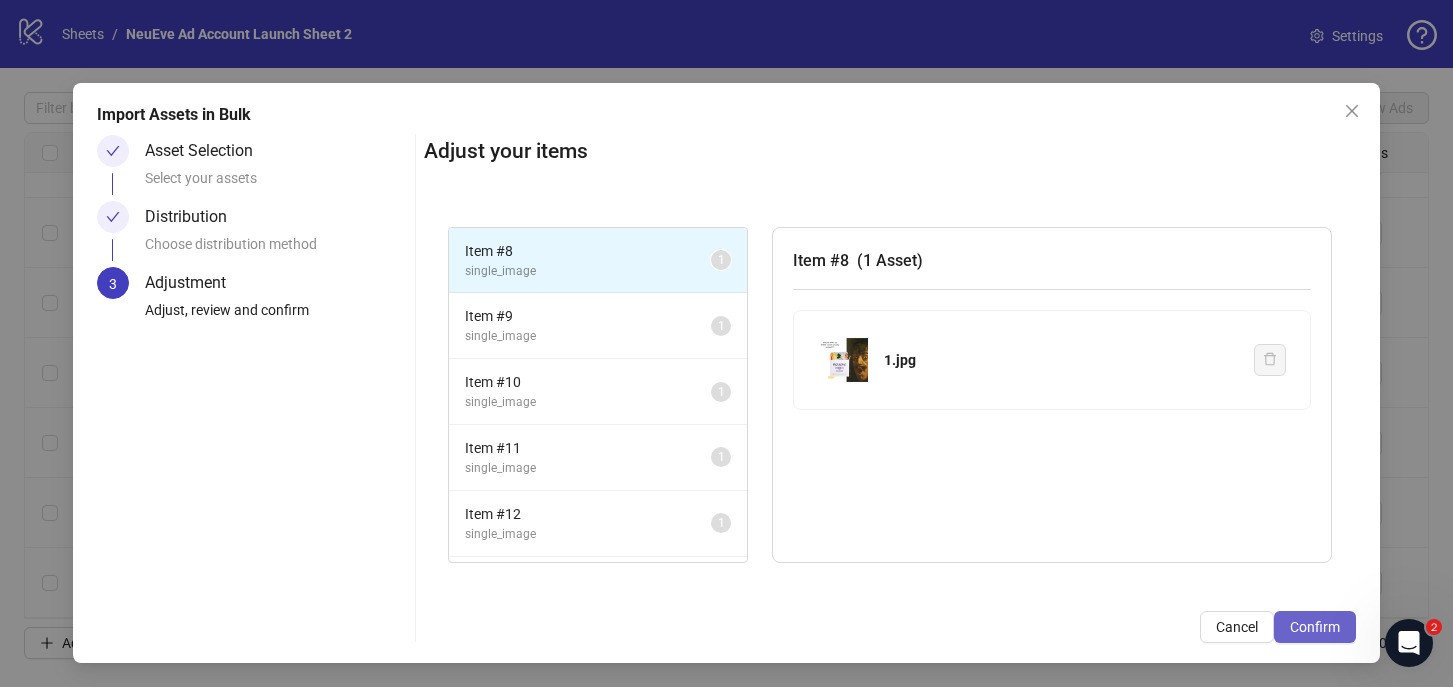 click on "Confirm" at bounding box center (1315, 627) 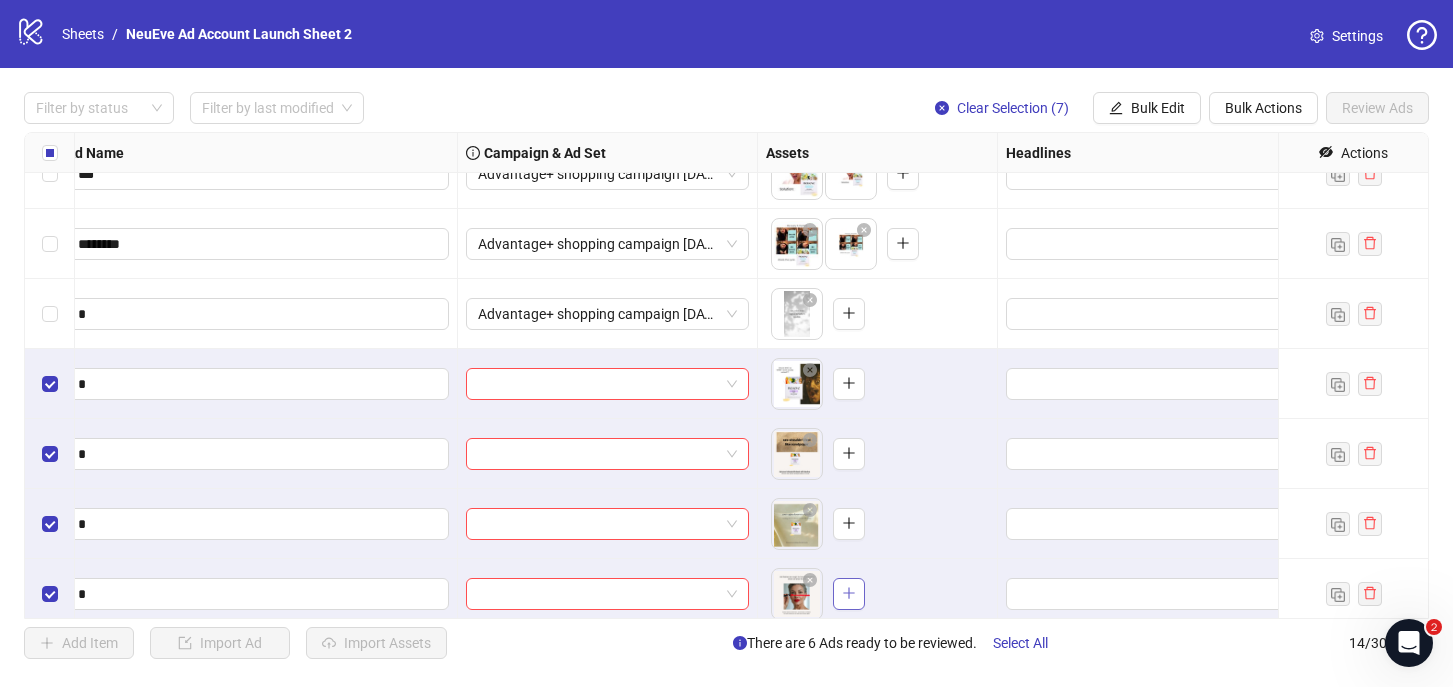 scroll, scrollTop: 315, scrollLeft: 187, axis: both 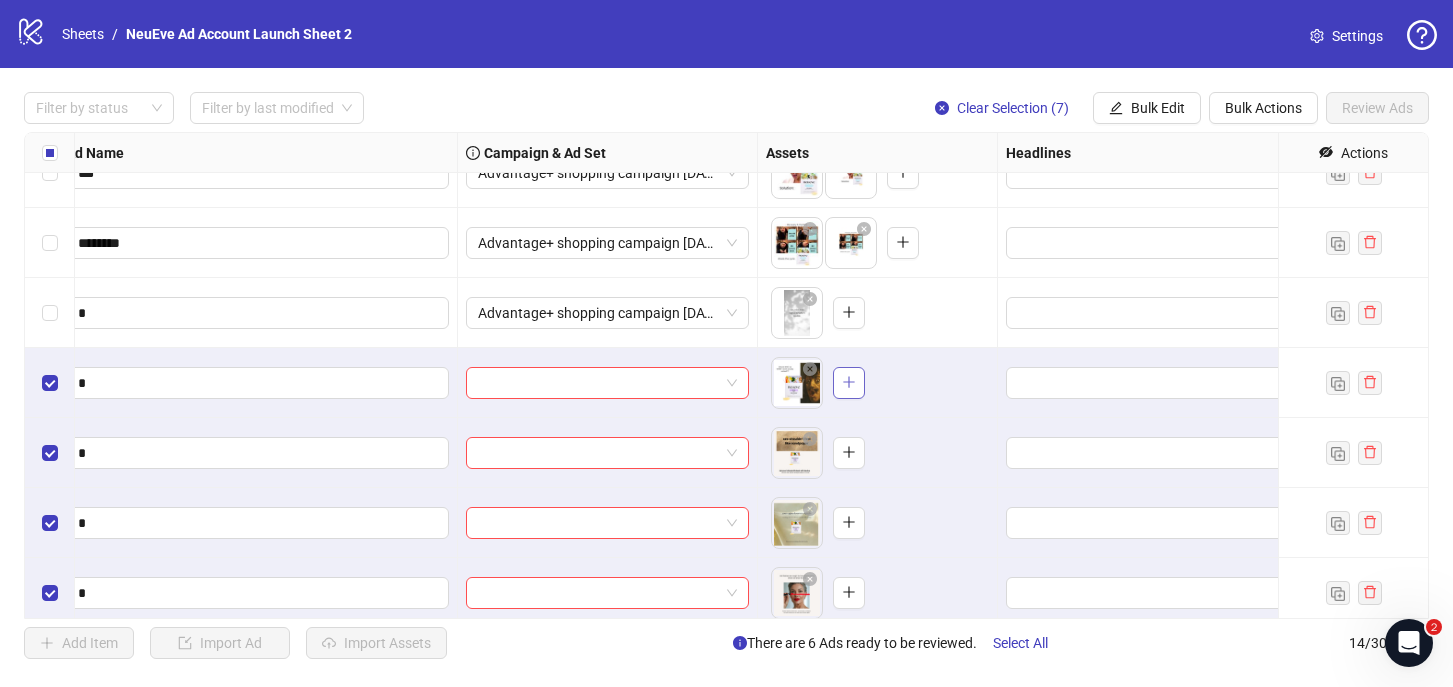 click 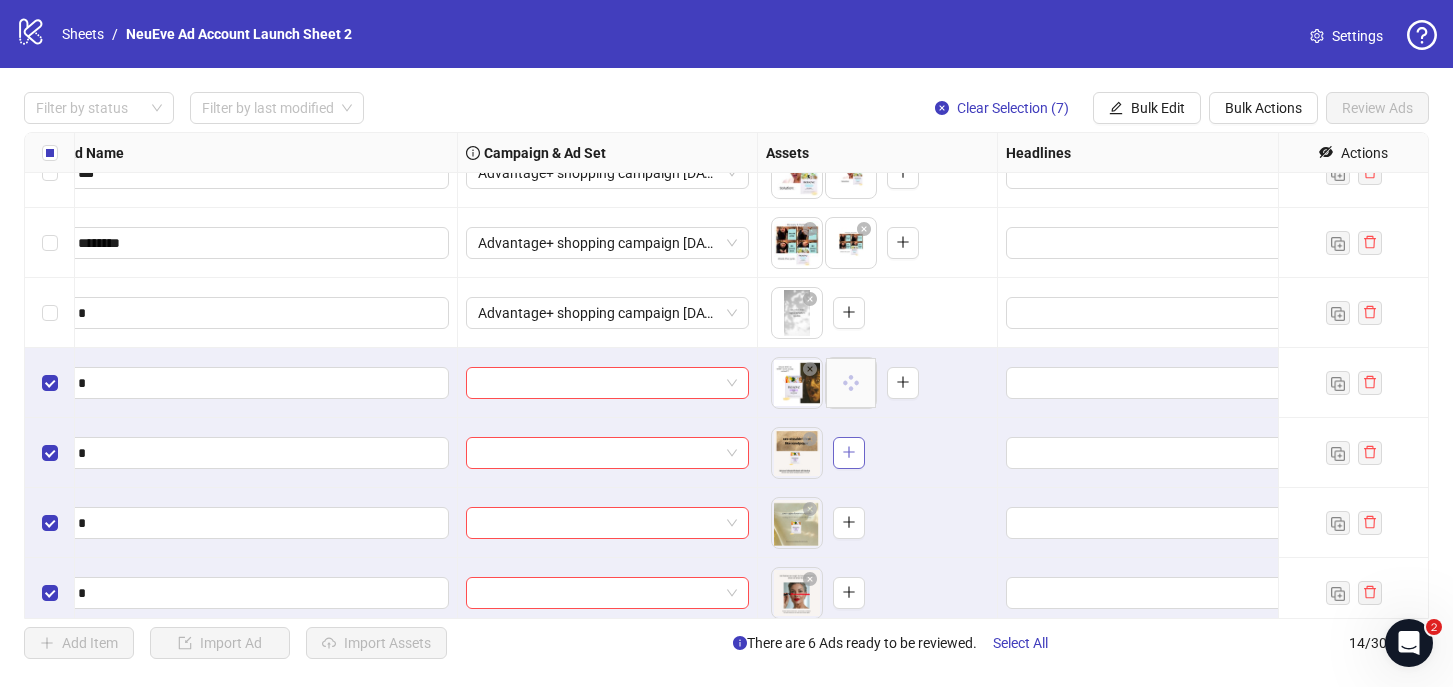 click 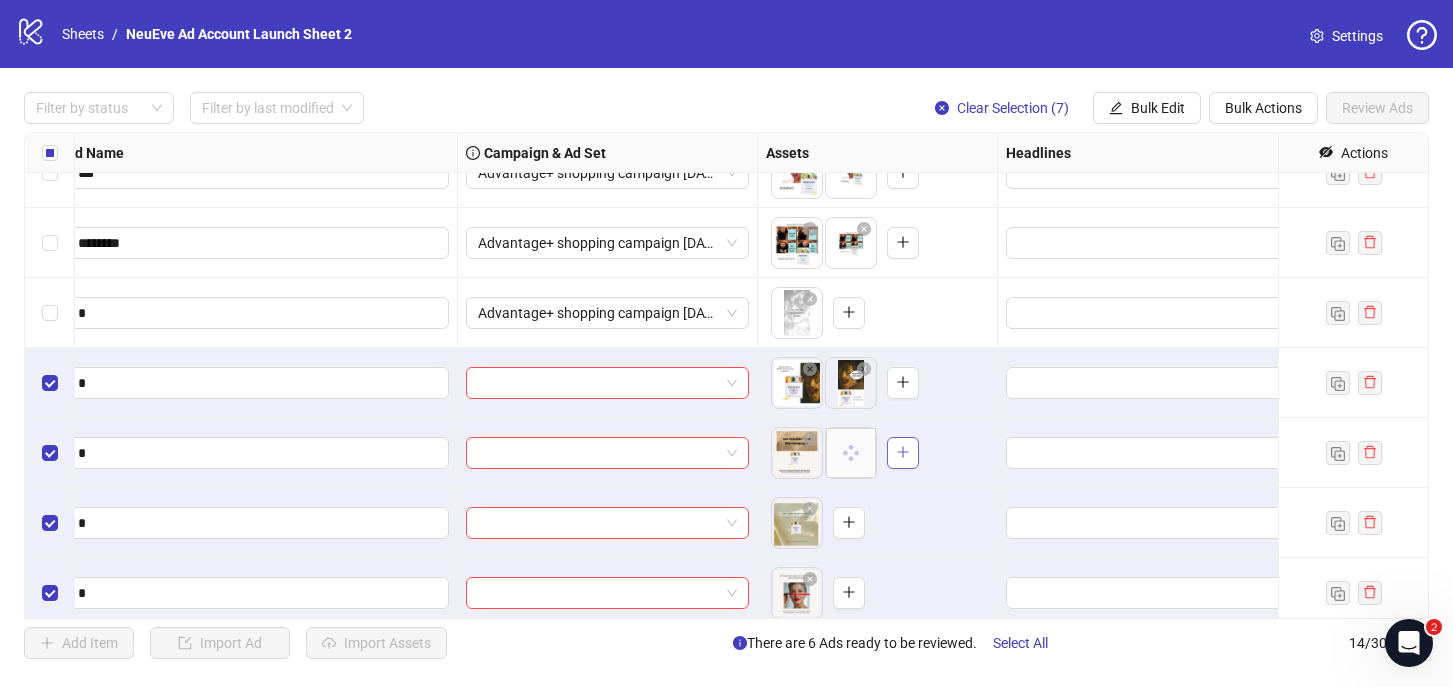scroll, scrollTop: 425, scrollLeft: 187, axis: both 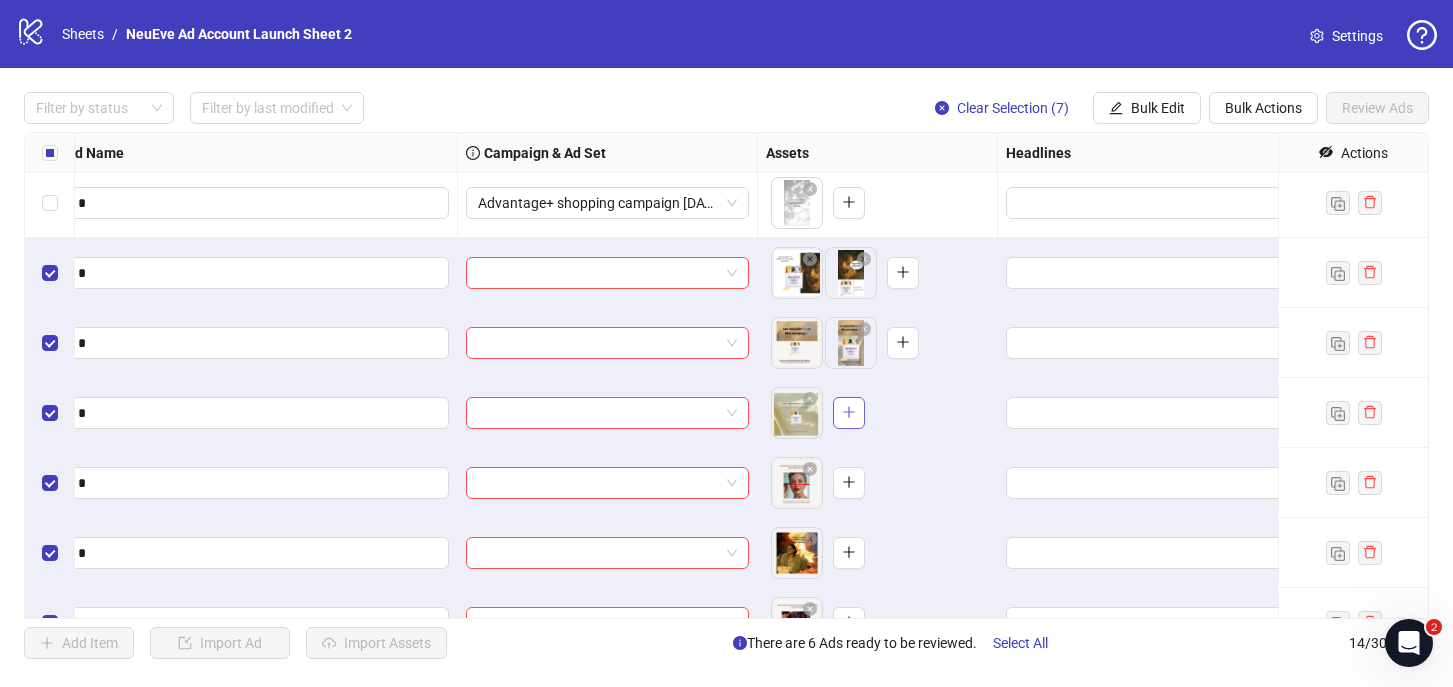 click 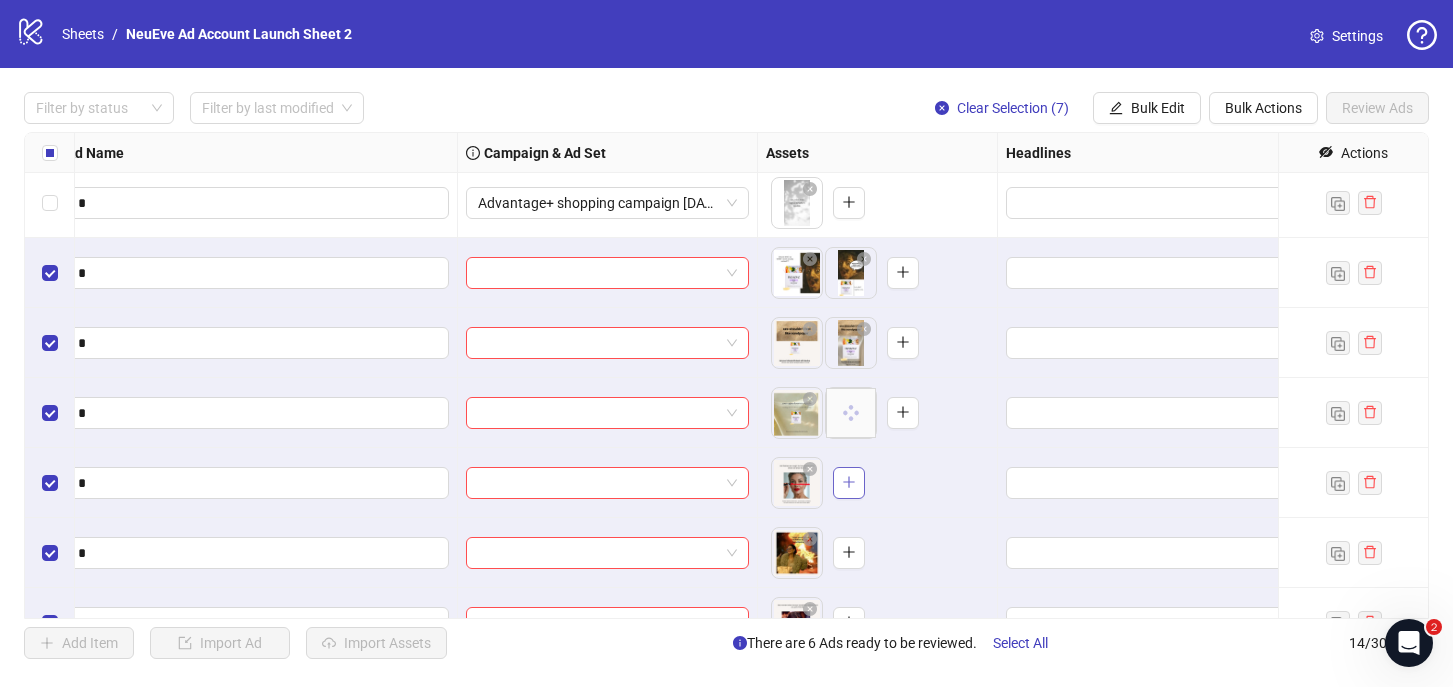 click at bounding box center (849, 482) 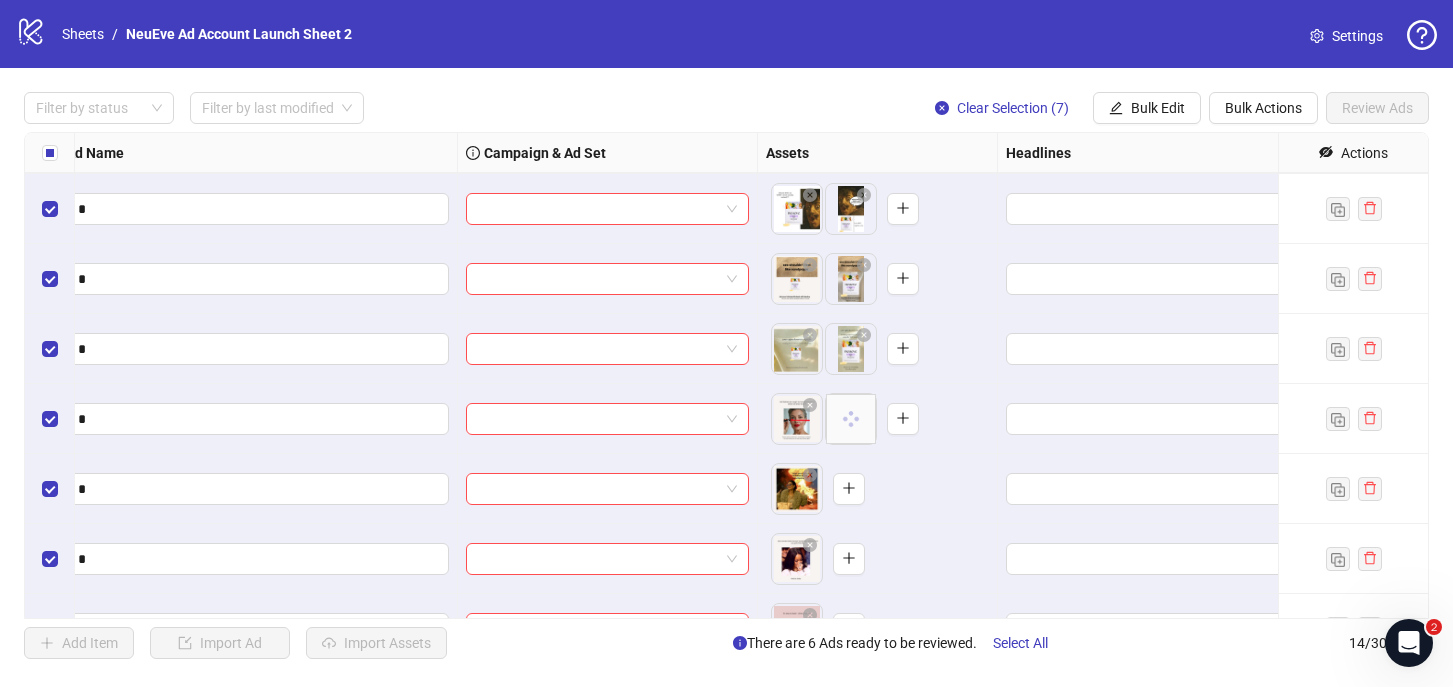 scroll, scrollTop: 500, scrollLeft: 187, axis: both 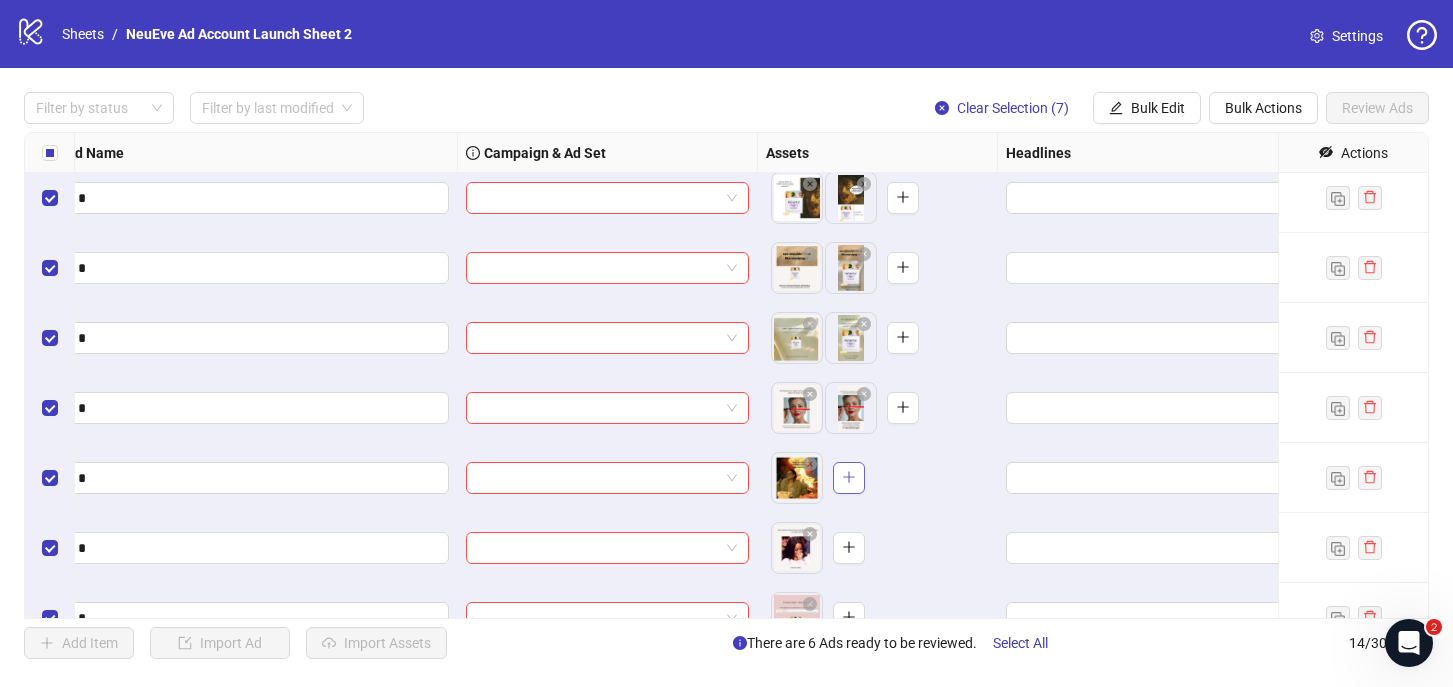 click at bounding box center [849, 478] 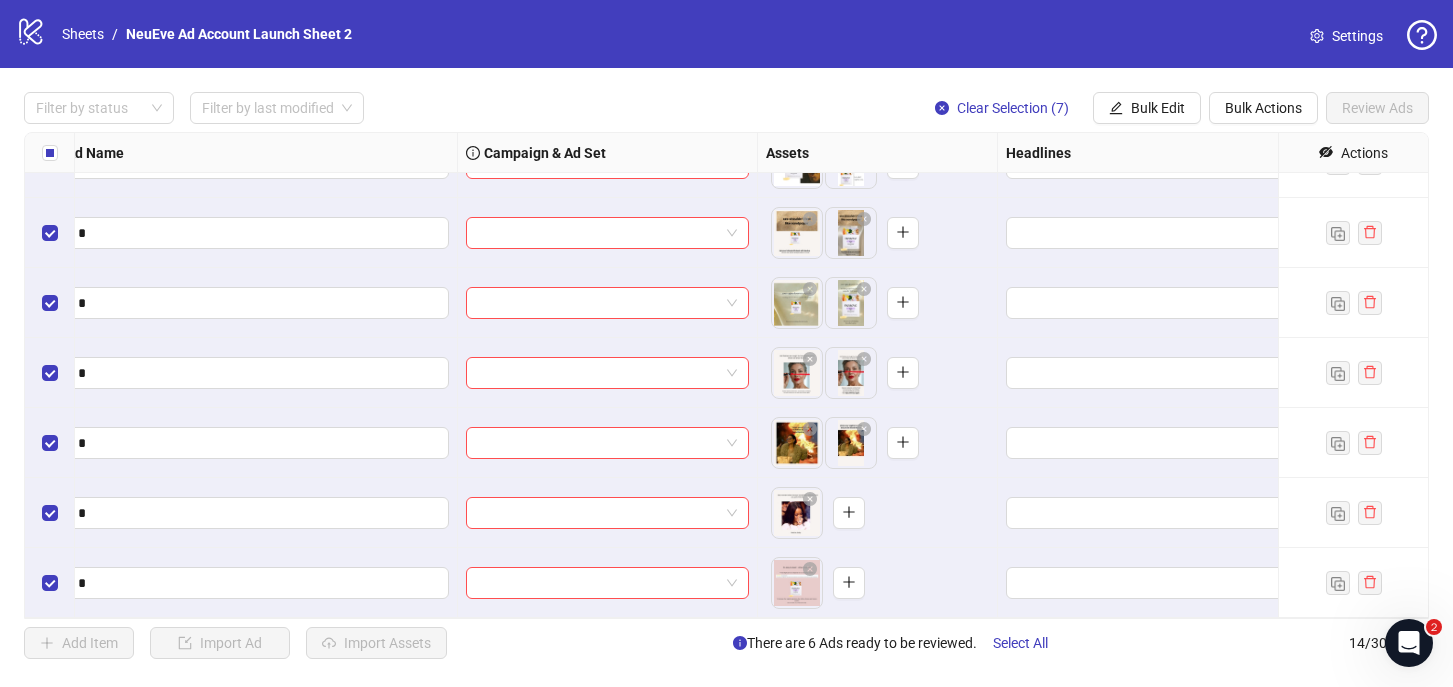 scroll, scrollTop: 535, scrollLeft: 187, axis: both 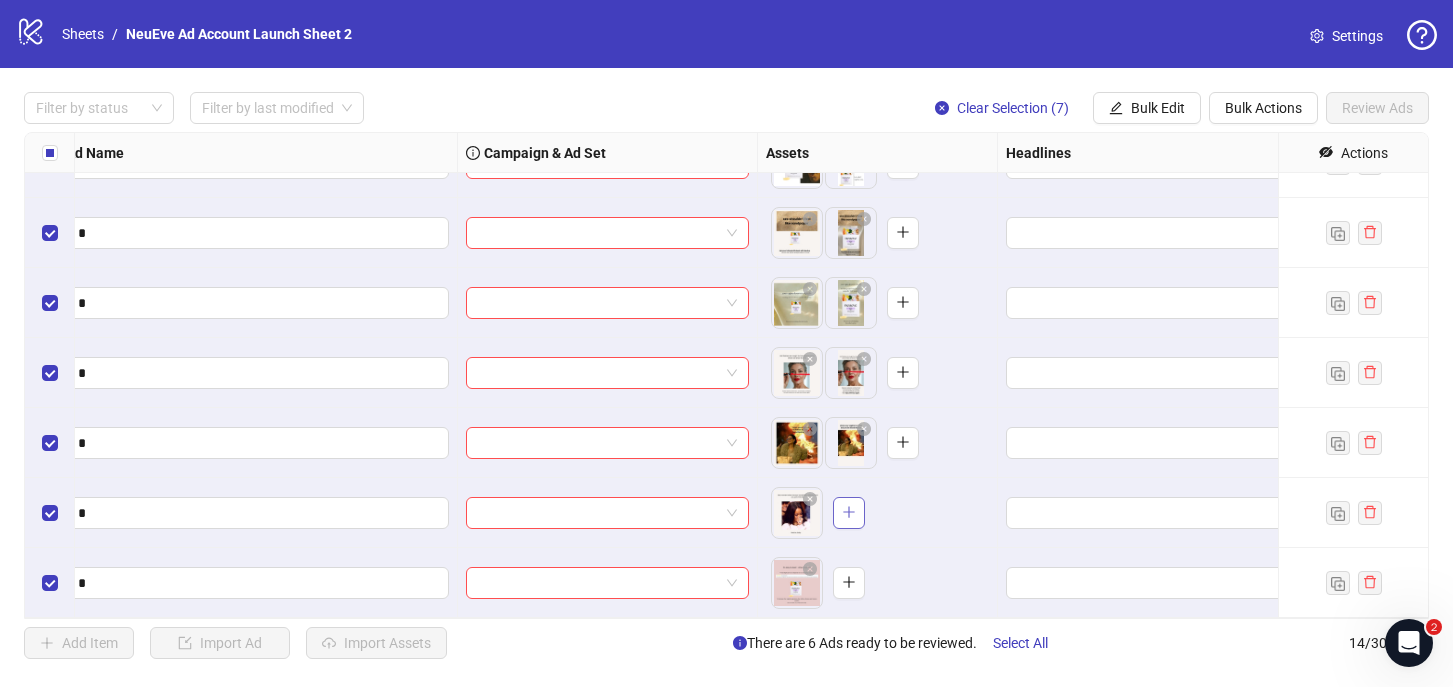 click 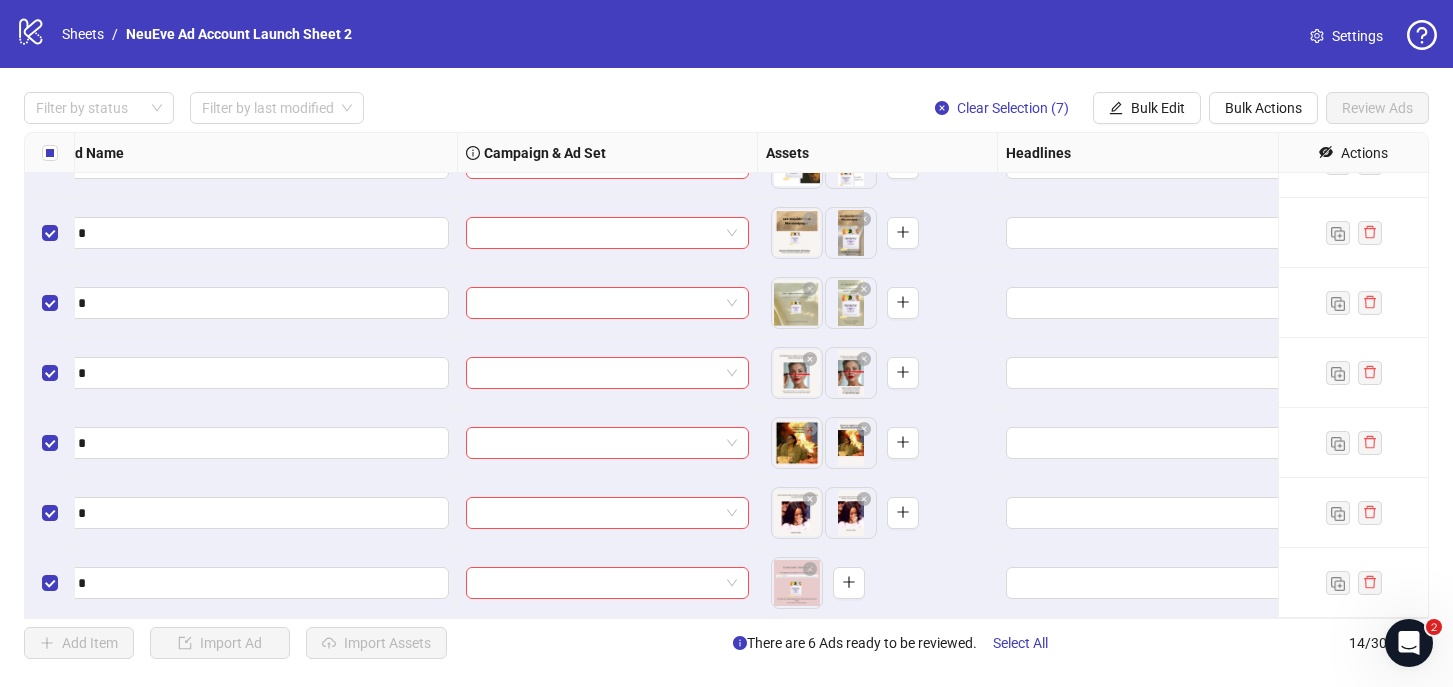 scroll, scrollTop: 0, scrollLeft: 0, axis: both 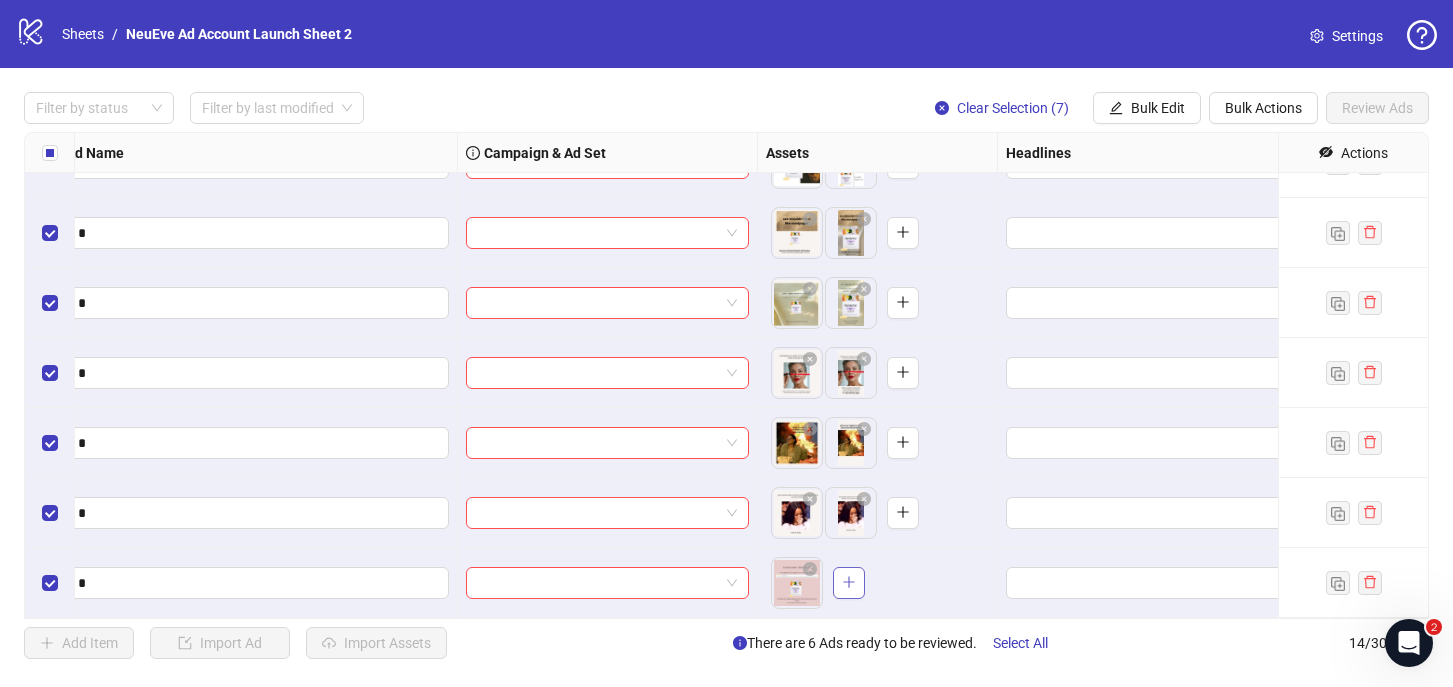 click at bounding box center [849, 583] 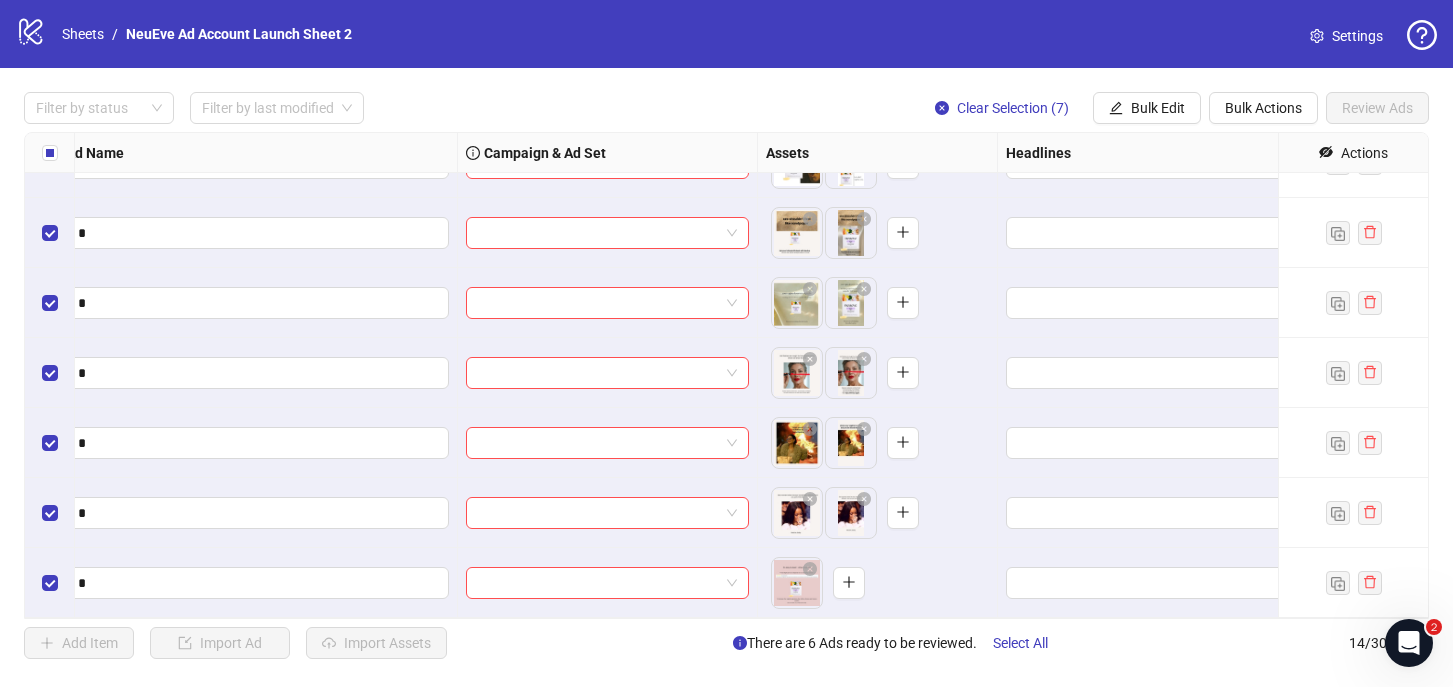 scroll, scrollTop: 535, scrollLeft: 187, axis: both 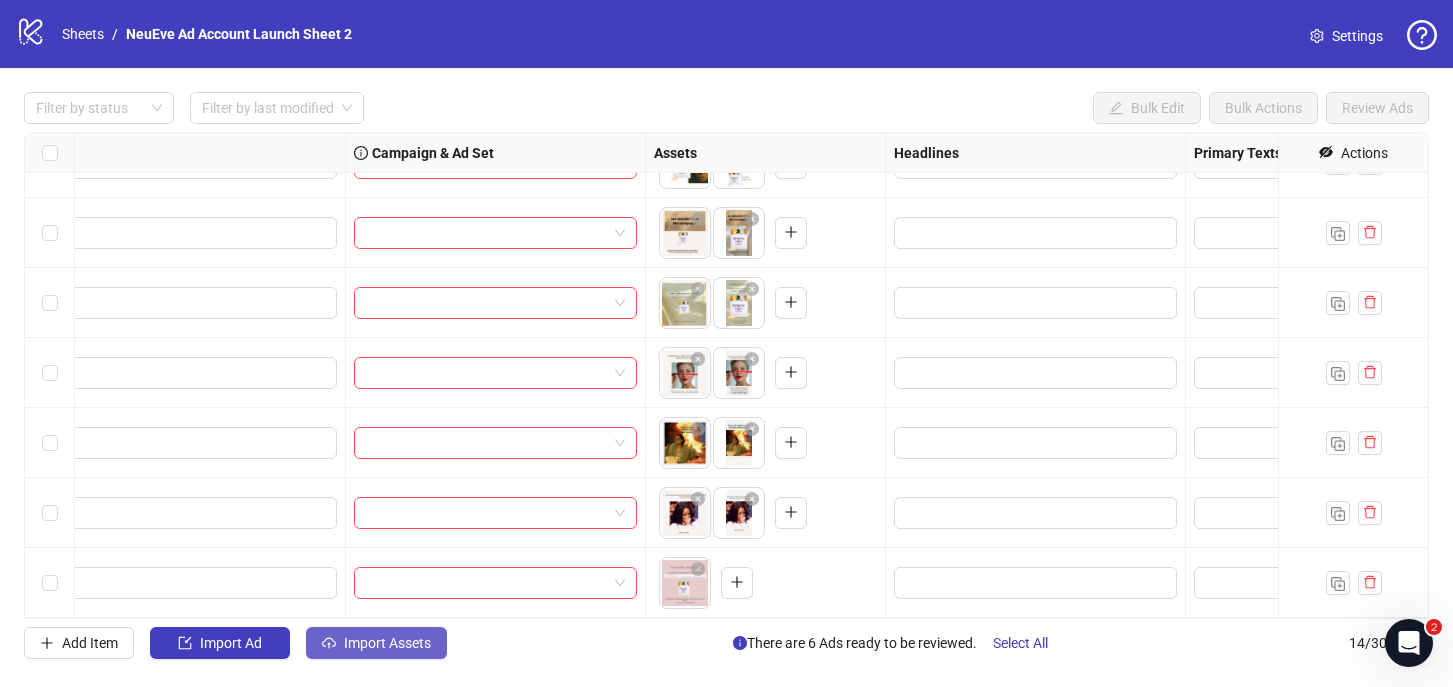 click on "Import Assets" at bounding box center (387, 643) 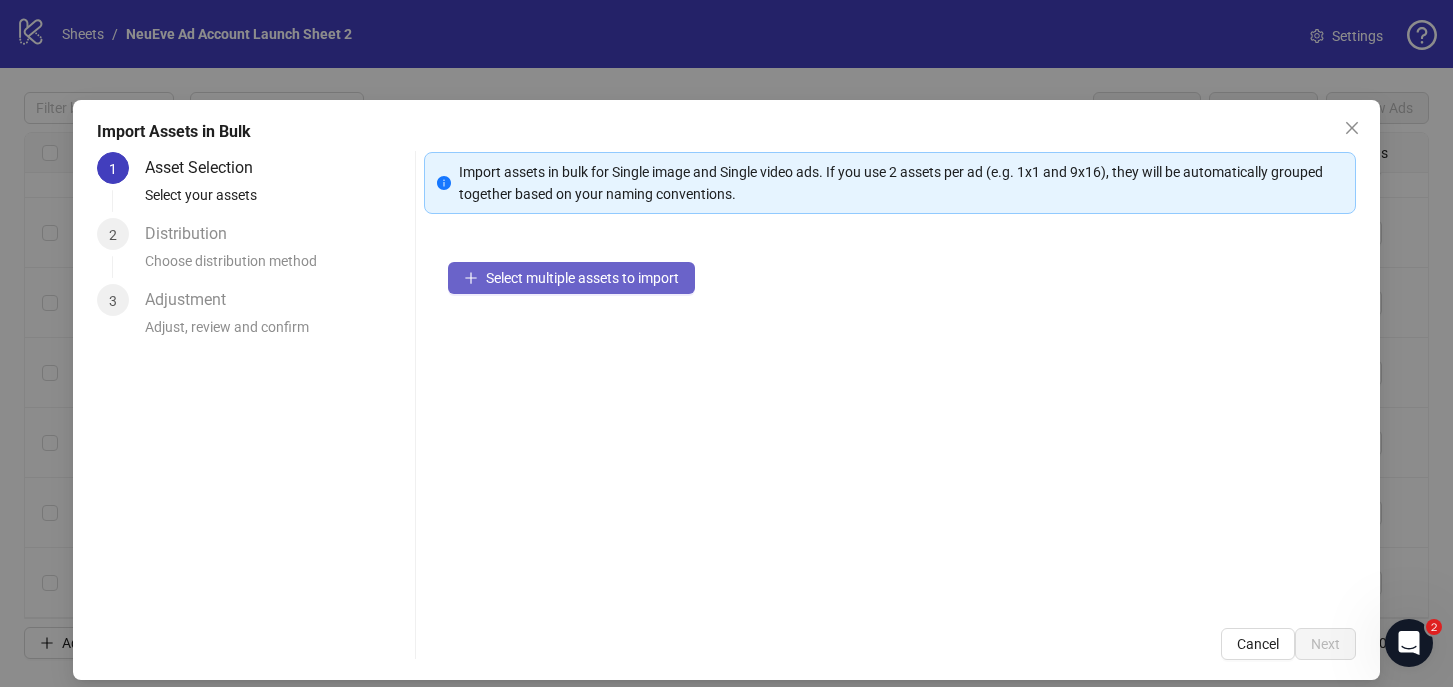 click on "Select multiple assets to import" at bounding box center (582, 278) 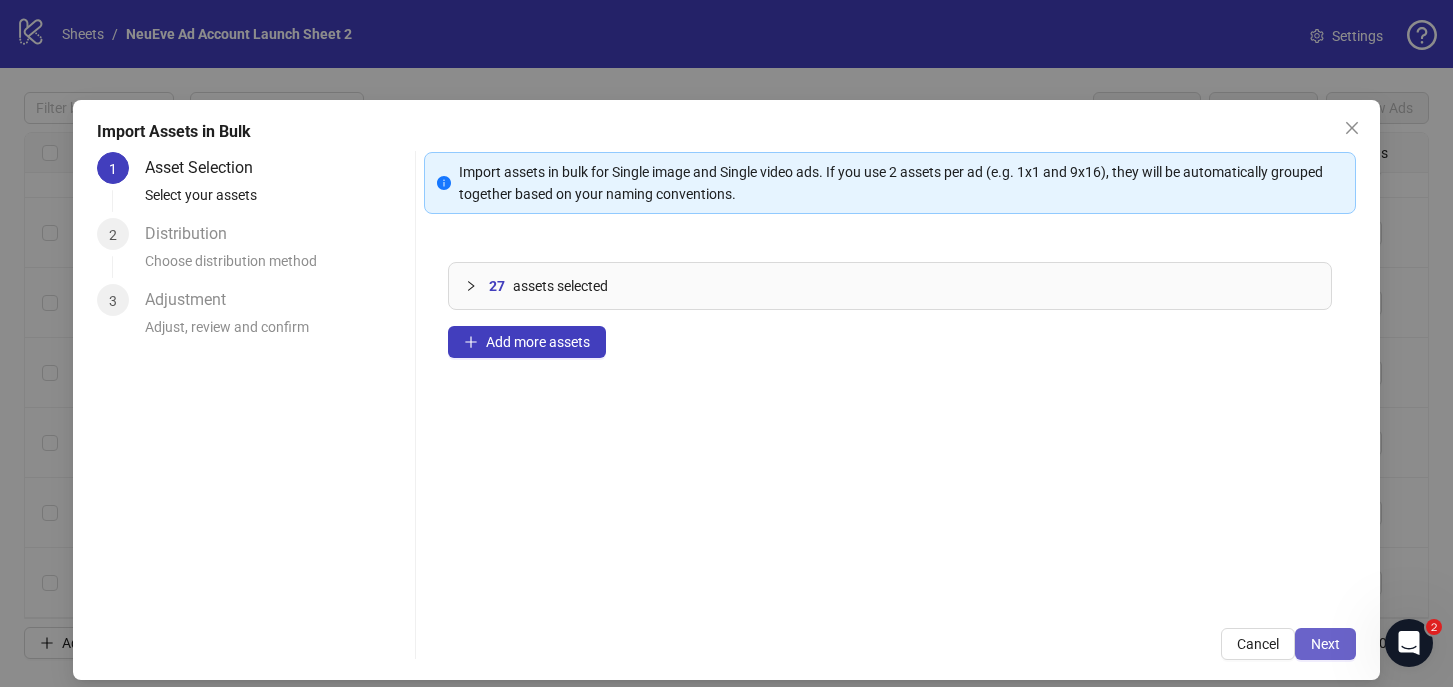 click on "Next" at bounding box center (1325, 644) 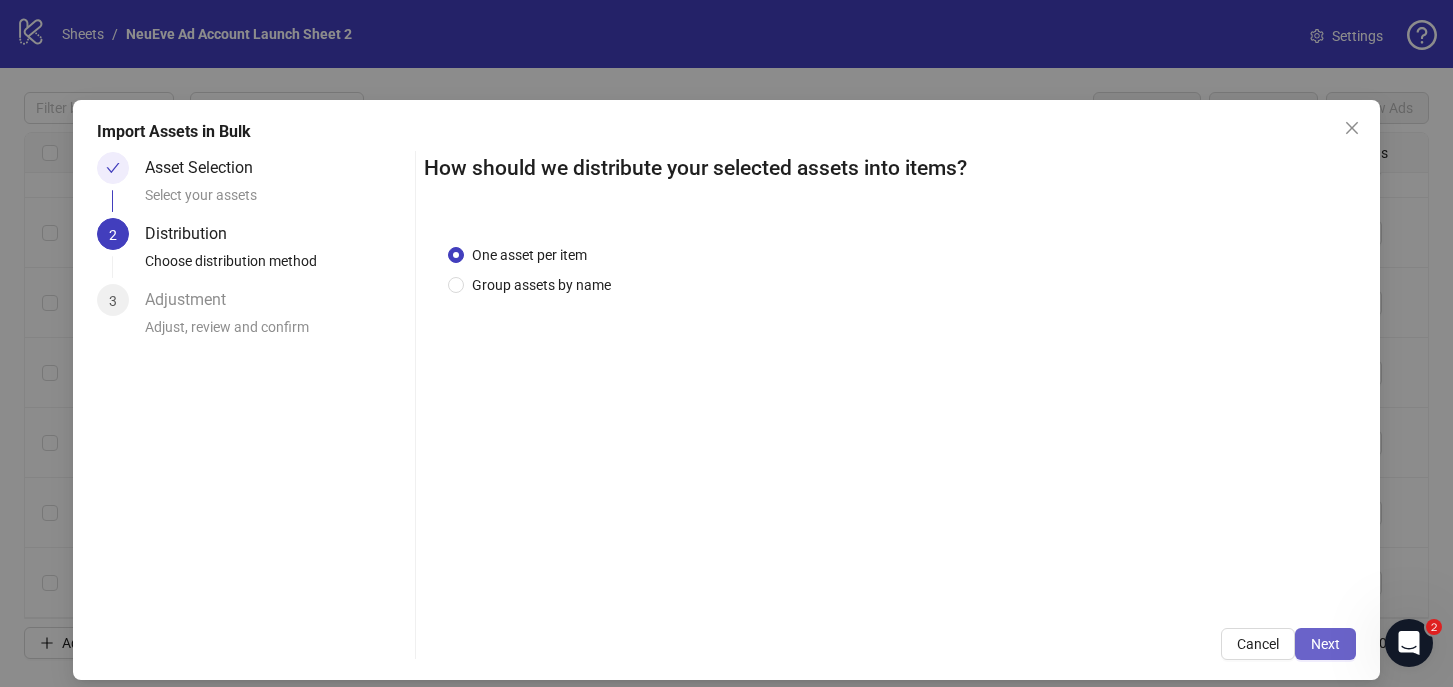 click on "Next" at bounding box center (1325, 644) 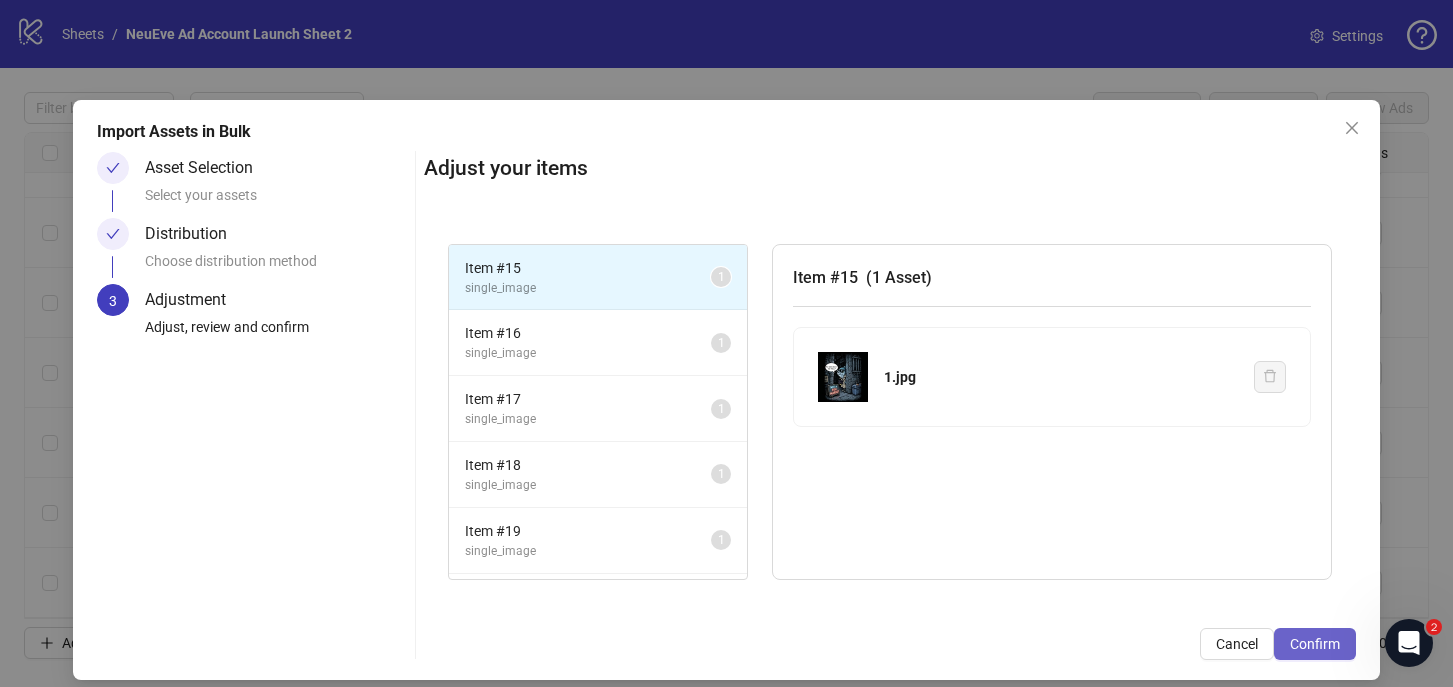 click on "Confirm" at bounding box center (1315, 644) 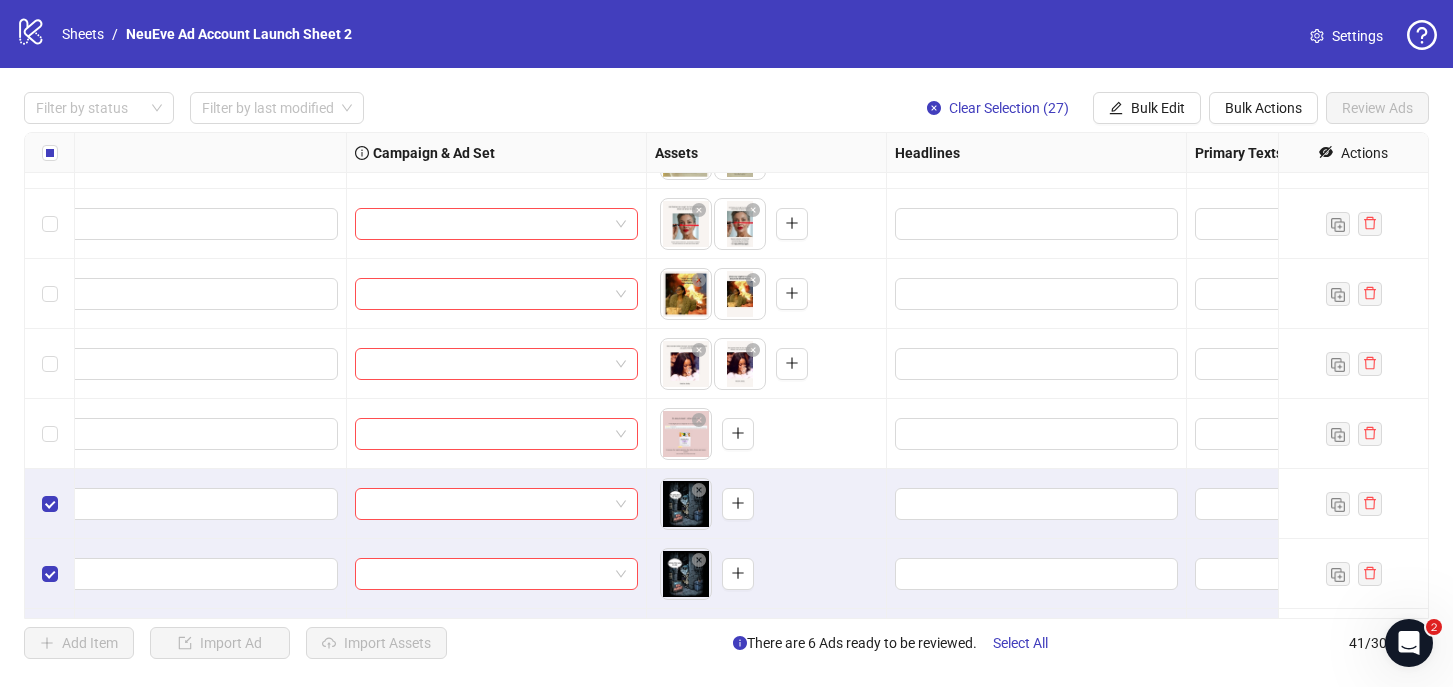 scroll, scrollTop: 834, scrollLeft: 297, axis: both 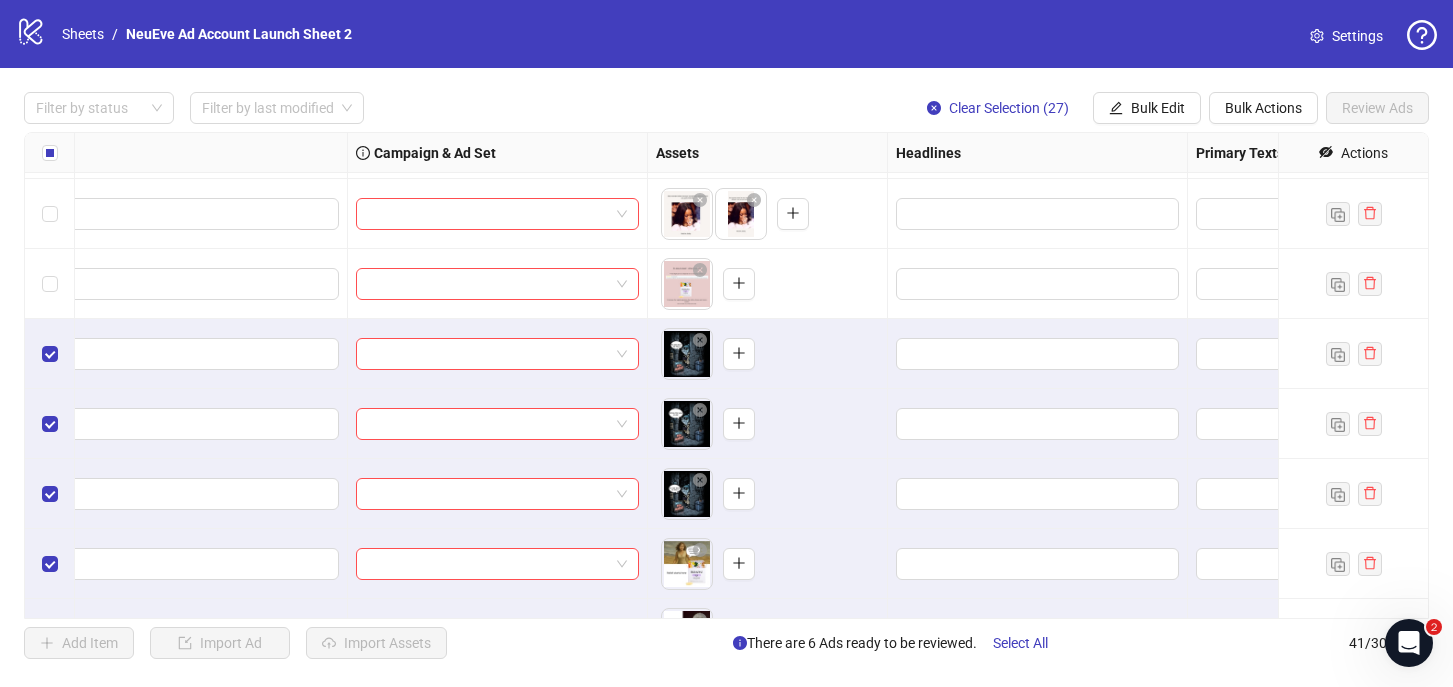 click on "To pick up a draggable item, press the space bar.
While dragging, use the arrow keys to move the item.
Press space again to drop the item in its new position, or press escape to cancel." at bounding box center [767, 354] 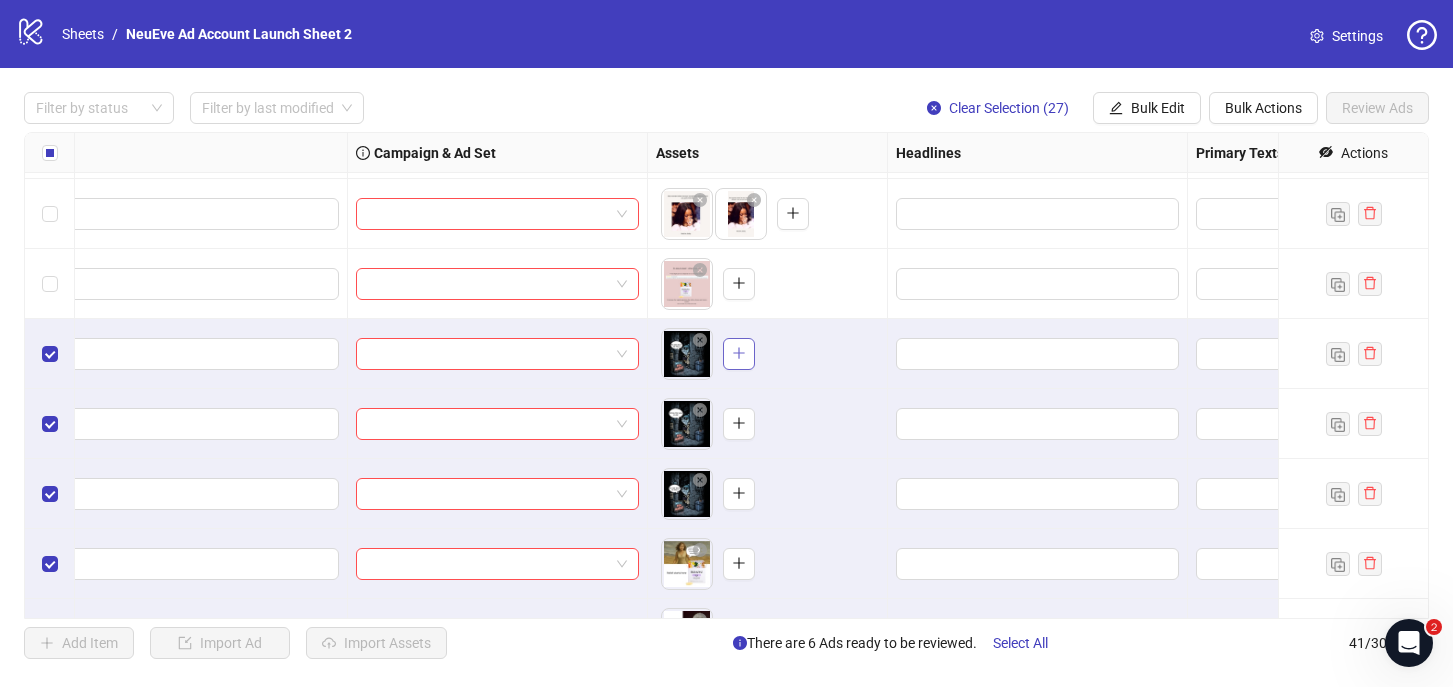 click 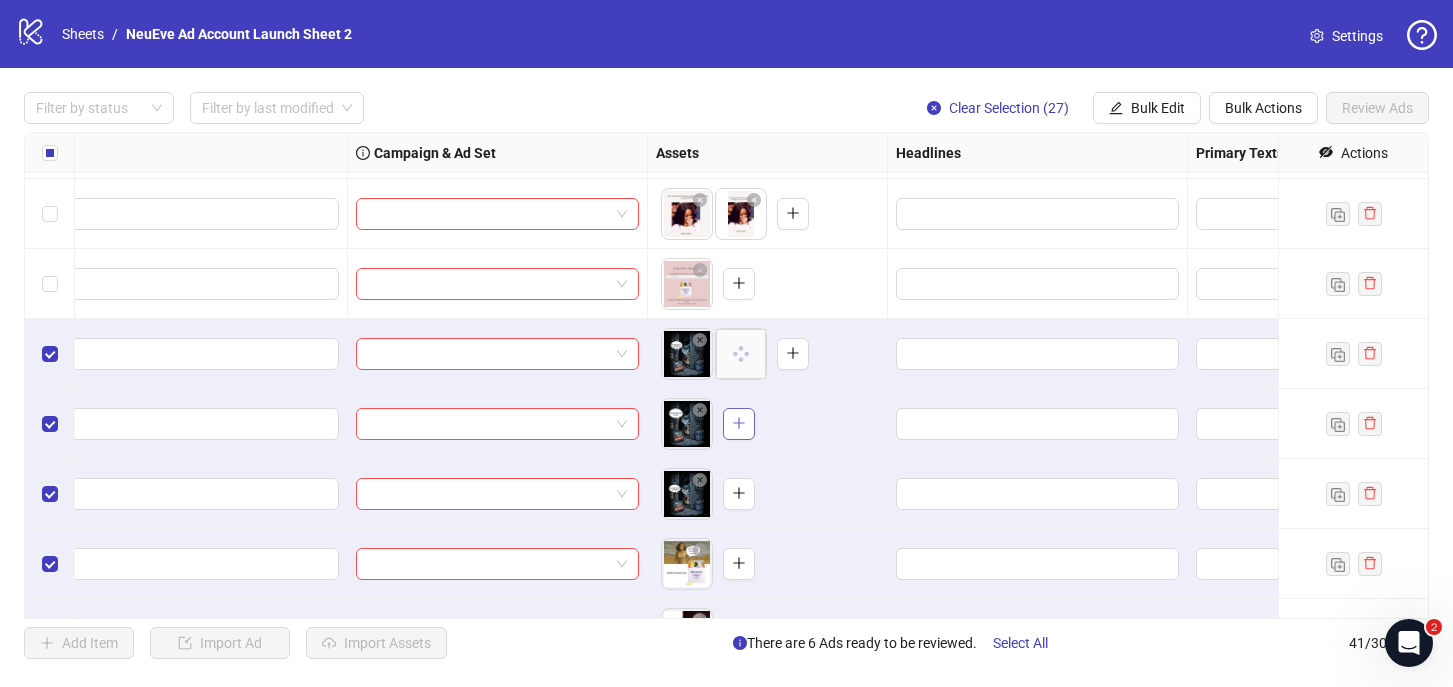 click 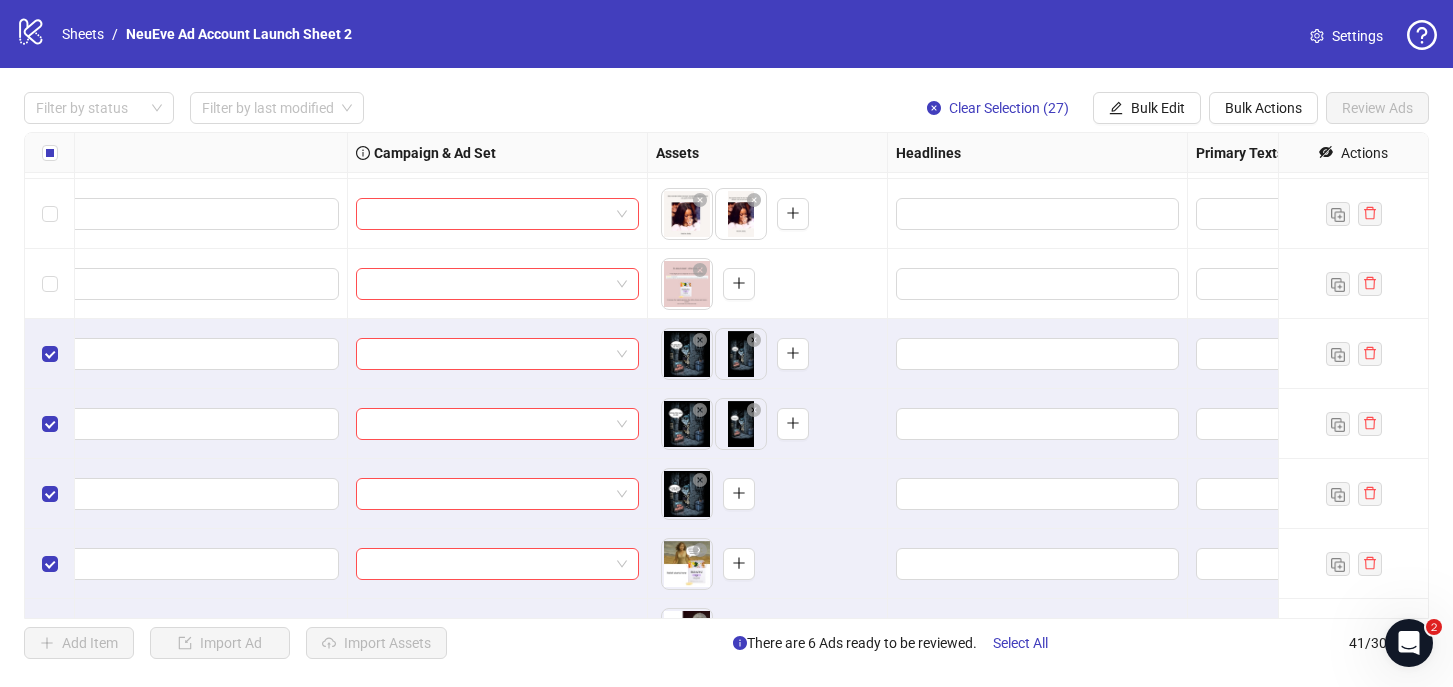 scroll, scrollTop: 937, scrollLeft: 297, axis: both 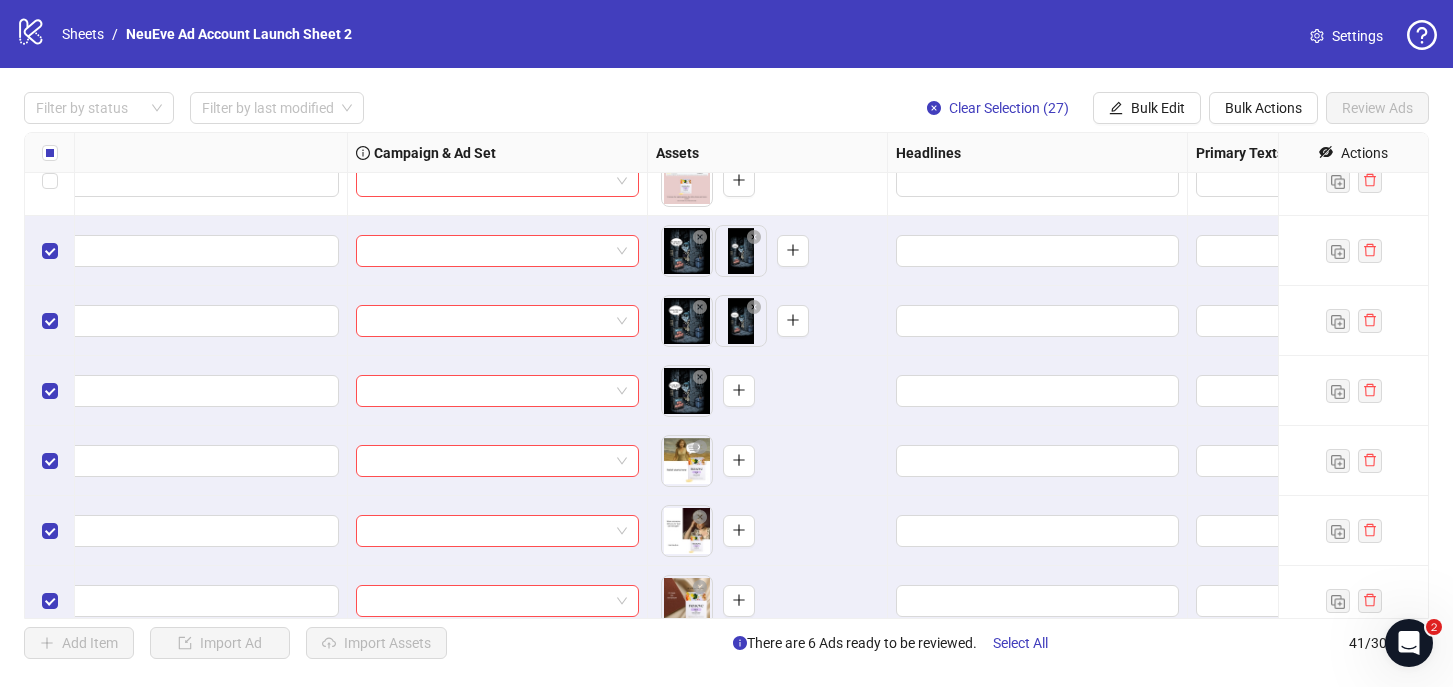 click on "To pick up a draggable item, press the space bar.
While dragging, use the arrow keys to move the item.
Press space again to drop the item in its new position, or press escape to cancel." at bounding box center (708, 391) 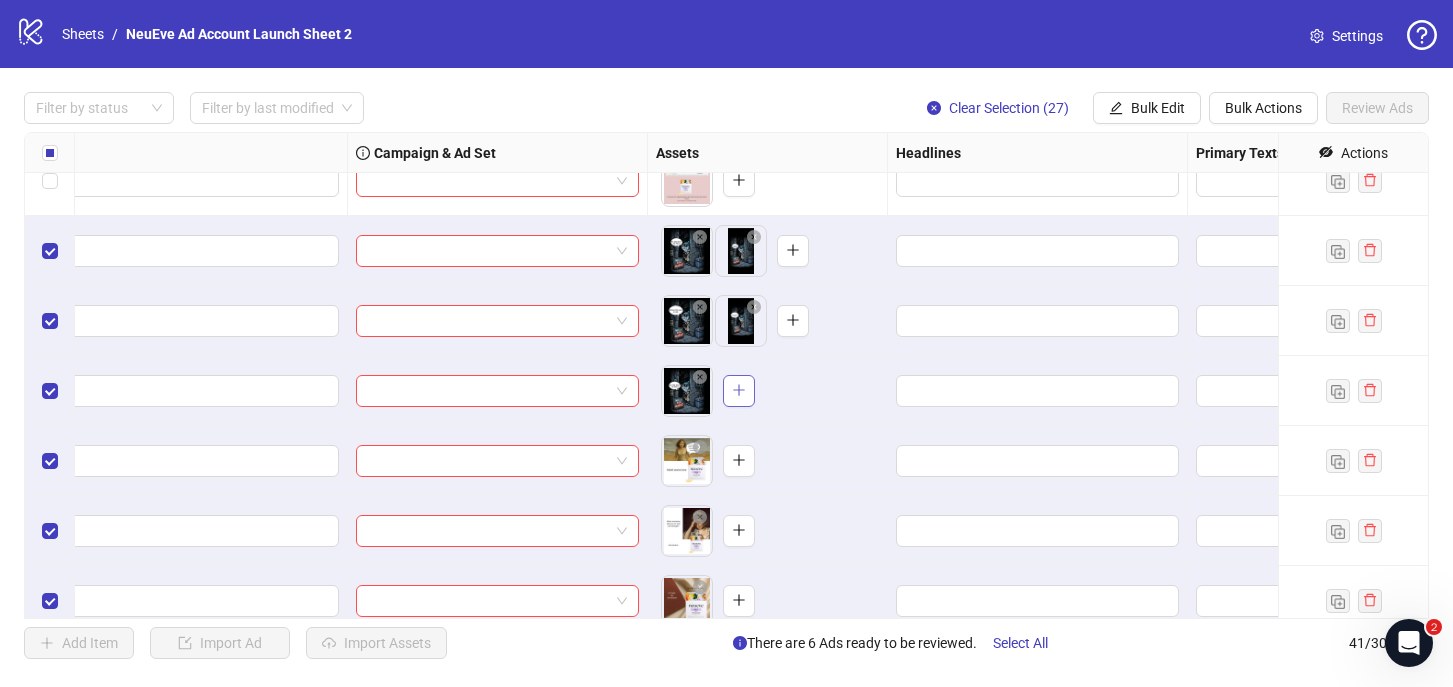 click at bounding box center (739, 390) 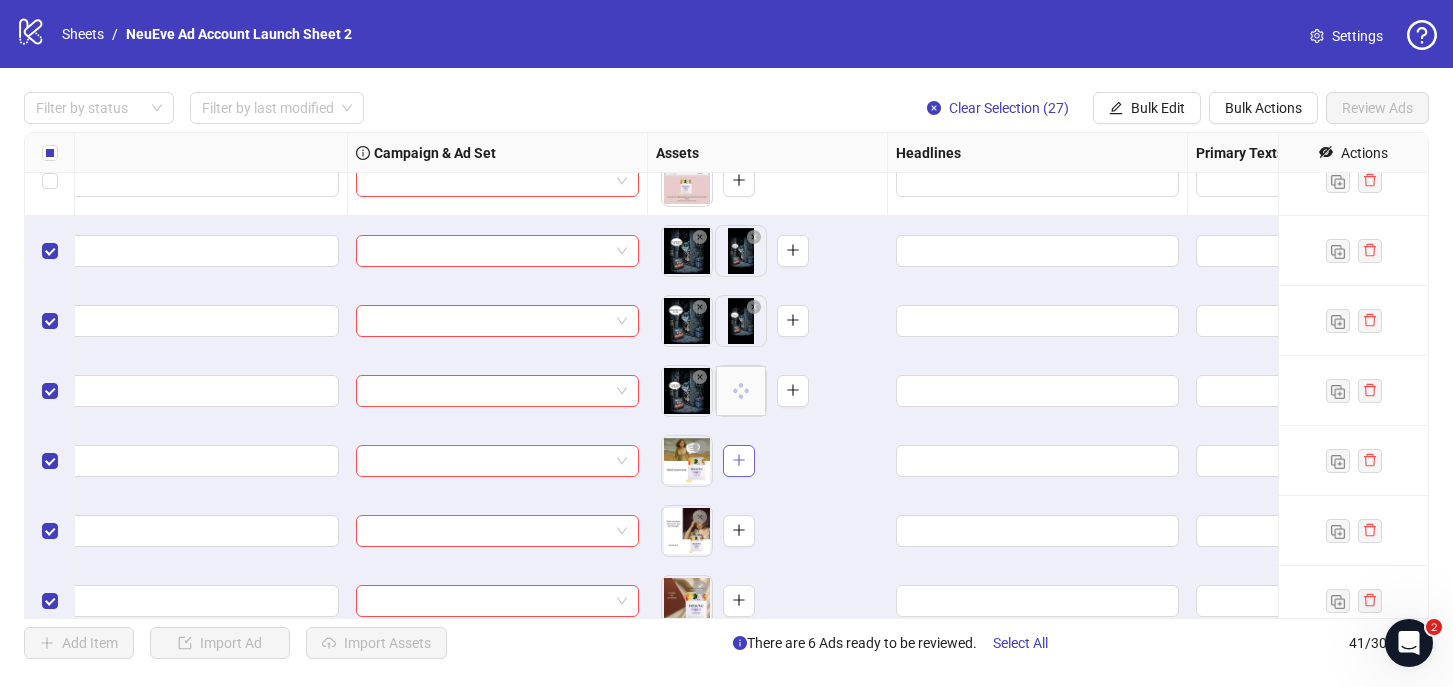 click 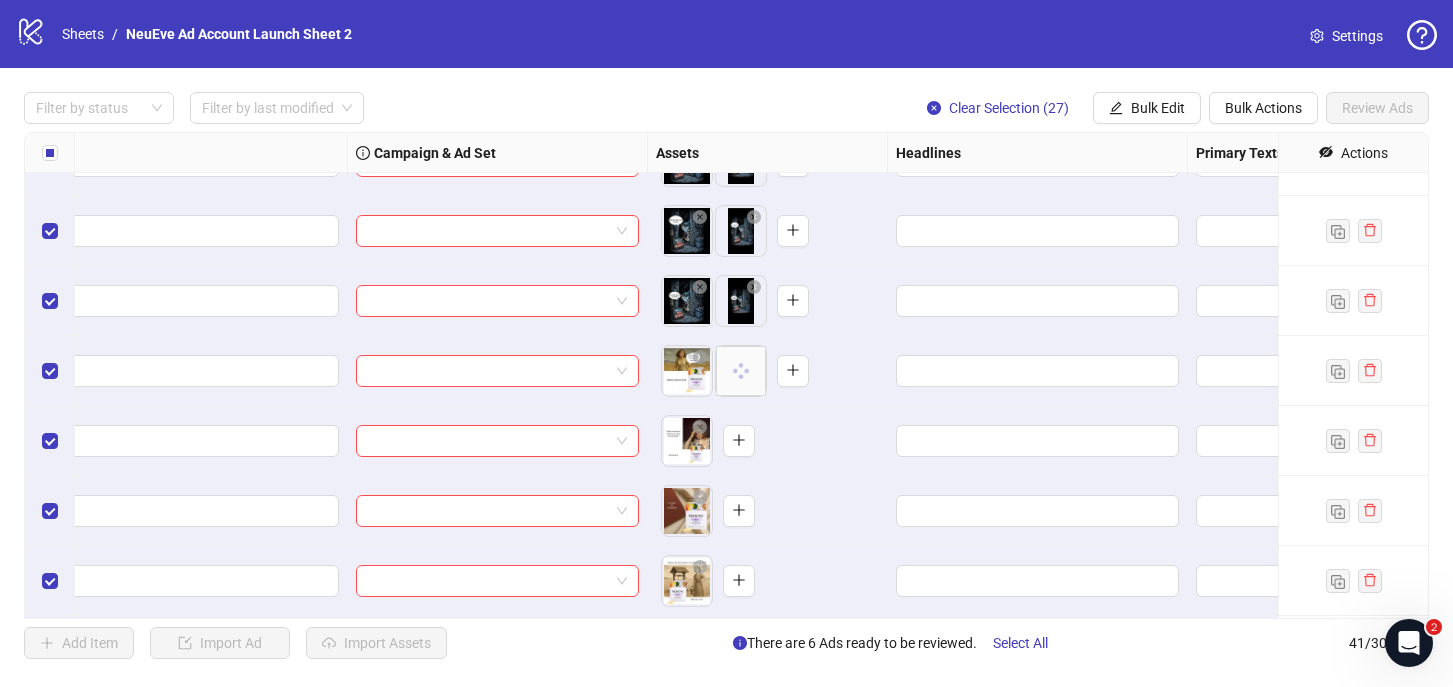 scroll, scrollTop: 1039, scrollLeft: 297, axis: both 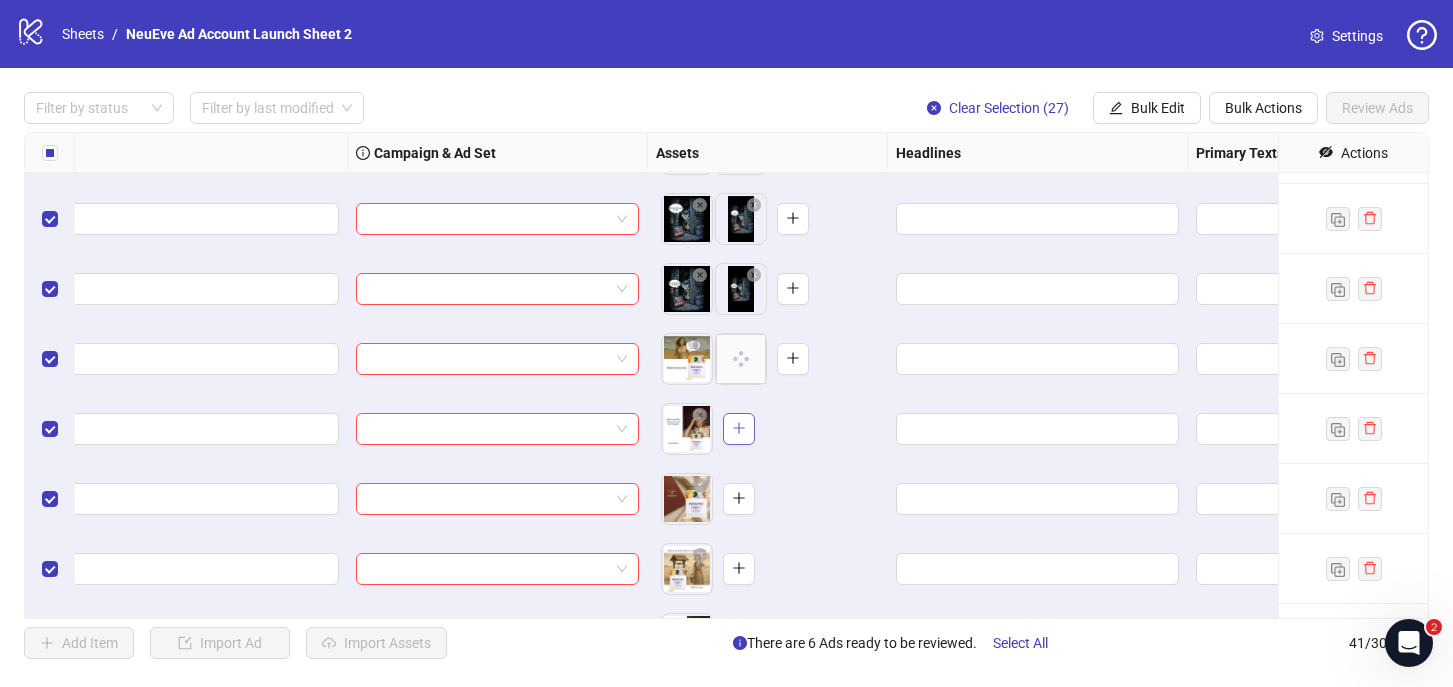 click 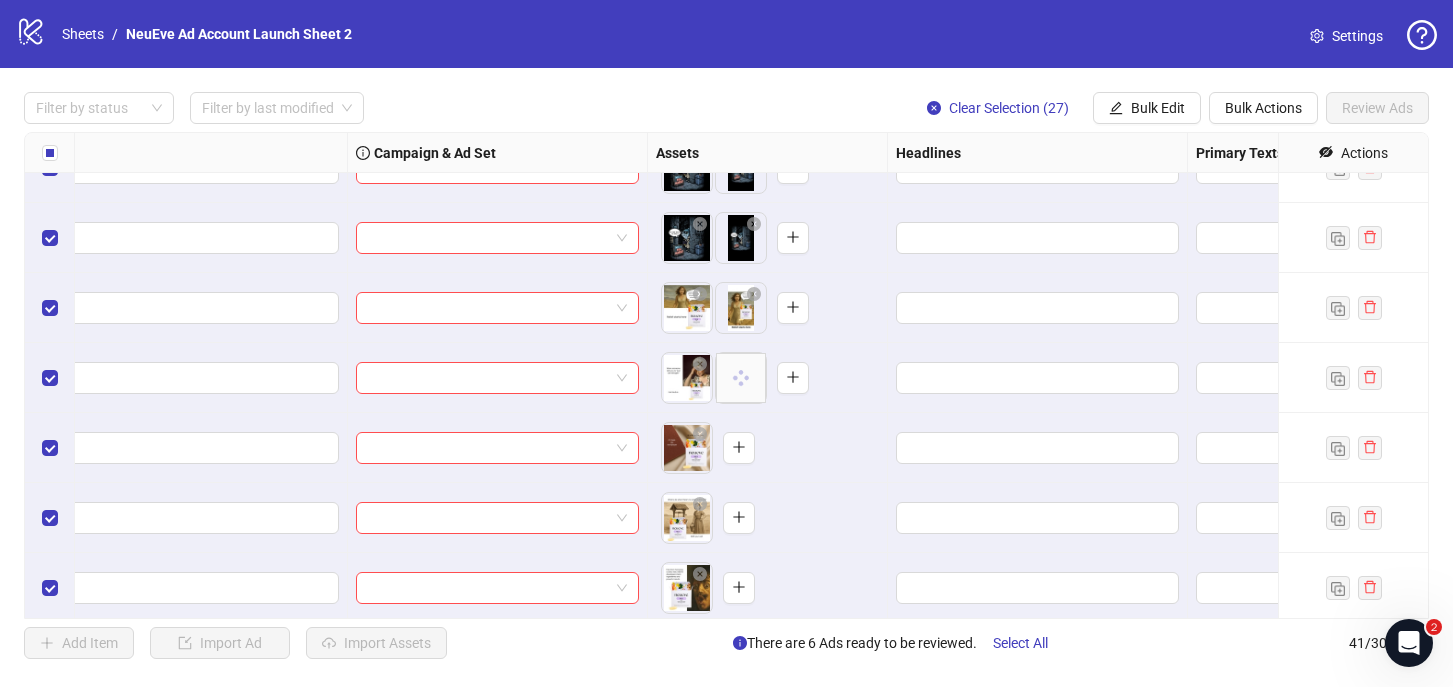 scroll, scrollTop: 1140, scrollLeft: 297, axis: both 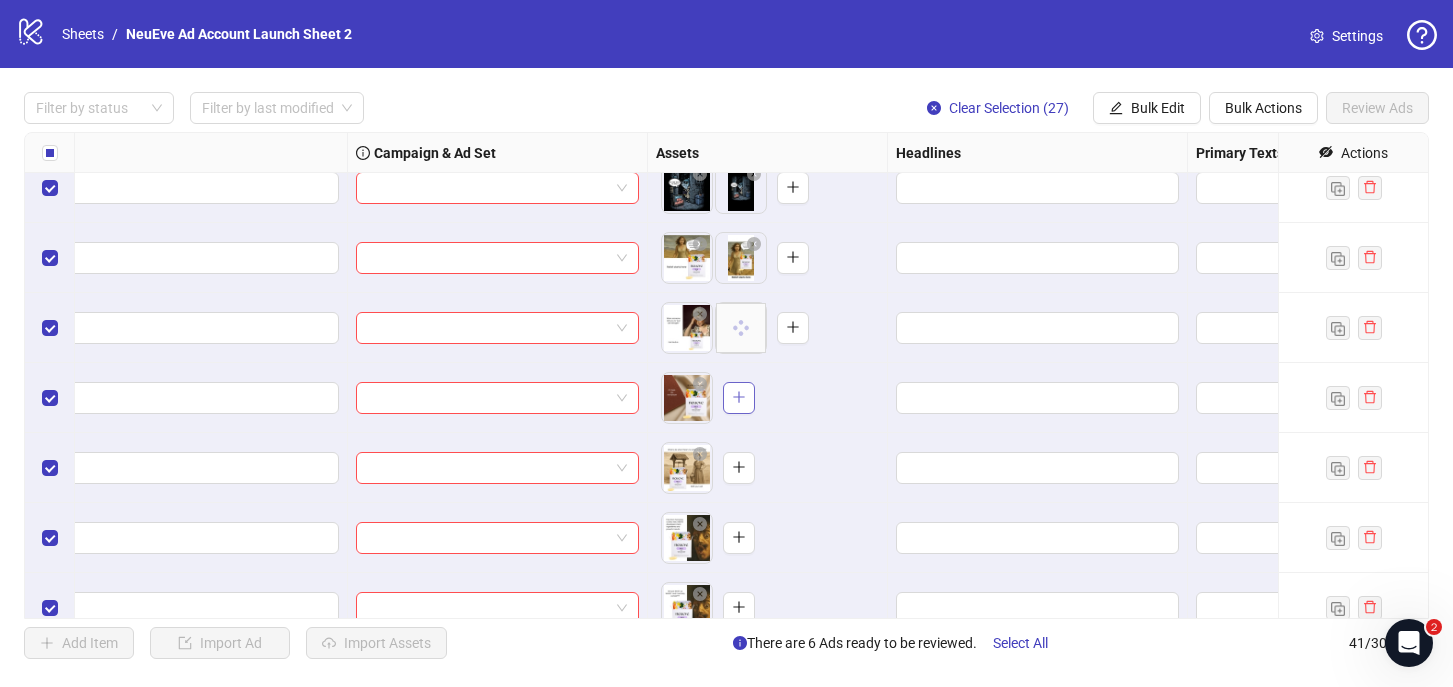 click 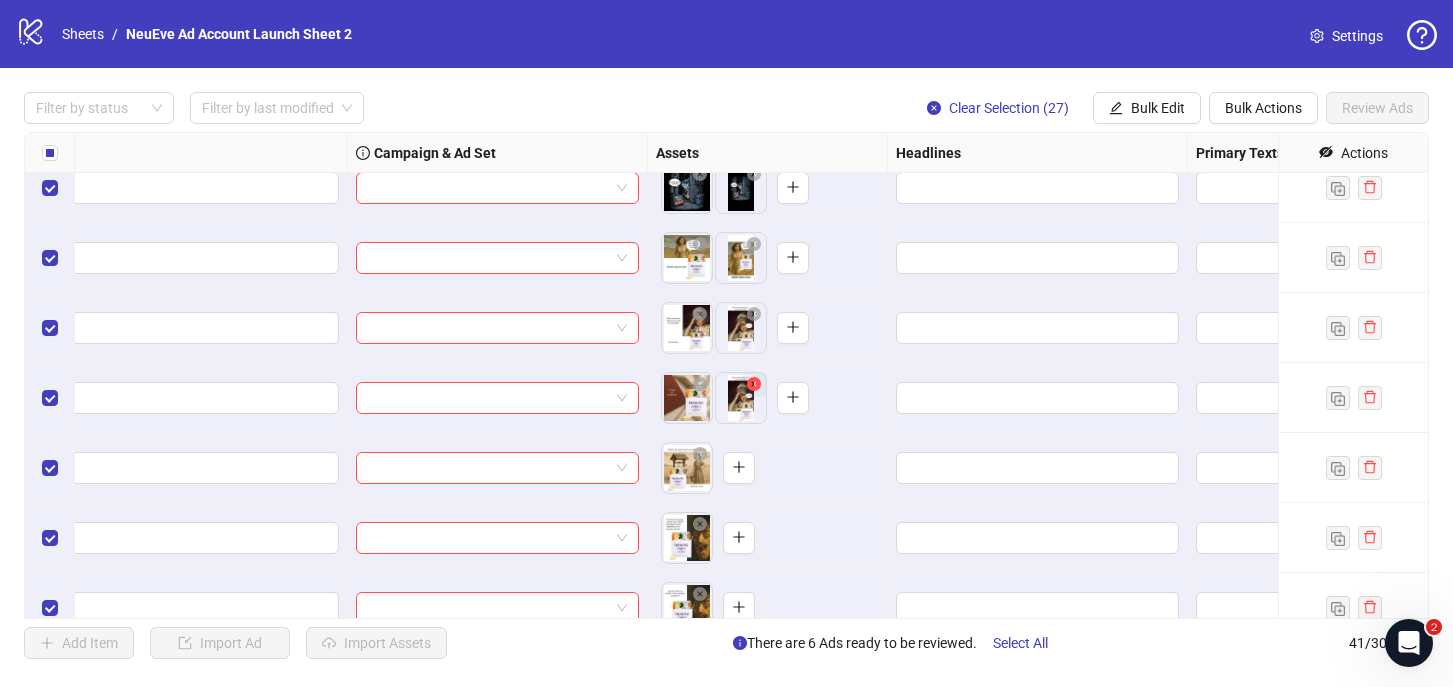 click 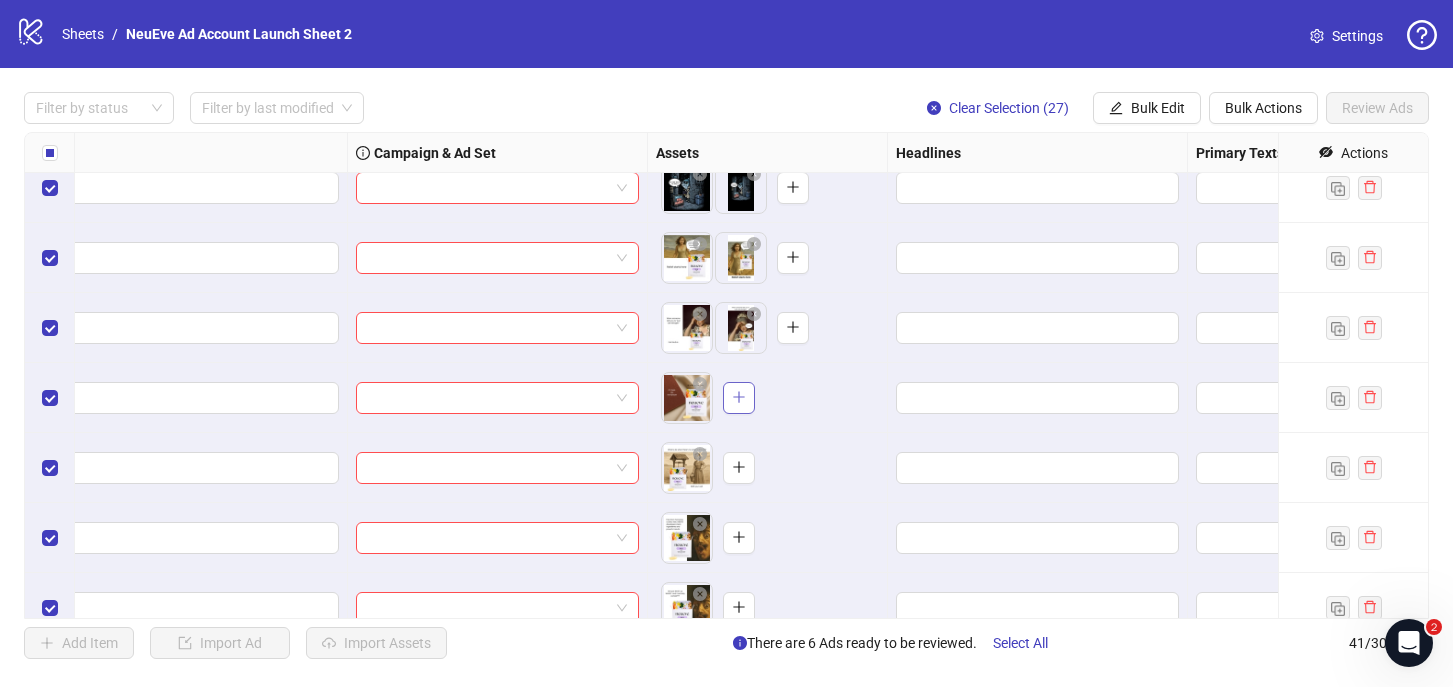 click at bounding box center [739, 397] 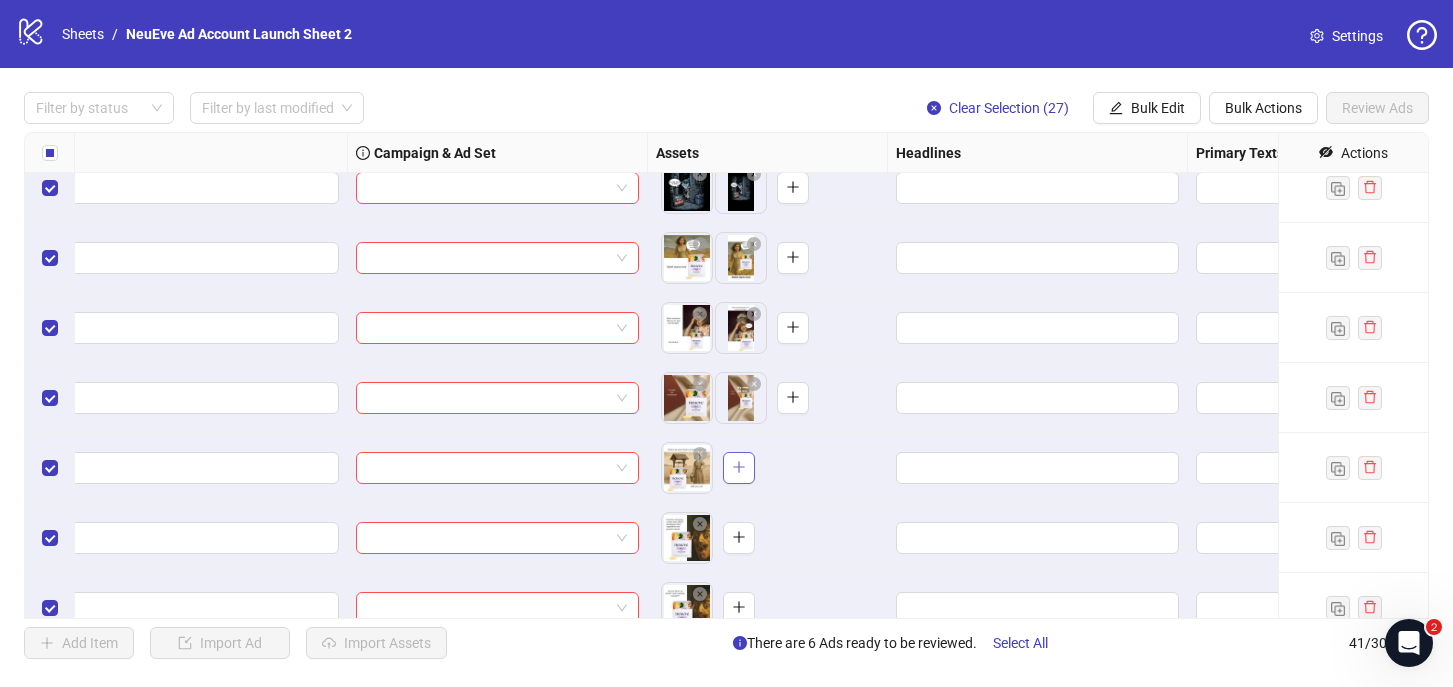 click 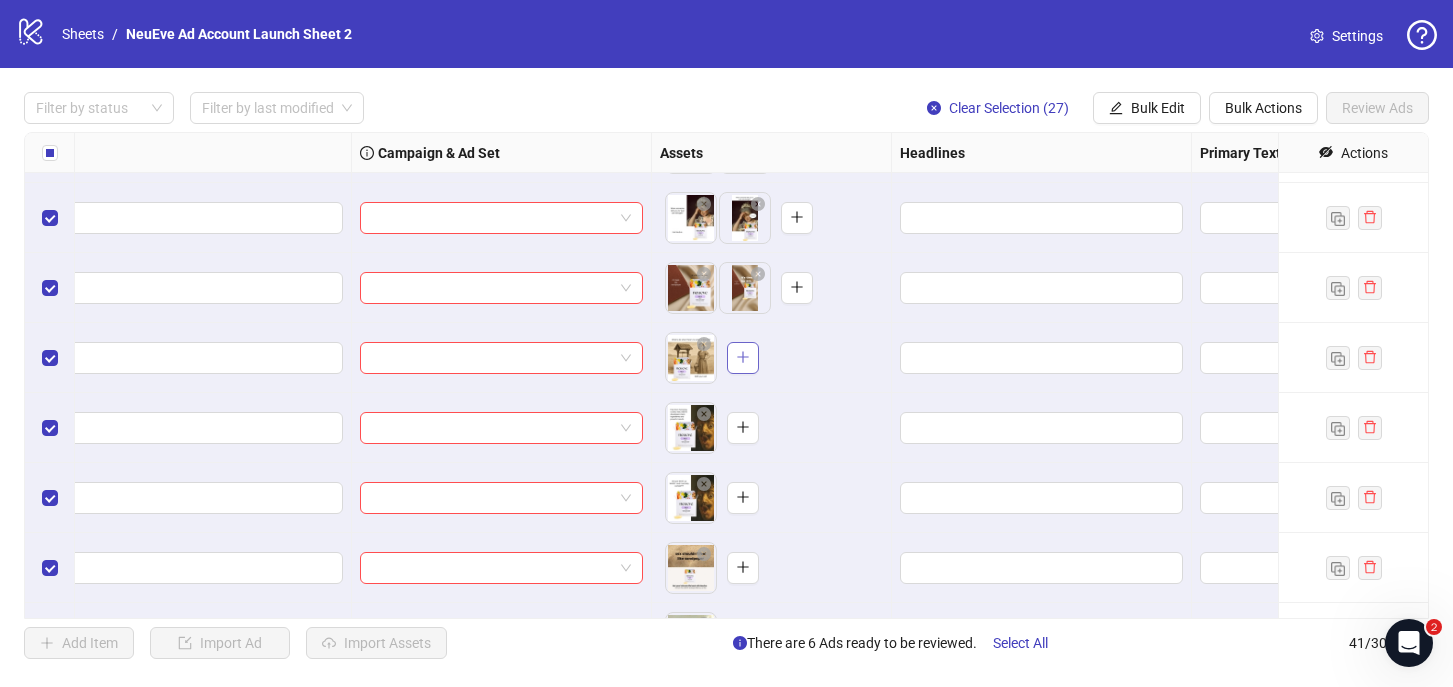 scroll, scrollTop: 1246, scrollLeft: 293, axis: both 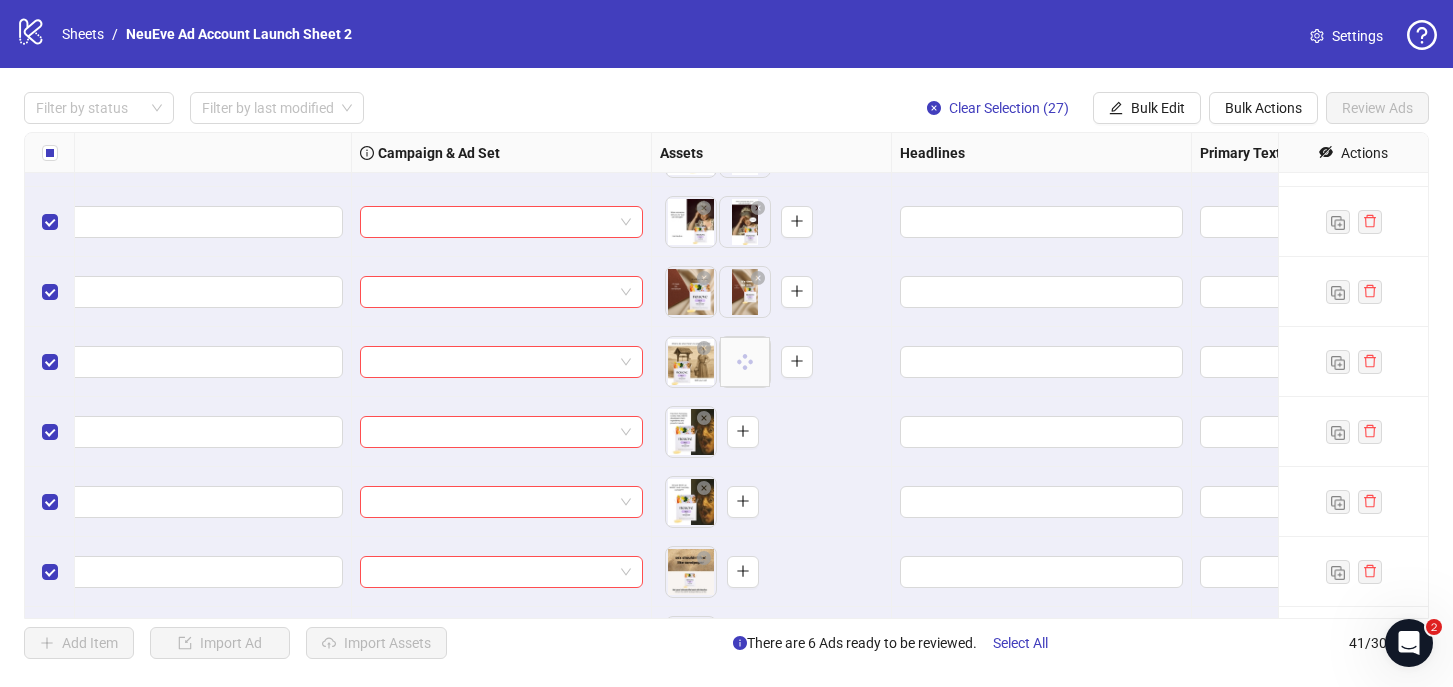 click on "To pick up a draggable item, press the space bar.
While dragging, use the arrow keys to move the item.
Press space again to drop the item in its new position, or press escape to cancel." at bounding box center [712, 432] 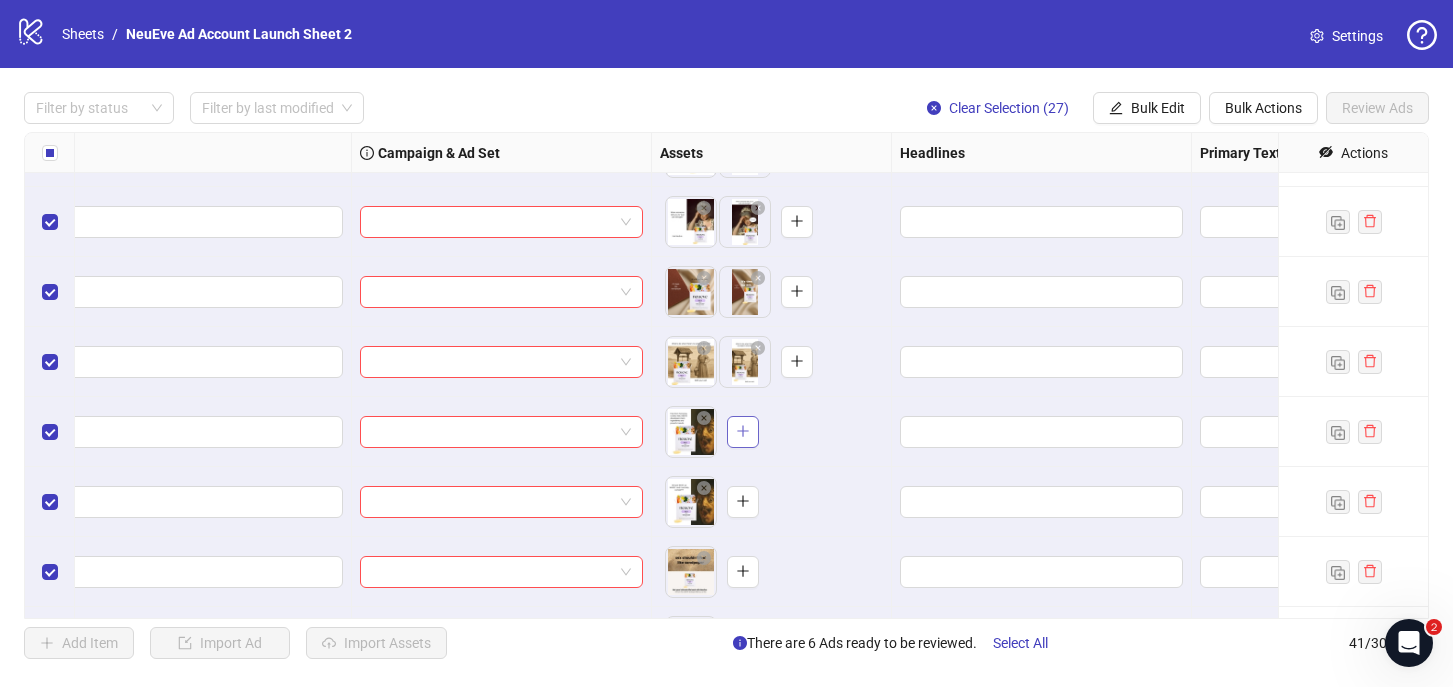 click 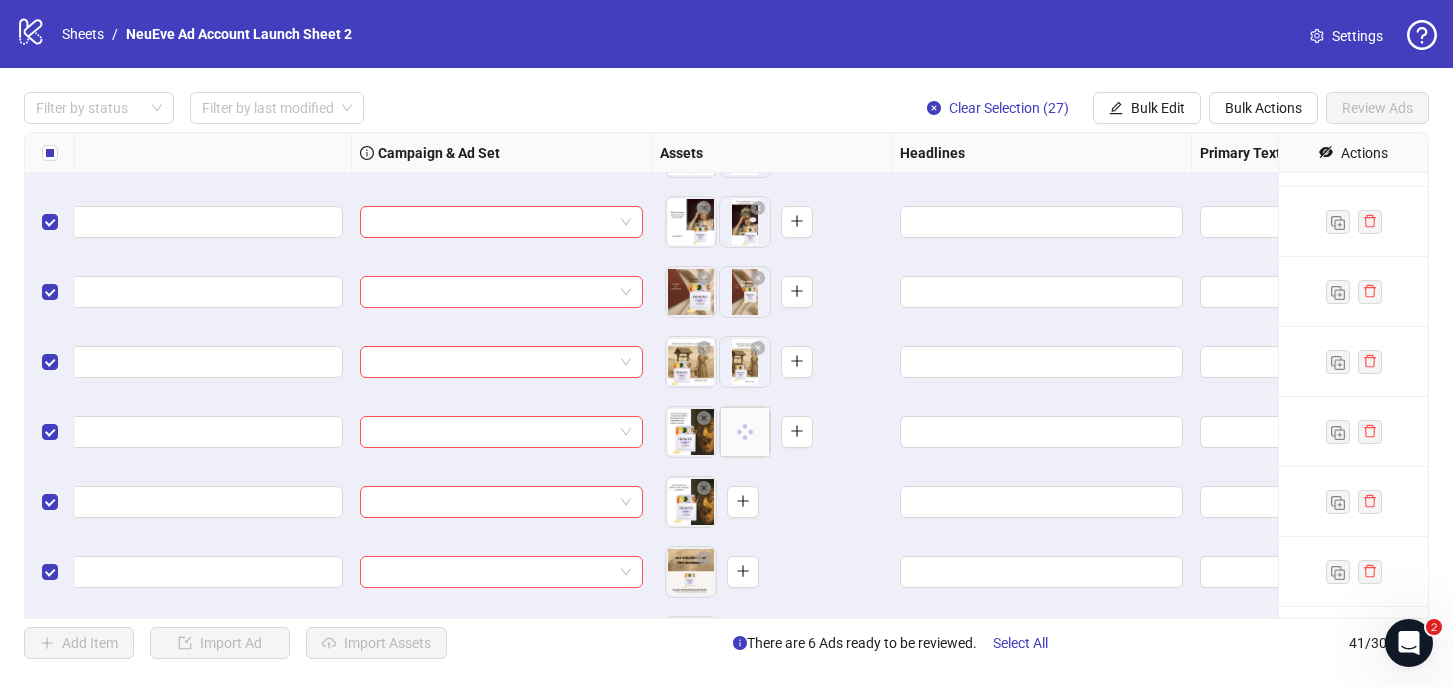 scroll, scrollTop: 1353, scrollLeft: 293, axis: both 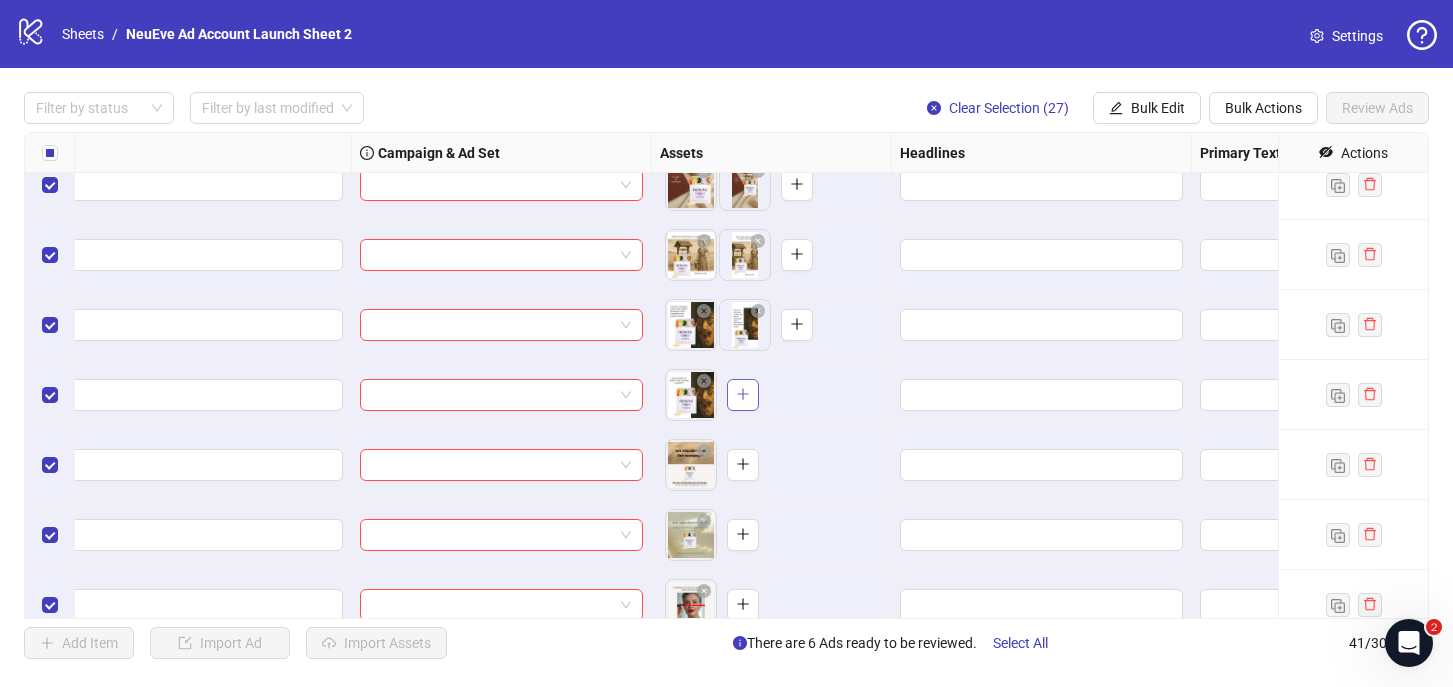 click 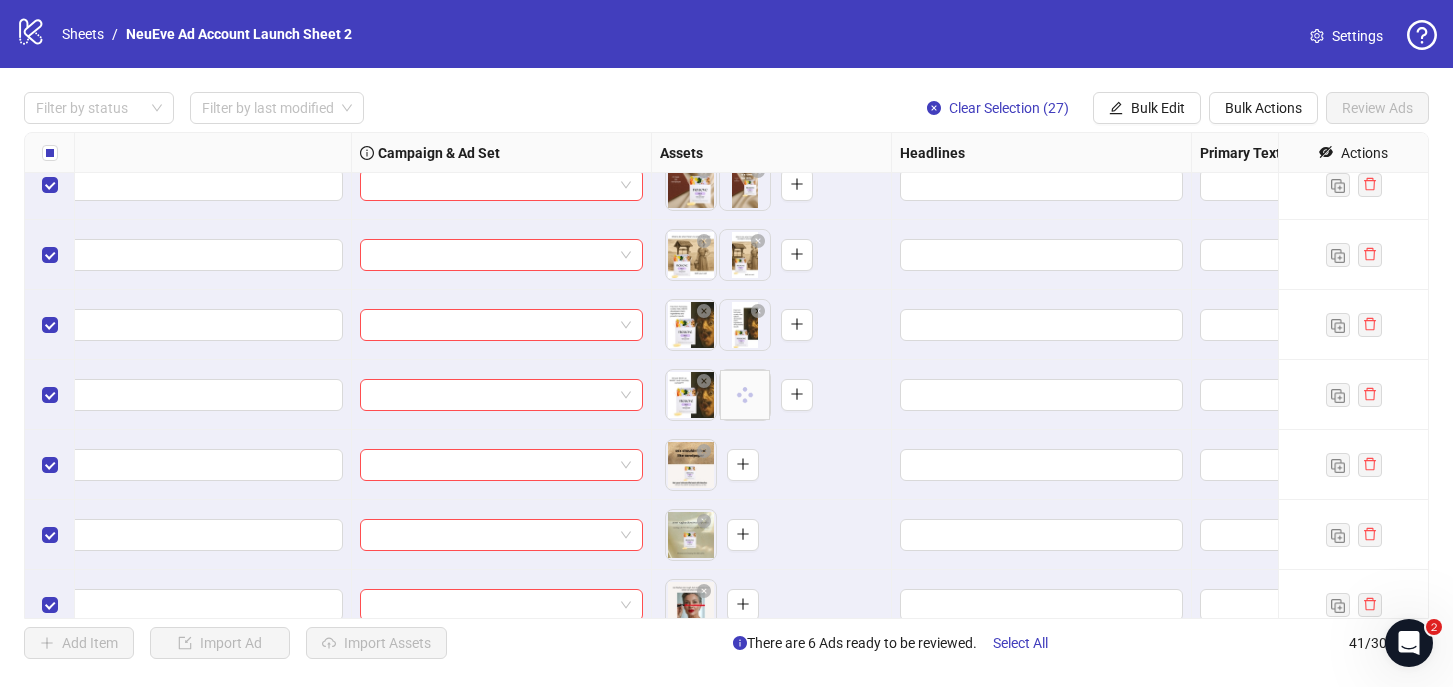scroll, scrollTop: 1433, scrollLeft: 292, axis: both 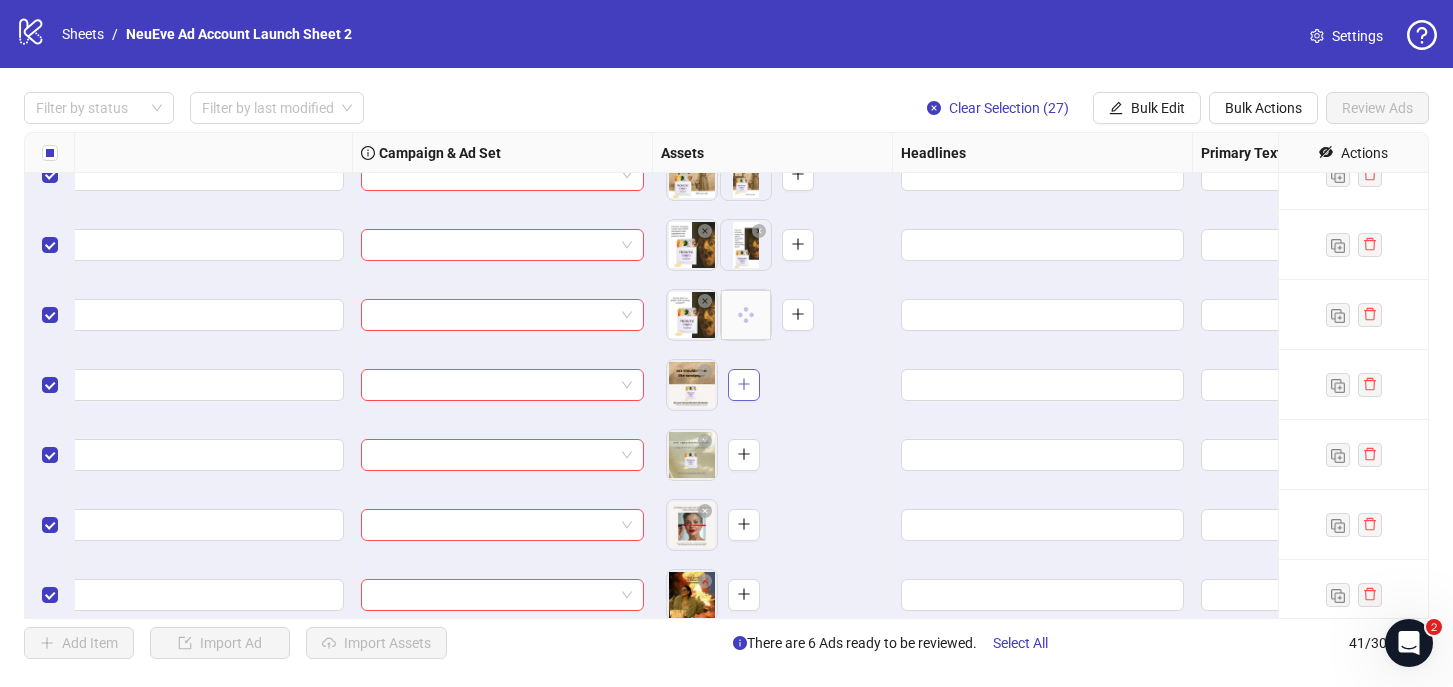 click at bounding box center (744, 385) 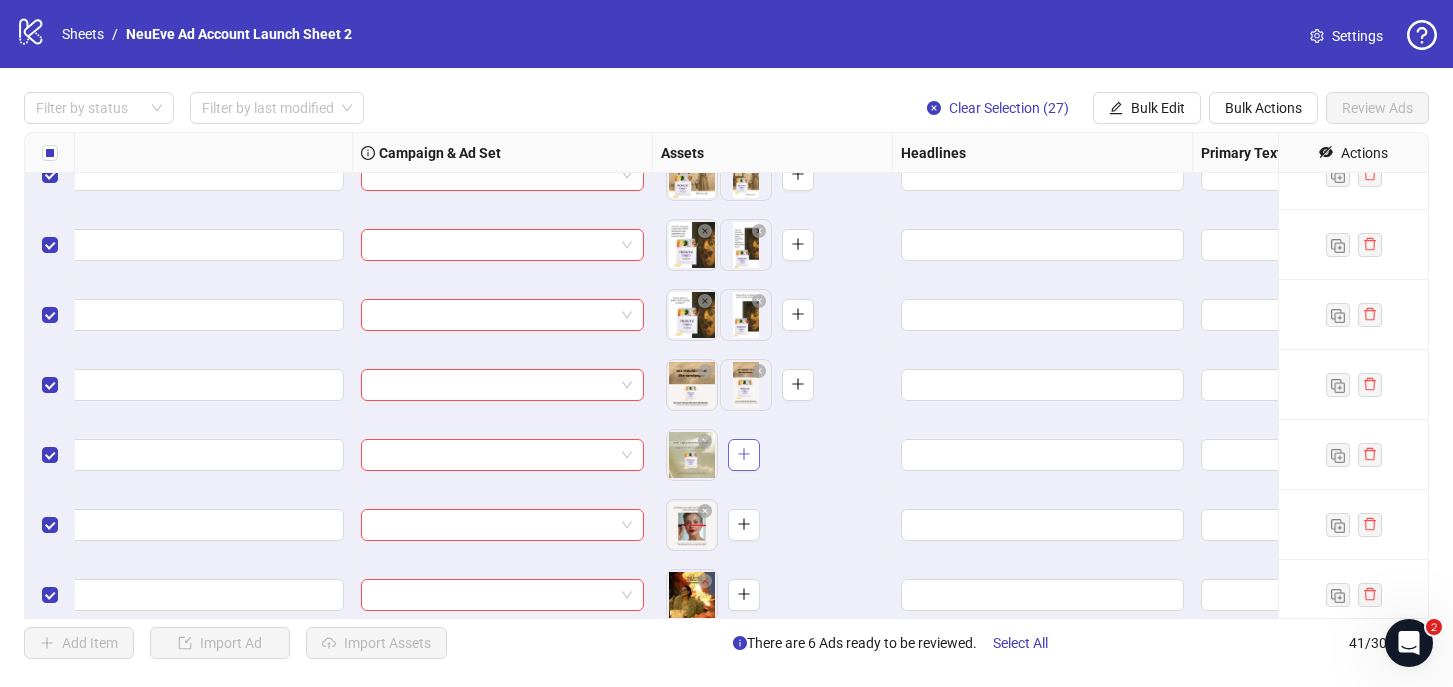 click 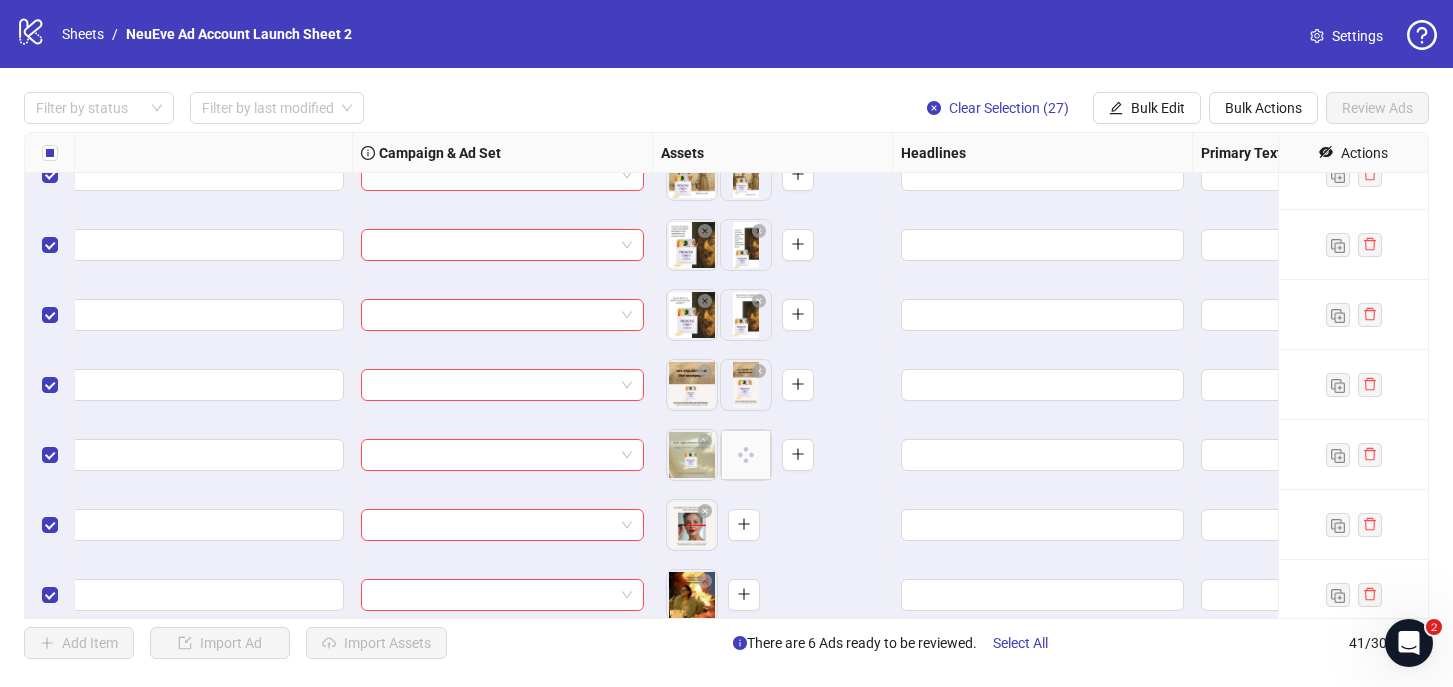 click on "To pick up a draggable item, press the space bar.
While dragging, use the arrow keys to move the item.
Press space again to drop the item in its new position, or press escape to cancel." at bounding box center [713, 525] 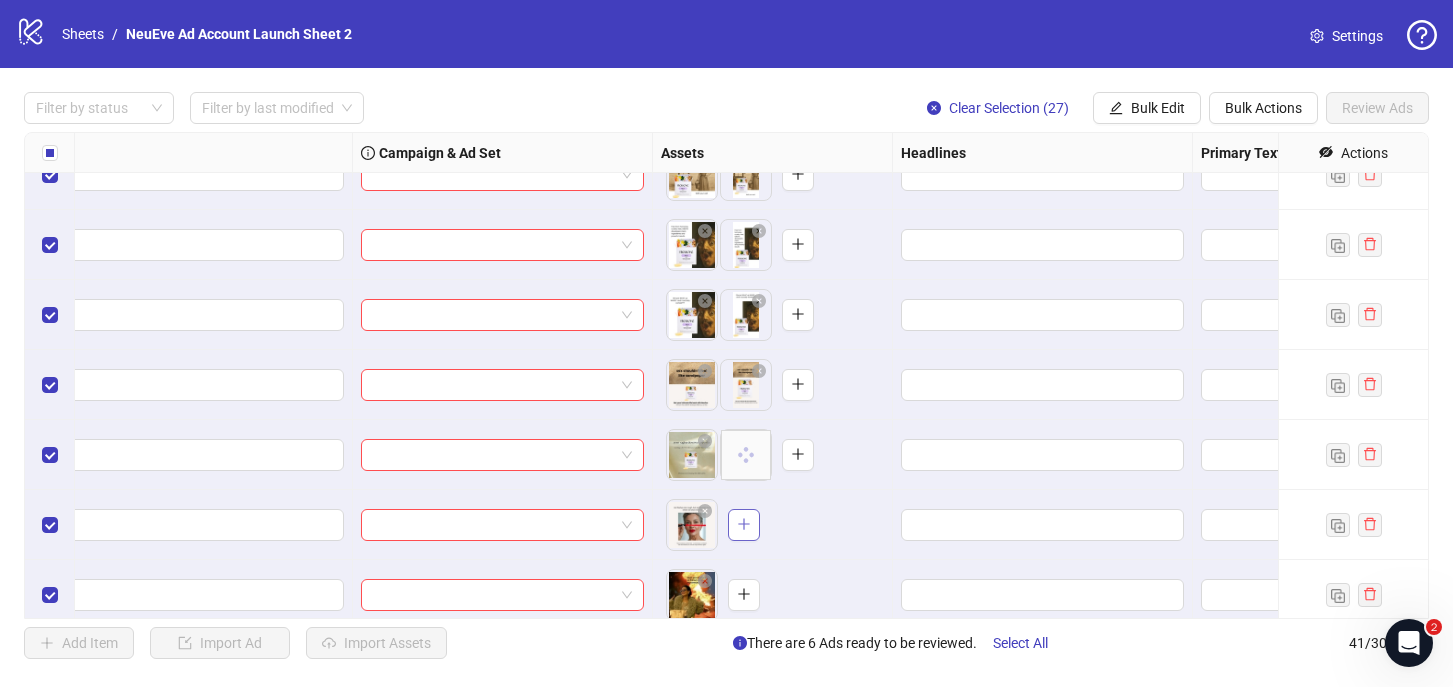 click 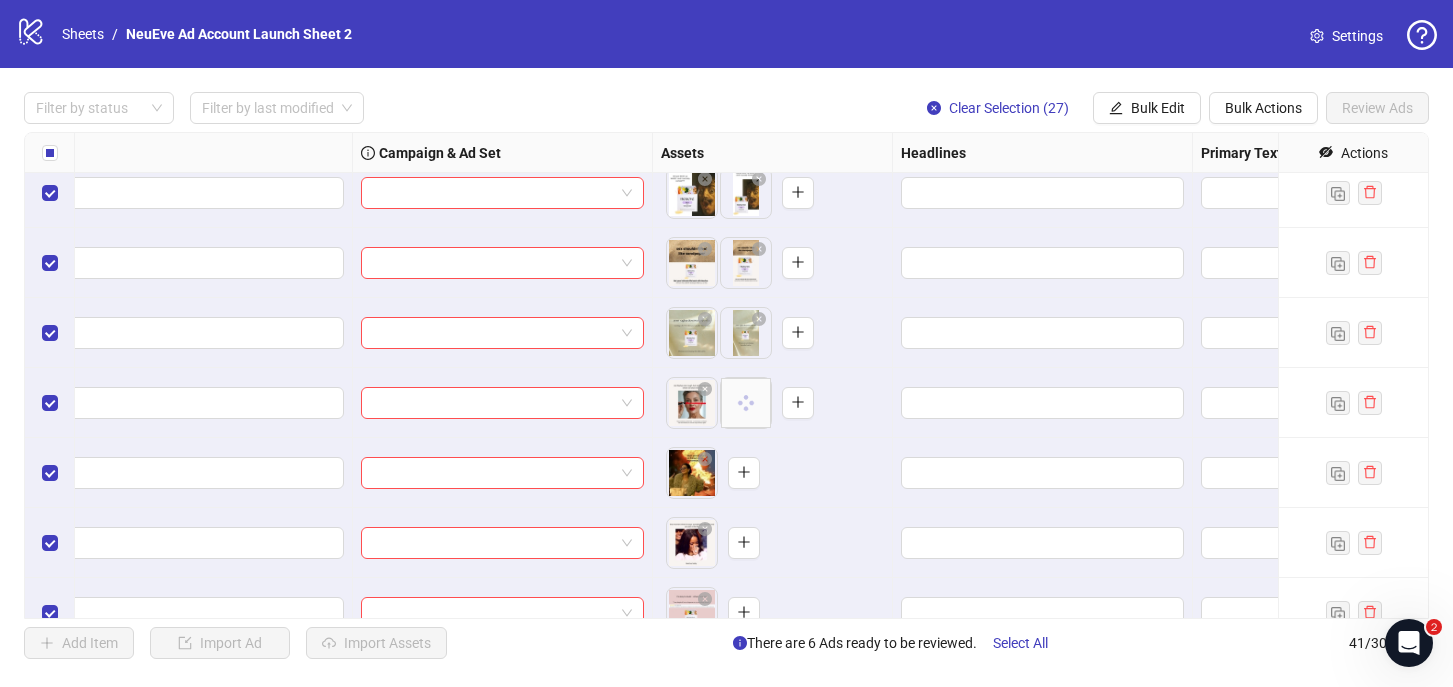 scroll, scrollTop: 1600, scrollLeft: 291, axis: both 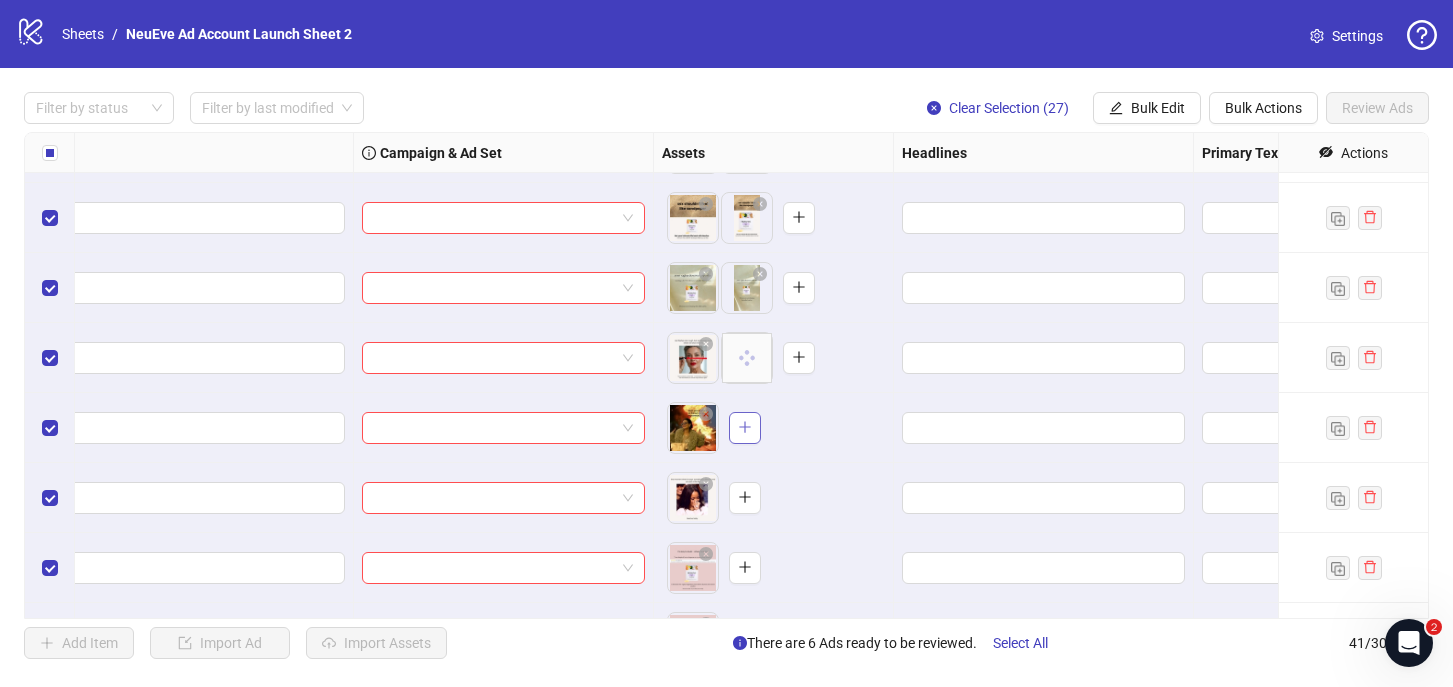 click 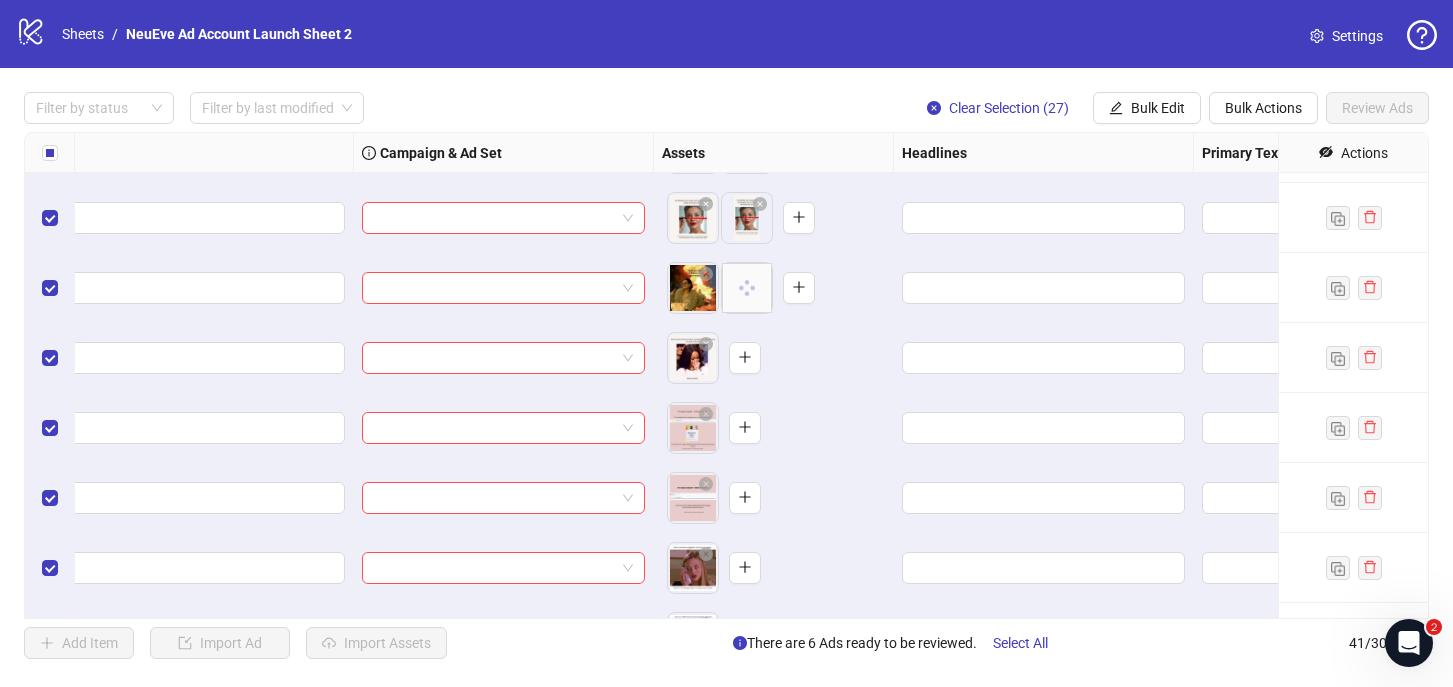 scroll, scrollTop: 1740, scrollLeft: 290, axis: both 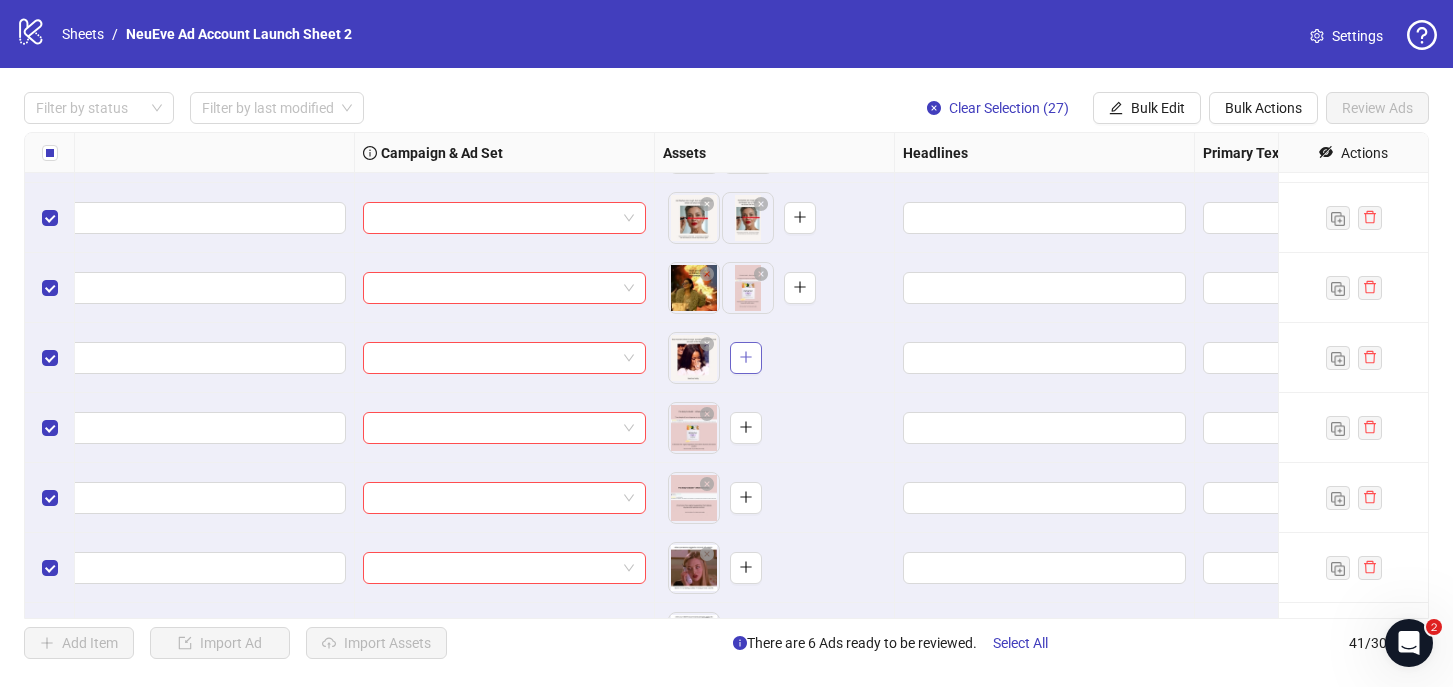 click 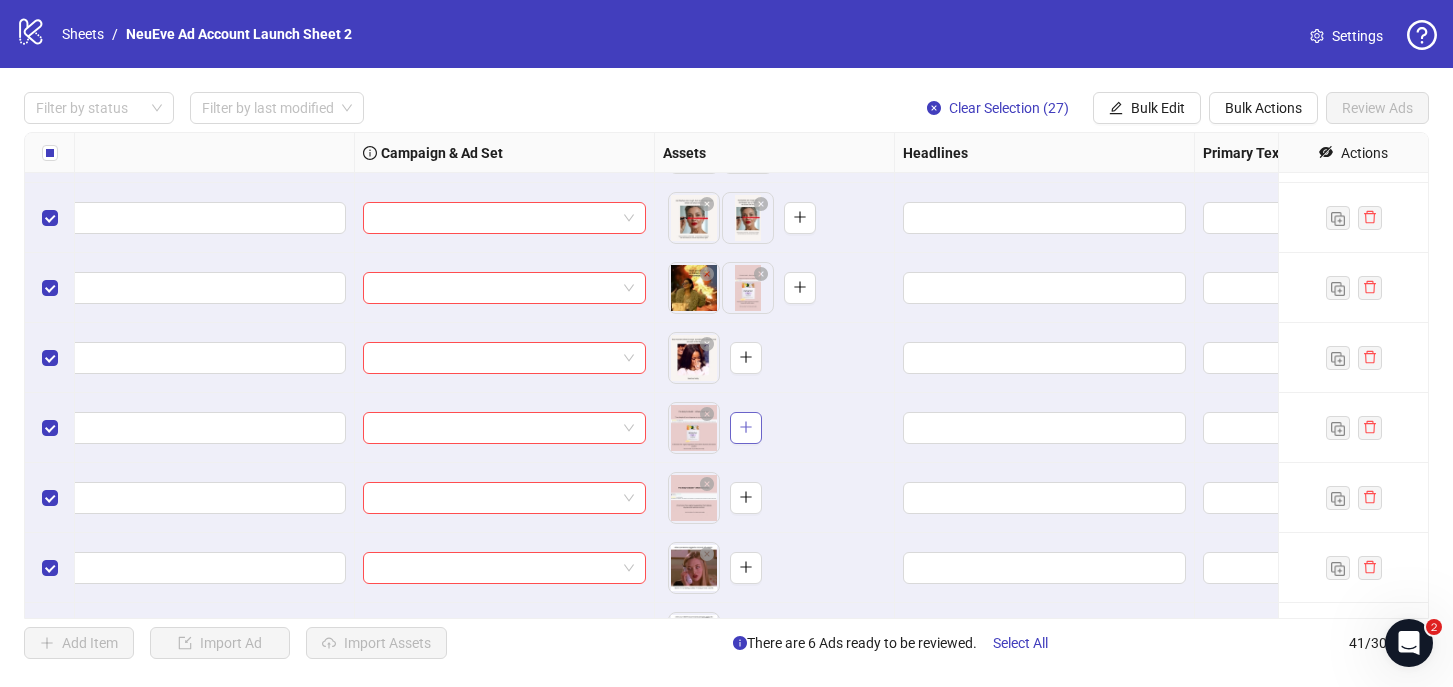 click 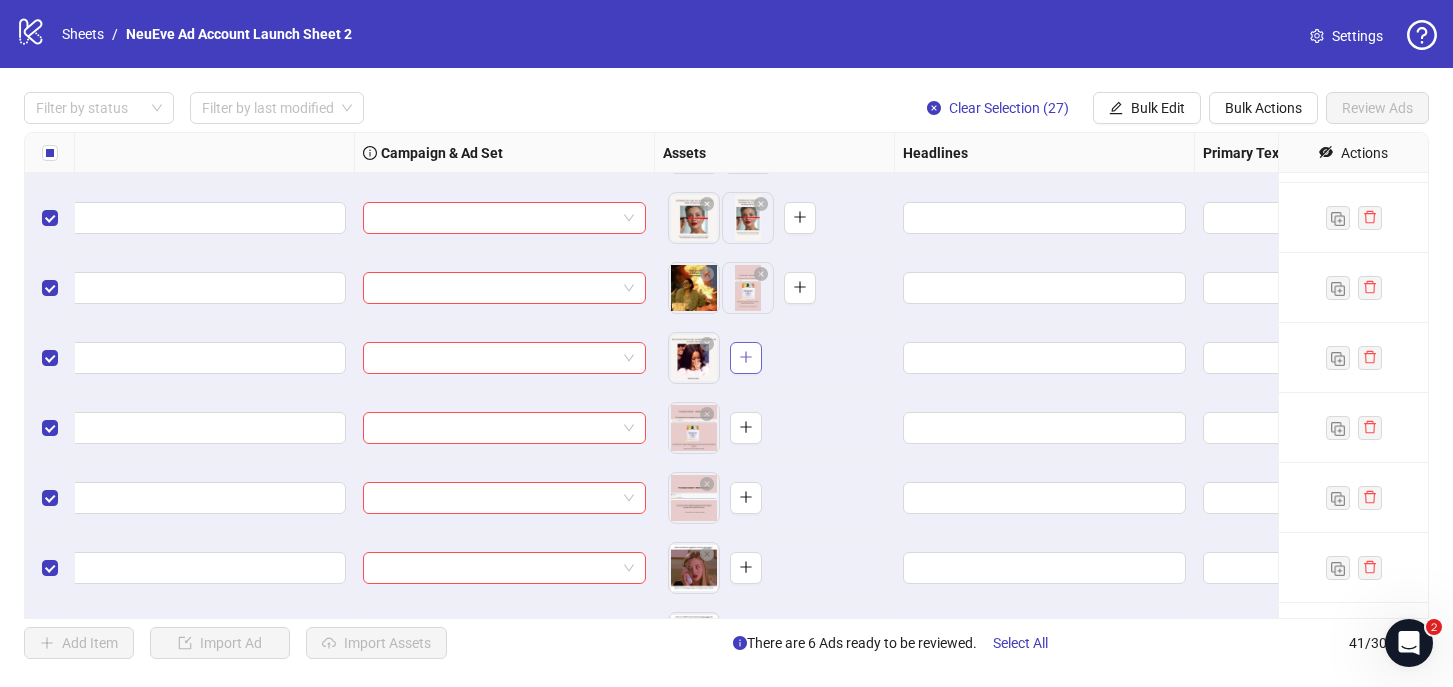 click at bounding box center (746, 358) 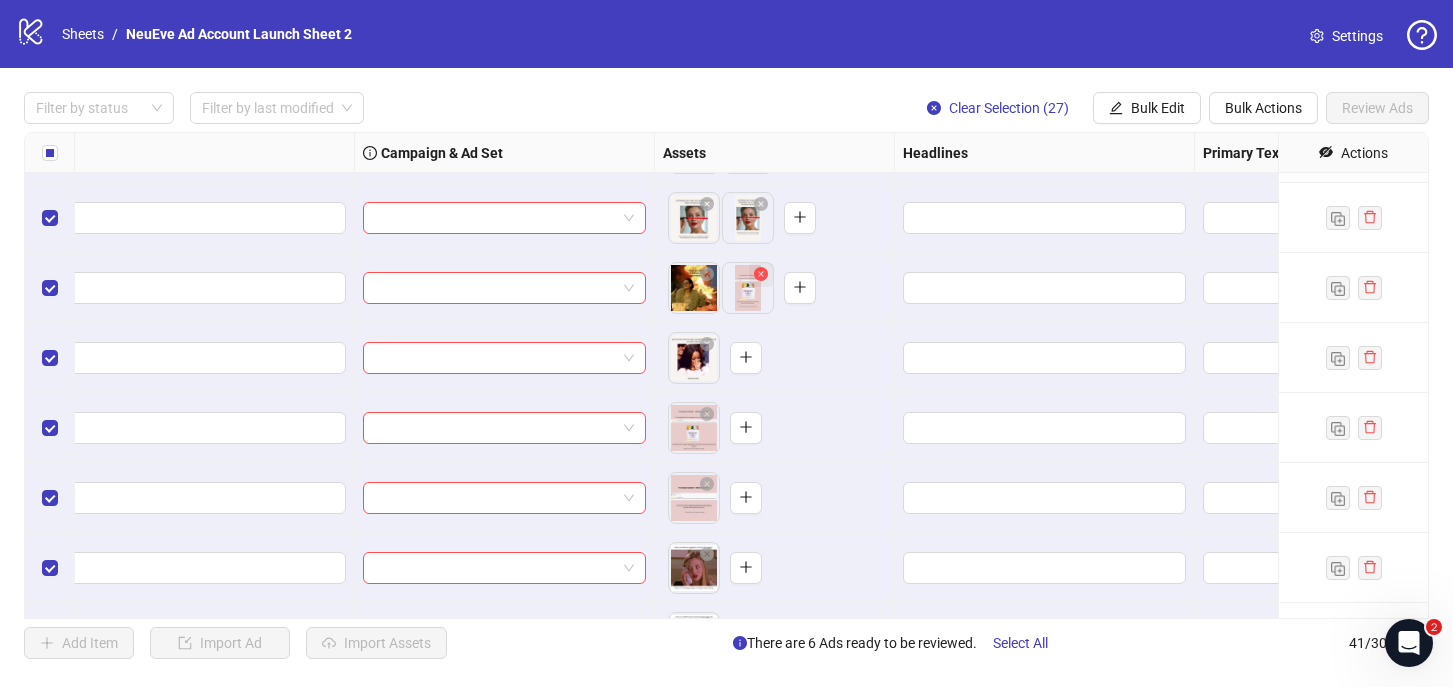 click 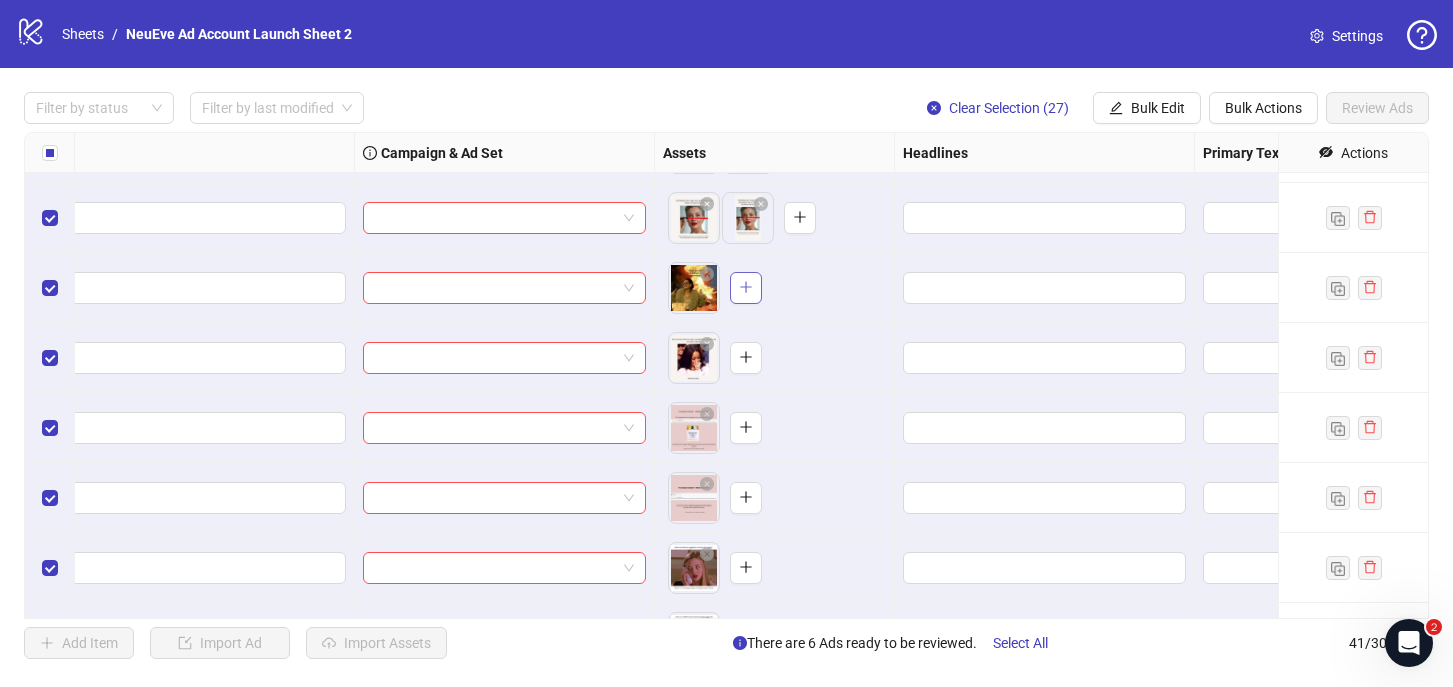 click 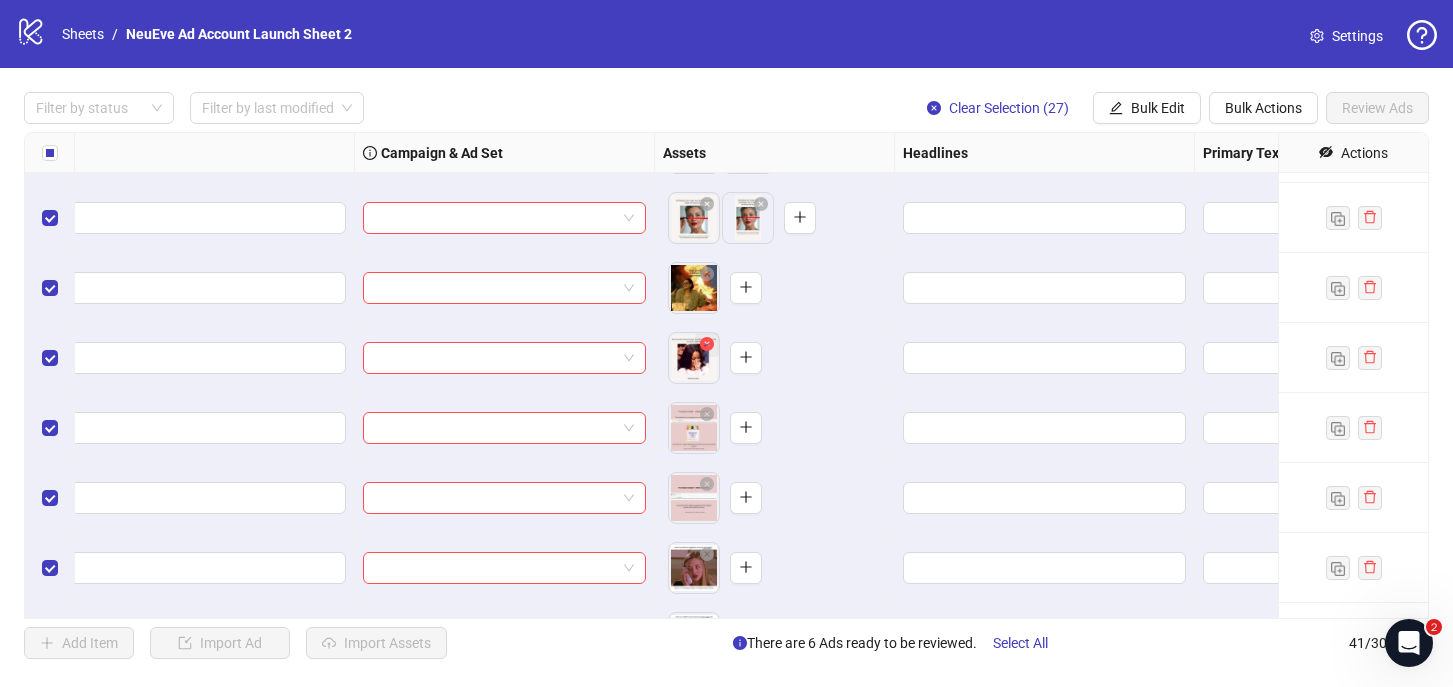 click 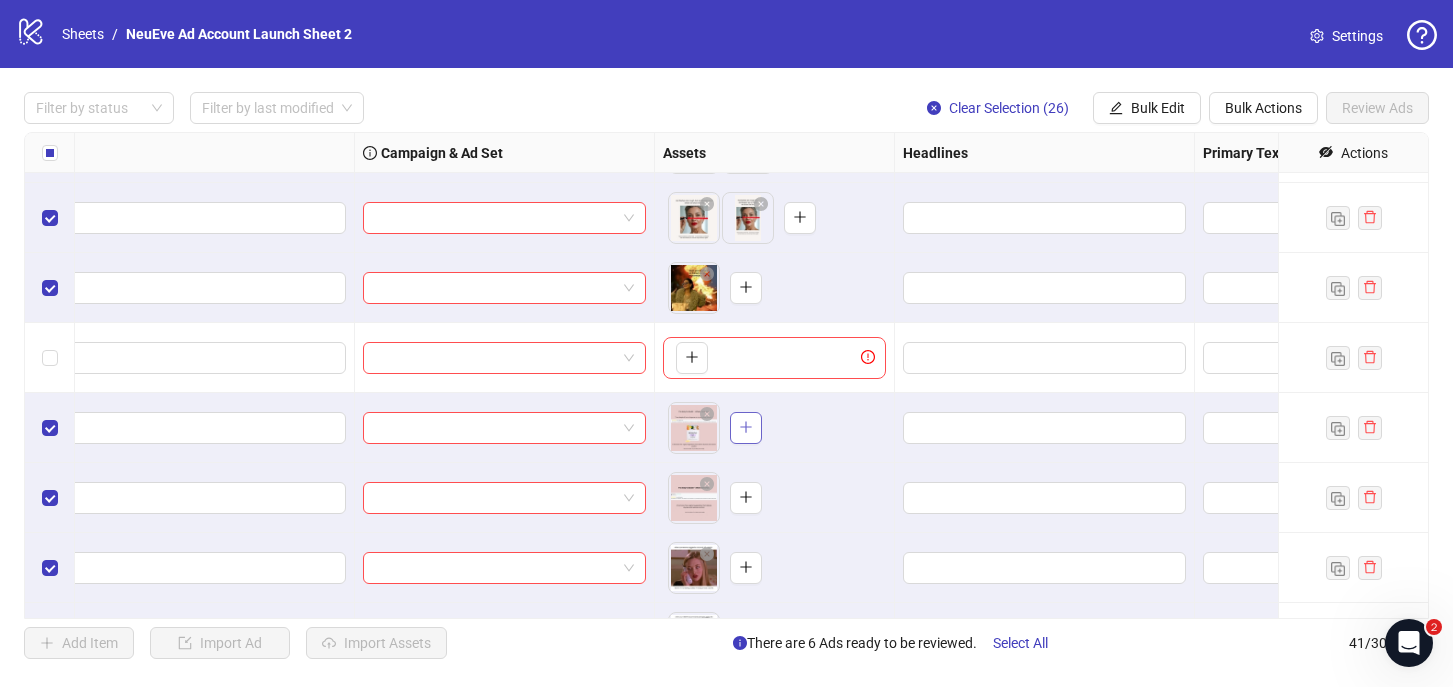 click at bounding box center (746, 428) 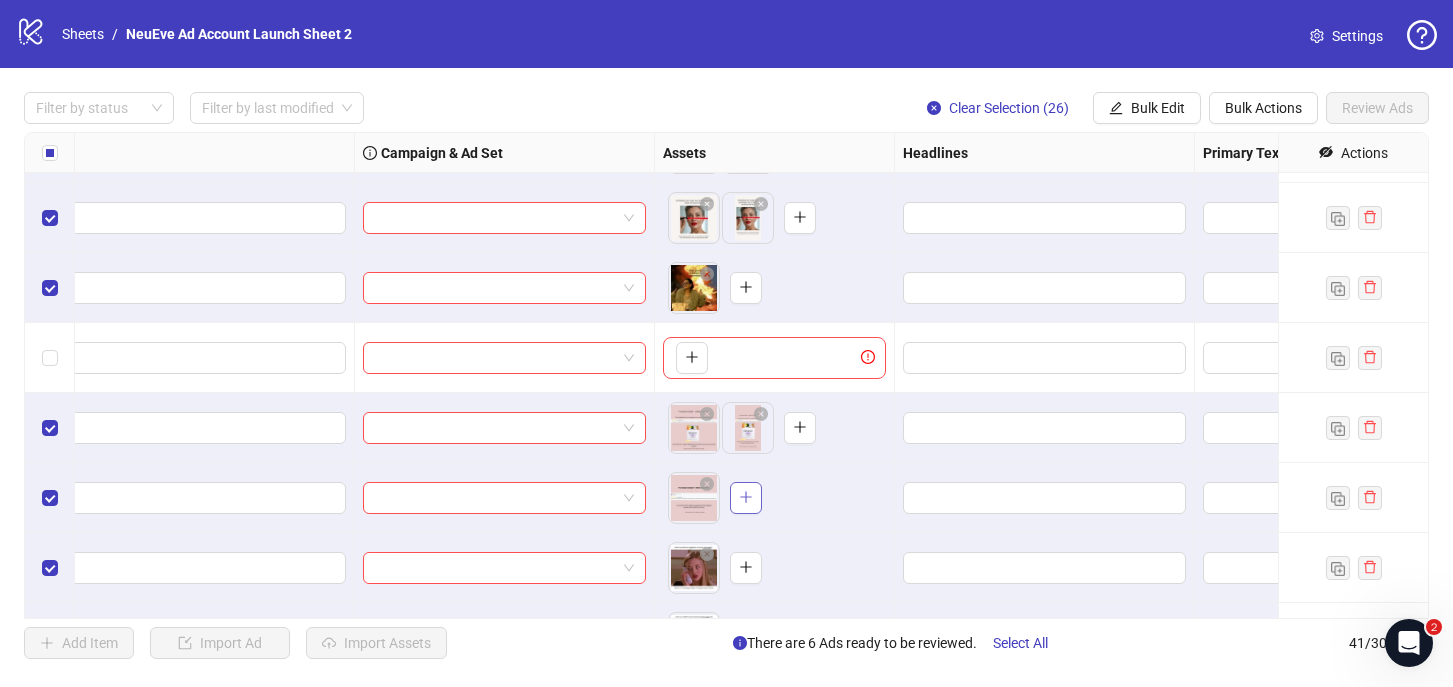 click 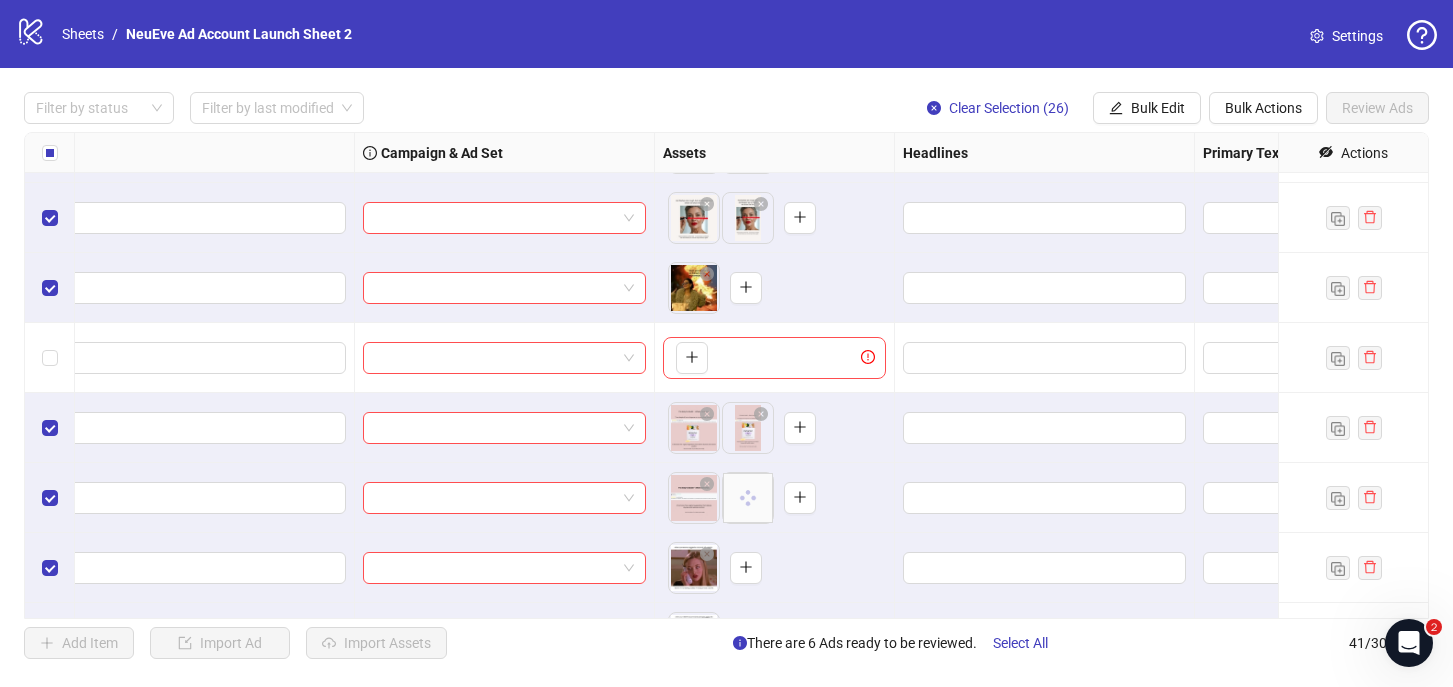 scroll, scrollTop: 1894, scrollLeft: 289, axis: both 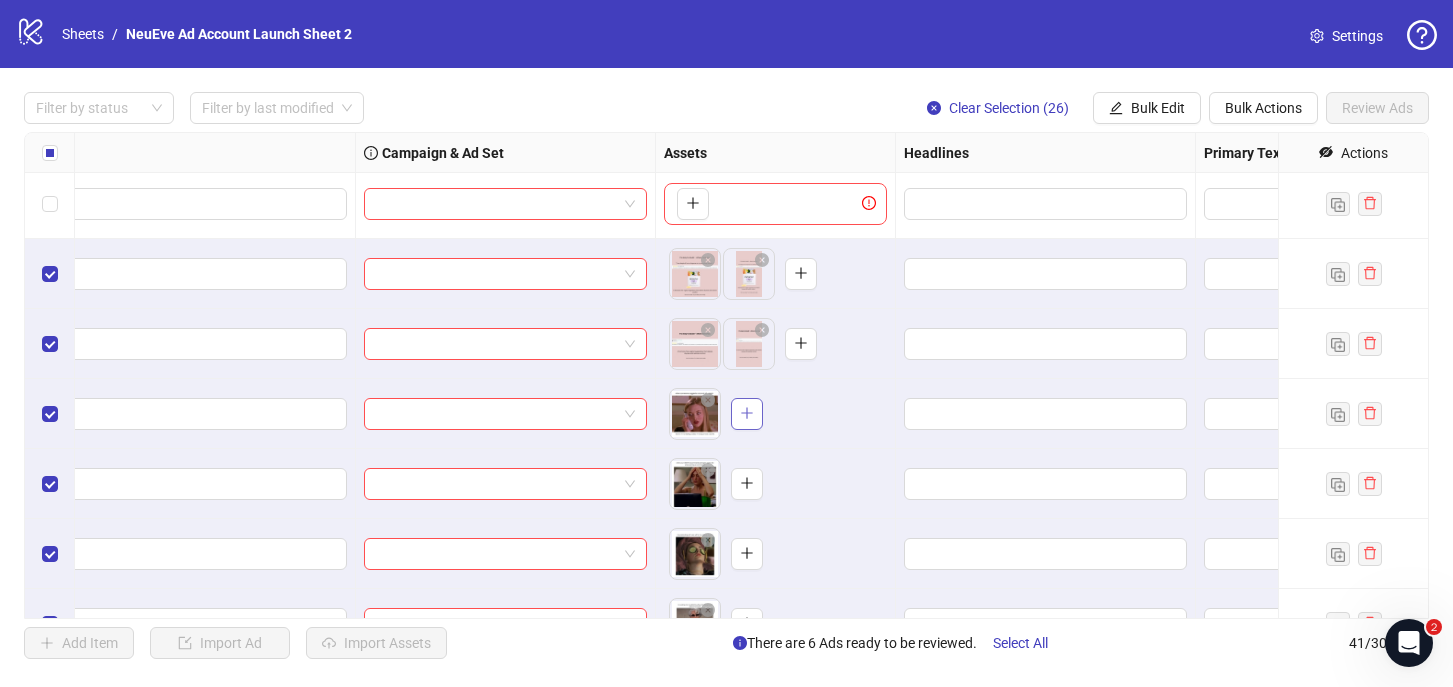 click at bounding box center [747, 413] 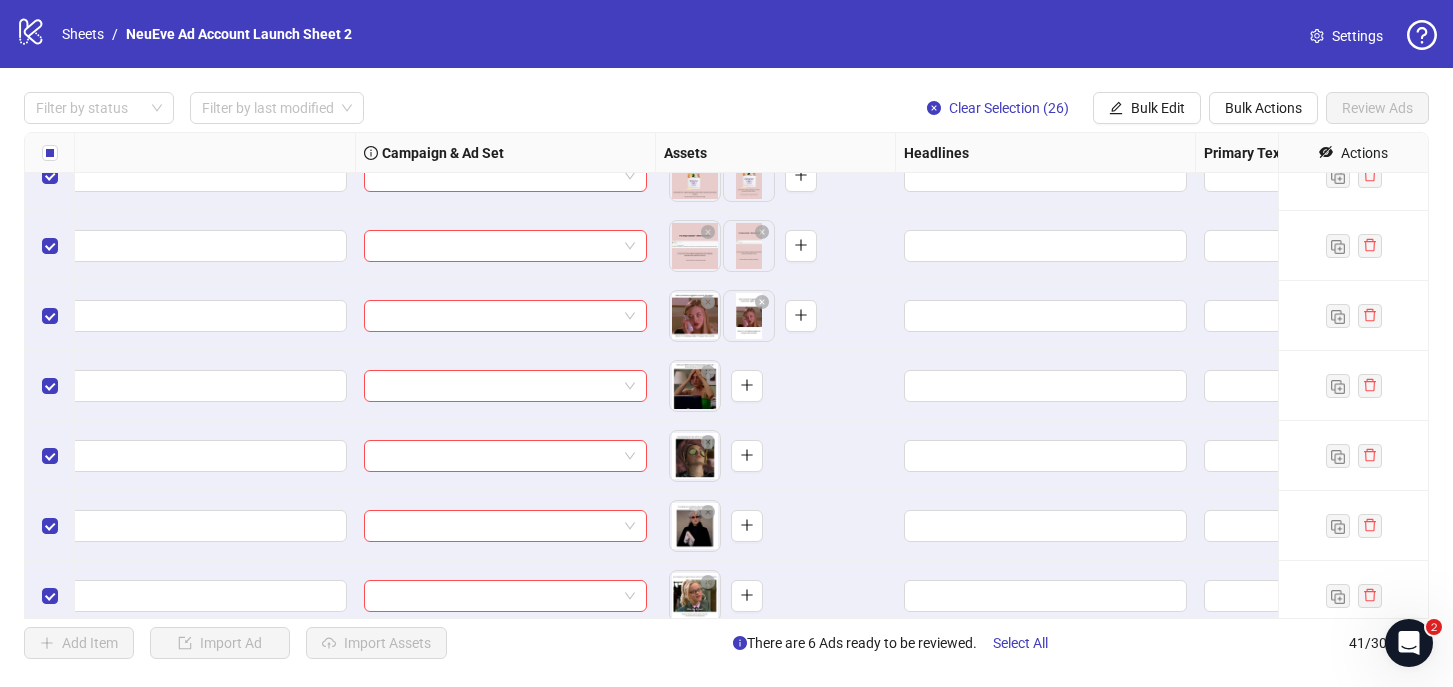scroll, scrollTop: 1995, scrollLeft: 287, axis: both 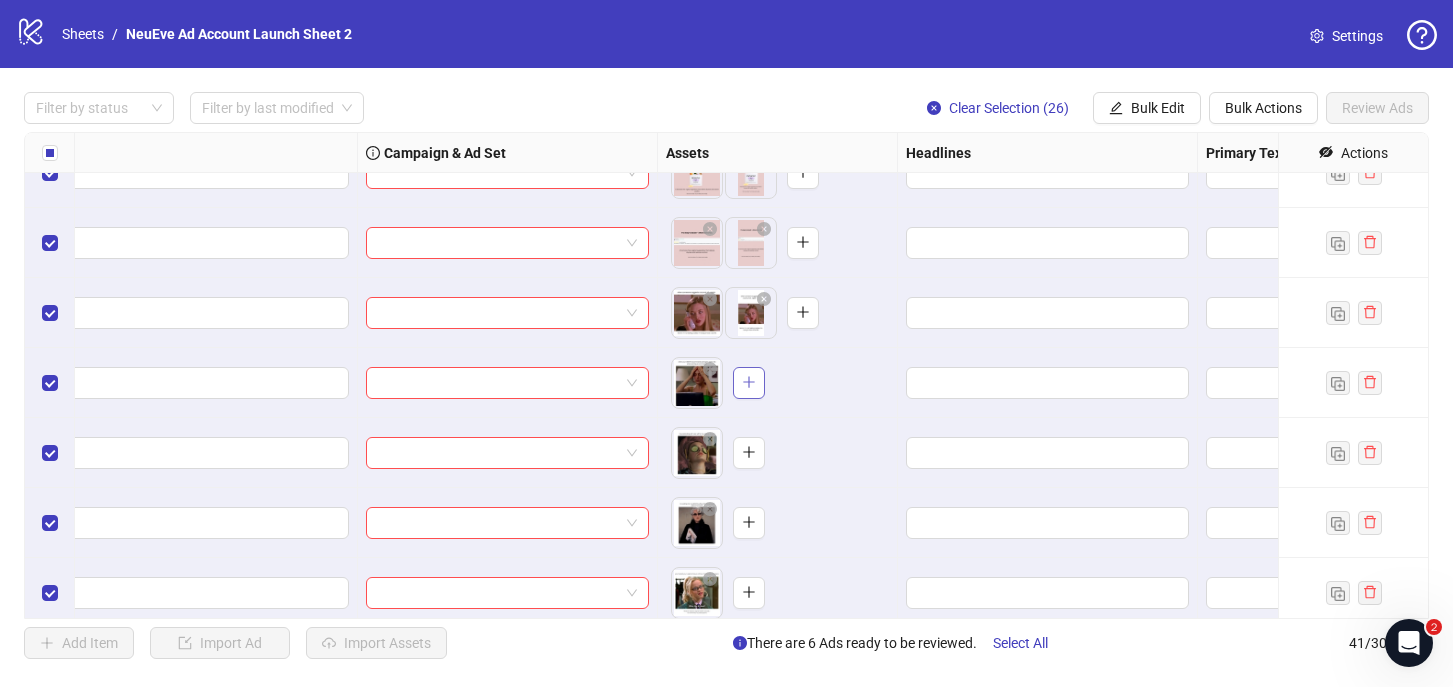 click 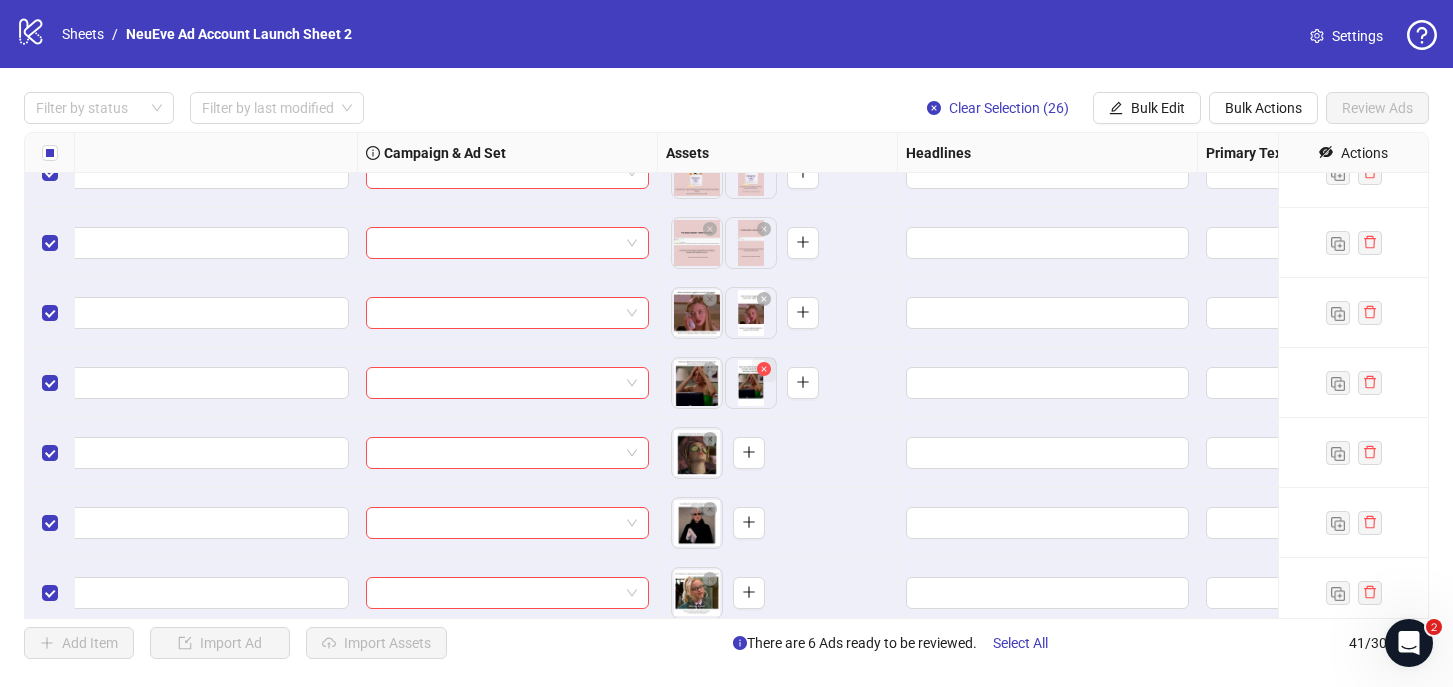click 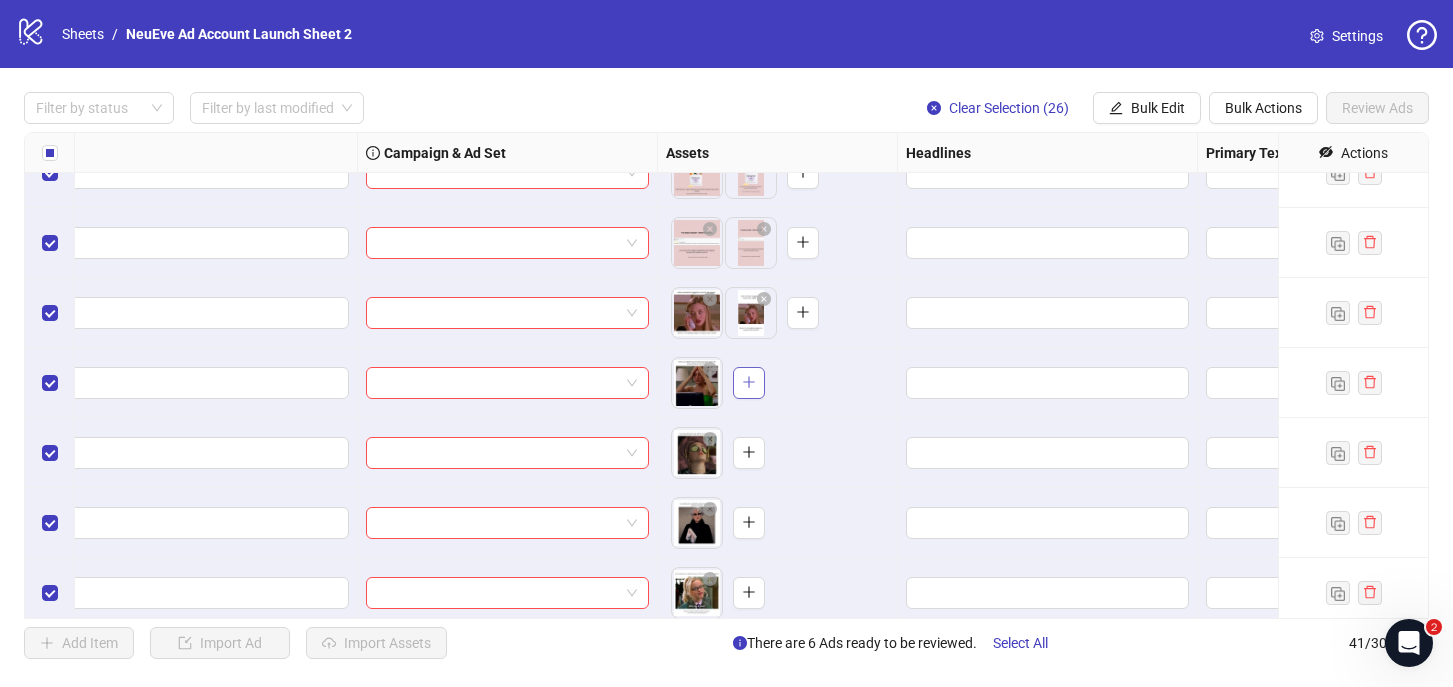 click at bounding box center [749, 383] 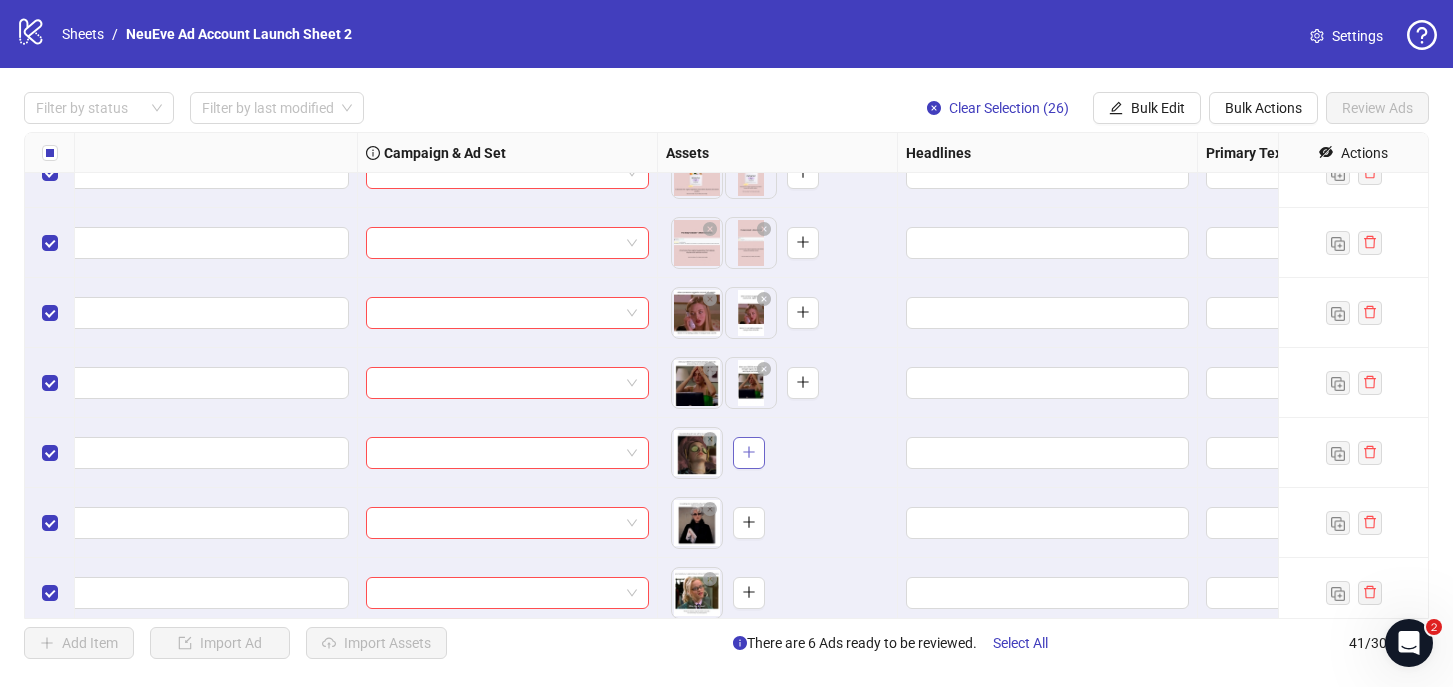 click 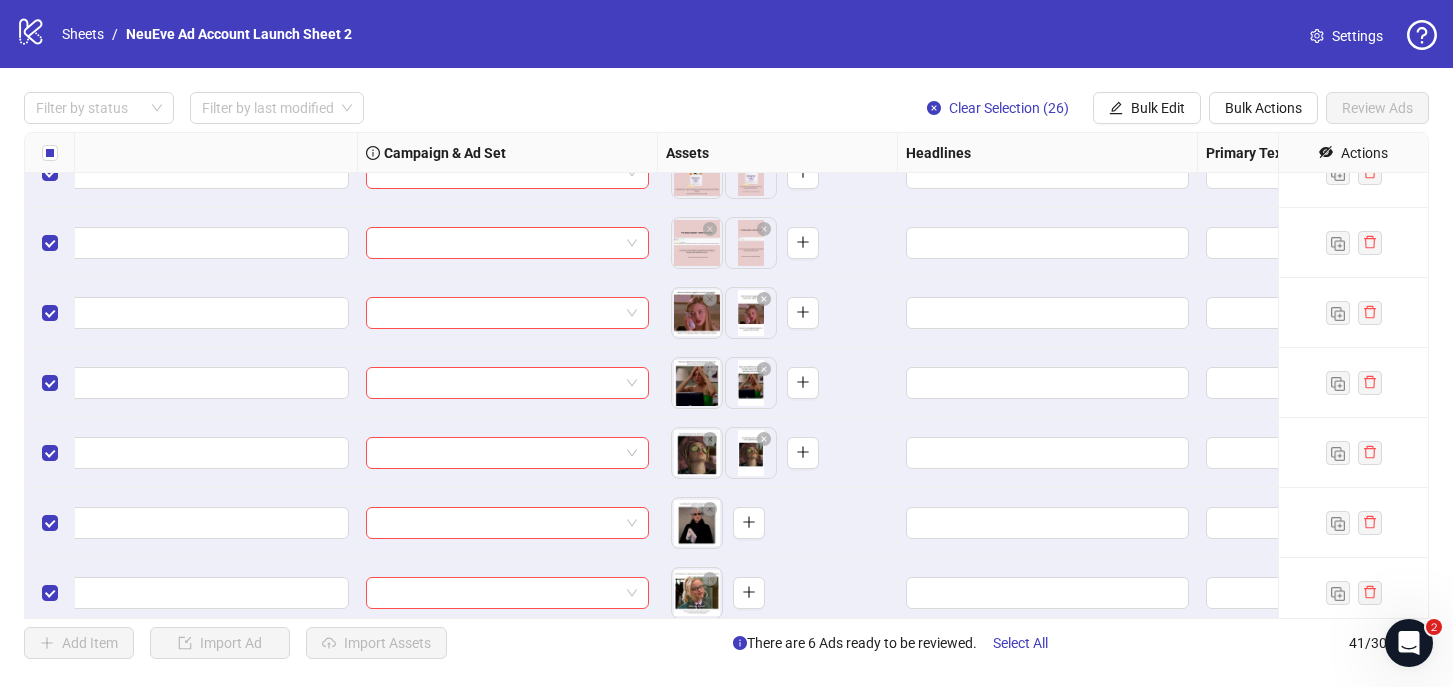 click on "To pick up a draggable item, press the space bar.
While dragging, use the arrow keys to move the item.
Press space again to drop the item in its new position, or press escape to cancel." at bounding box center (718, 523) 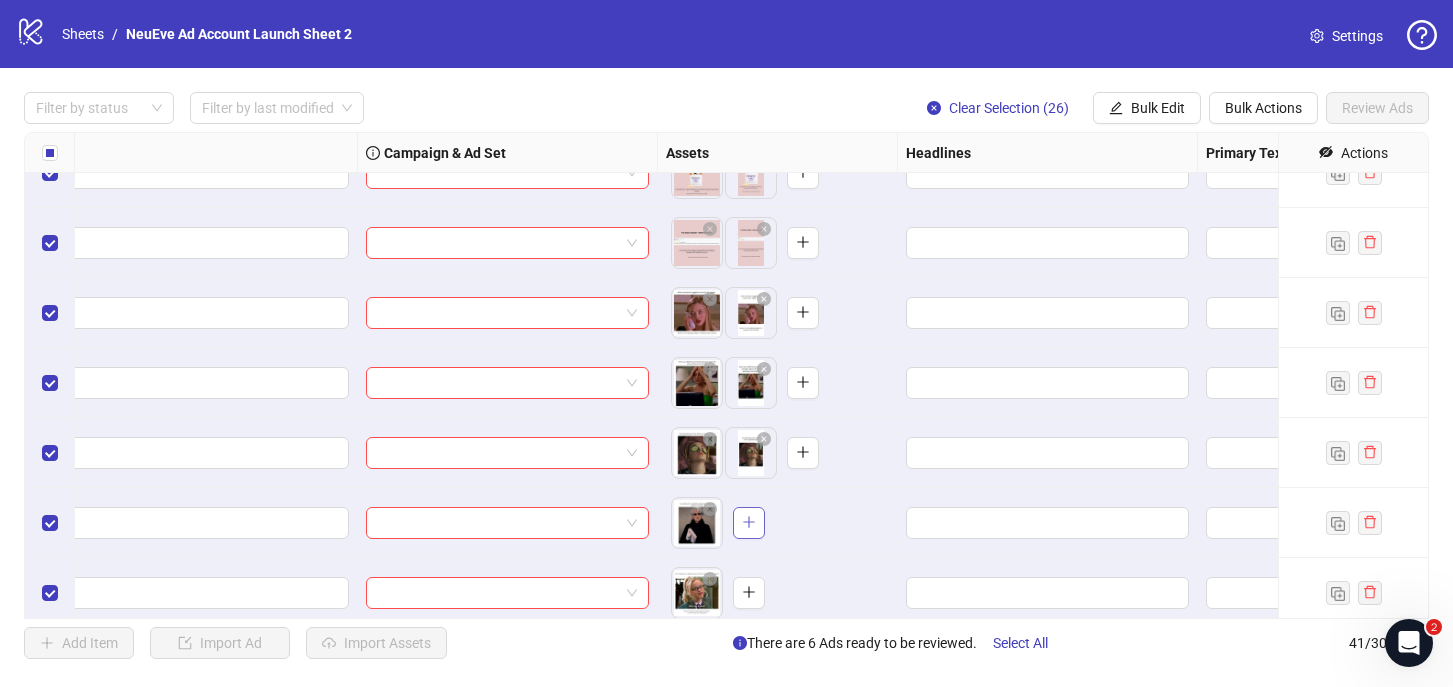 click 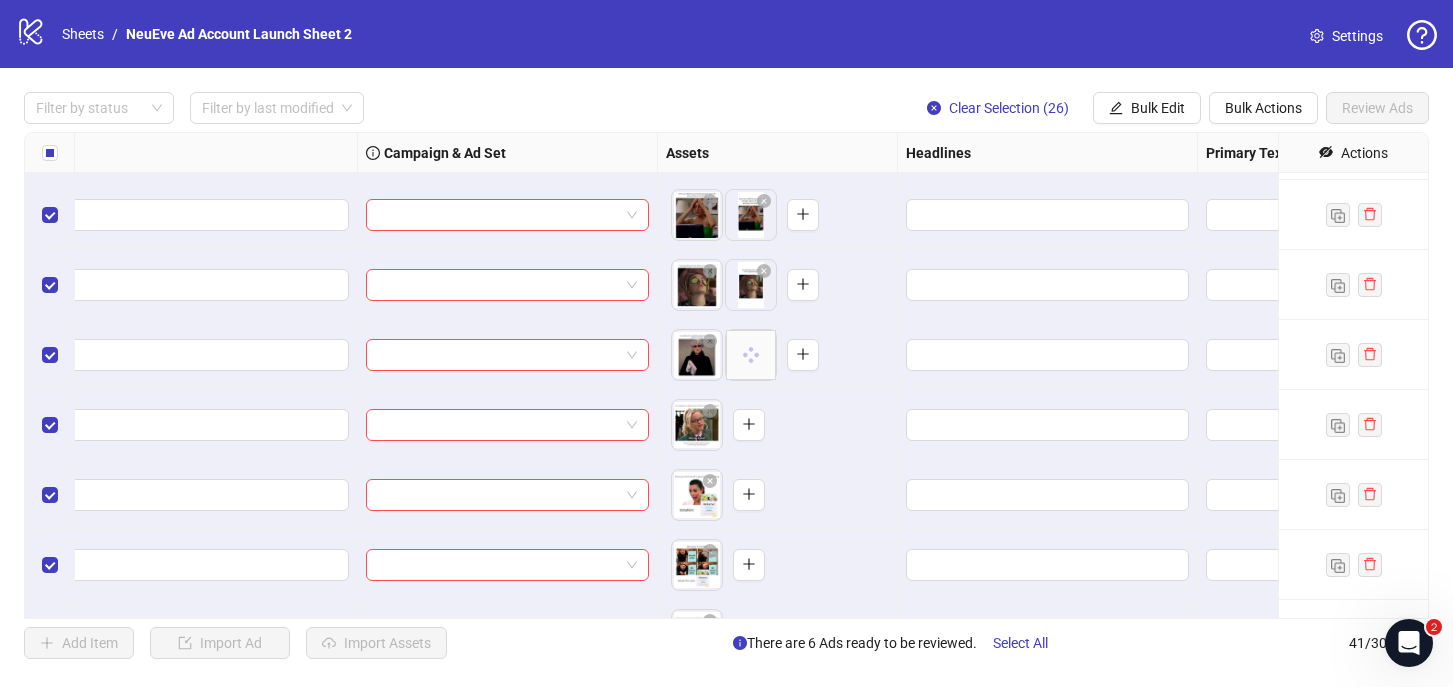 scroll, scrollTop: 2163, scrollLeft: 288, axis: both 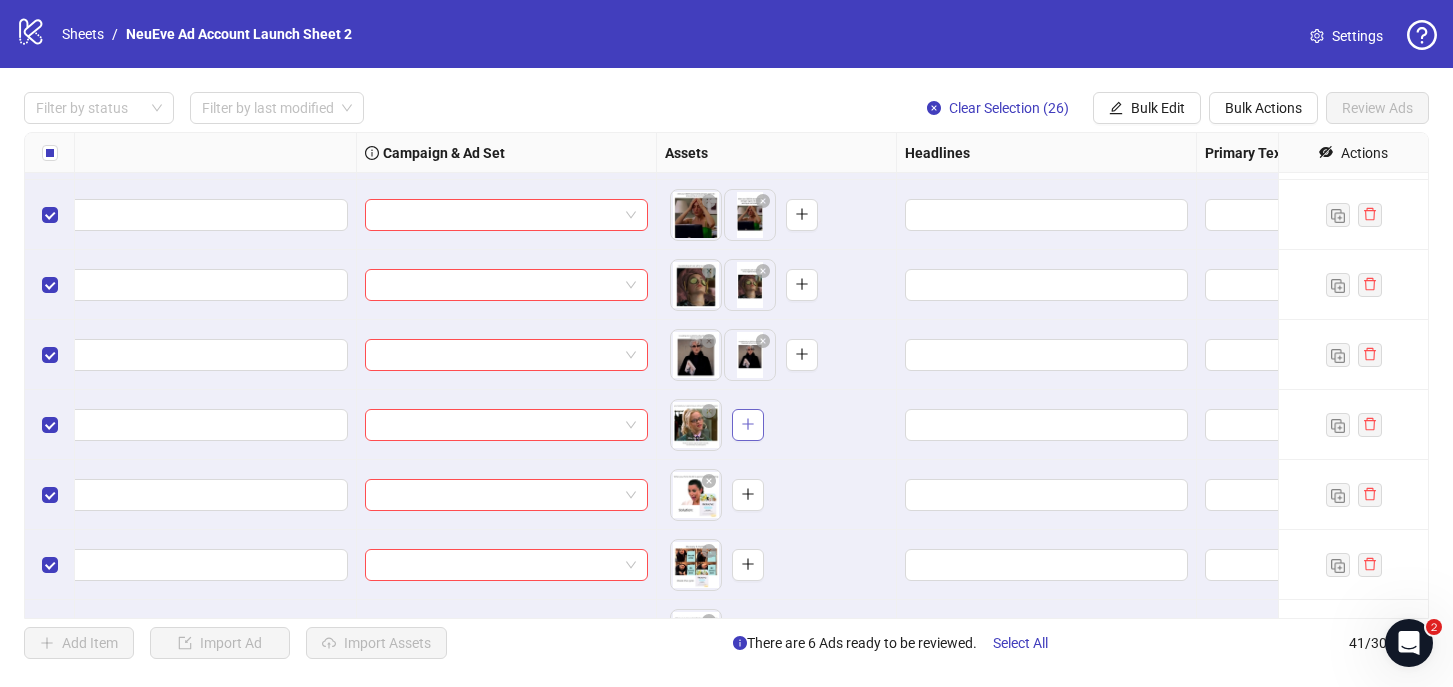 click 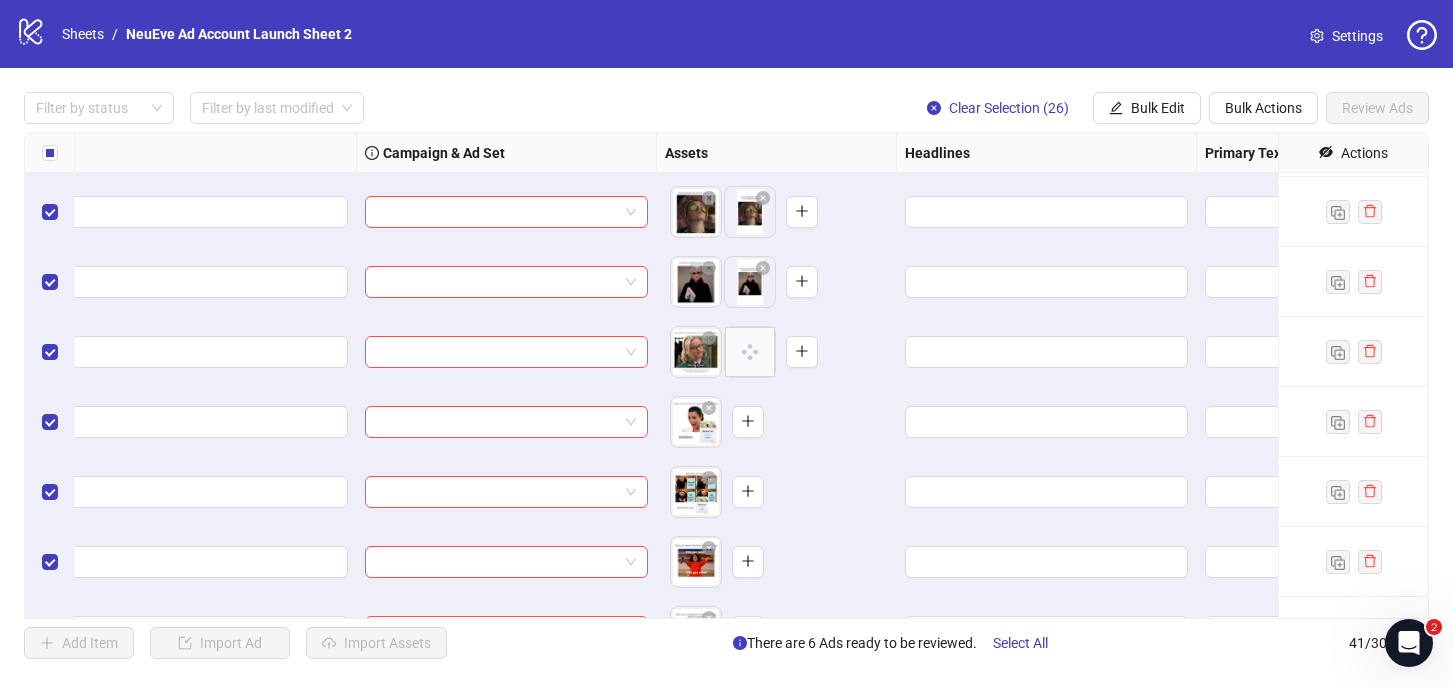 scroll, scrollTop: 2243, scrollLeft: 288, axis: both 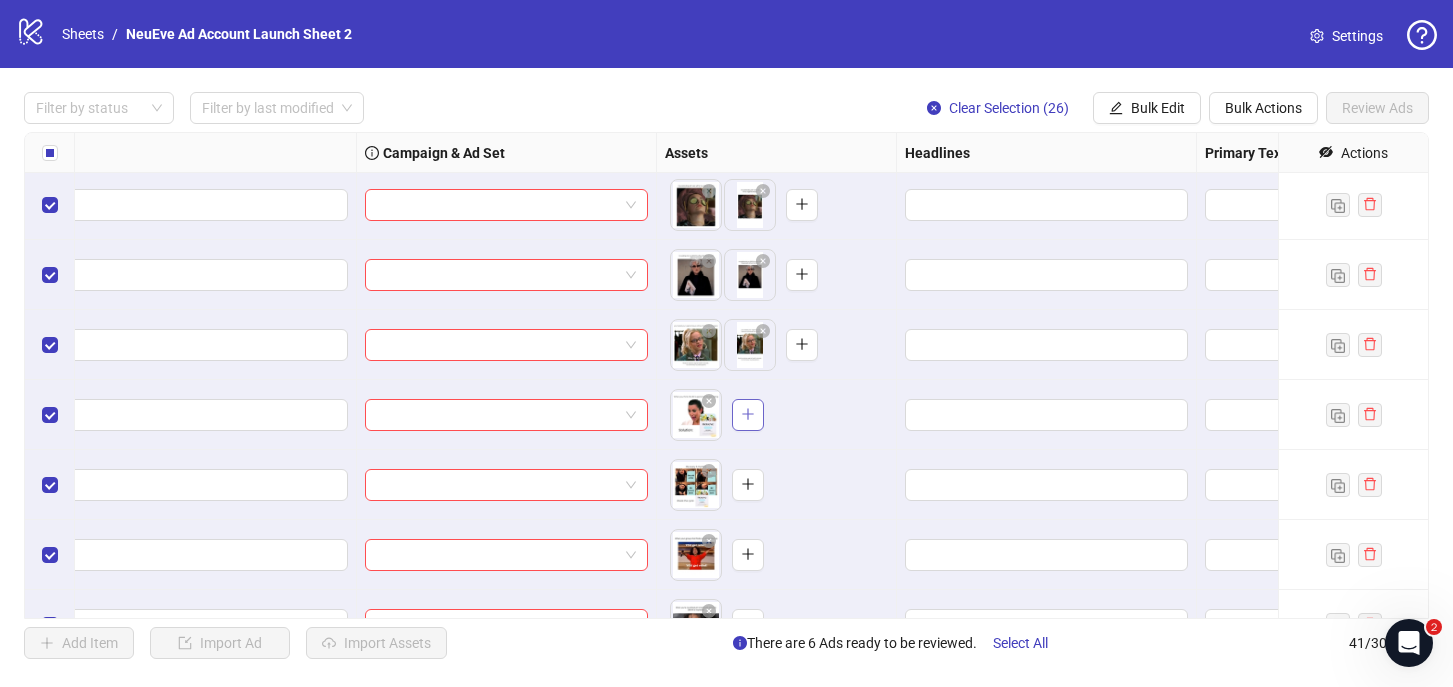 click 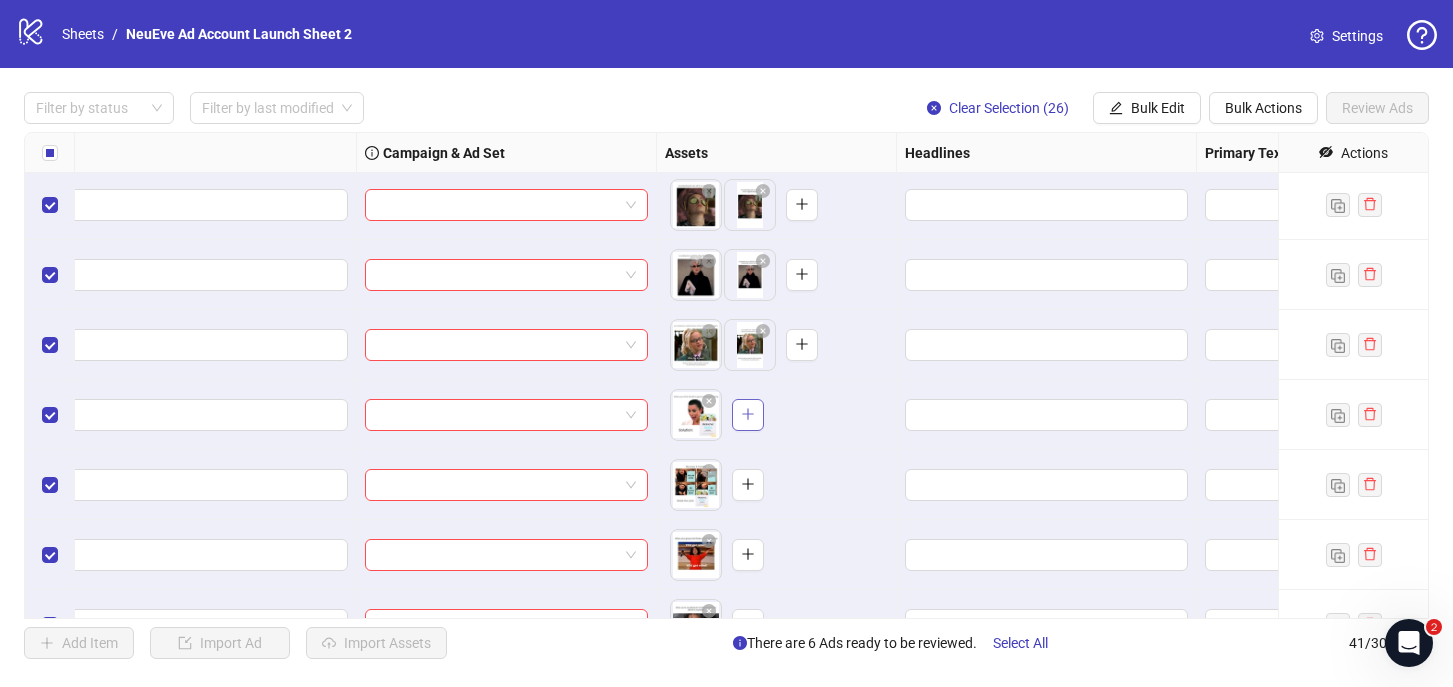 click 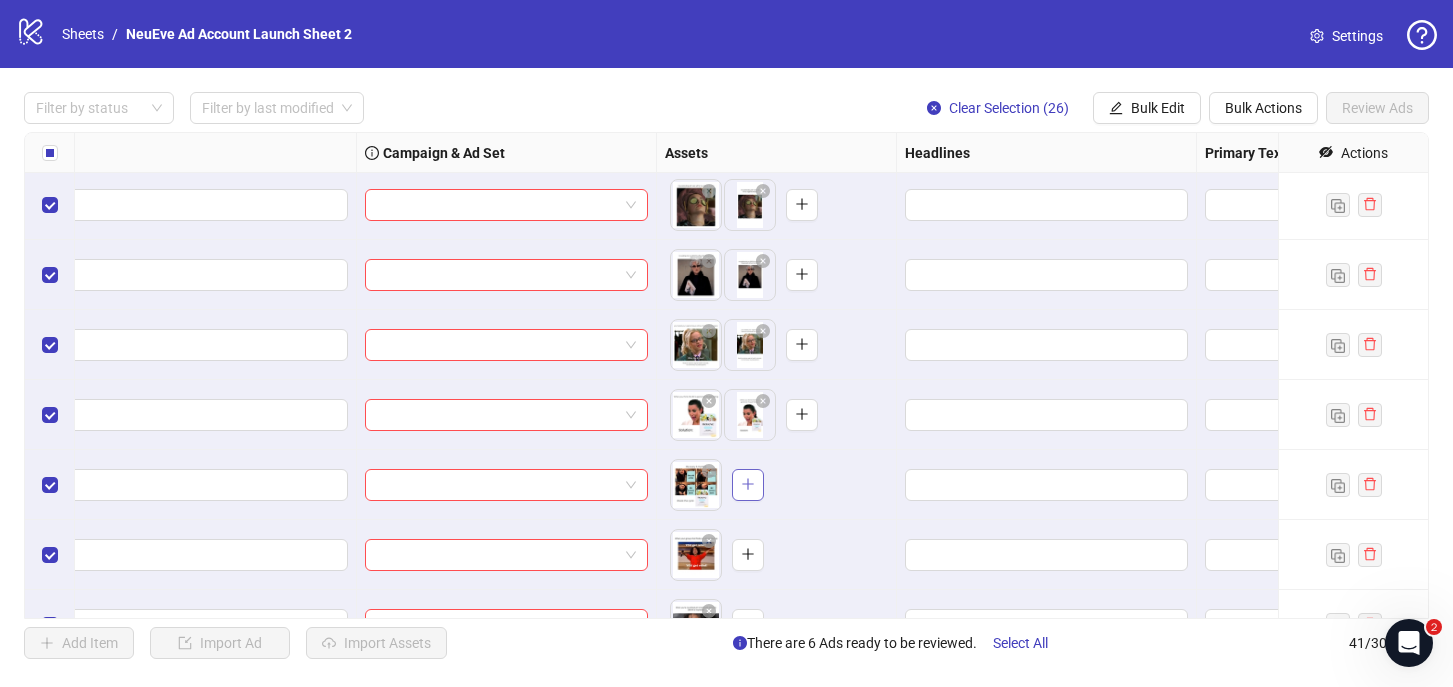 click at bounding box center [748, 485] 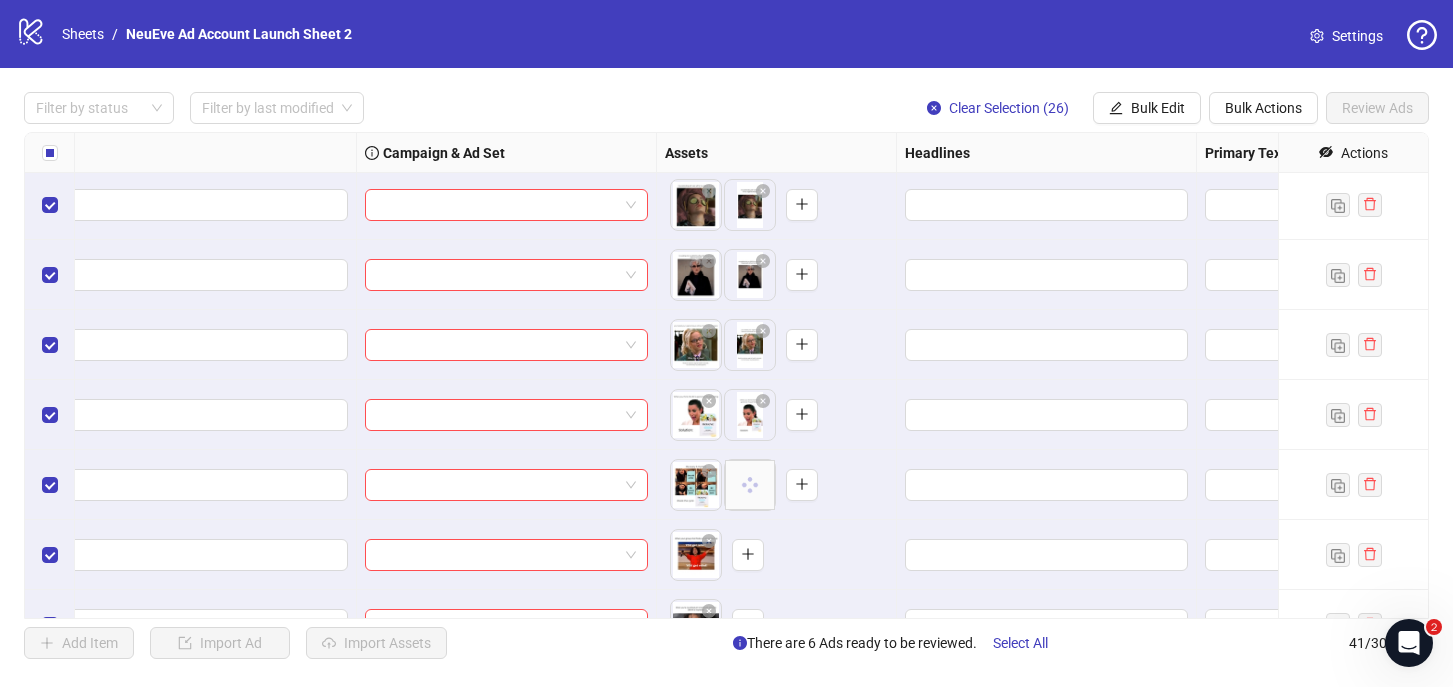 scroll, scrollTop: 2344, scrollLeft: 285, axis: both 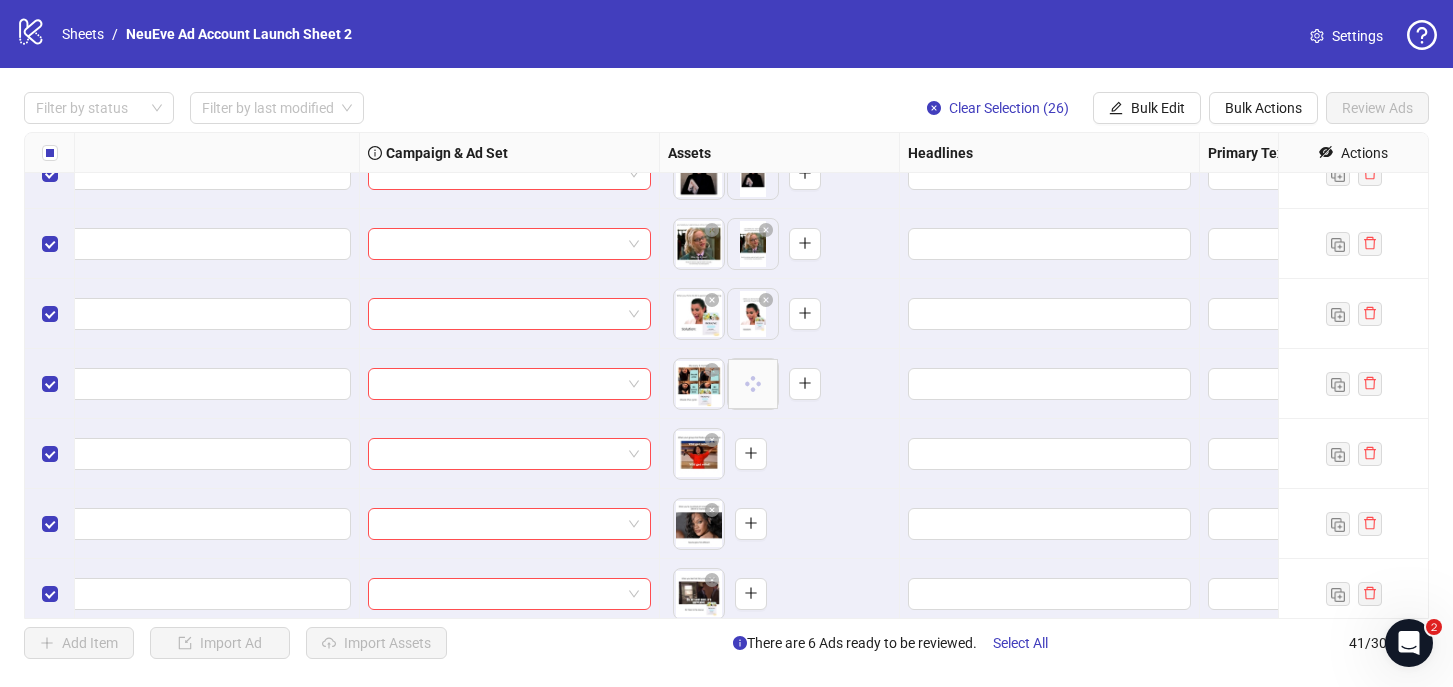 click on "To pick up a draggable item, press the space bar.
While dragging, use the arrow keys to move the item.
Press space again to drop the item in its new position, or press escape to cancel." at bounding box center (720, 454) 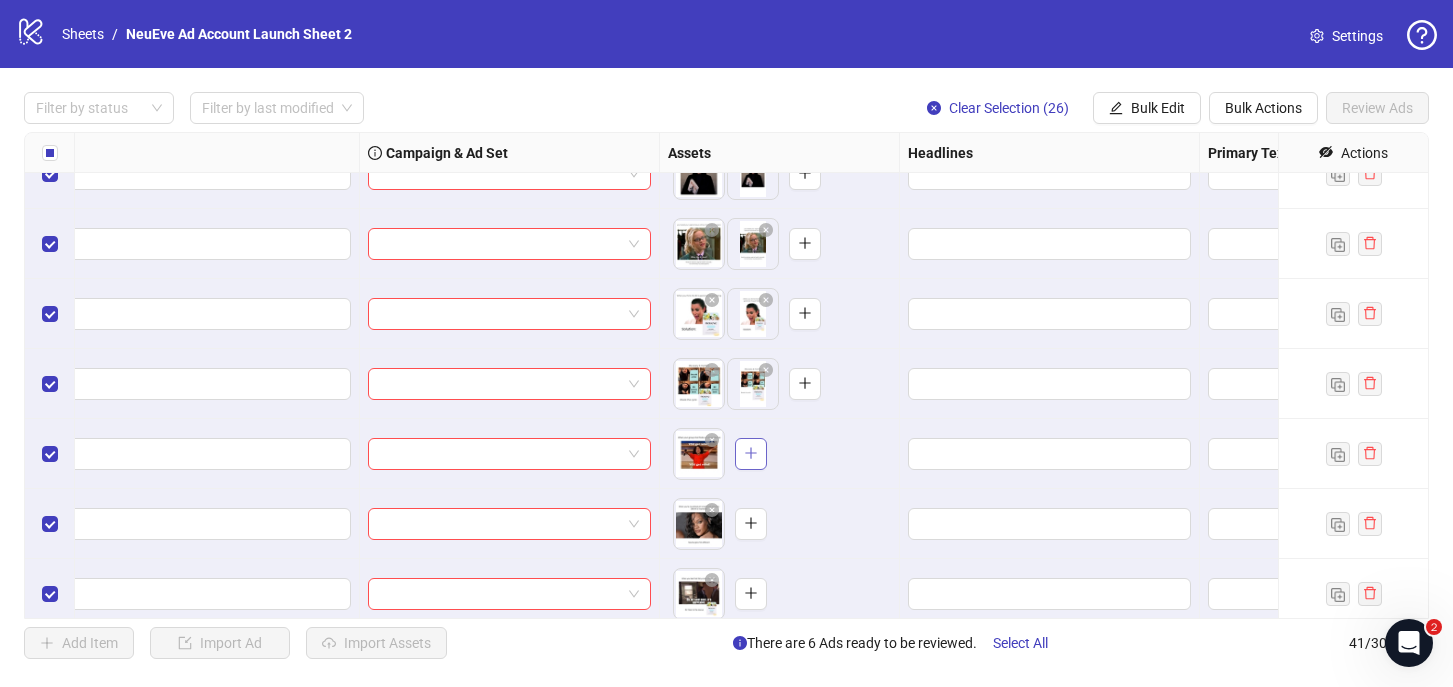 click at bounding box center [751, 453] 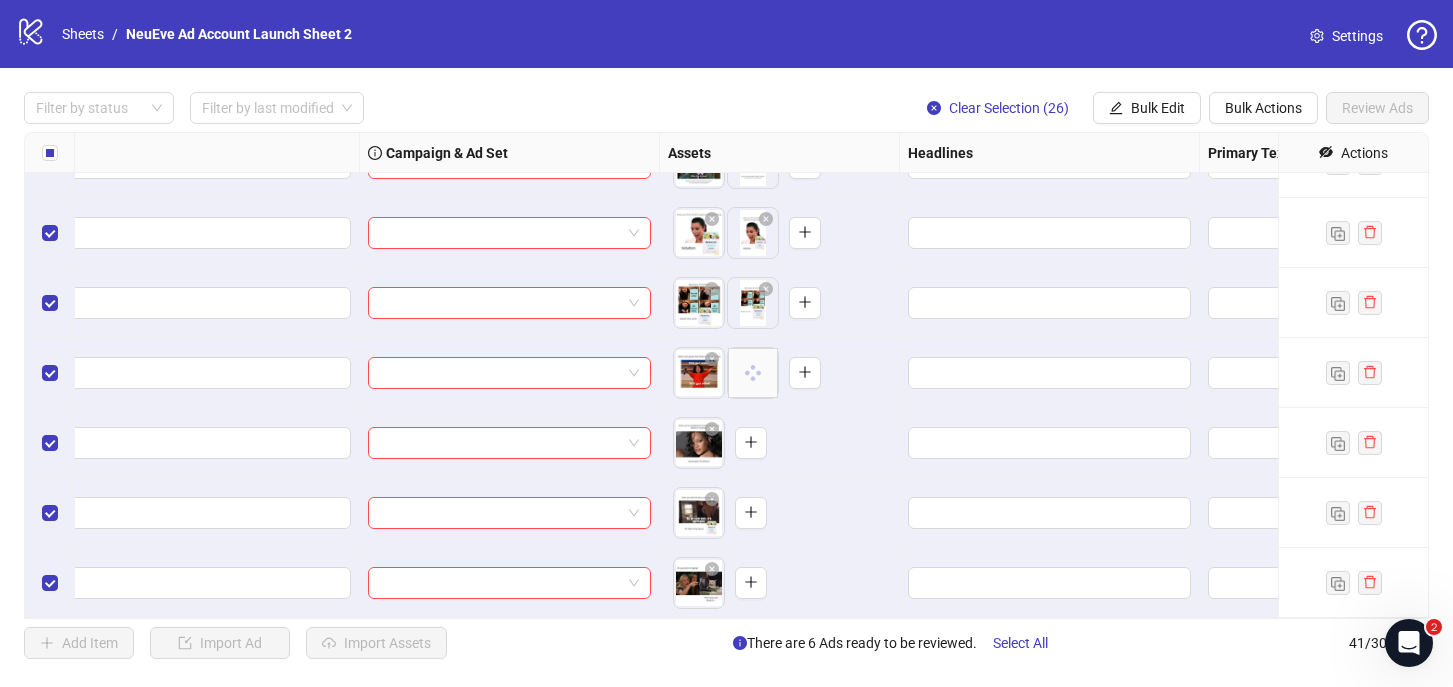 scroll, scrollTop: 2425, scrollLeft: 285, axis: both 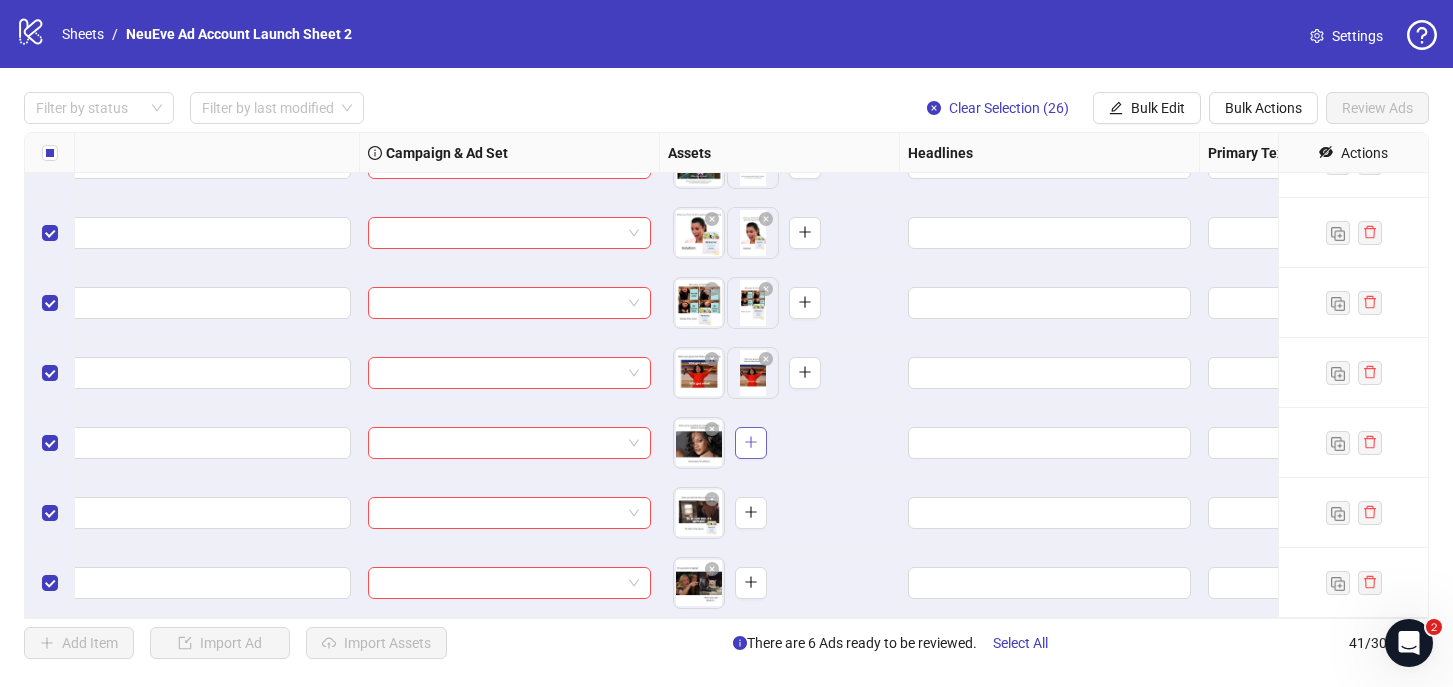 click at bounding box center (751, 443) 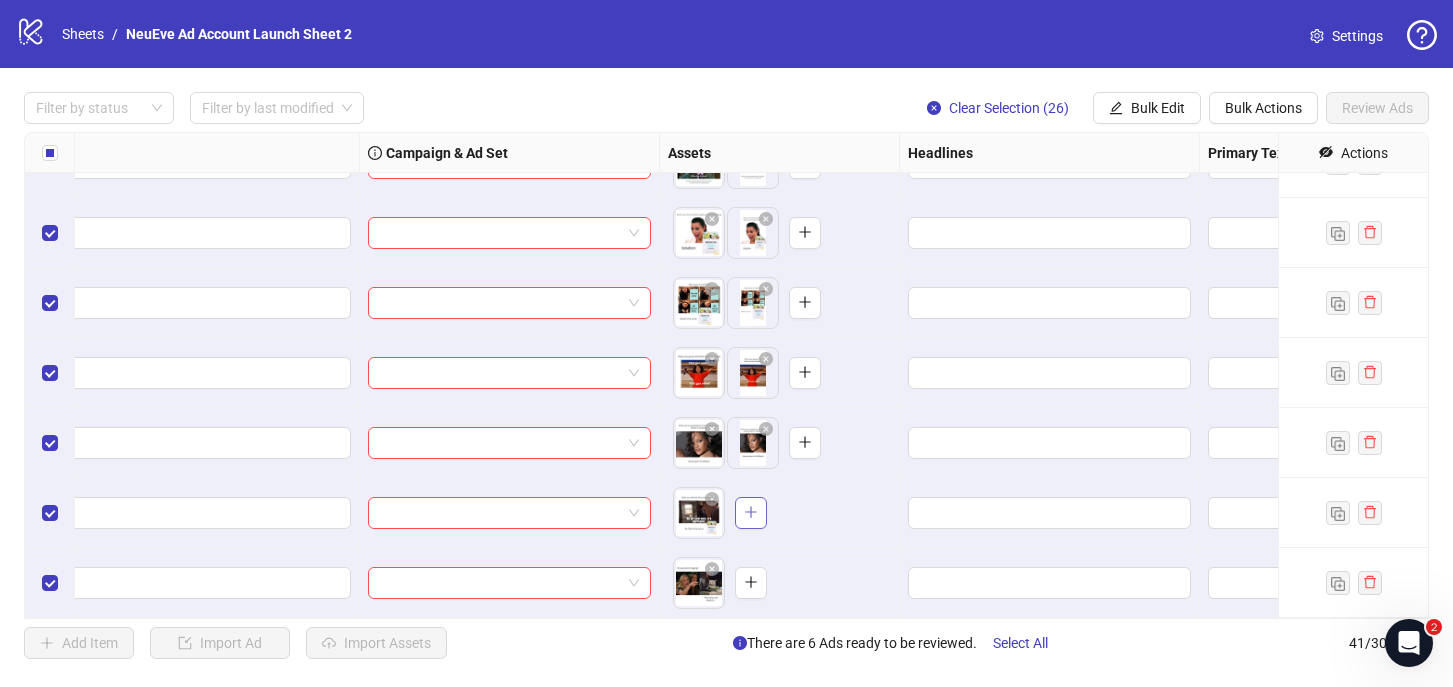 click 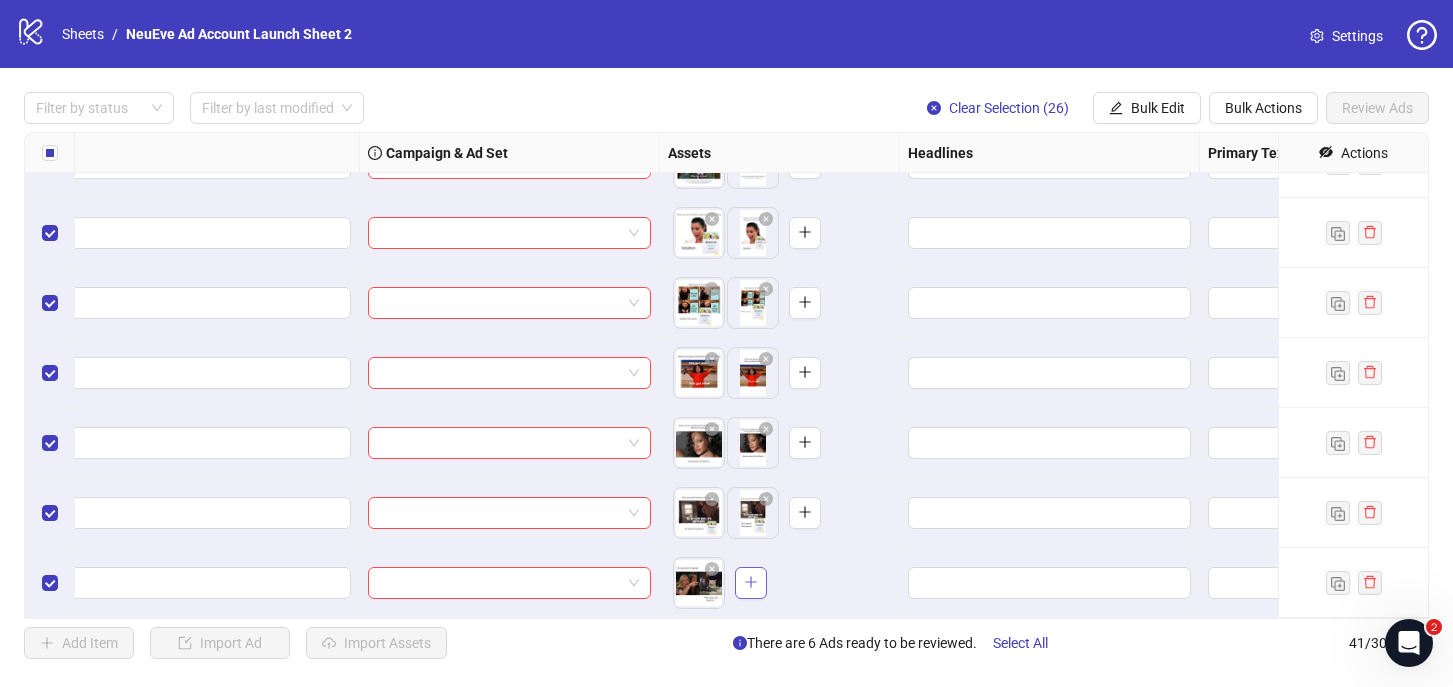 click at bounding box center (751, 583) 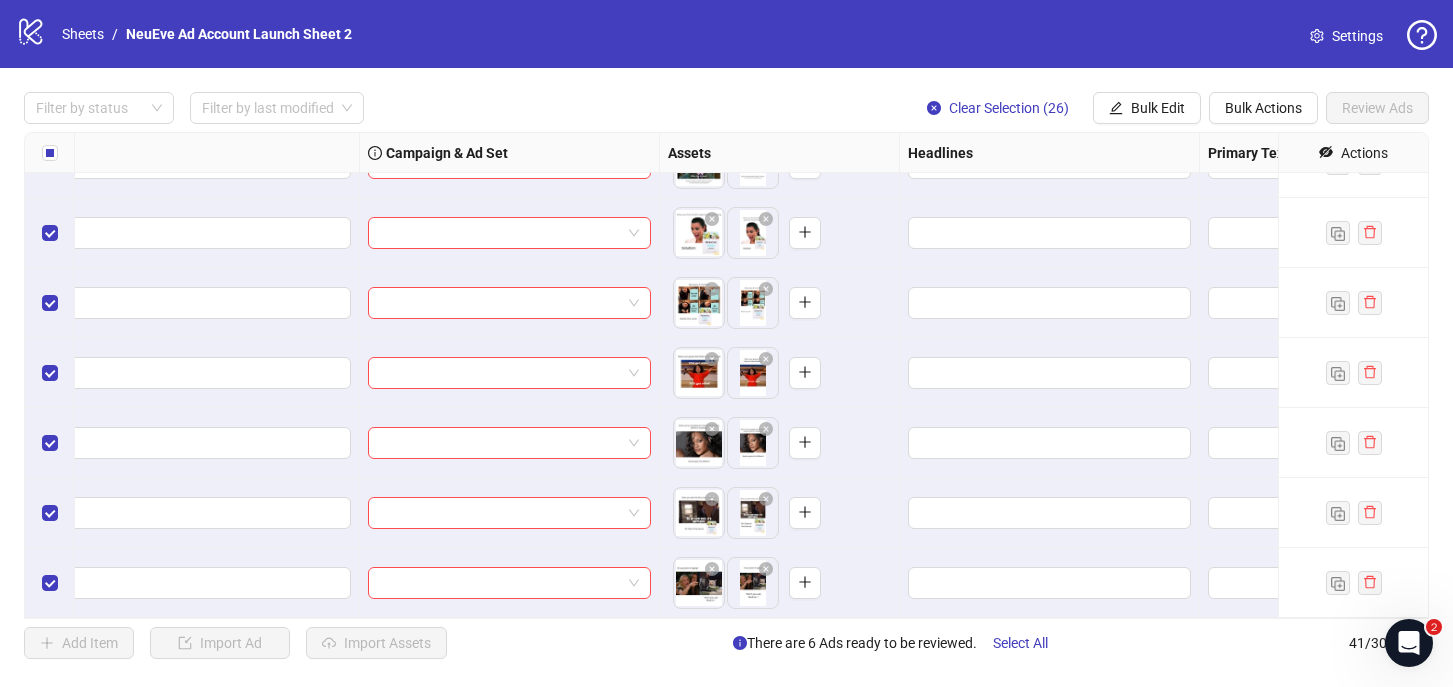 scroll, scrollTop: 0, scrollLeft: 0, axis: both 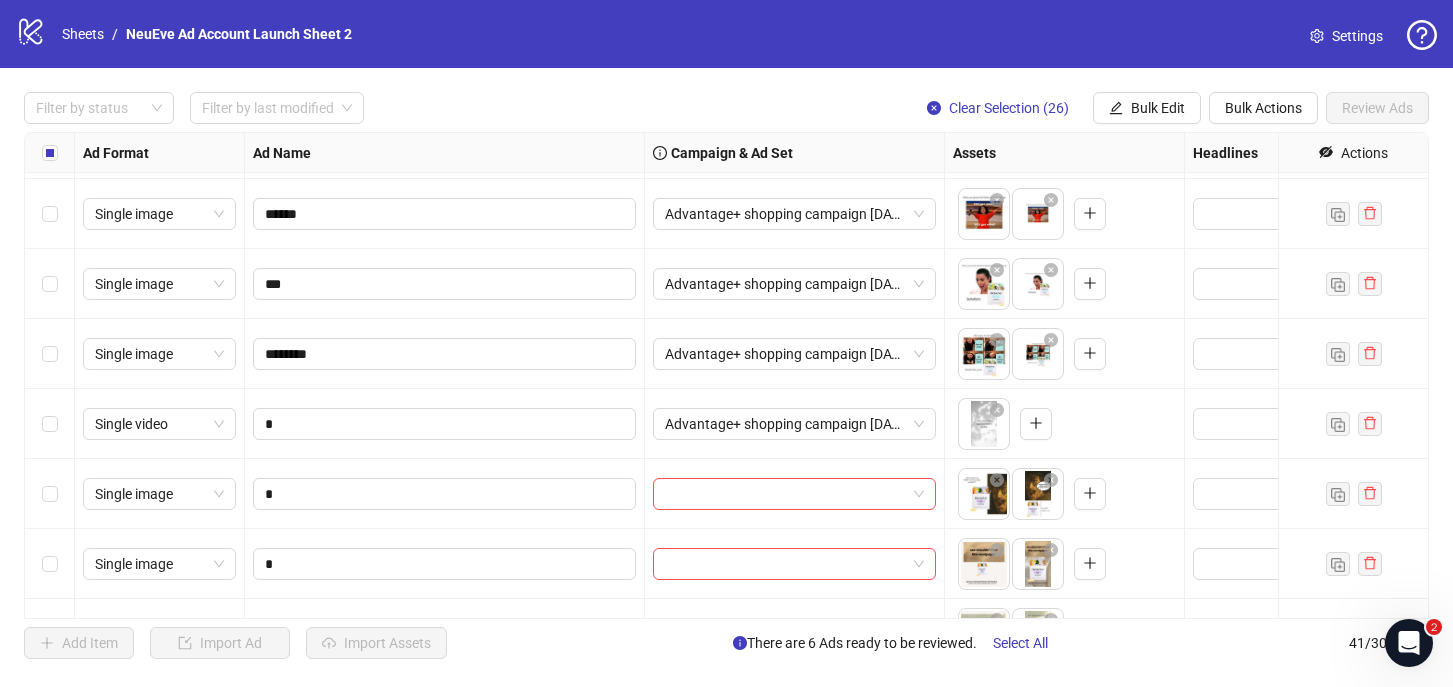 click at bounding box center (50, 494) 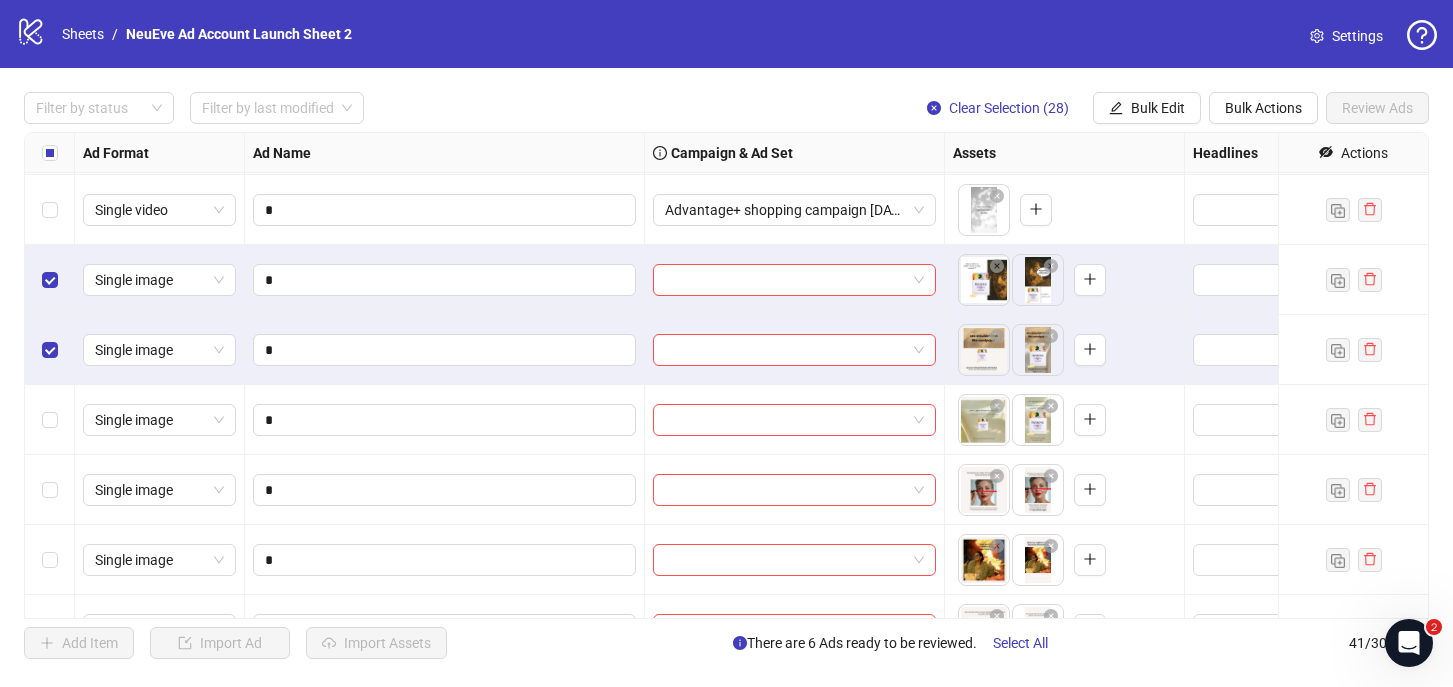 scroll, scrollTop: 425, scrollLeft: 0, axis: vertical 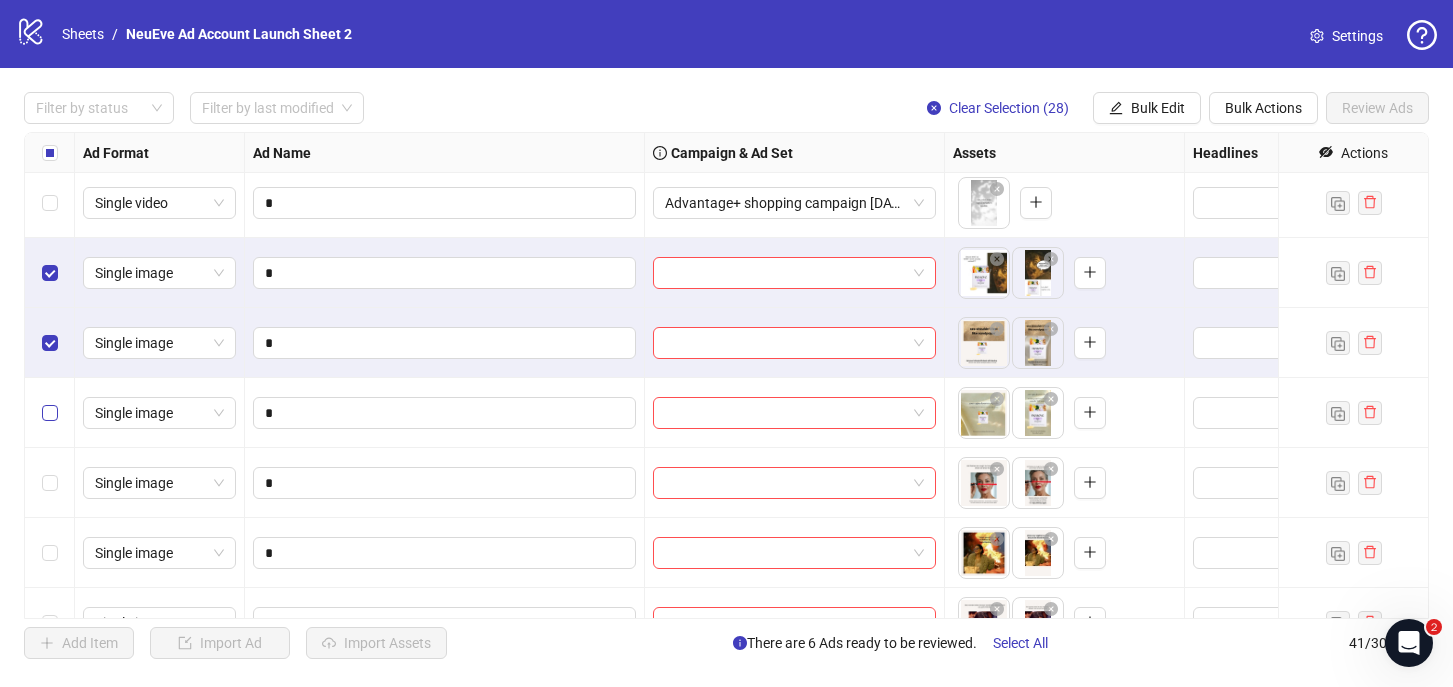 click at bounding box center (50, 413) 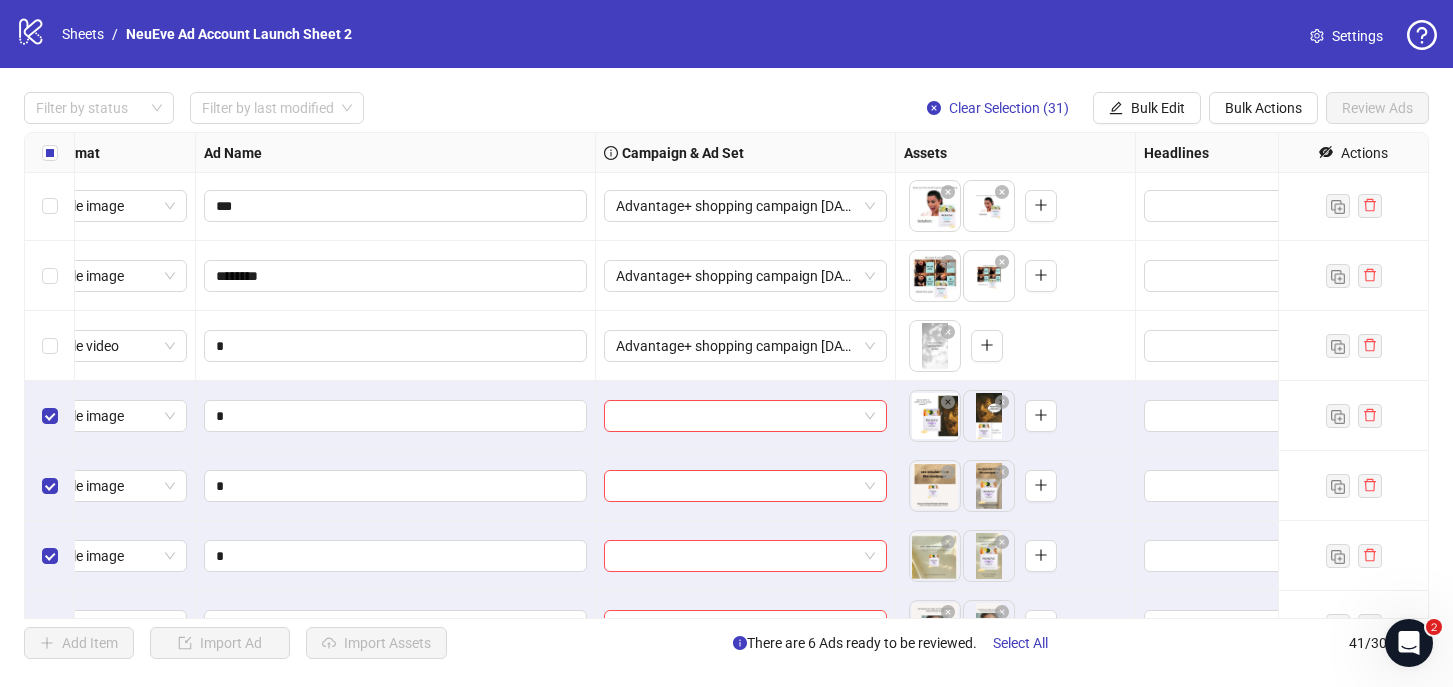 scroll, scrollTop: 318, scrollLeft: 49, axis: both 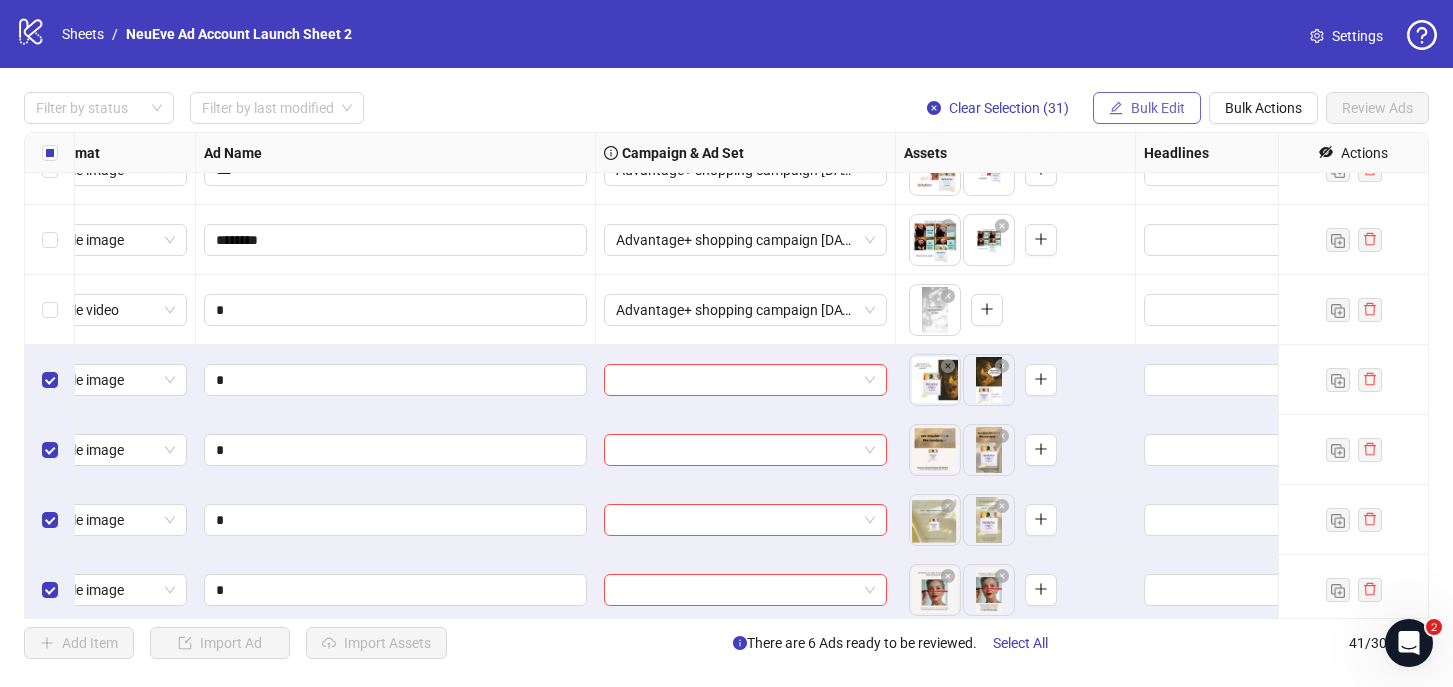 click on "Bulk Edit" at bounding box center [1158, 108] 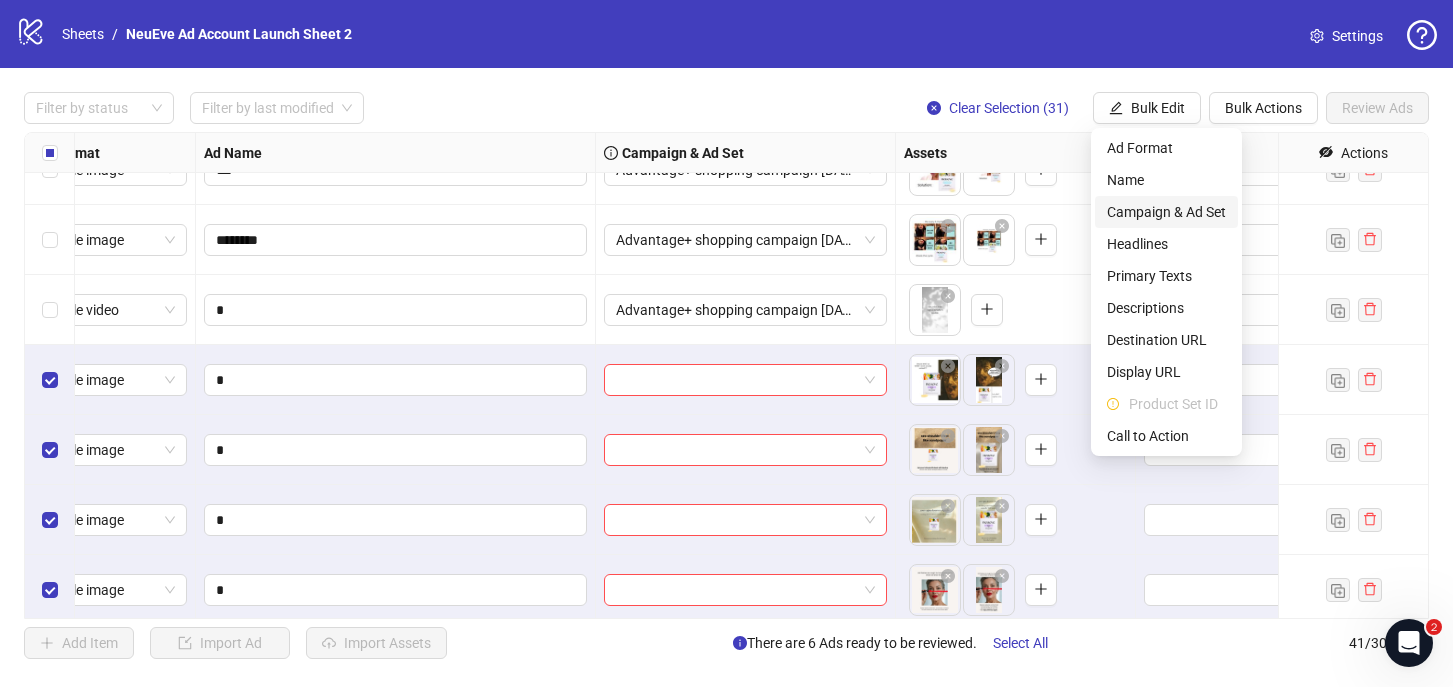 click on "Campaign & Ad Set" at bounding box center (1166, 212) 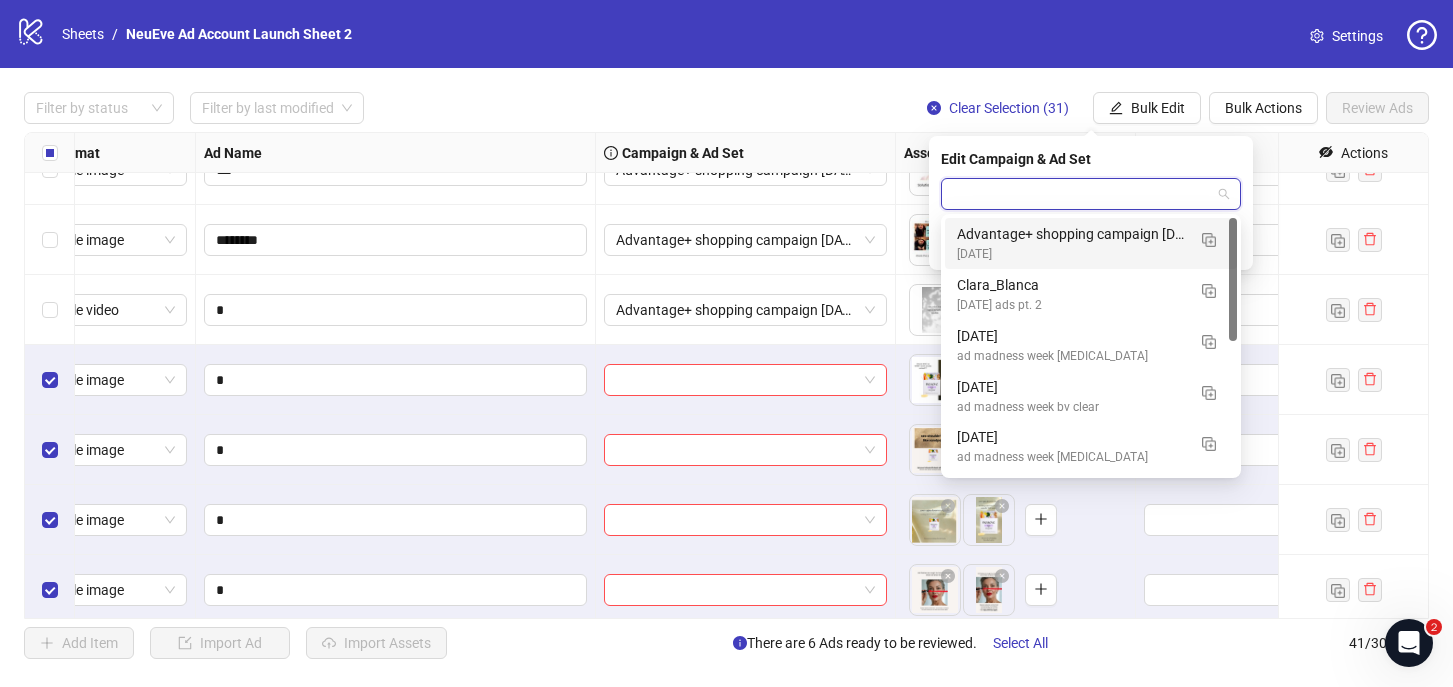 click at bounding box center (1082, 194) 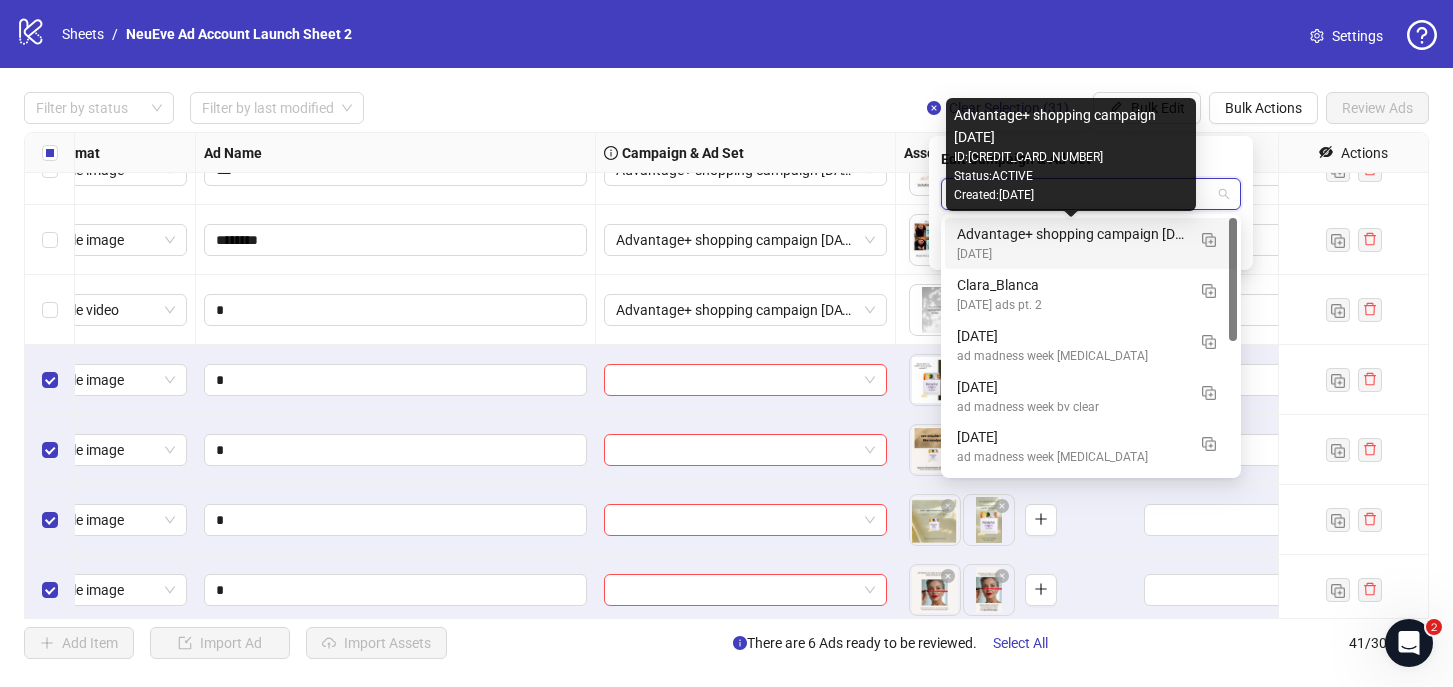 click on "Advantage+ shopping campaign [DATE]" at bounding box center [1071, 234] 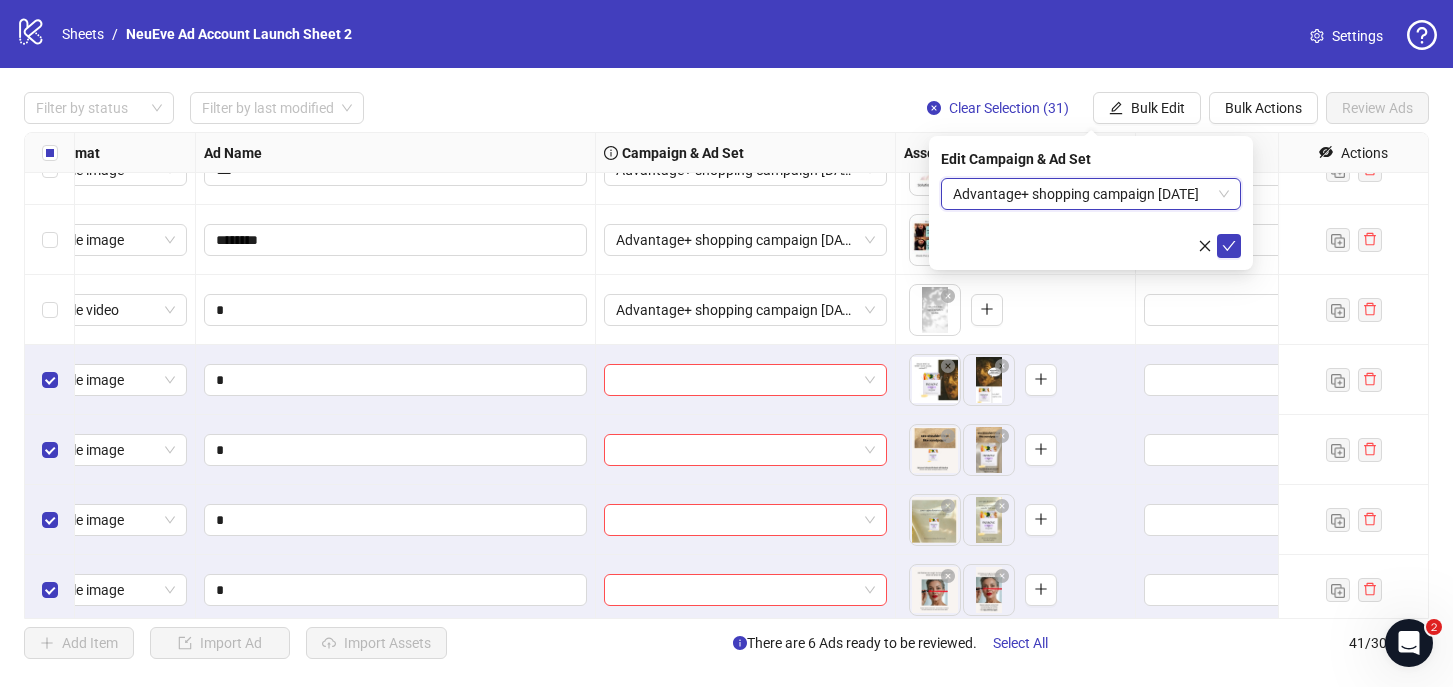 click on "Advantage+ shopping campaign [DATE]" at bounding box center [1091, 194] 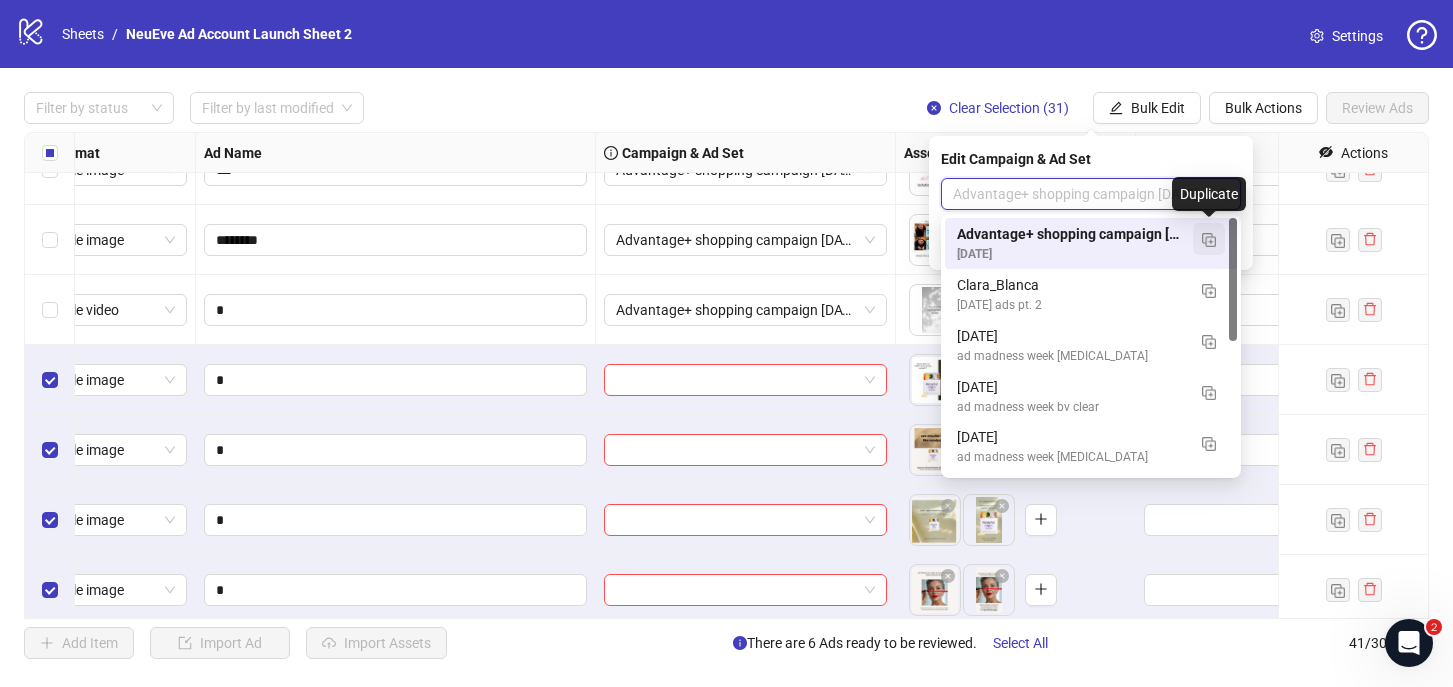 click at bounding box center [1209, 240] 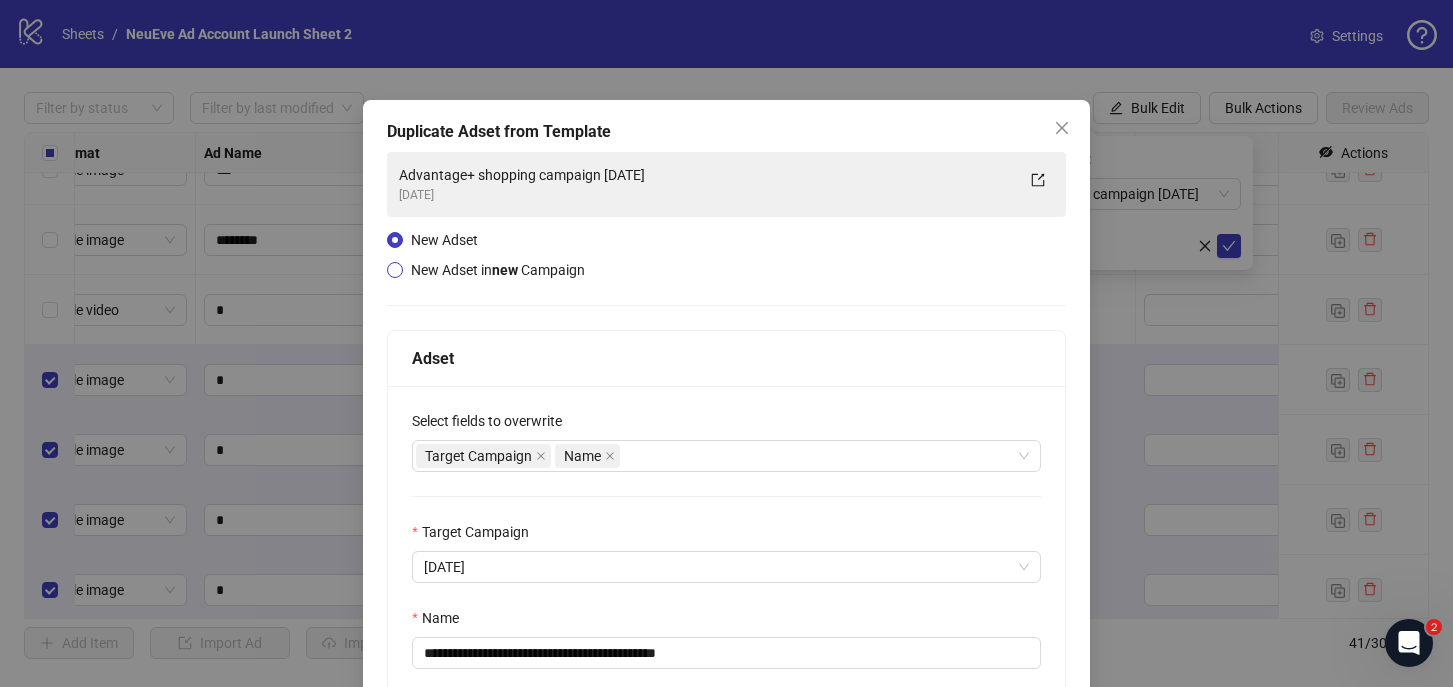 click on "New Adset in  new   Campaign" at bounding box center (498, 270) 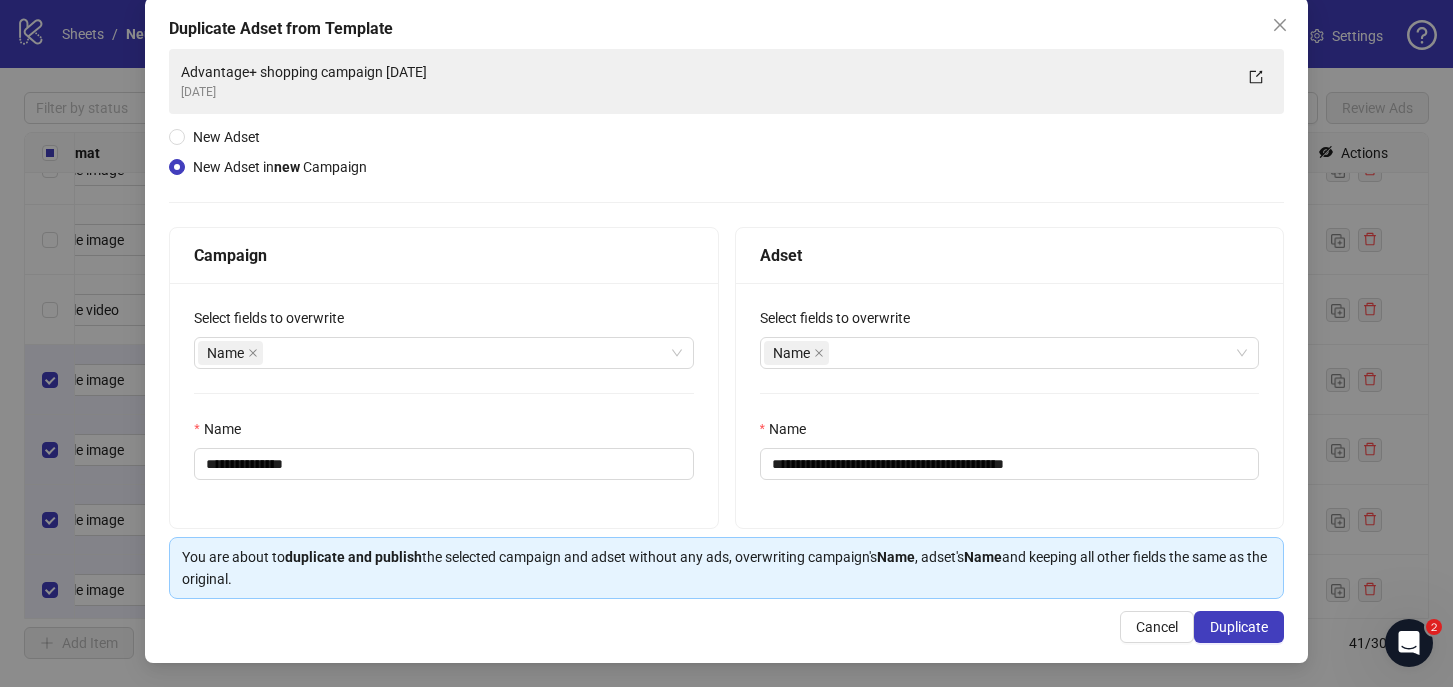 scroll, scrollTop: 202, scrollLeft: 0, axis: vertical 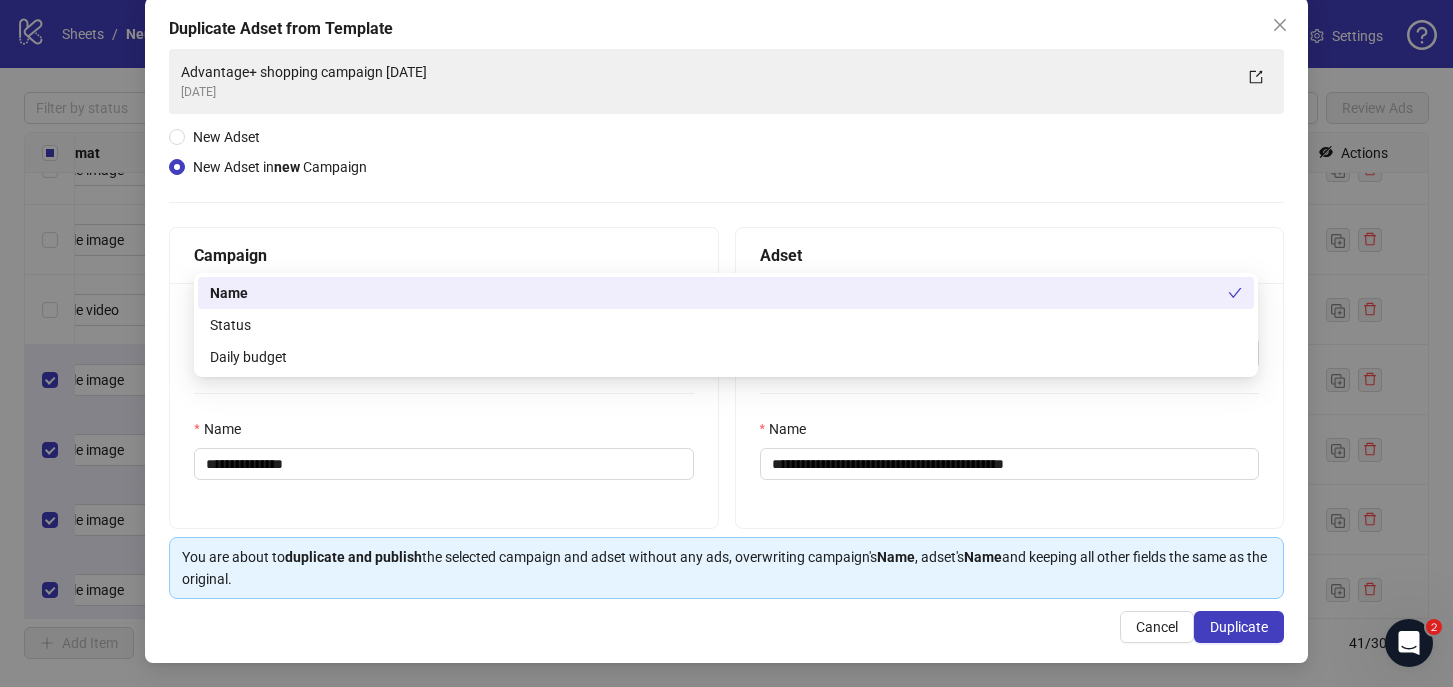 click on "Name" at bounding box center [433, 353] 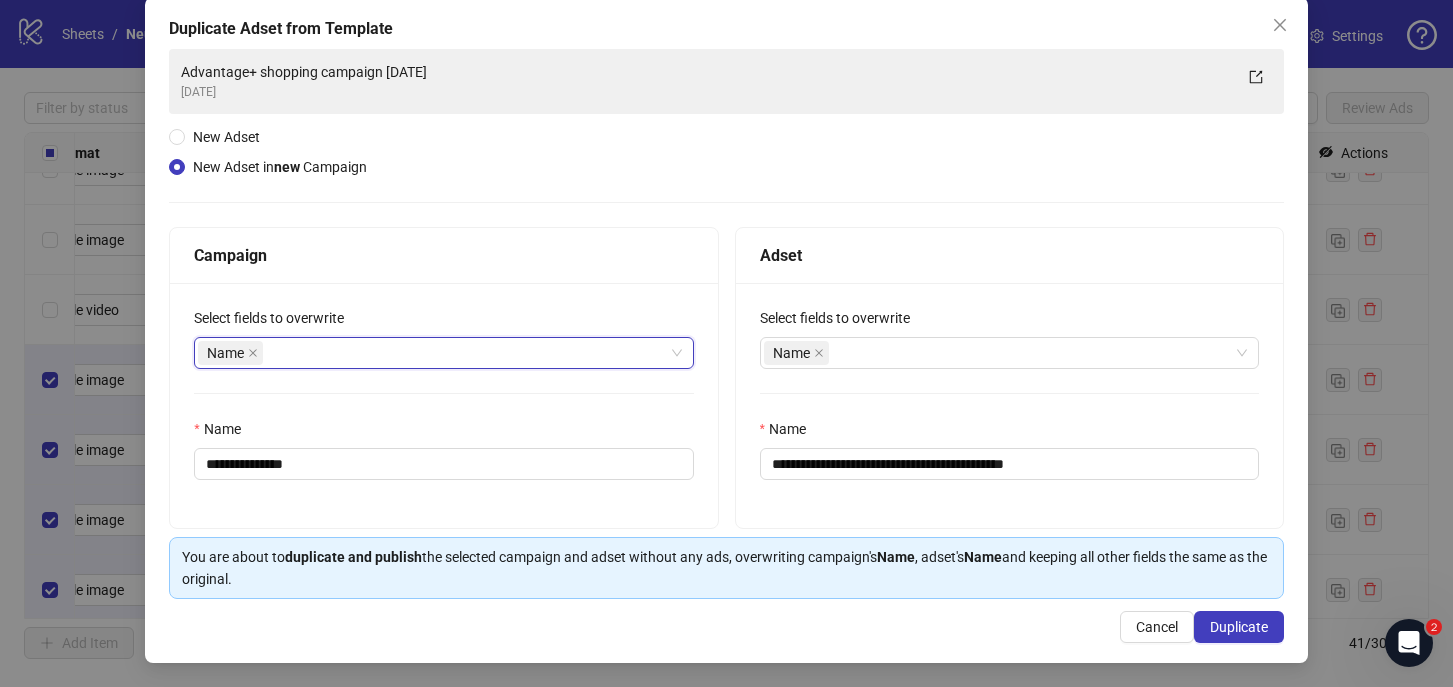 click on "Name" at bounding box center (433, 353) 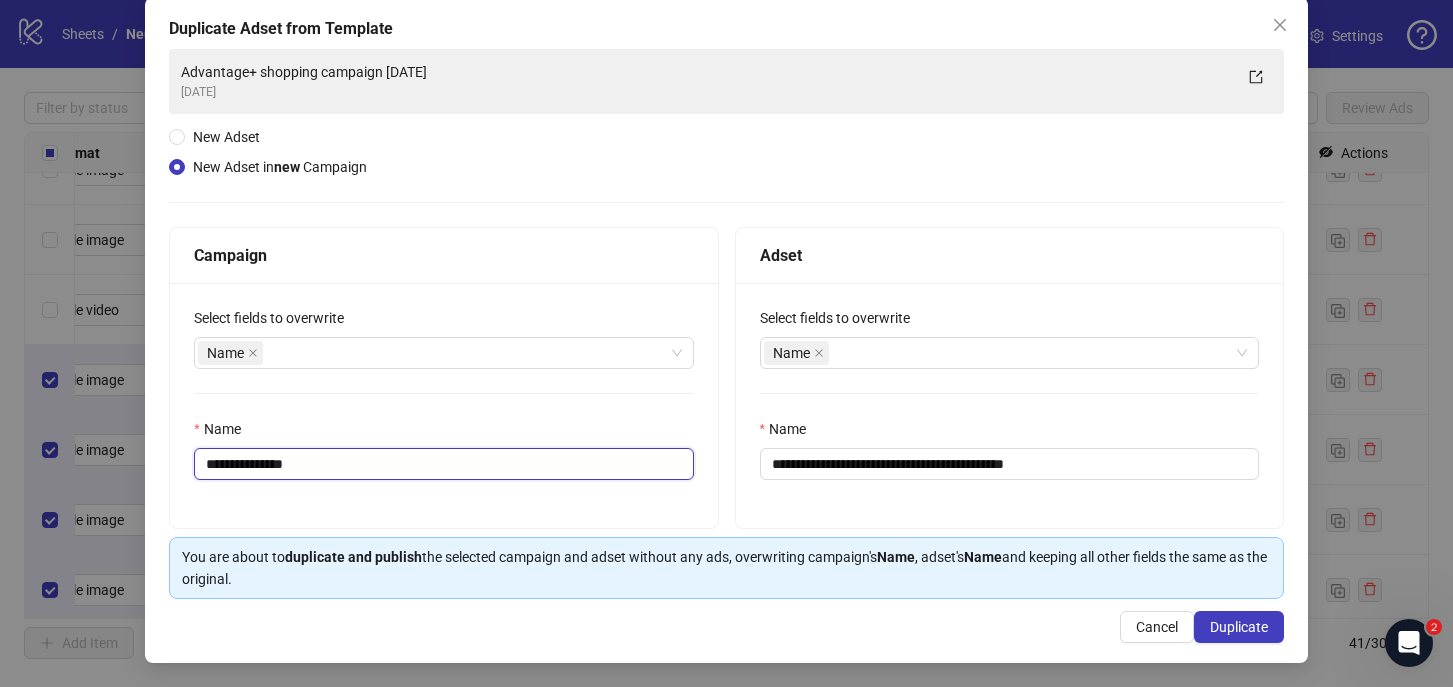 drag, startPoint x: 436, startPoint y: 365, endPoint x: 179, endPoint y: 342, distance: 258.02713 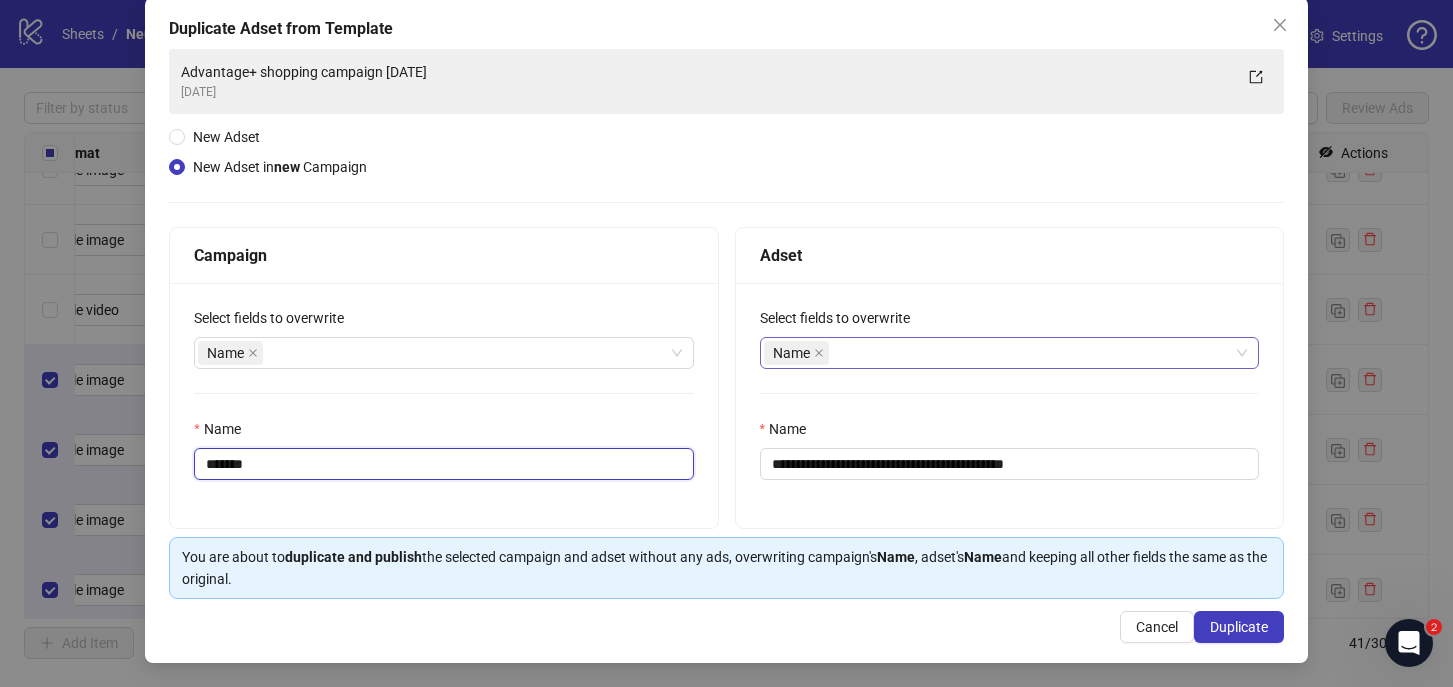 scroll, scrollTop: 420, scrollLeft: 0, axis: vertical 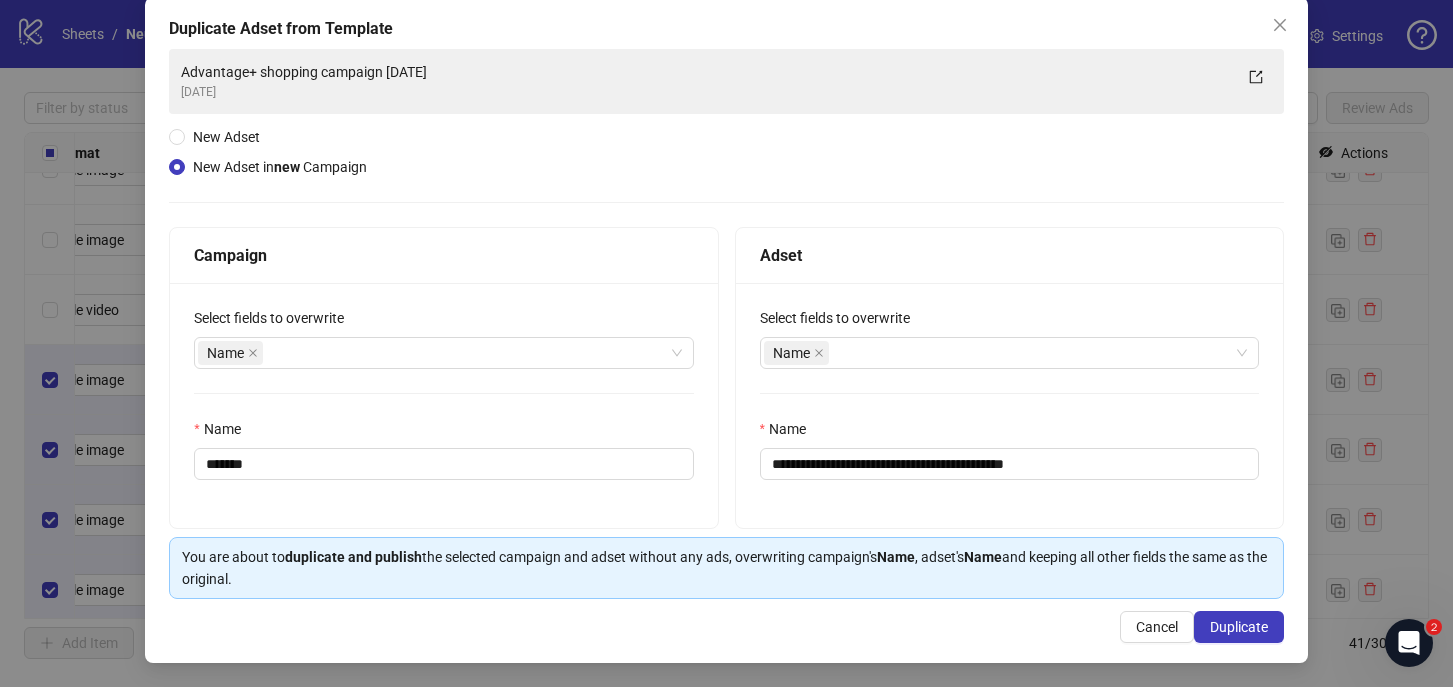 click on "**********" at bounding box center (1009, 405) 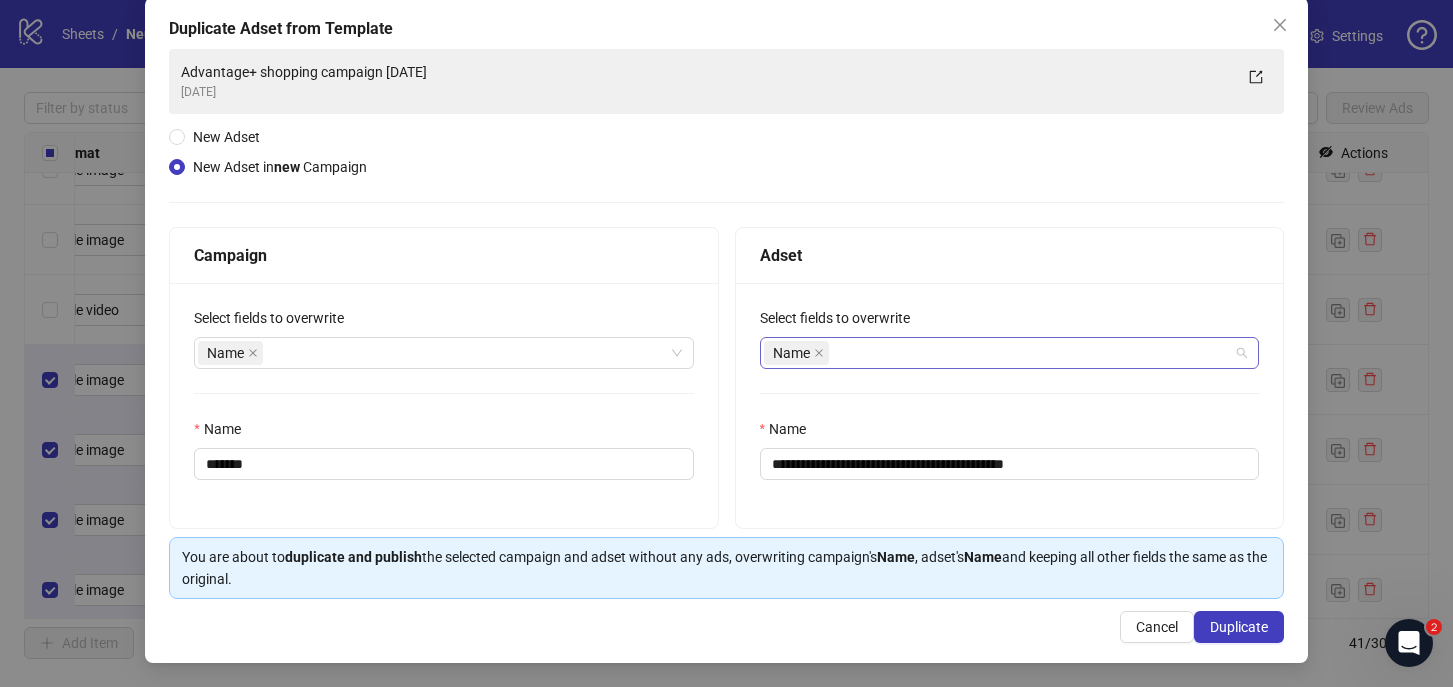 click on "Name" at bounding box center (999, 353) 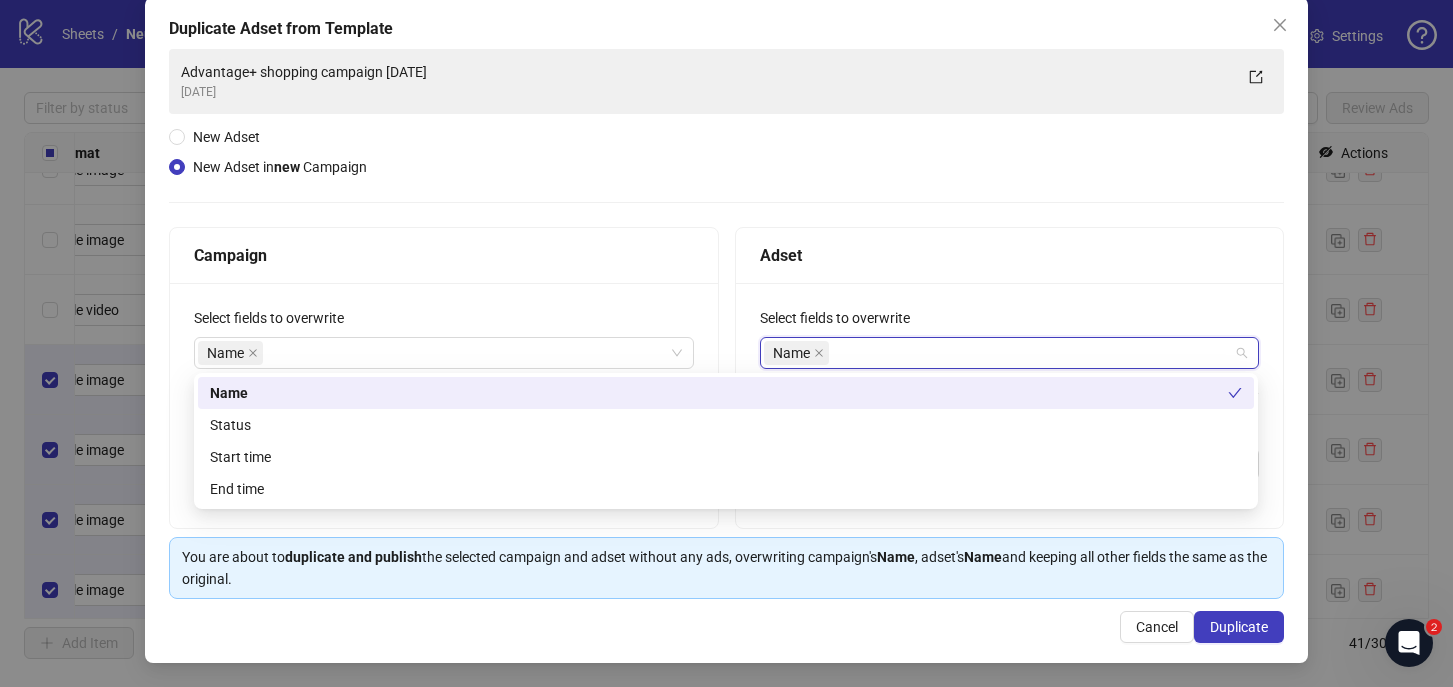 click on "**********" at bounding box center [1009, 405] 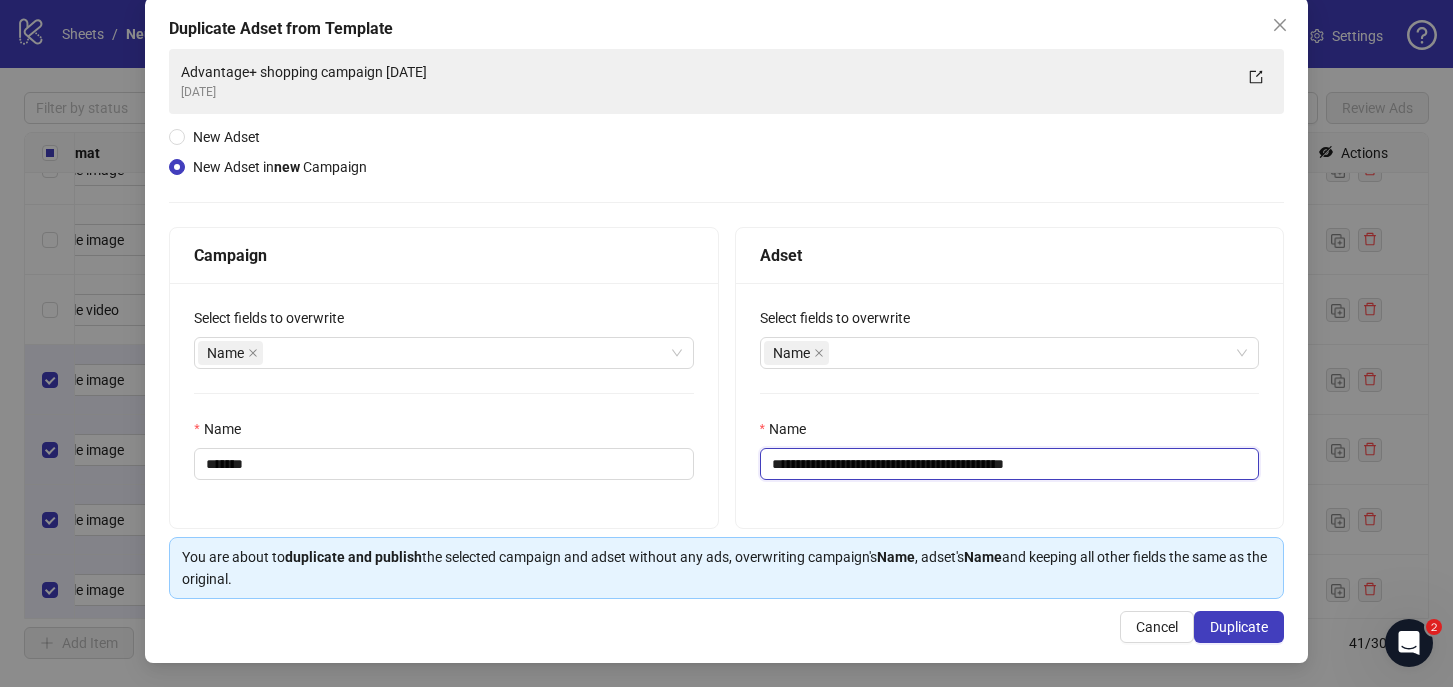 drag, startPoint x: 566, startPoint y: 461, endPoint x: 179, endPoint y: 438, distance: 387.68286 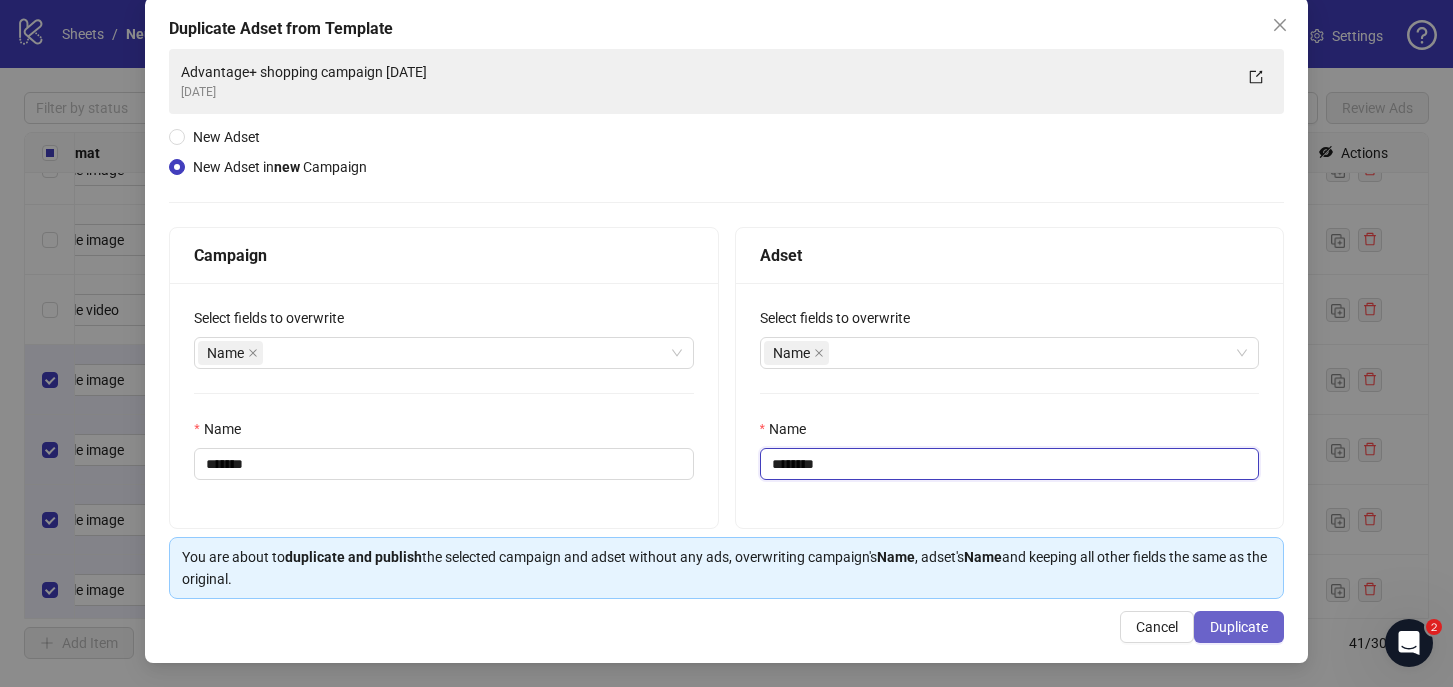 type on "********" 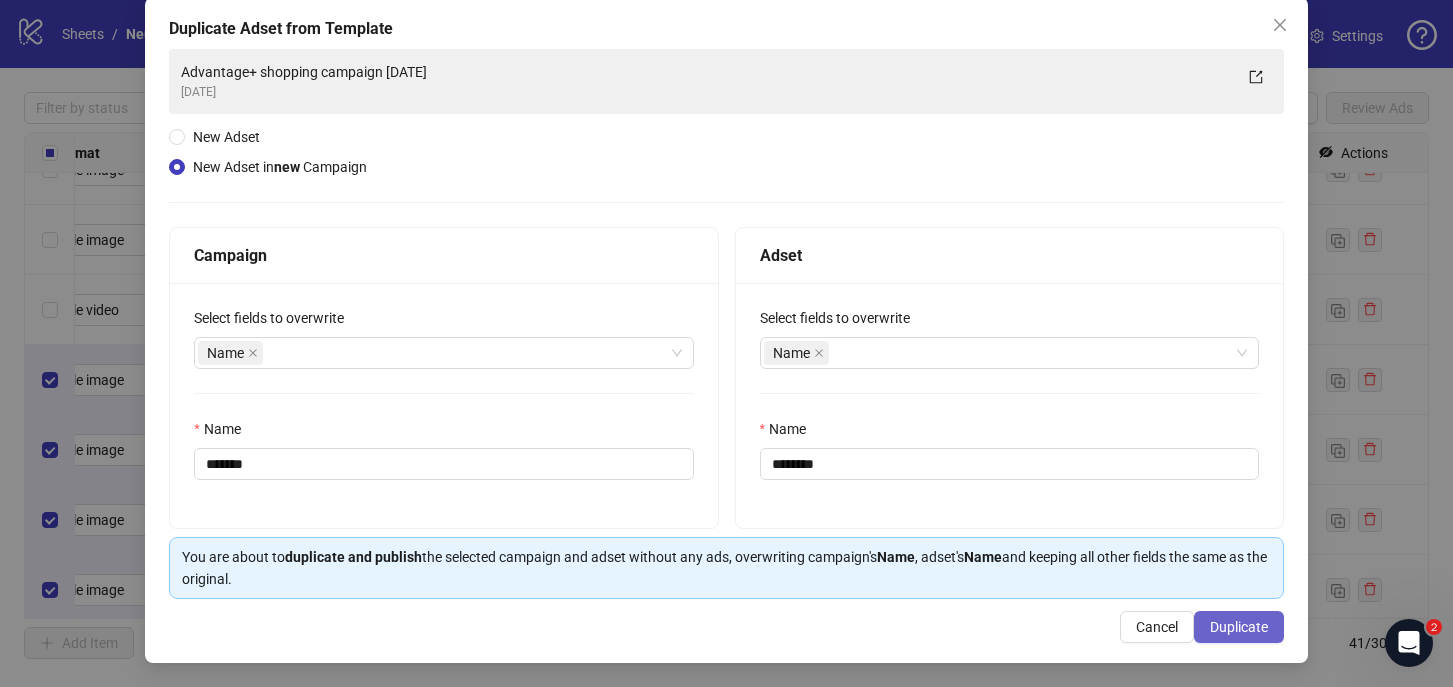 click on "Duplicate" at bounding box center (1239, 627) 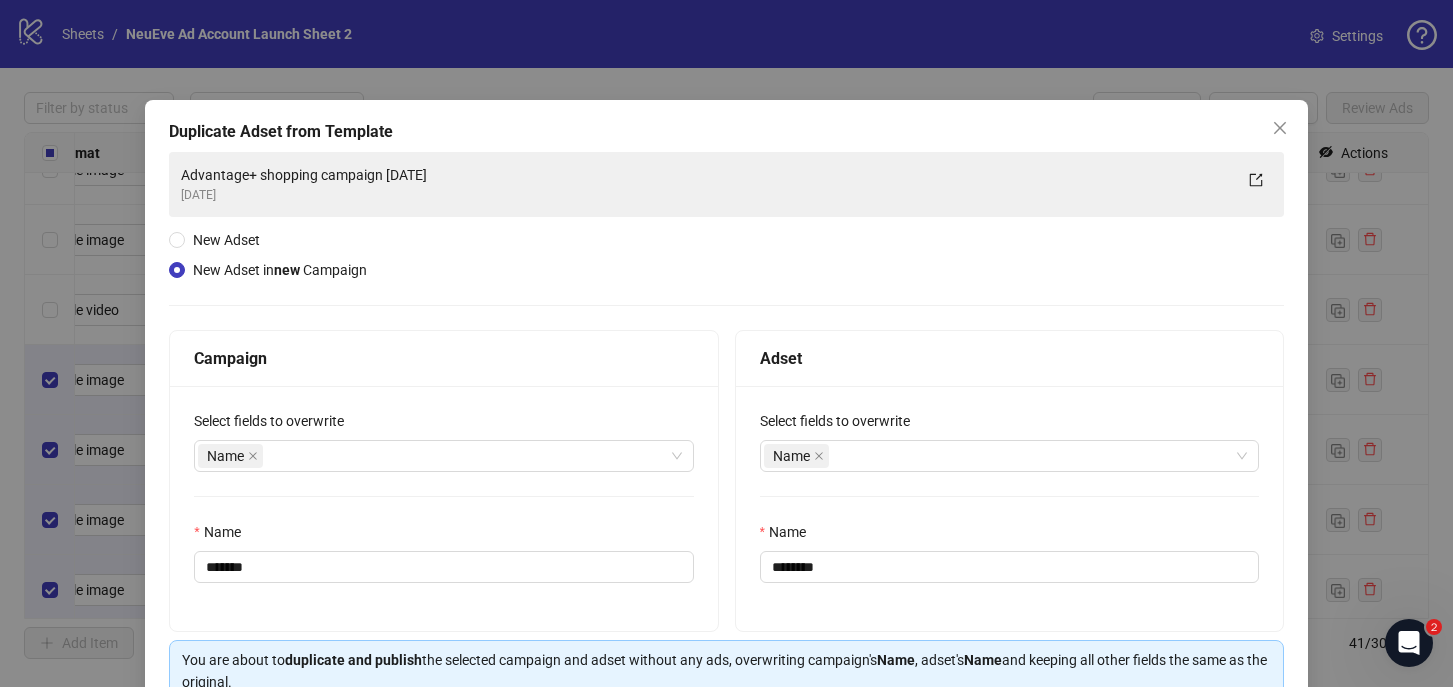 scroll, scrollTop: 0, scrollLeft: 0, axis: both 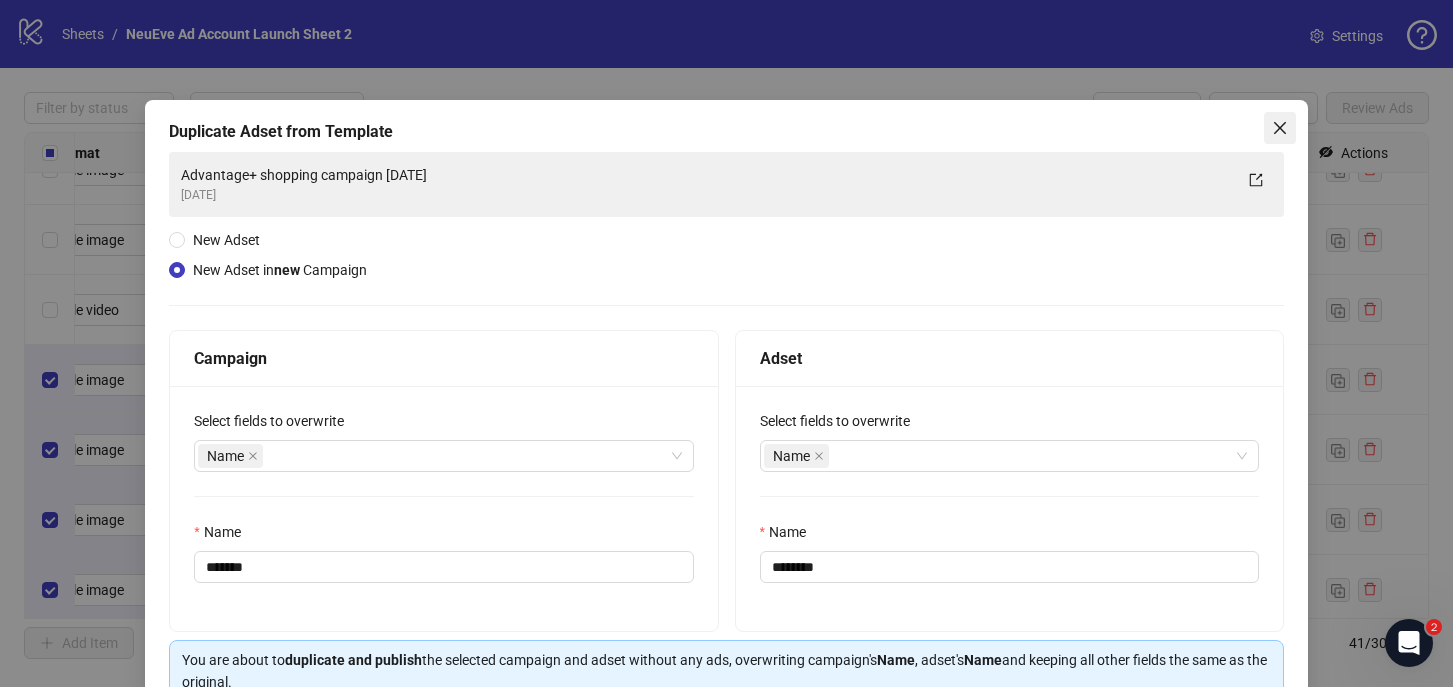 click 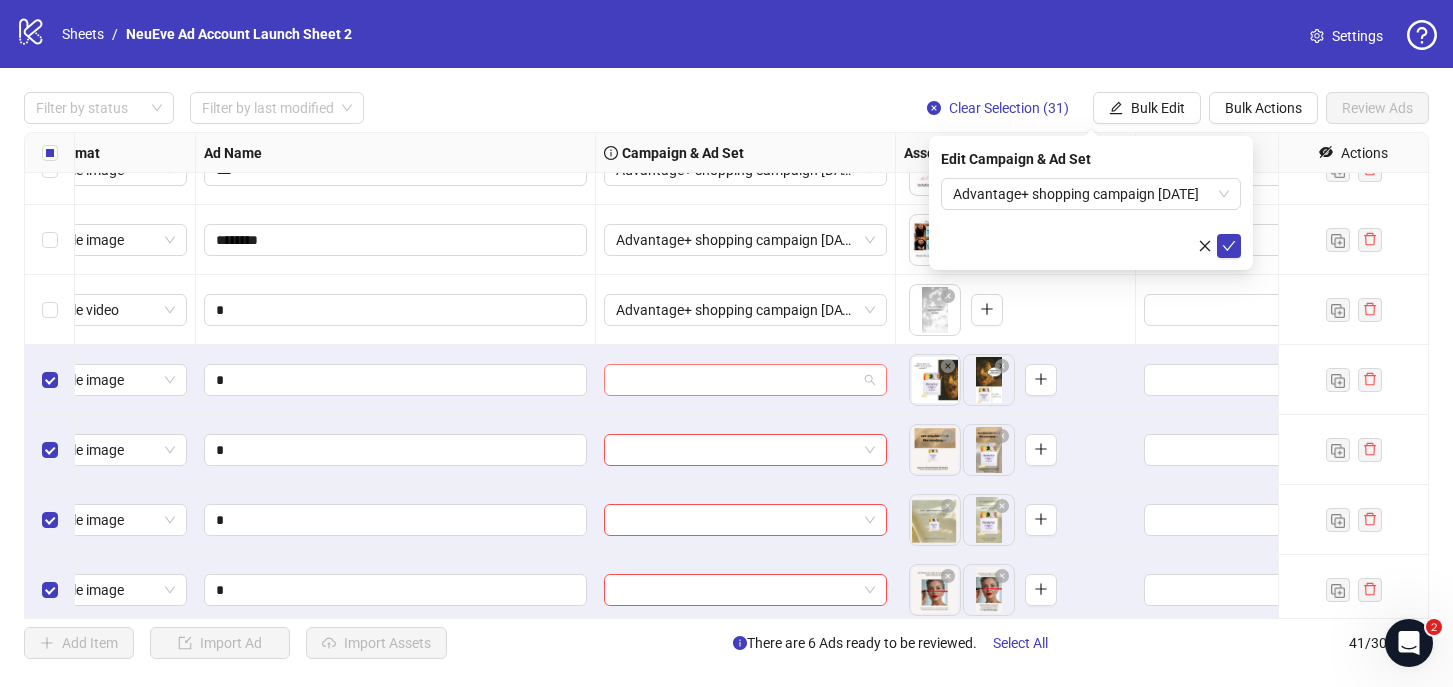 click at bounding box center [736, 380] 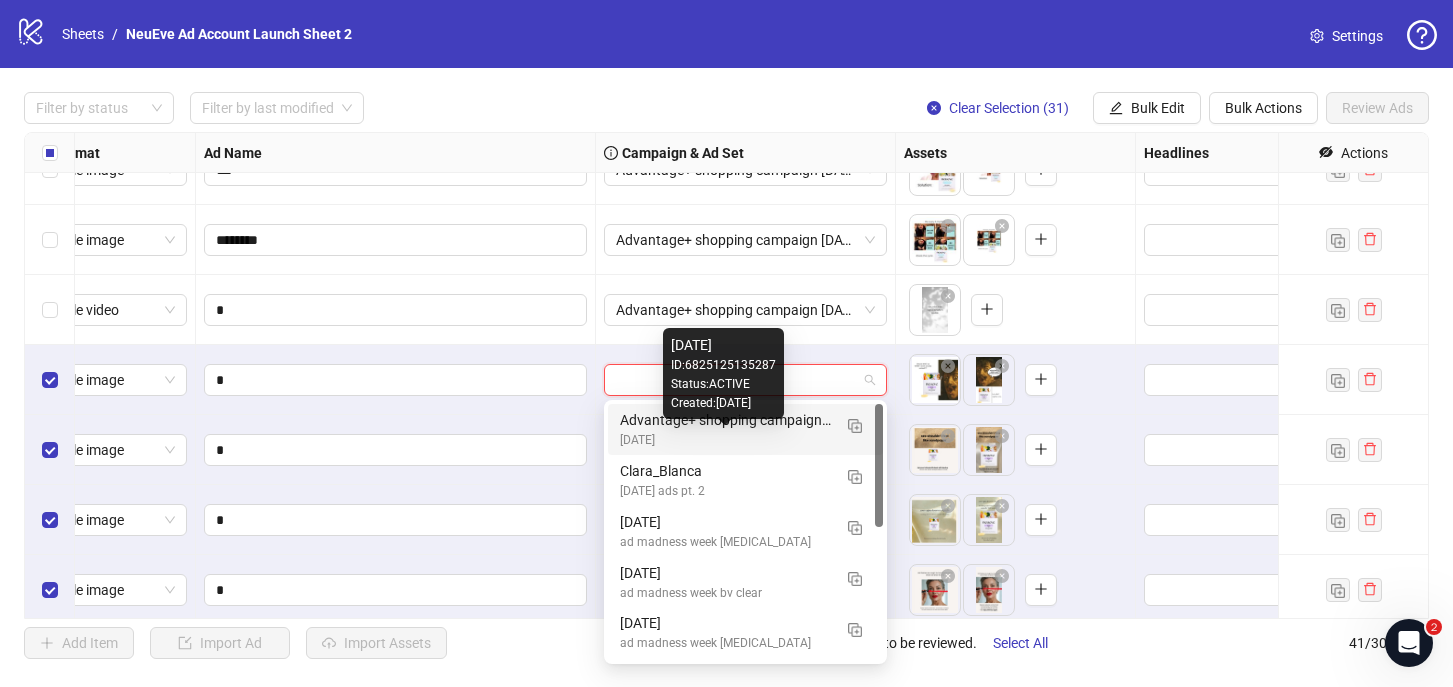click on "[DATE]" at bounding box center (725, 440) 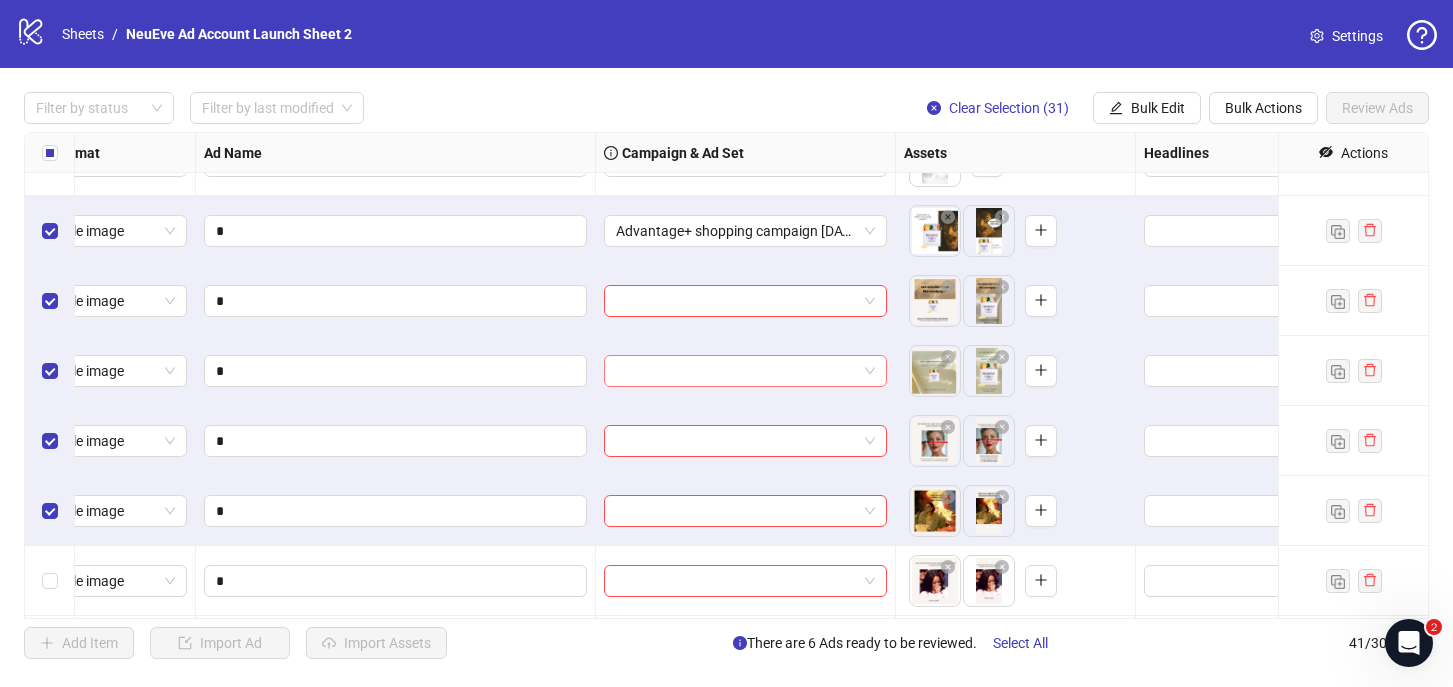 scroll, scrollTop: 468, scrollLeft: 48, axis: both 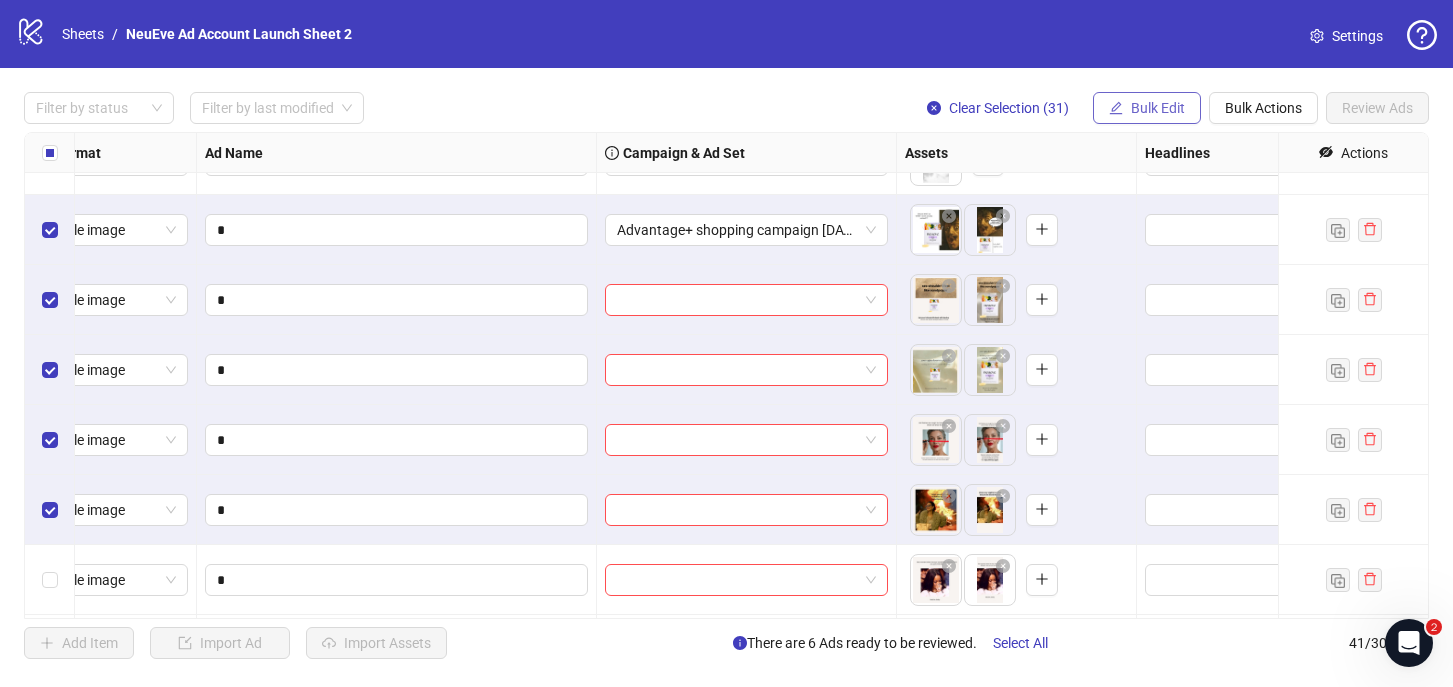 click on "Bulk Edit" at bounding box center [1158, 108] 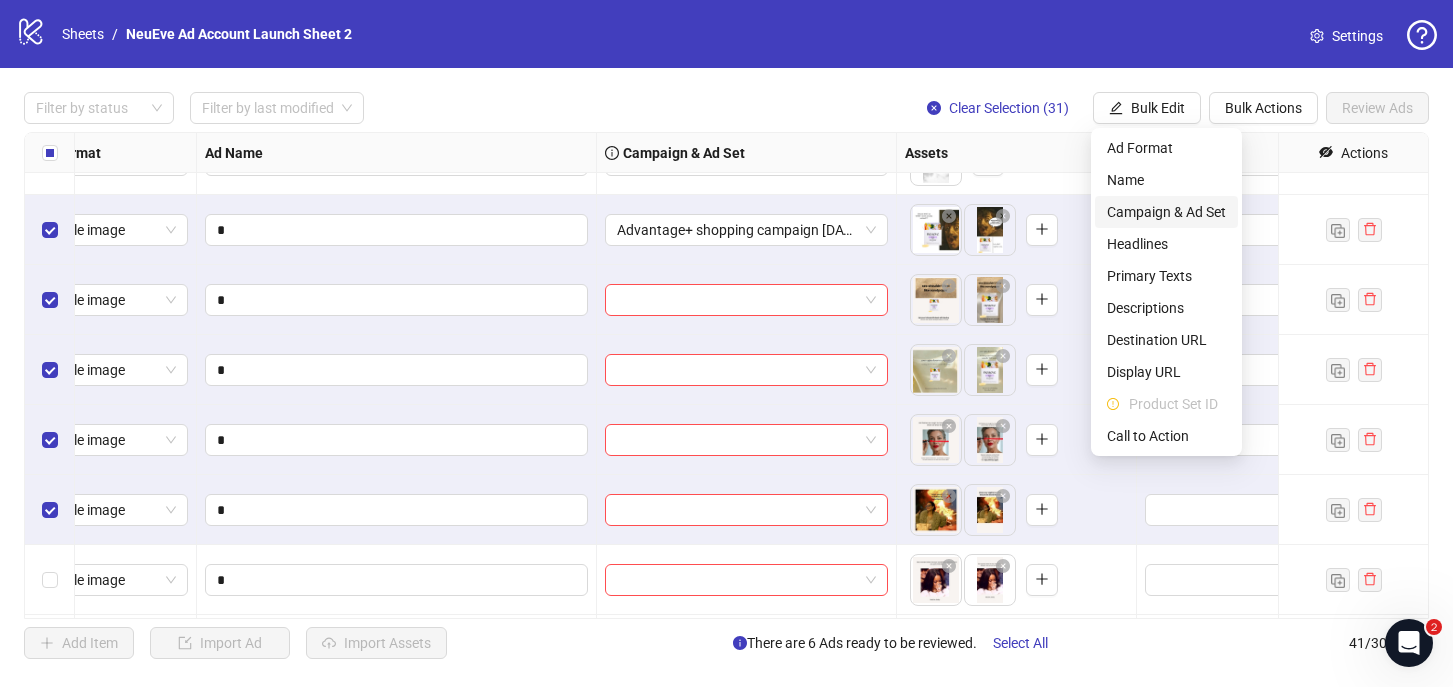 click on "Campaign & Ad Set" at bounding box center (1166, 212) 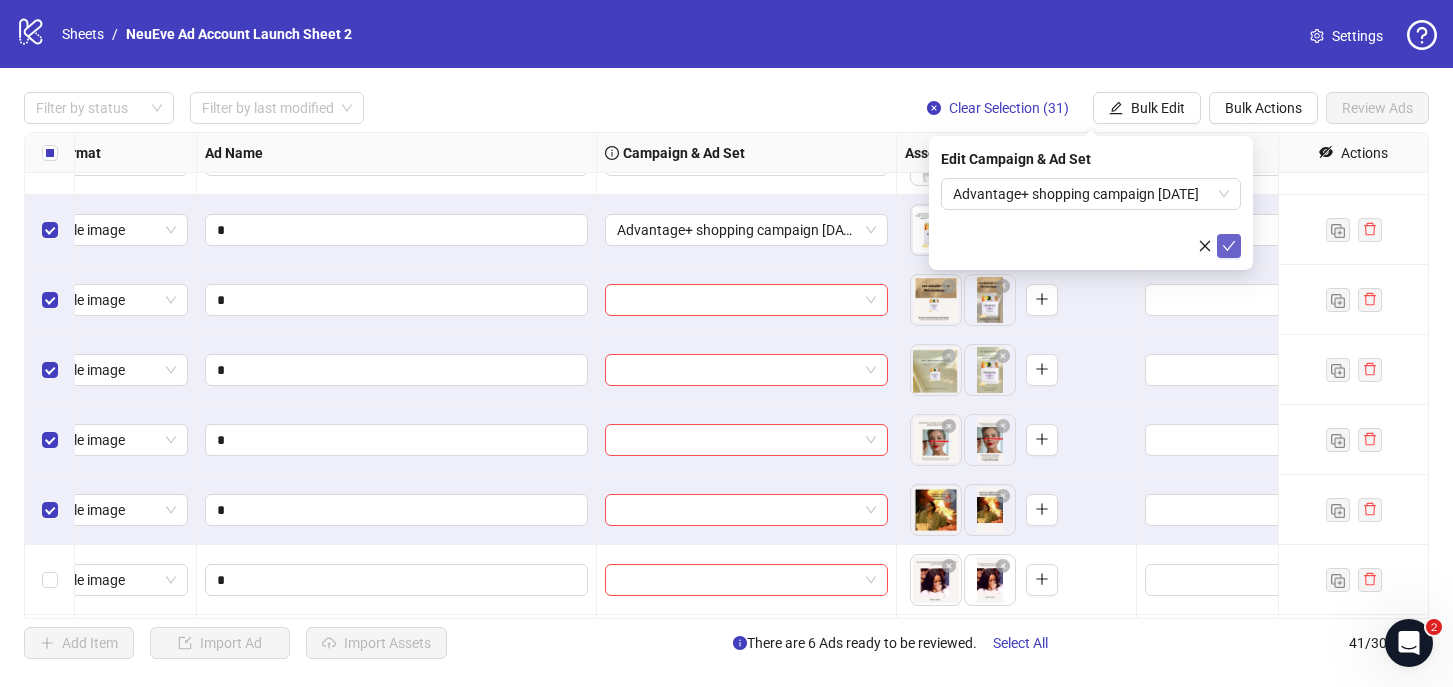 click at bounding box center (1229, 246) 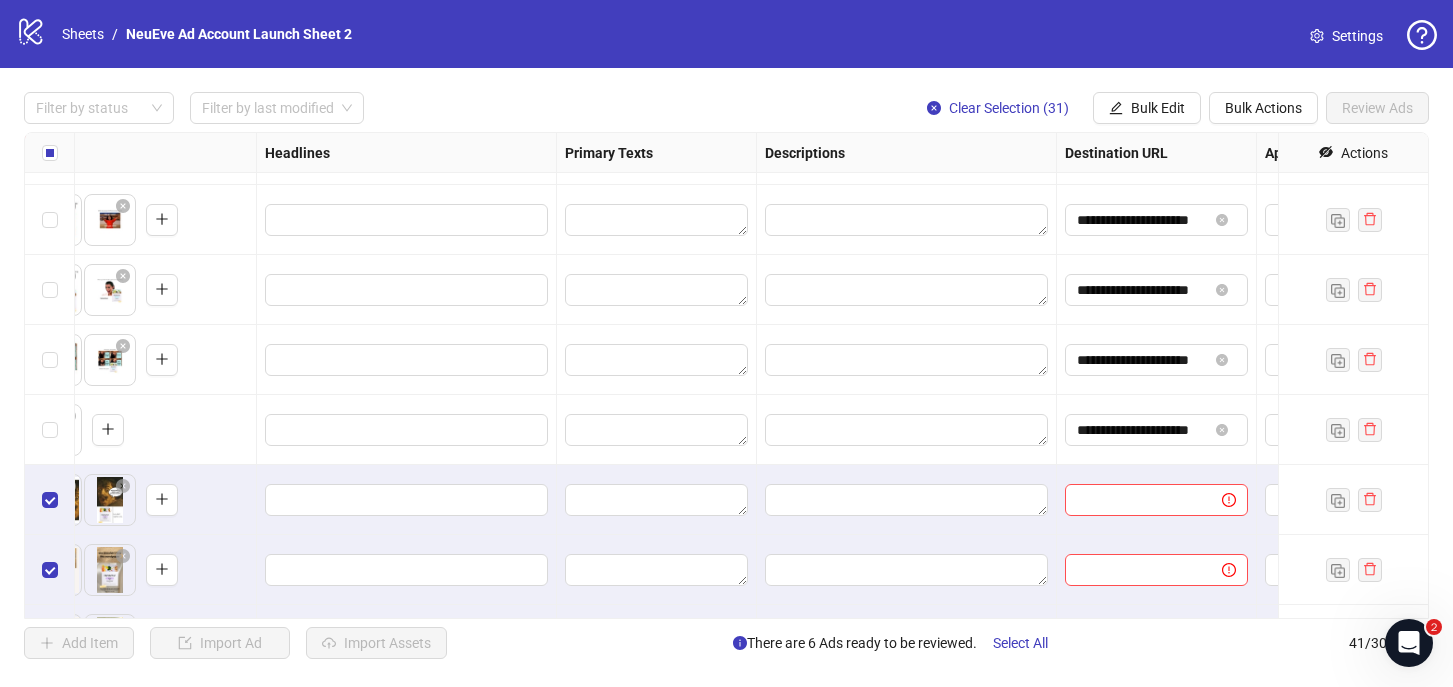 scroll, scrollTop: 295, scrollLeft: 928, axis: both 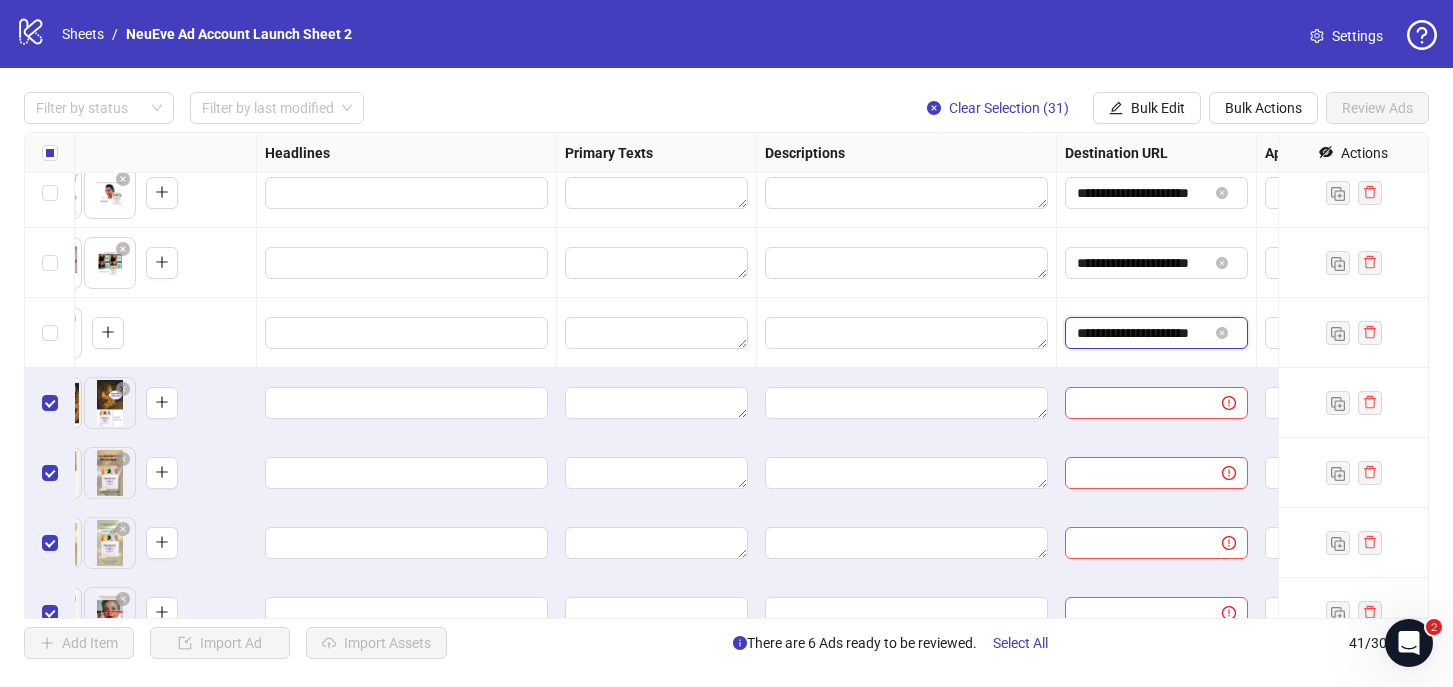 click on "**********" at bounding box center (1142, 333) 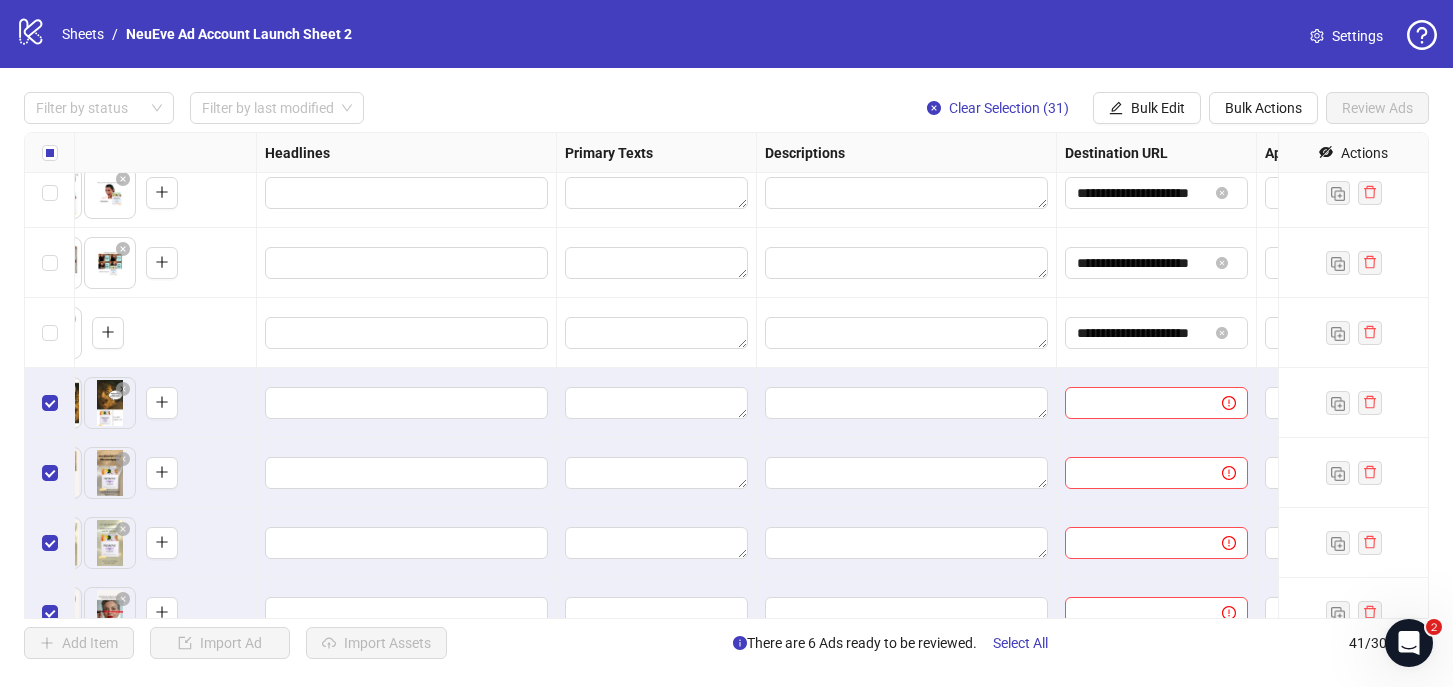 click at bounding box center (1157, 403) 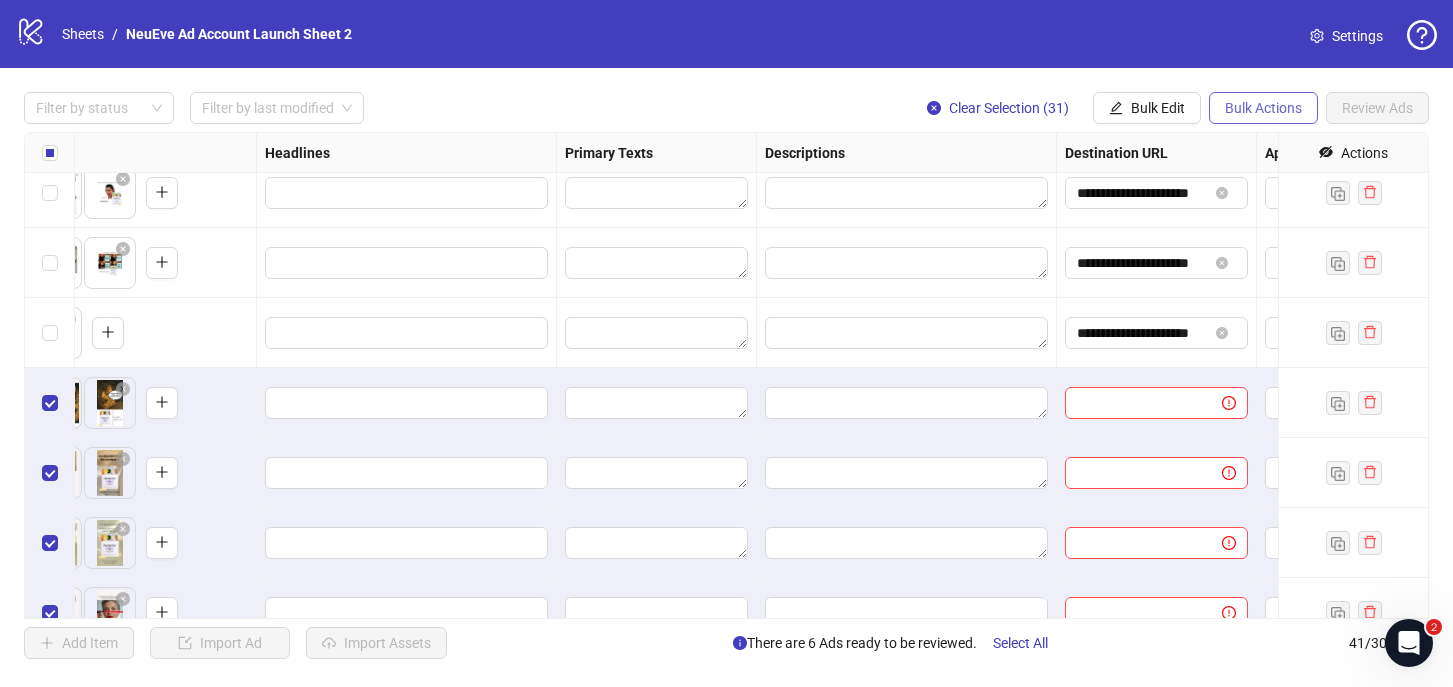 click on "Bulk Actions" at bounding box center (1263, 108) 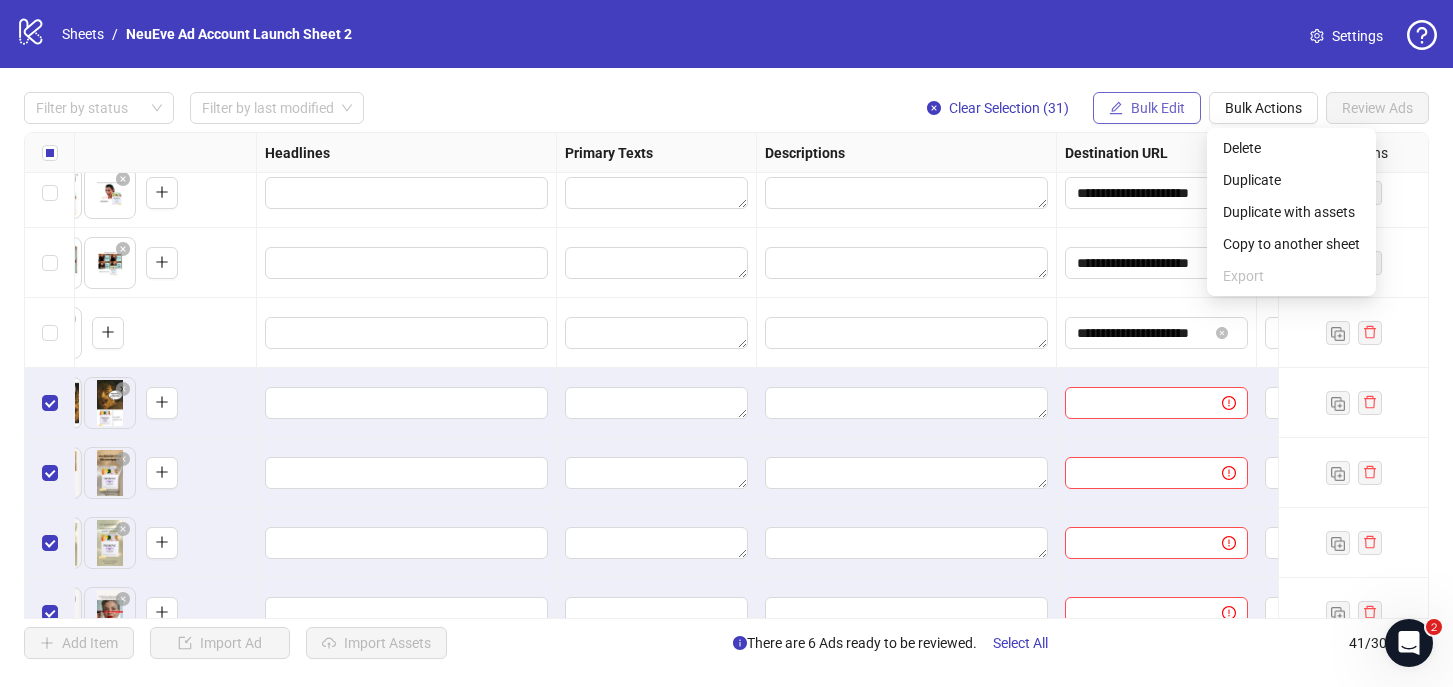 click on "Bulk Edit" at bounding box center [1158, 108] 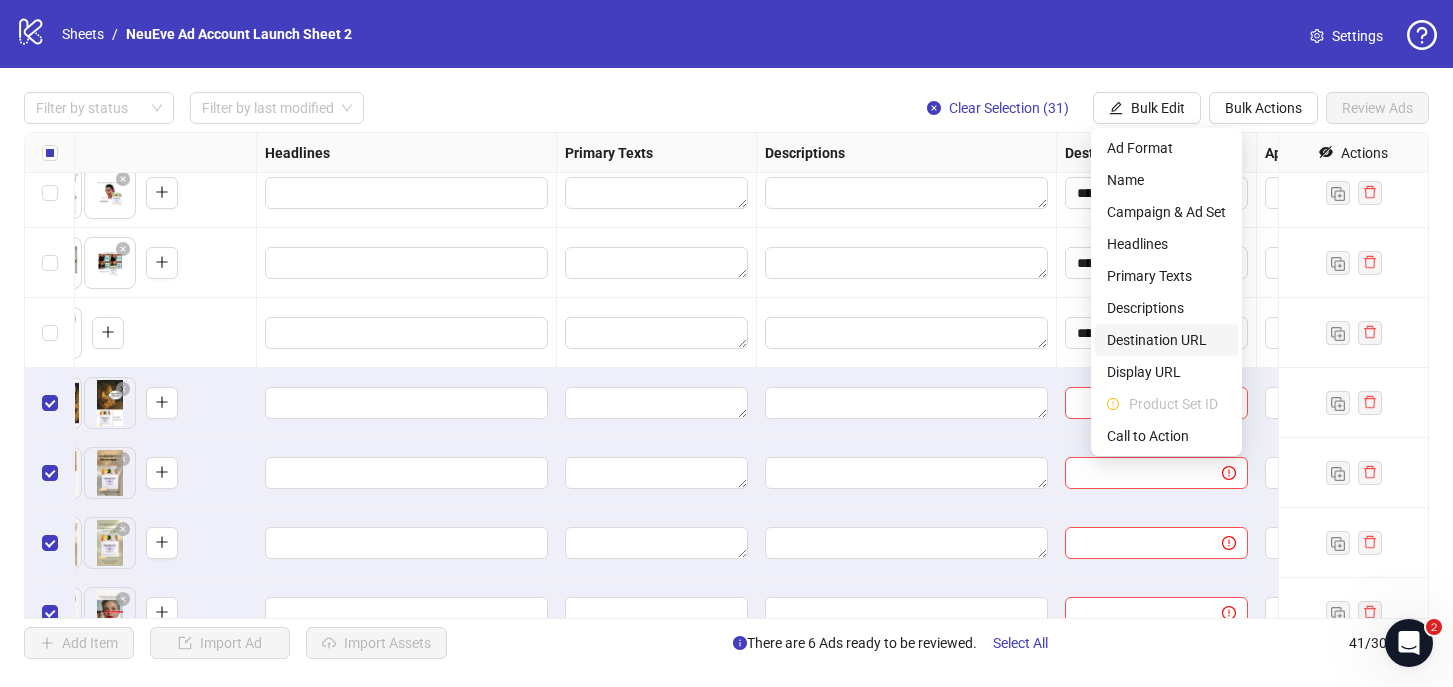 click on "Destination URL" at bounding box center [1166, 340] 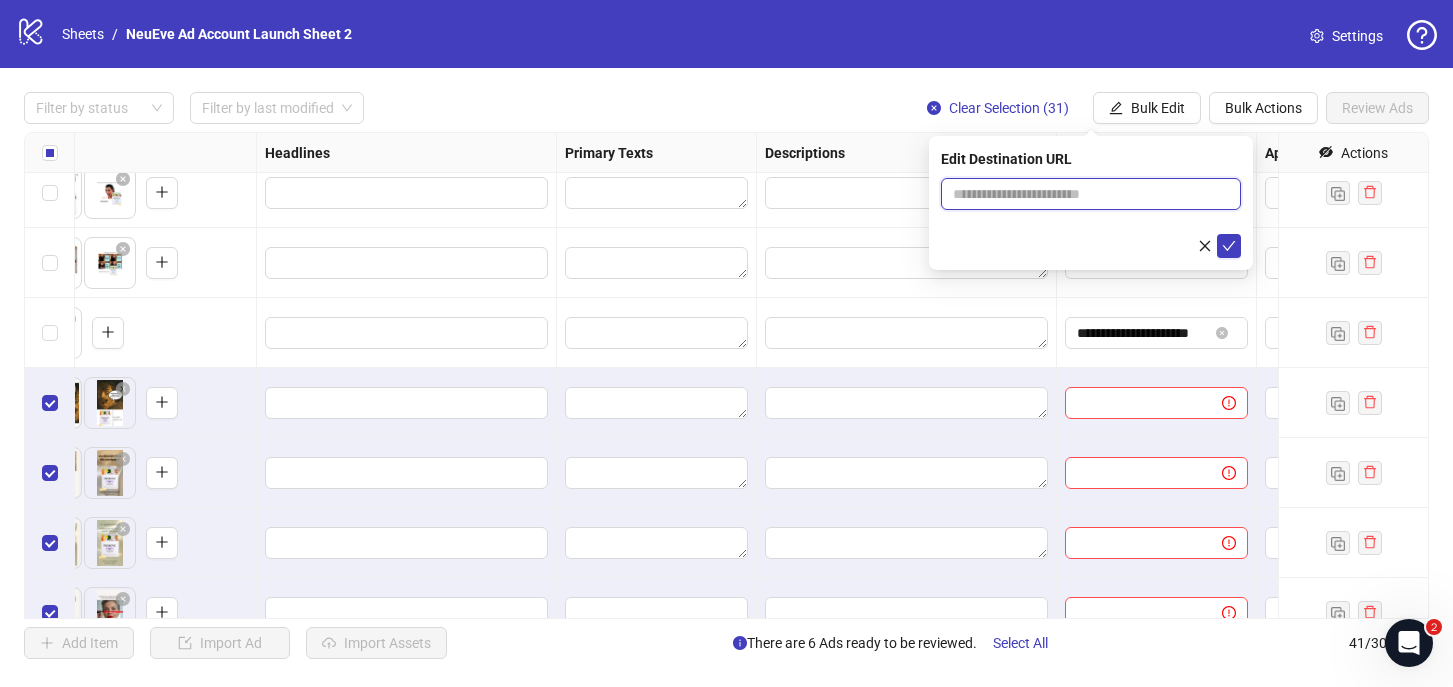 click at bounding box center (1083, 194) 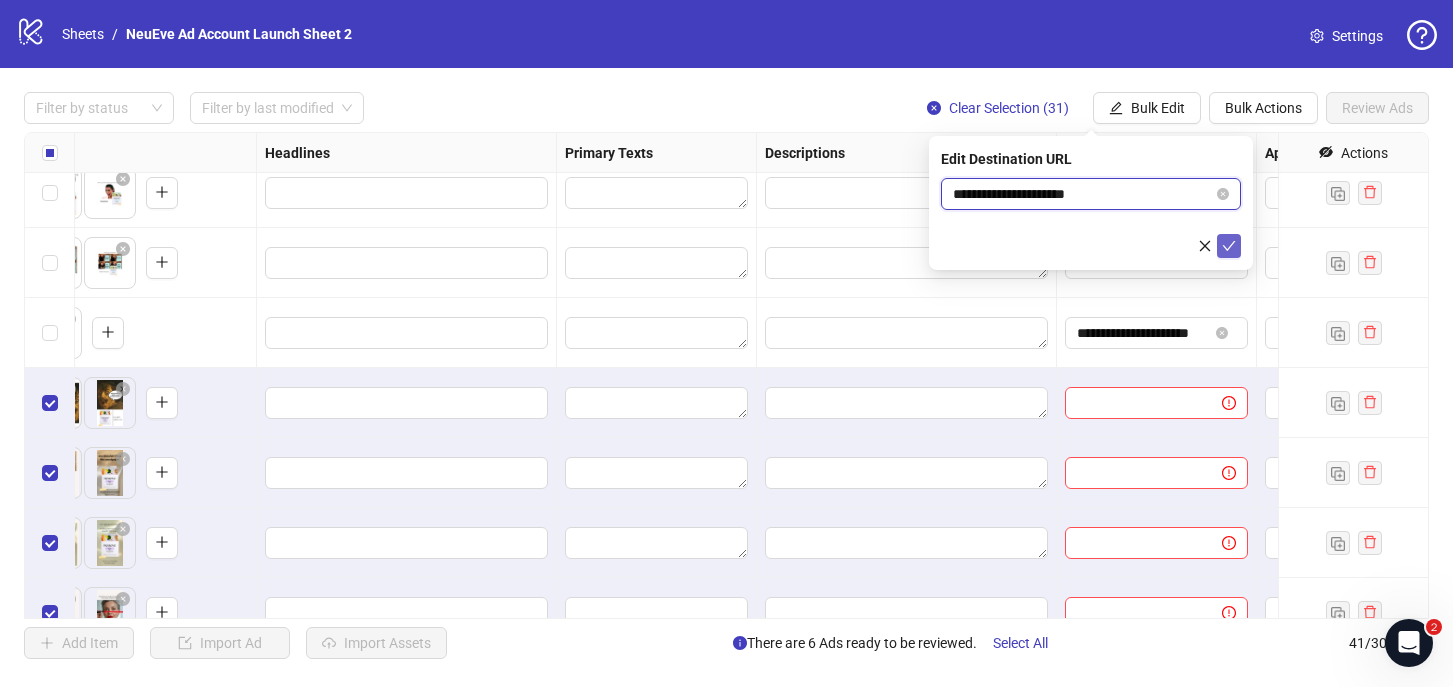 type on "**********" 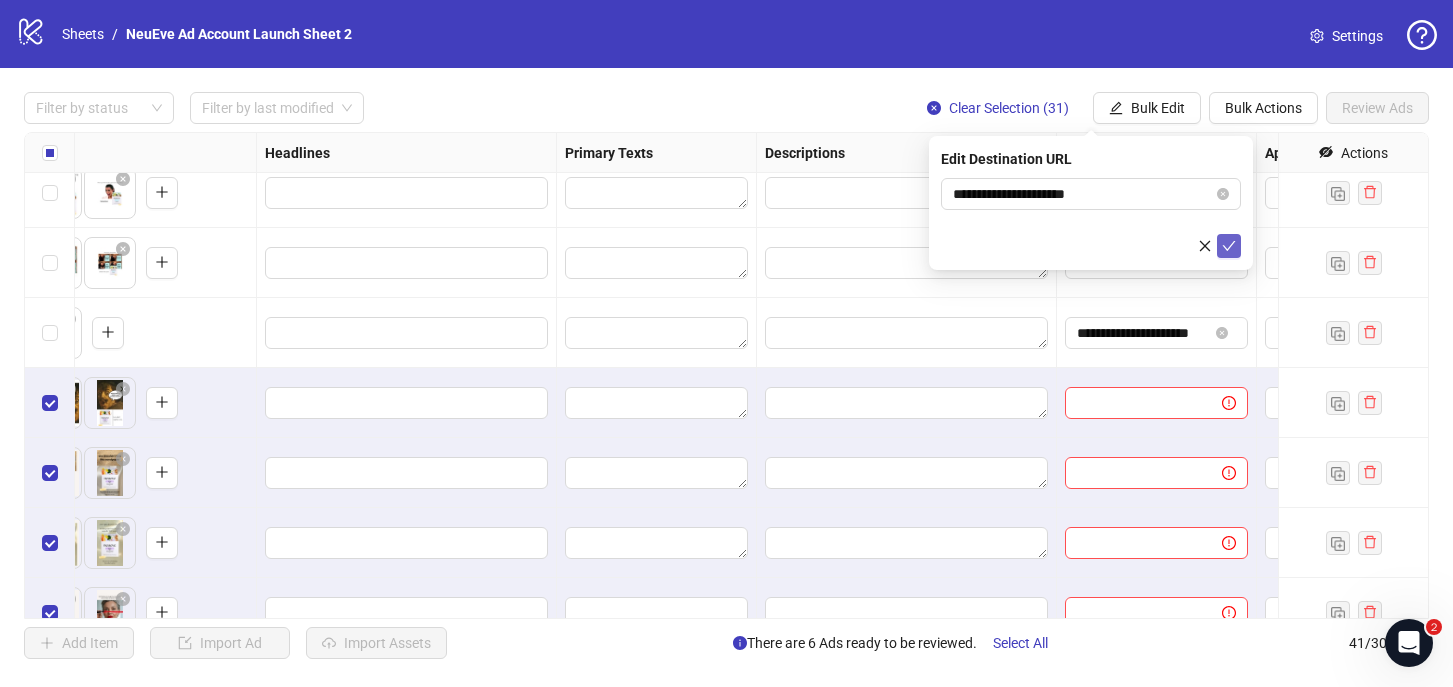 click at bounding box center (1229, 246) 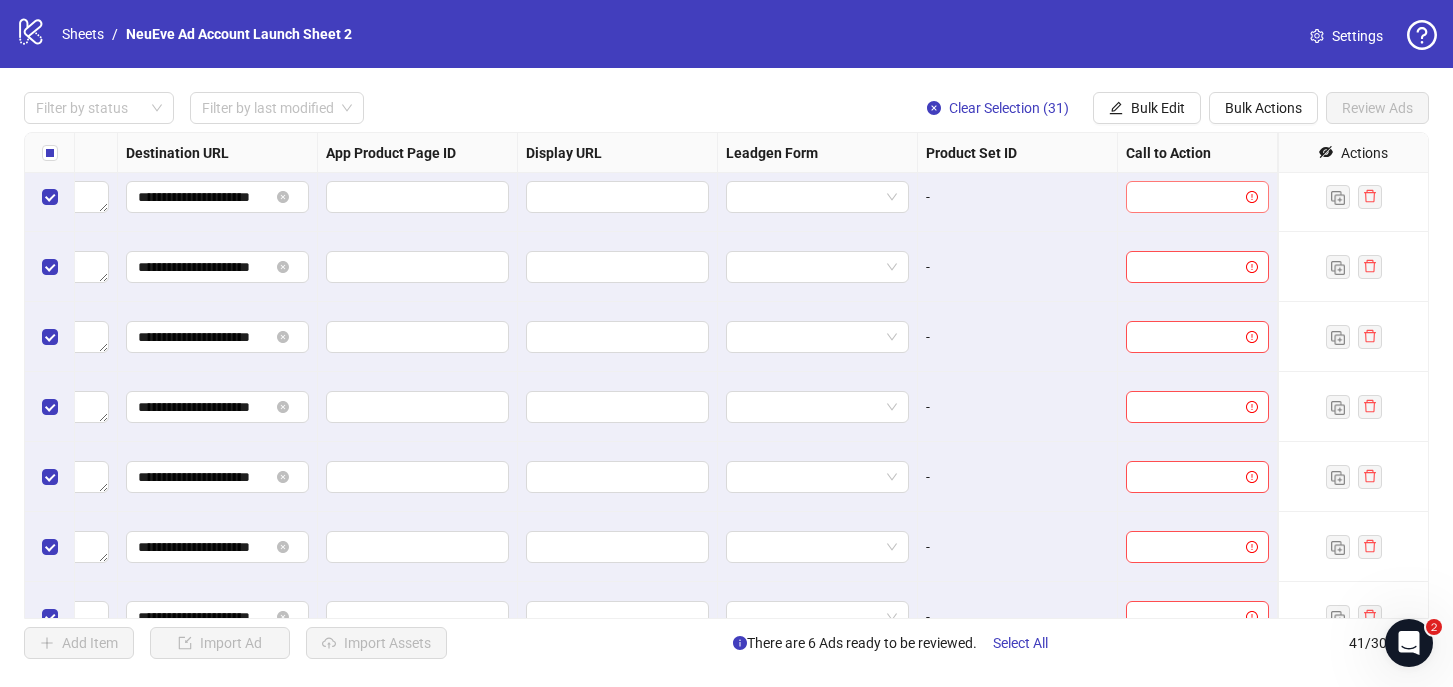 scroll, scrollTop: 1061, scrollLeft: 1867, axis: both 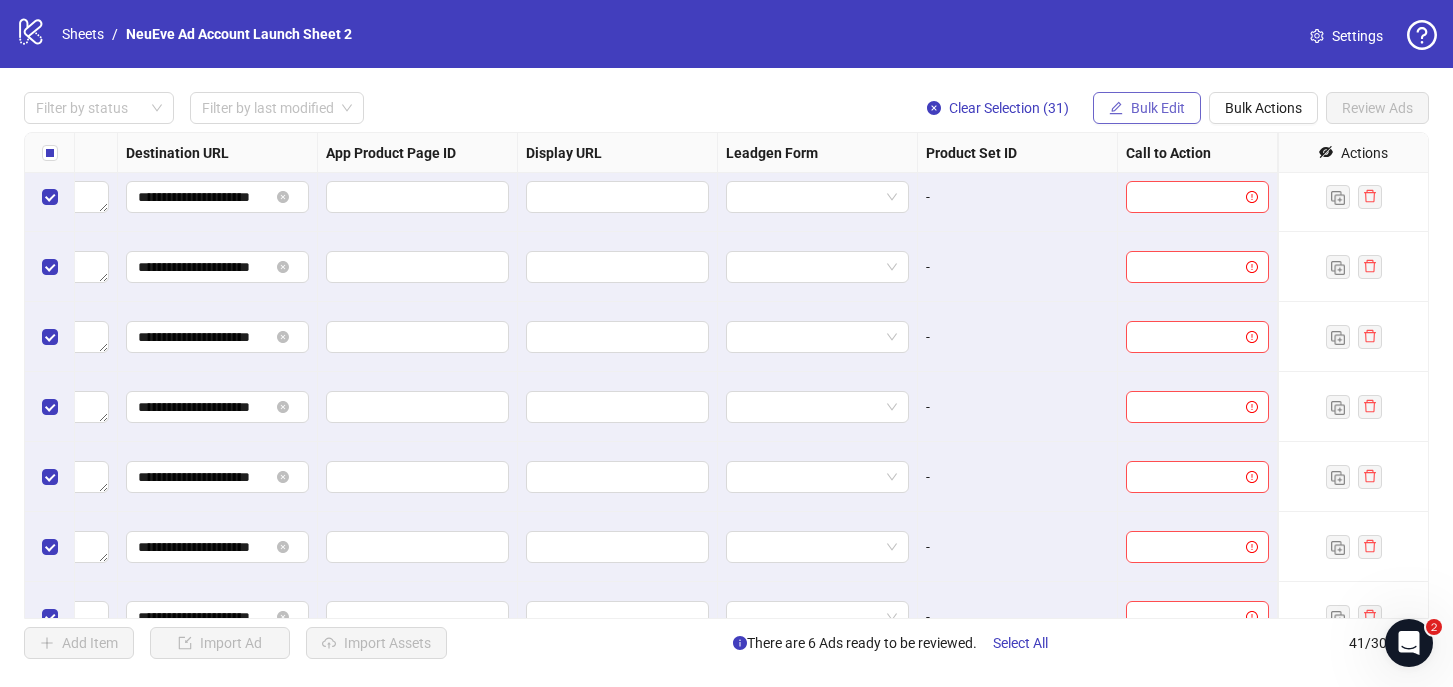 click on "Bulk Edit" at bounding box center [1158, 108] 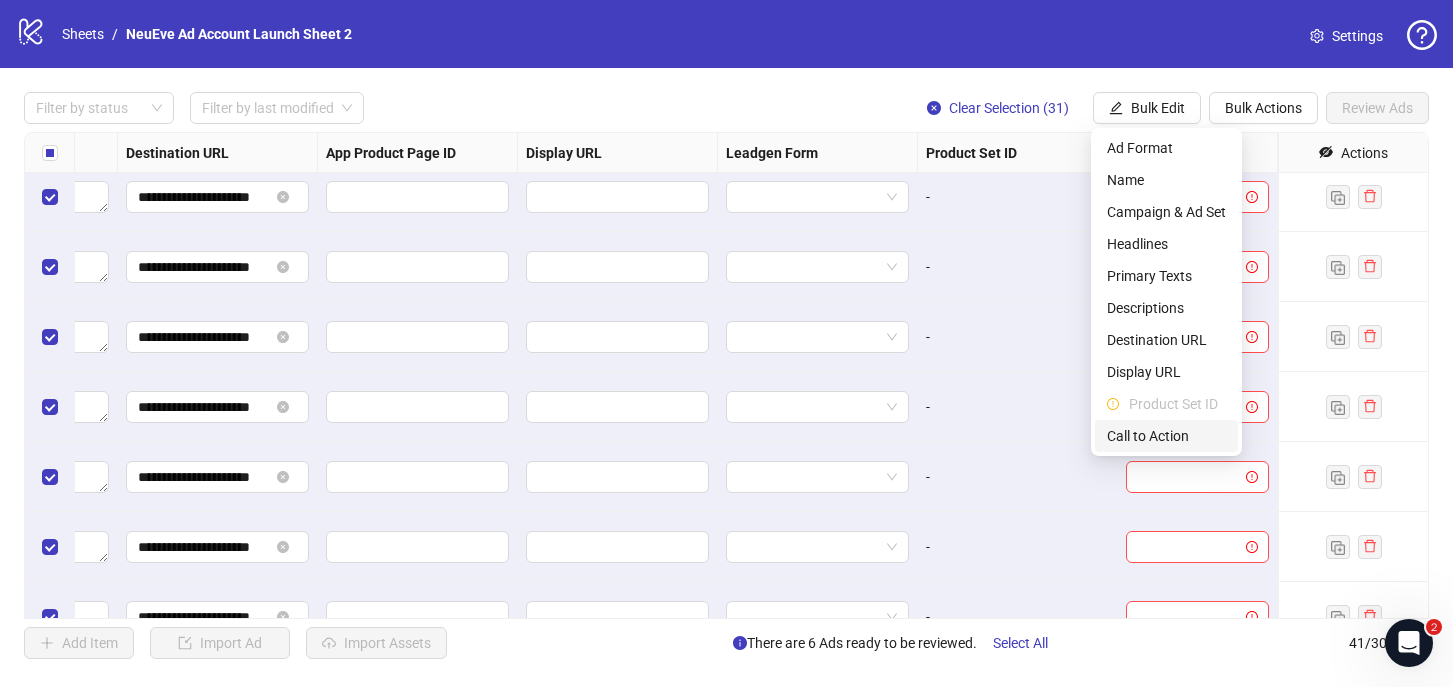 click on "Call to Action" at bounding box center [1166, 436] 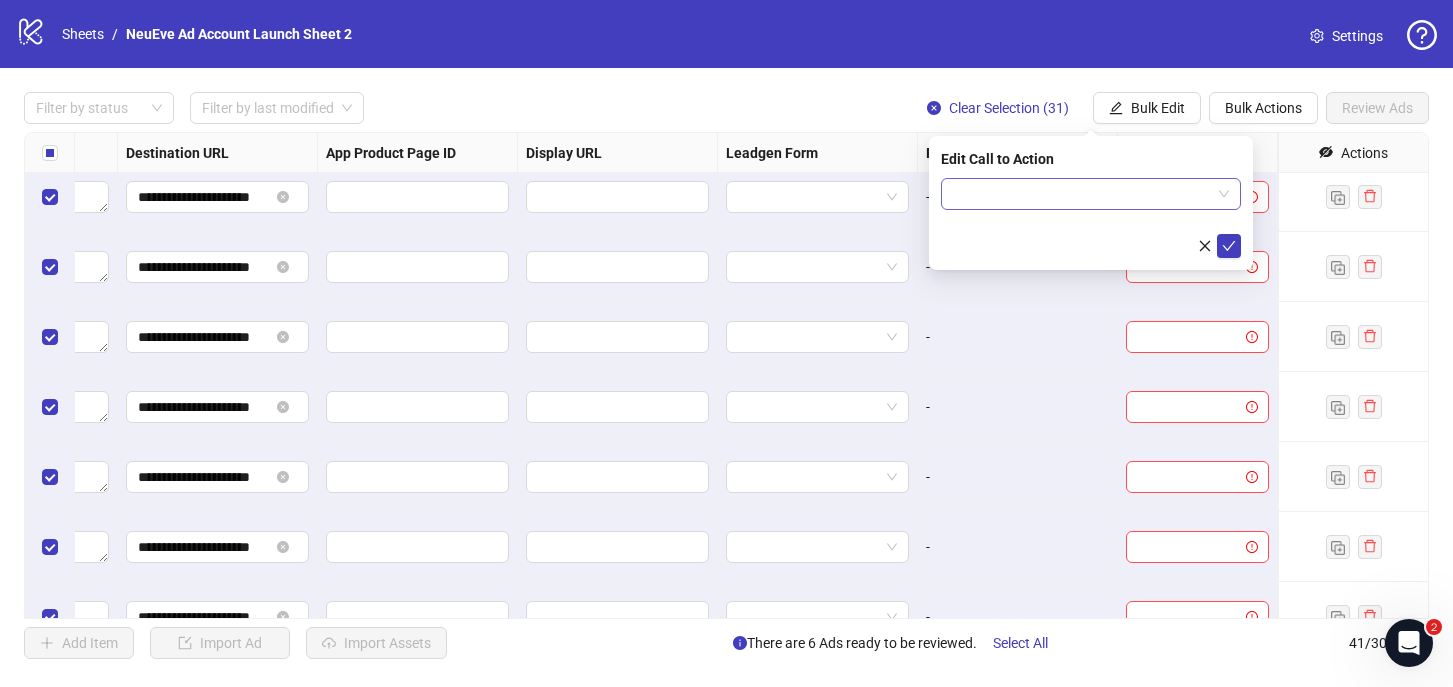 click at bounding box center [1082, 194] 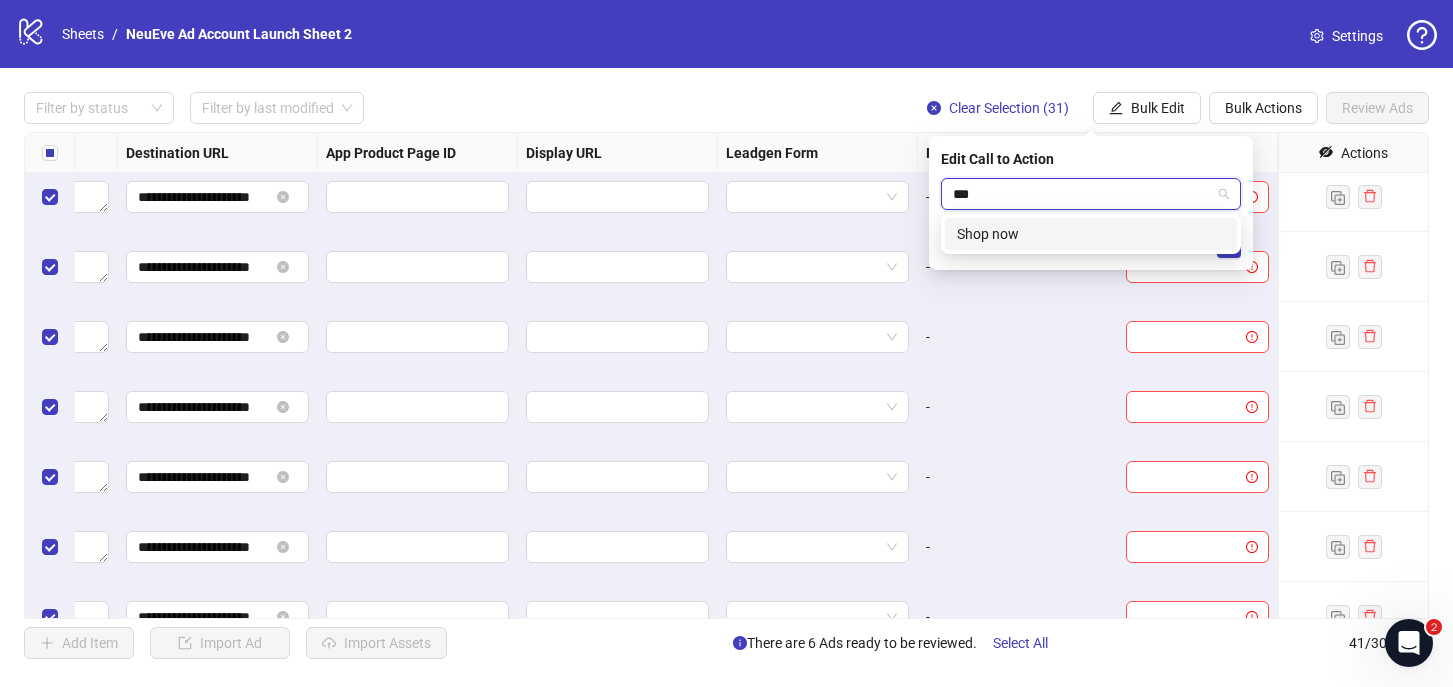 type on "****" 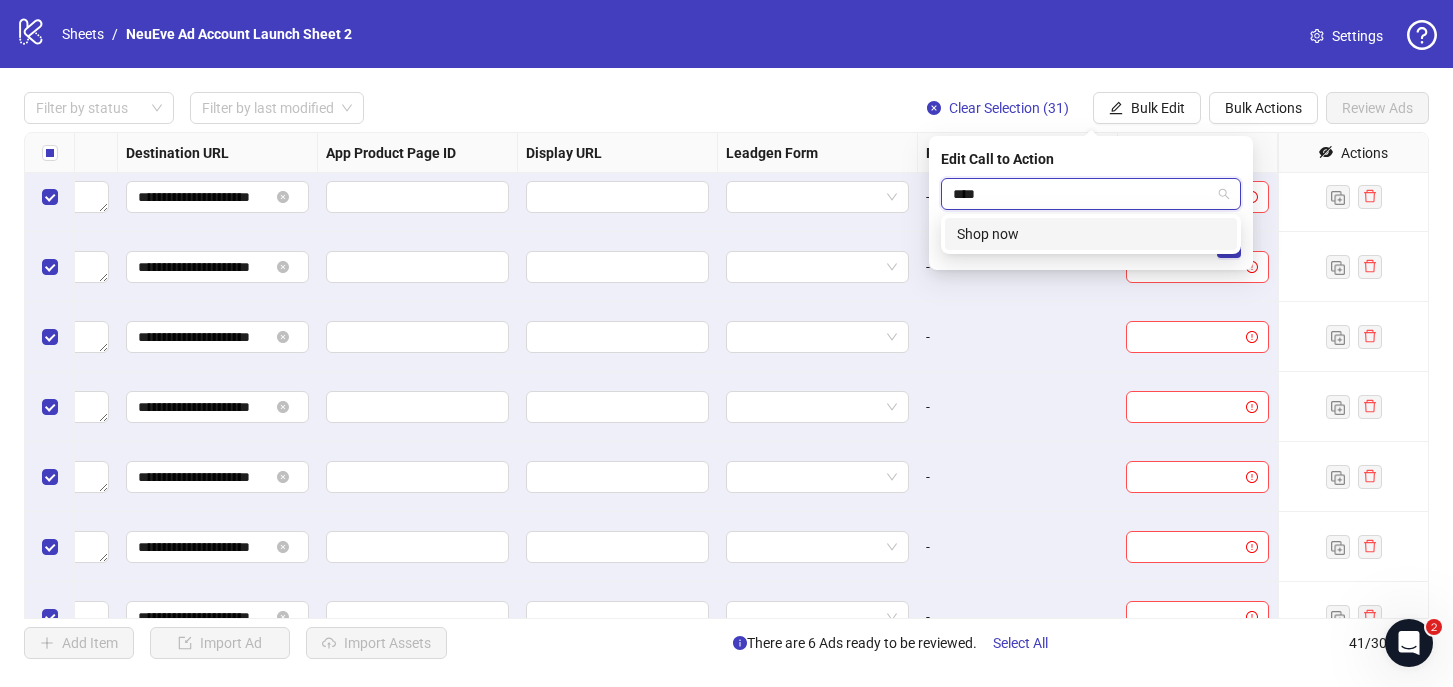 click on "Shop now" at bounding box center (1091, 234) 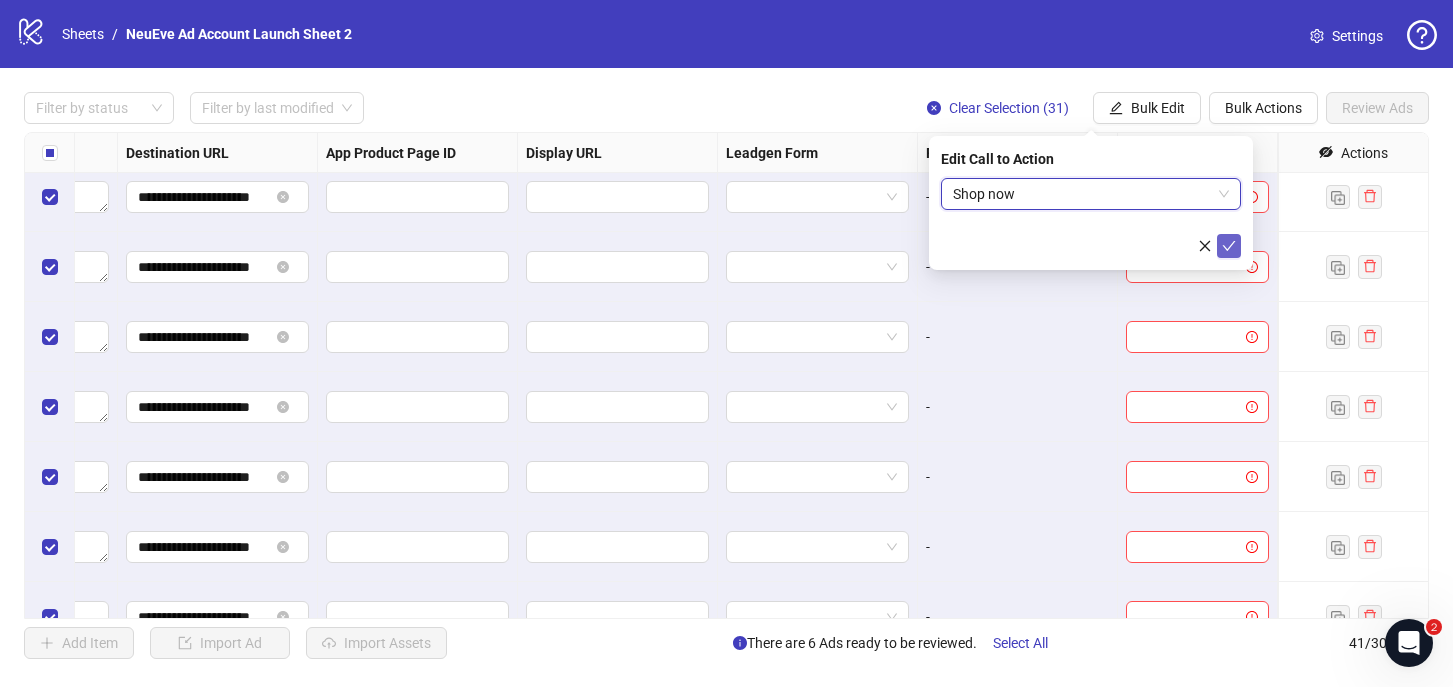 click at bounding box center (1229, 246) 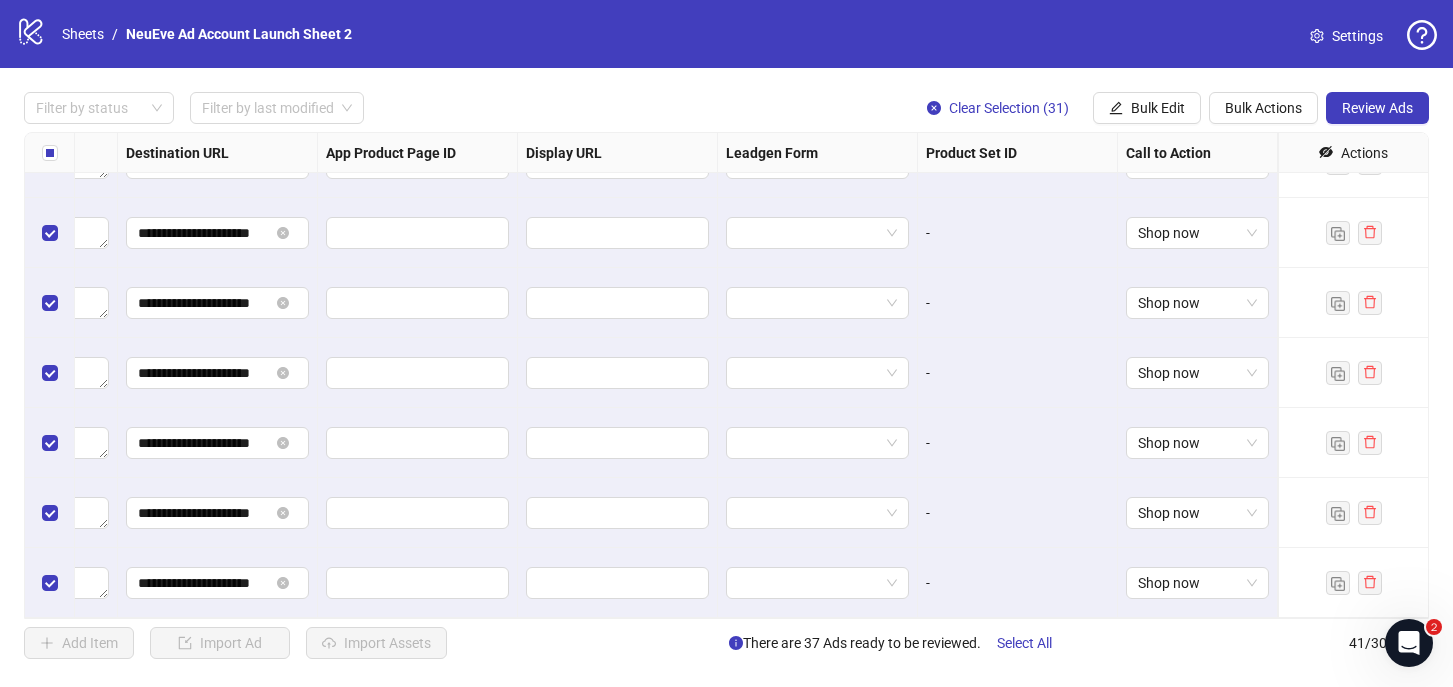 scroll, scrollTop: 2425, scrollLeft: 1867, axis: both 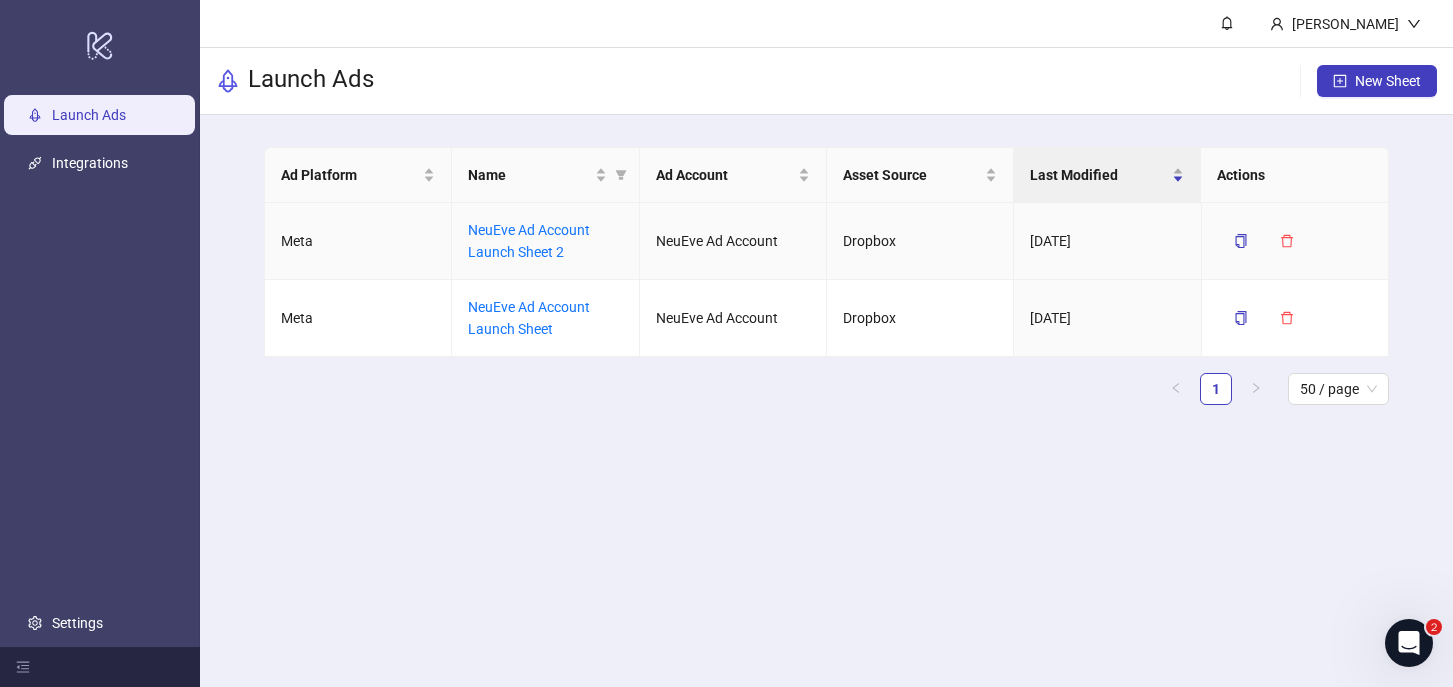 click on "NeuEve Ad Account Launch Sheet 2" at bounding box center [545, 241] 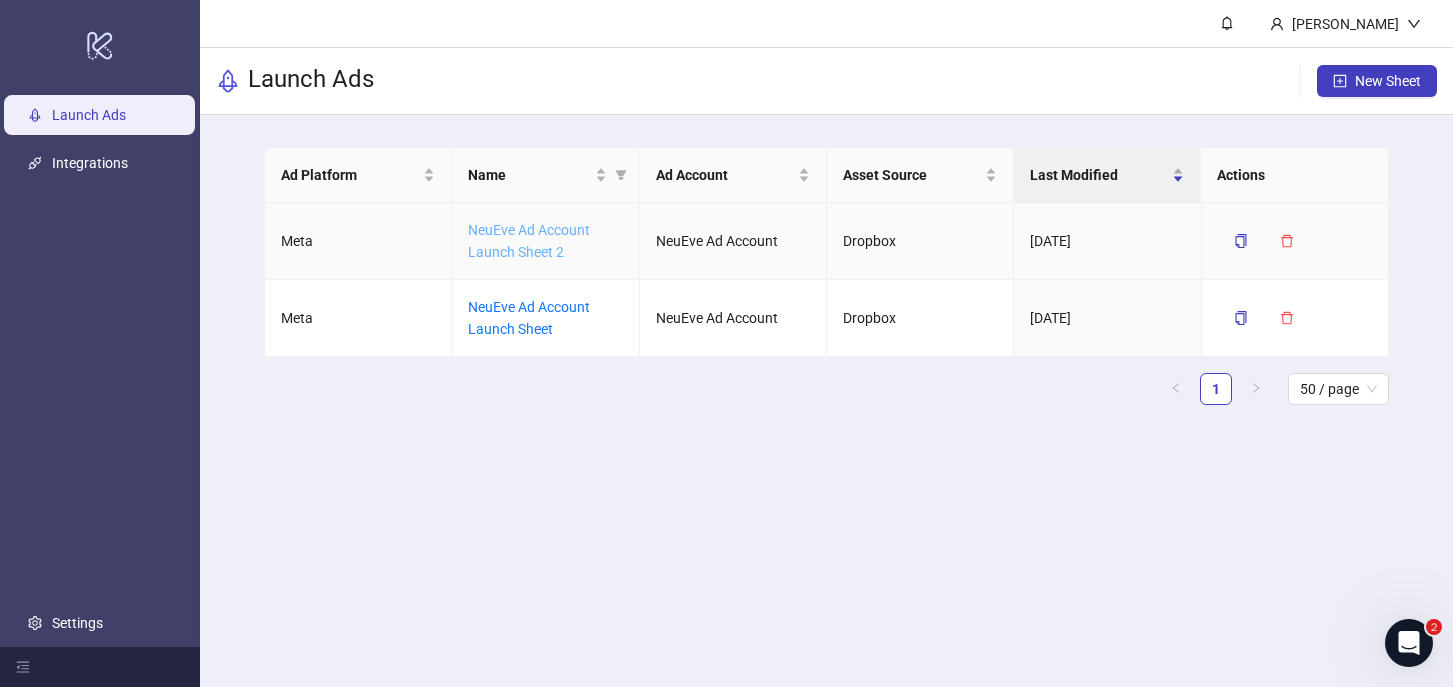 click on "NeuEve Ad Account Launch Sheet 2" at bounding box center (529, 241) 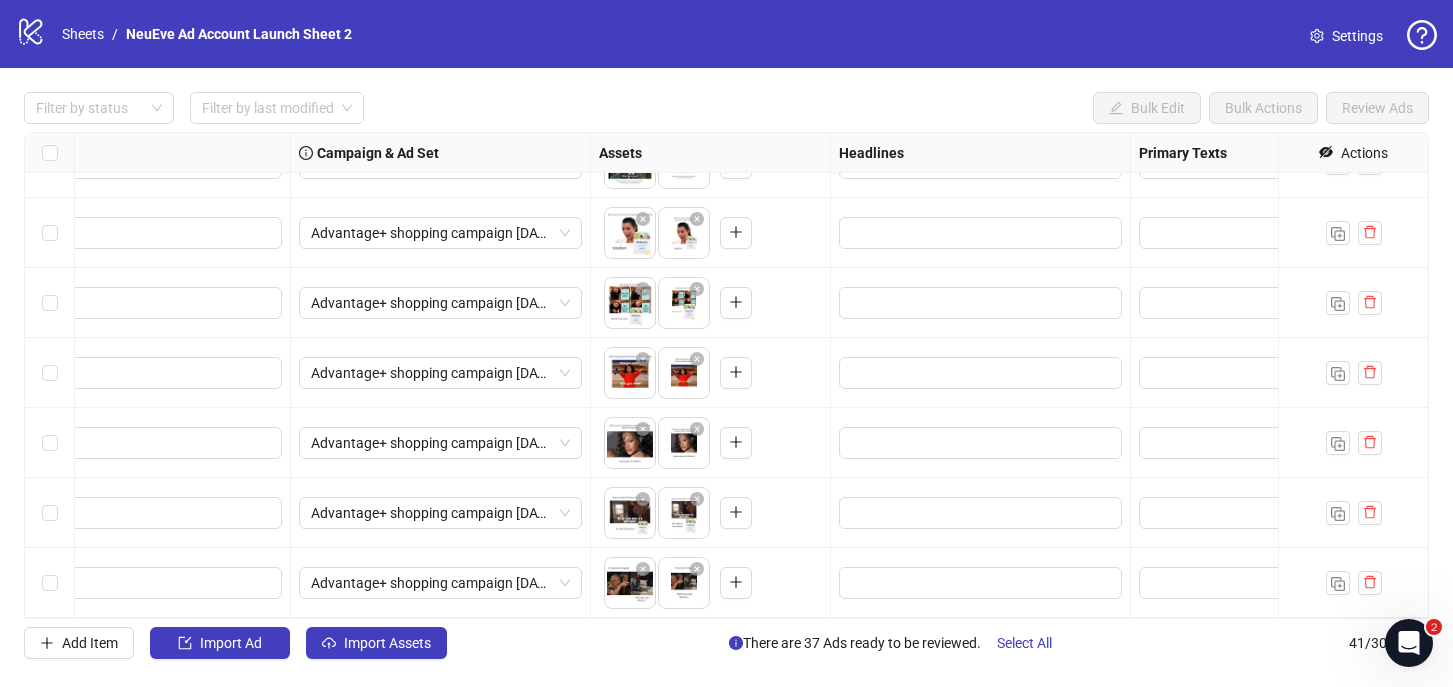 scroll, scrollTop: 2391, scrollLeft: 1818, axis: both 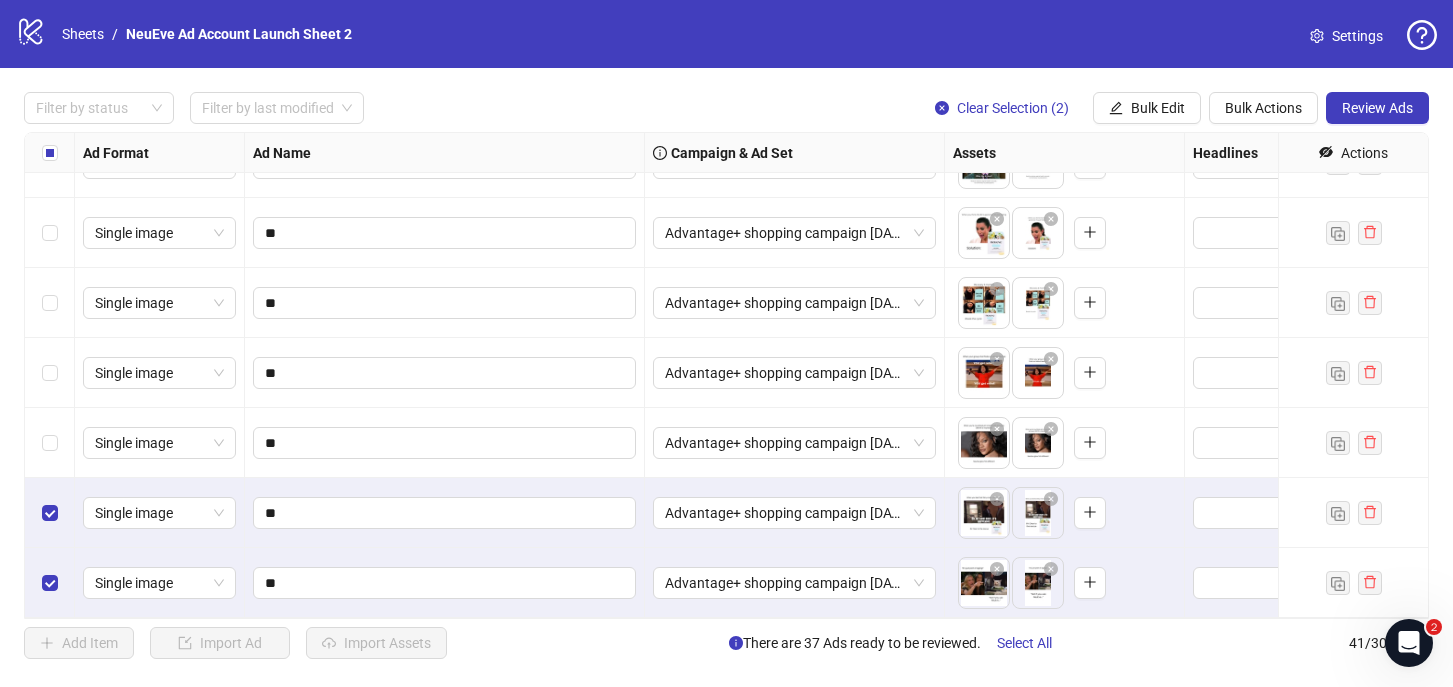 click at bounding box center (50, 443) 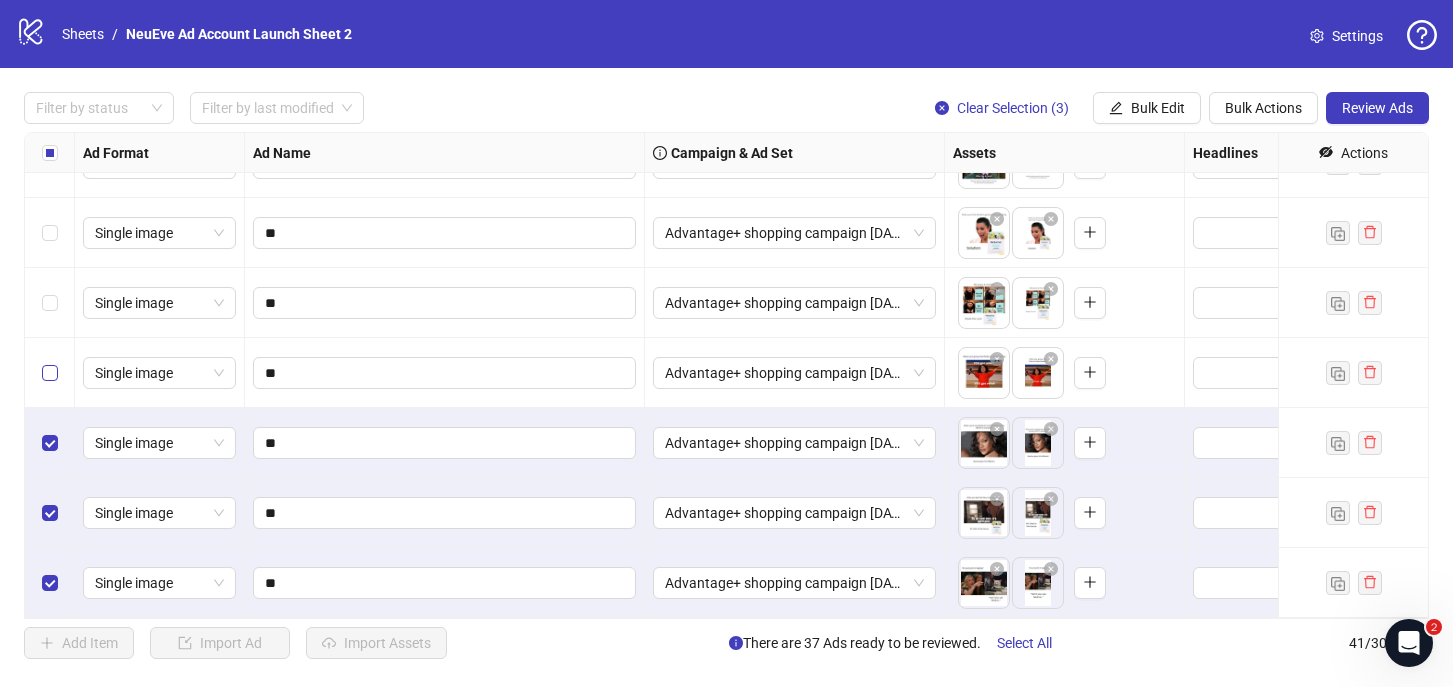 click at bounding box center [50, 373] 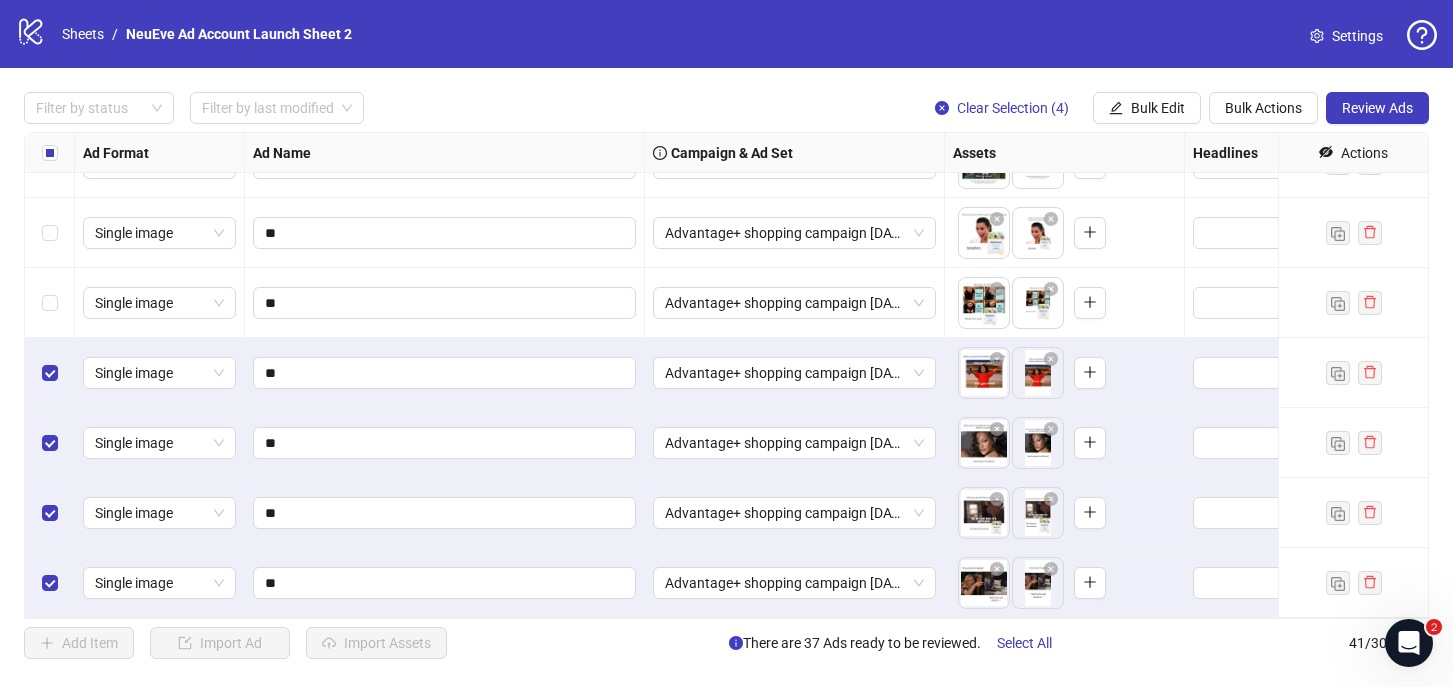 click at bounding box center (50, 303) 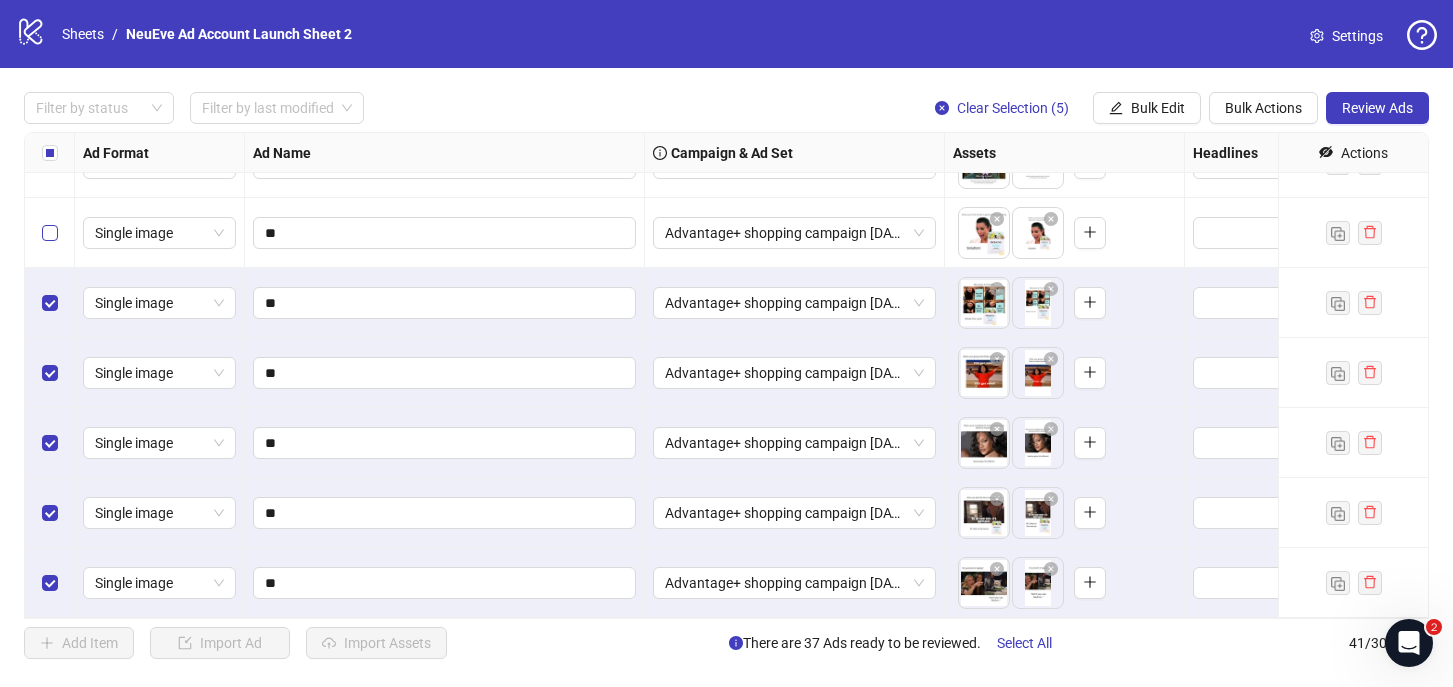 click at bounding box center [50, 233] 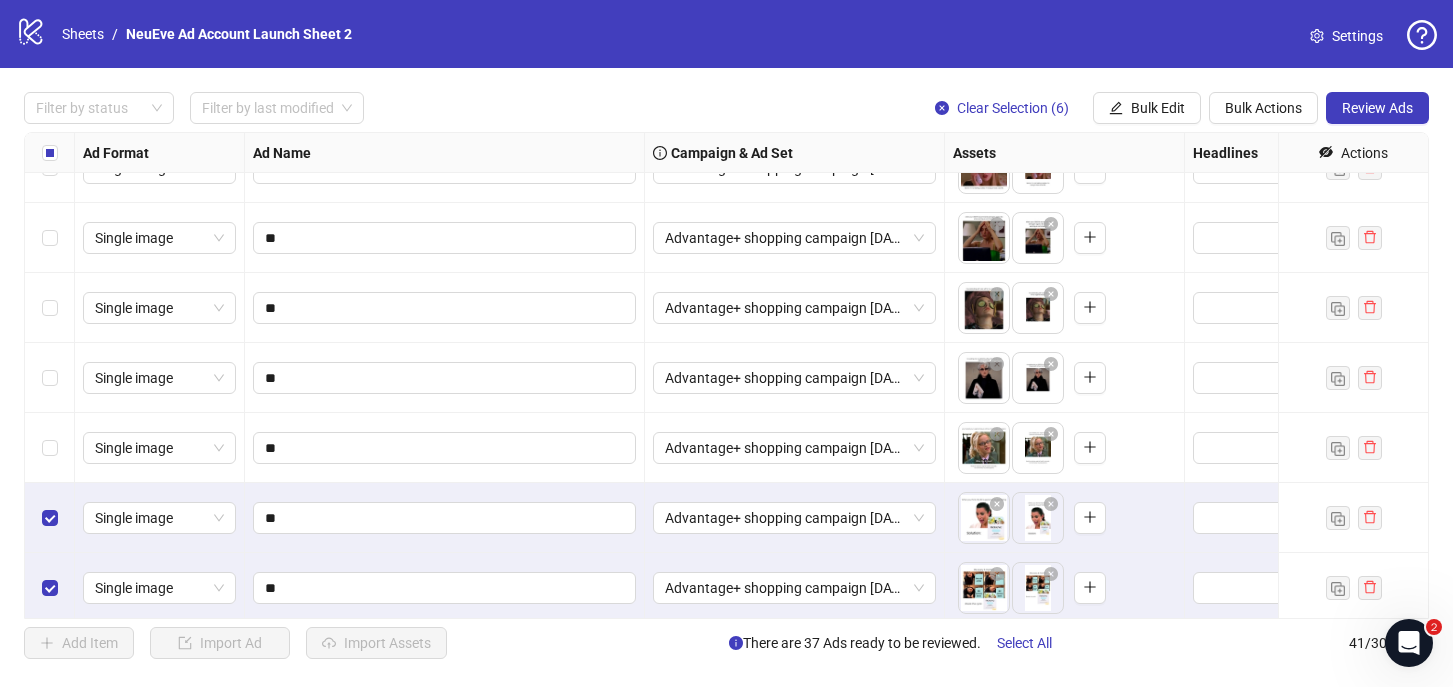 scroll, scrollTop: 1995, scrollLeft: 0, axis: vertical 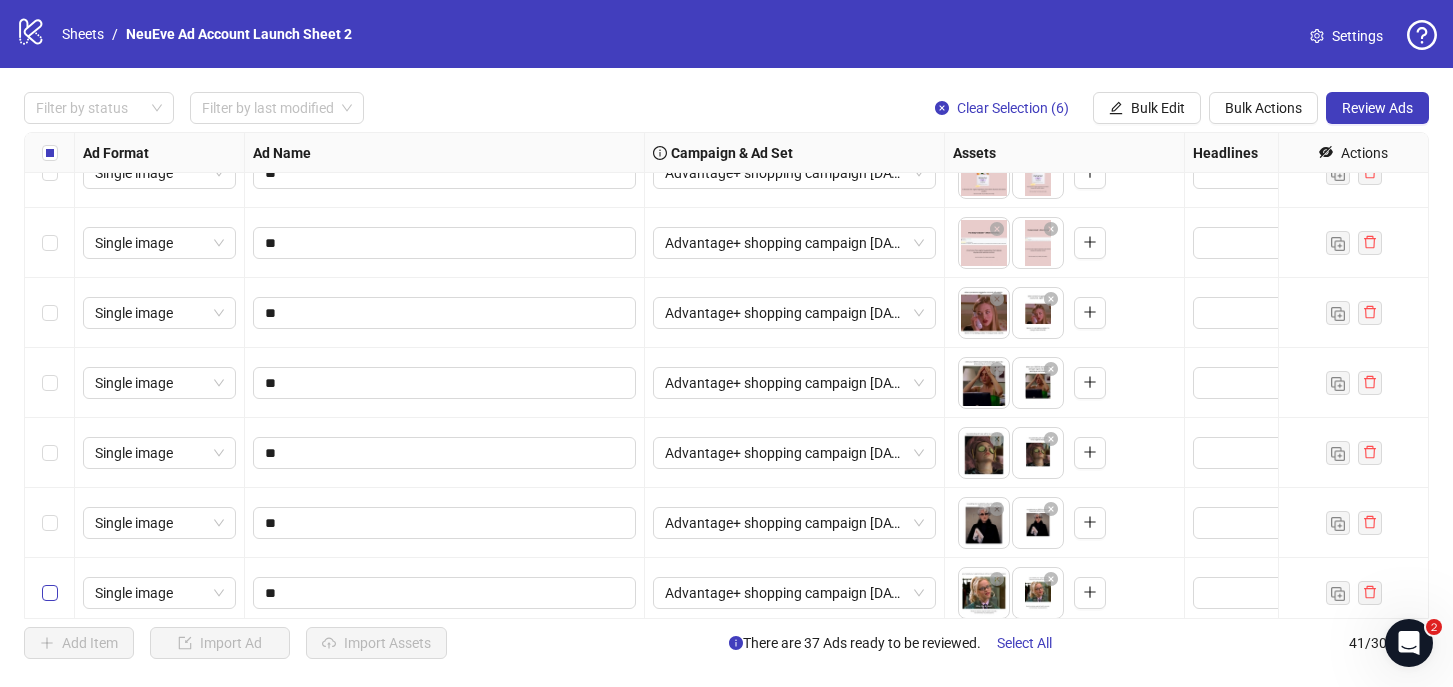 click at bounding box center (50, 593) 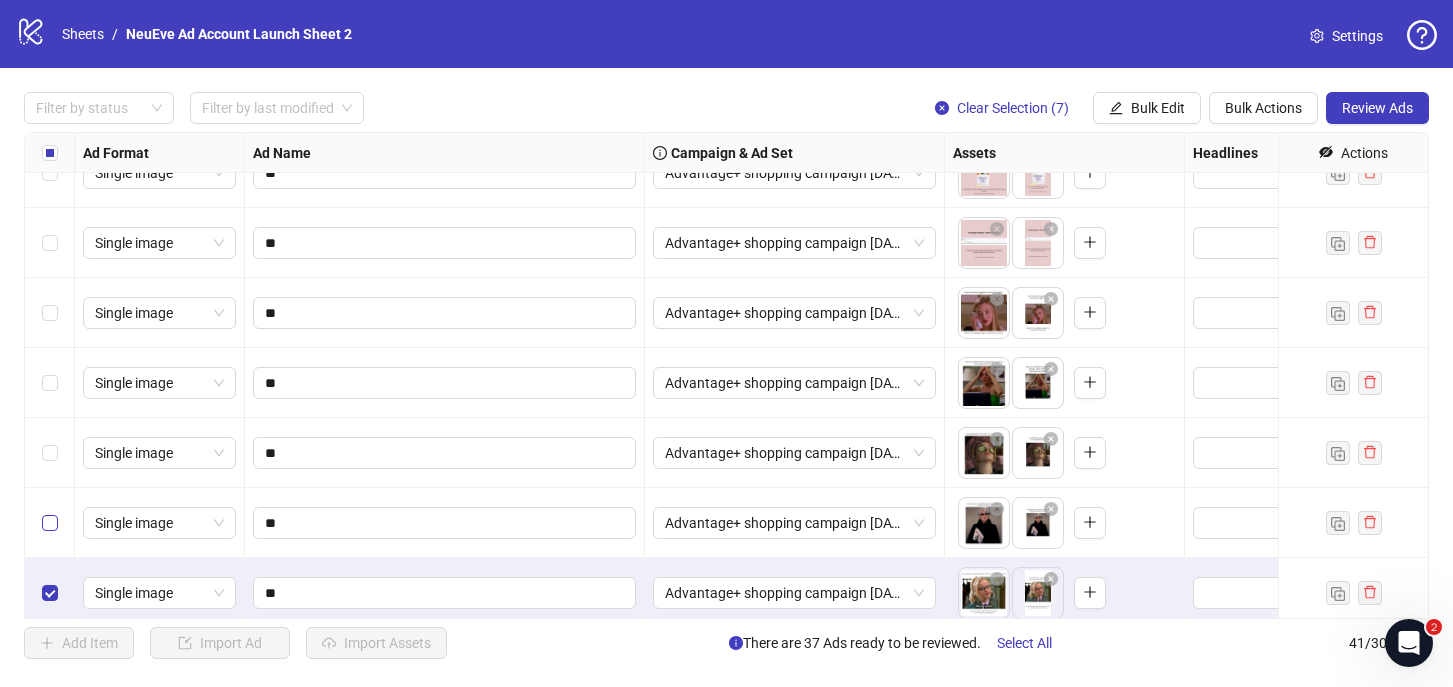 click at bounding box center [50, 523] 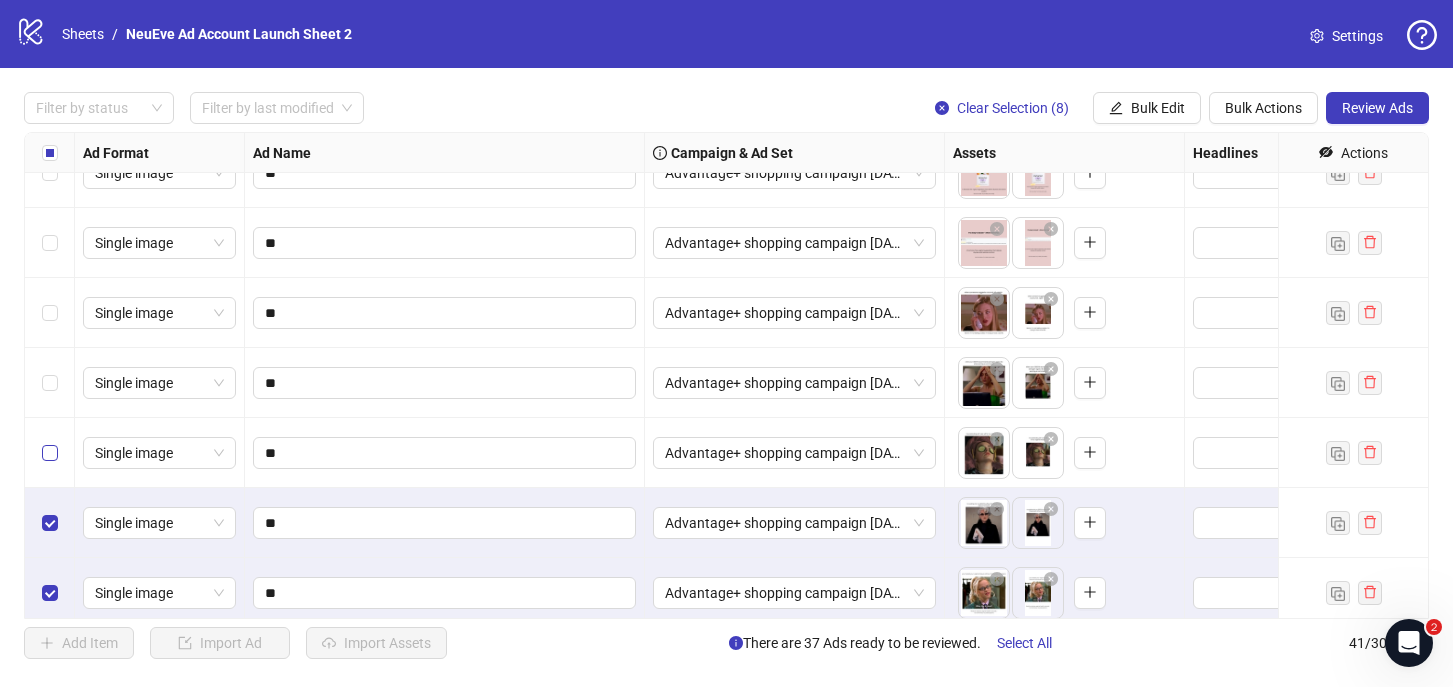 click at bounding box center [50, 453] 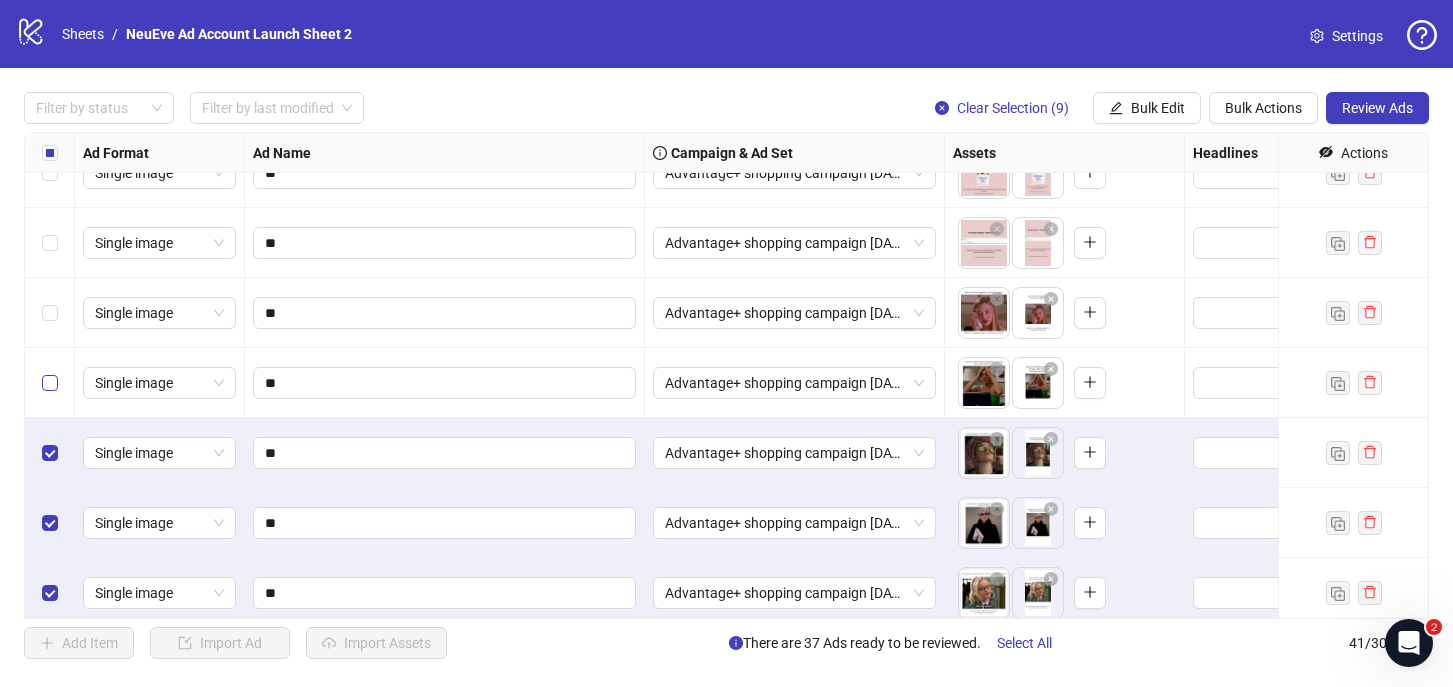 click at bounding box center [50, 383] 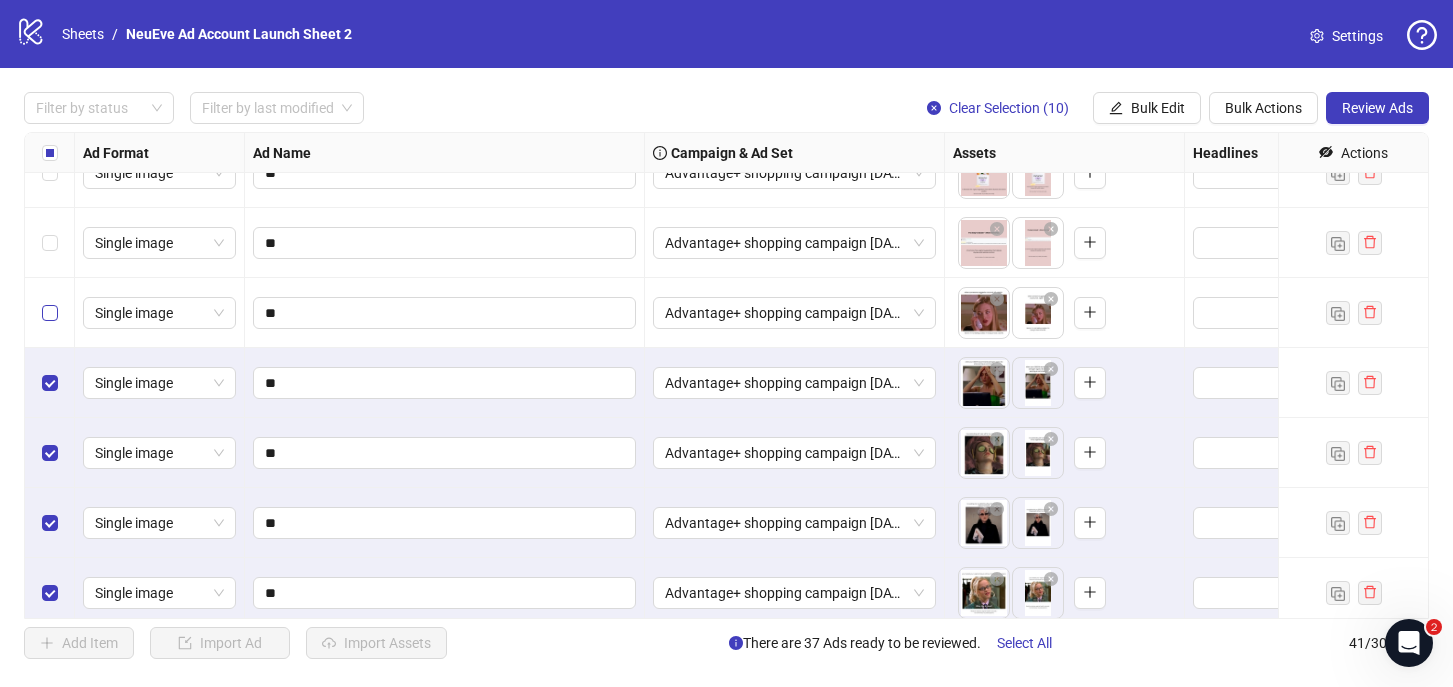 click at bounding box center (50, 313) 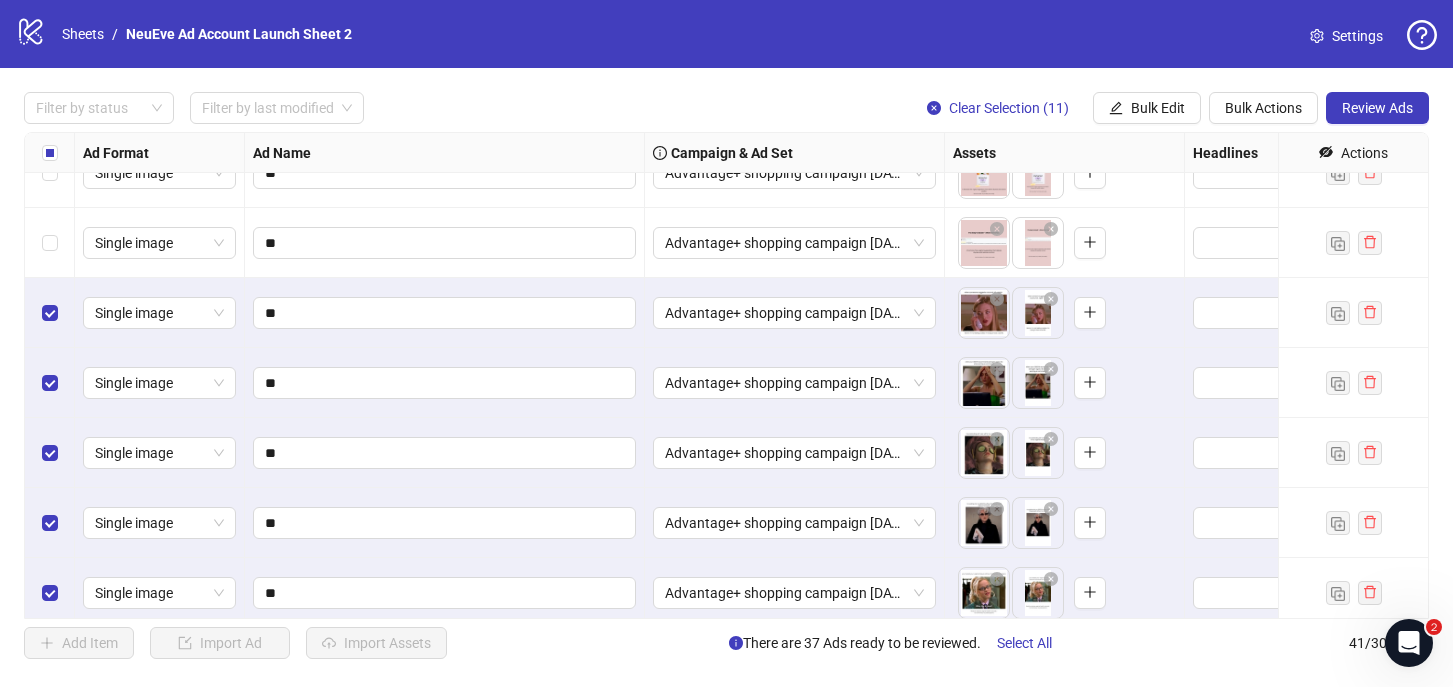 click at bounding box center [50, 243] 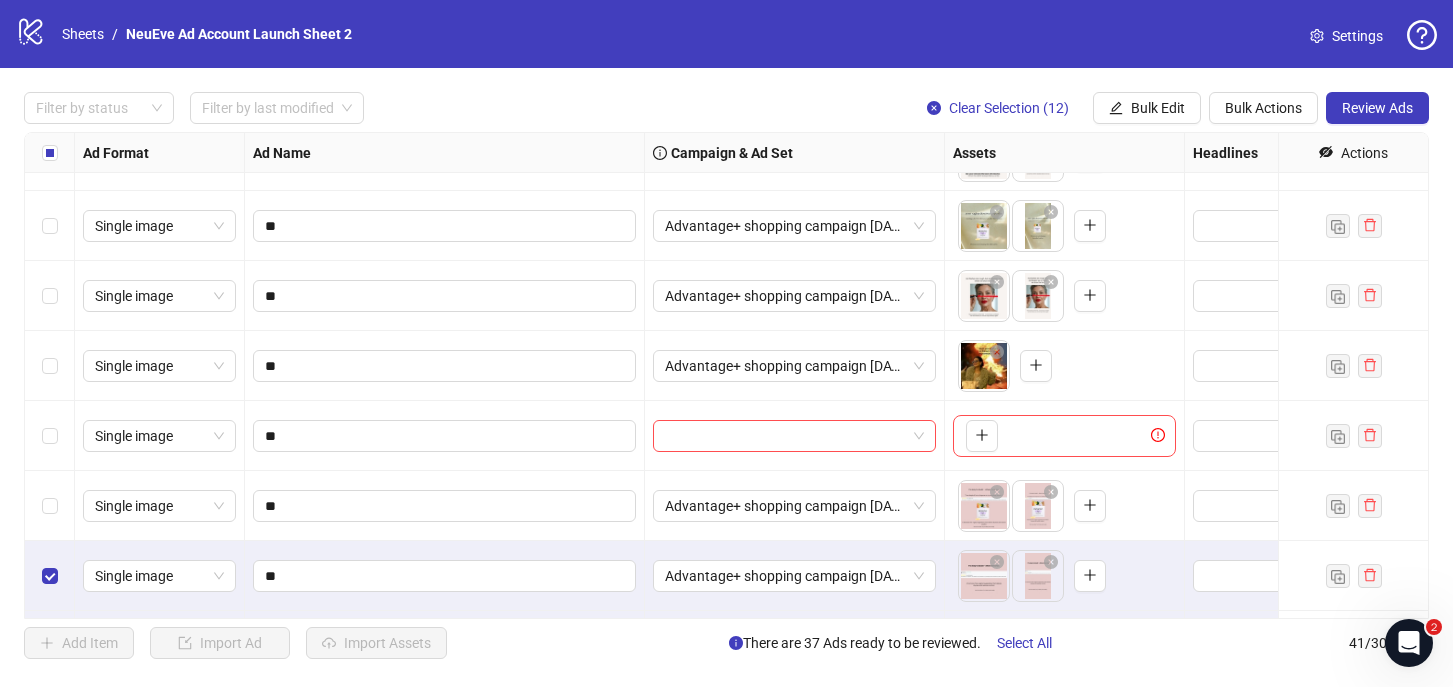 scroll, scrollTop: 1662, scrollLeft: 0, axis: vertical 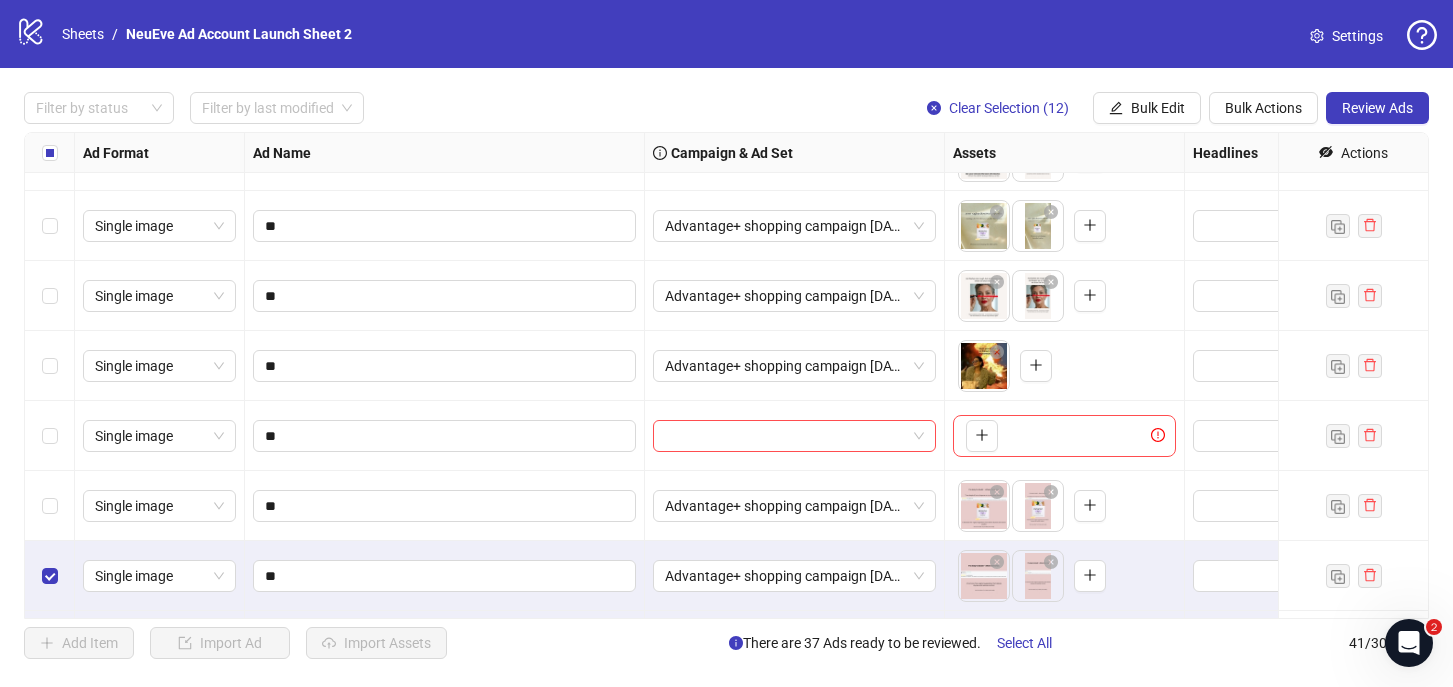 click on "Single image" at bounding box center [160, 576] 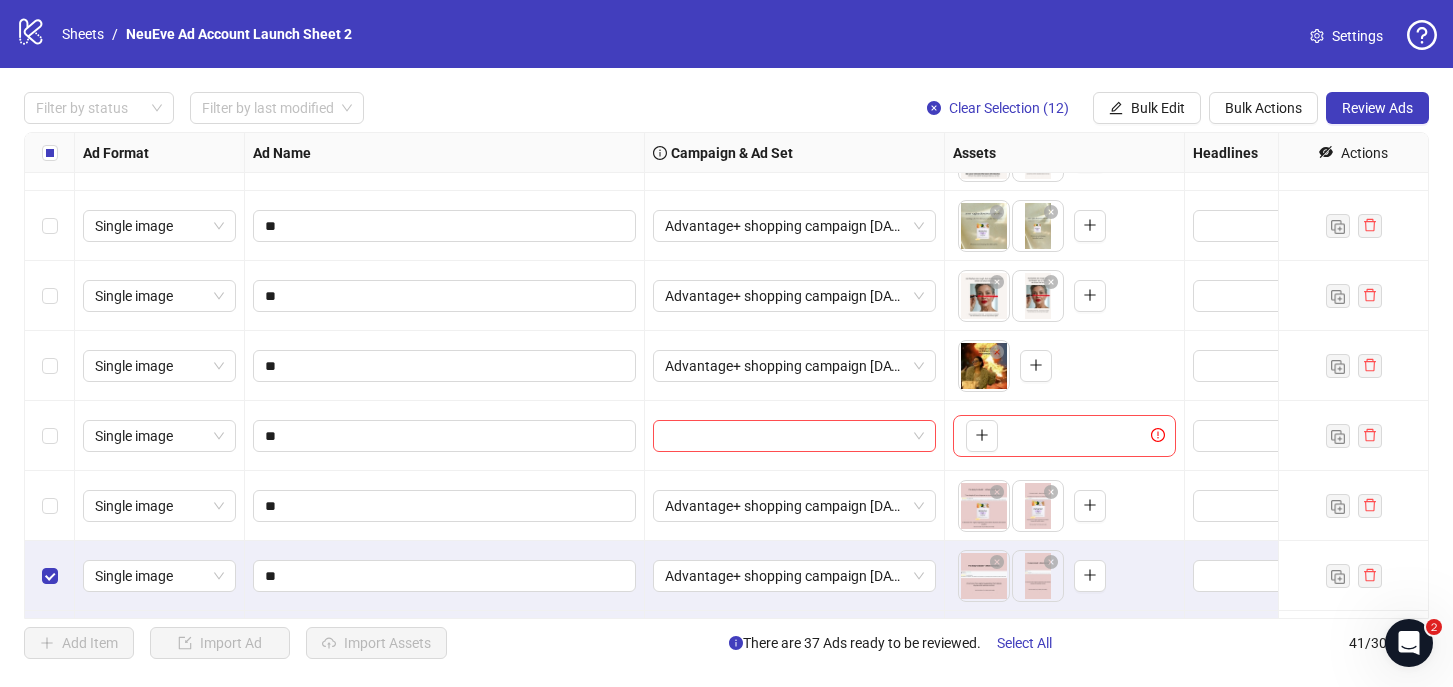 click at bounding box center [50, 506] 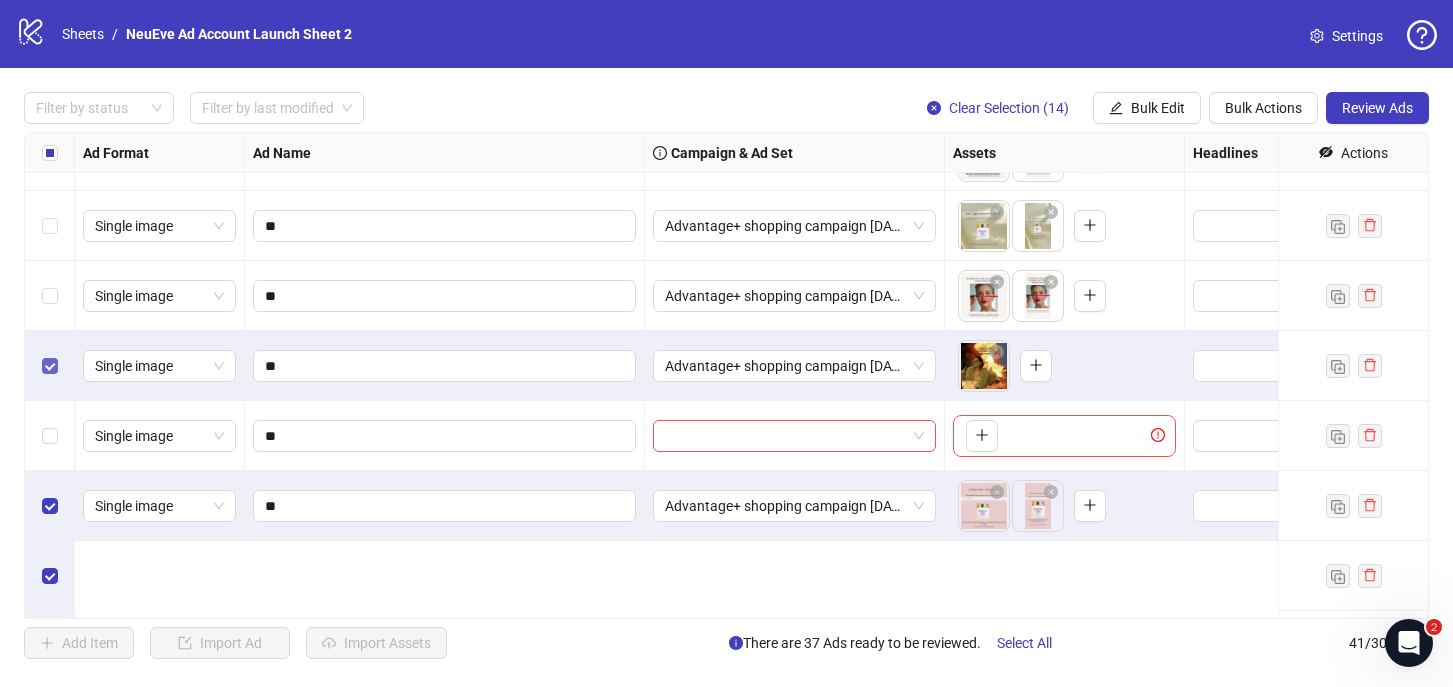 scroll, scrollTop: 1499, scrollLeft: 0, axis: vertical 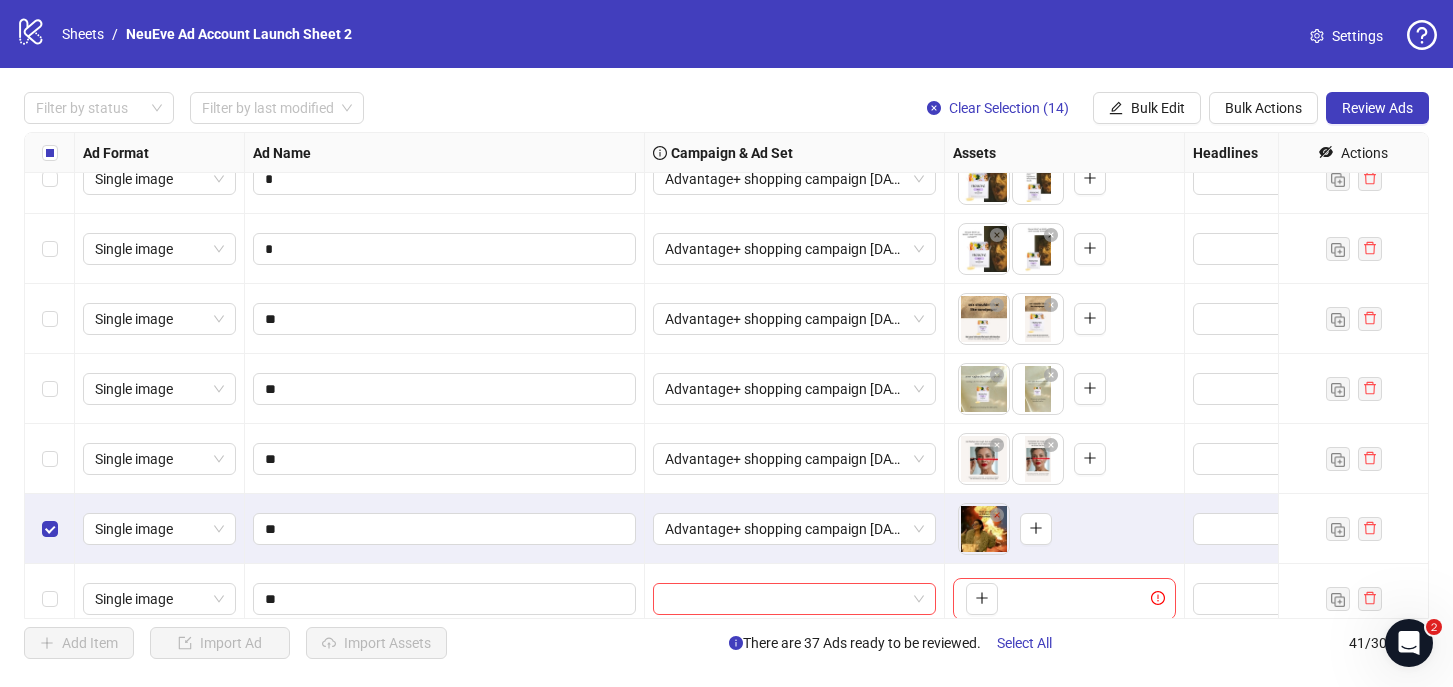 click at bounding box center [50, 459] 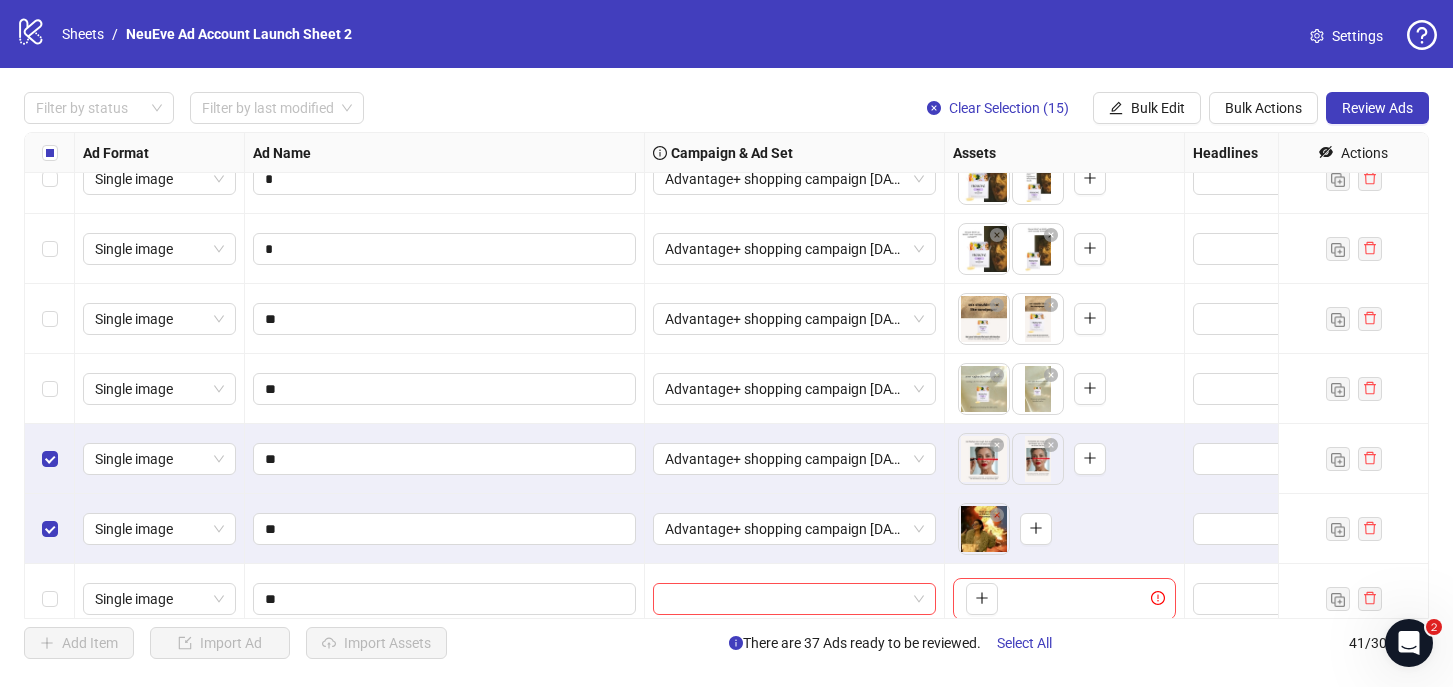 click at bounding box center [50, 389] 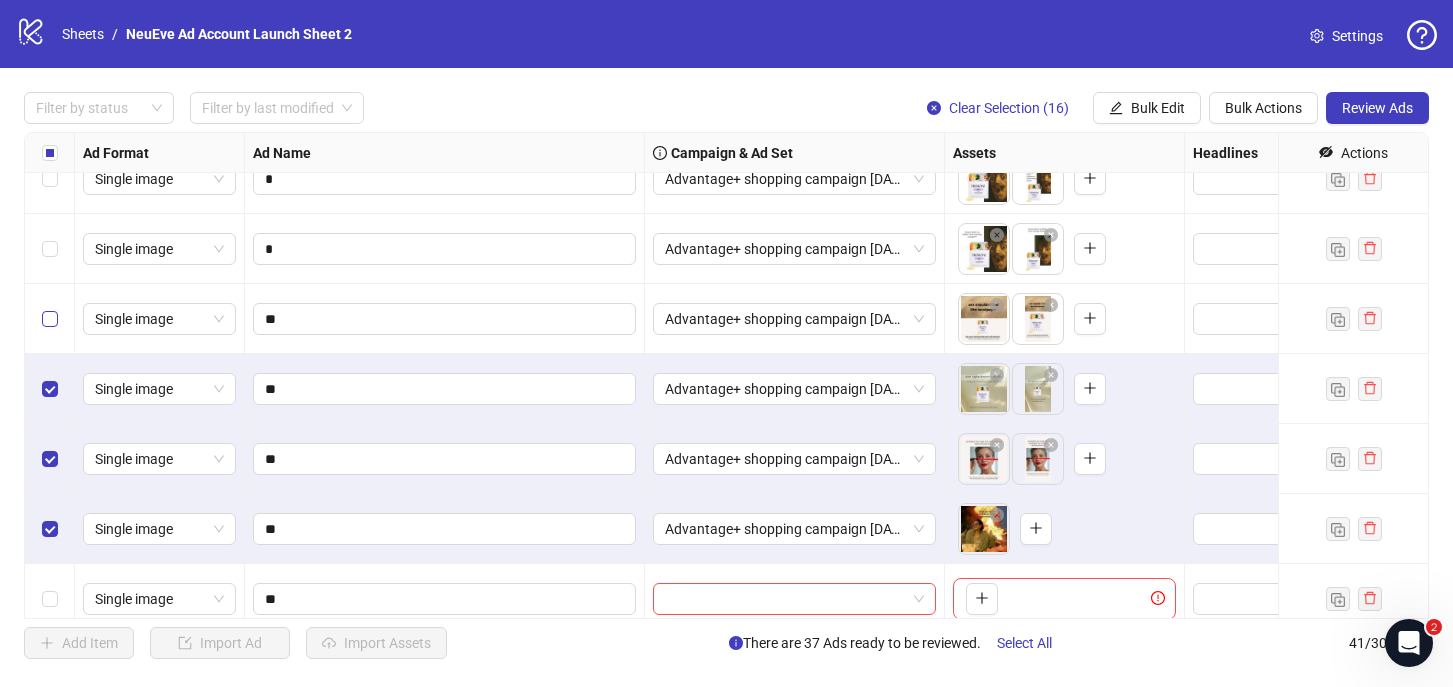 click at bounding box center [50, 319] 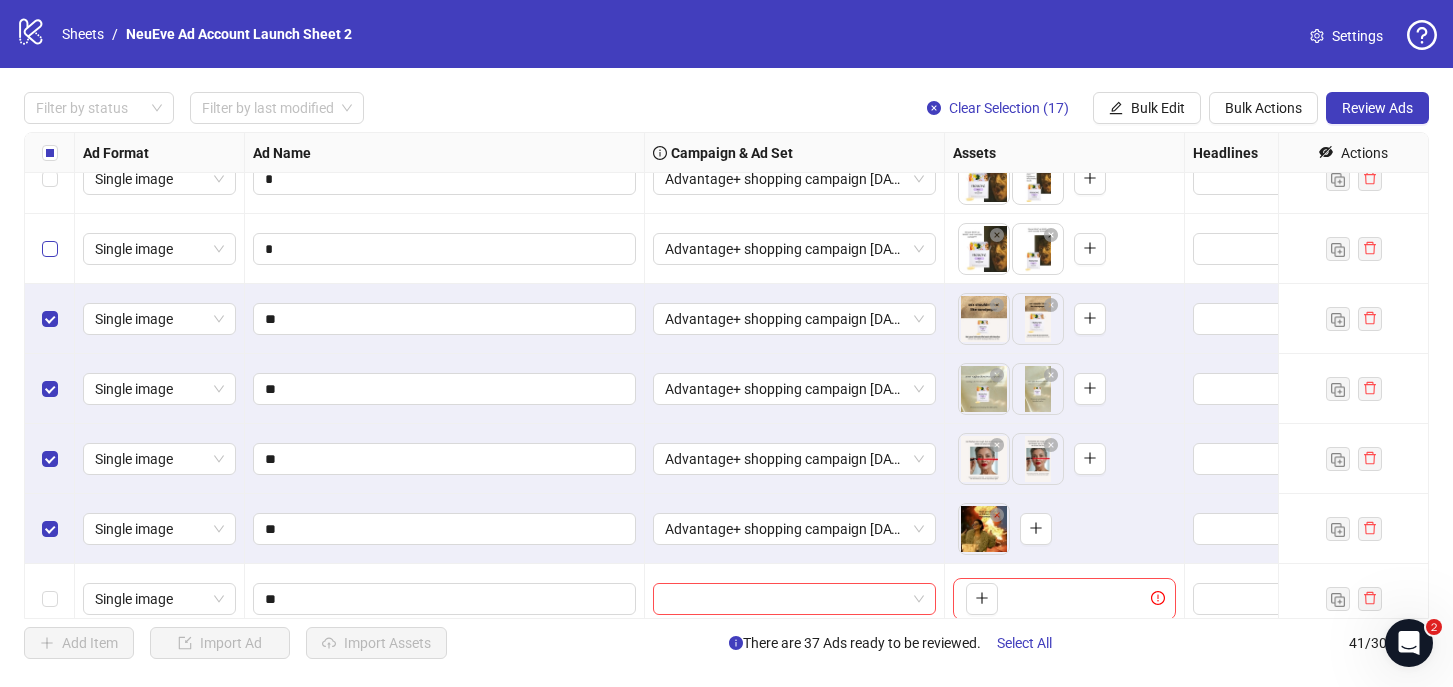 click at bounding box center (50, 249) 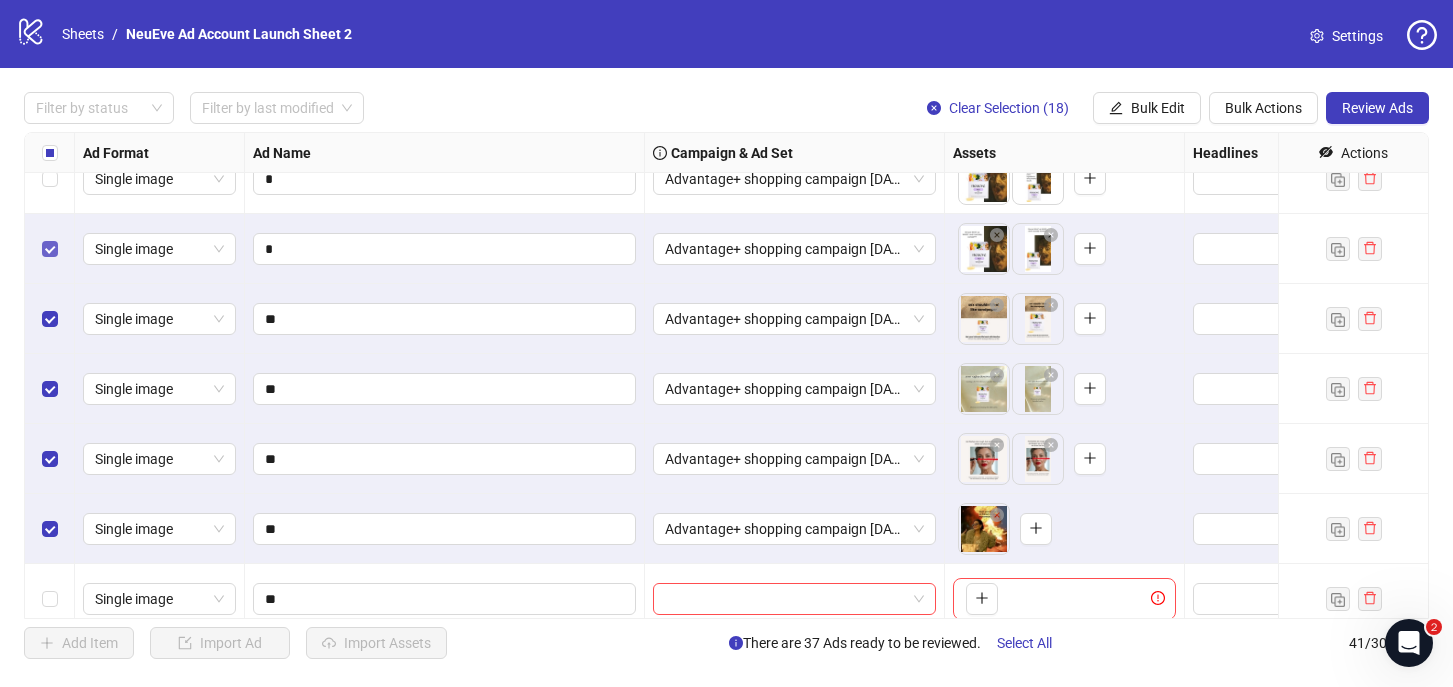scroll, scrollTop: 1301, scrollLeft: 0, axis: vertical 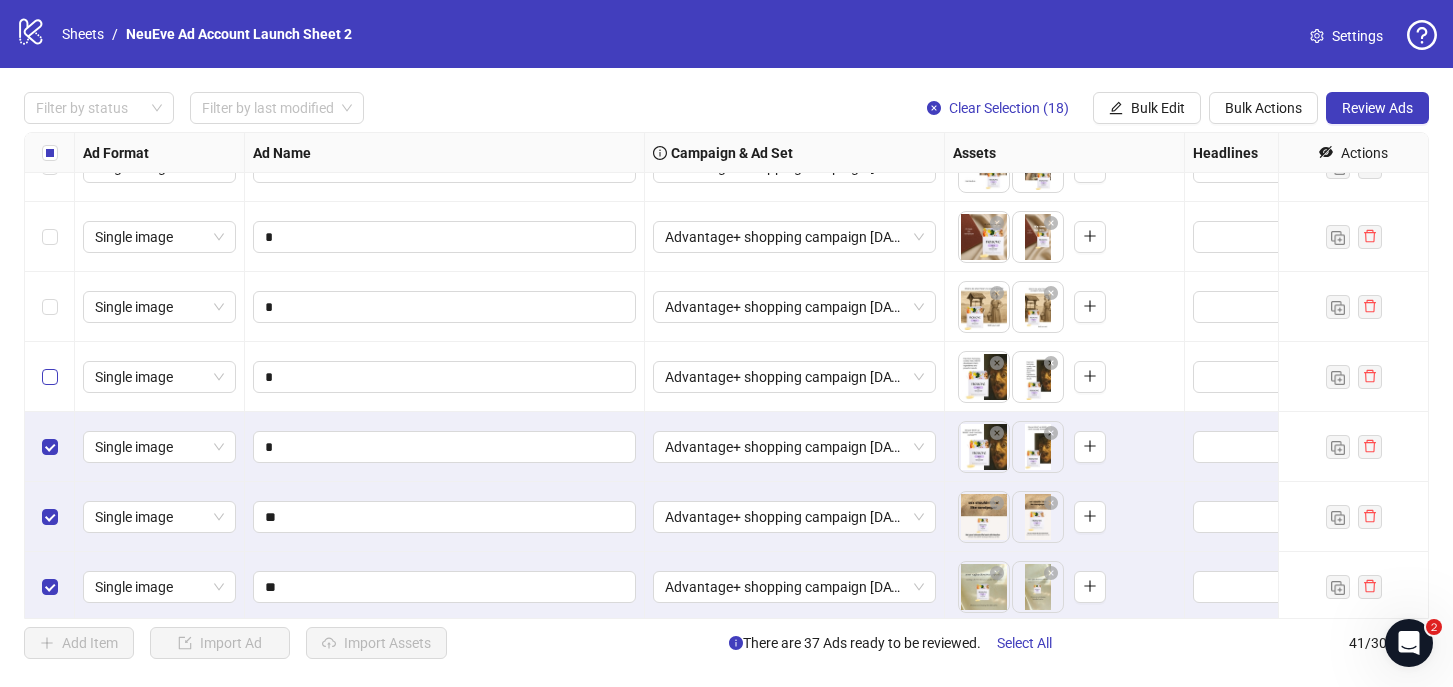 click at bounding box center [50, 377] 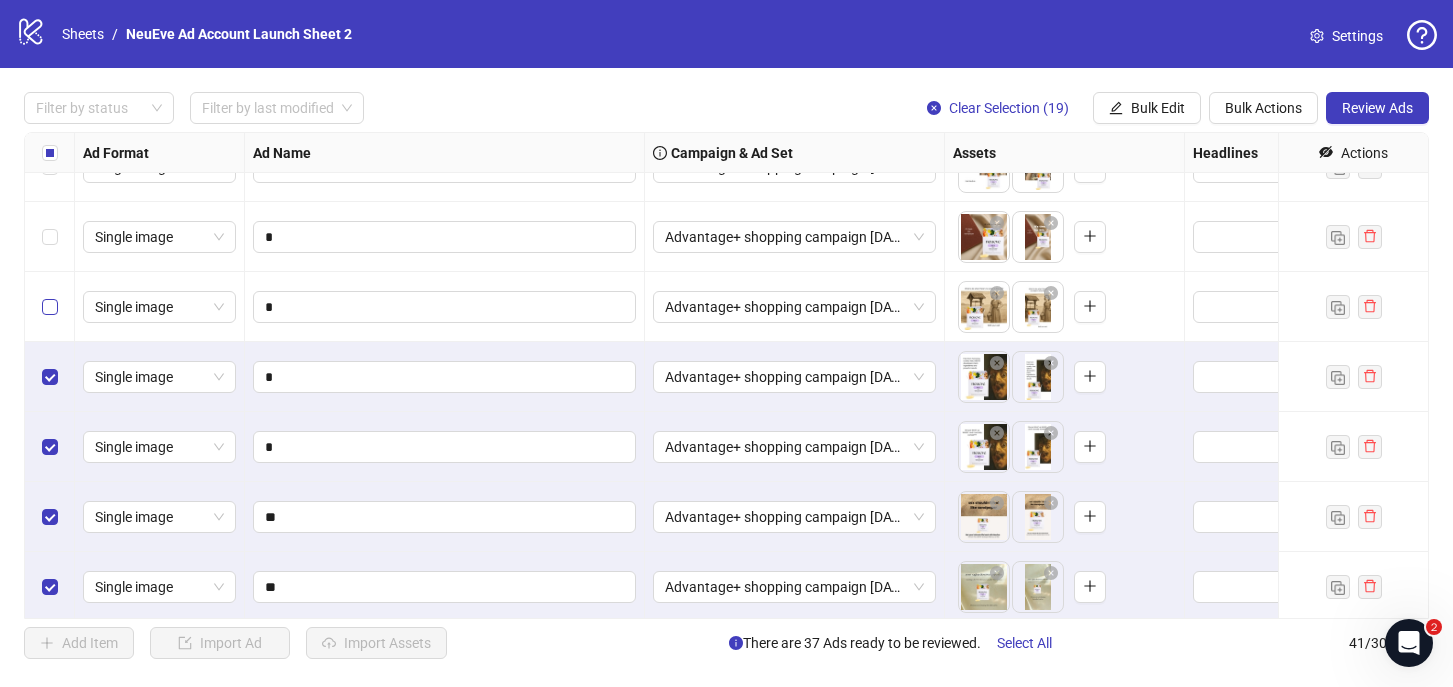 click at bounding box center (50, 307) 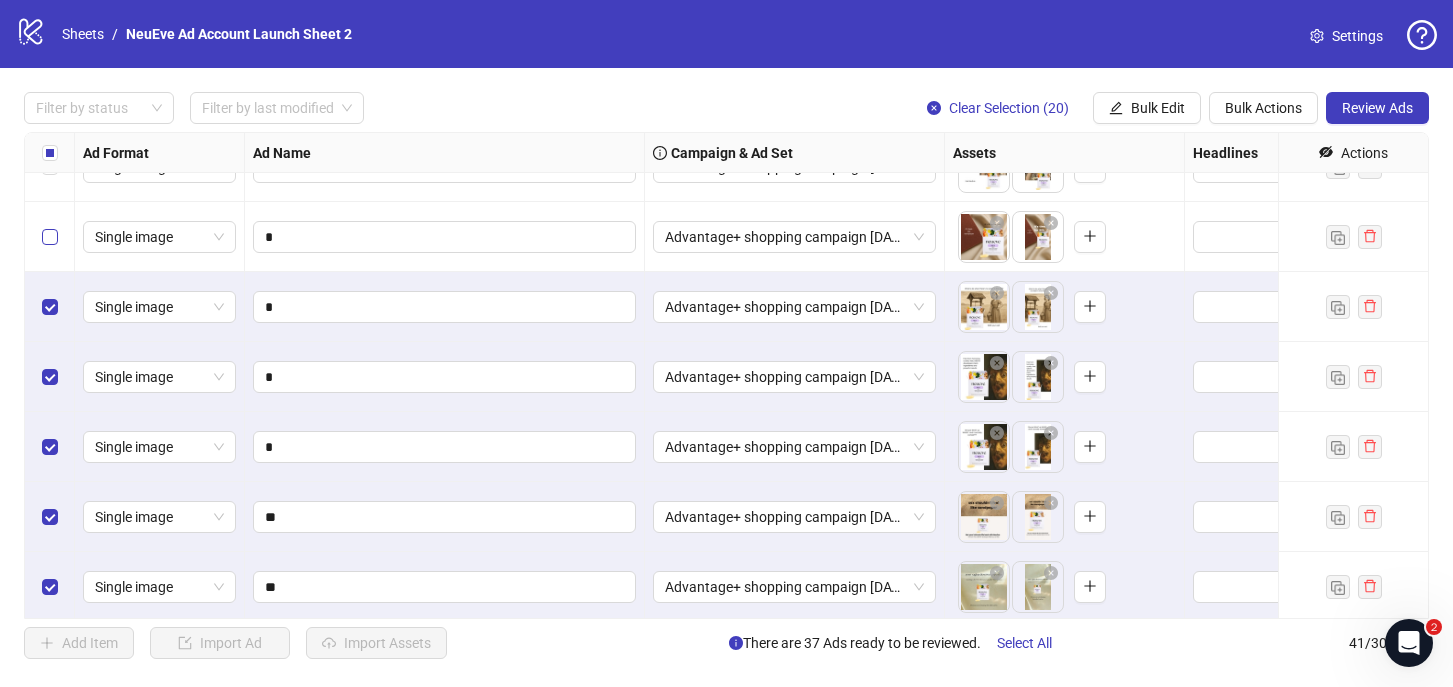 click at bounding box center (50, 237) 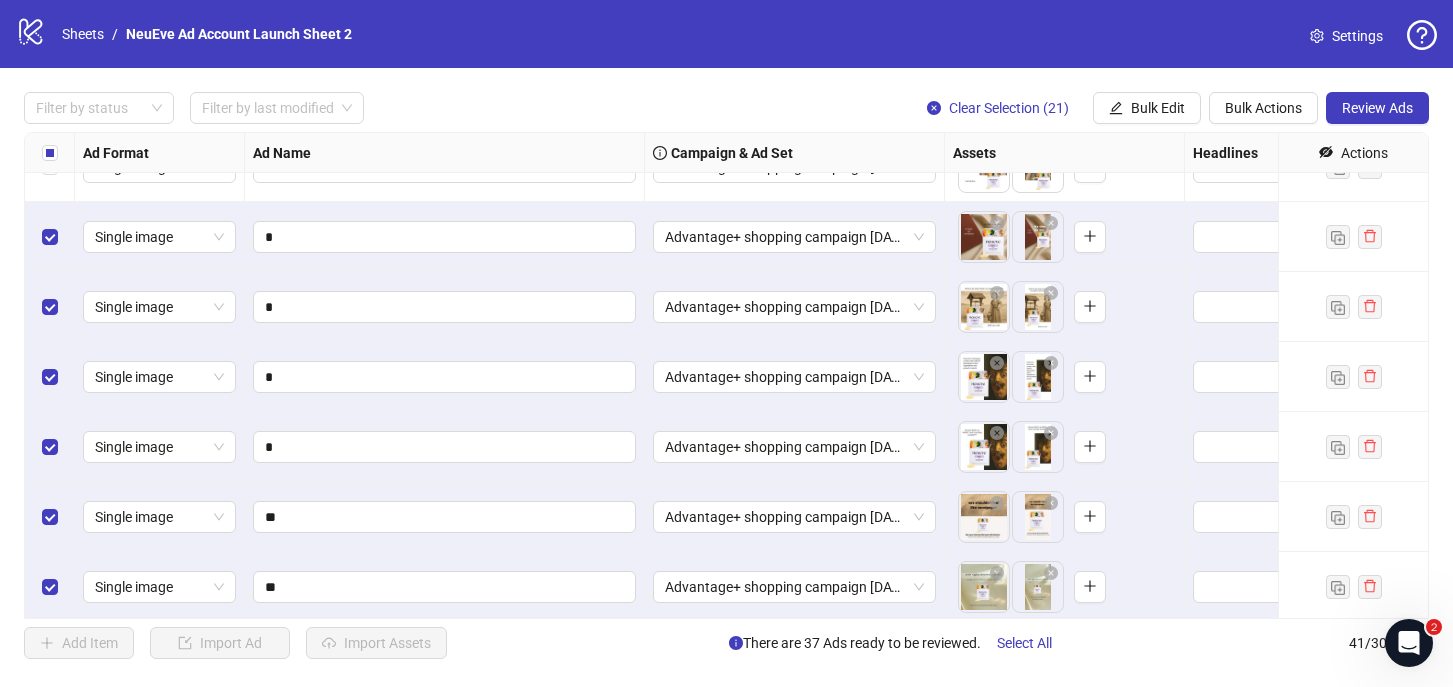 scroll, scrollTop: 1112, scrollLeft: 0, axis: vertical 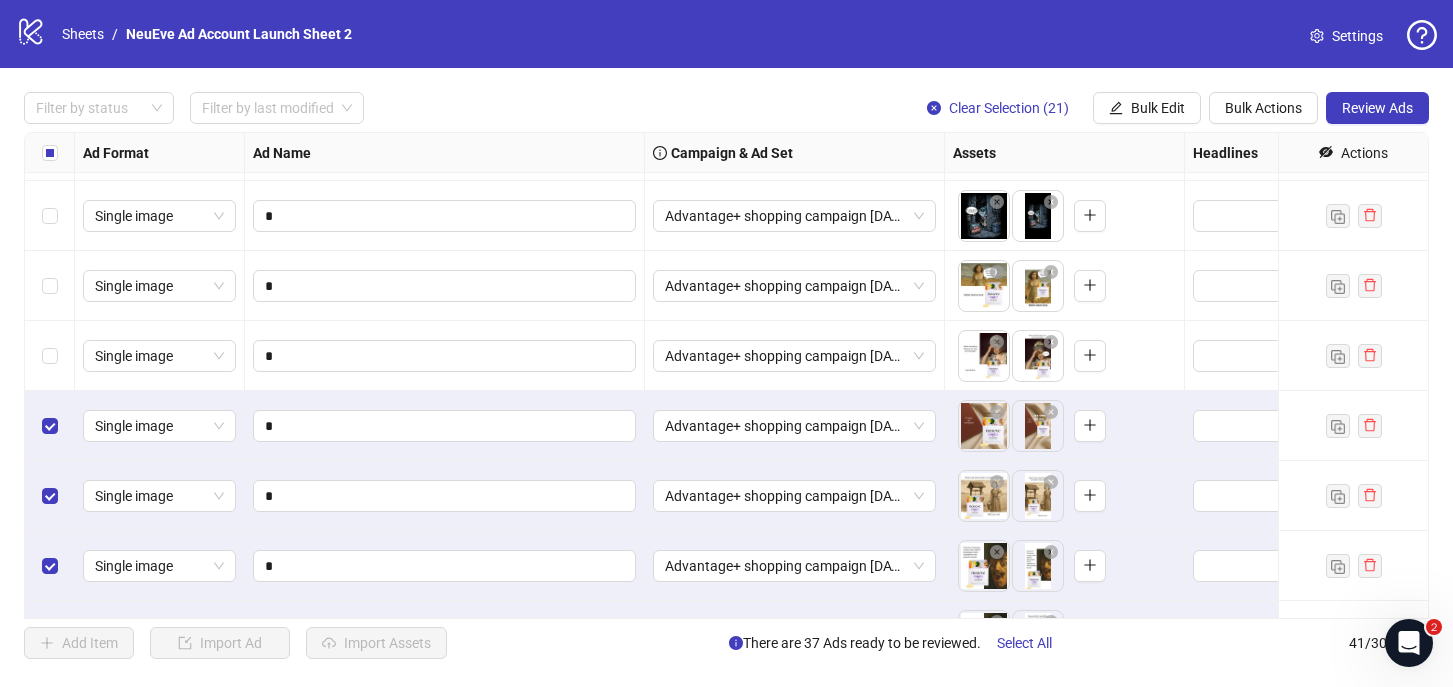 click at bounding box center [50, 286] 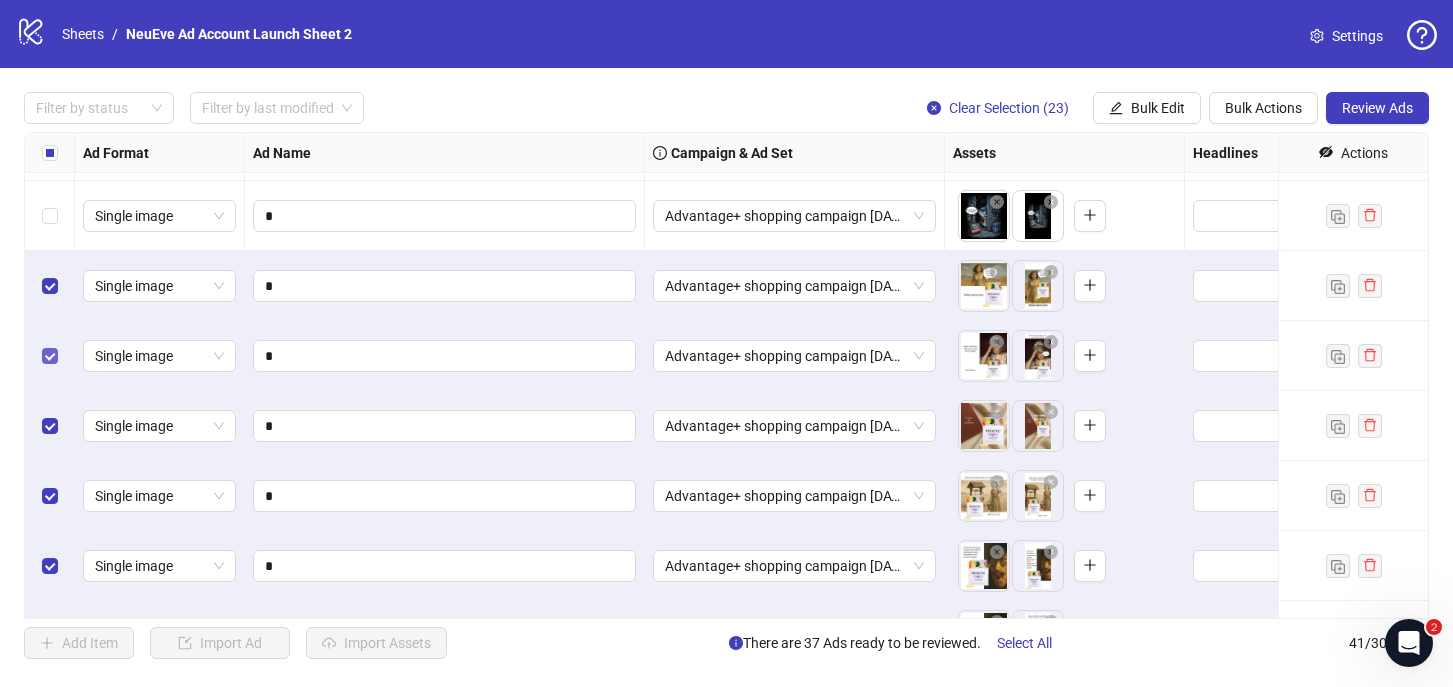scroll, scrollTop: 908, scrollLeft: 0, axis: vertical 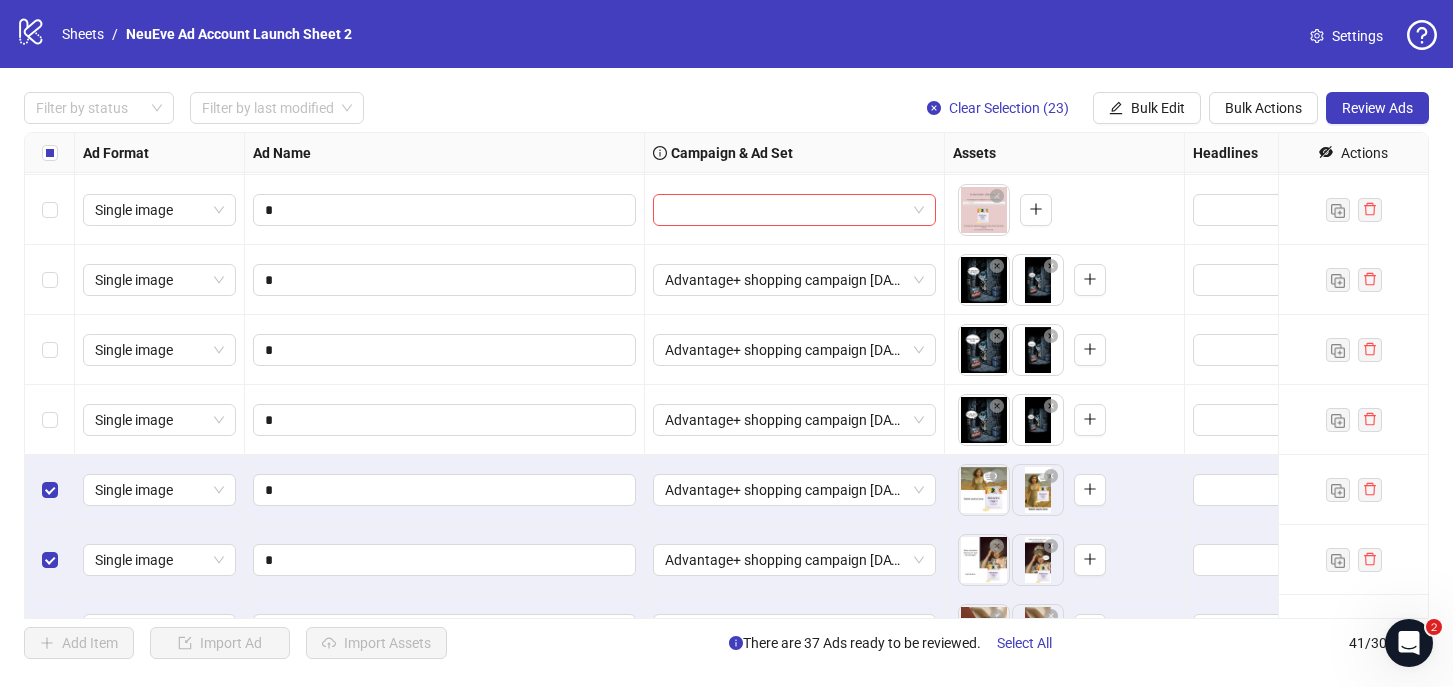click at bounding box center [50, 420] 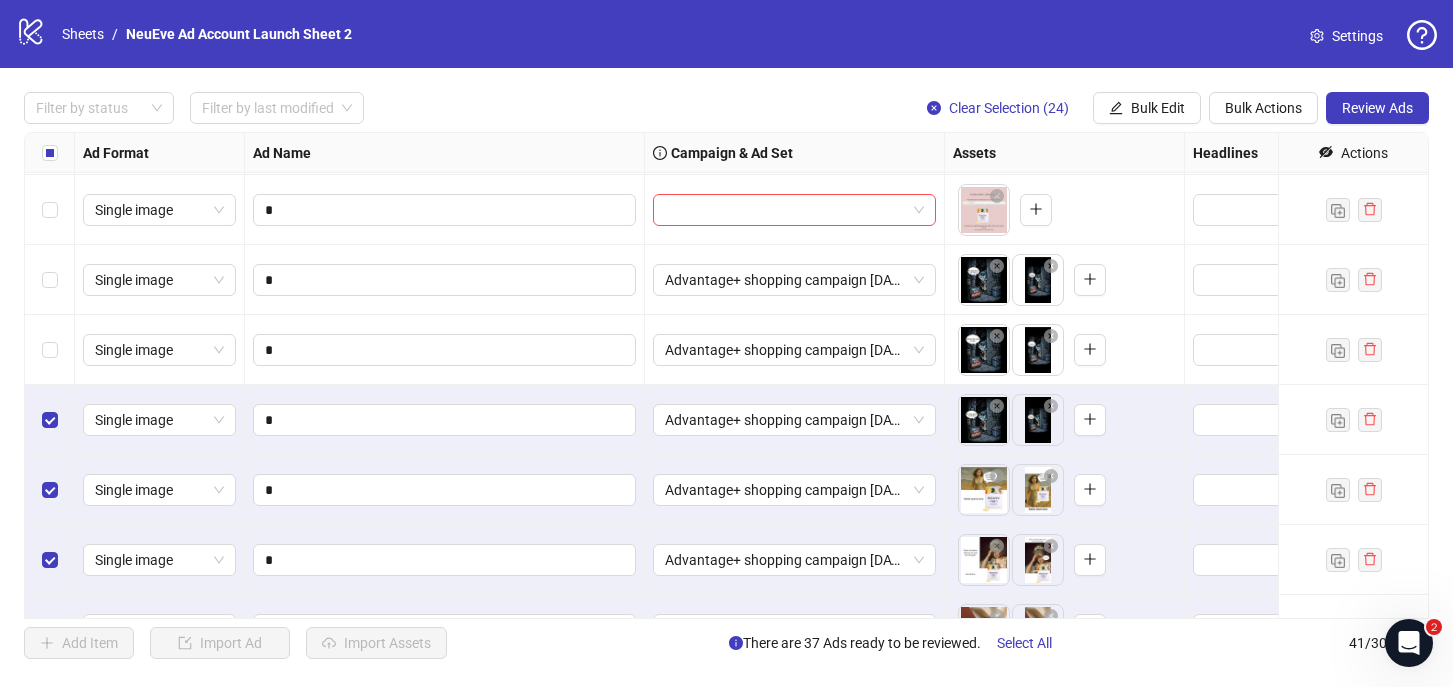 click at bounding box center (50, 350) 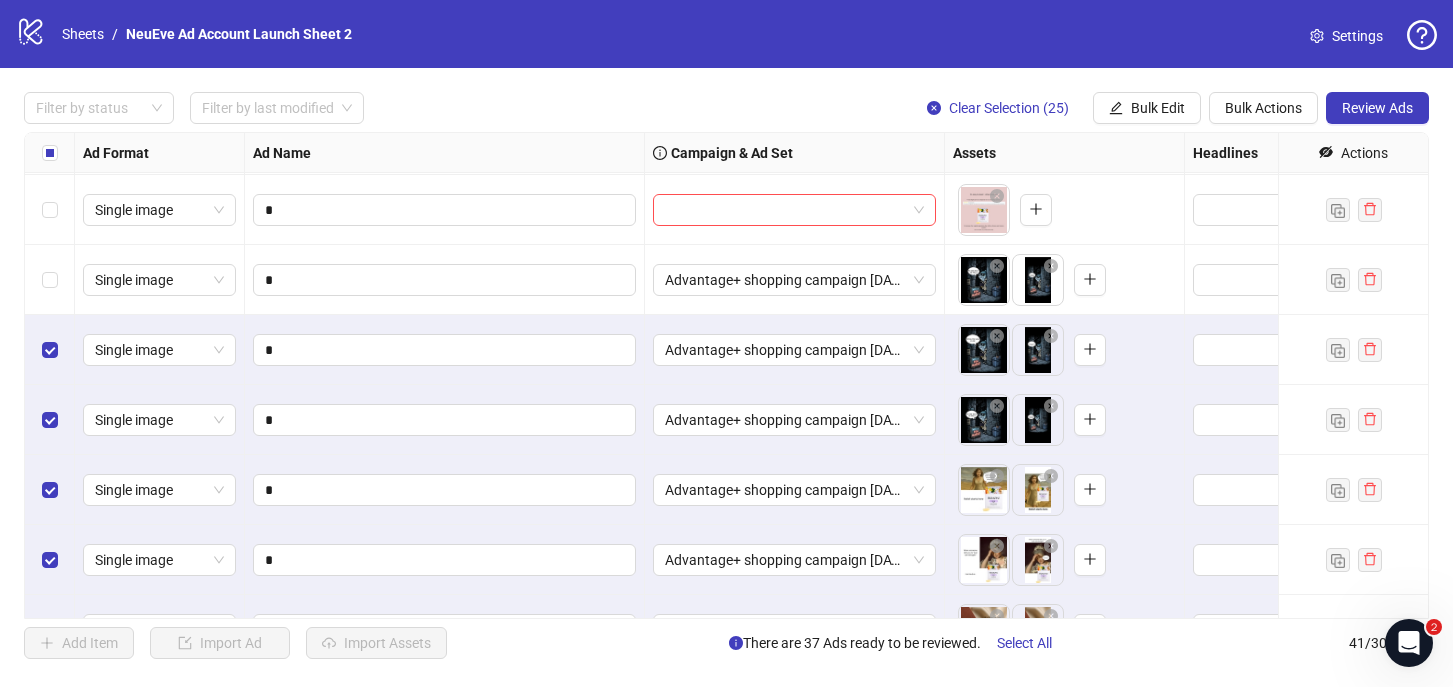 click at bounding box center [50, 280] 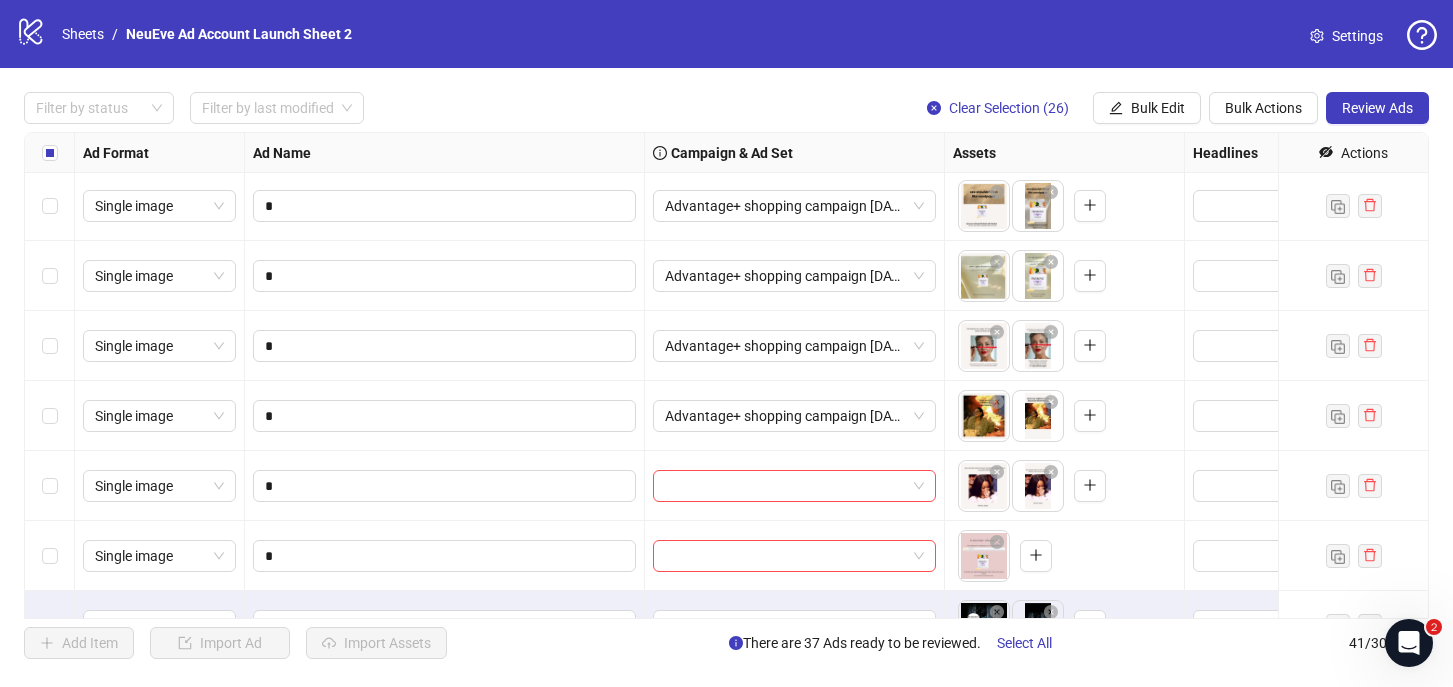 scroll, scrollTop: 562, scrollLeft: 0, axis: vertical 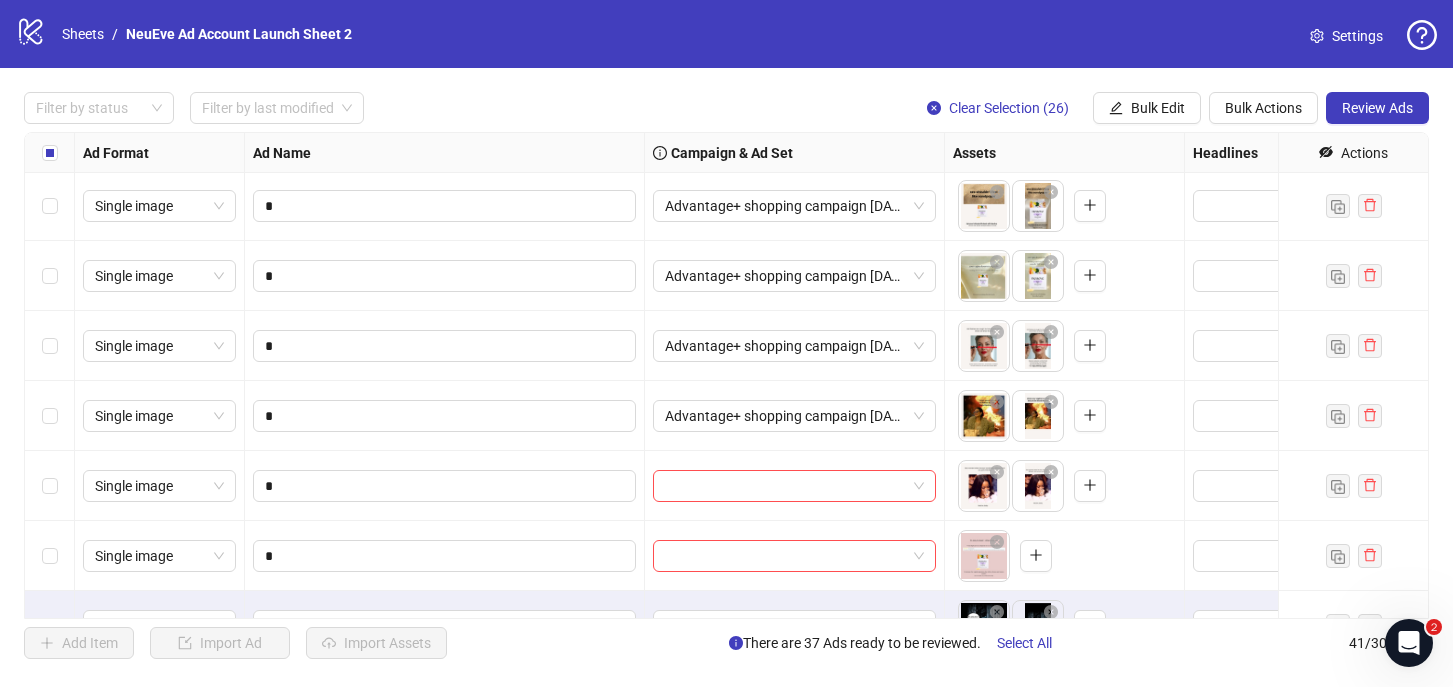 click at bounding box center [50, 416] 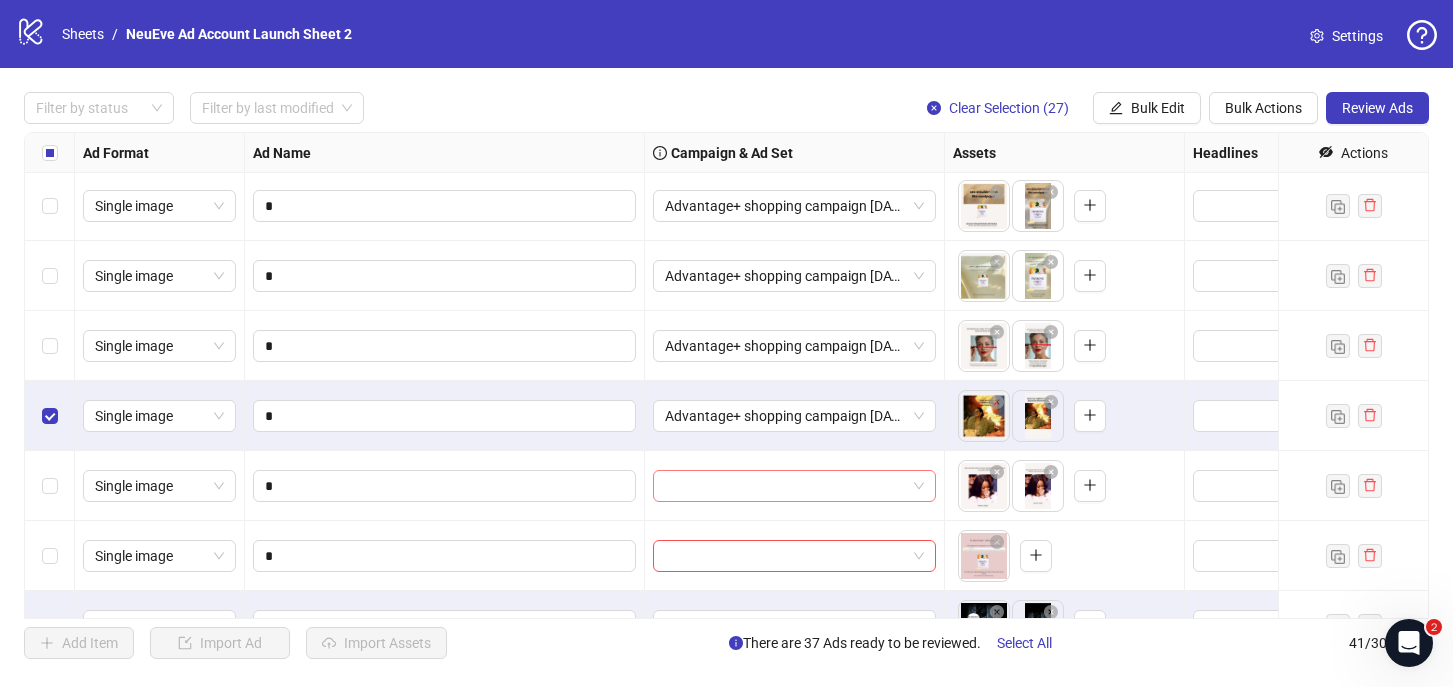 click at bounding box center [785, 486] 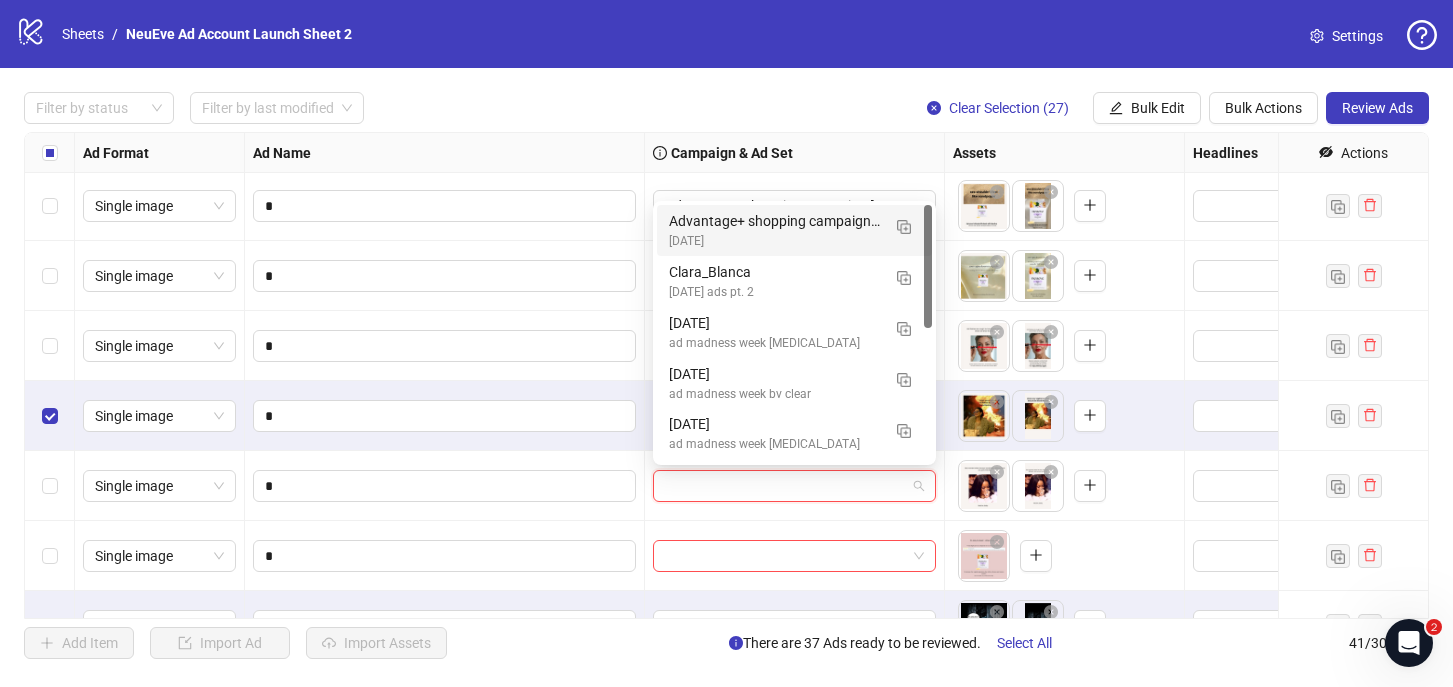 click on "Advantage+ shopping campaign [DATE]" at bounding box center (774, 221) 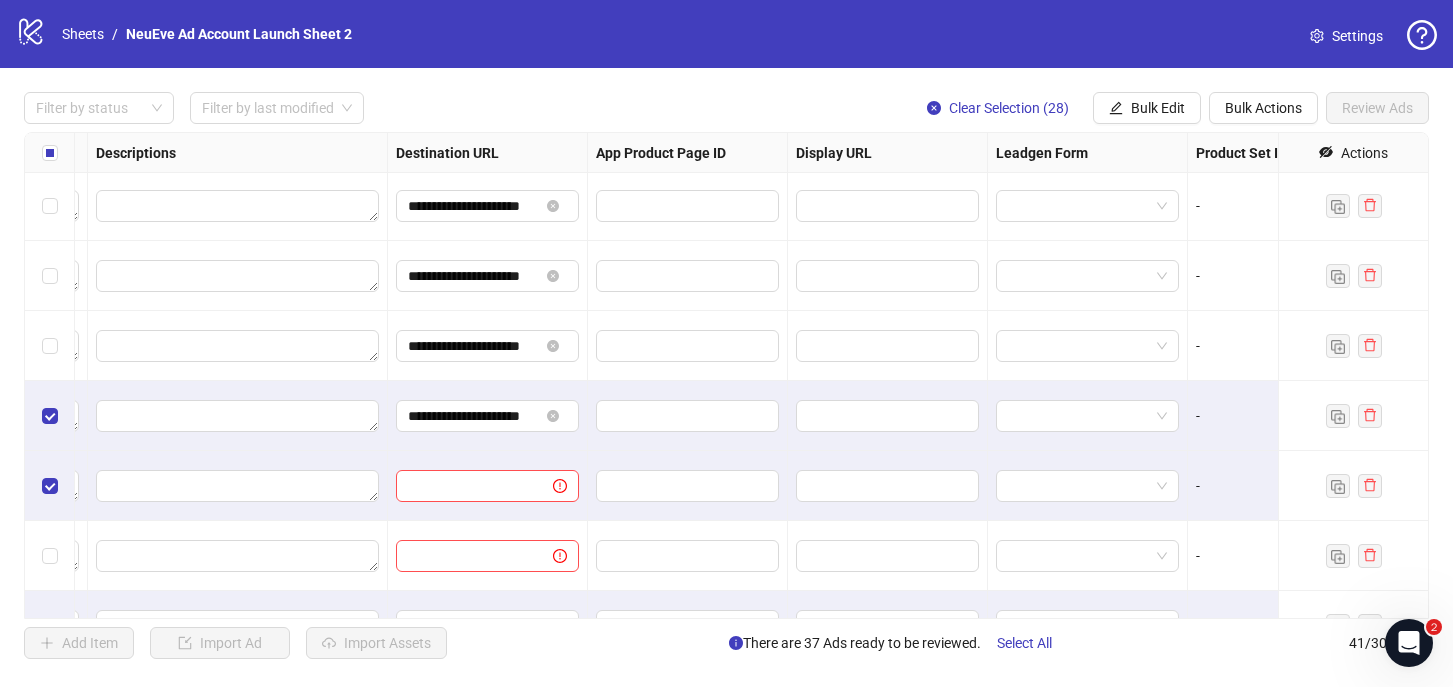scroll, scrollTop: 562, scrollLeft: 1260, axis: both 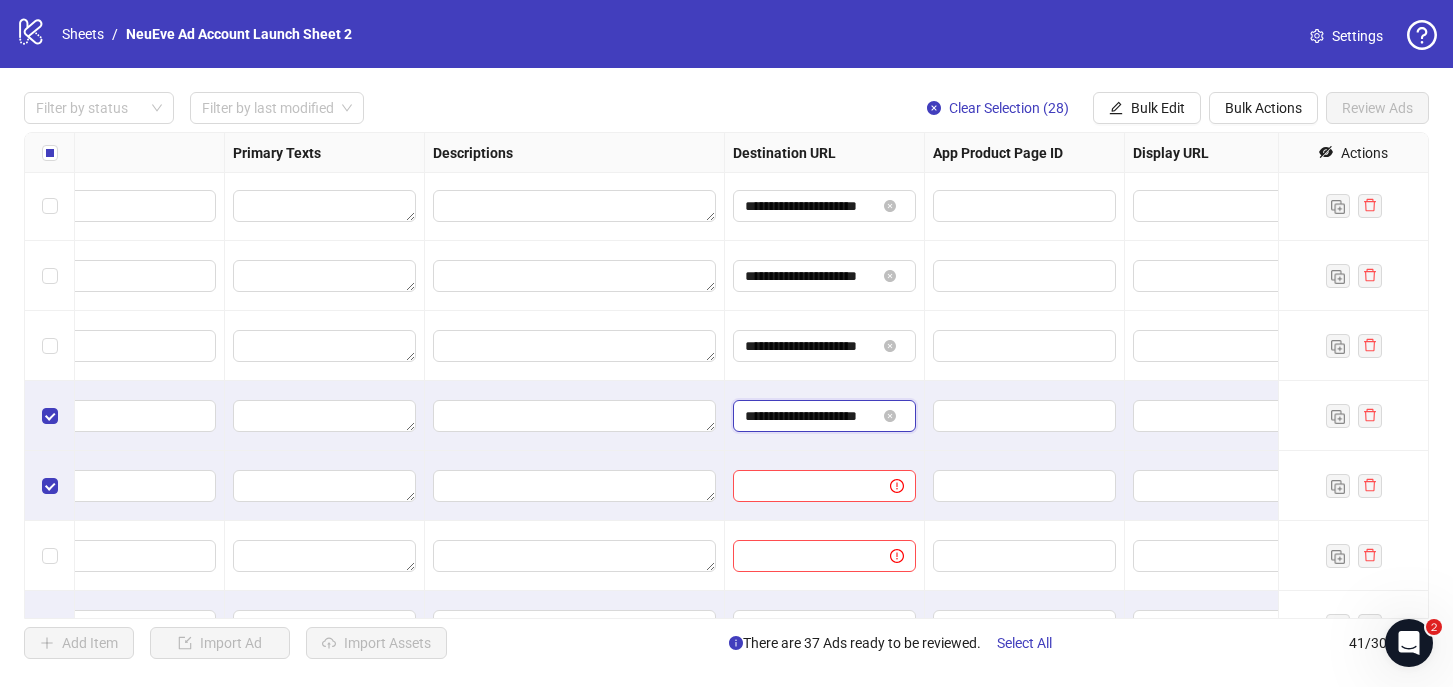 click on "**********" at bounding box center (810, 416) 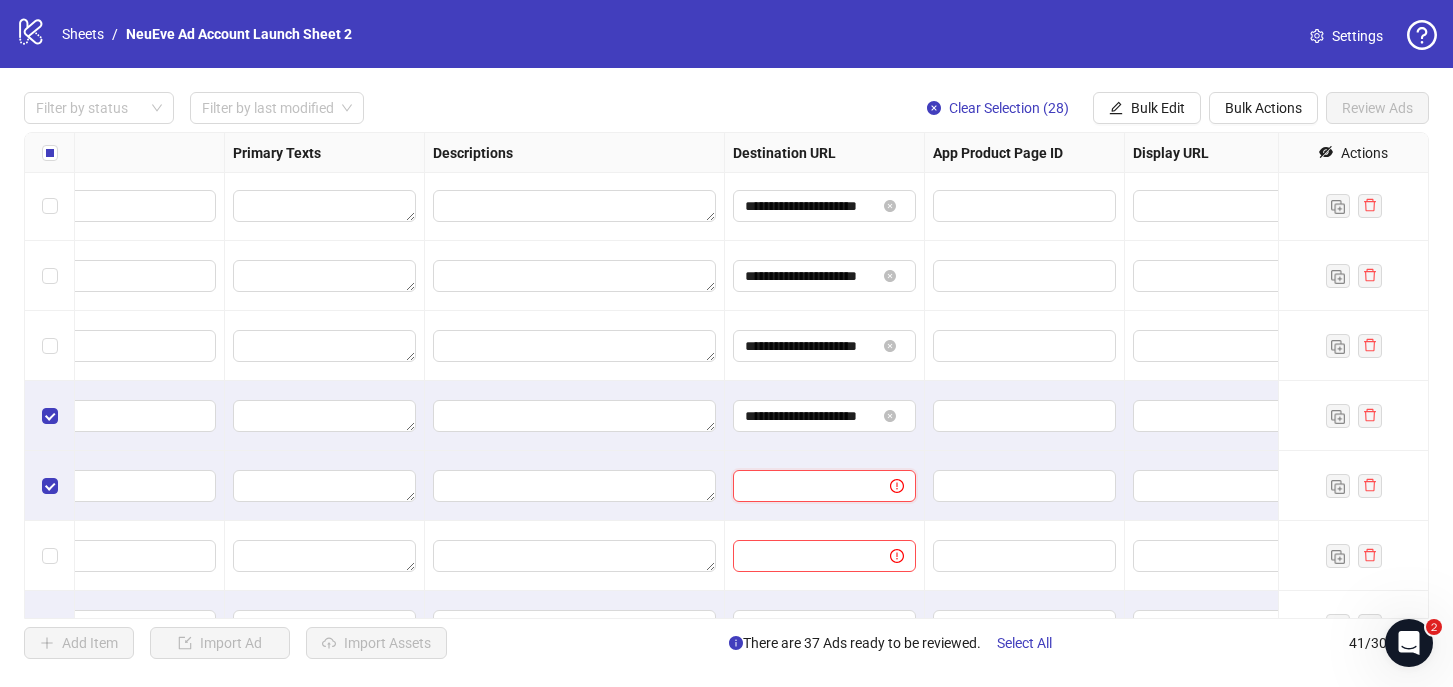 click at bounding box center [803, 486] 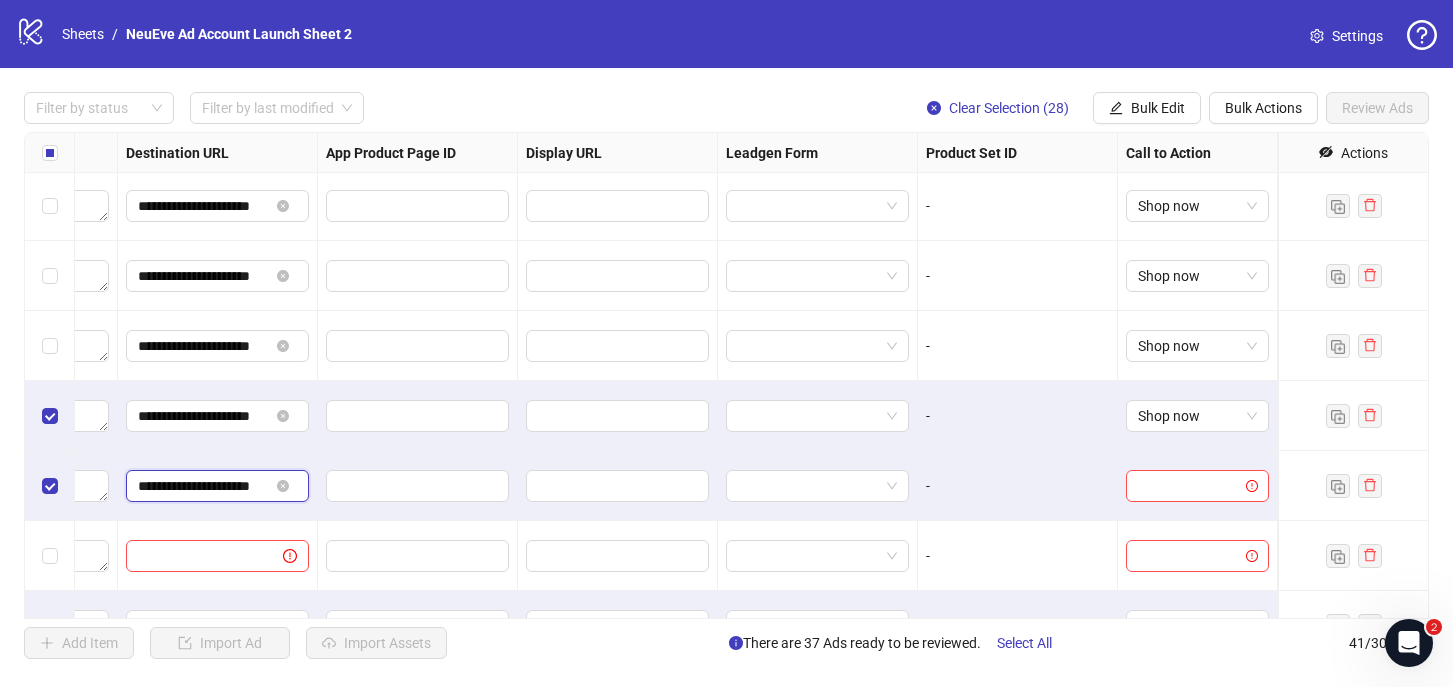 scroll, scrollTop: 566, scrollLeft: 1867, axis: both 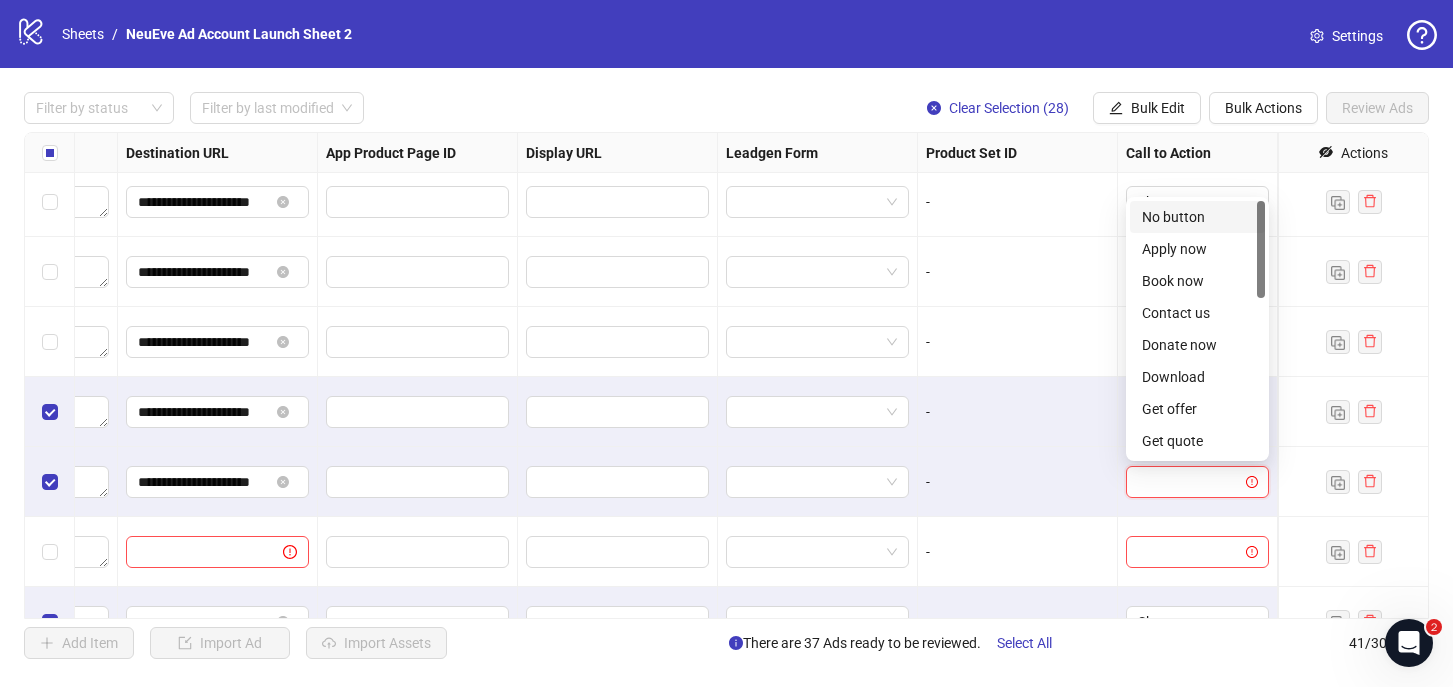 click at bounding box center [1188, 482] 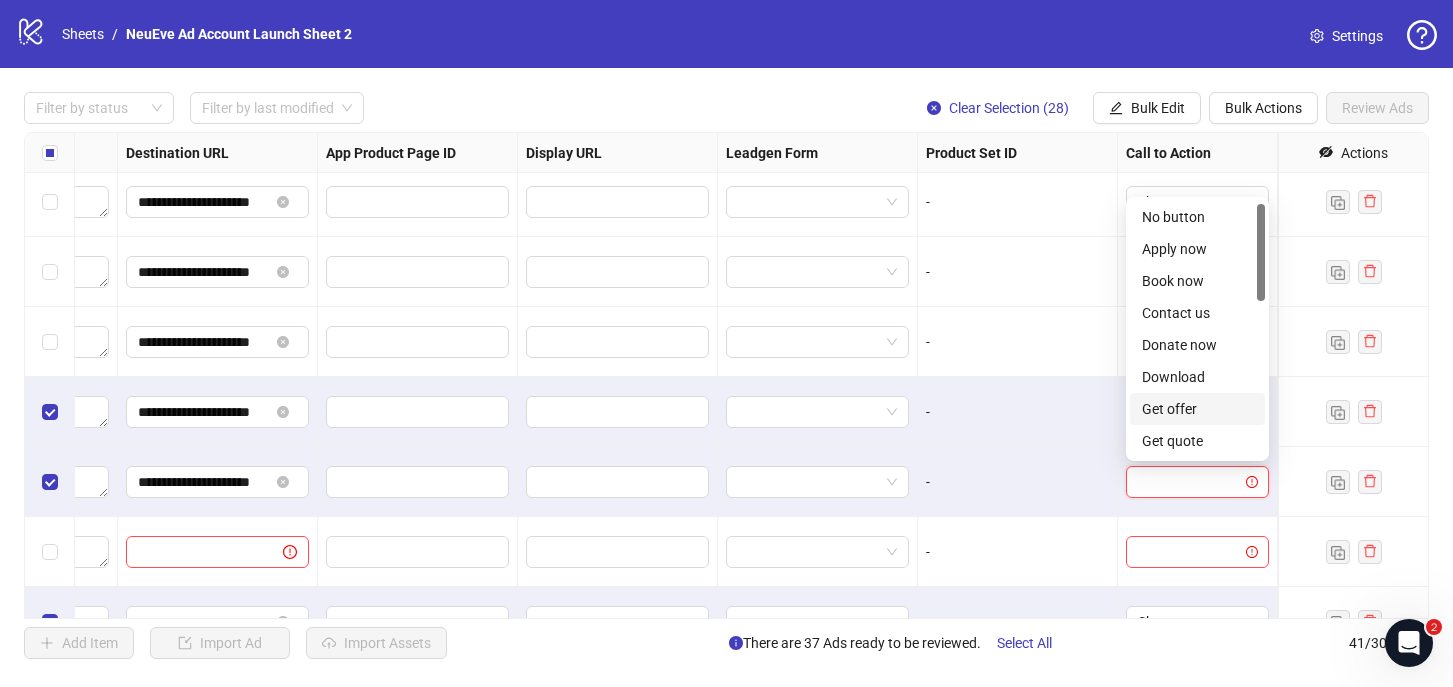 scroll, scrollTop: 416, scrollLeft: 0, axis: vertical 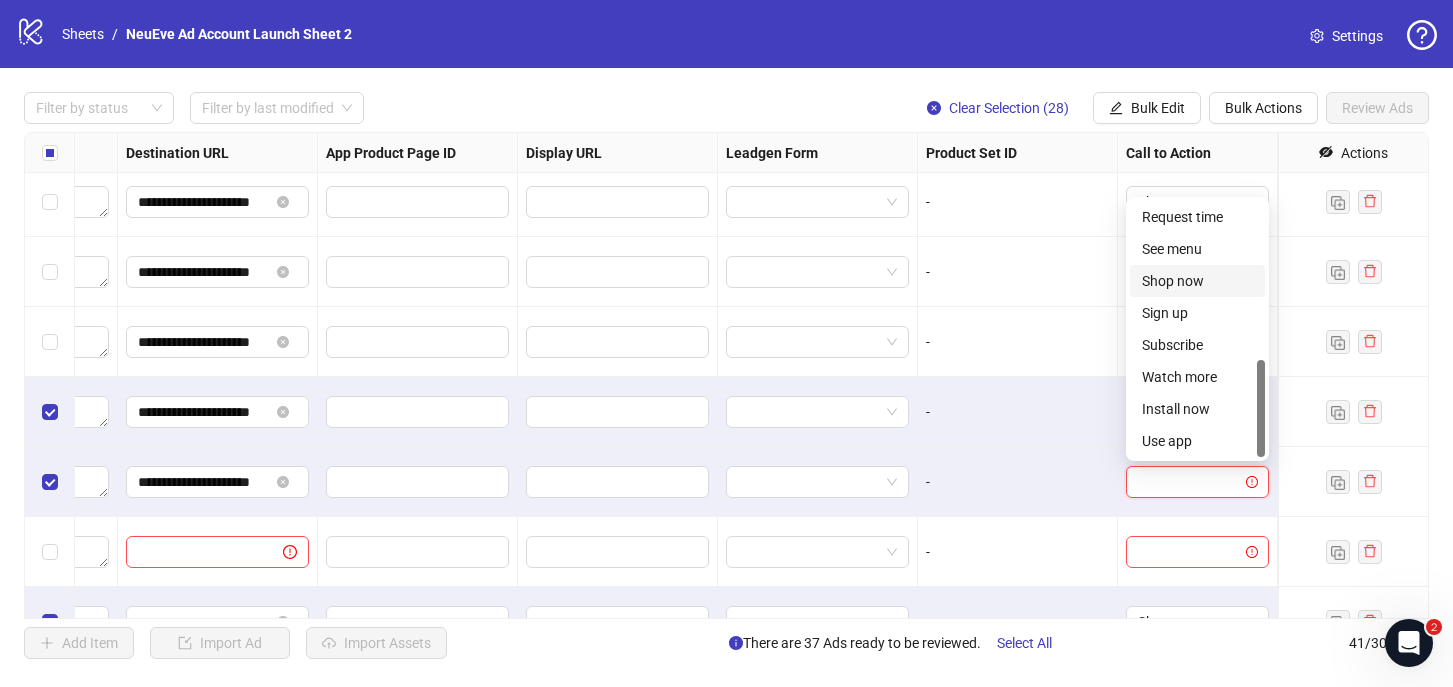 click on "Shop now" at bounding box center (1197, 281) 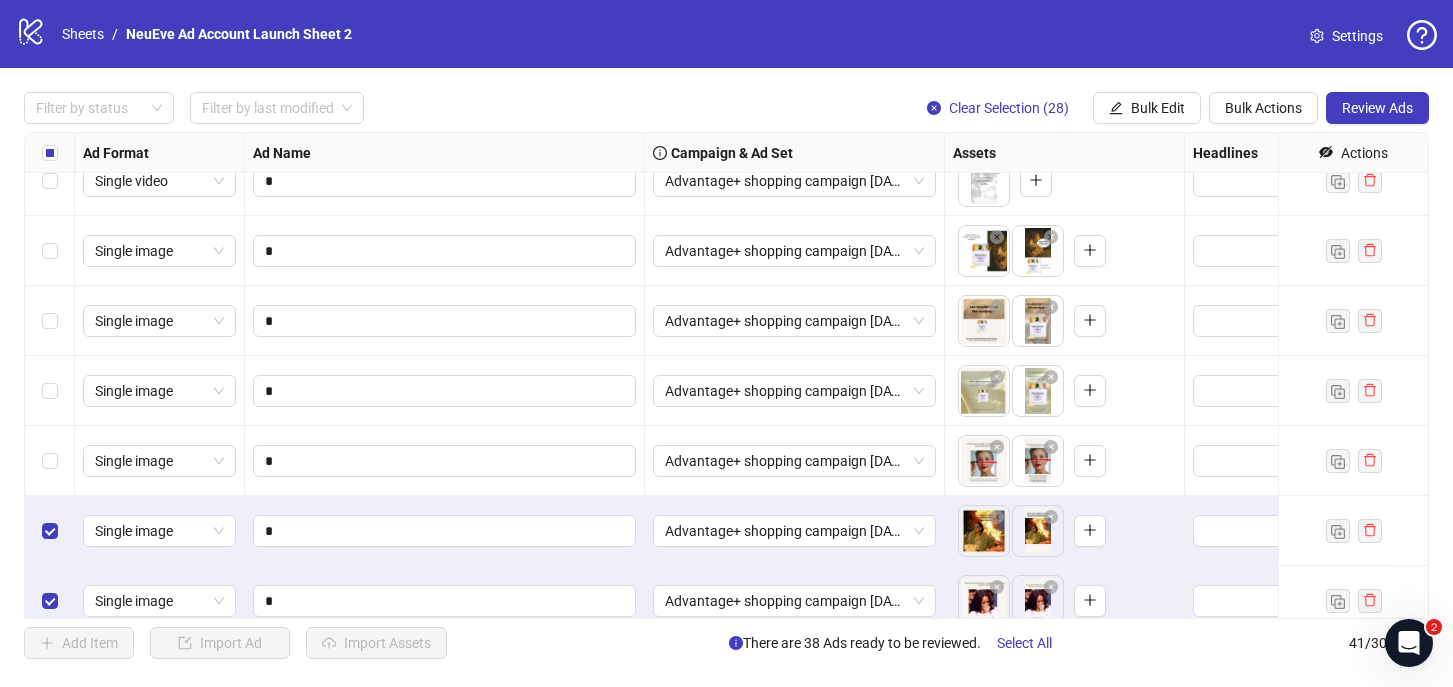 scroll, scrollTop: 440, scrollLeft: 0, axis: vertical 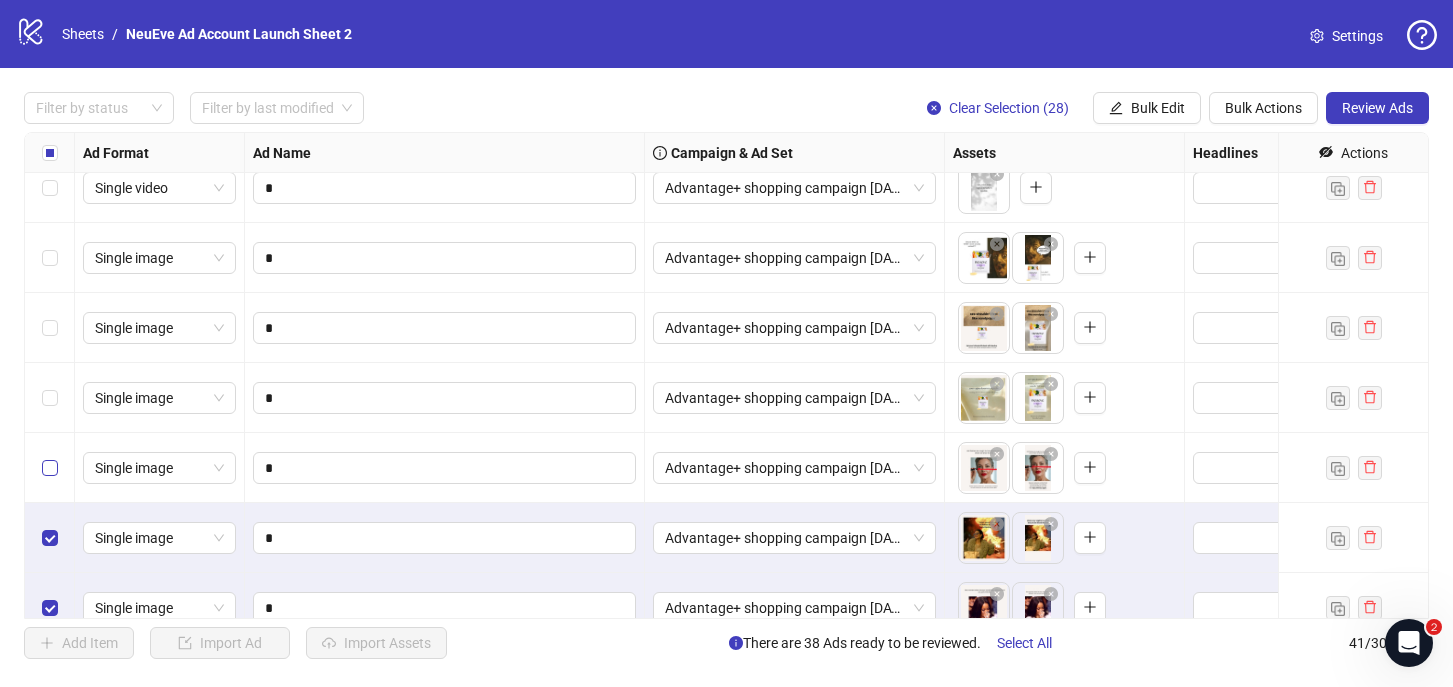 click at bounding box center [50, 468] 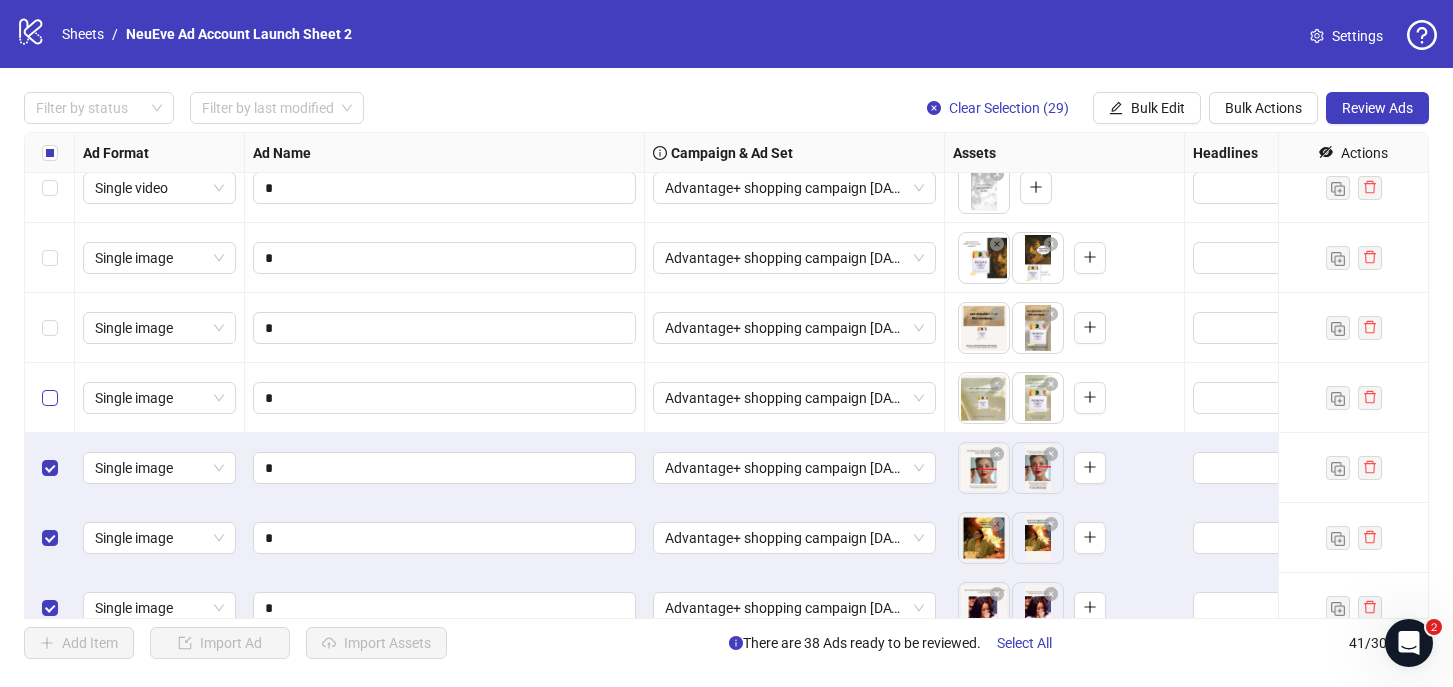 click at bounding box center [50, 398] 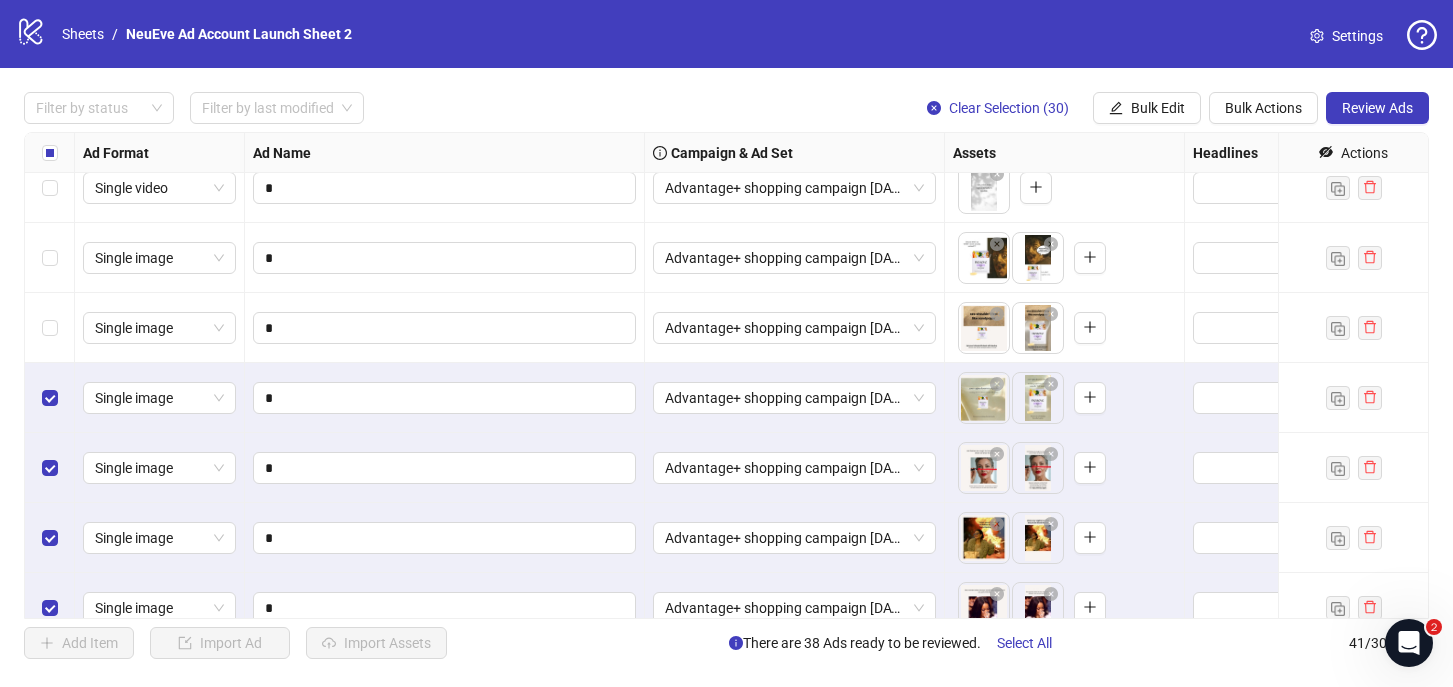 click at bounding box center (50, 328) 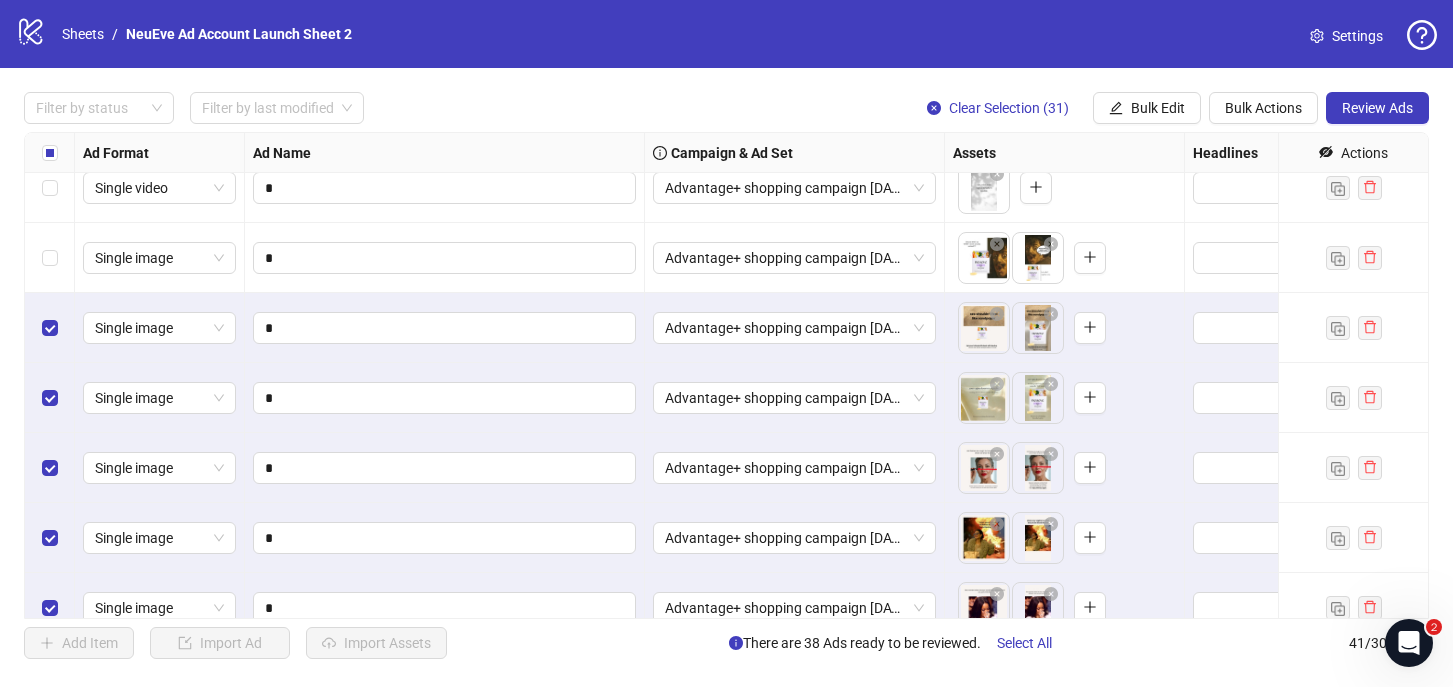 scroll, scrollTop: 248, scrollLeft: 0, axis: vertical 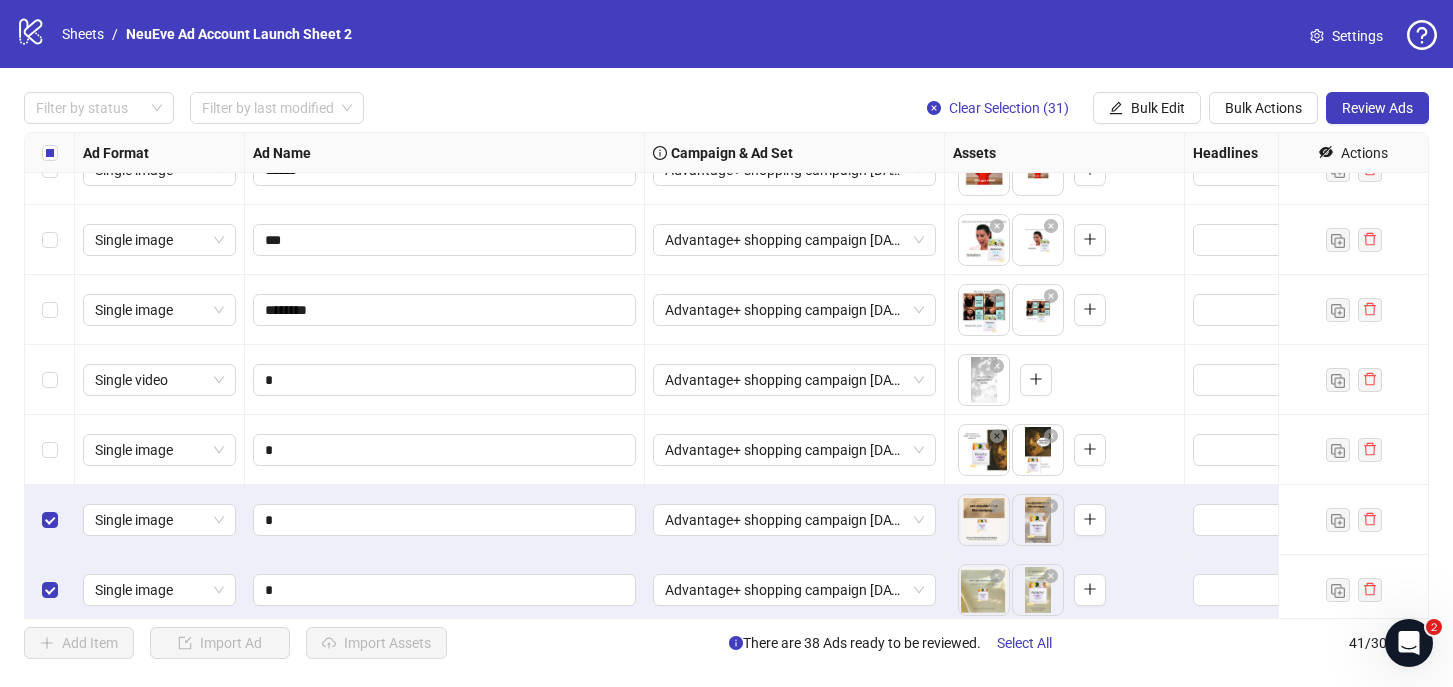 click at bounding box center [50, 450] 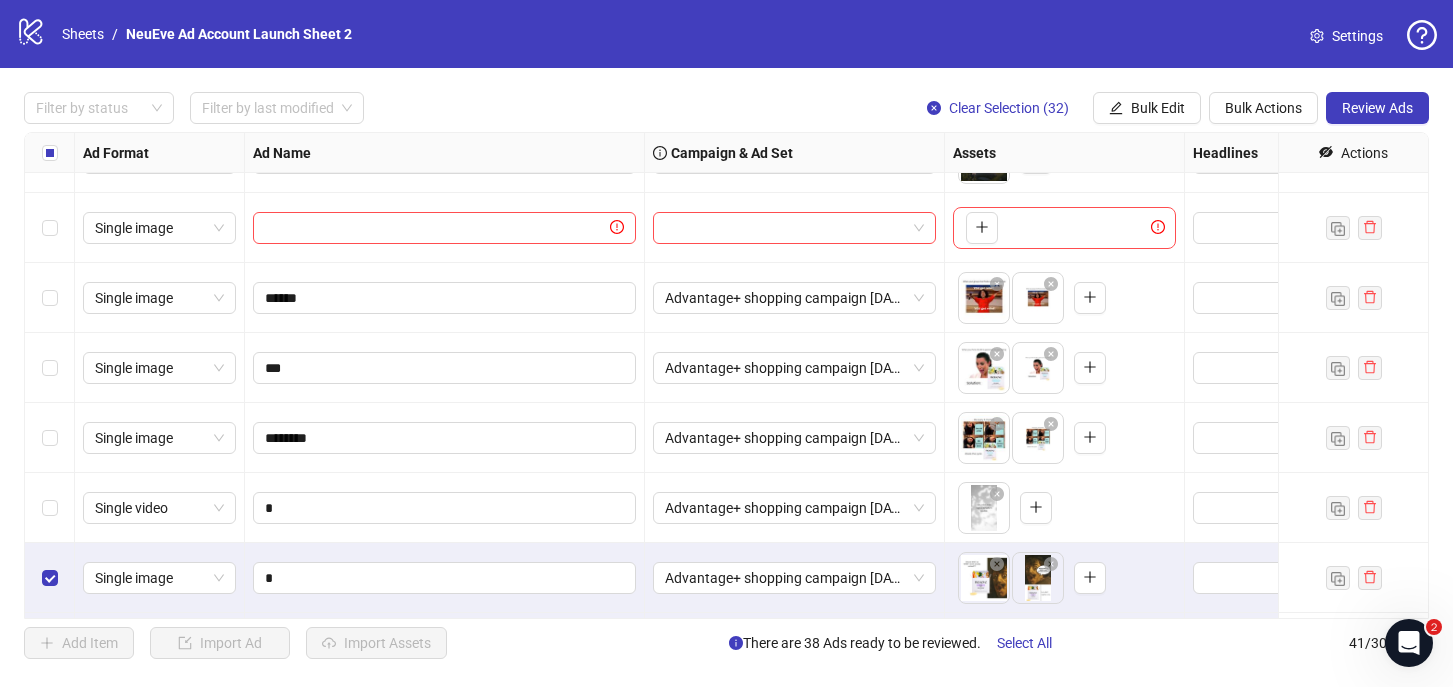 scroll, scrollTop: 0, scrollLeft: 0, axis: both 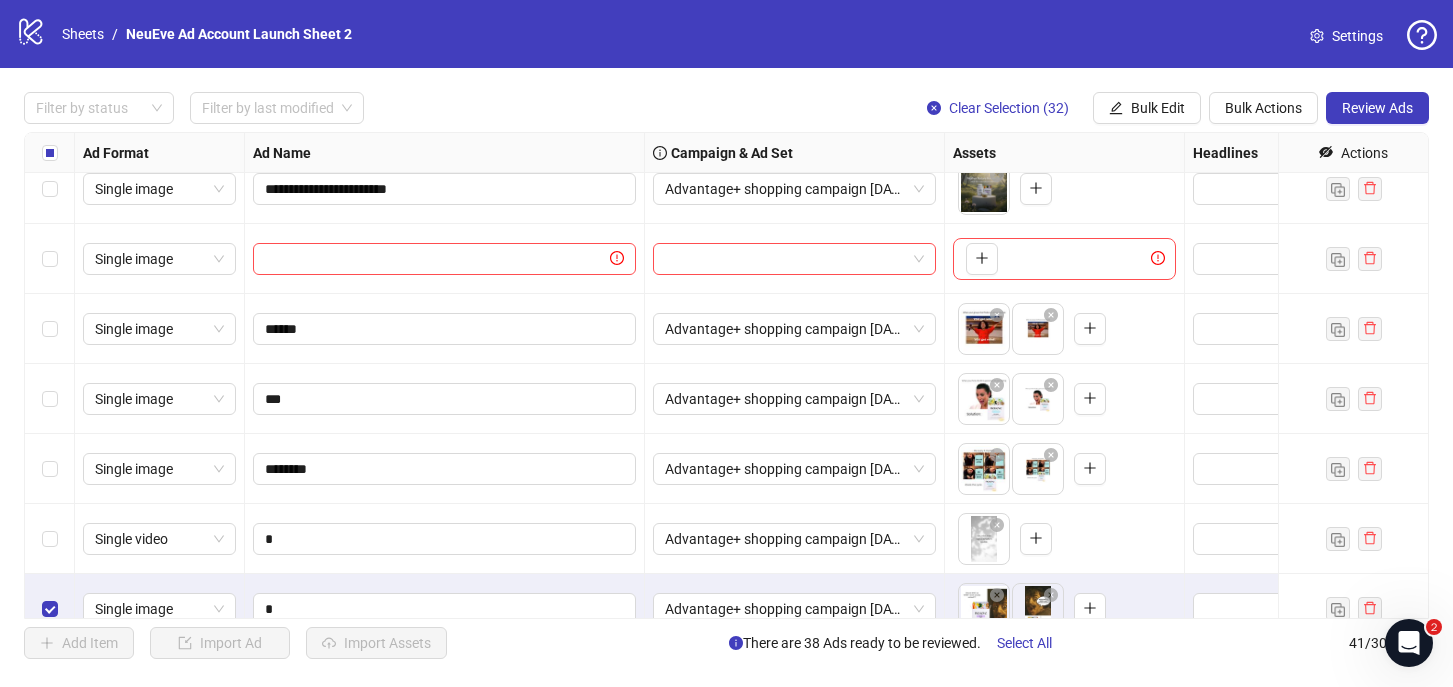 click at bounding box center (50, 469) 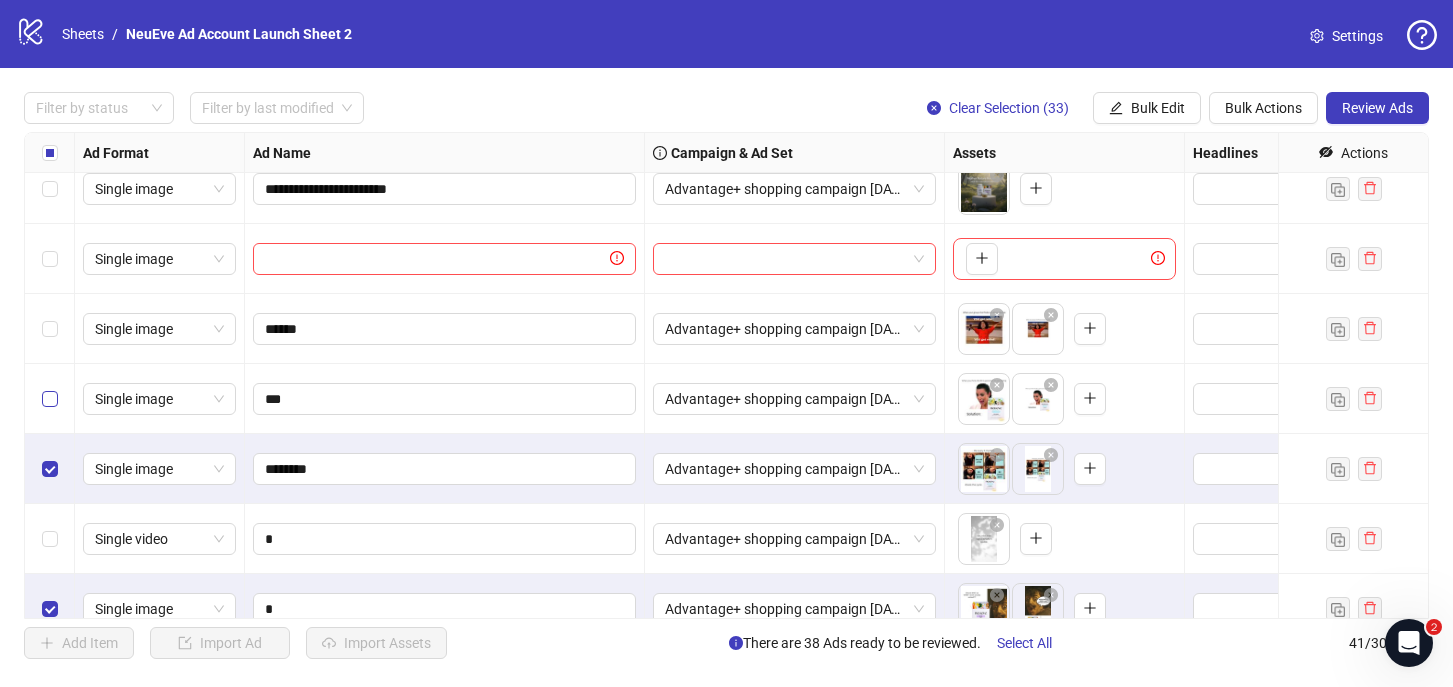 click at bounding box center (50, 399) 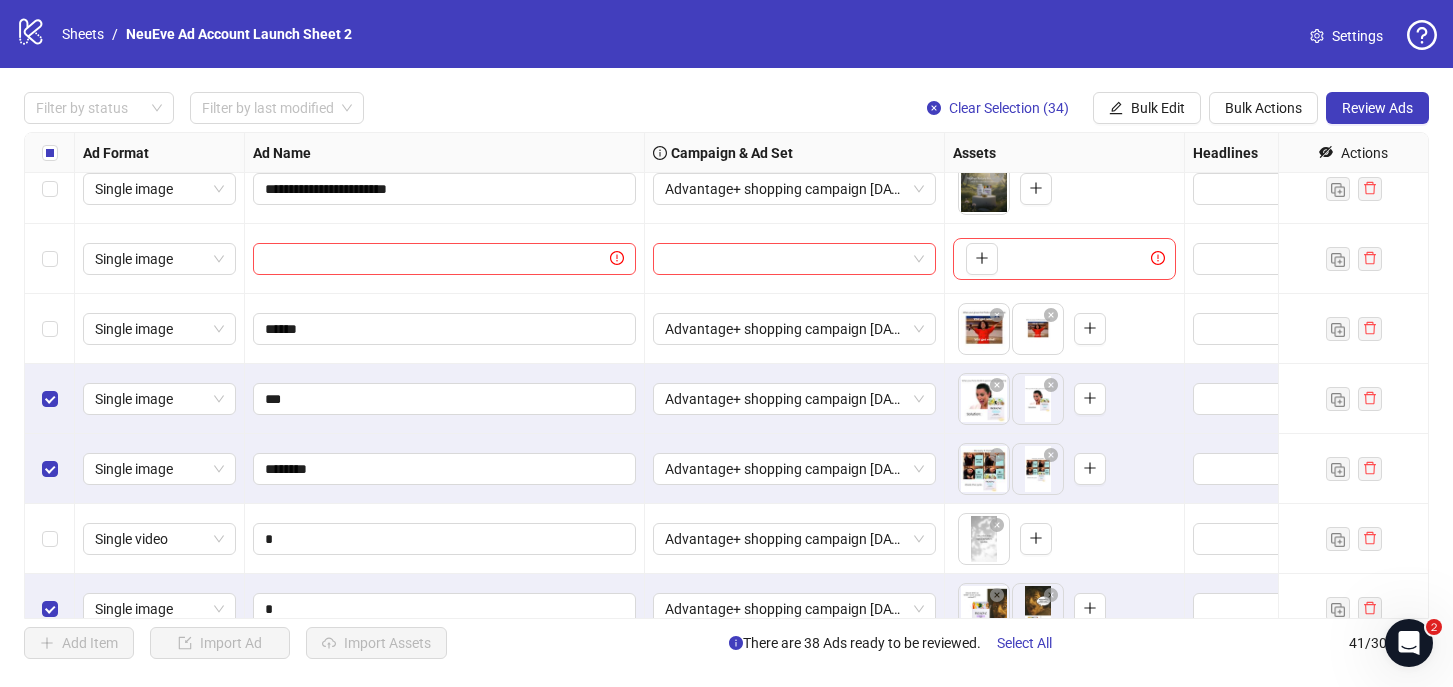 click at bounding box center [50, 329] 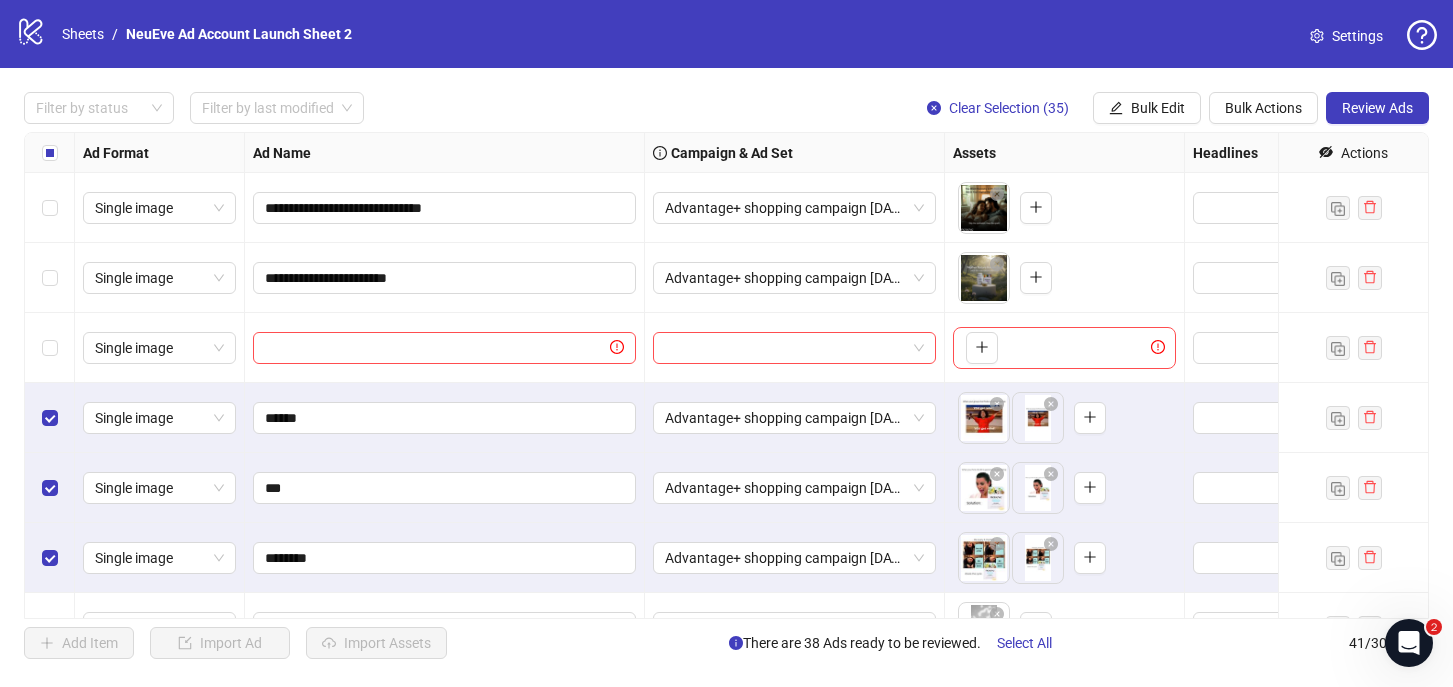 scroll, scrollTop: 0, scrollLeft: 0, axis: both 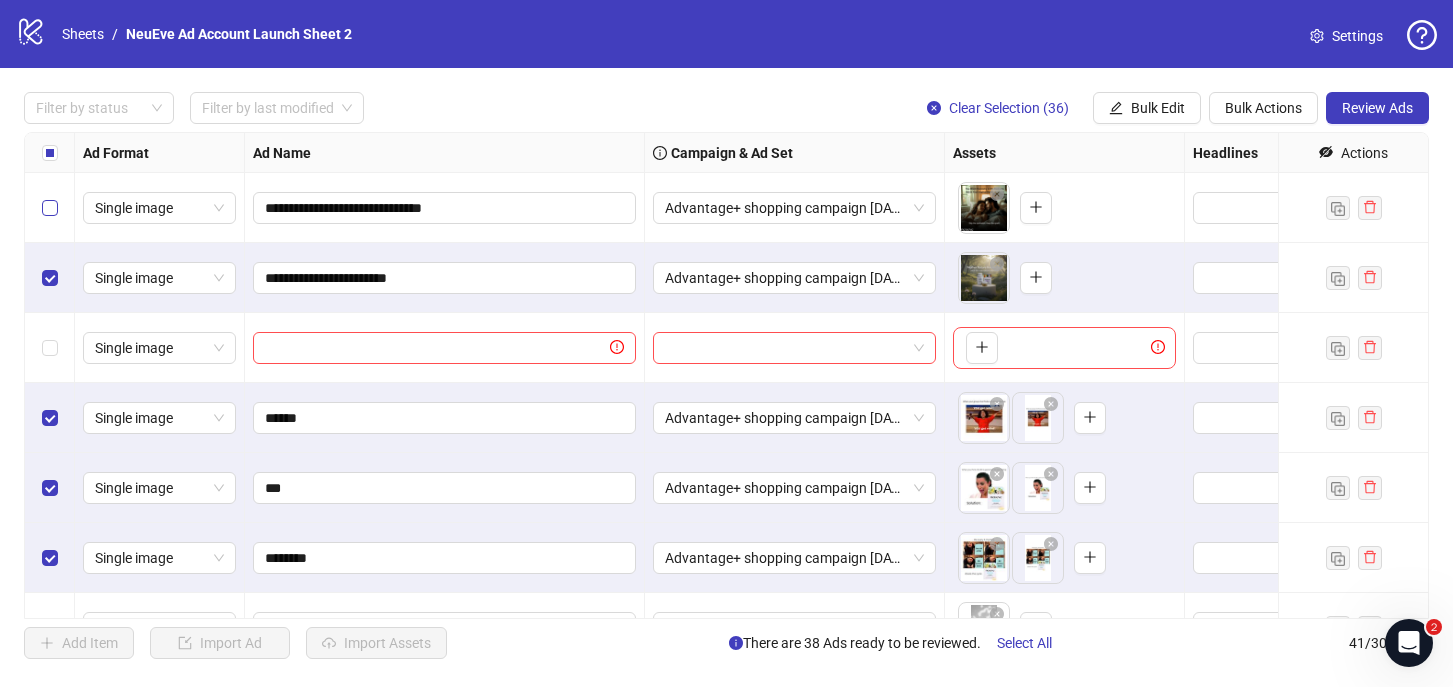 click at bounding box center [50, 208] 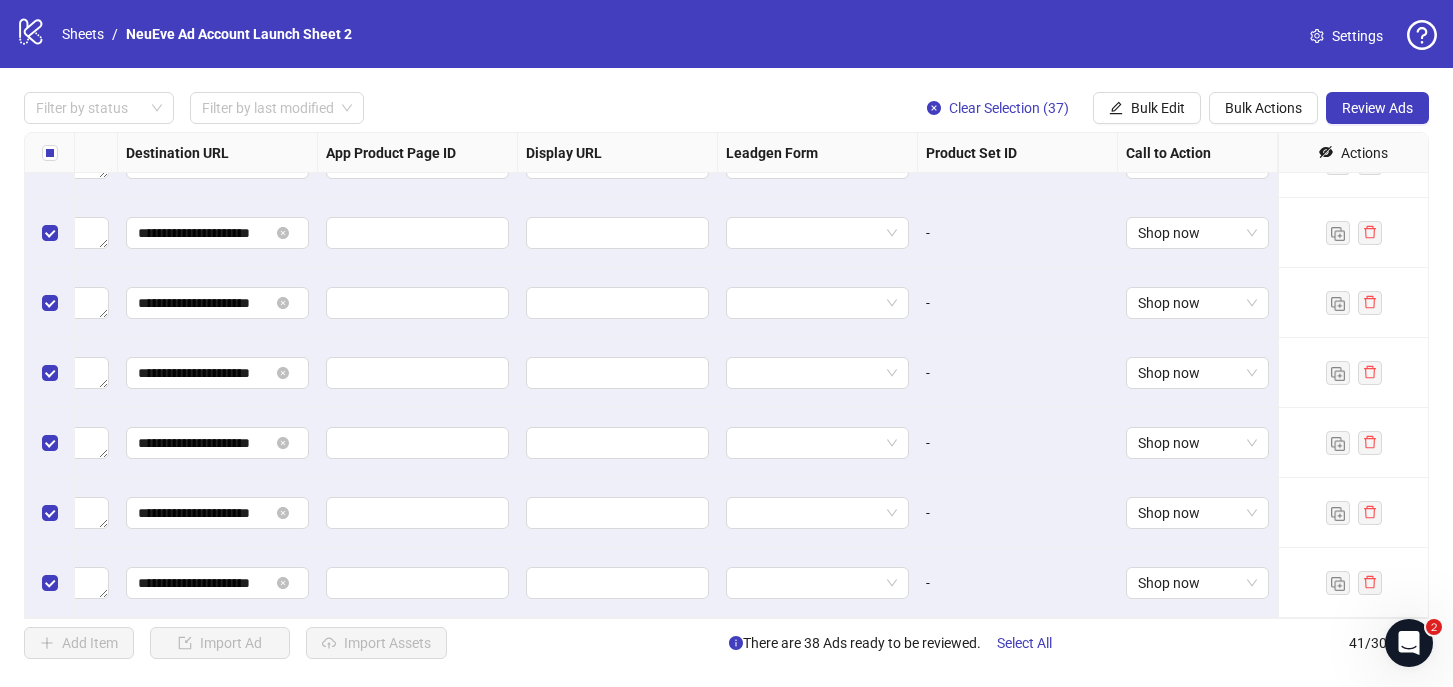 scroll, scrollTop: 0, scrollLeft: 0, axis: both 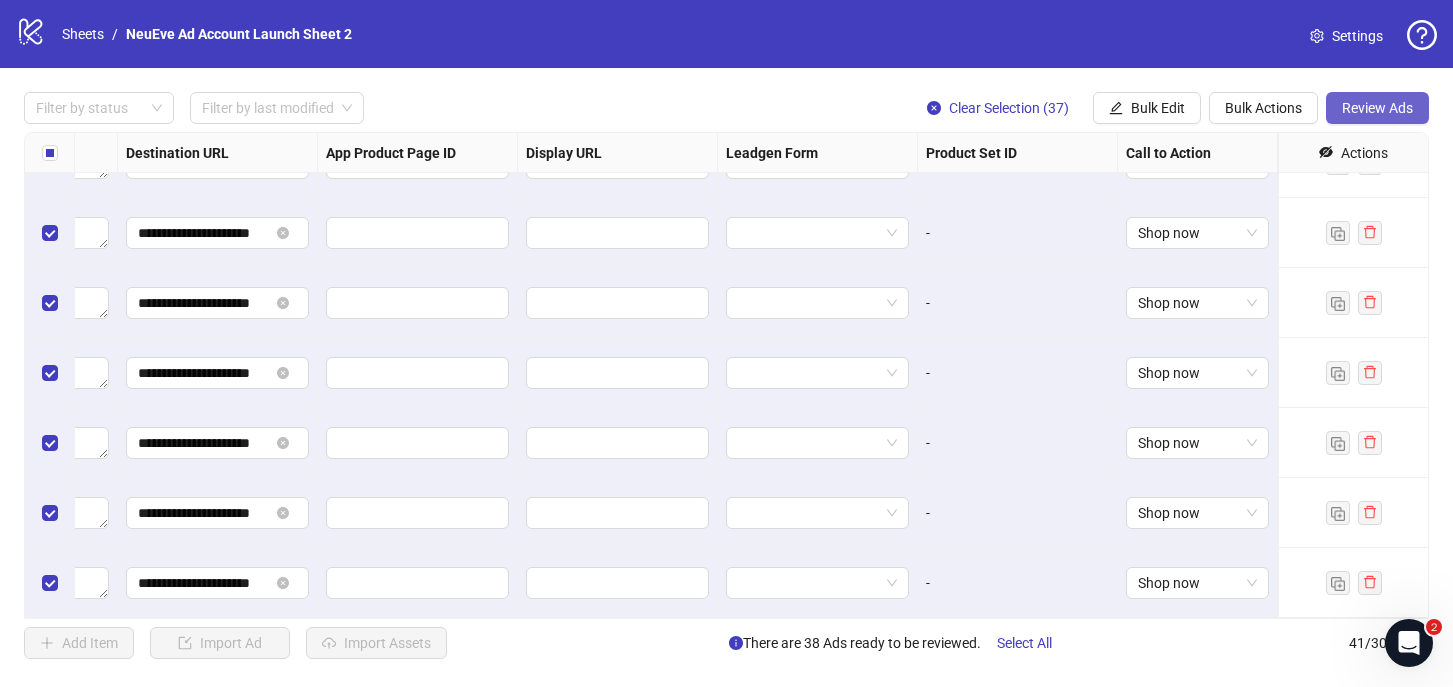 click on "Review Ads" at bounding box center [1377, 108] 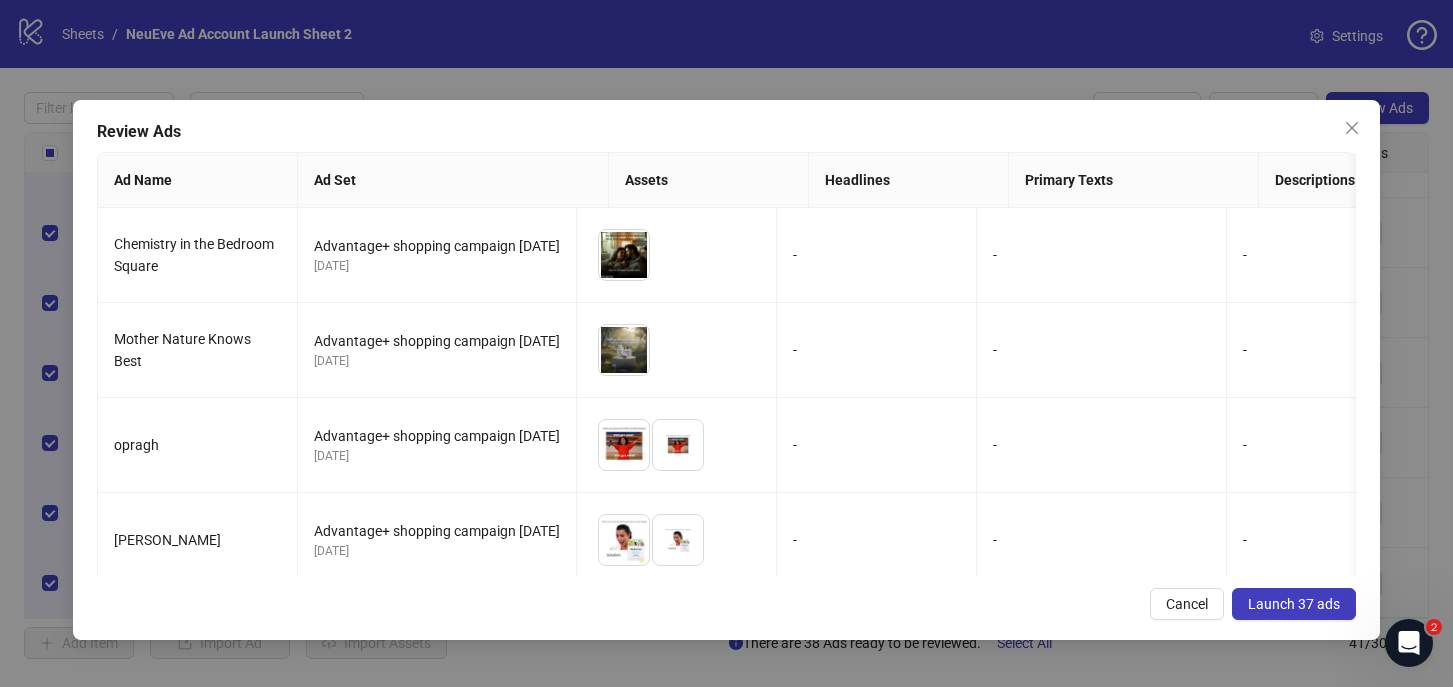 click on "Launch 37 ads" at bounding box center [1294, 604] 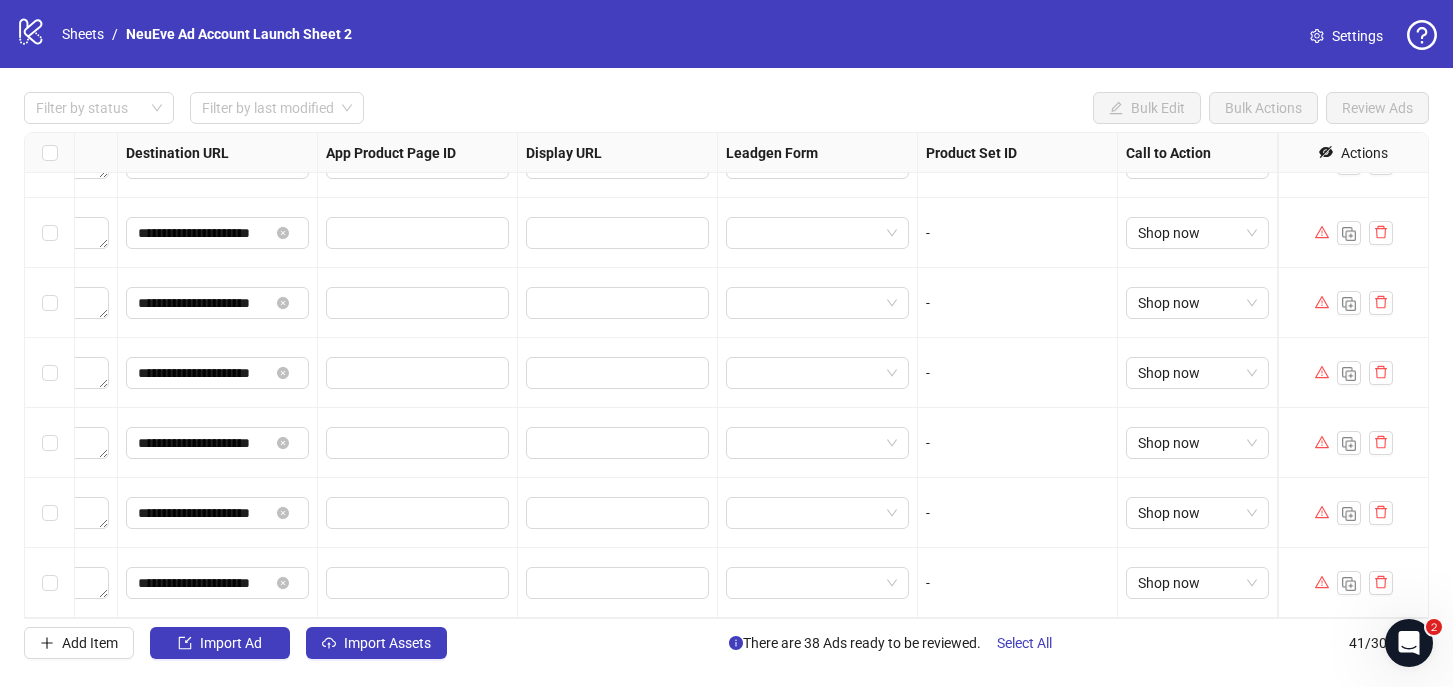 scroll, scrollTop: 0, scrollLeft: 0, axis: both 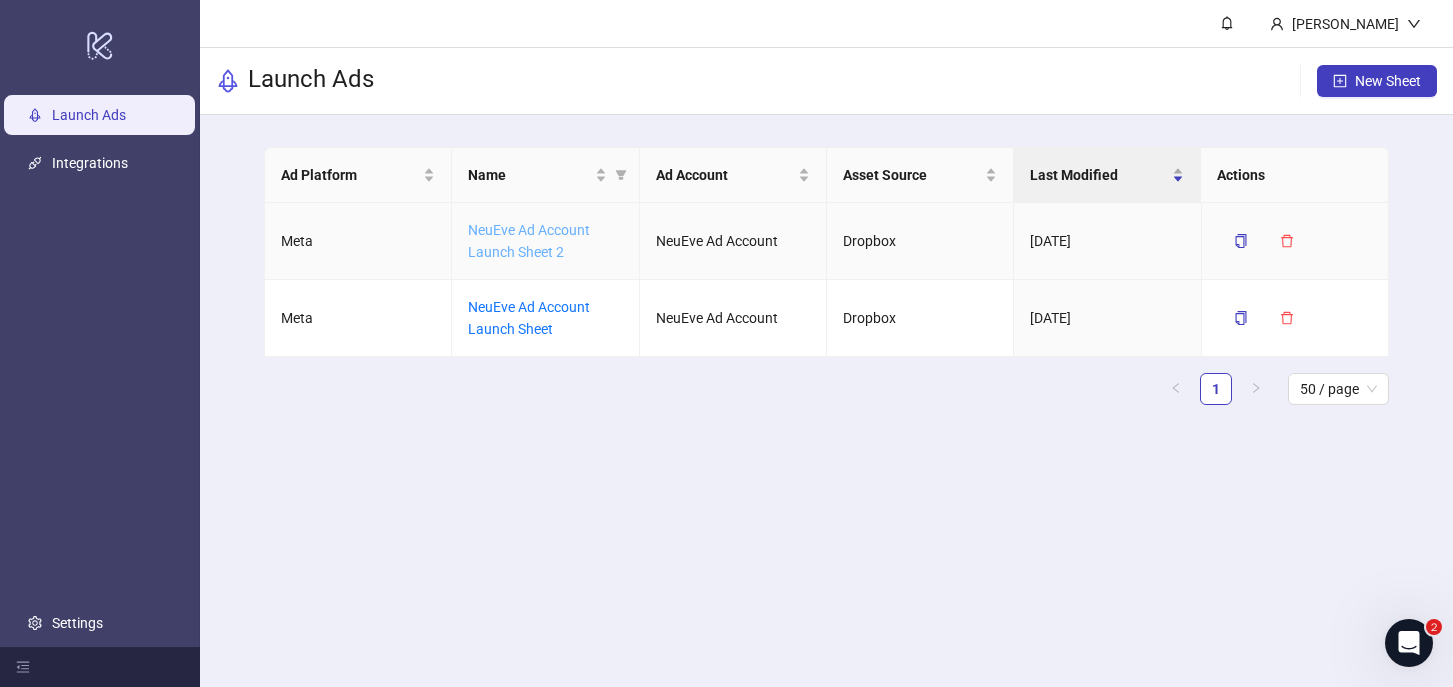 click on "NeuEve Ad Account Launch Sheet 2" at bounding box center [529, 241] 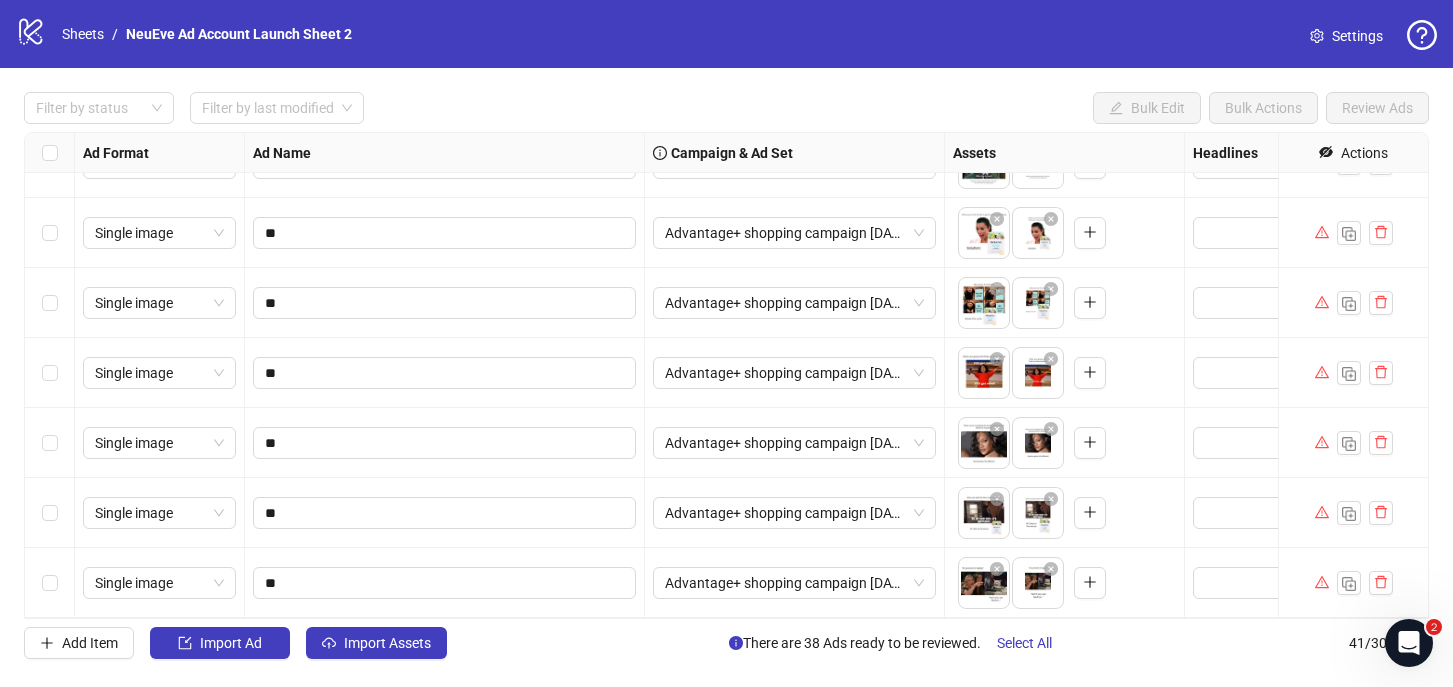 scroll, scrollTop: 2425, scrollLeft: 0, axis: vertical 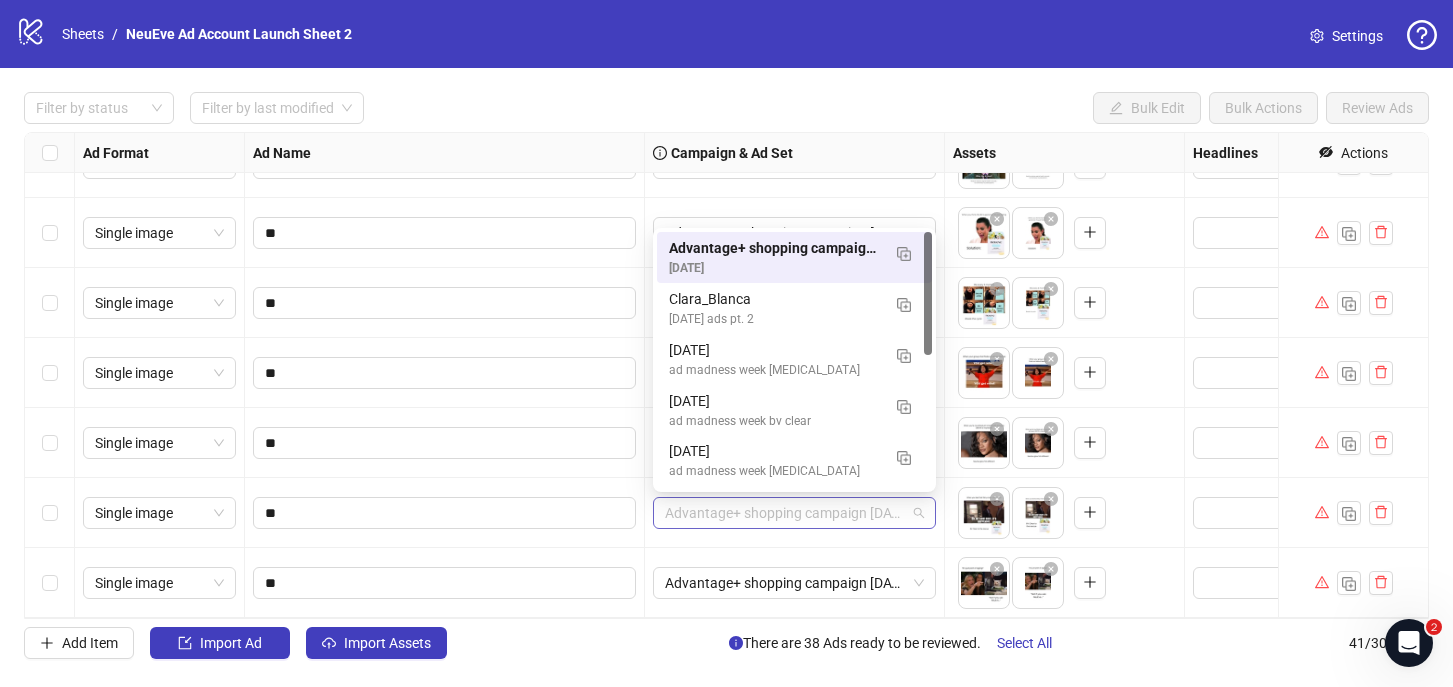 click on "Advantage+ shopping campaign [DATE]" at bounding box center (794, 513) 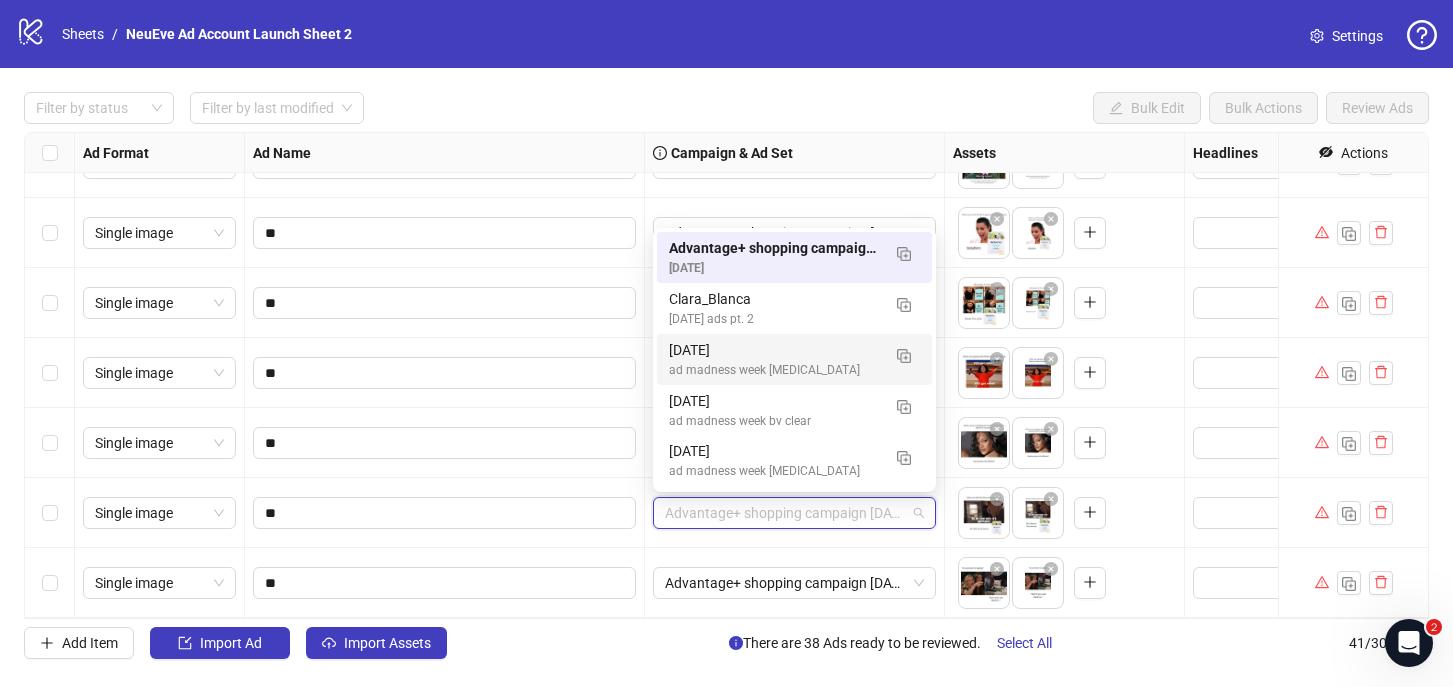 click on "To pick up a draggable item, press the space bar.
While dragging, use the arrow keys to move the item.
Press space again to drop the item in its new position, or press escape to cancel." at bounding box center [1064, 583] 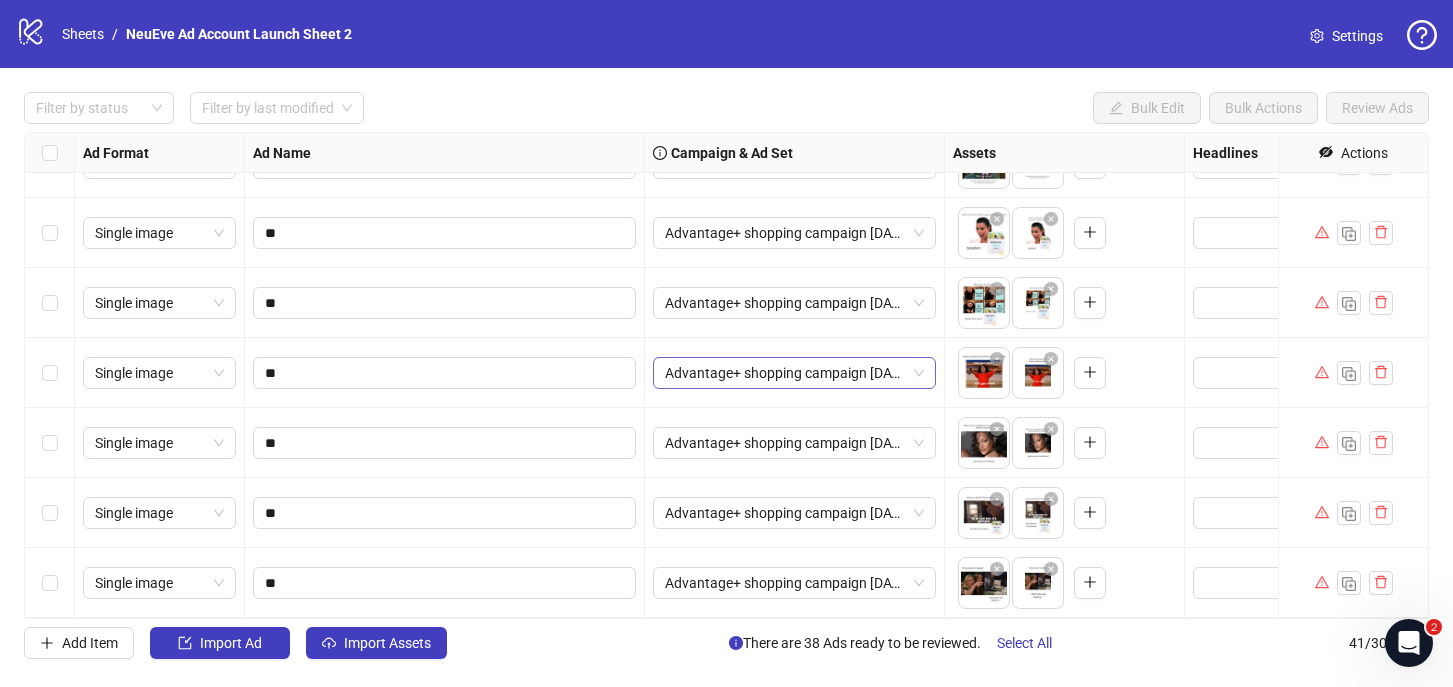 scroll, scrollTop: 0, scrollLeft: 0, axis: both 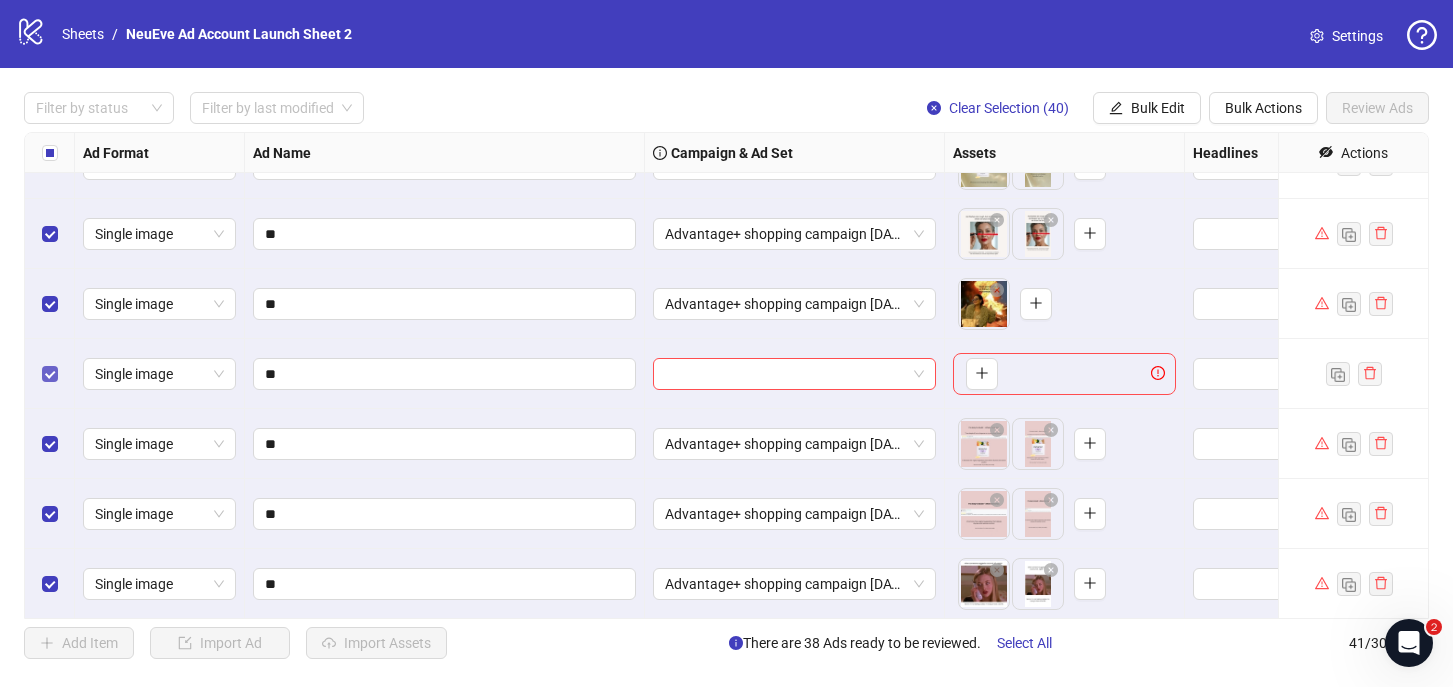 click at bounding box center [50, 374] 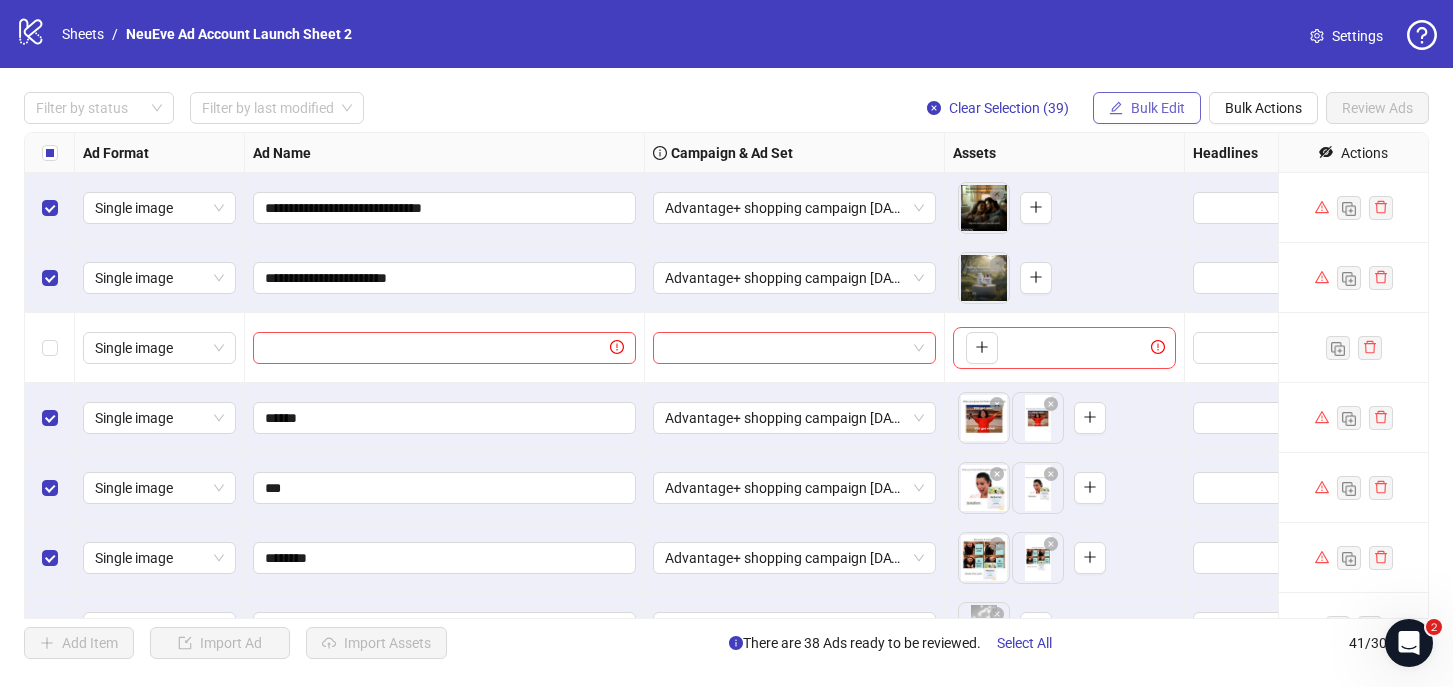 scroll, scrollTop: 0, scrollLeft: 0, axis: both 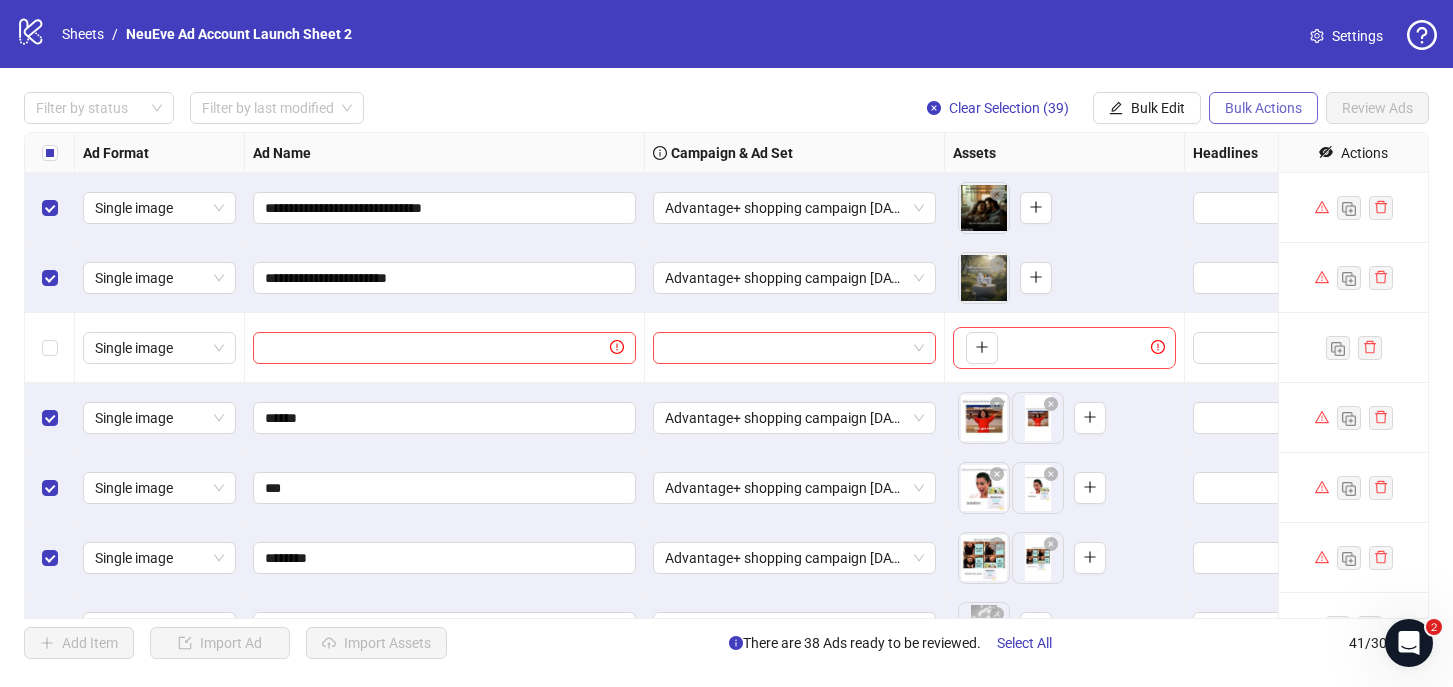 click on "Bulk Actions" at bounding box center [1263, 108] 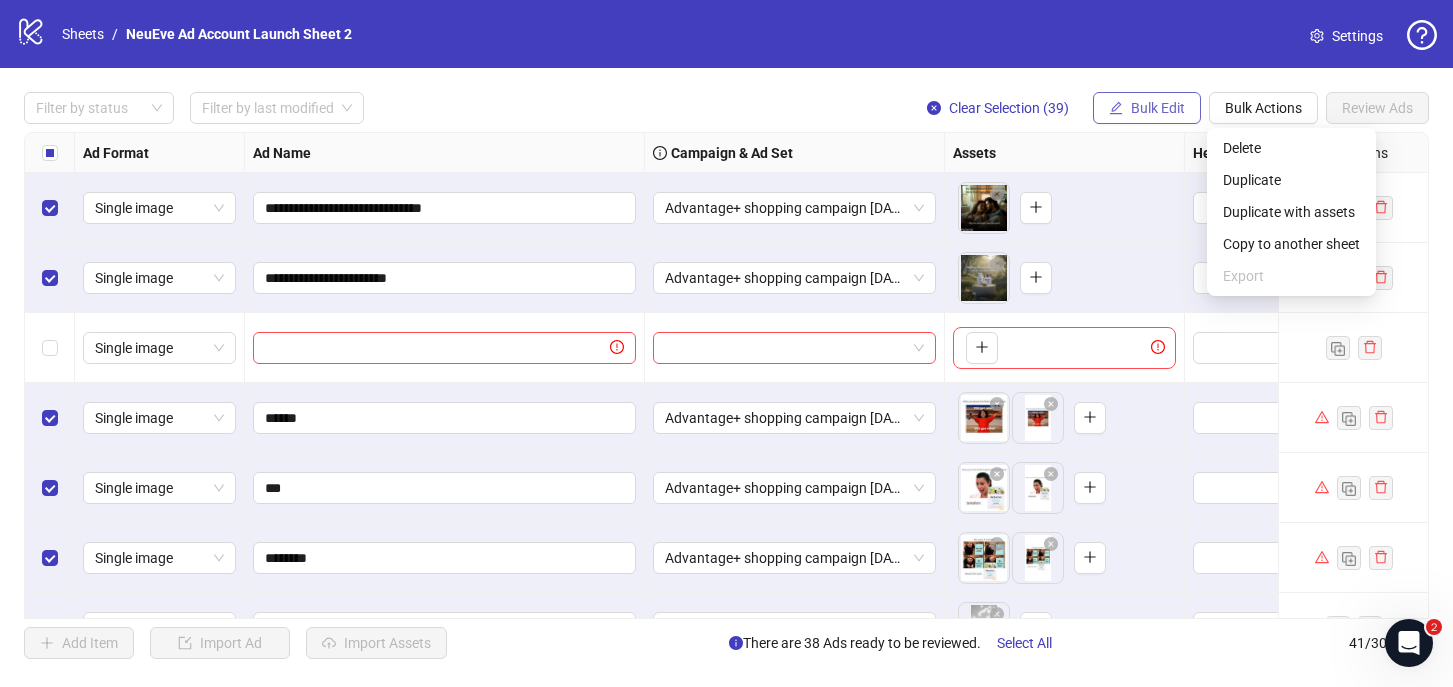 click on "Bulk Edit" at bounding box center (1147, 108) 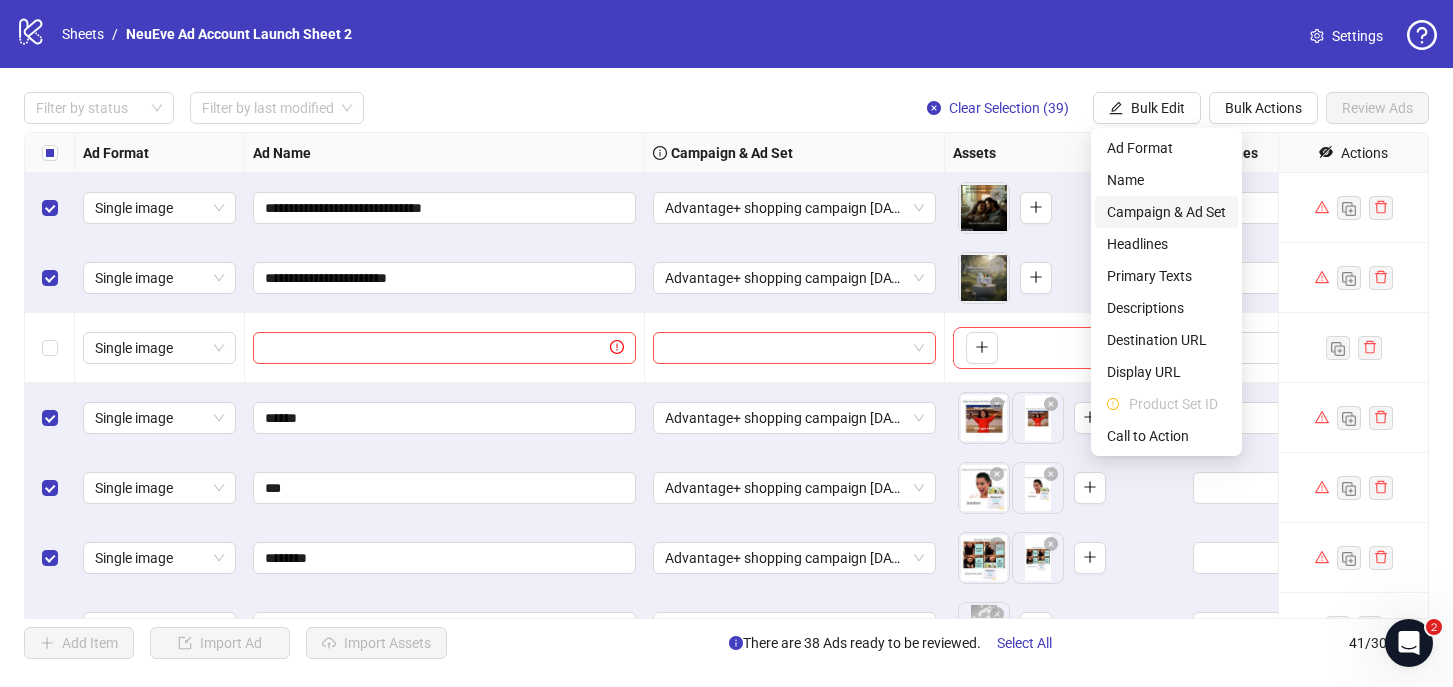 click on "Campaign & Ad Set" at bounding box center [1166, 212] 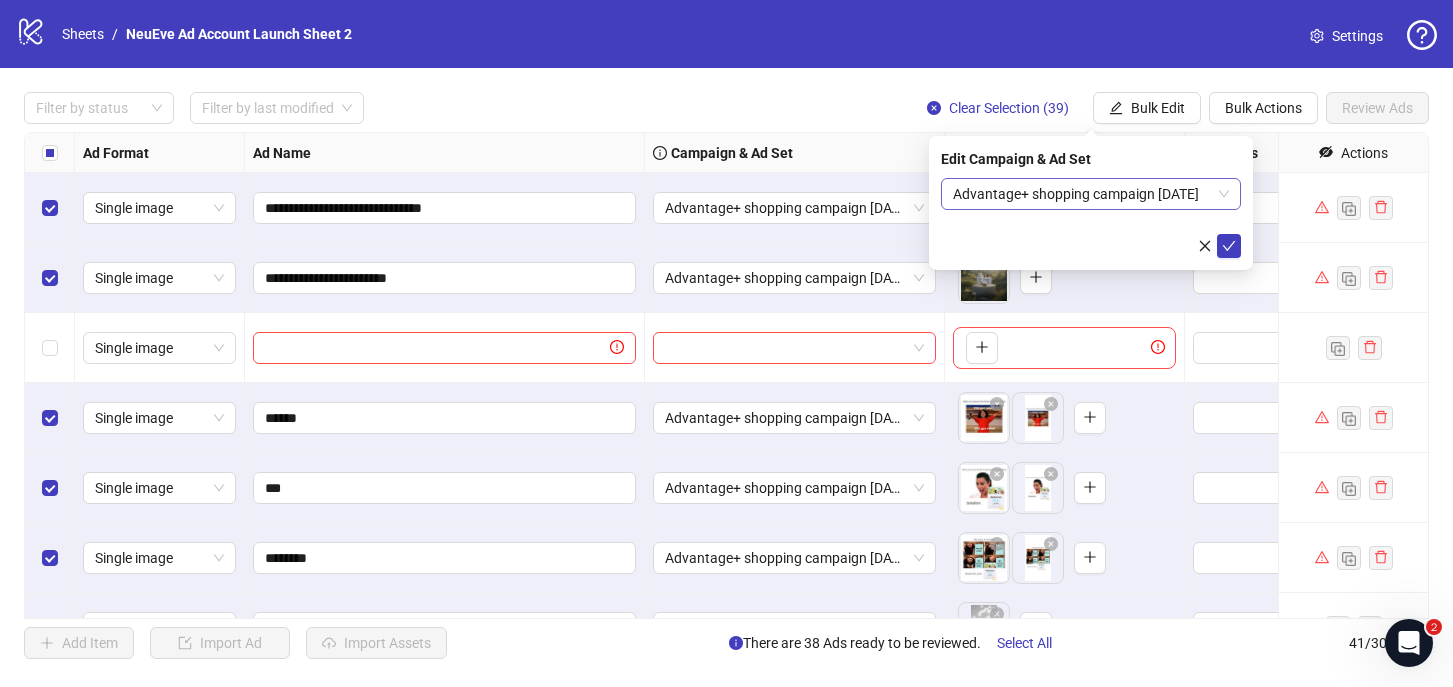 click on "Advantage+ shopping campaign [DATE]" at bounding box center (1091, 194) 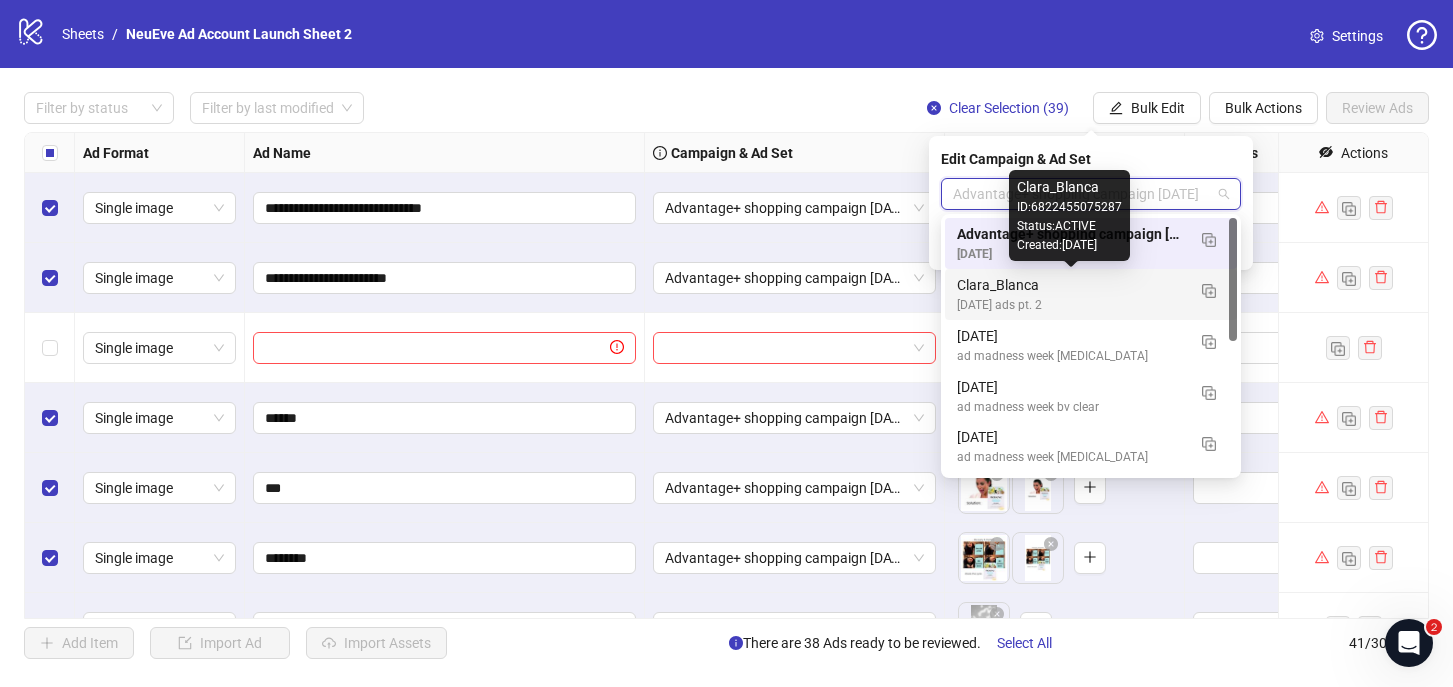 scroll, scrollTop: 0, scrollLeft: 0, axis: both 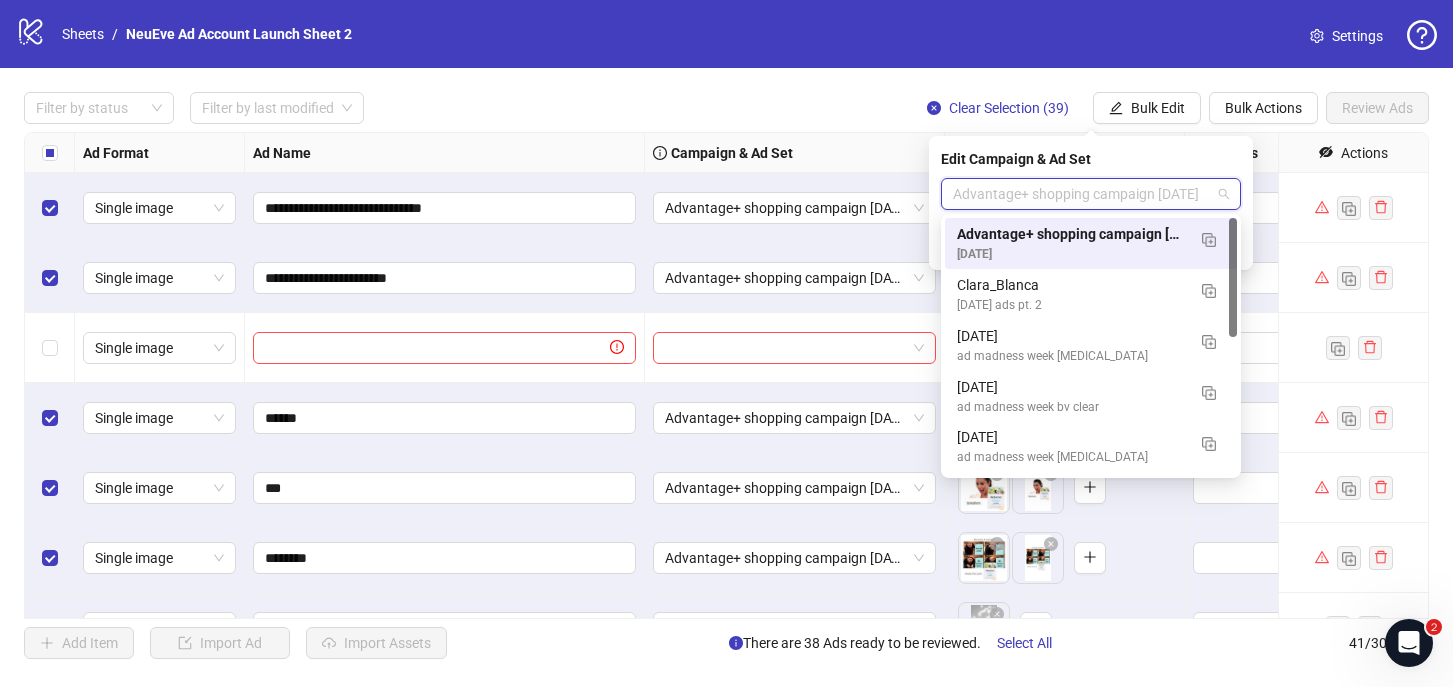 click on "Advantage+ shopping campaign [DATE]" at bounding box center [1091, 194] 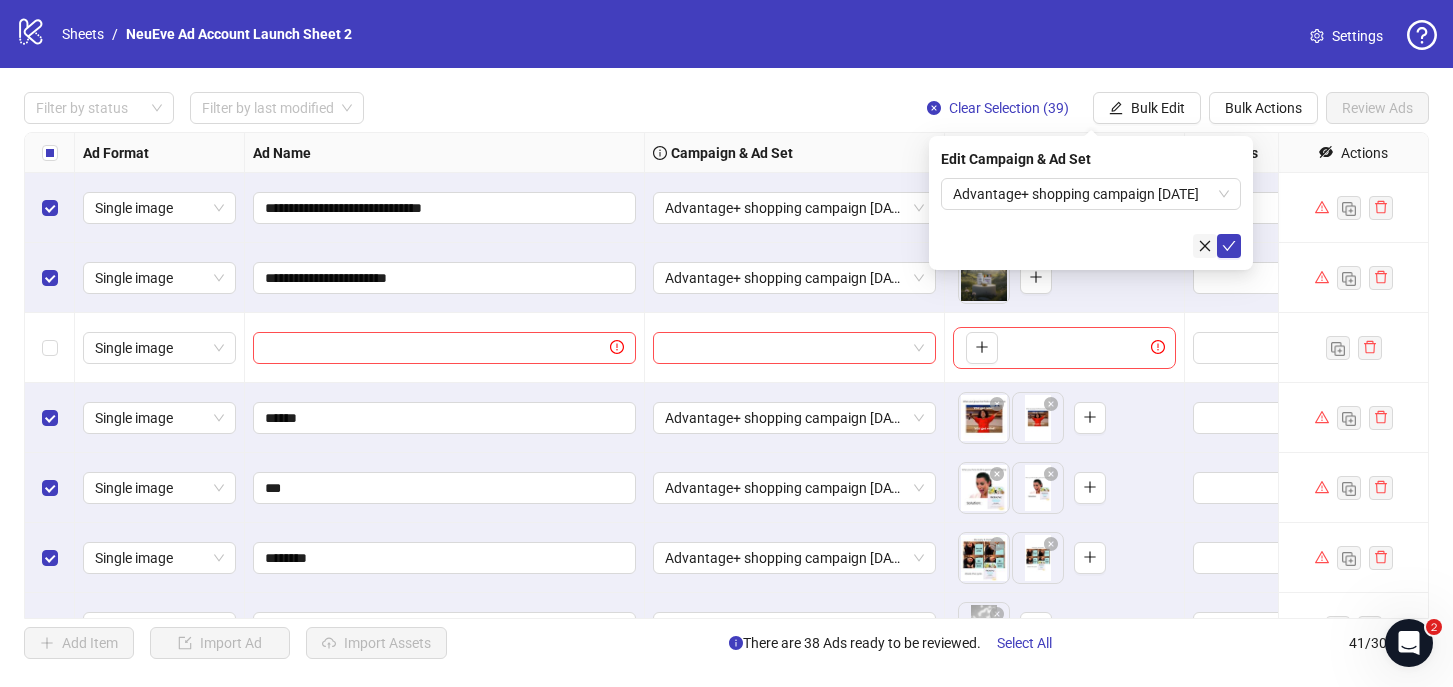 click 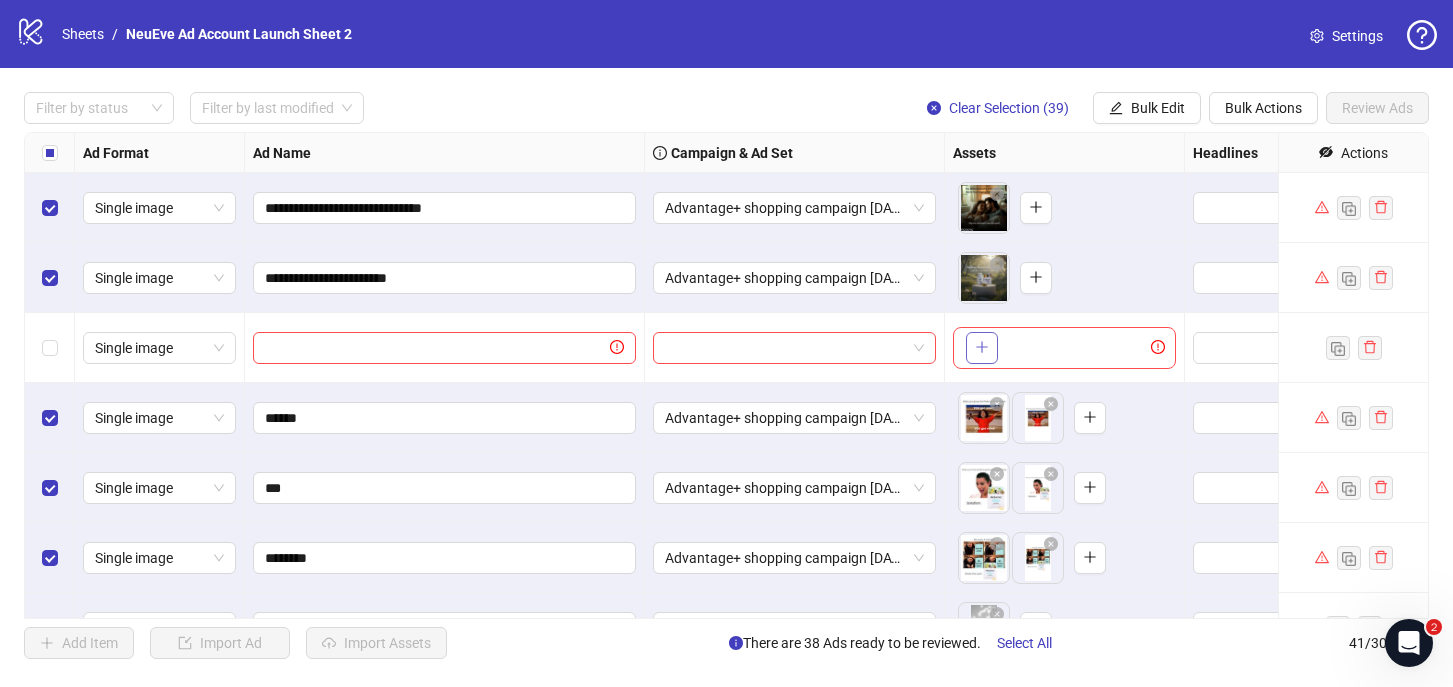click at bounding box center [982, 348] 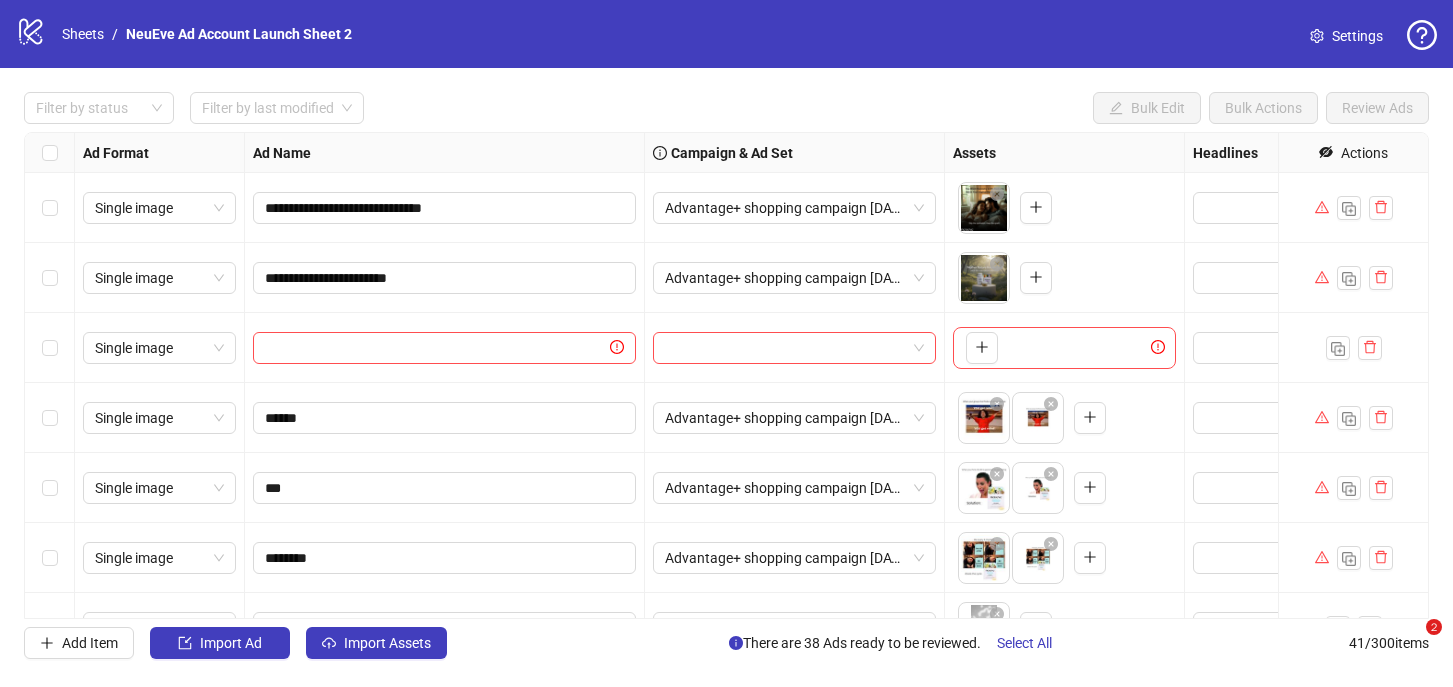 scroll, scrollTop: 0, scrollLeft: 0, axis: both 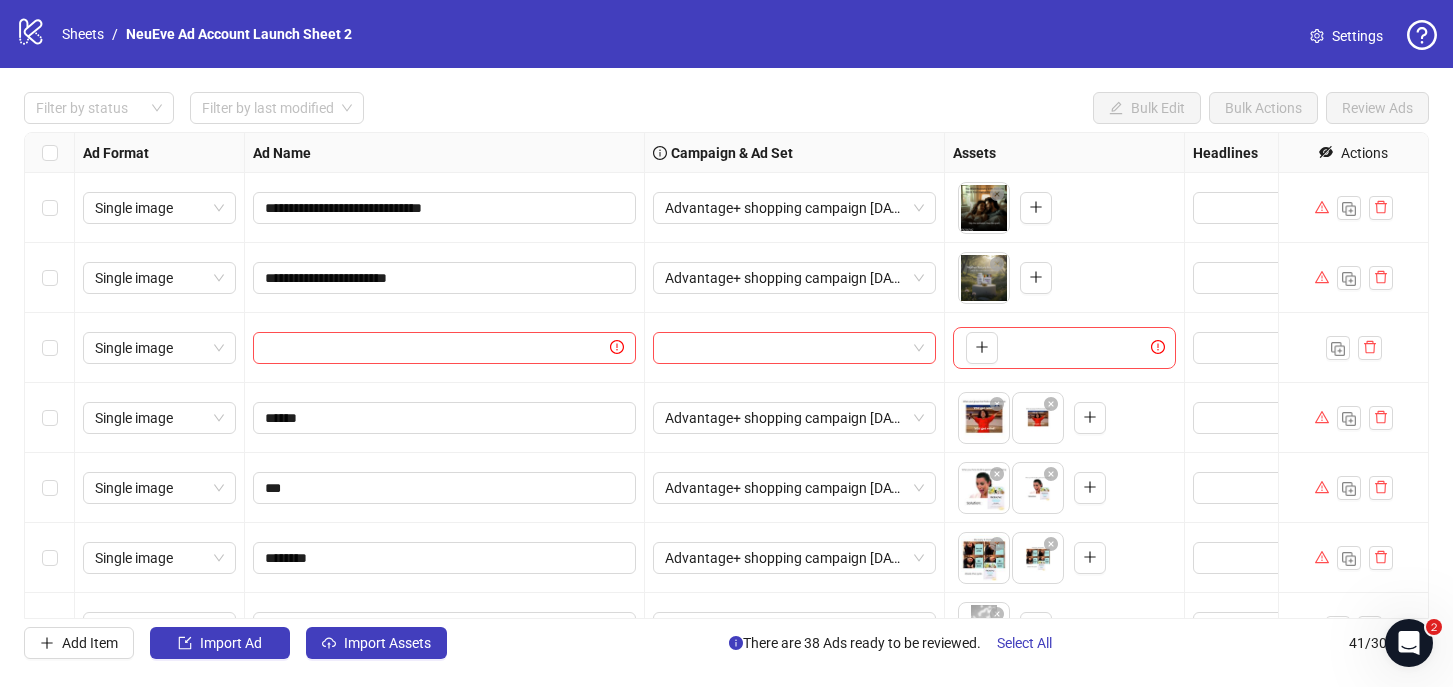 click at bounding box center [50, 153] 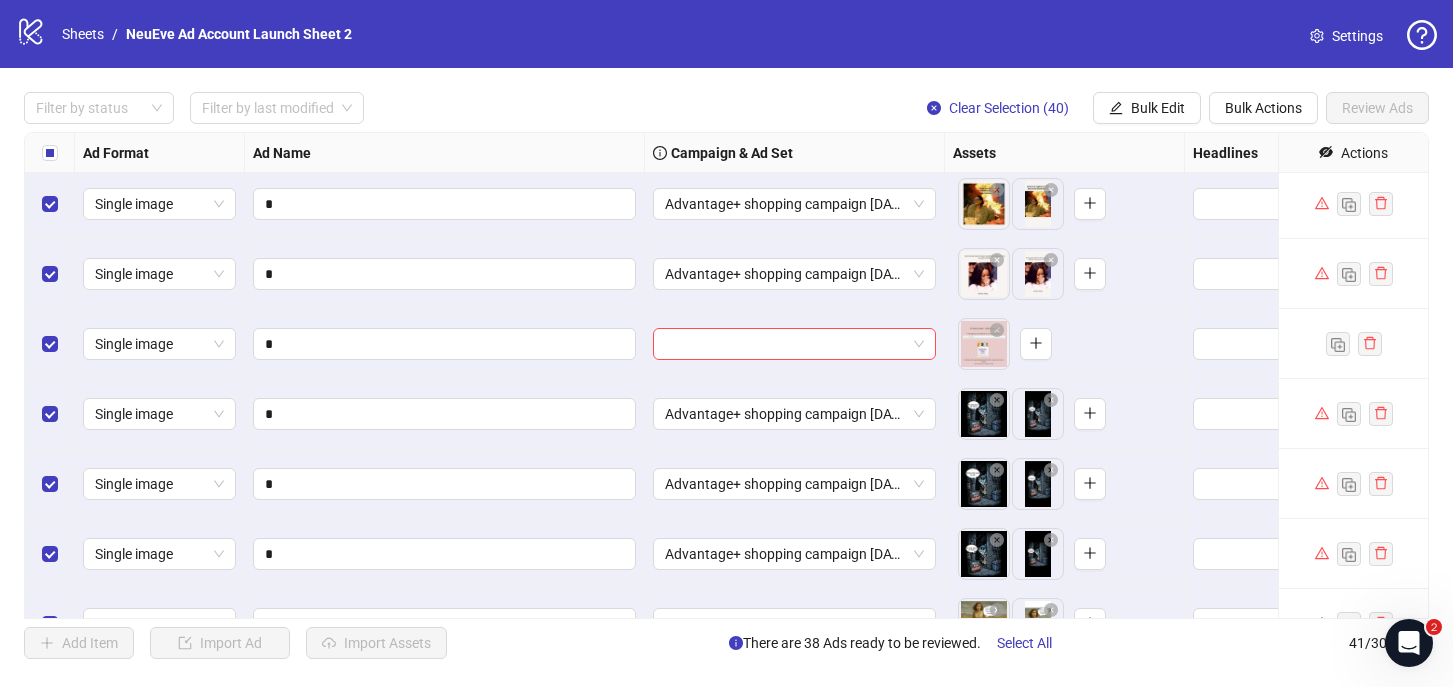 scroll, scrollTop: 799, scrollLeft: 0, axis: vertical 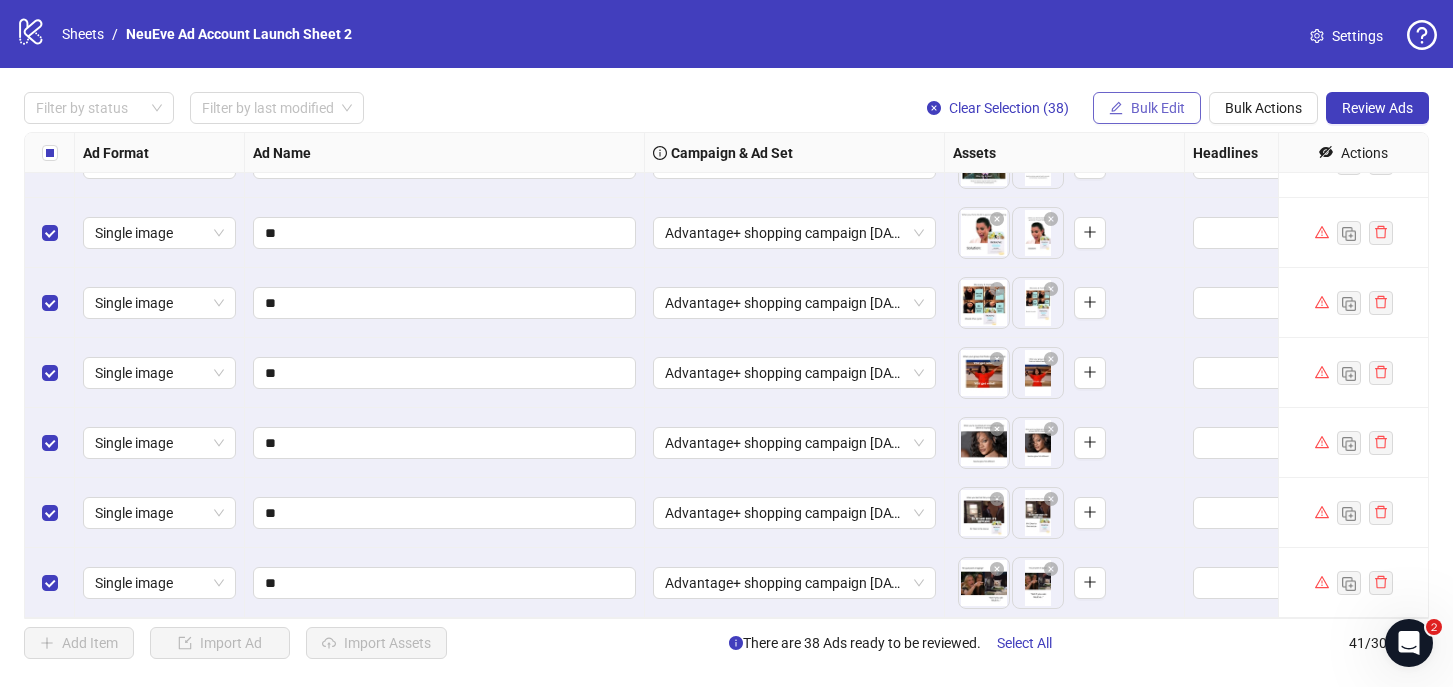 click on "Bulk Edit" at bounding box center [1147, 108] 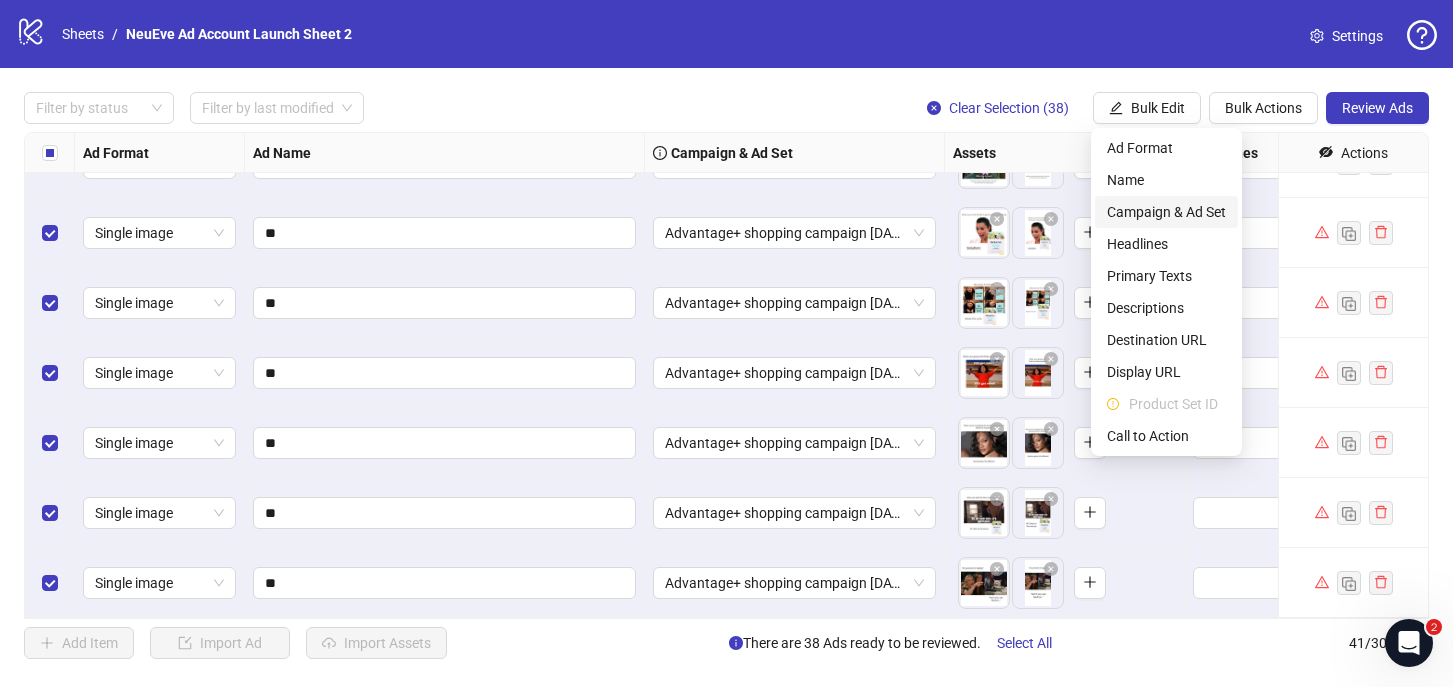 click on "Campaign & Ad Set" at bounding box center (1166, 212) 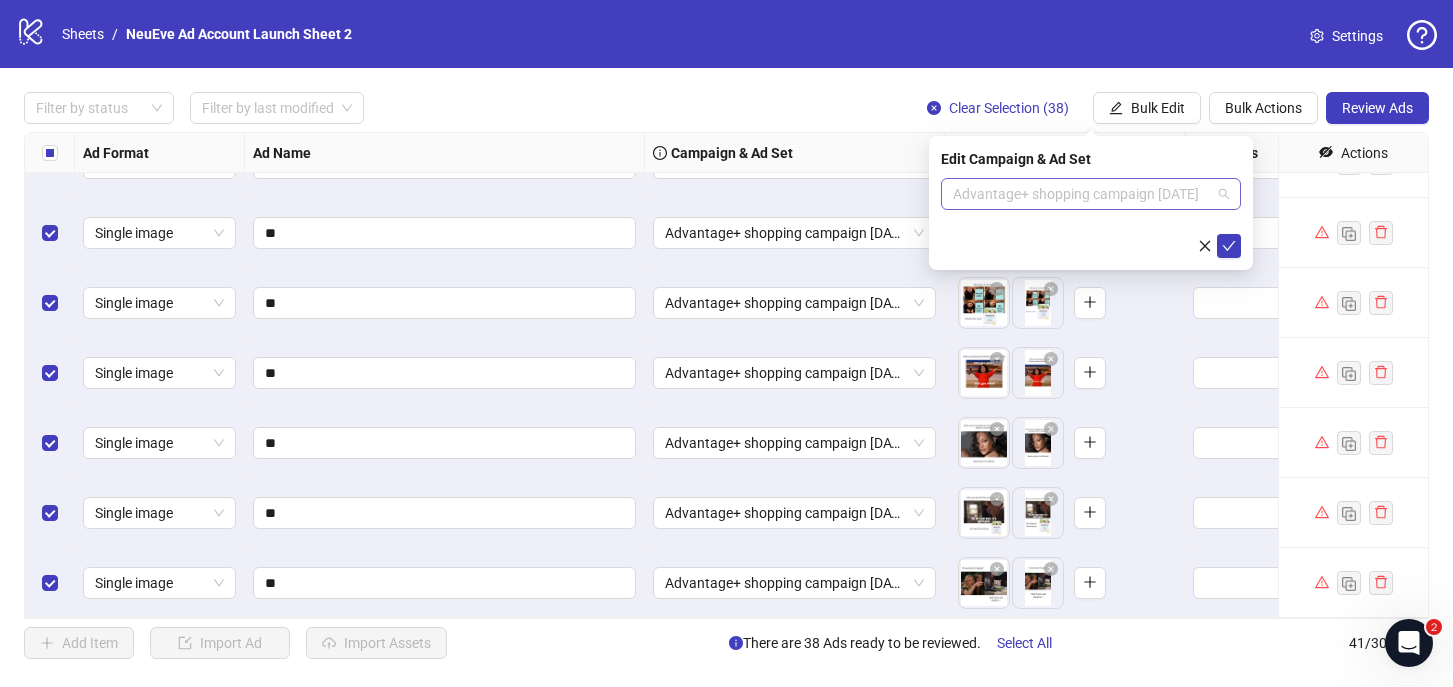 click on "Advantage+ shopping campaign [DATE]" at bounding box center [1091, 194] 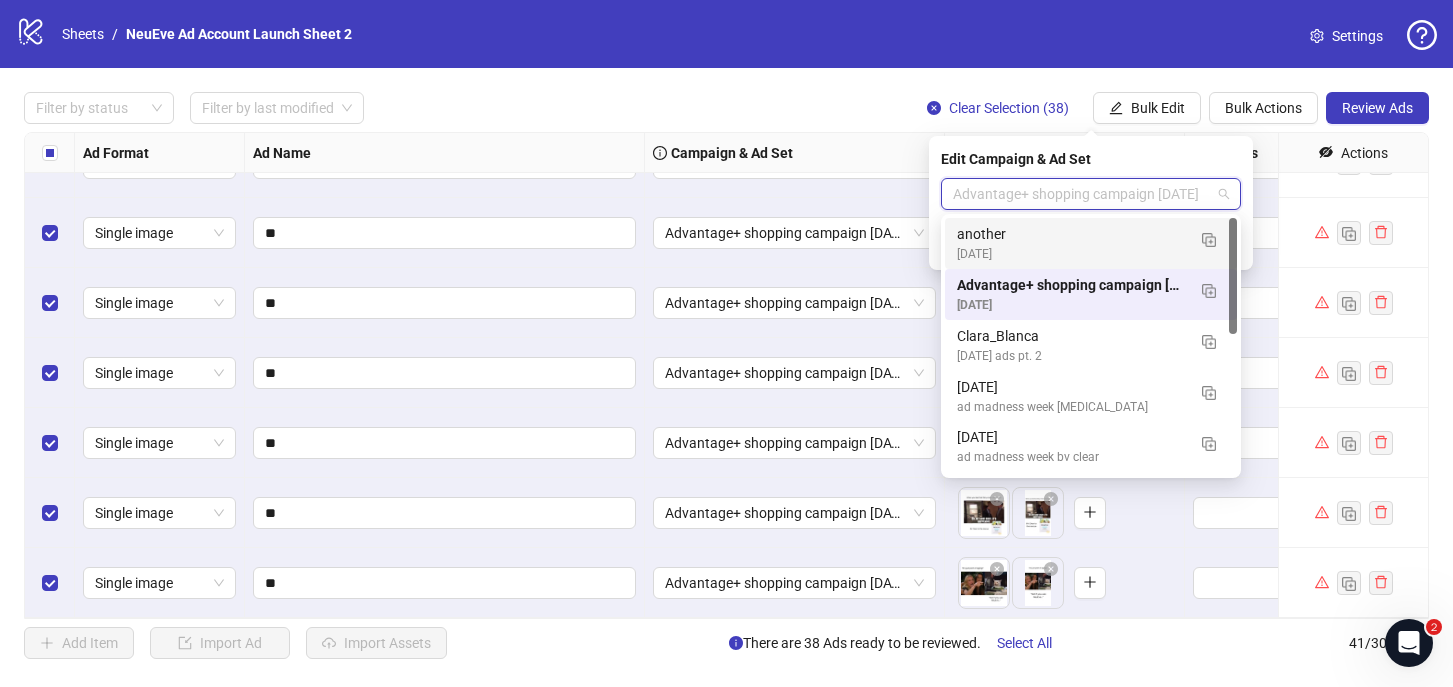 click on "another" at bounding box center (1071, 234) 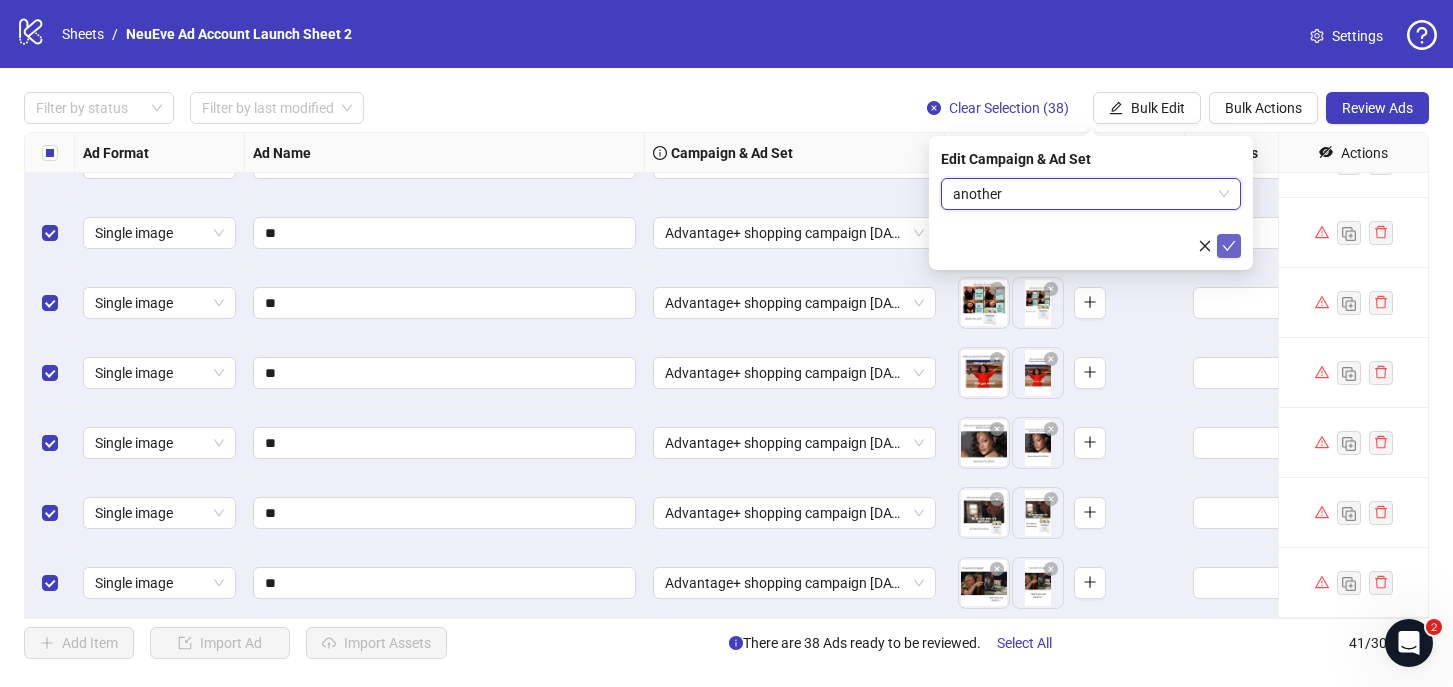click 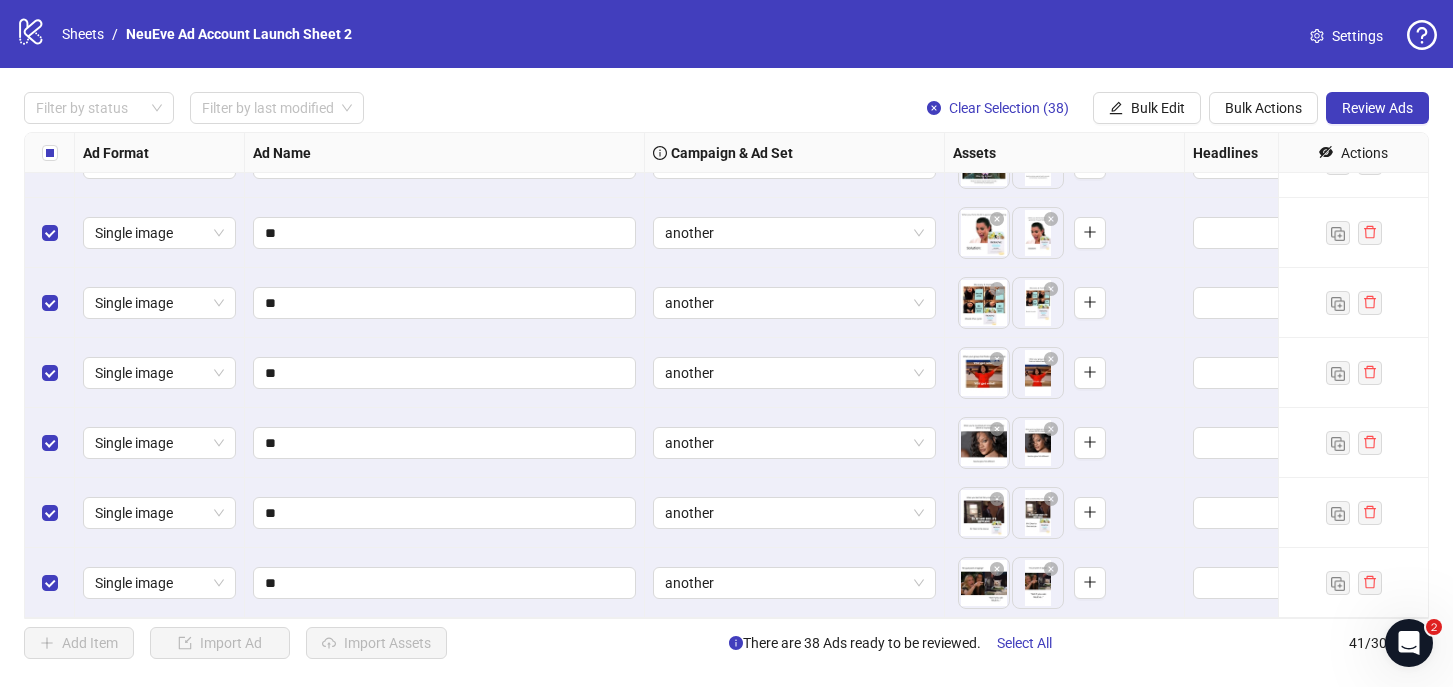 scroll, scrollTop: 0, scrollLeft: 0, axis: both 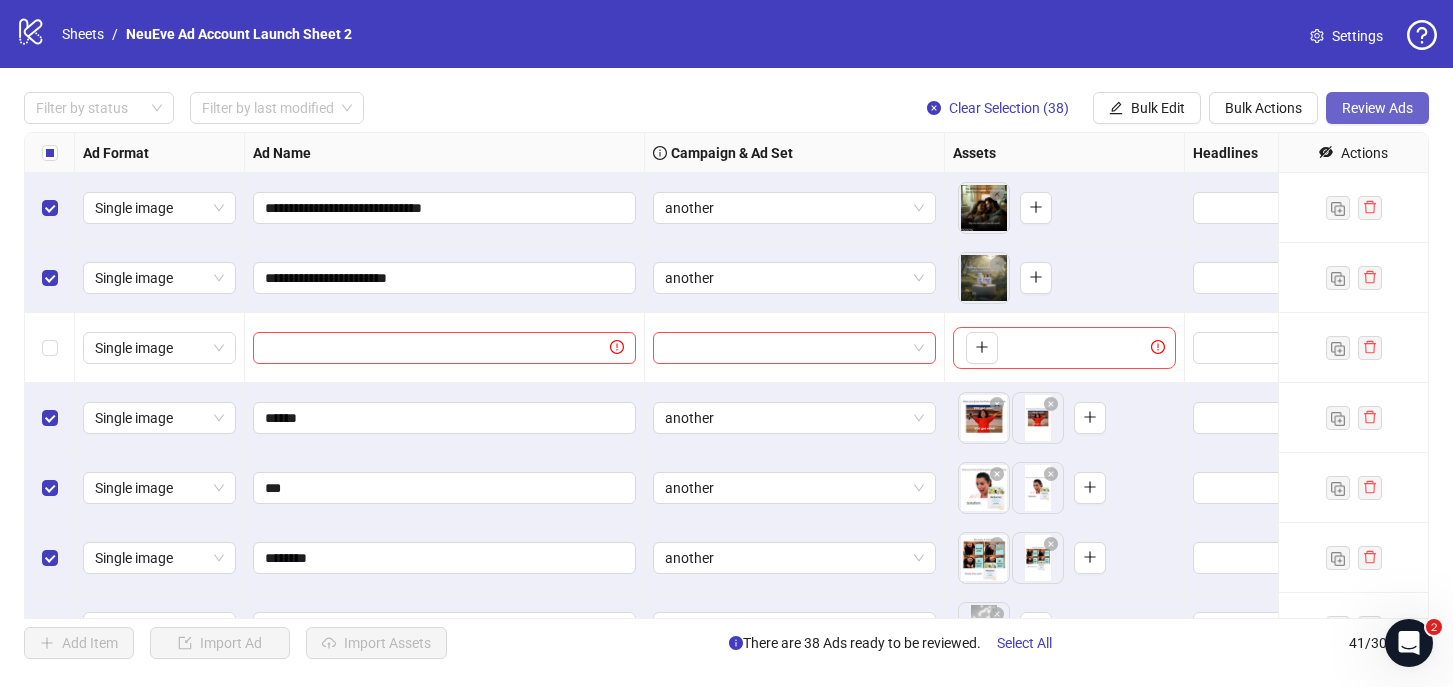 click on "Review Ads" at bounding box center (1377, 108) 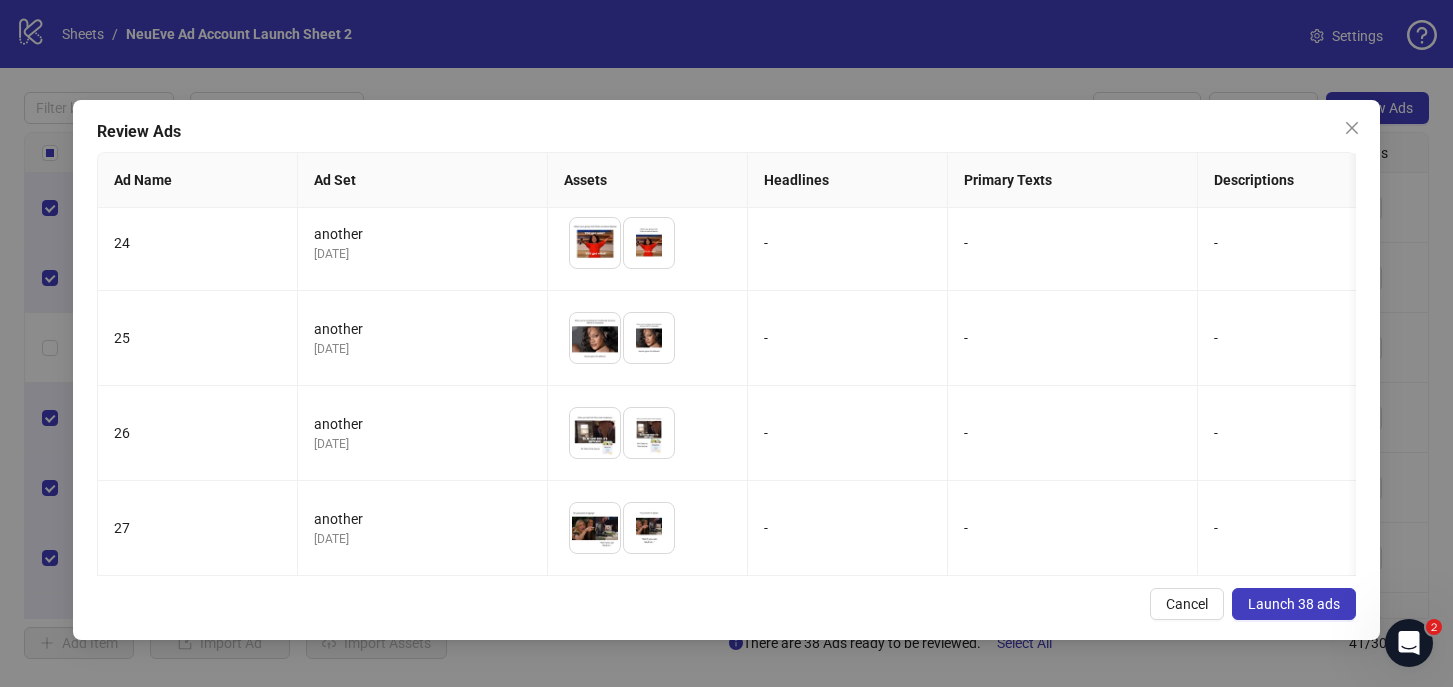 scroll, scrollTop: 3242, scrollLeft: 0, axis: vertical 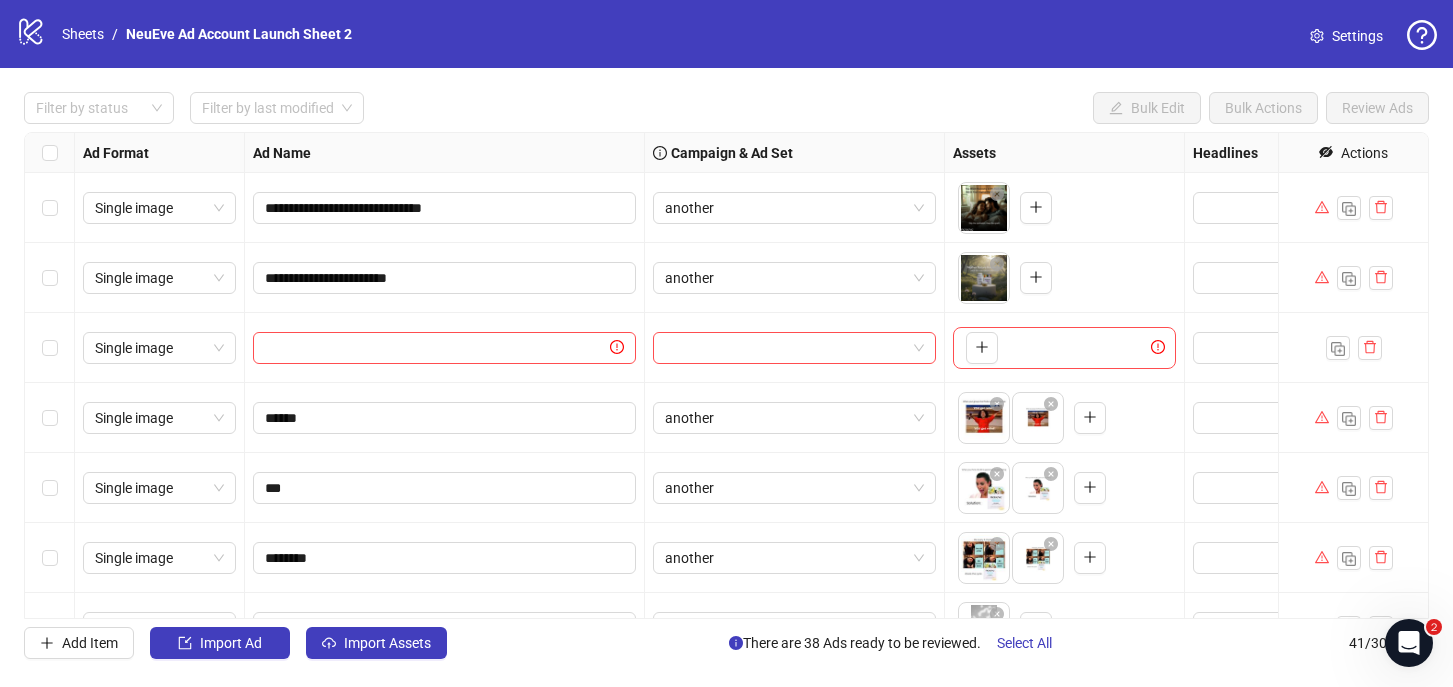 click at bounding box center [50, 153] 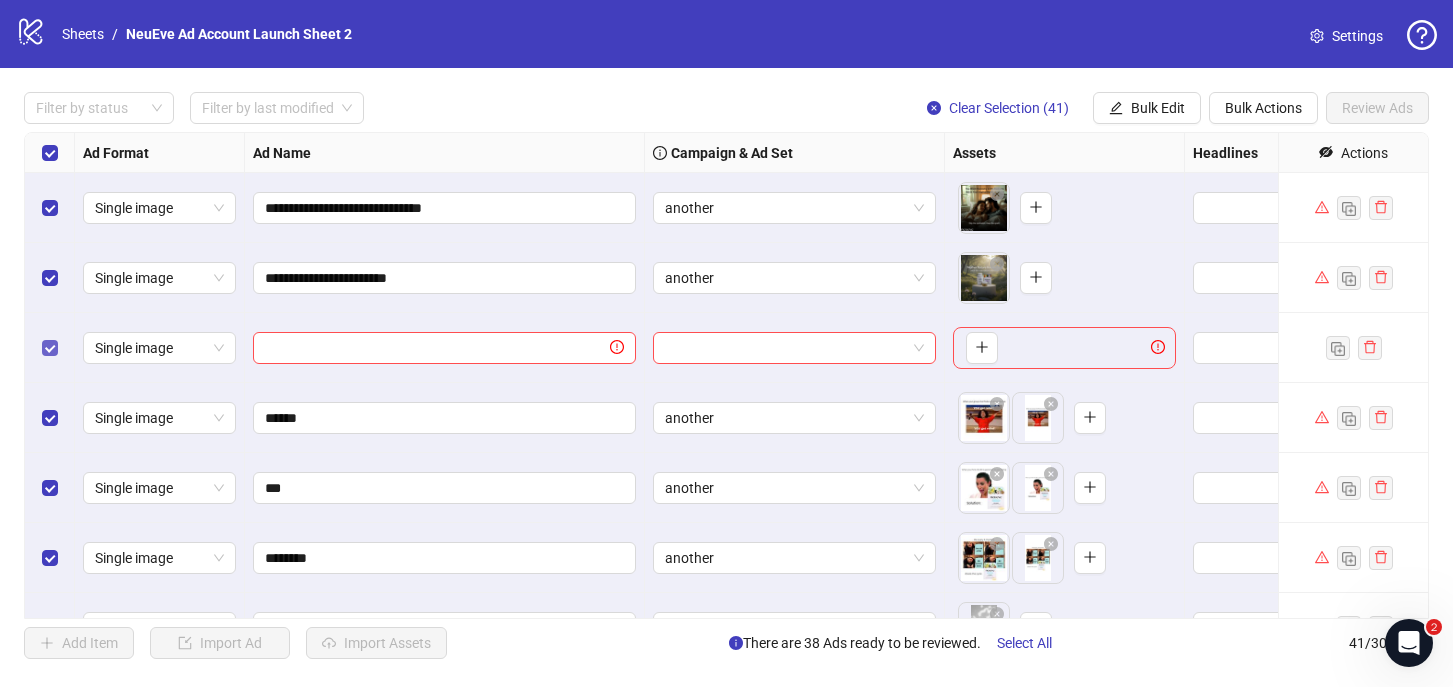click at bounding box center [50, 348] 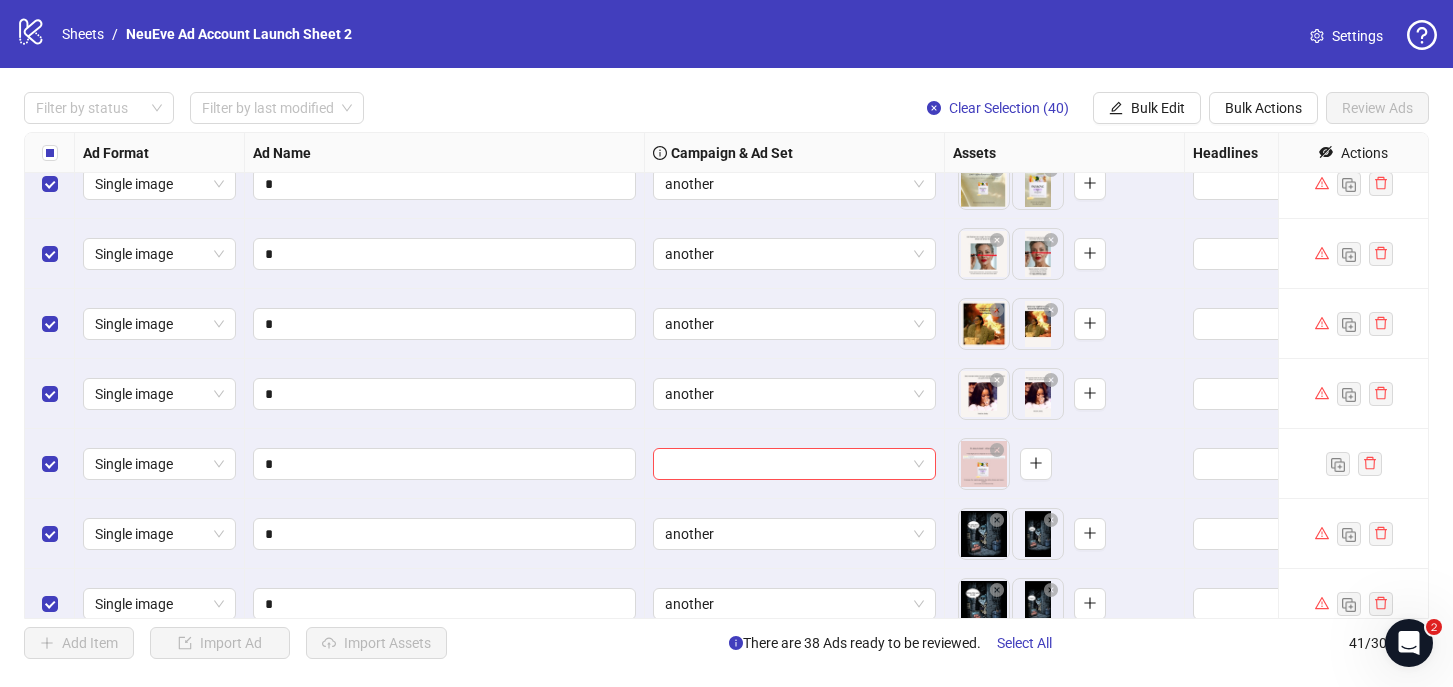 scroll, scrollTop: 704, scrollLeft: 0, axis: vertical 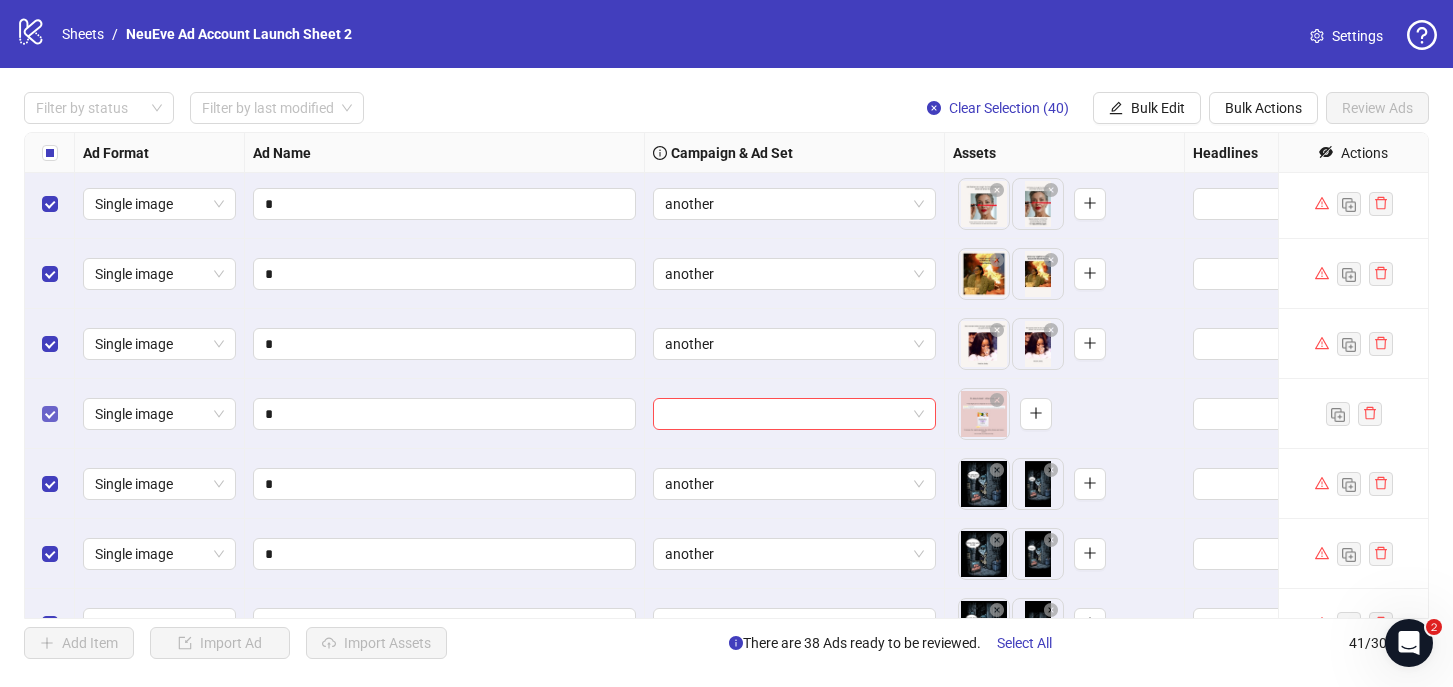 click at bounding box center (50, 414) 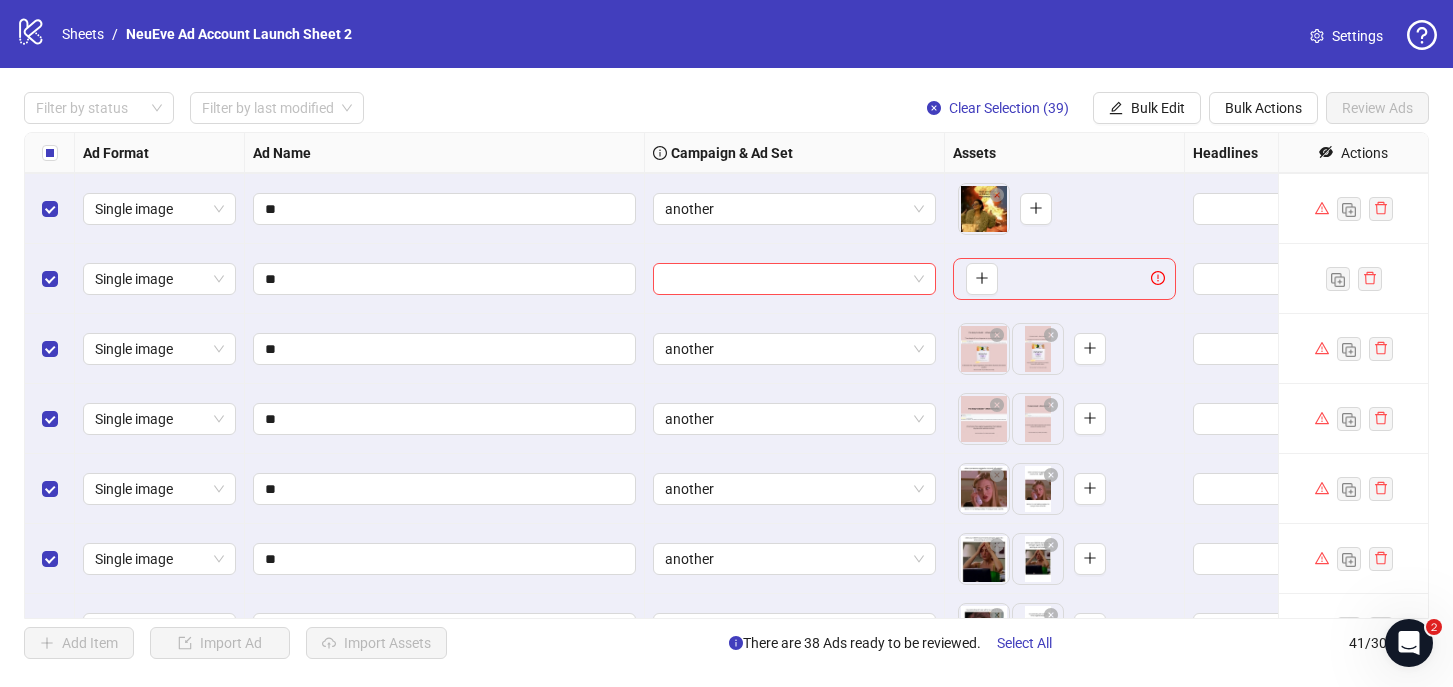 scroll, scrollTop: 1803, scrollLeft: 0, axis: vertical 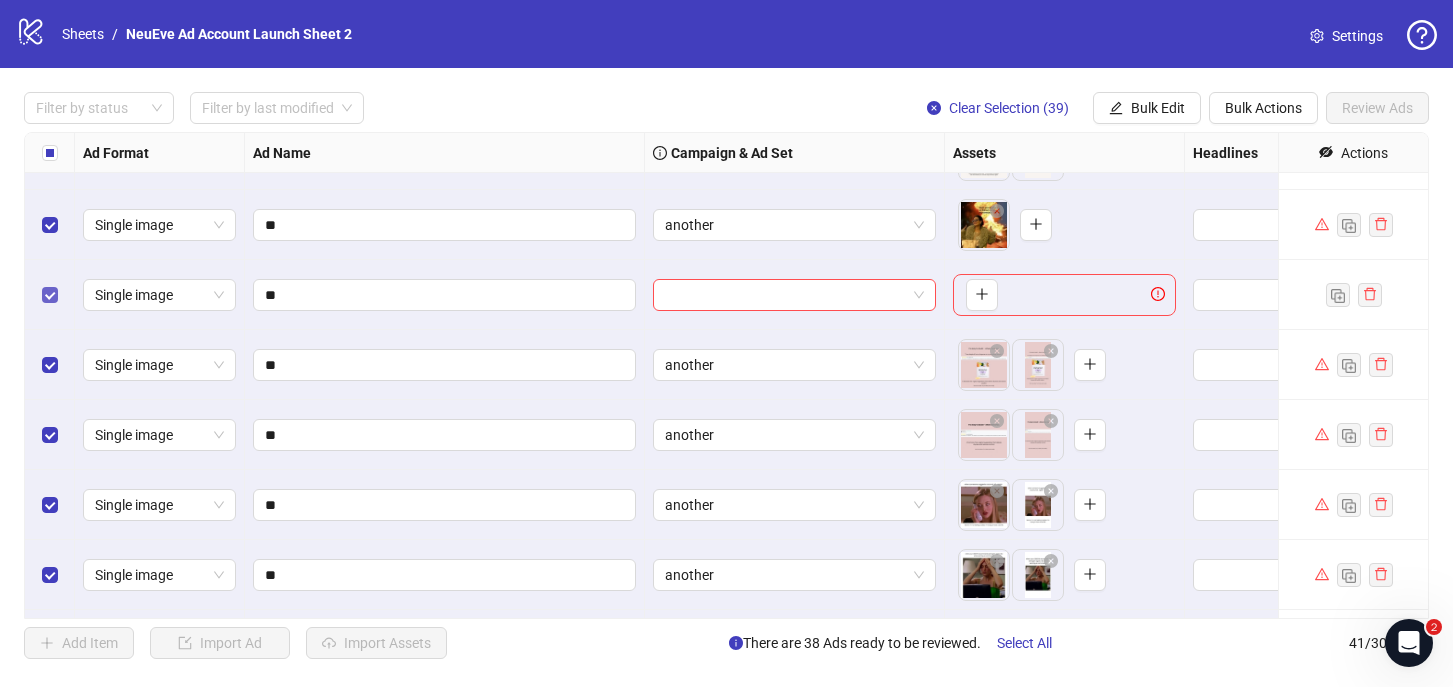 click at bounding box center [50, 295] 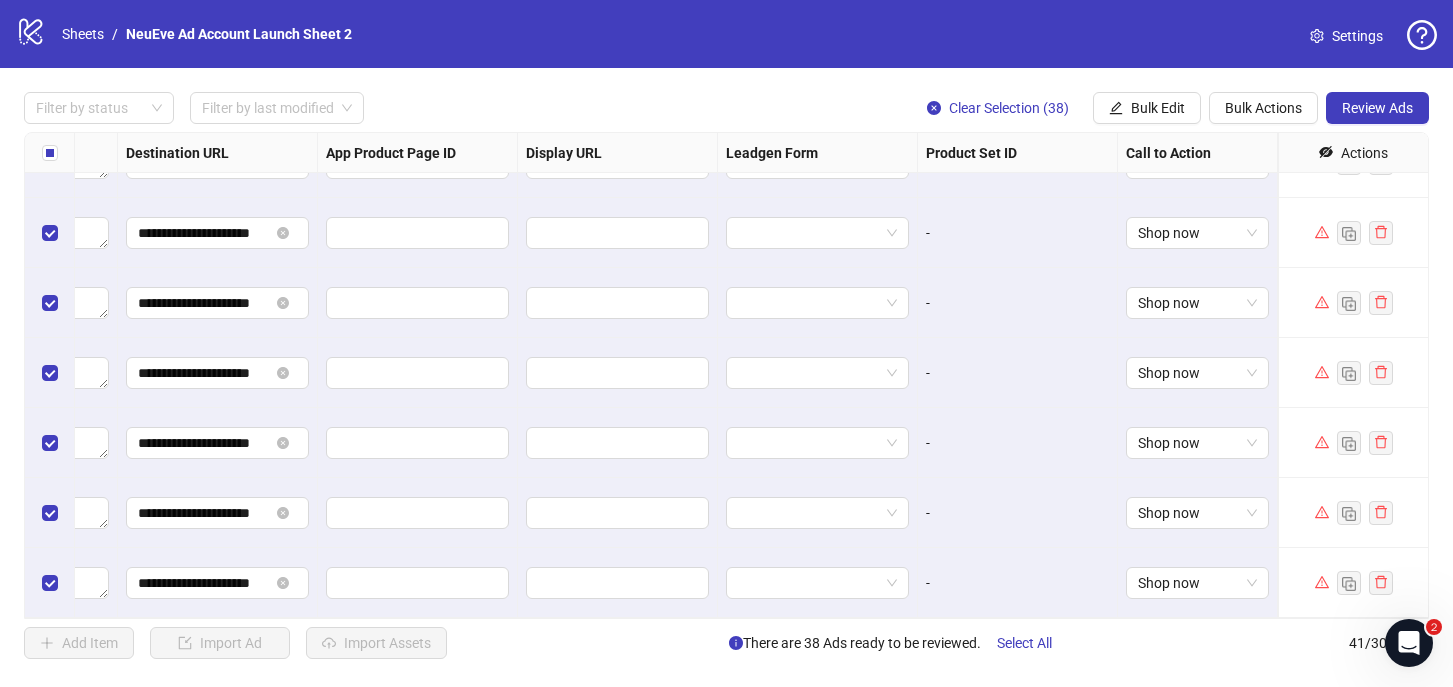 scroll, scrollTop: 2425, scrollLeft: 1867, axis: both 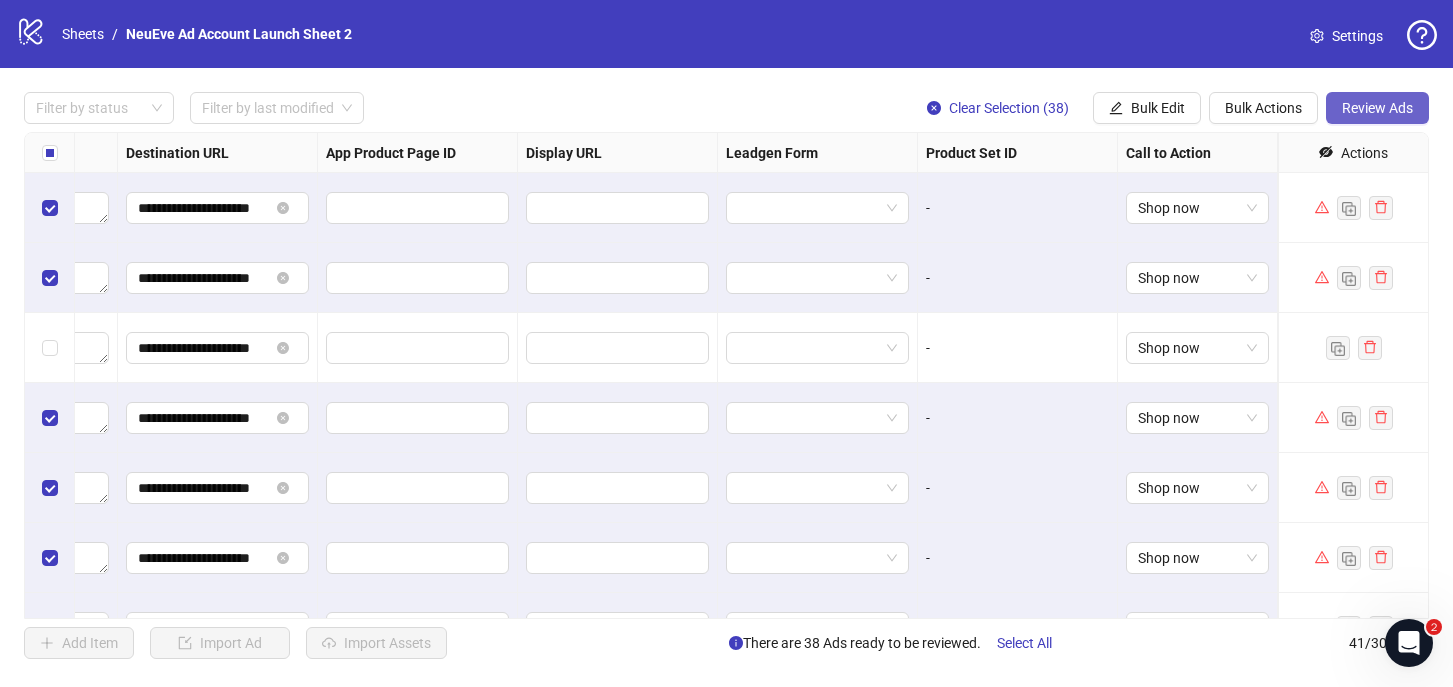 click on "Review Ads" at bounding box center [1377, 108] 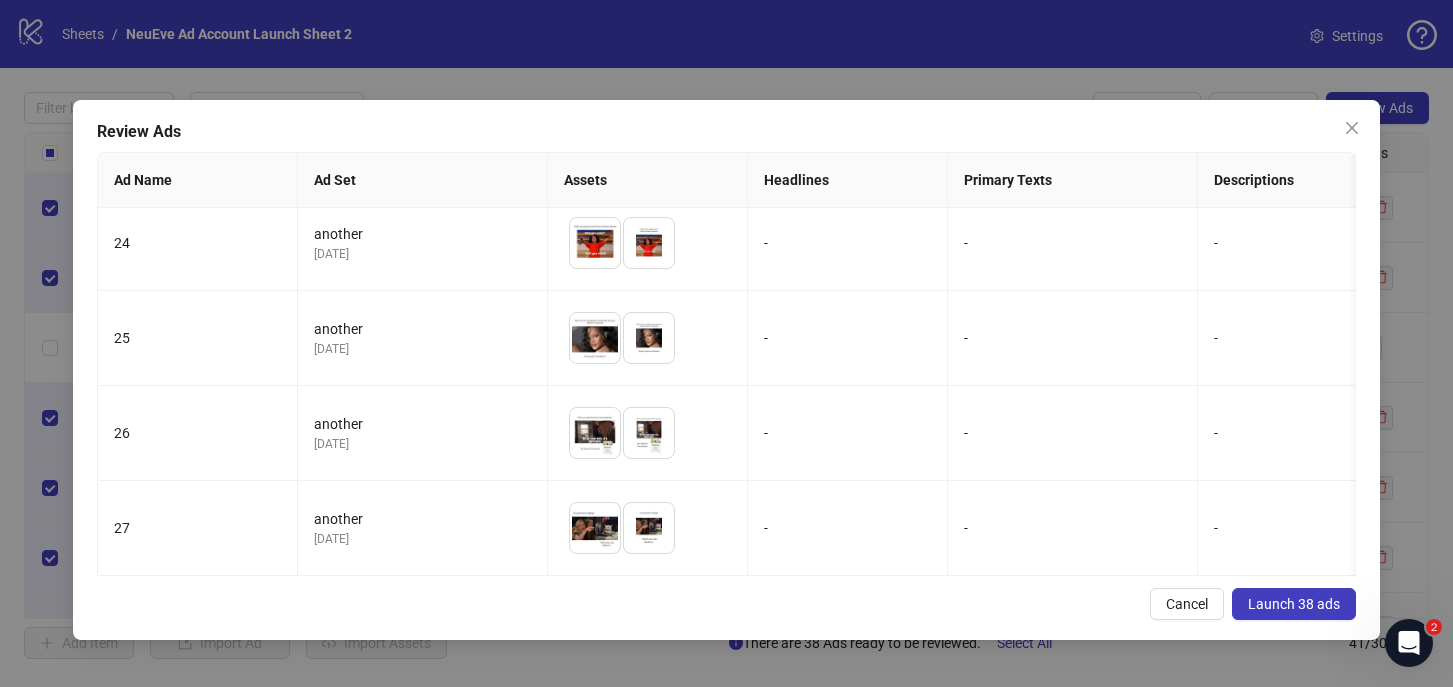 scroll, scrollTop: 3242, scrollLeft: 0, axis: vertical 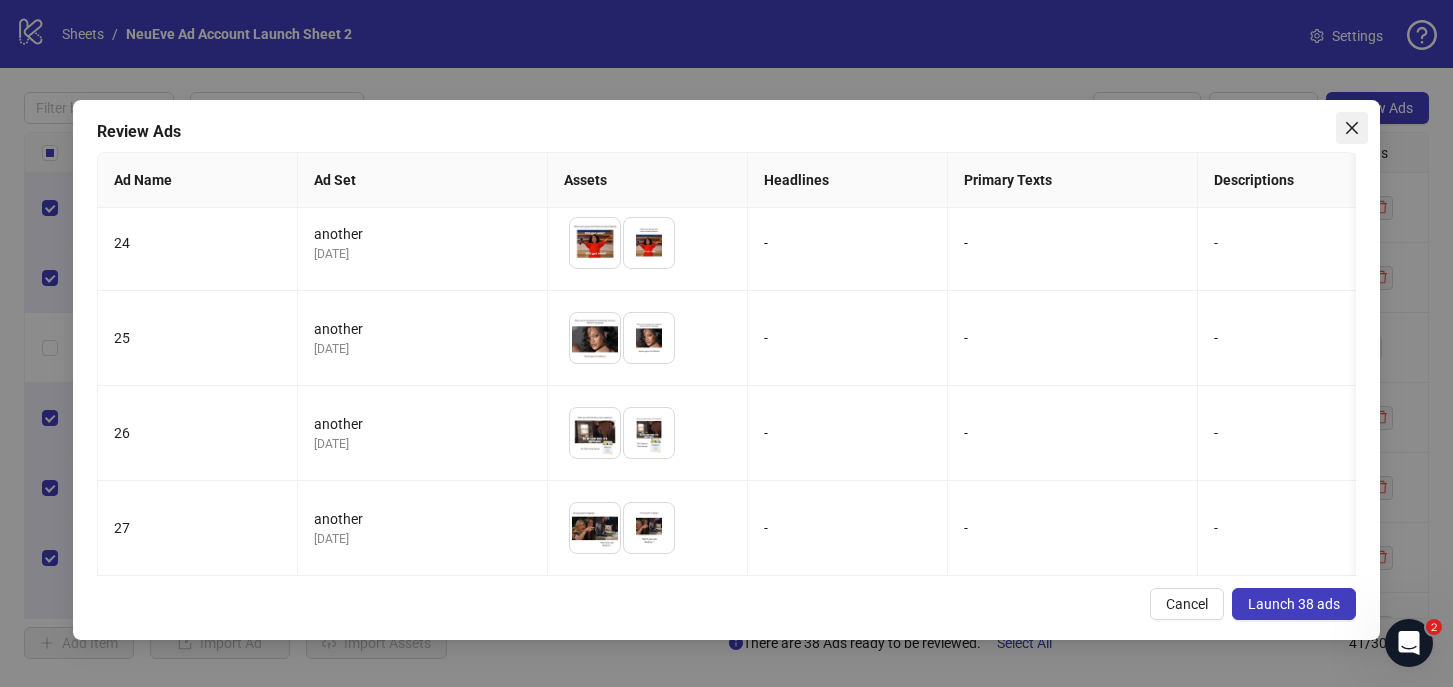 click 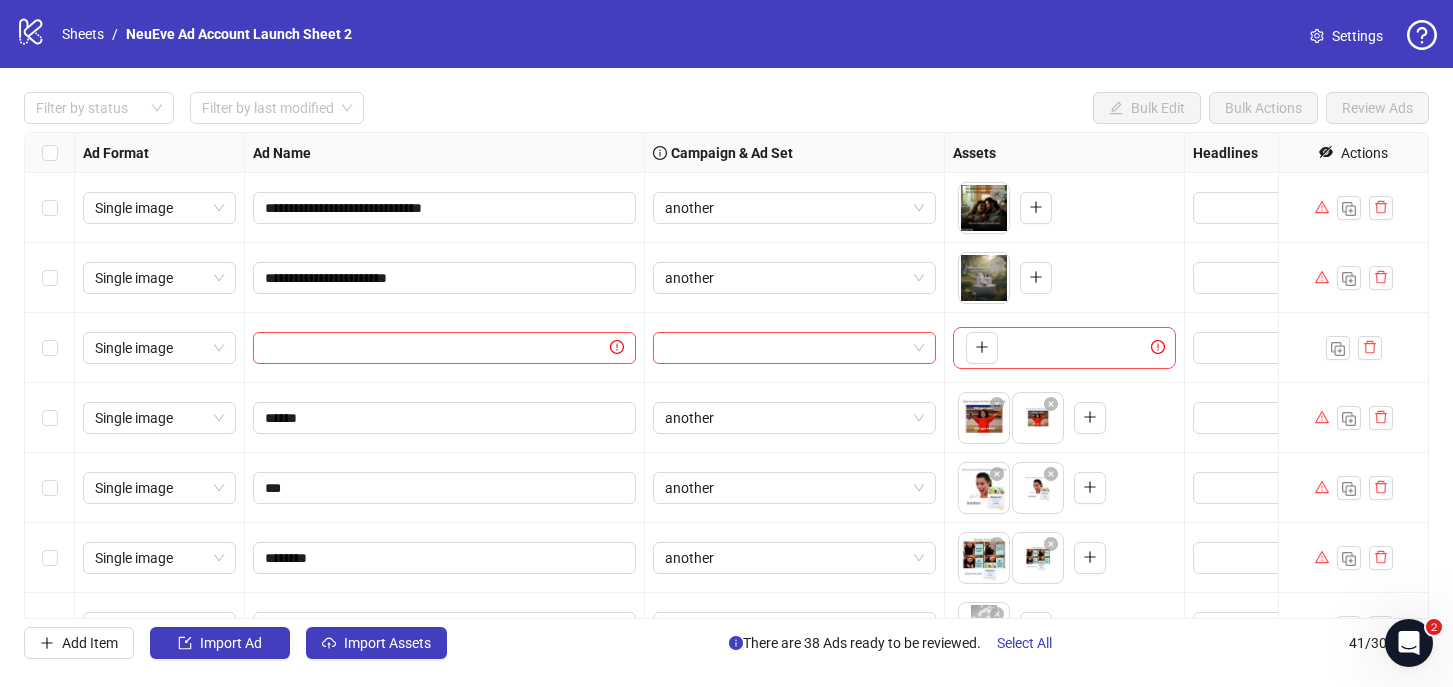 scroll, scrollTop: 0, scrollLeft: 0, axis: both 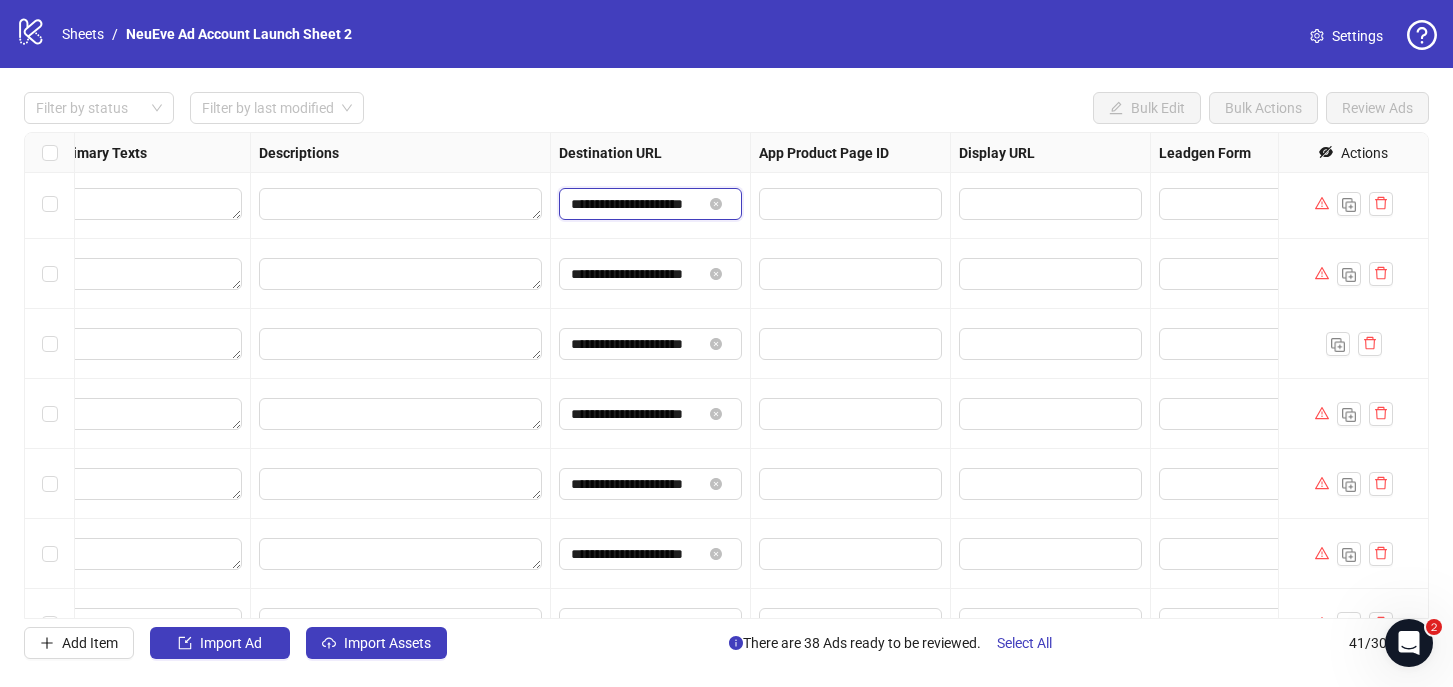 click on "**********" at bounding box center [636, 204] 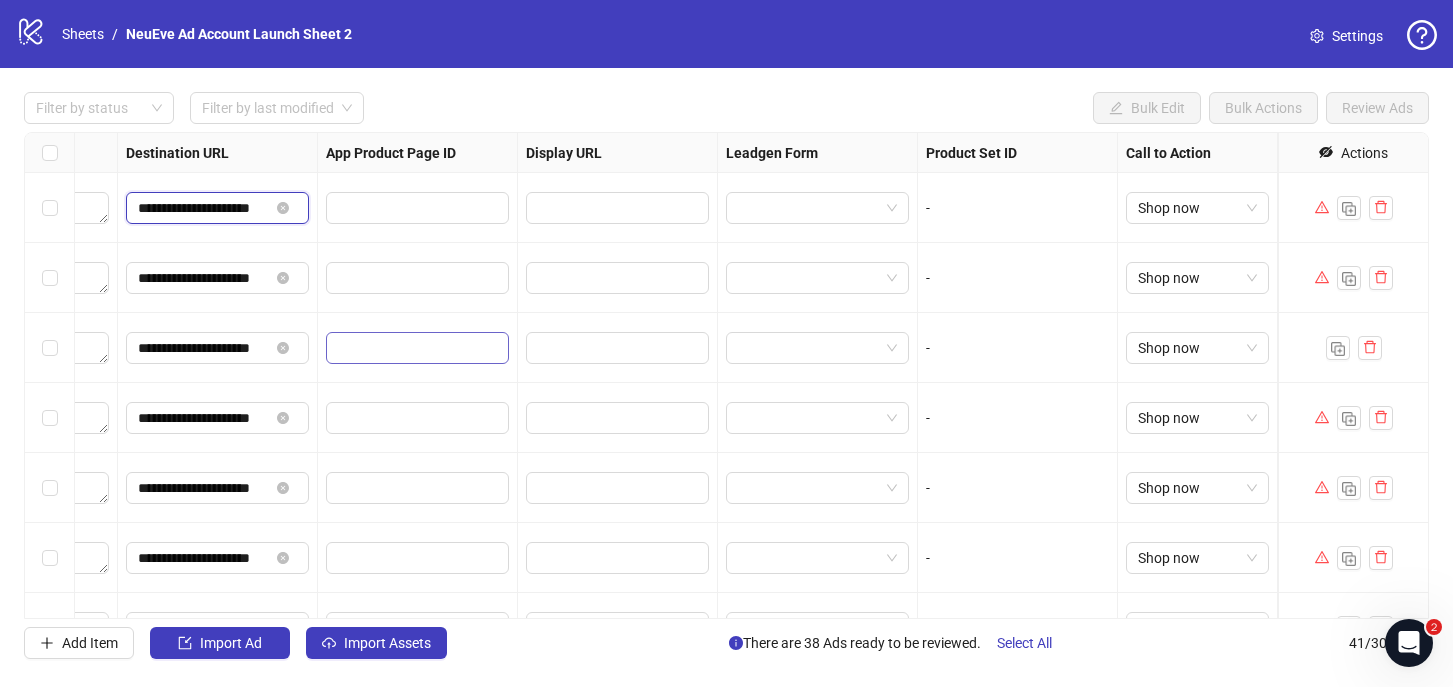 scroll, scrollTop: 0, scrollLeft: 1867, axis: horizontal 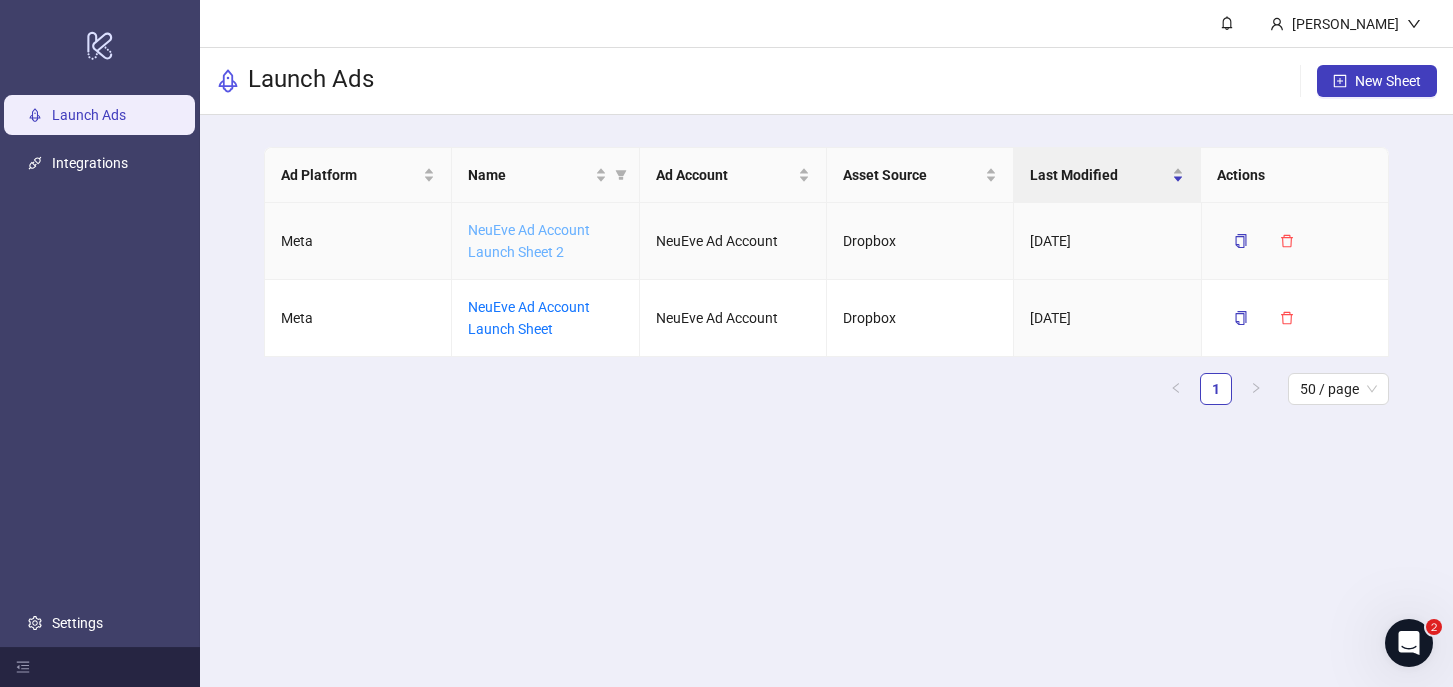 click on "NeuEve Ad Account Launch Sheet 2" at bounding box center (529, 241) 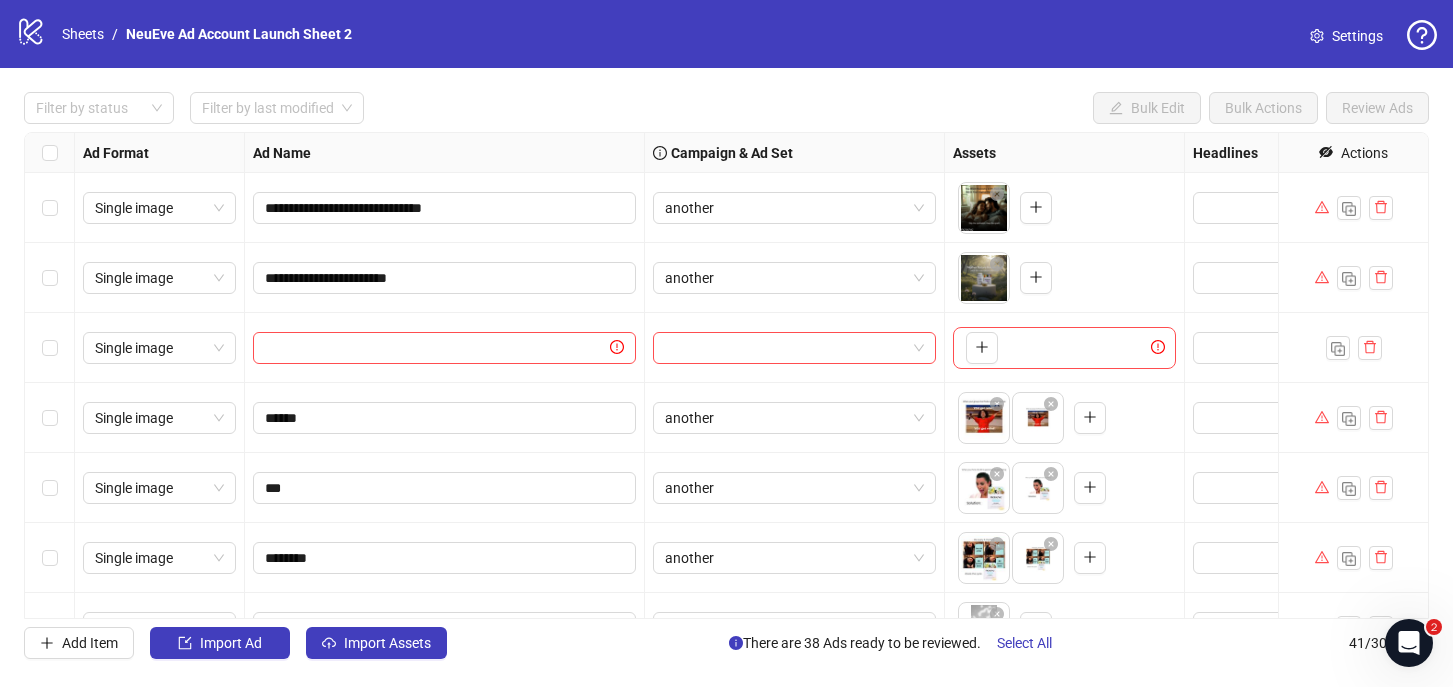 scroll, scrollTop: 0, scrollLeft: 0, axis: both 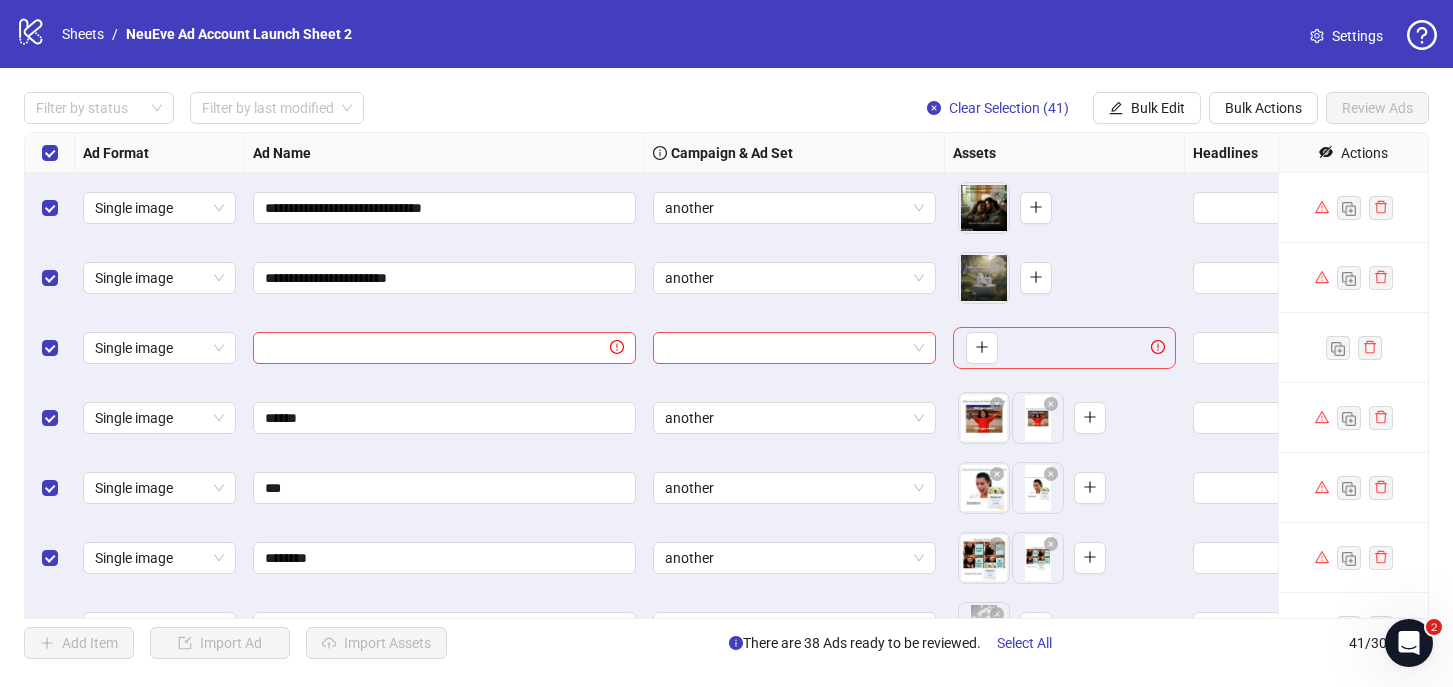 click at bounding box center (50, 348) 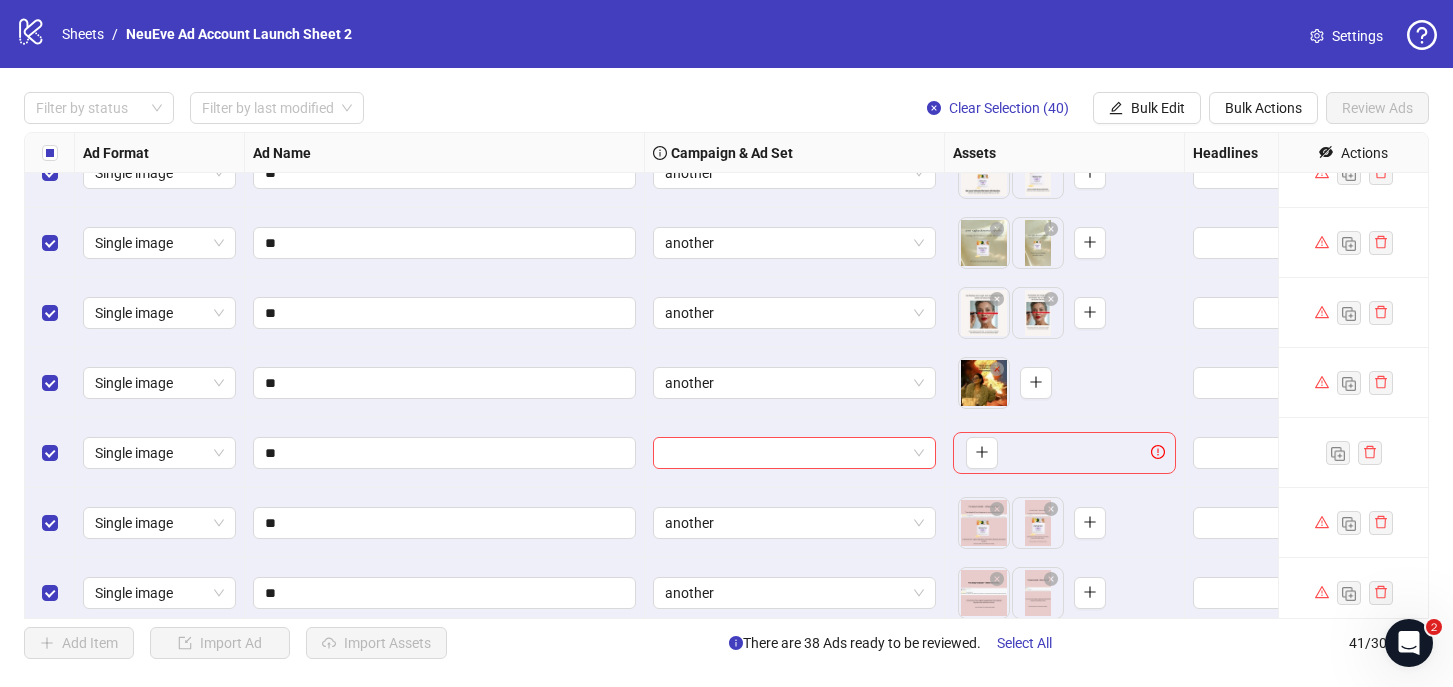scroll, scrollTop: 1712, scrollLeft: 0, axis: vertical 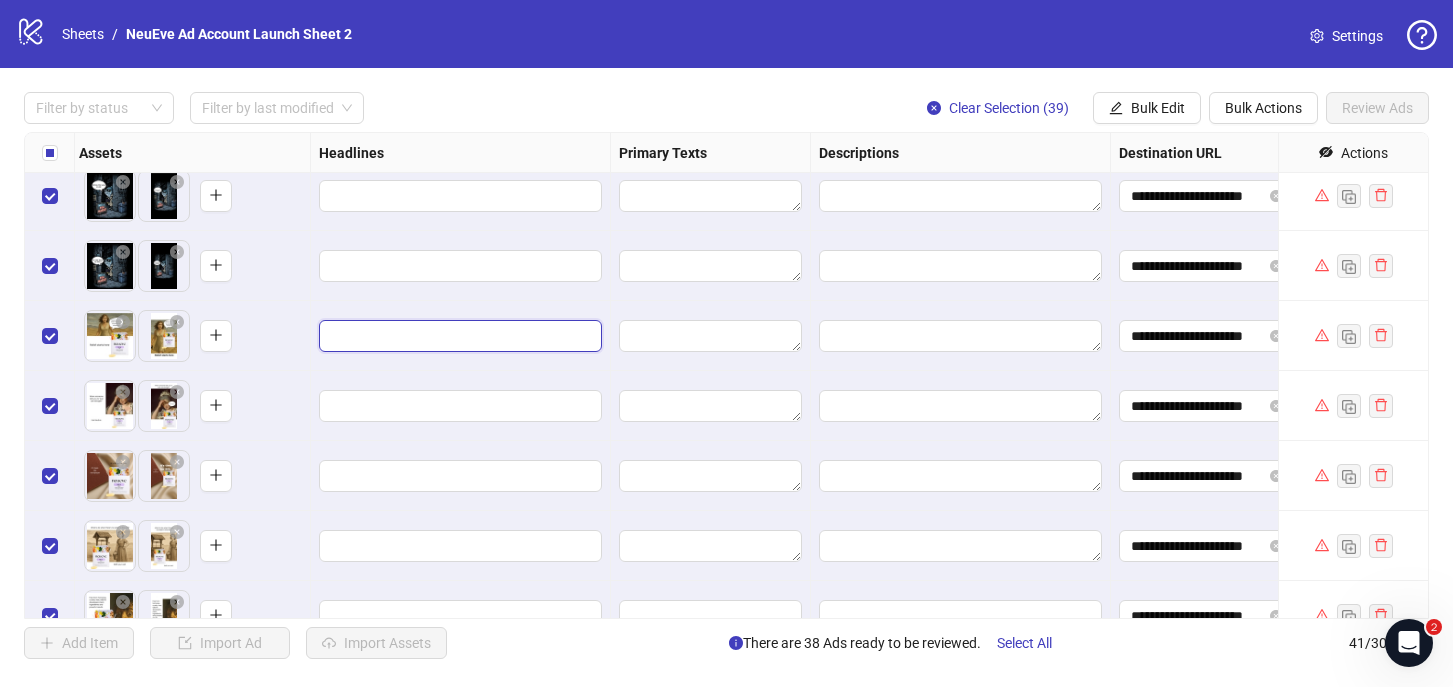 click at bounding box center (458, 336) 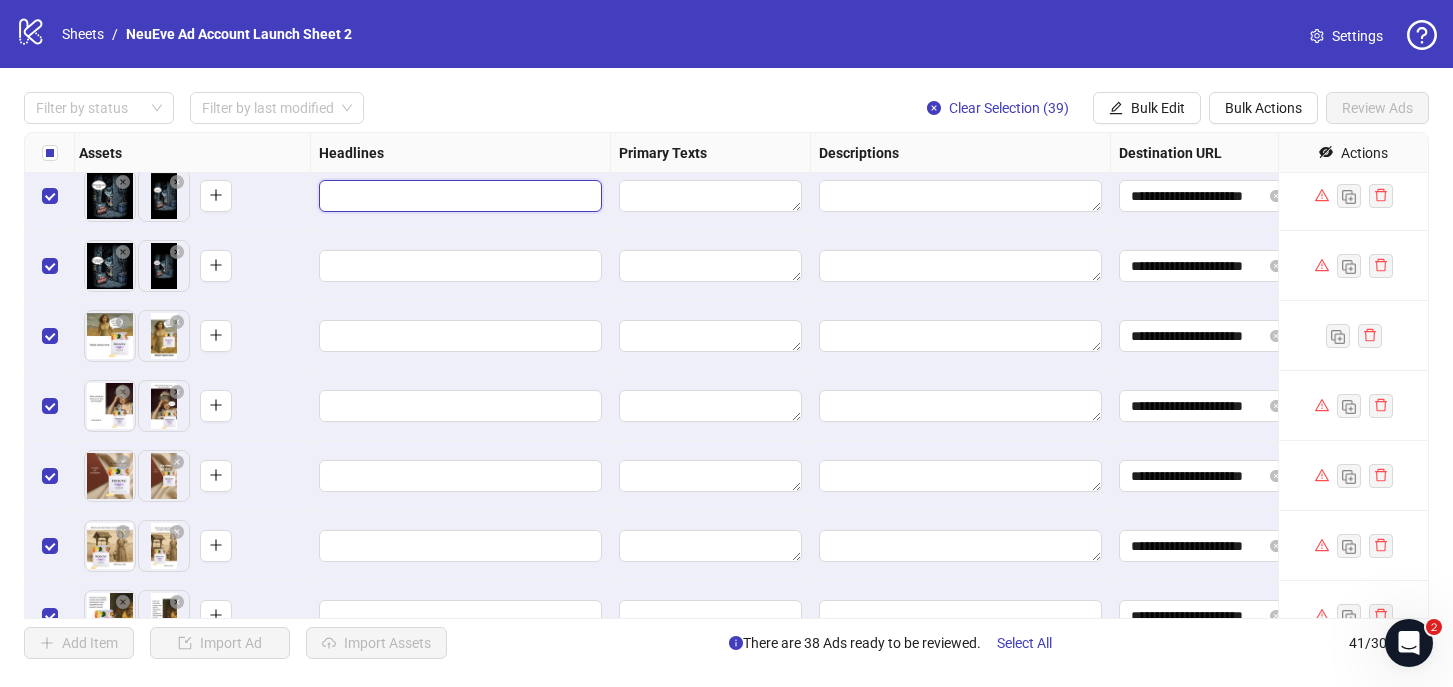 click at bounding box center [458, 196] 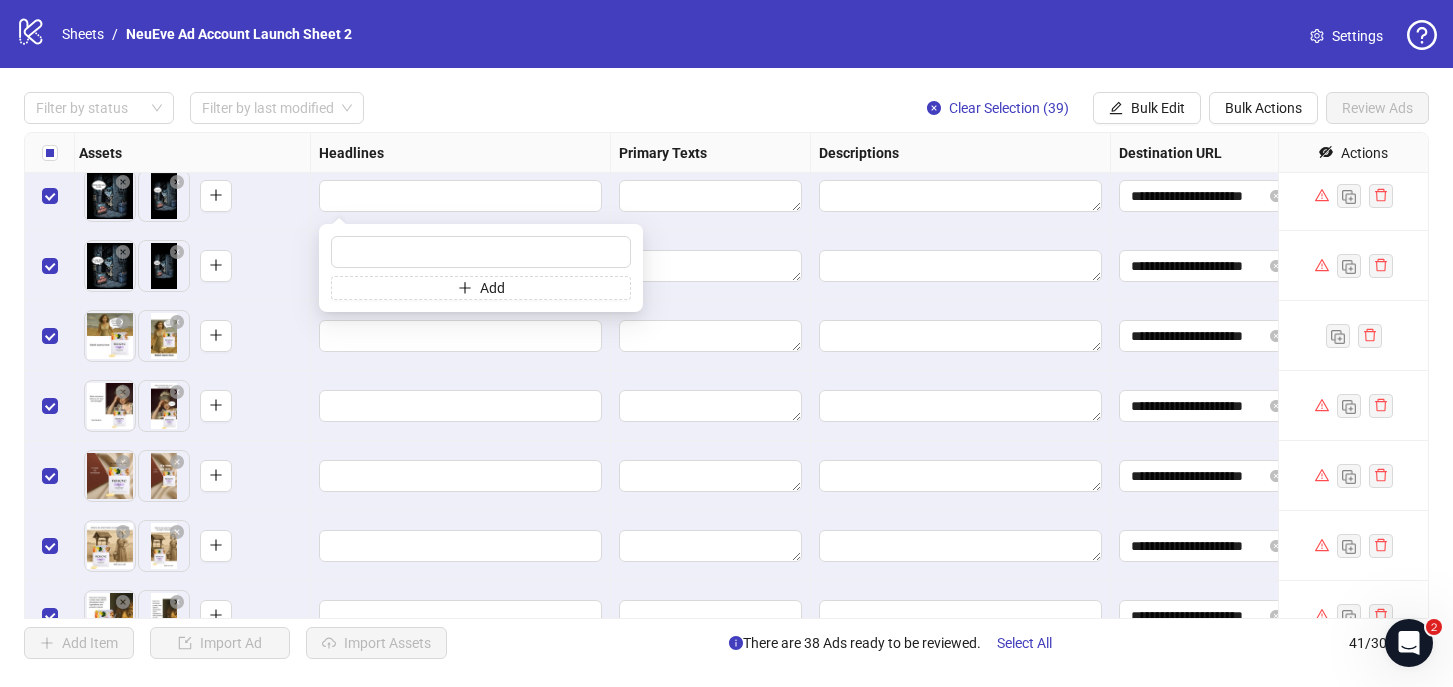 type on "**********" 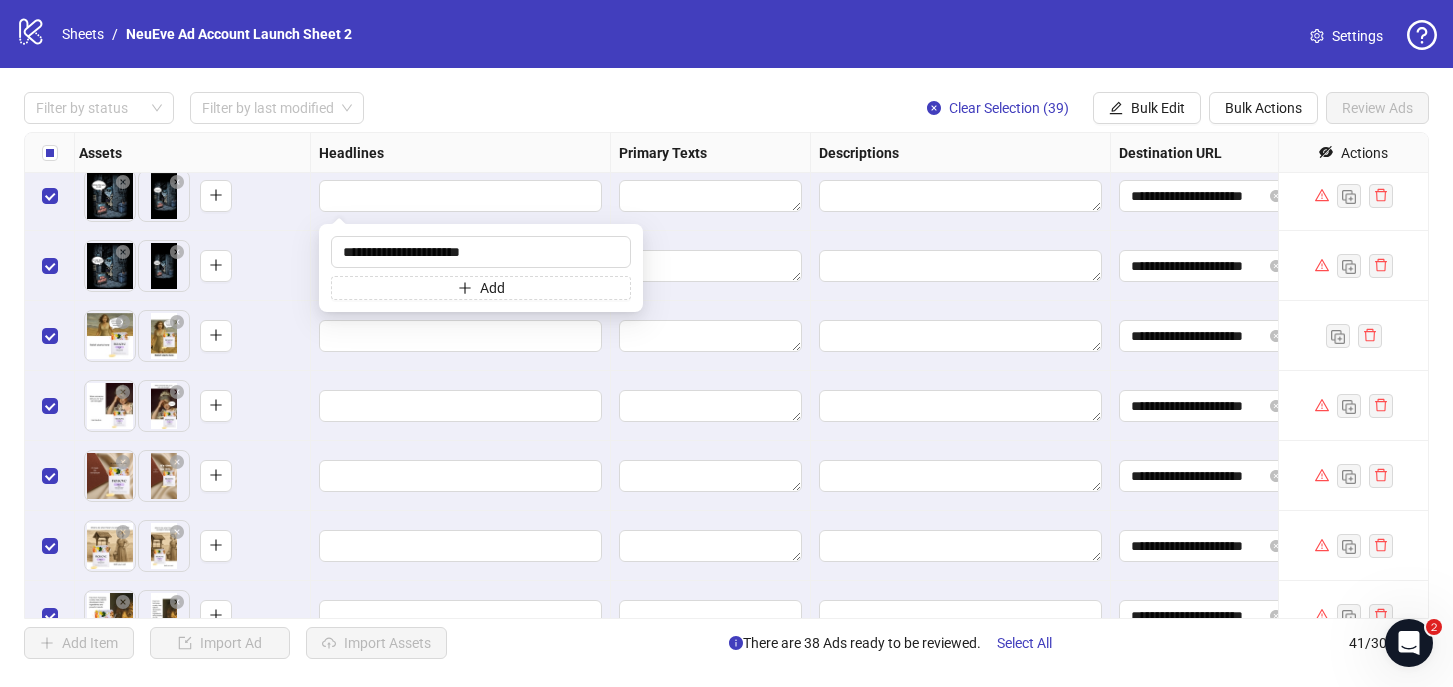 click on "To pick up a draggable item, press the space bar.
While dragging, use the arrow keys to move the item.
Press space again to drop the item in its new position, or press escape to cancel." at bounding box center (190, 336) 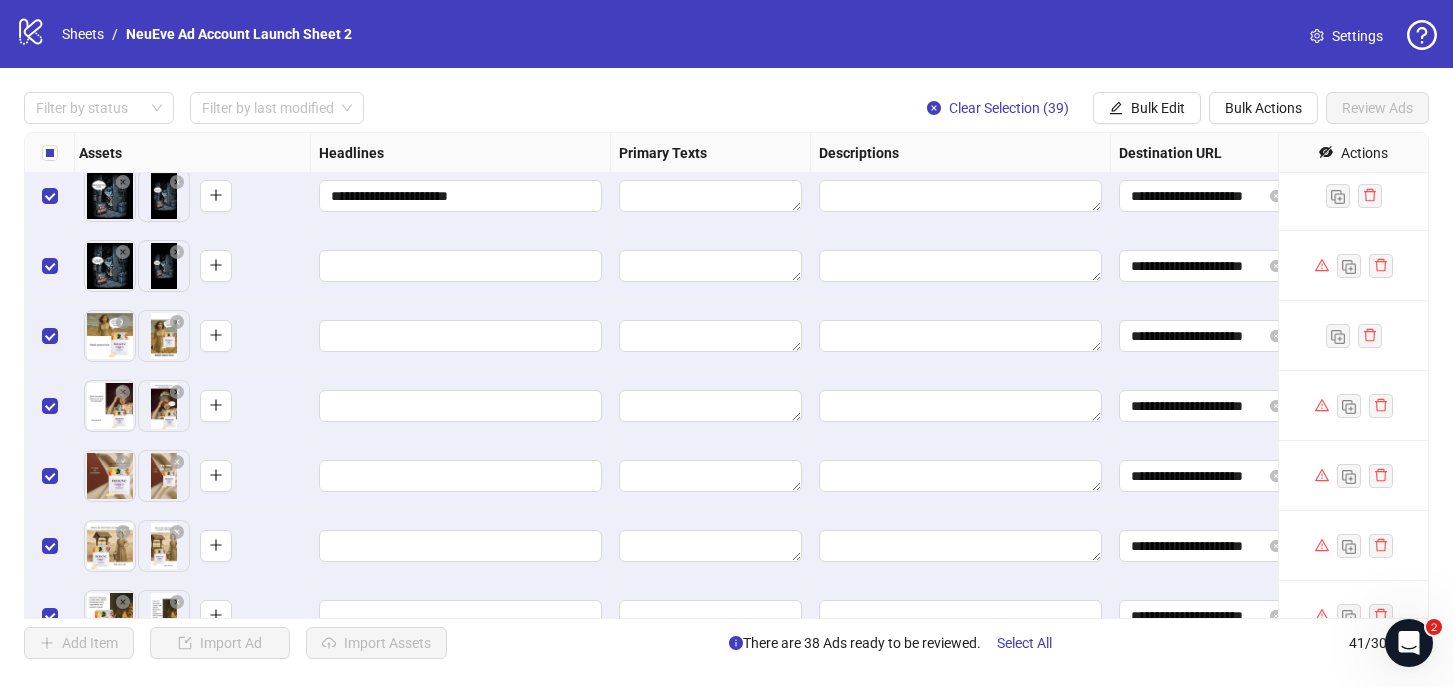 click at bounding box center (461, 266) 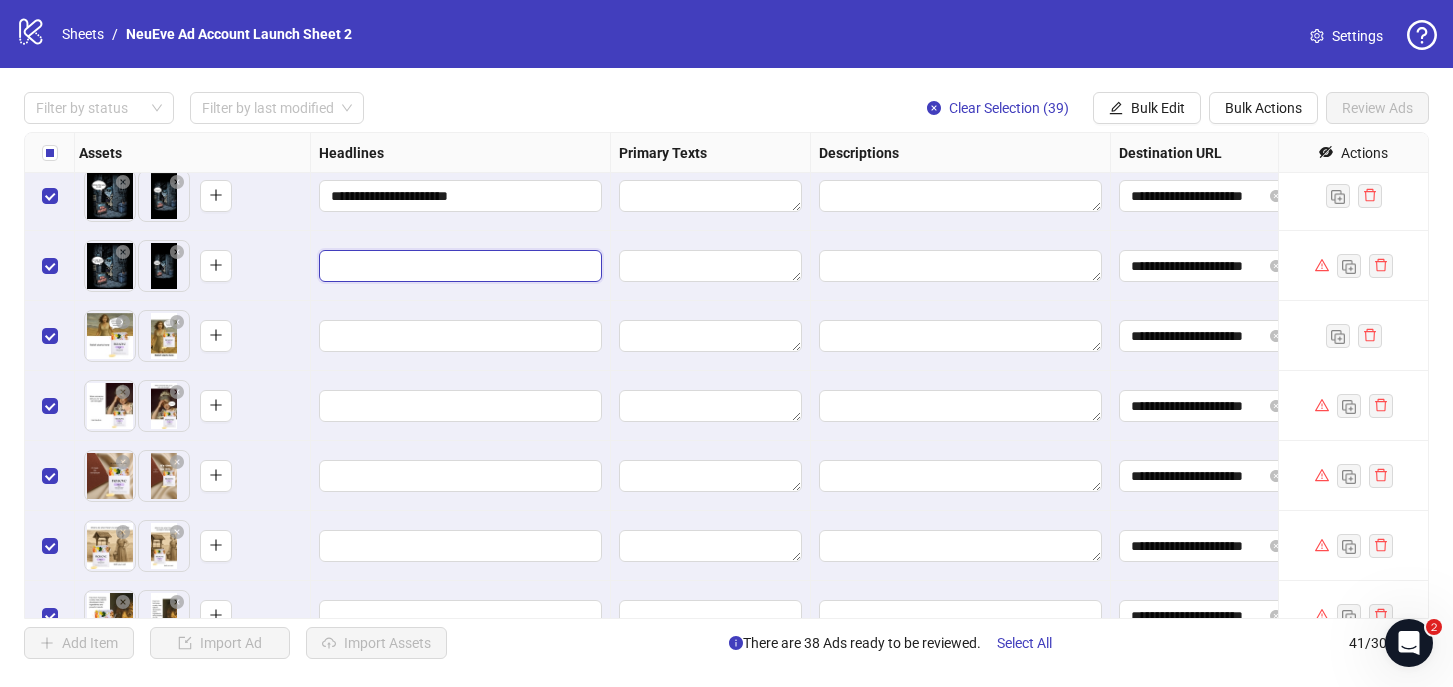 click at bounding box center [458, 266] 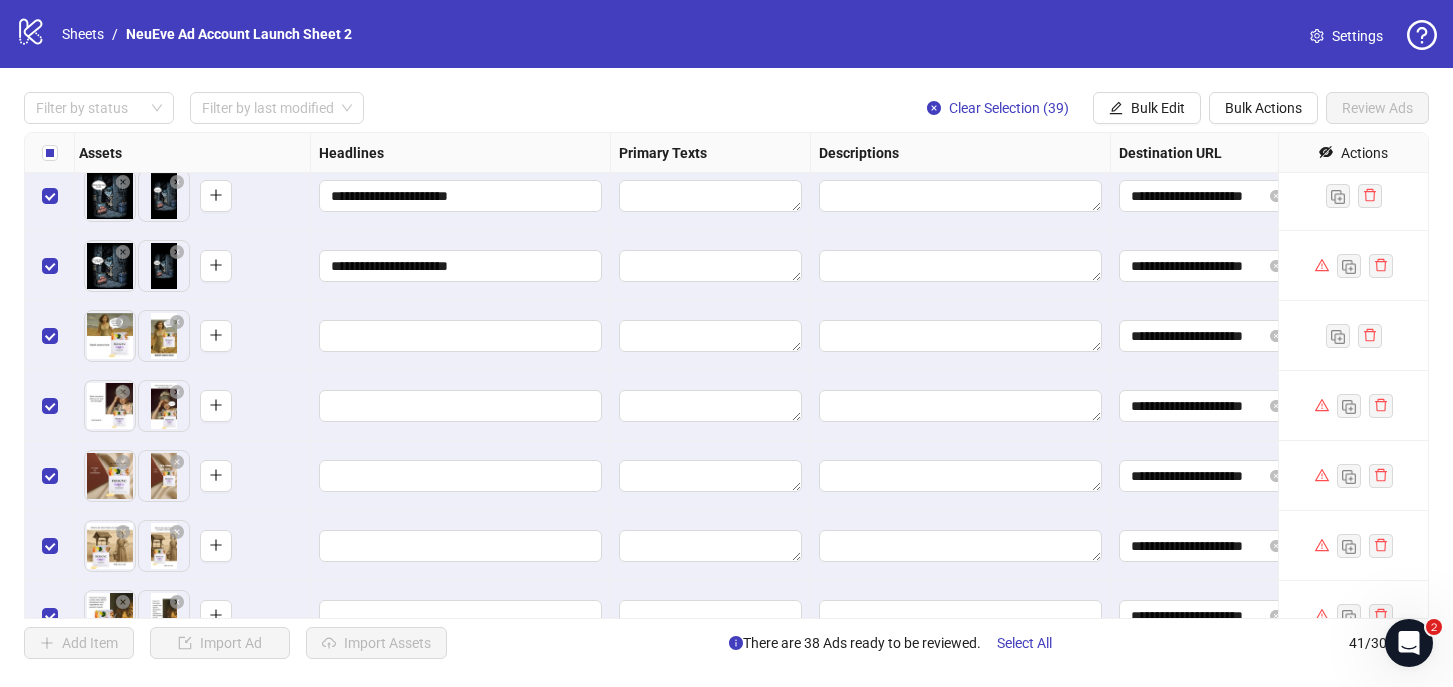 click on "To pick up a draggable item, press the space bar.
While dragging, use the arrow keys to move the item.
Press space again to drop the item in its new position, or press escape to cancel." at bounding box center (190, 406) 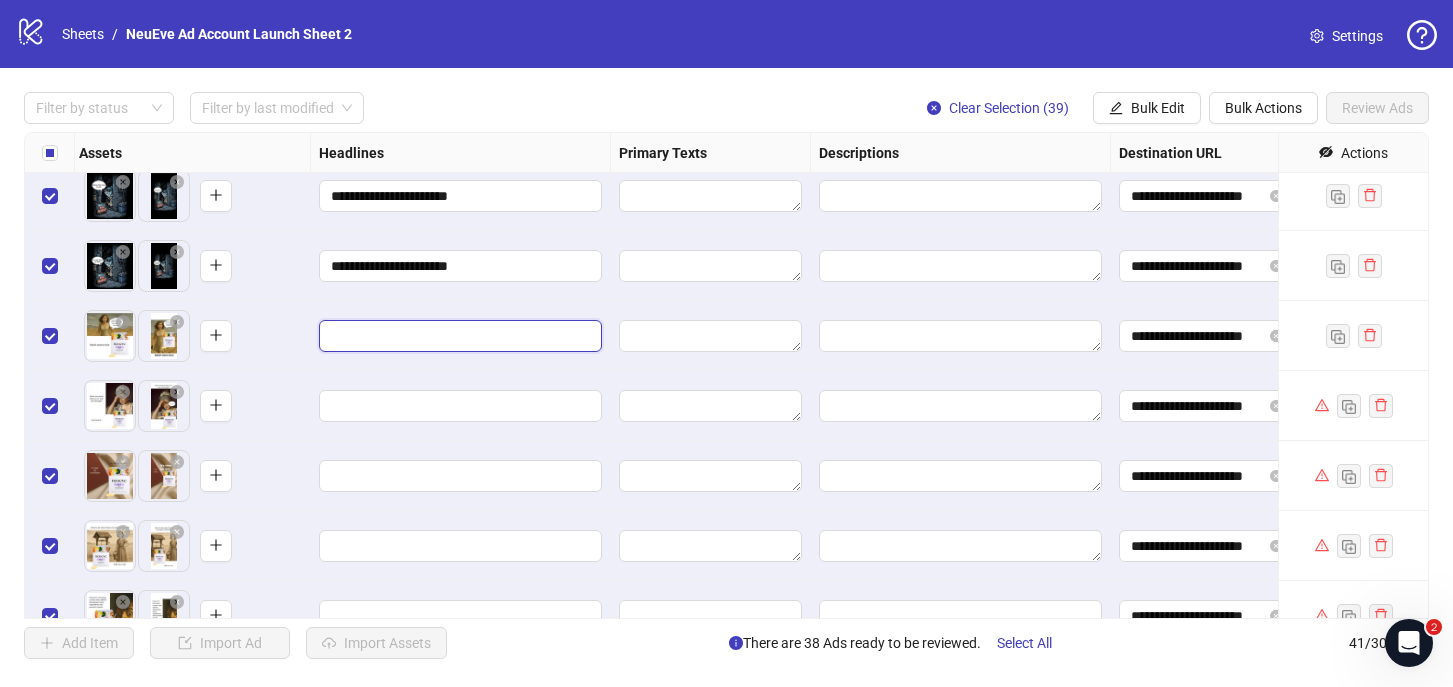 click at bounding box center (458, 336) 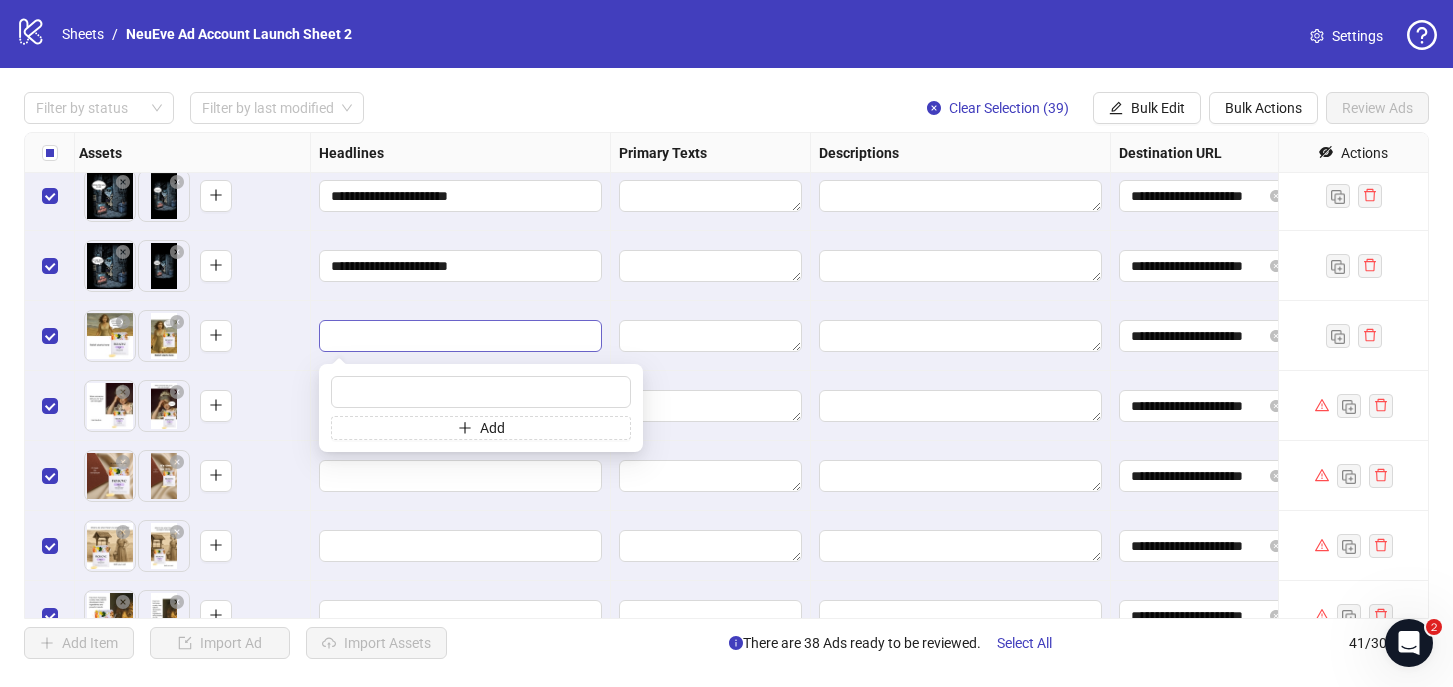type on "**********" 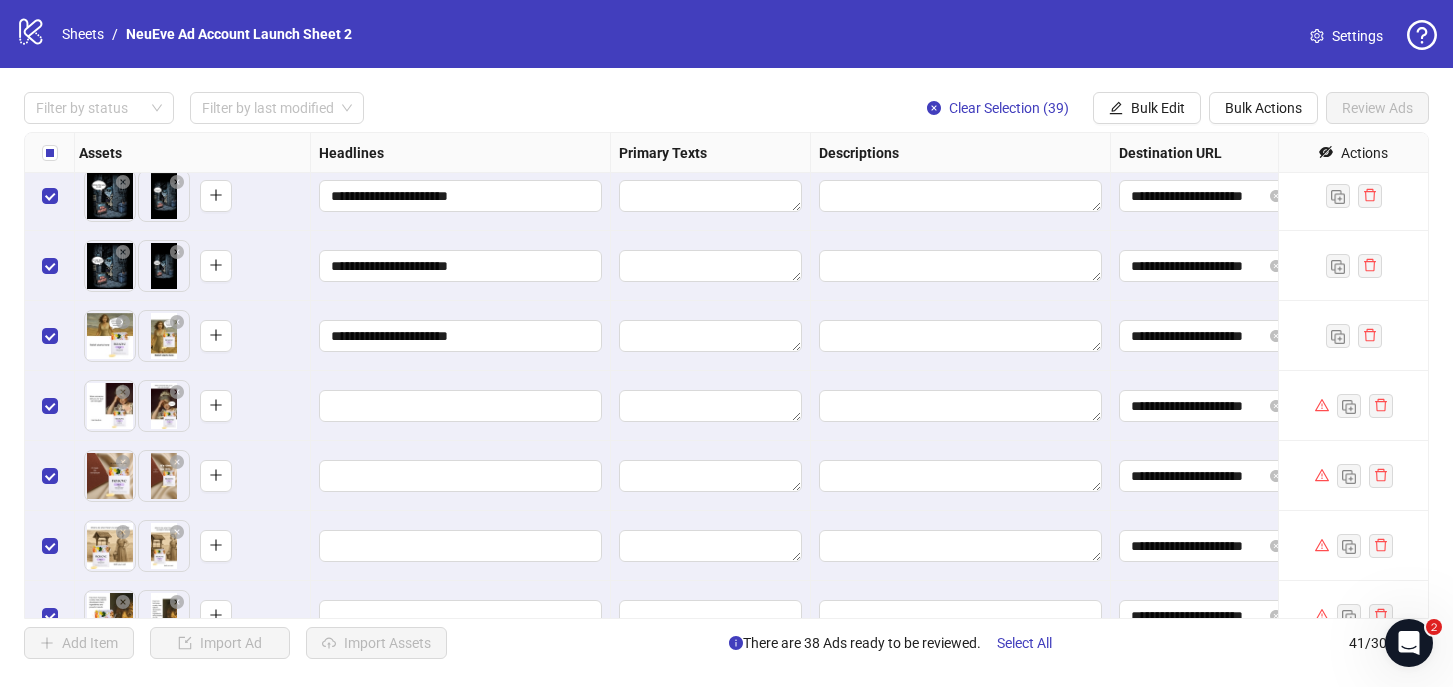 click on "To pick up a draggable item, press the space bar.
While dragging, use the arrow keys to move the item.
Press space again to drop the item in its new position, or press escape to cancel." at bounding box center [190, 476] 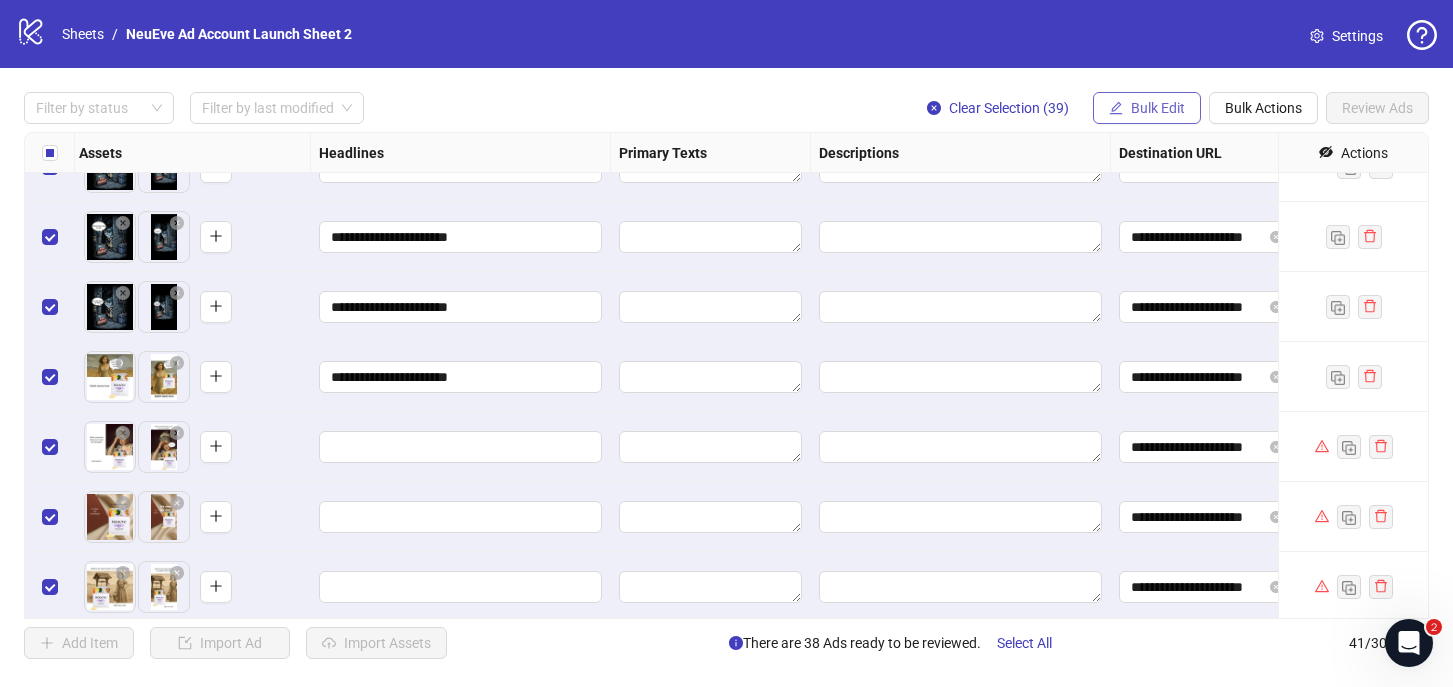 click on "Bulk Edit" at bounding box center (1158, 108) 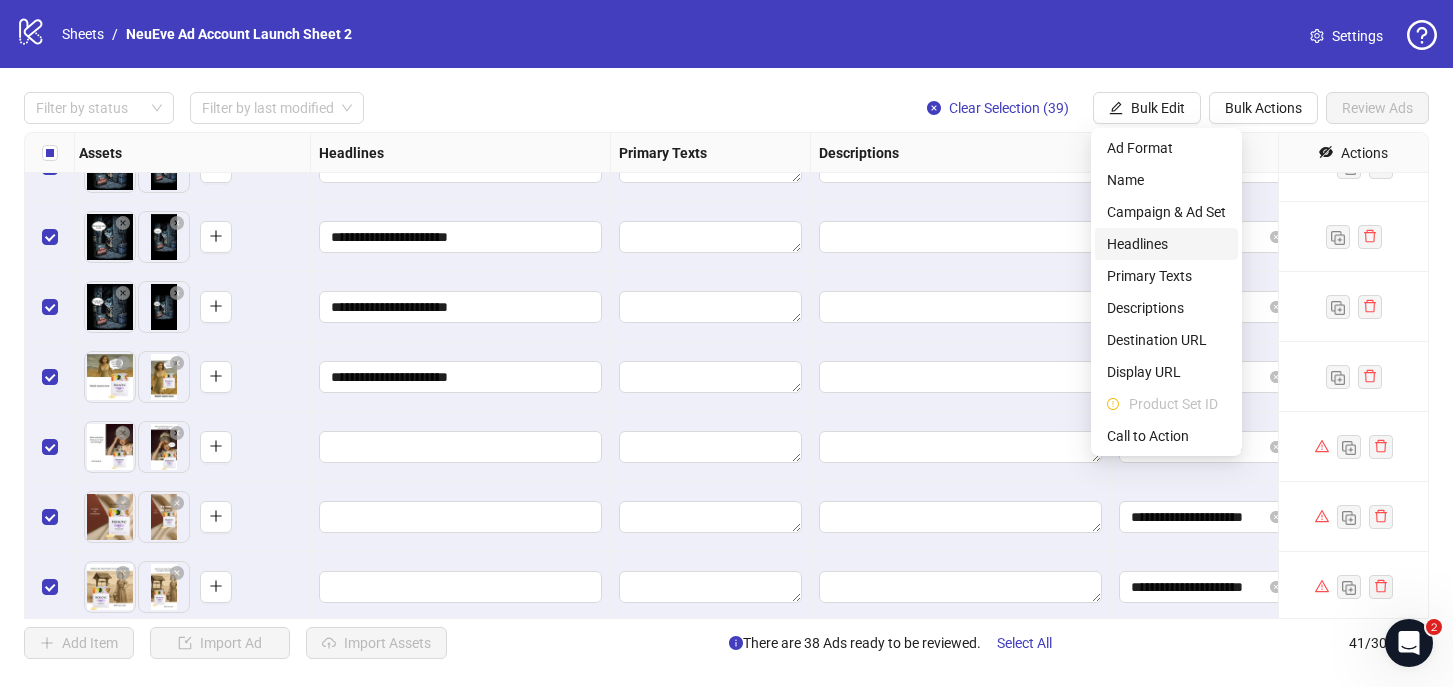 click on "Headlines" at bounding box center [1166, 244] 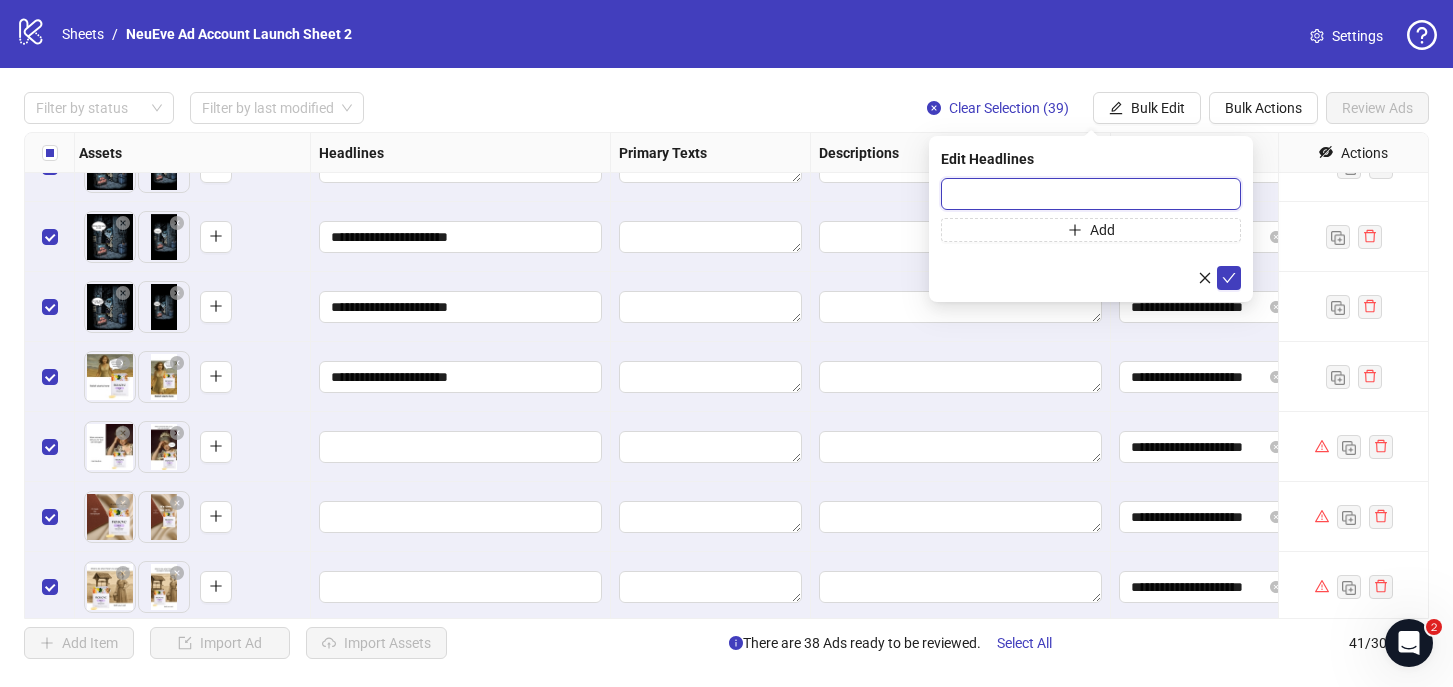 click at bounding box center (1091, 194) 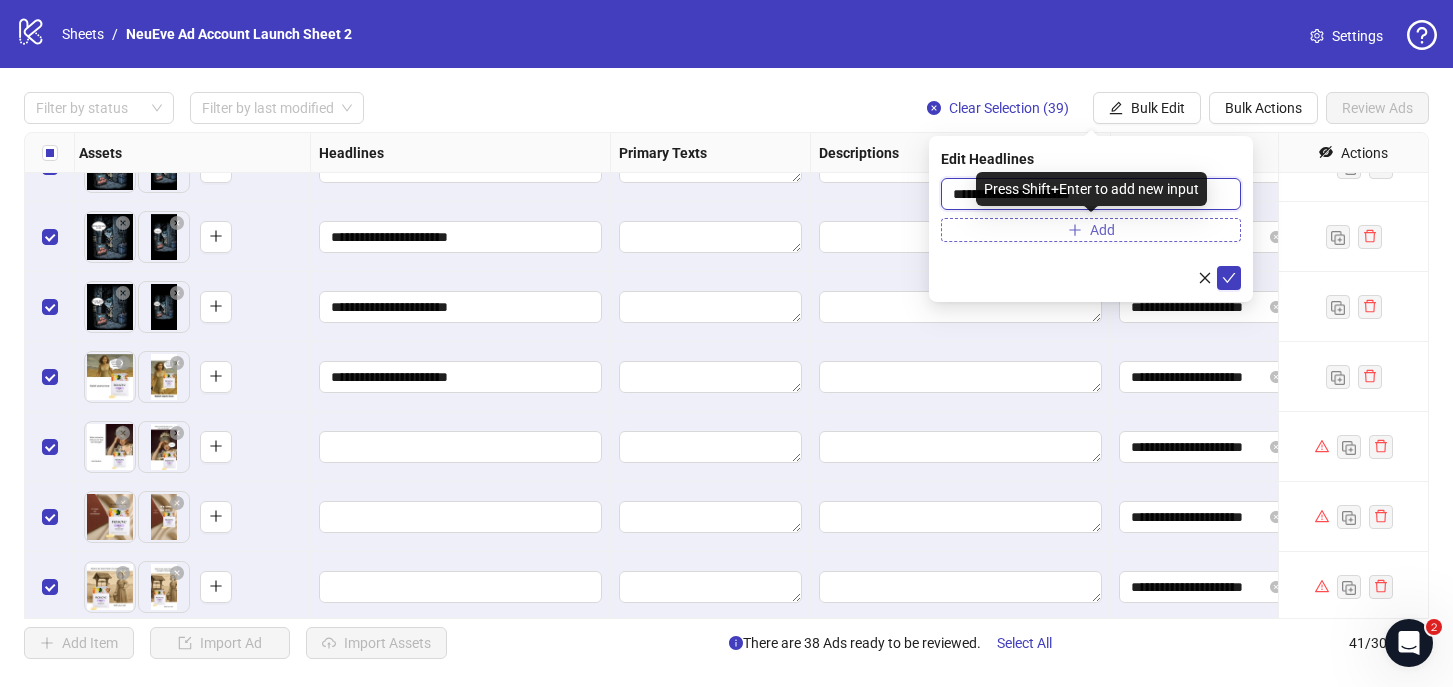type on "**********" 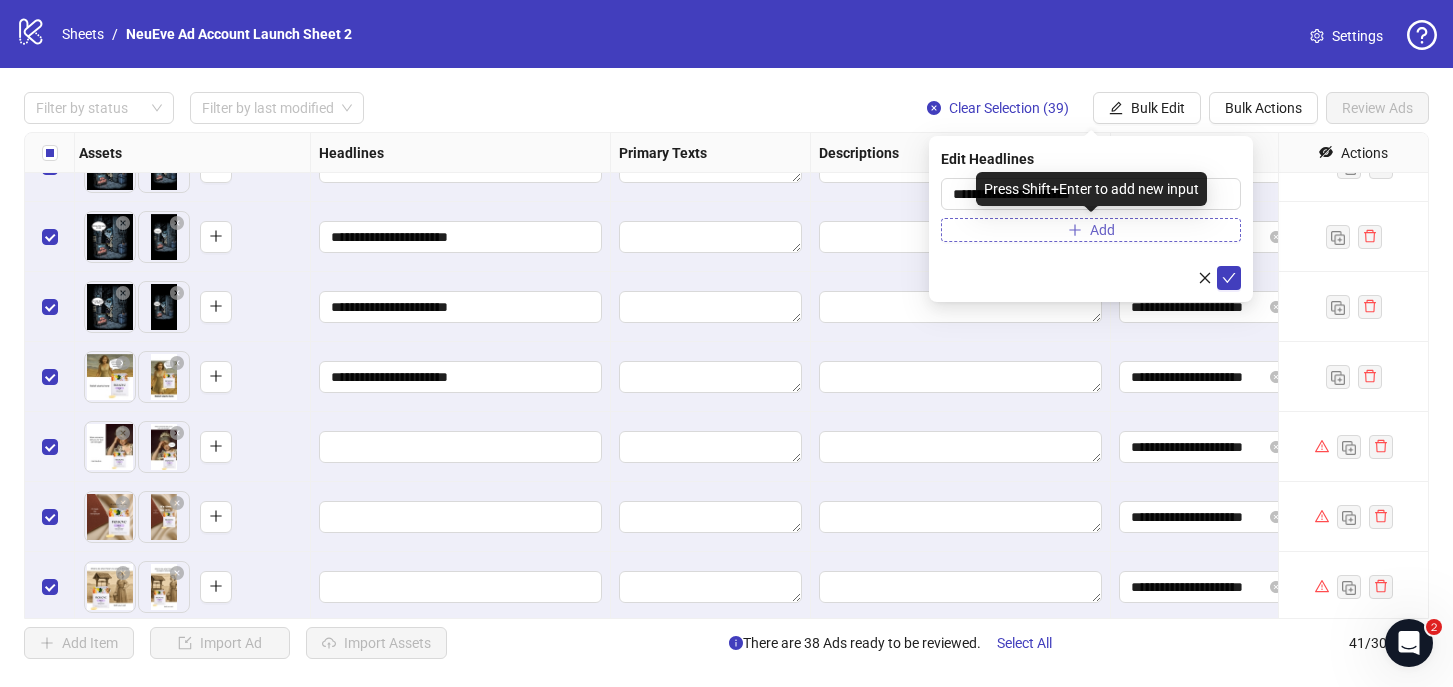 click on "Add" at bounding box center [1091, 230] 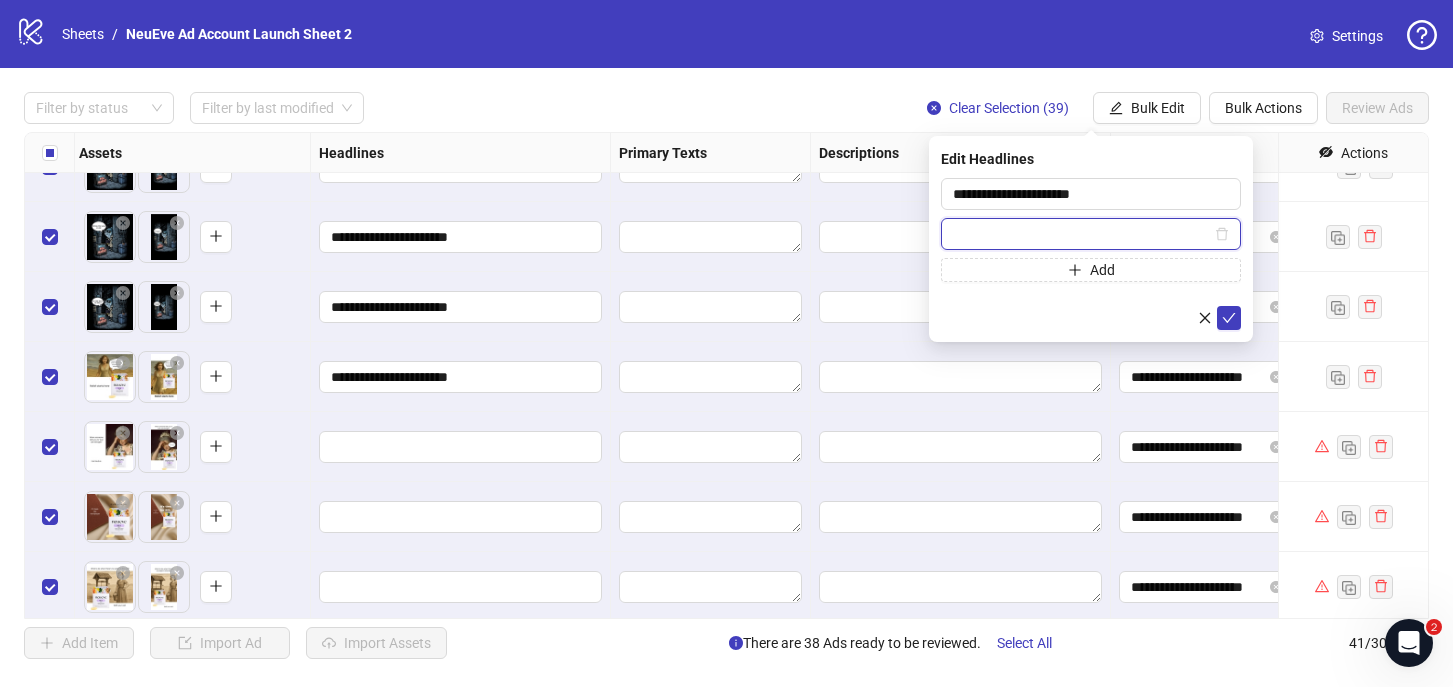 paste on "**********" 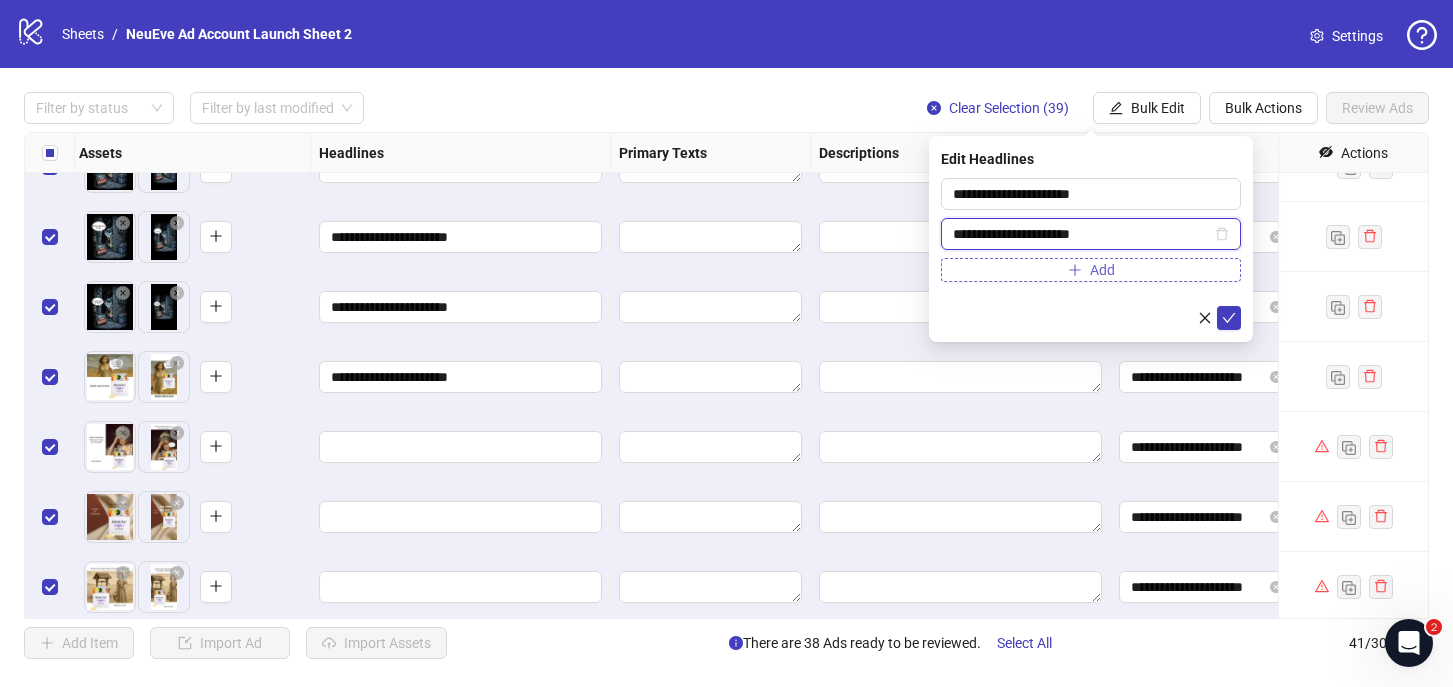 type on "**********" 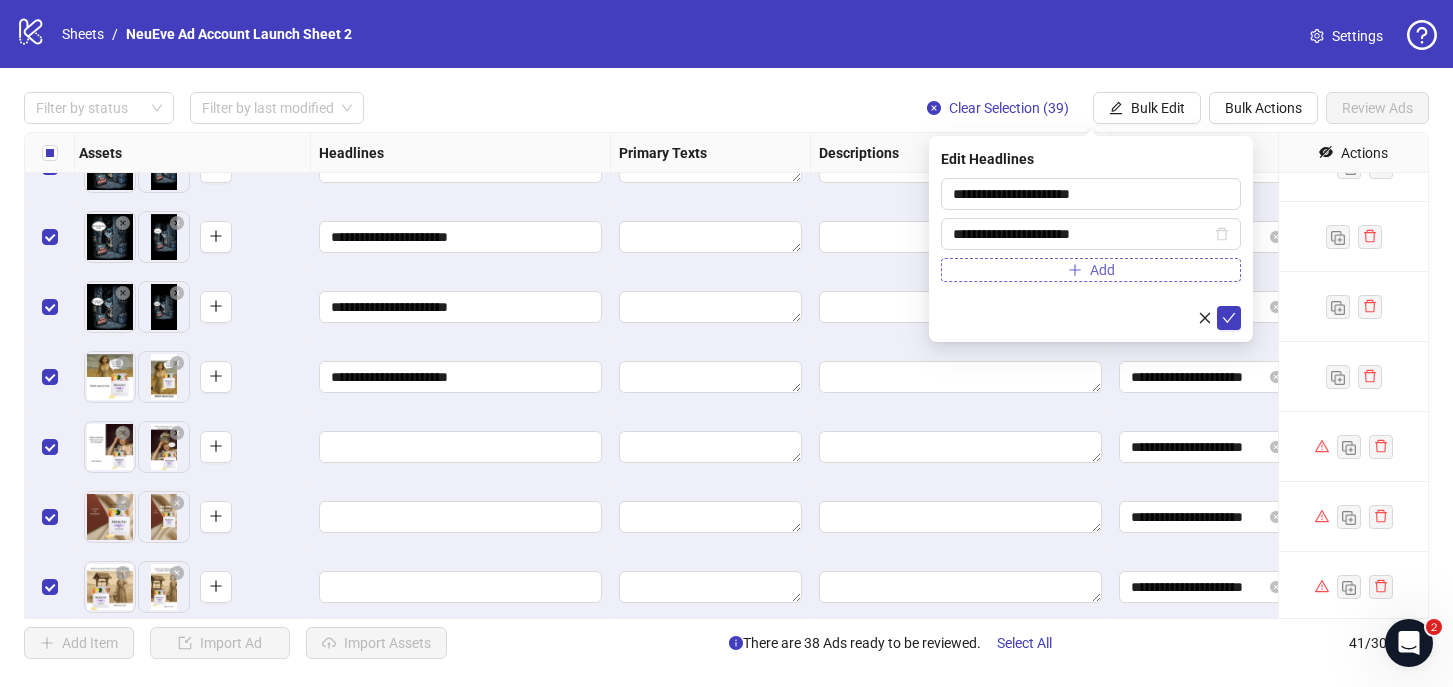 click on "Add" at bounding box center [1102, 270] 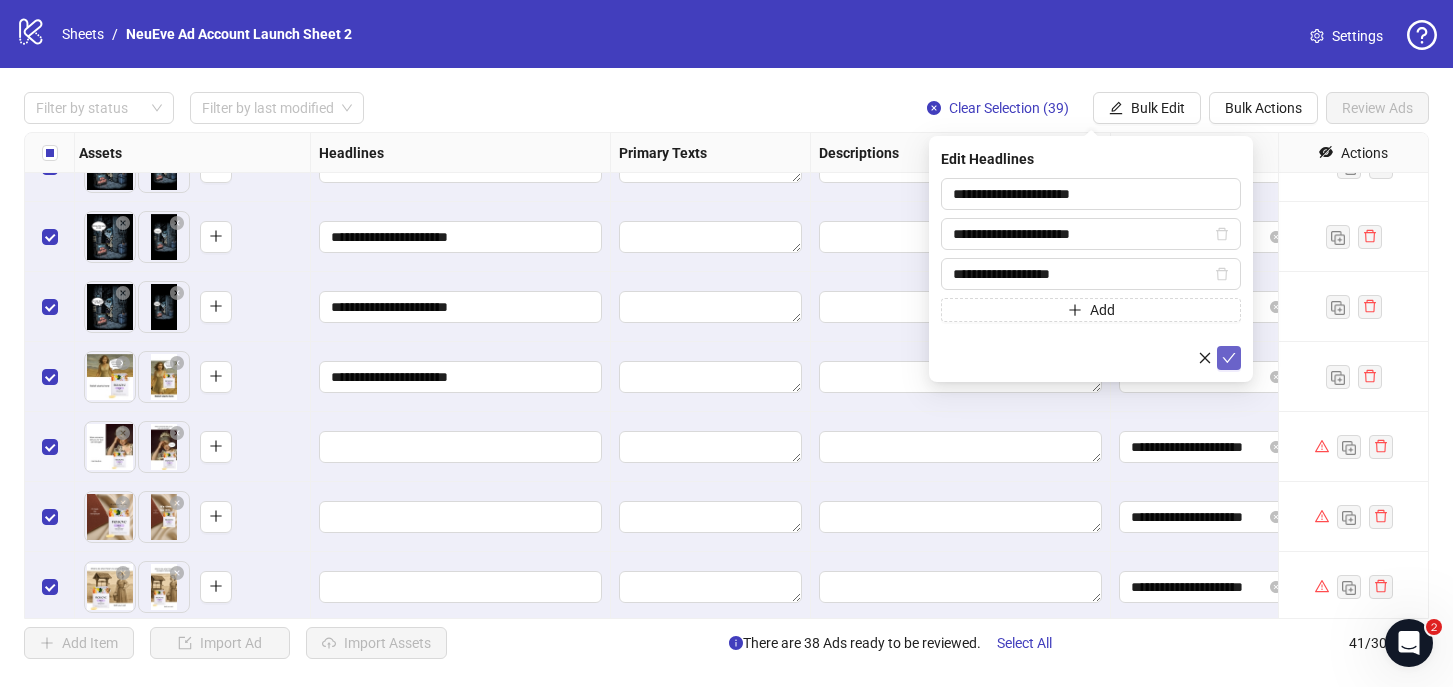 type on "**********" 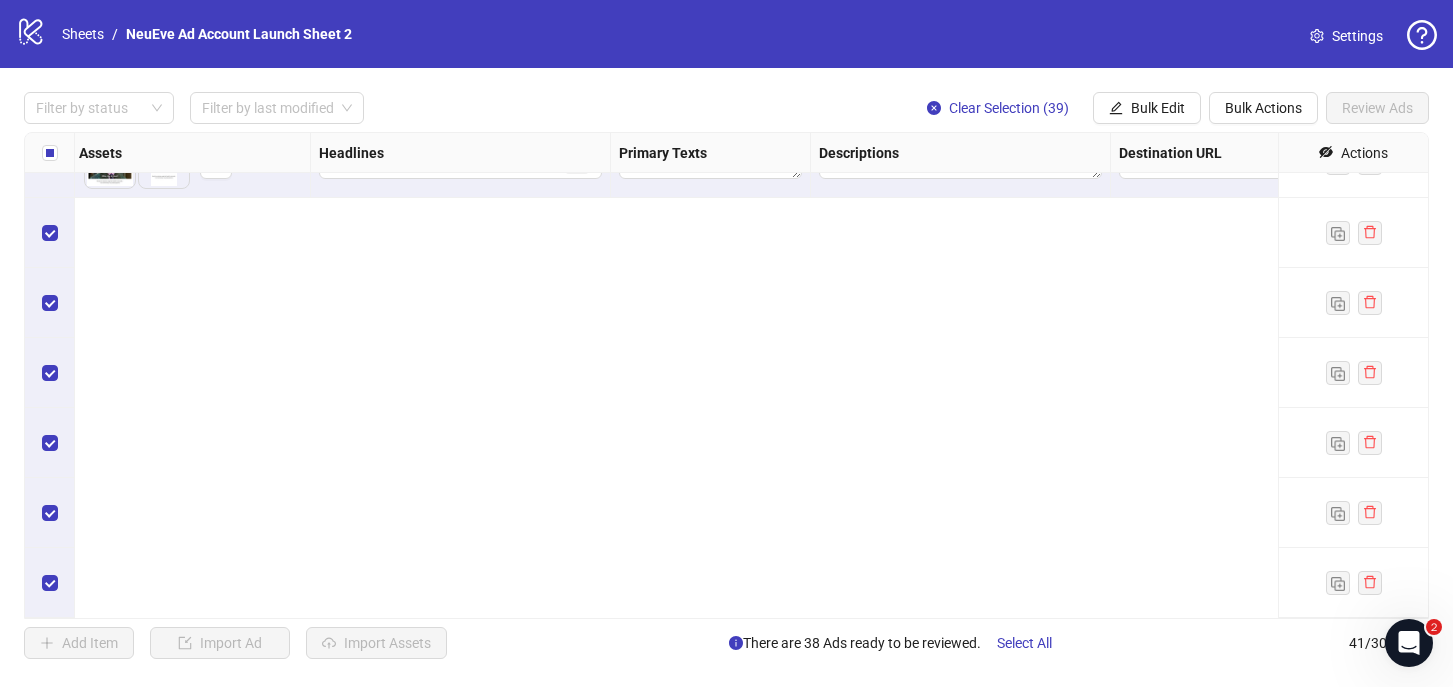scroll, scrollTop: 2425, scrollLeft: 874, axis: both 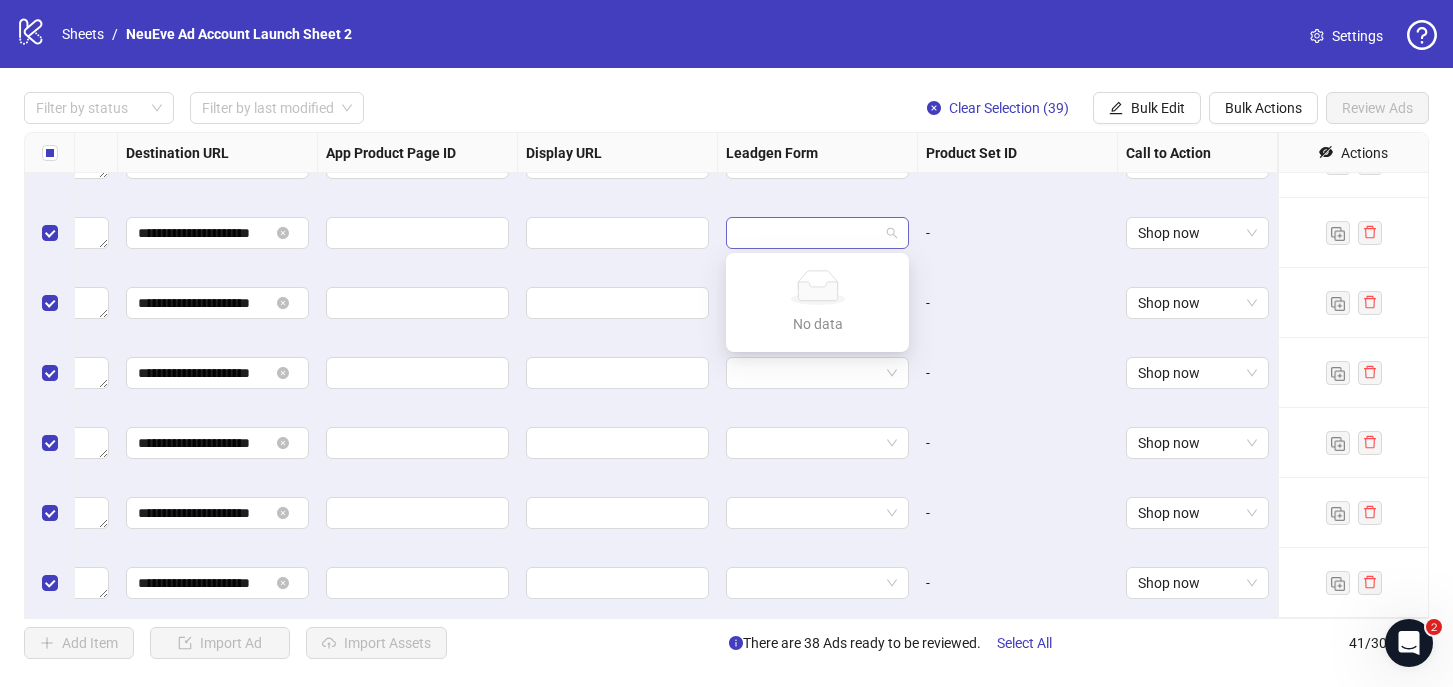 click at bounding box center [817, 233] 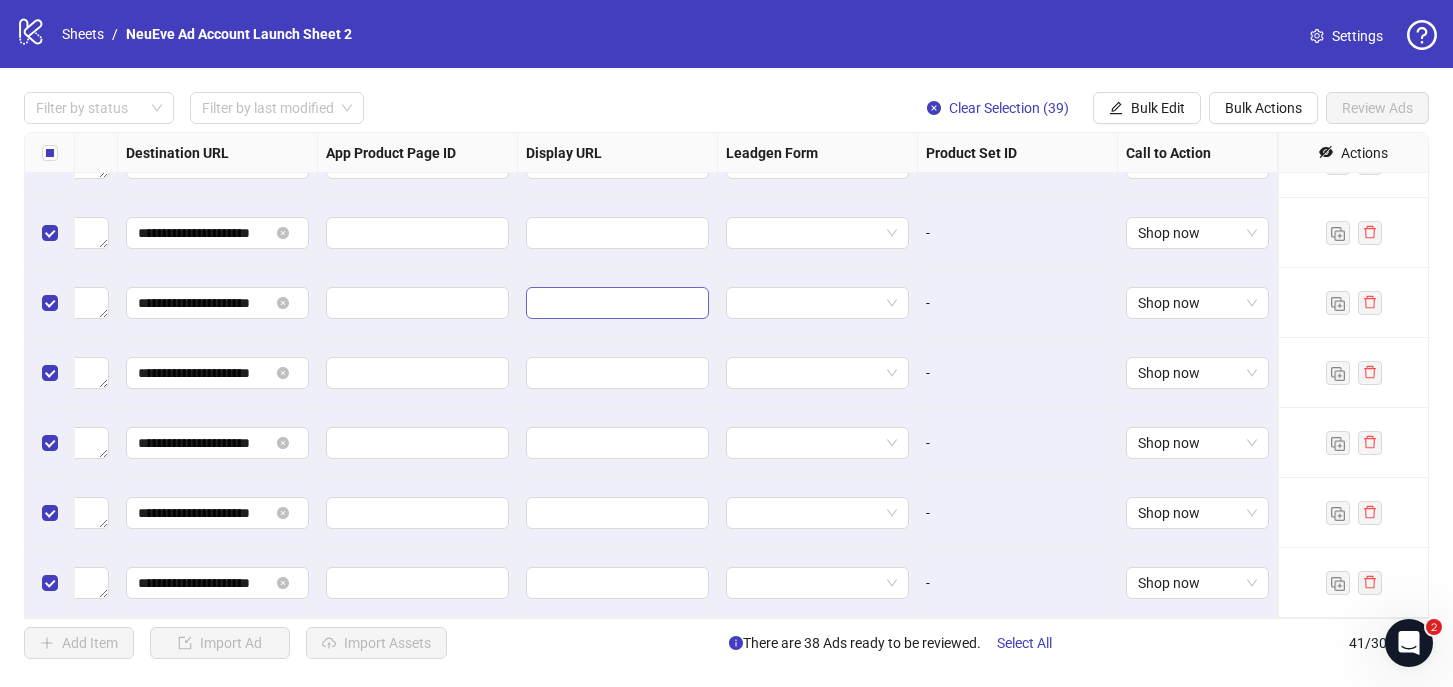 click at bounding box center [617, 303] 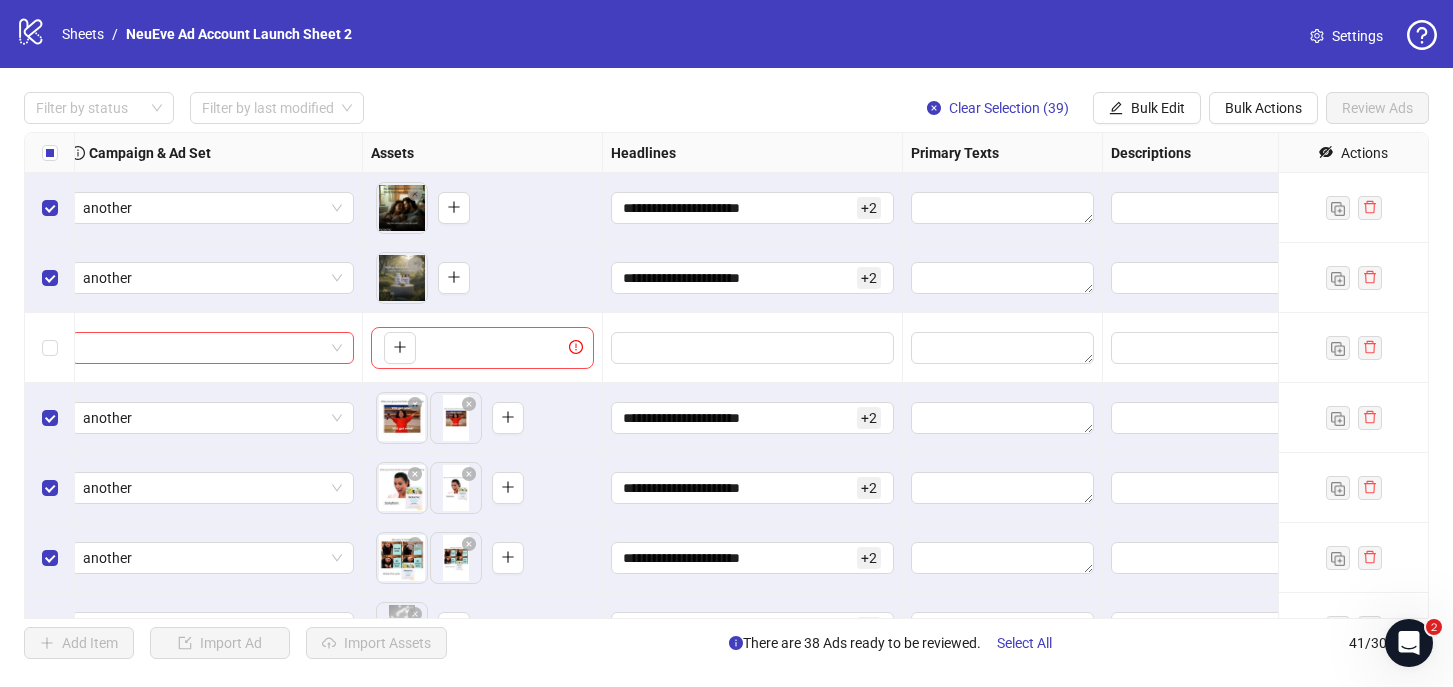 scroll, scrollTop: 0, scrollLeft: 513, axis: horizontal 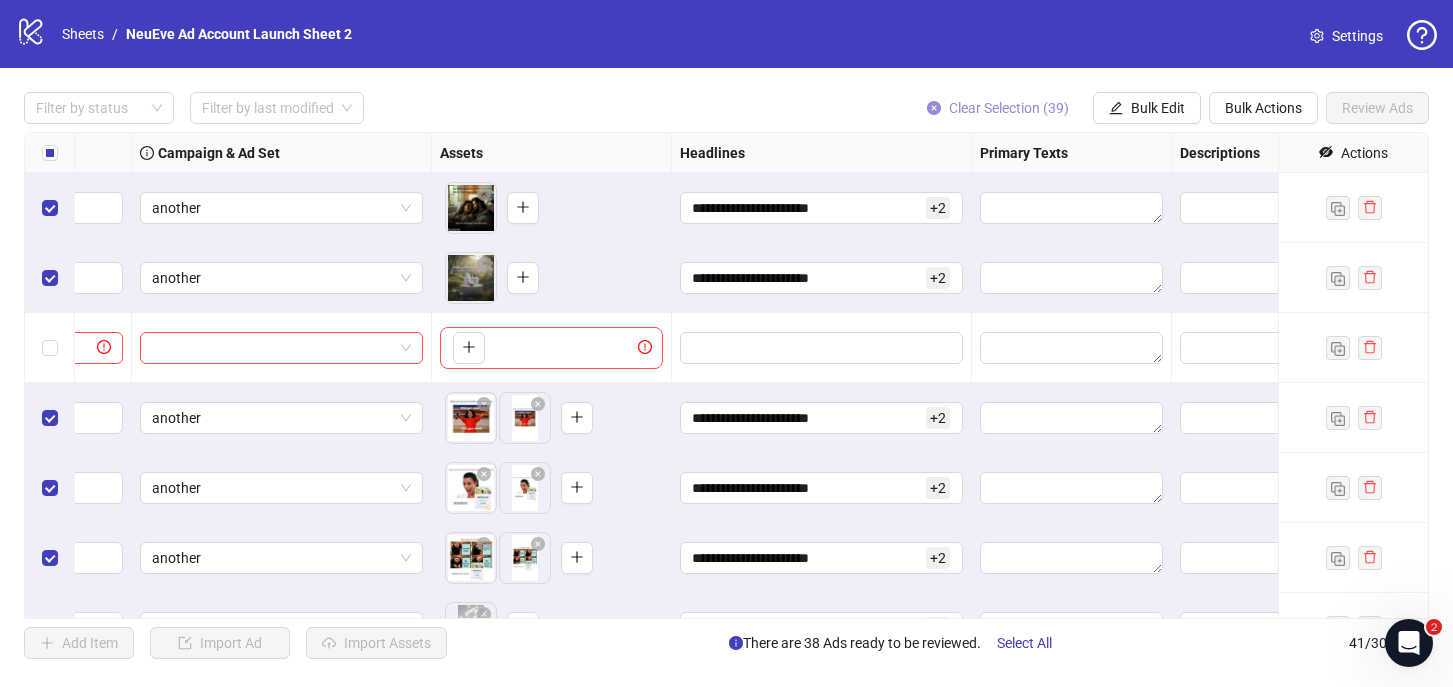 click on "Clear Selection (39)" at bounding box center [1009, 108] 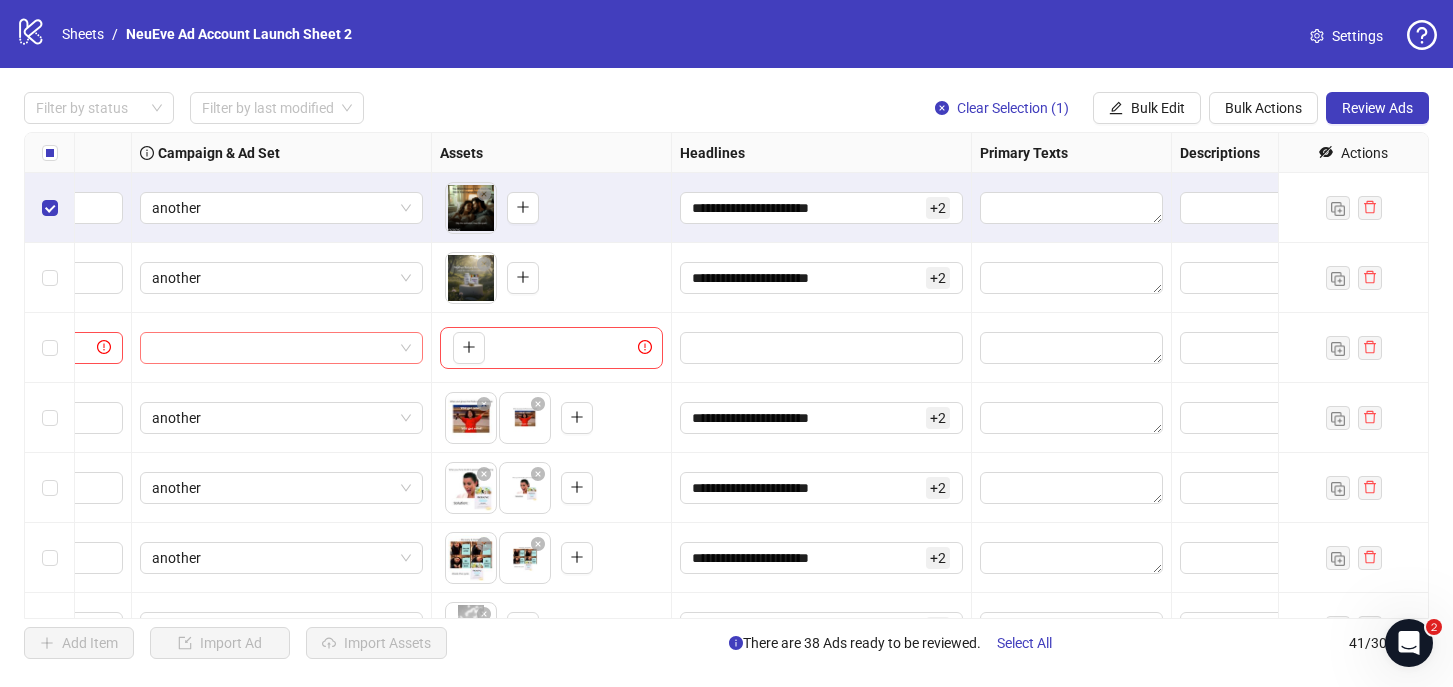 scroll, scrollTop: 0, scrollLeft: 0, axis: both 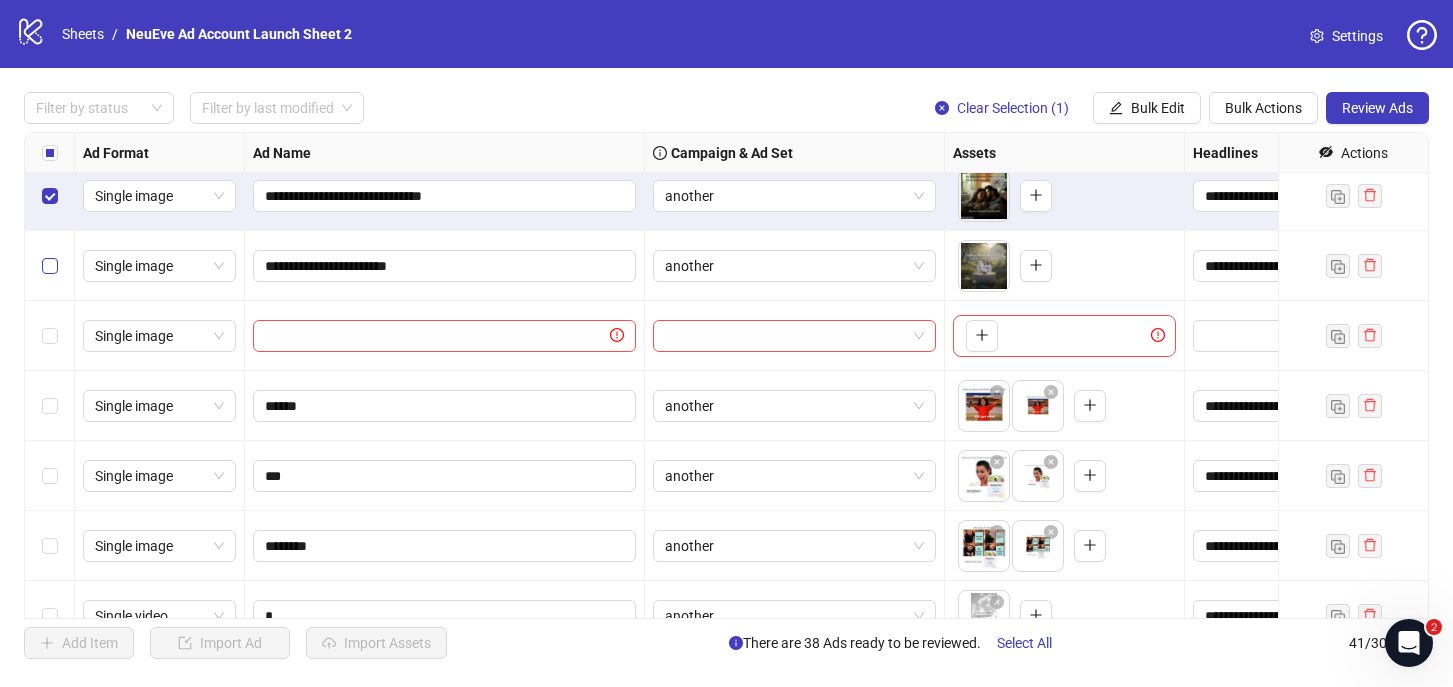 click at bounding box center (50, 266) 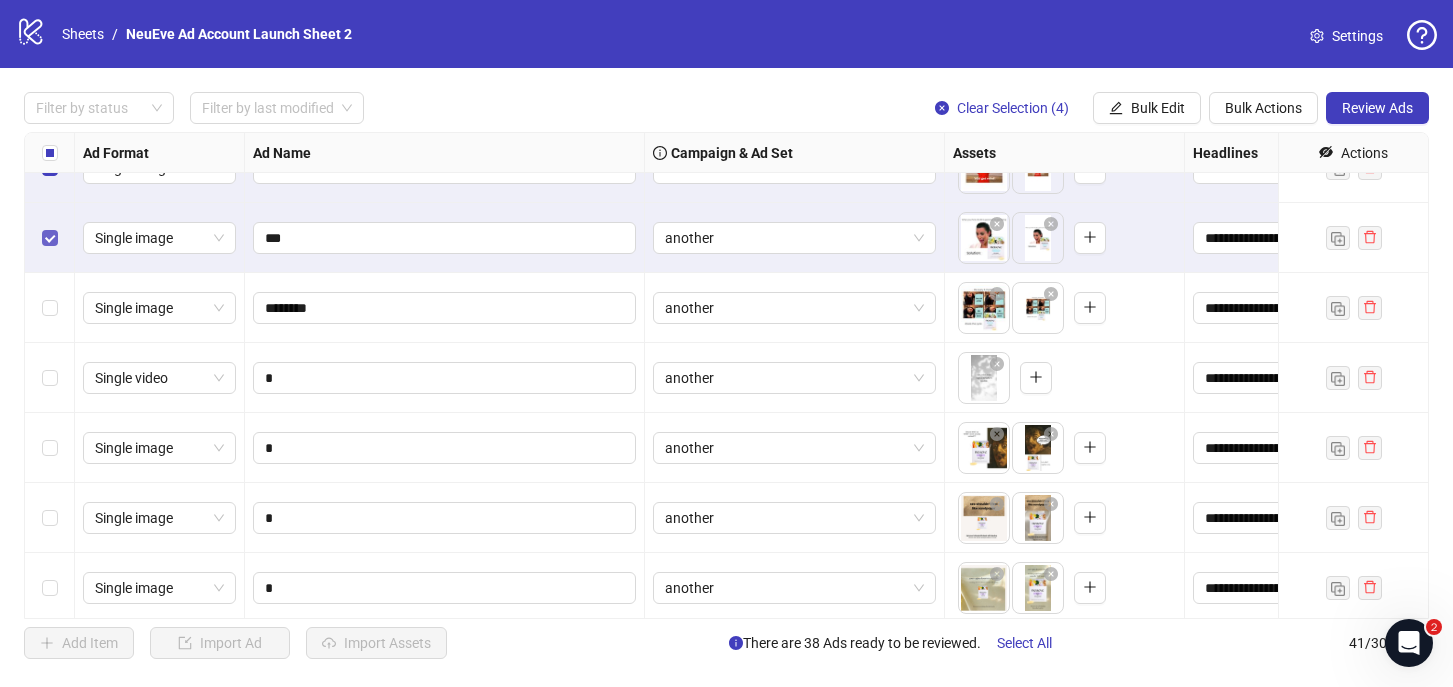 scroll, scrollTop: 250, scrollLeft: 0, axis: vertical 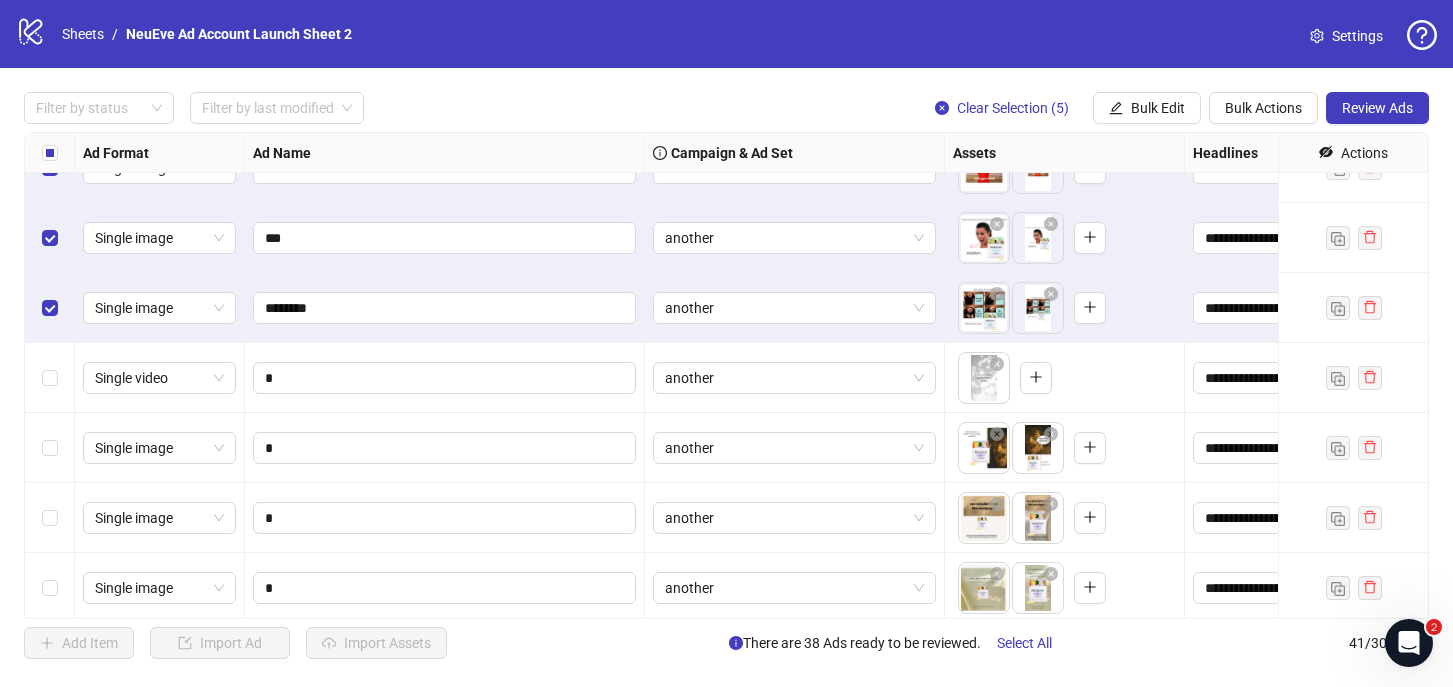 click at bounding box center (50, 448) 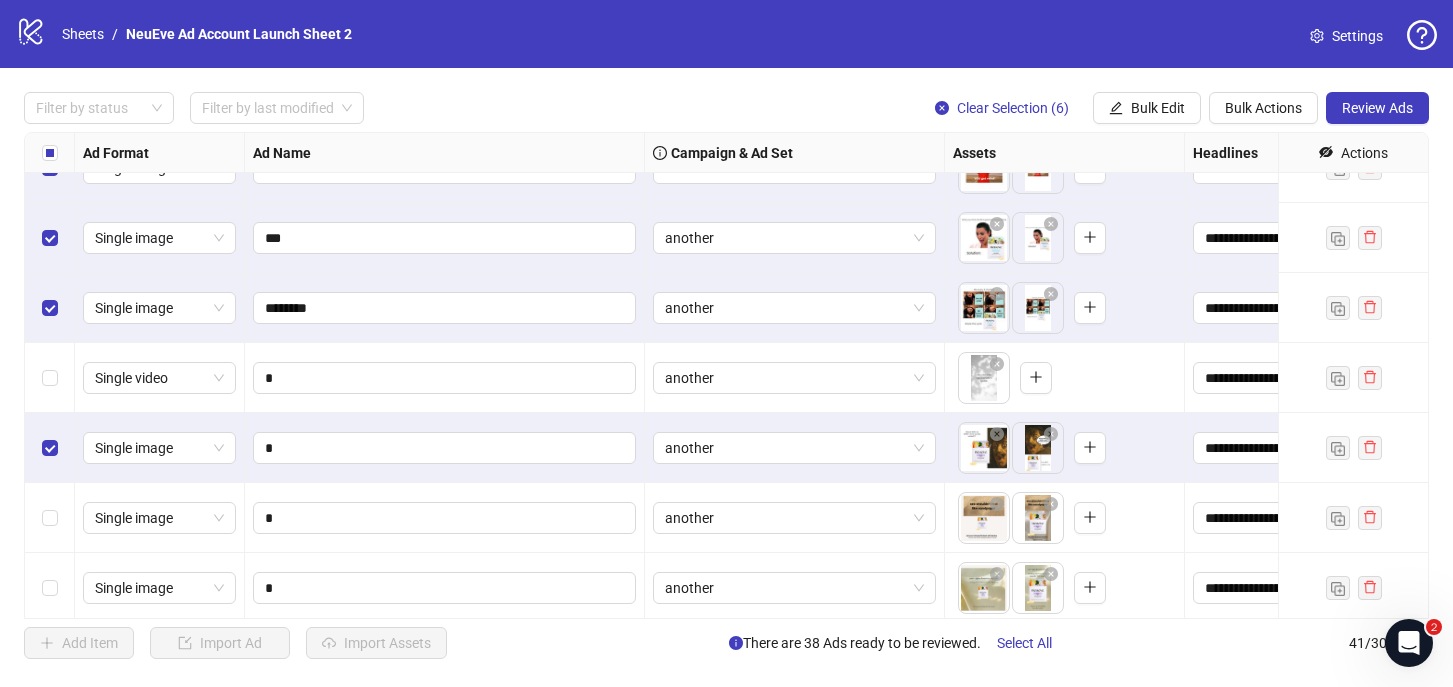 click at bounding box center (50, 378) 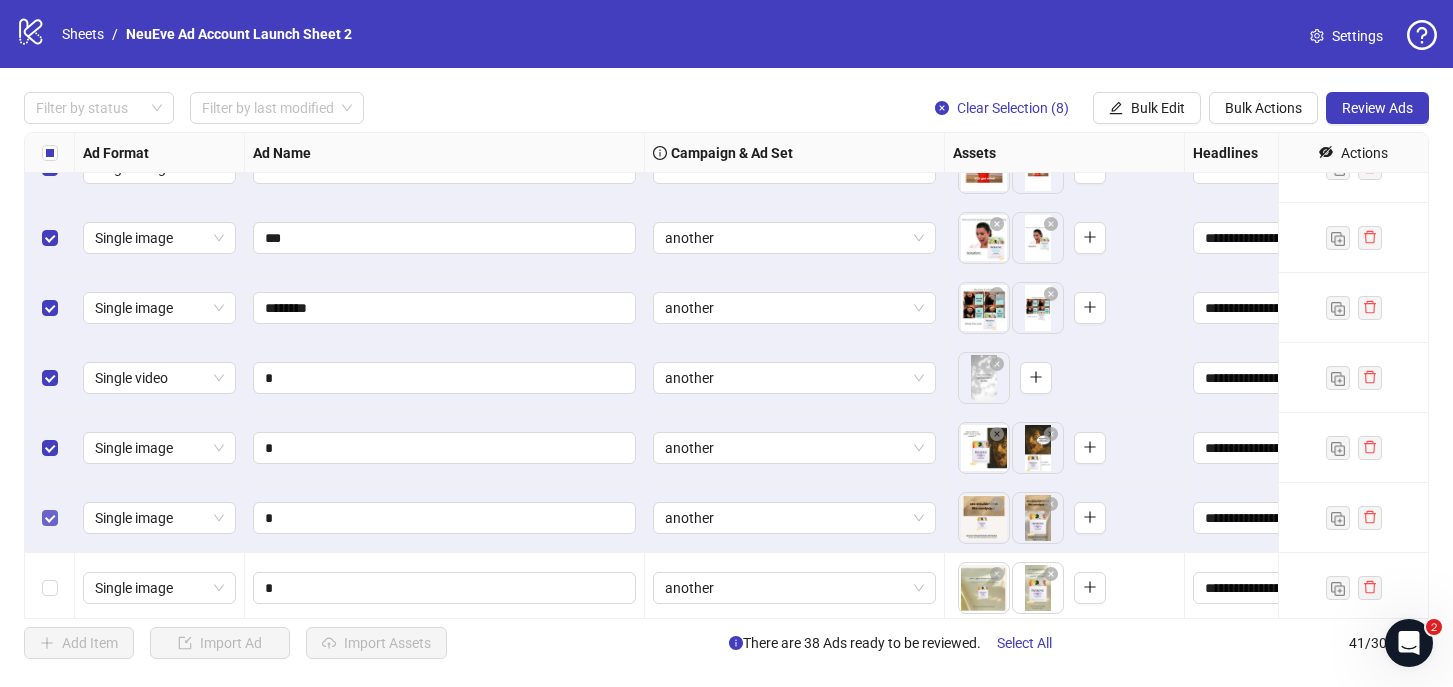 scroll, scrollTop: 489, scrollLeft: 0, axis: vertical 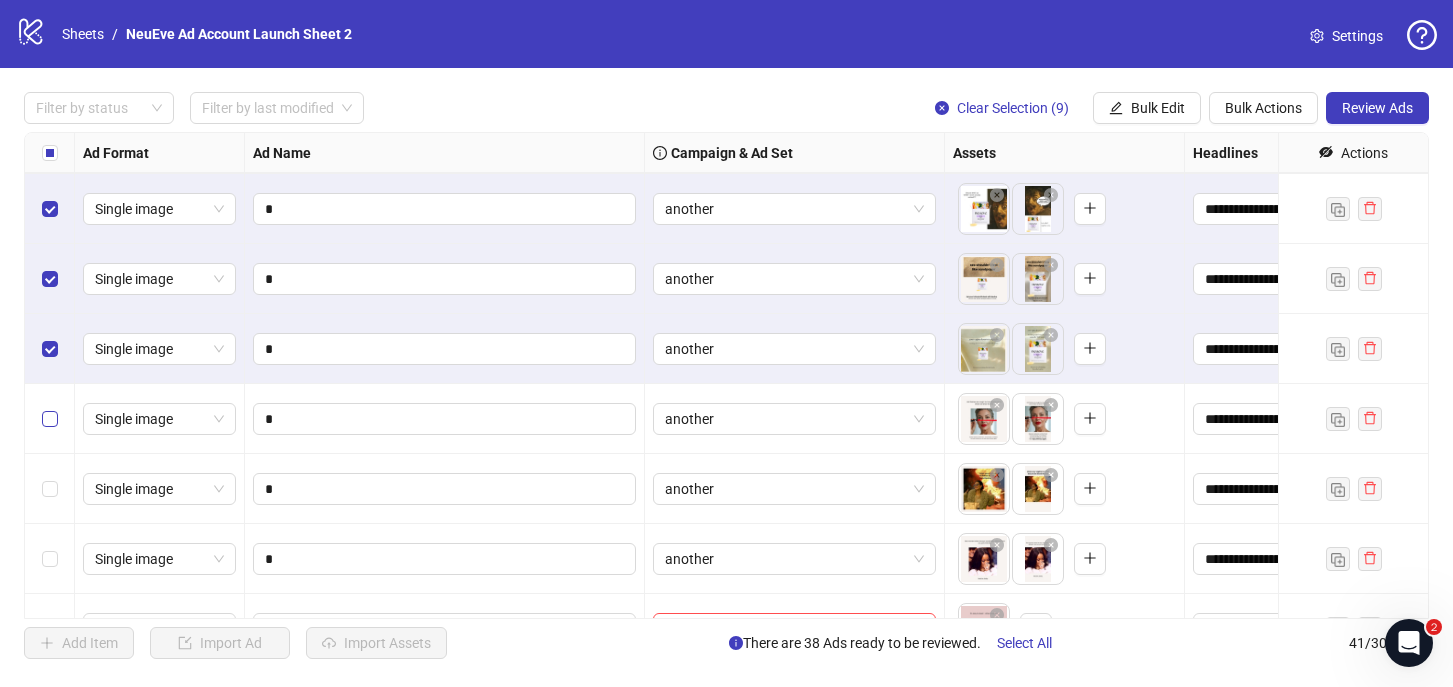 click at bounding box center (50, 419) 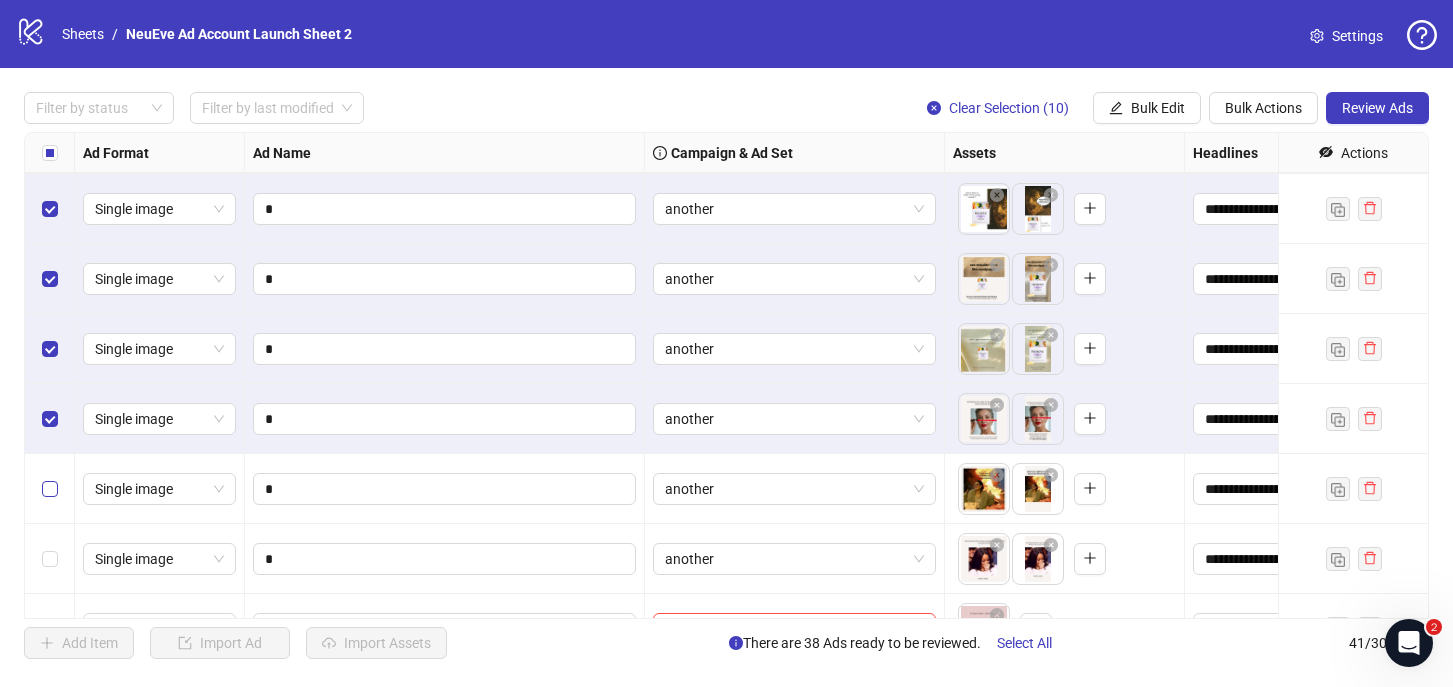 click at bounding box center [50, 489] 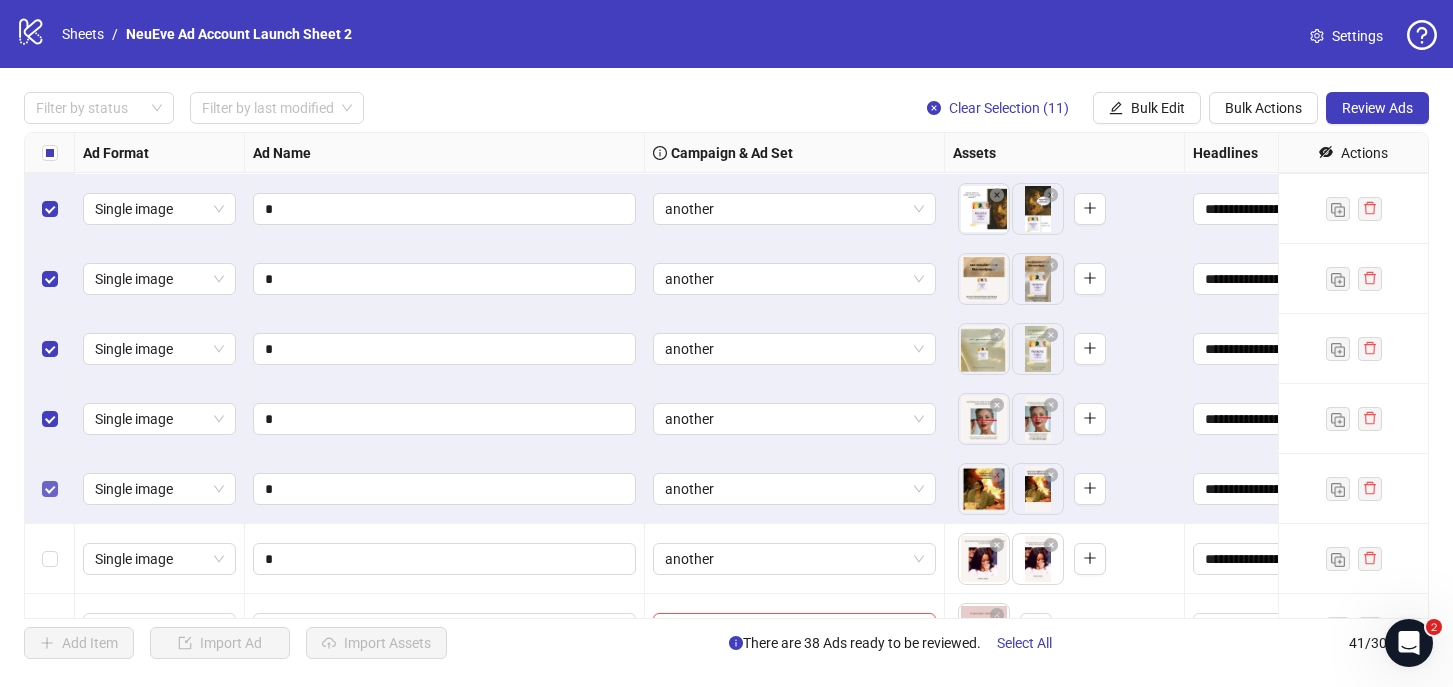 scroll 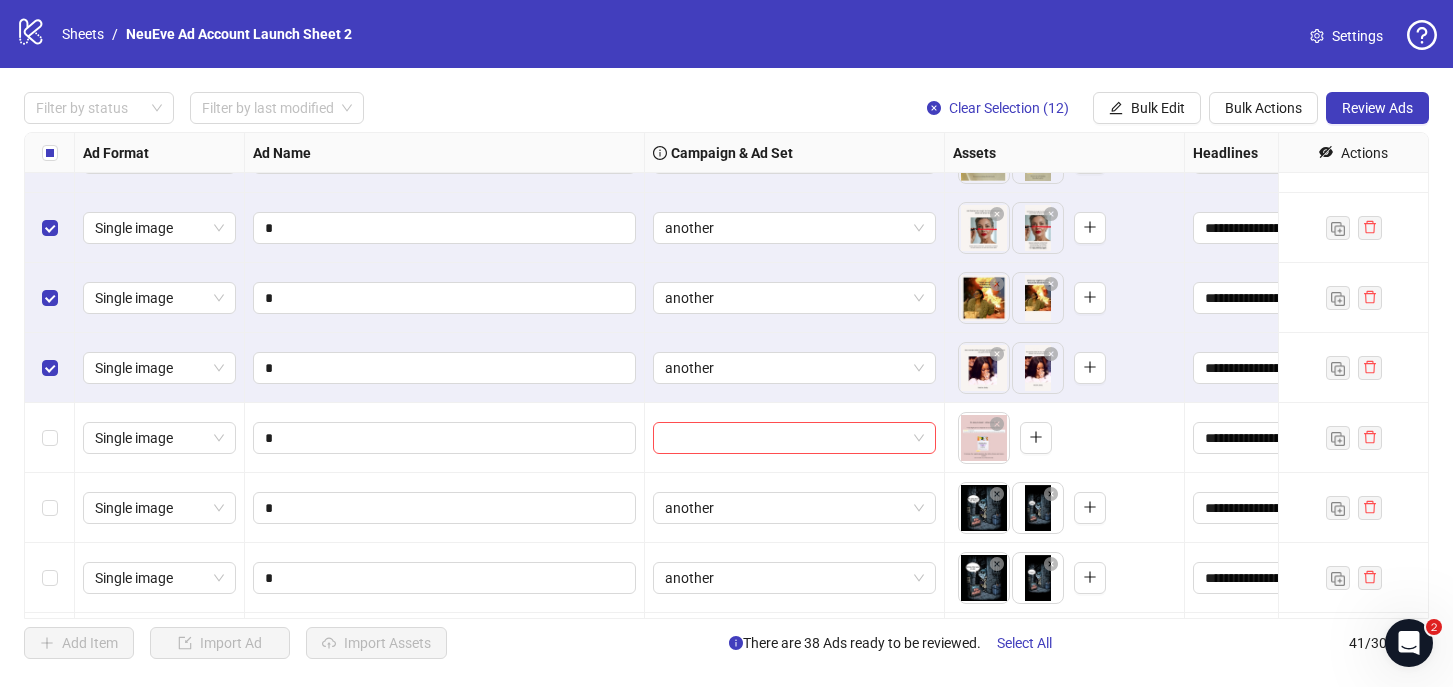 click at bounding box center (50, 438) 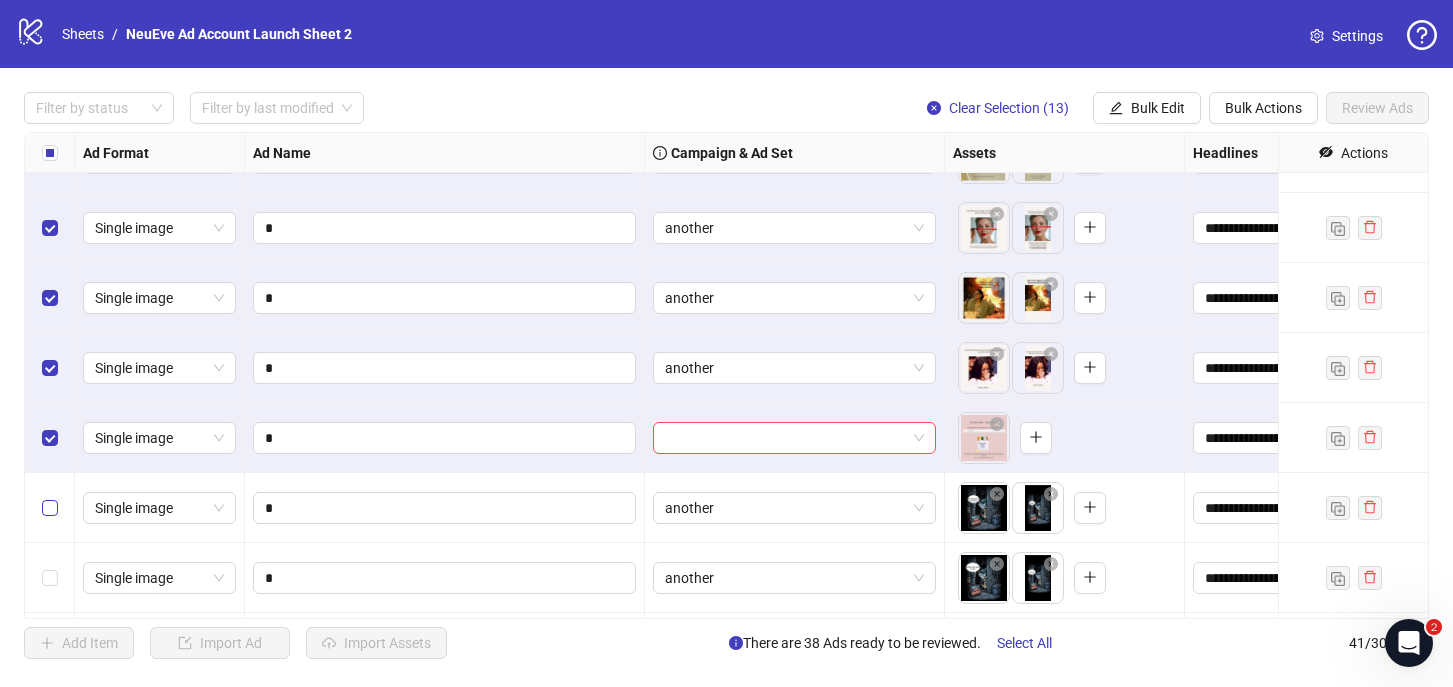 click at bounding box center (50, 508) 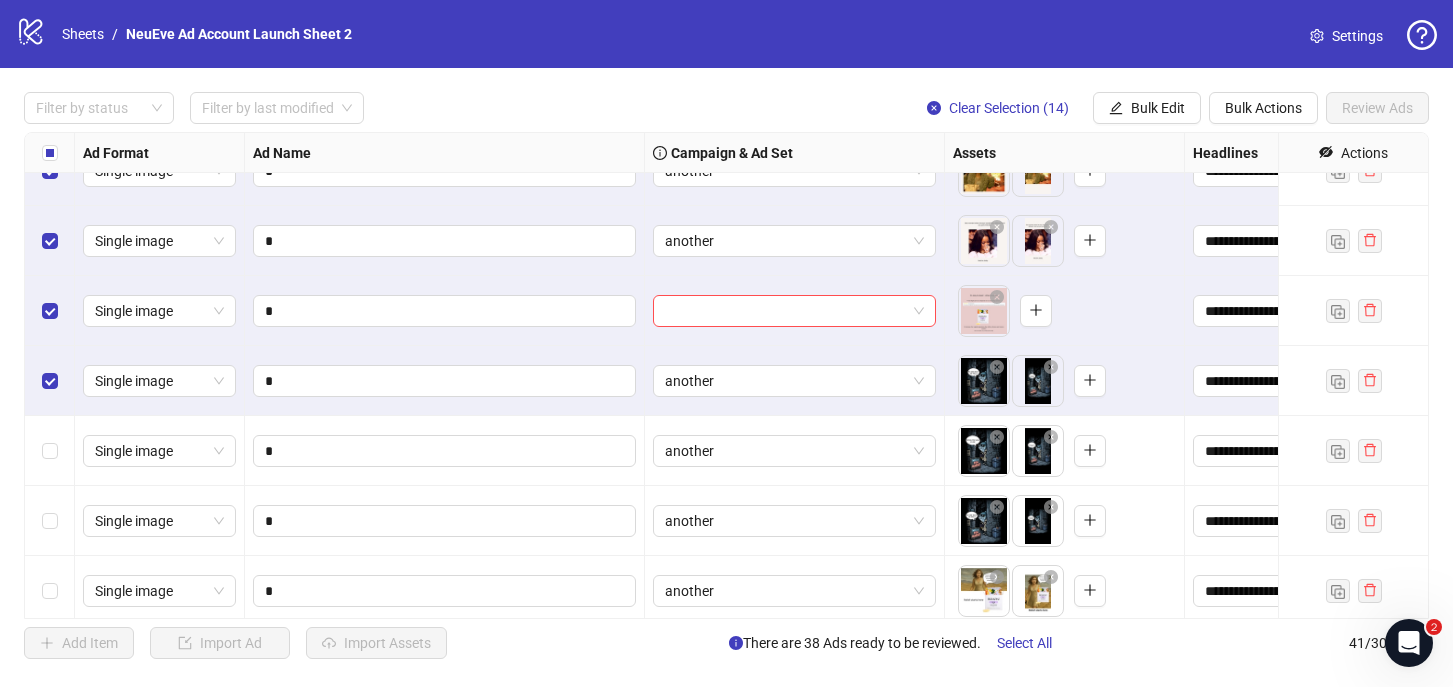 click at bounding box center [50, 451] 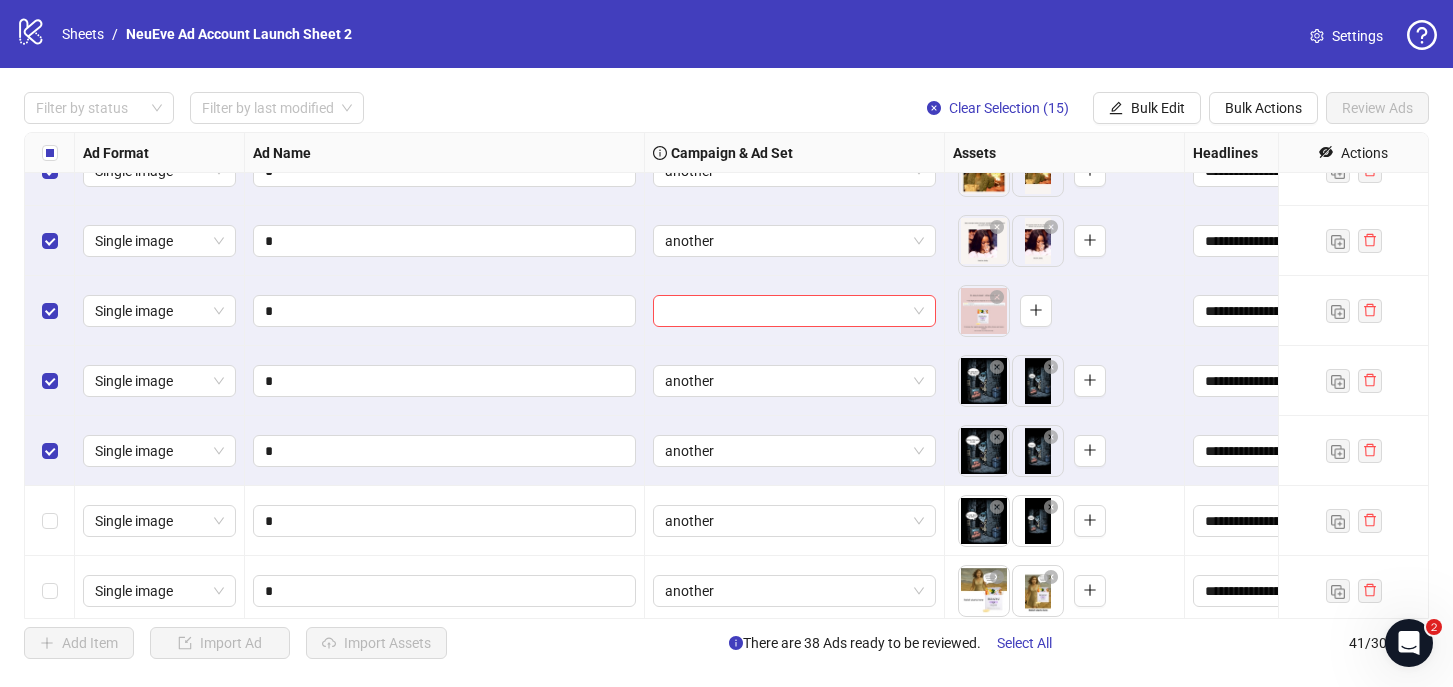 click at bounding box center (50, 591) 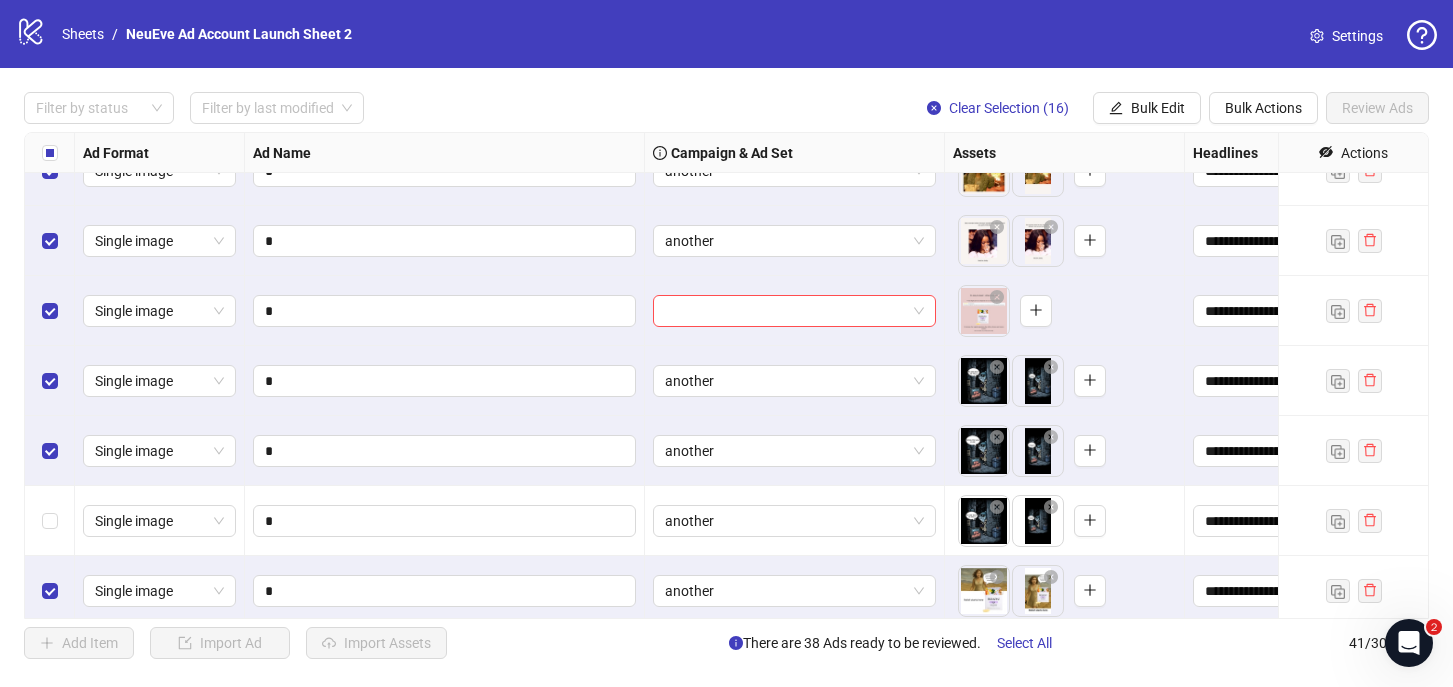 click at bounding box center (50, 591) 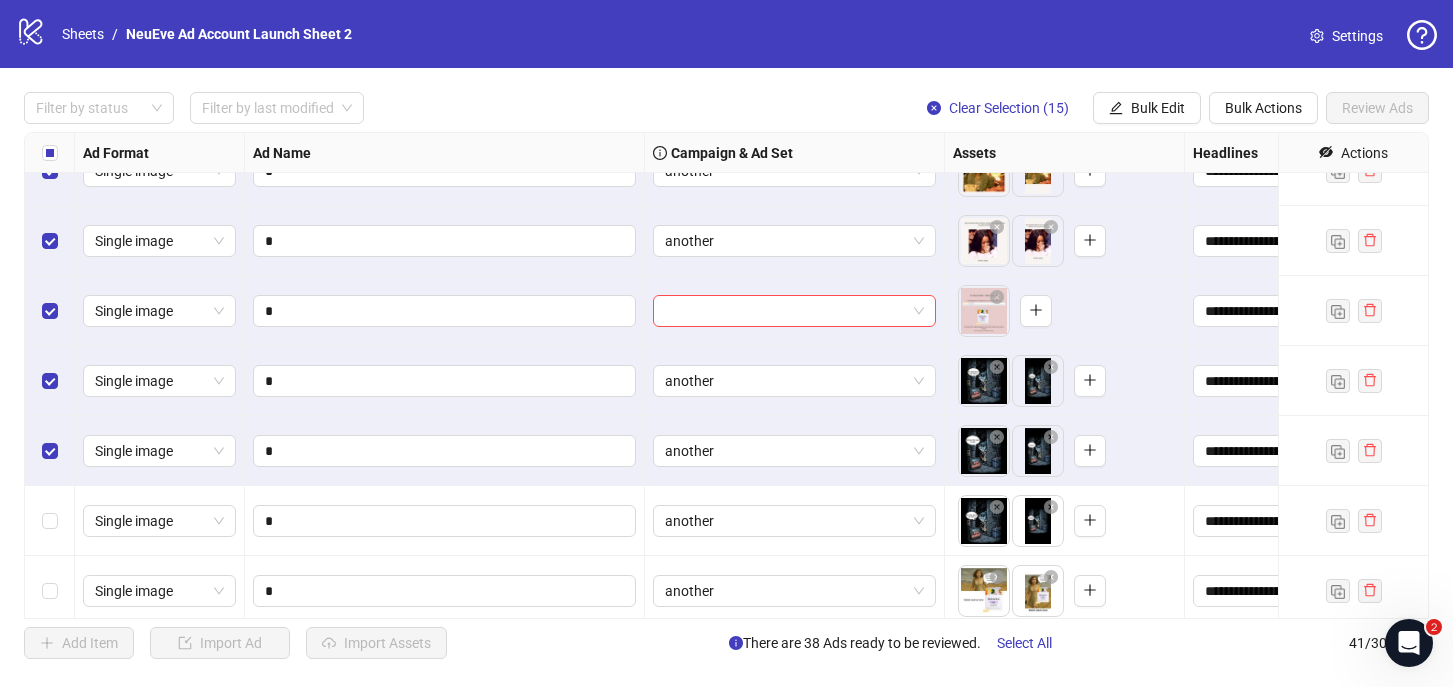 click at bounding box center (50, 451) 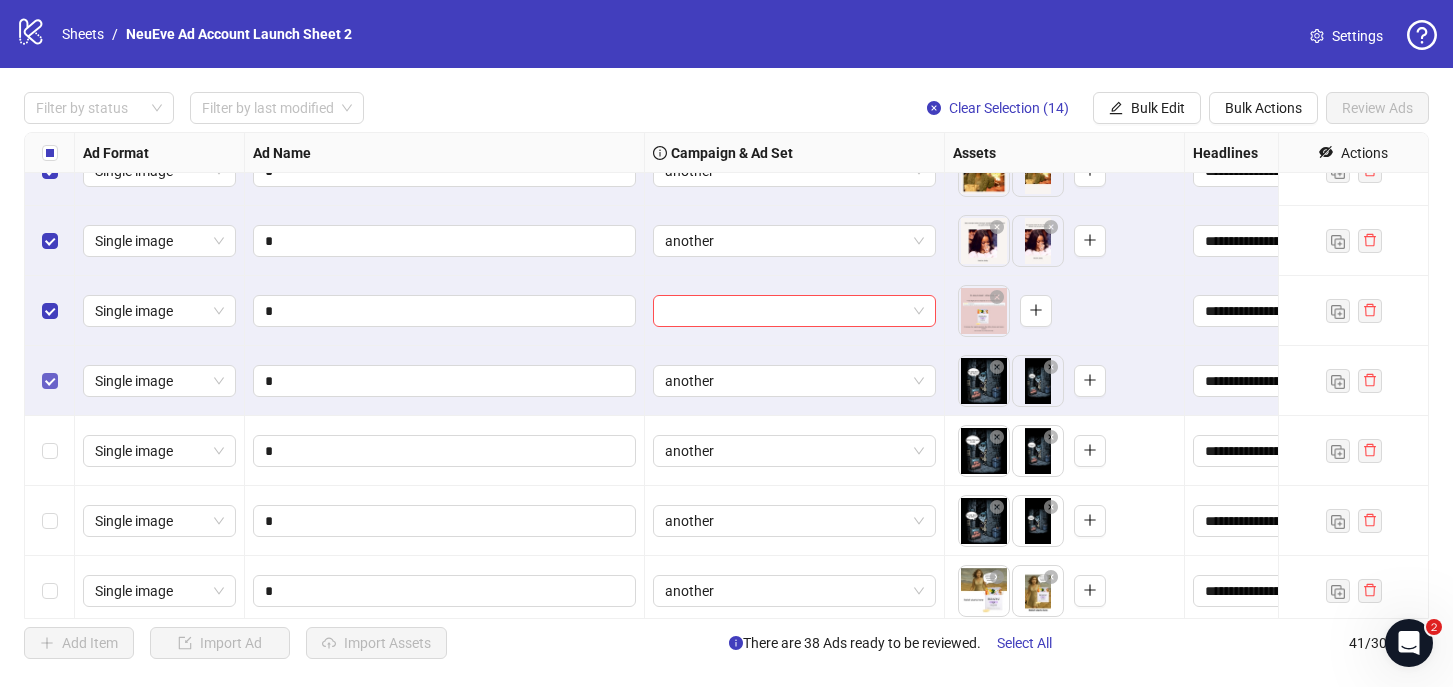 click at bounding box center (50, 381) 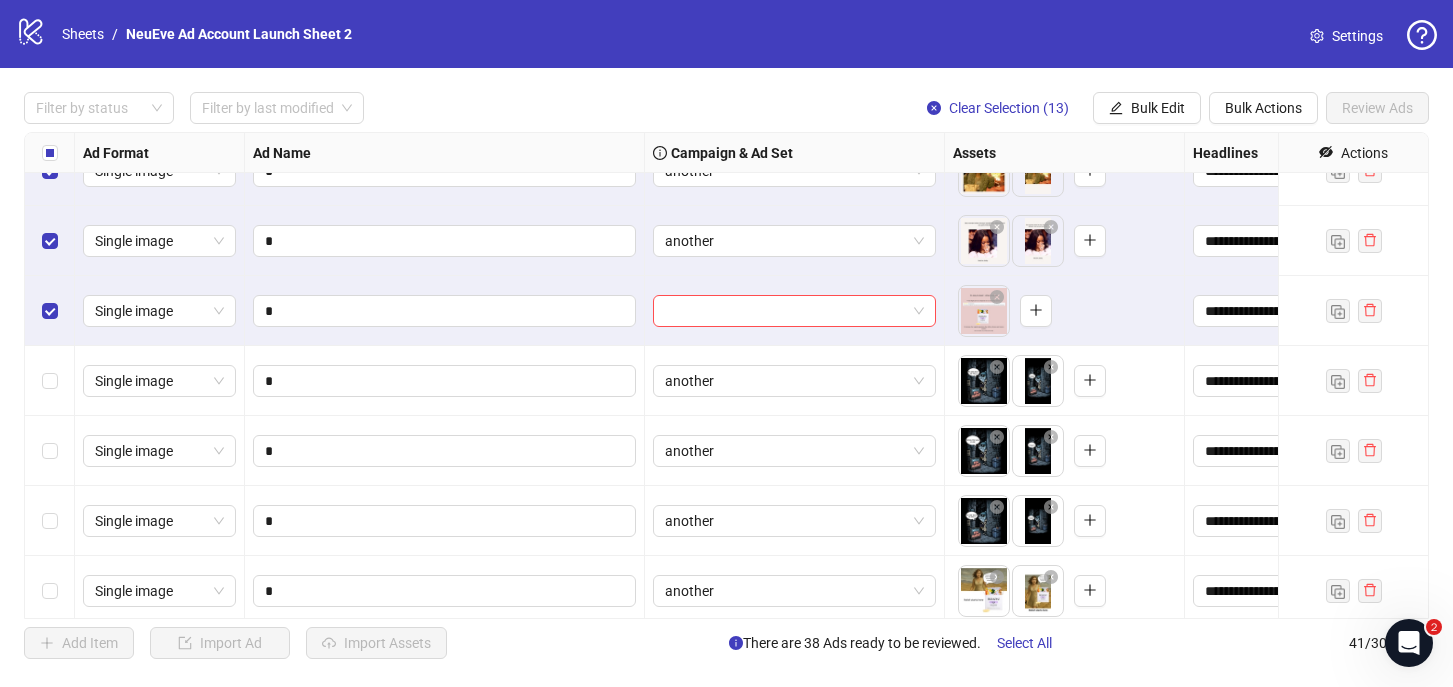 click at bounding box center [50, 311] 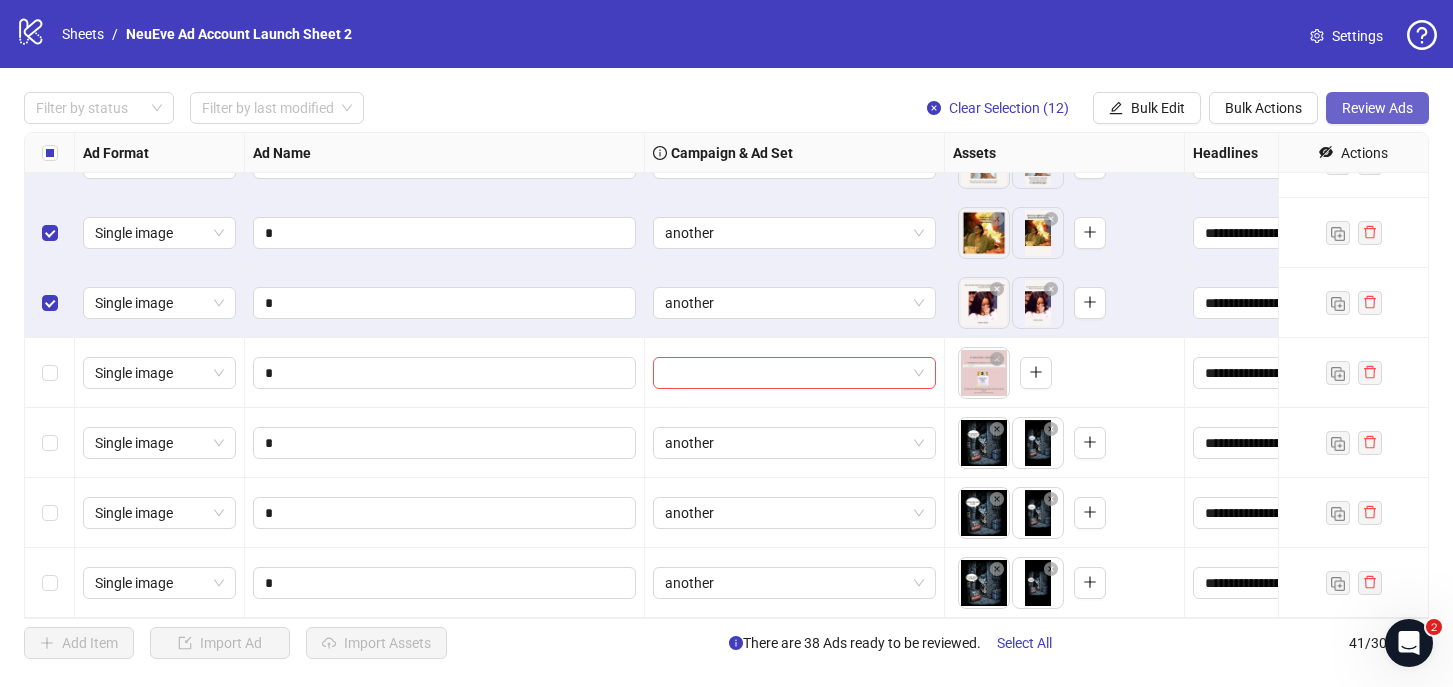 click on "Review Ads" at bounding box center [1377, 108] 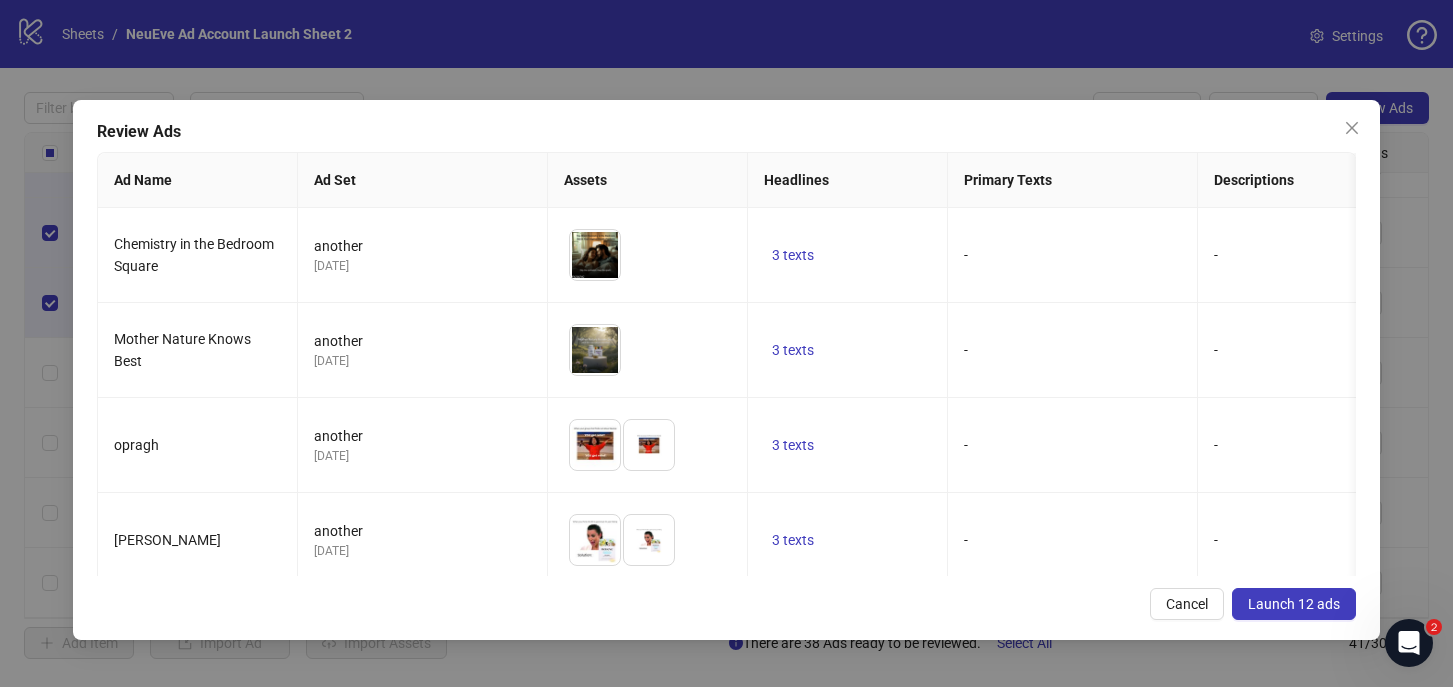 click on "Launch 12 ads" at bounding box center [1294, 604] 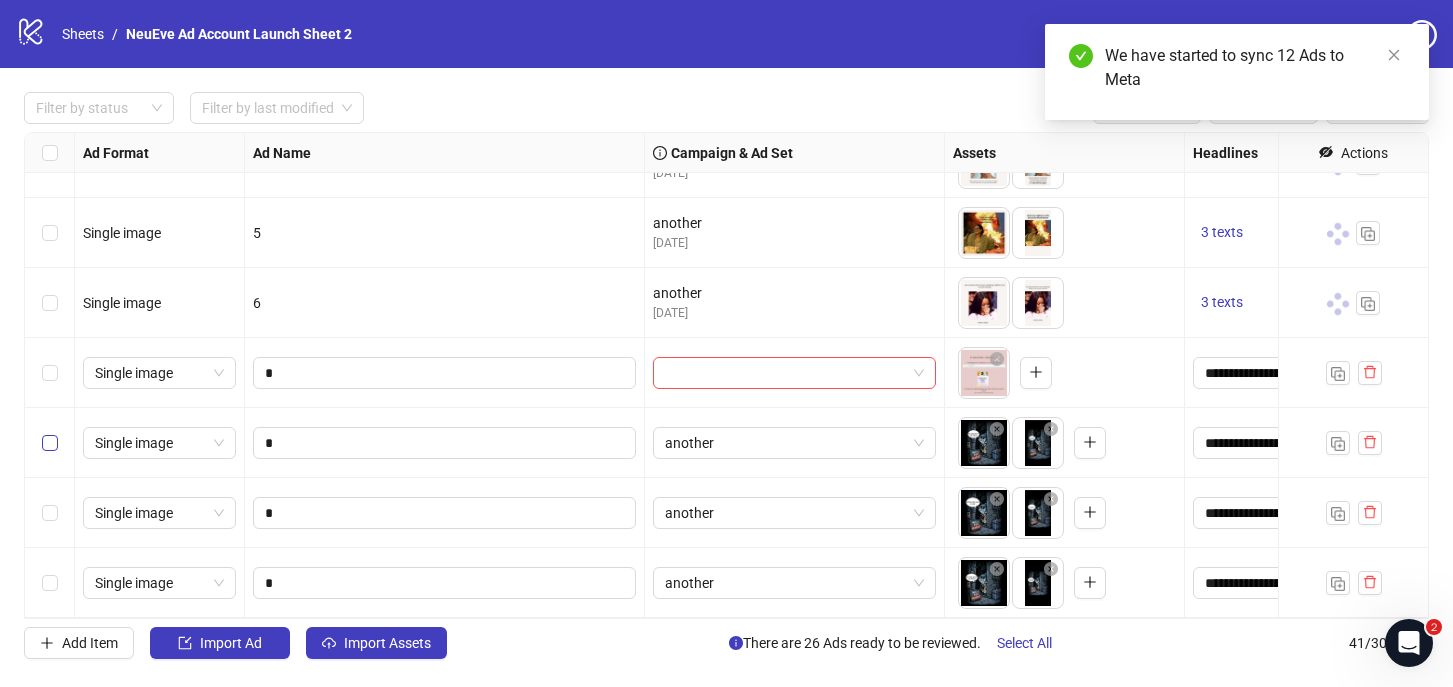 click at bounding box center [50, 443] 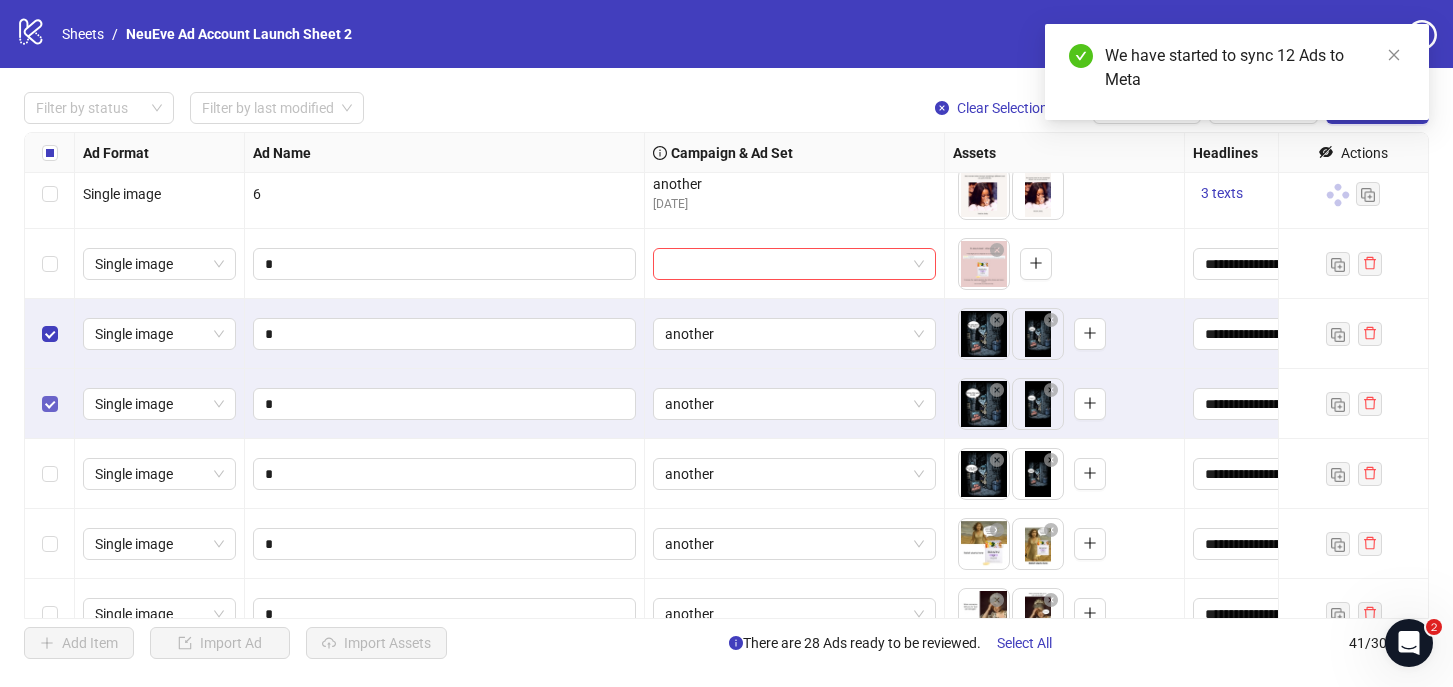scroll, scrollTop: 852, scrollLeft: 0, axis: vertical 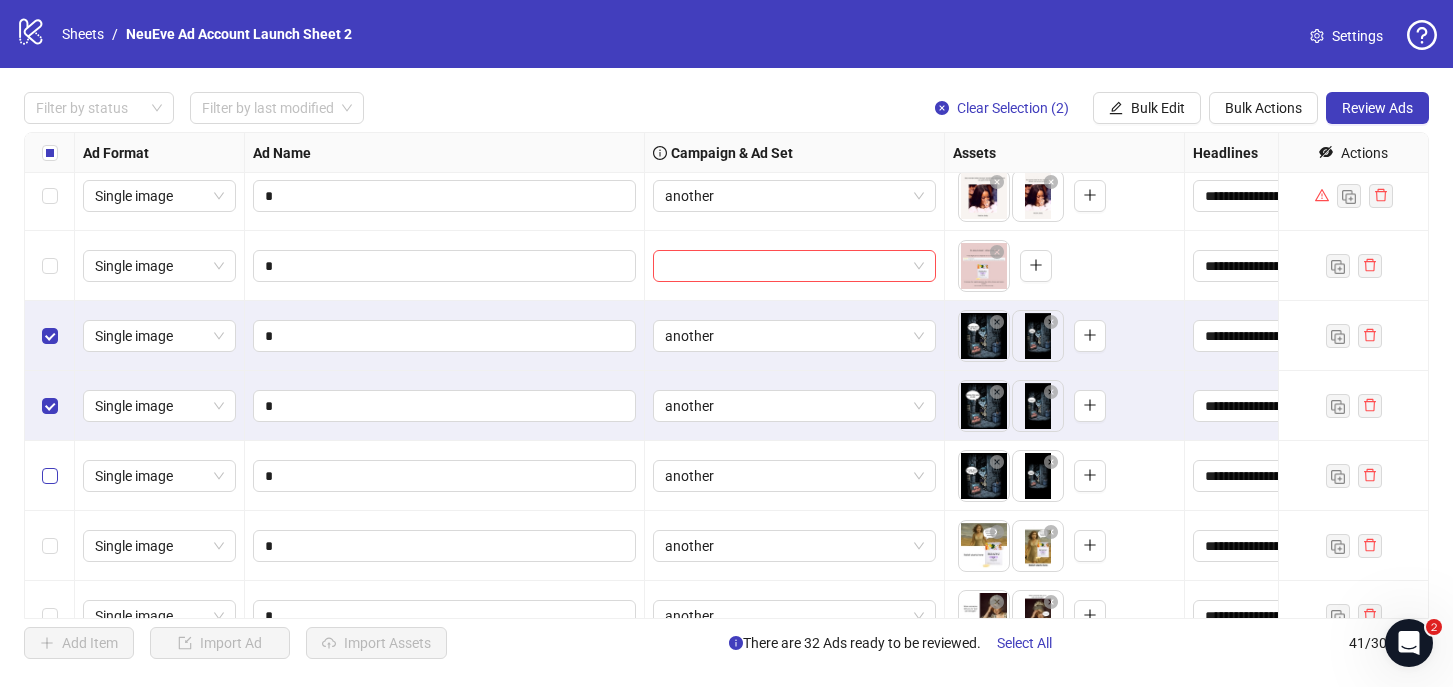 click at bounding box center (50, 476) 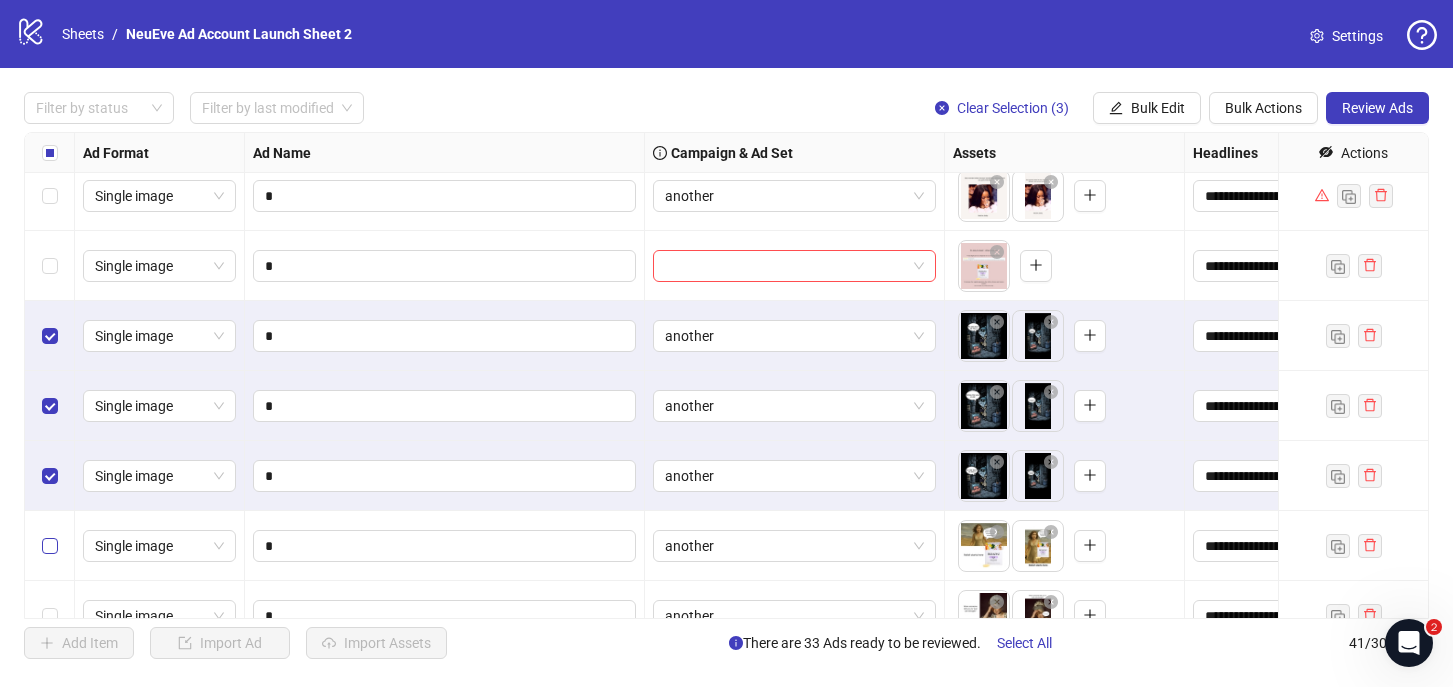 click at bounding box center [50, 546] 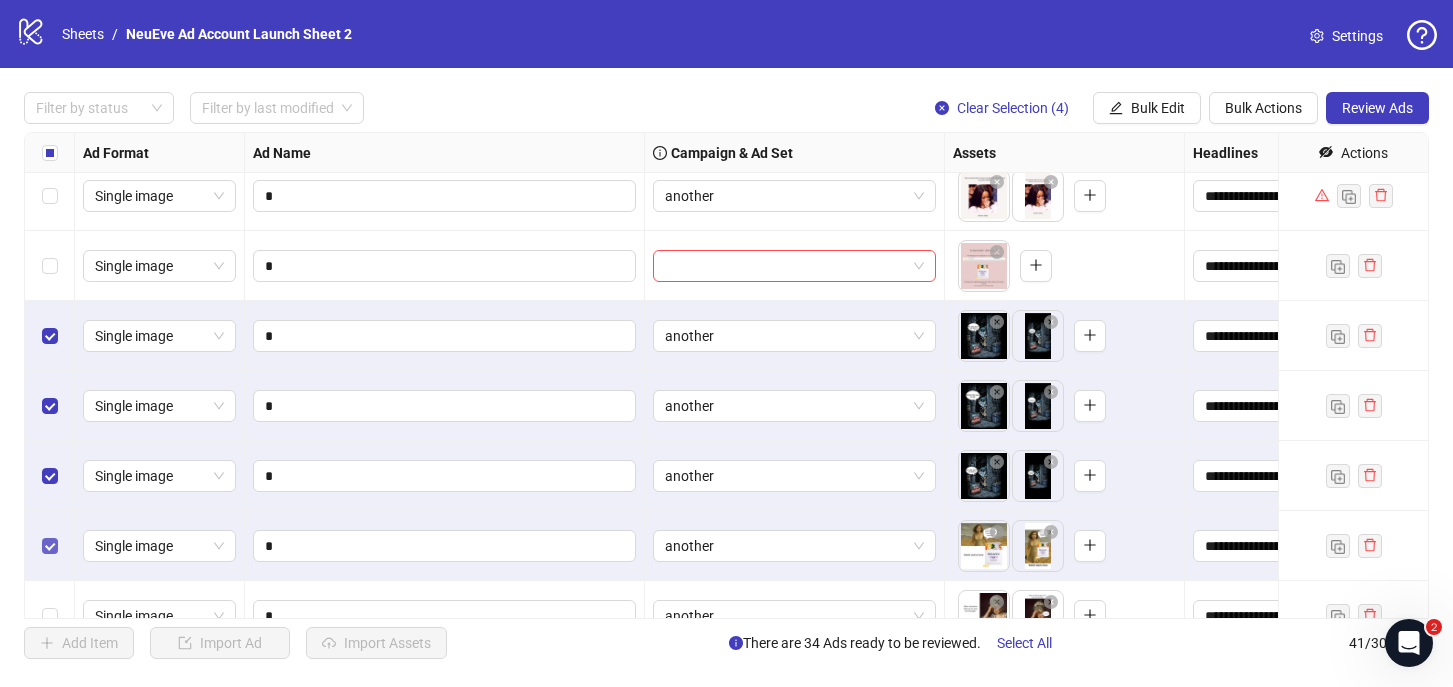 scroll, scrollTop: 1080, scrollLeft: 0, axis: vertical 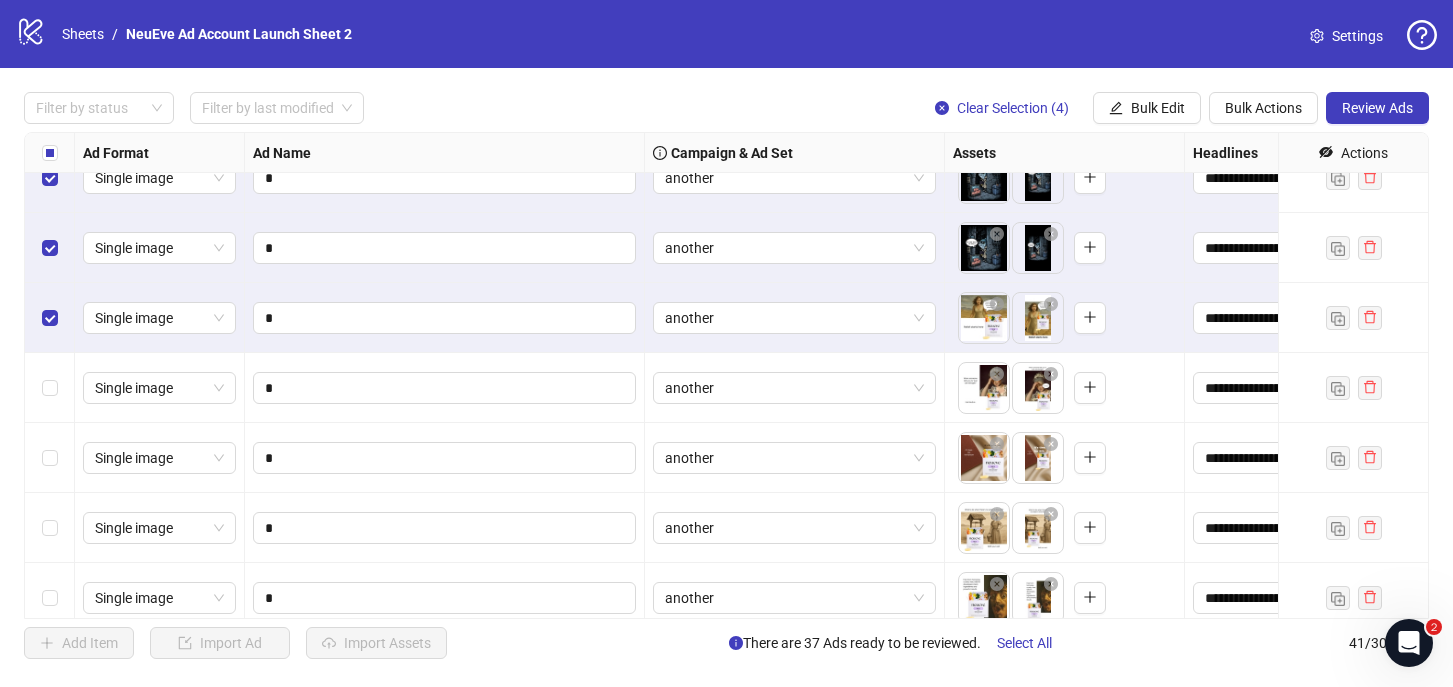 click at bounding box center (50, 388) 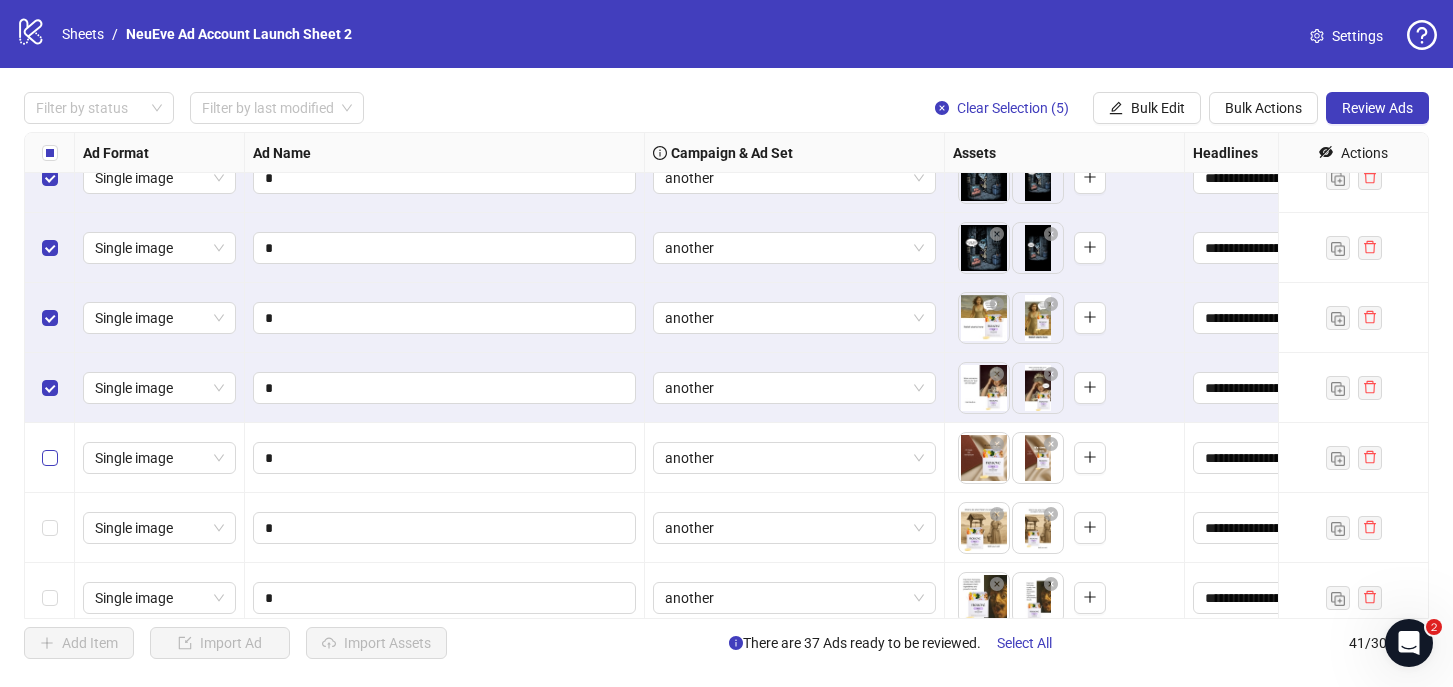 click at bounding box center [50, 458] 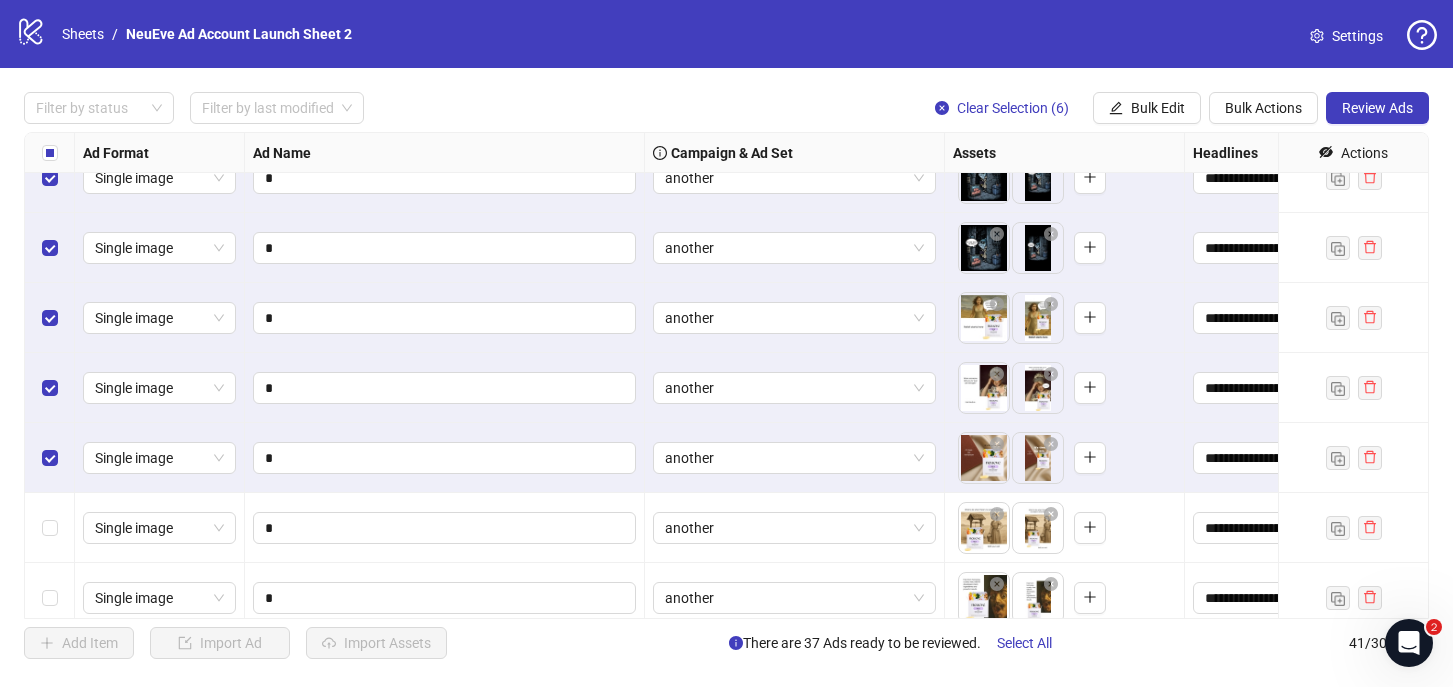 click at bounding box center (50, 458) 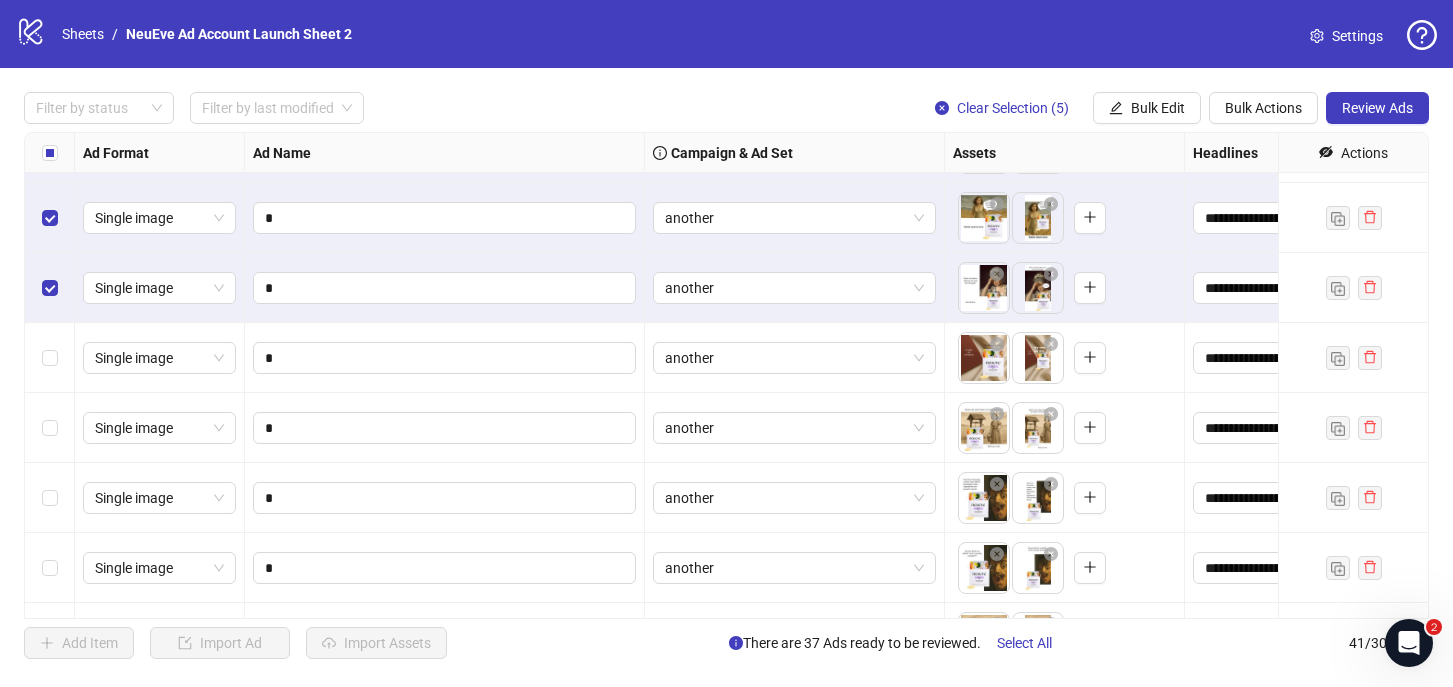 scroll, scrollTop: 1183, scrollLeft: 0, axis: vertical 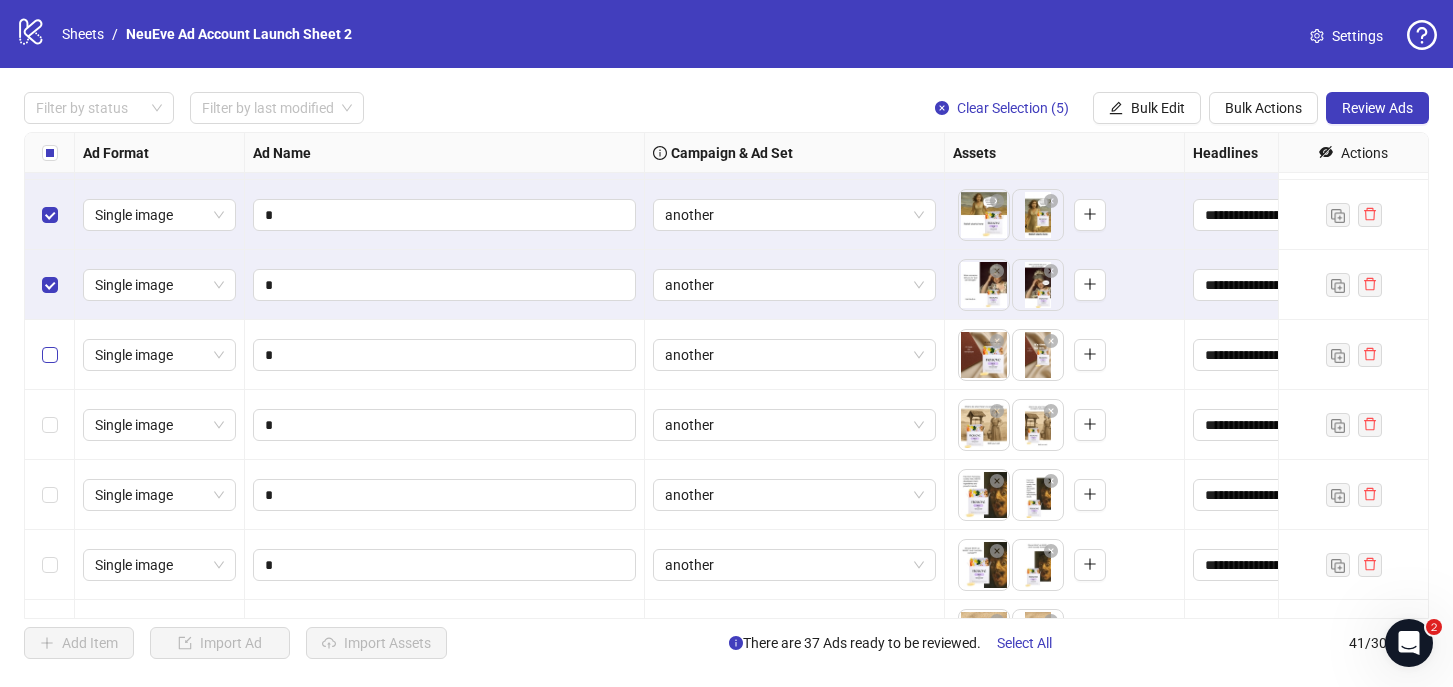 click at bounding box center (50, 355) 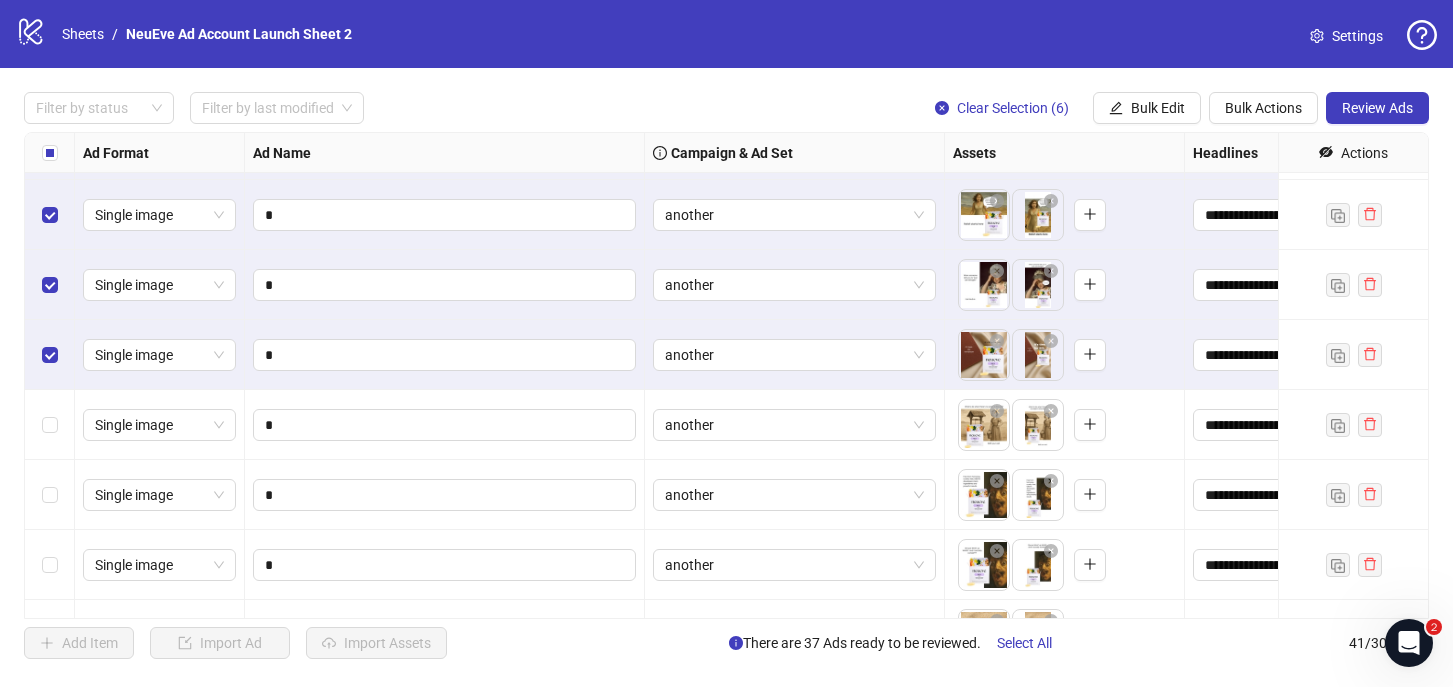 click at bounding box center [50, 425] 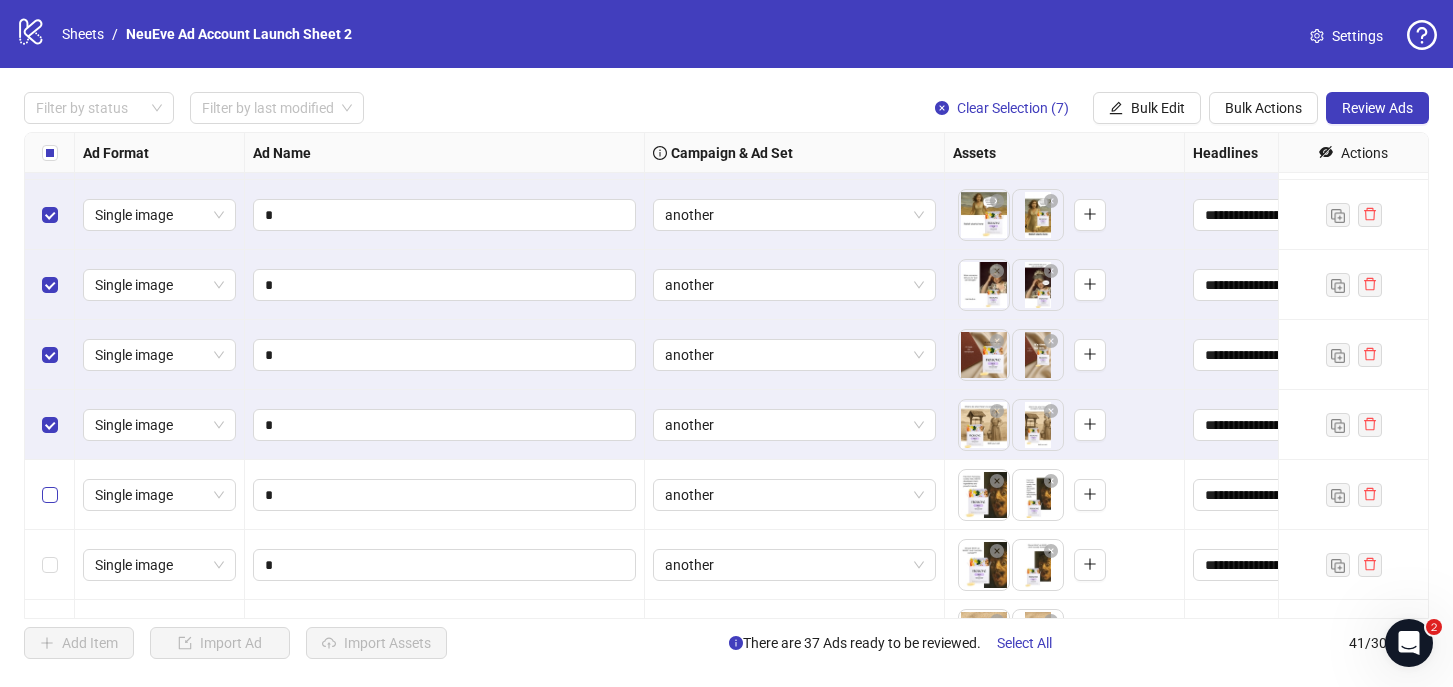 click at bounding box center [50, 495] 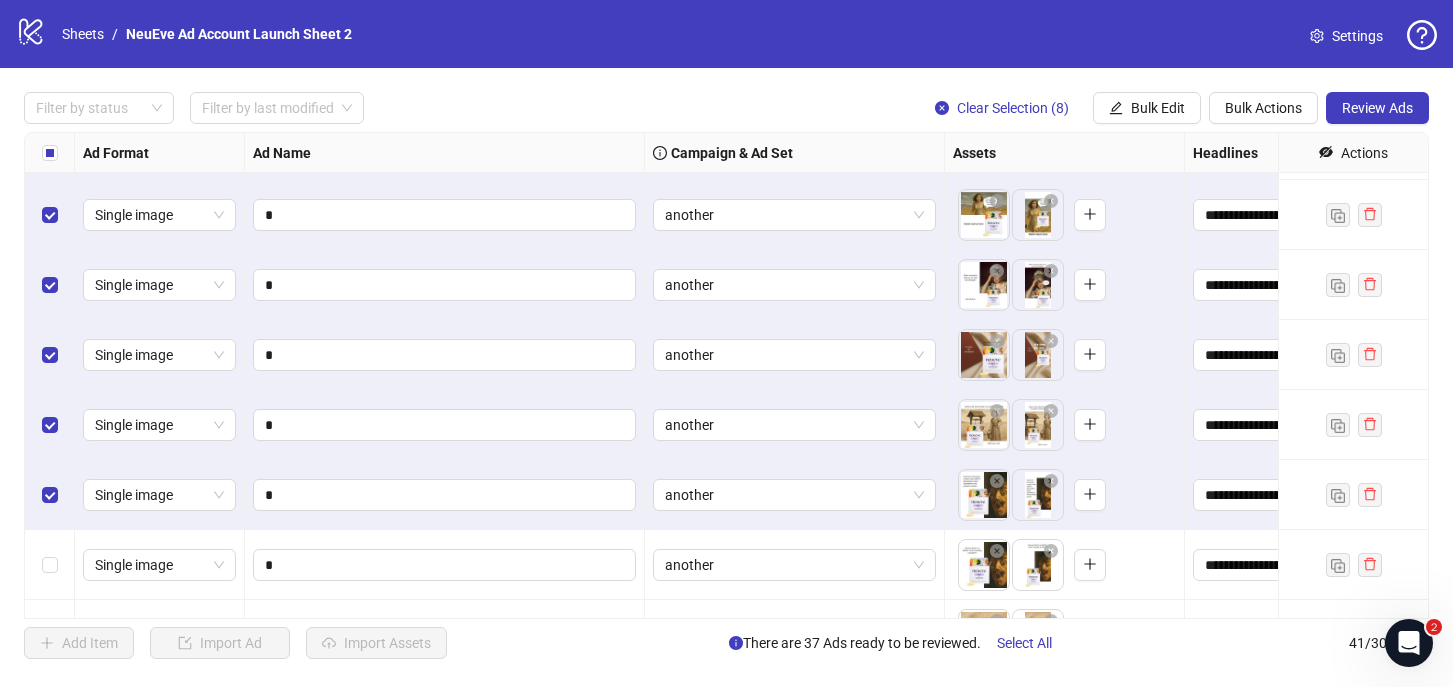 click at bounding box center (50, 565) 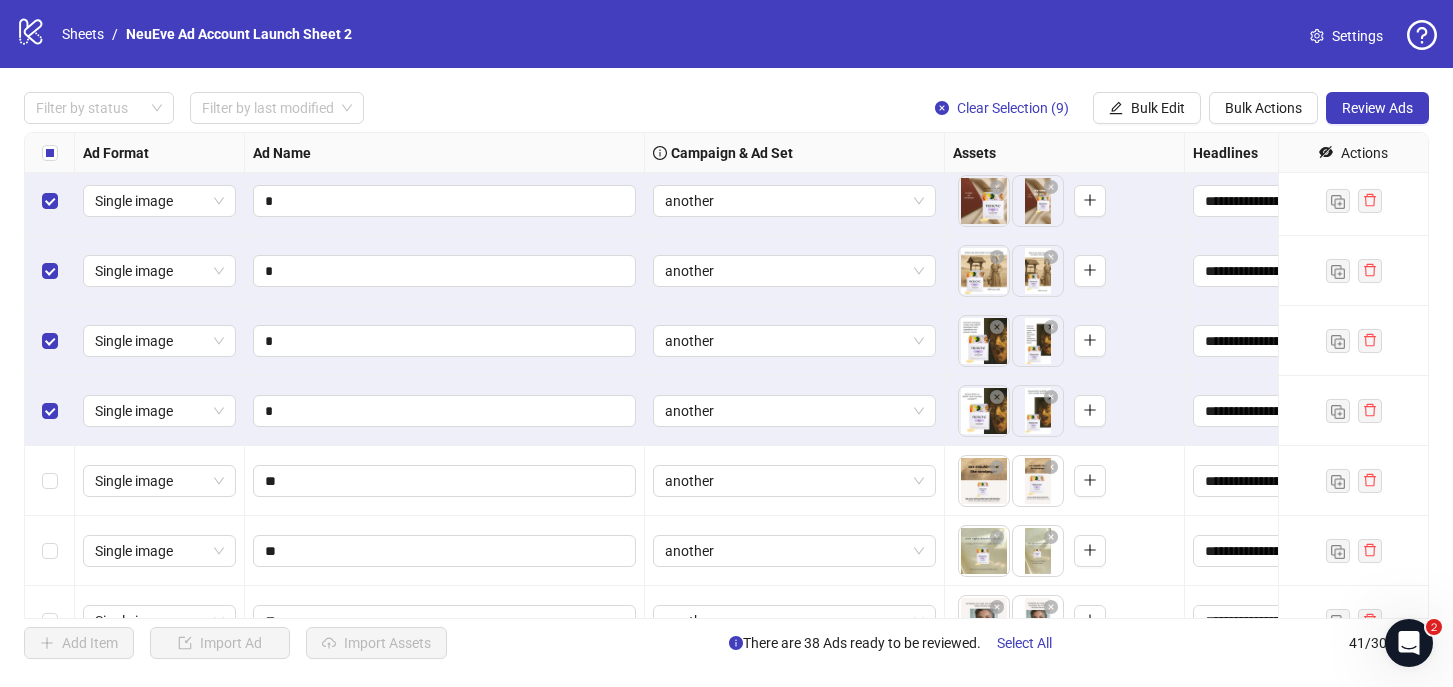 scroll, scrollTop: 1340, scrollLeft: 0, axis: vertical 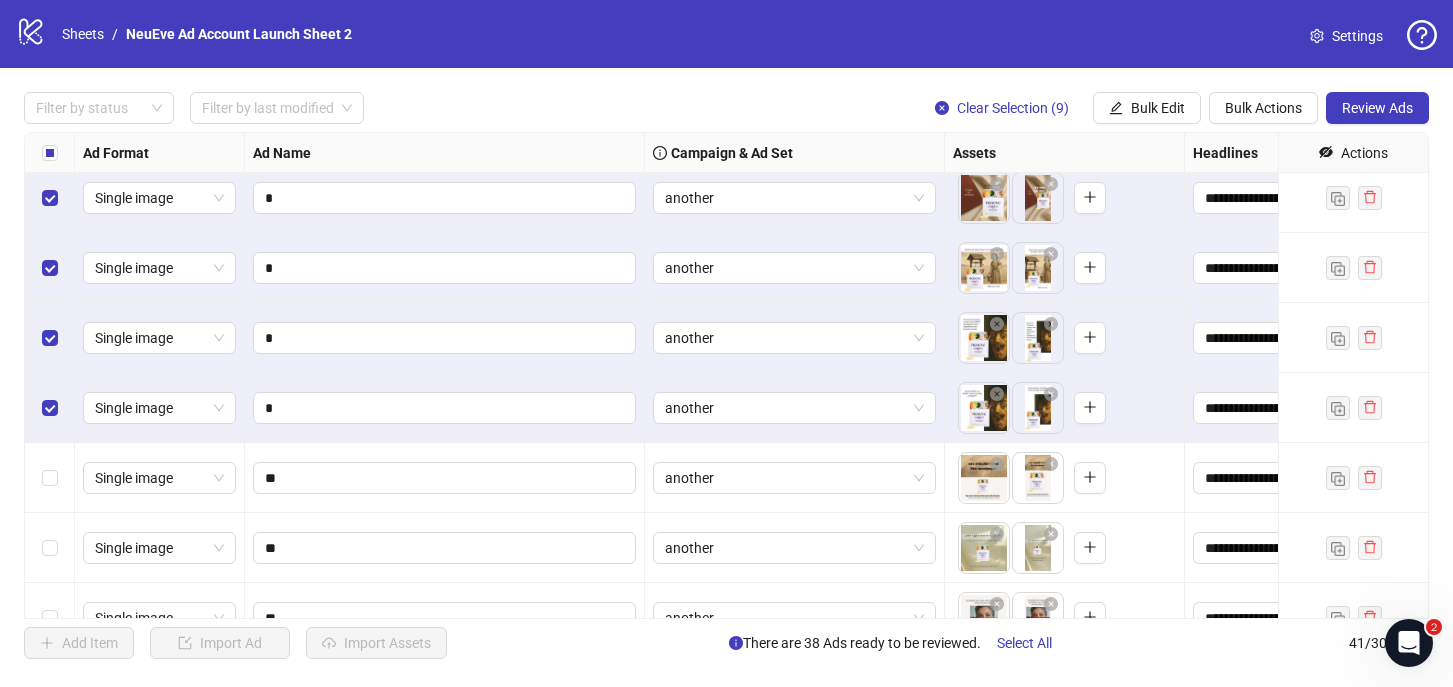 click at bounding box center [50, 478] 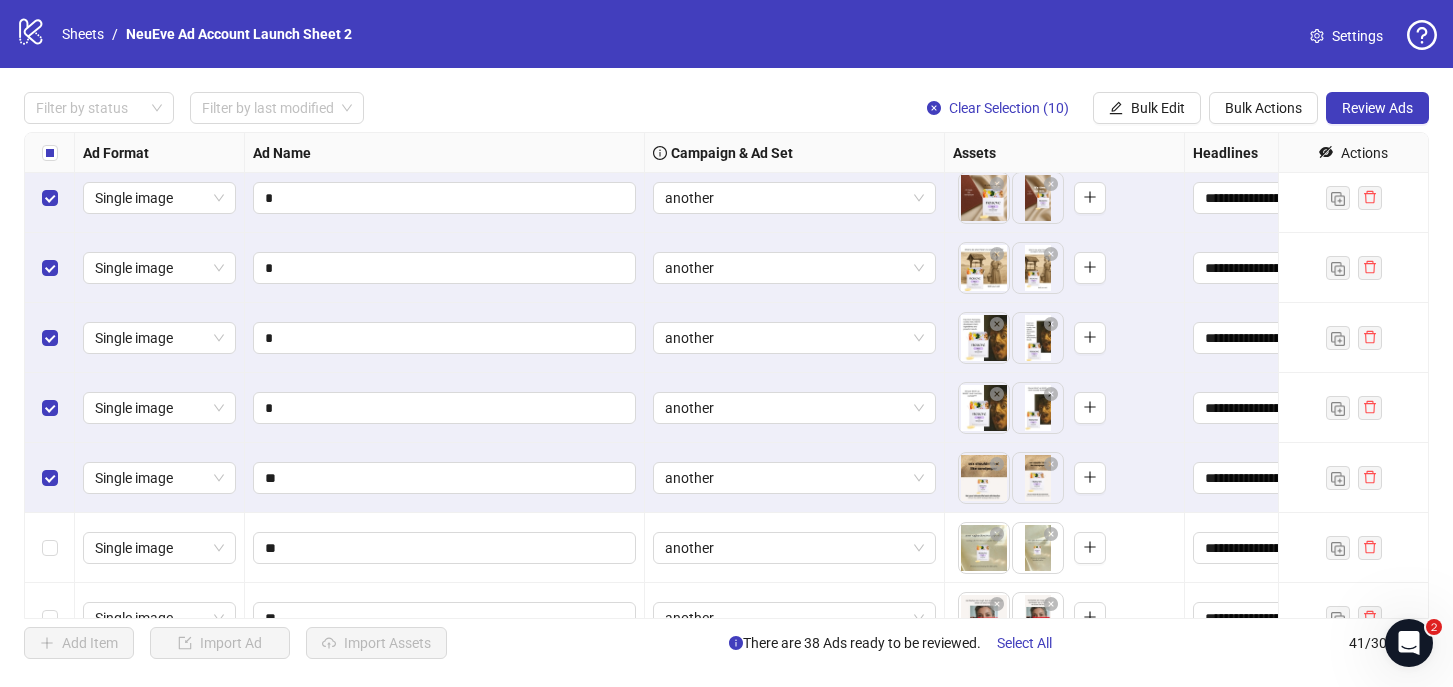 click at bounding box center [50, 548] 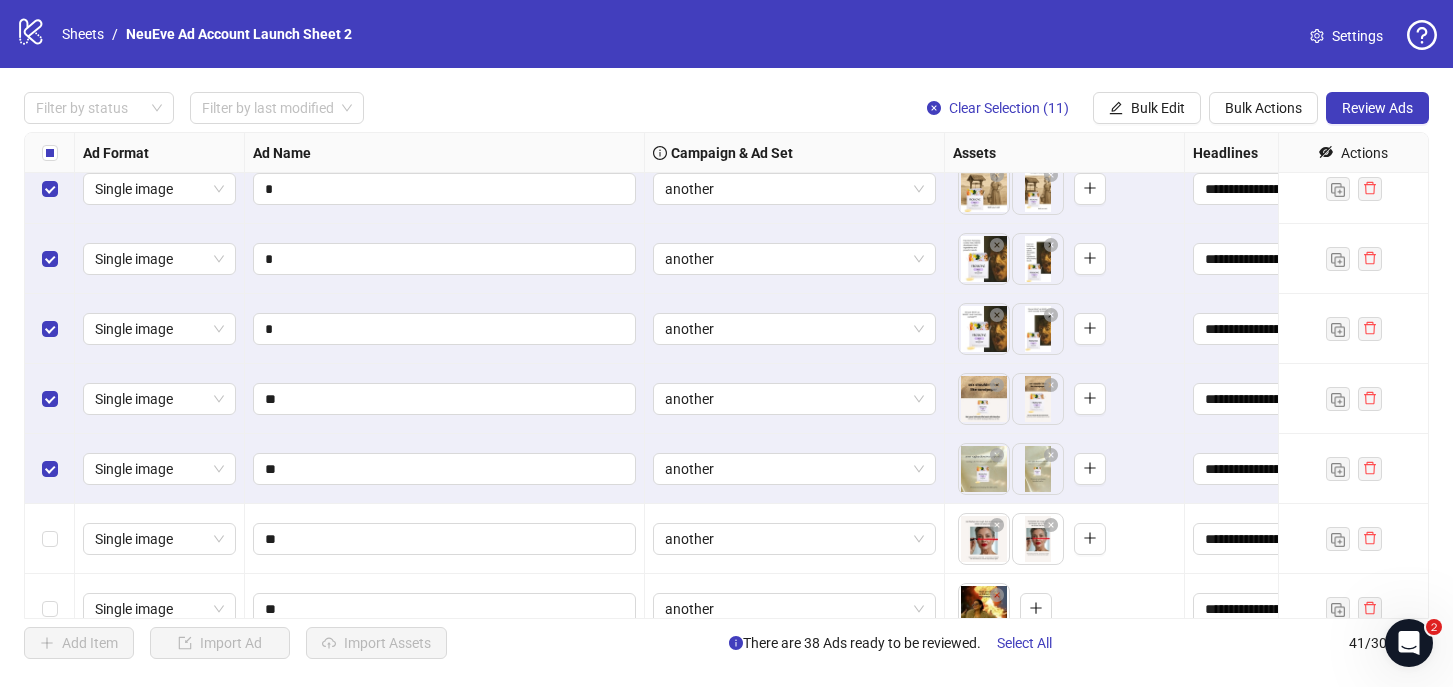 scroll, scrollTop: 1421, scrollLeft: 0, axis: vertical 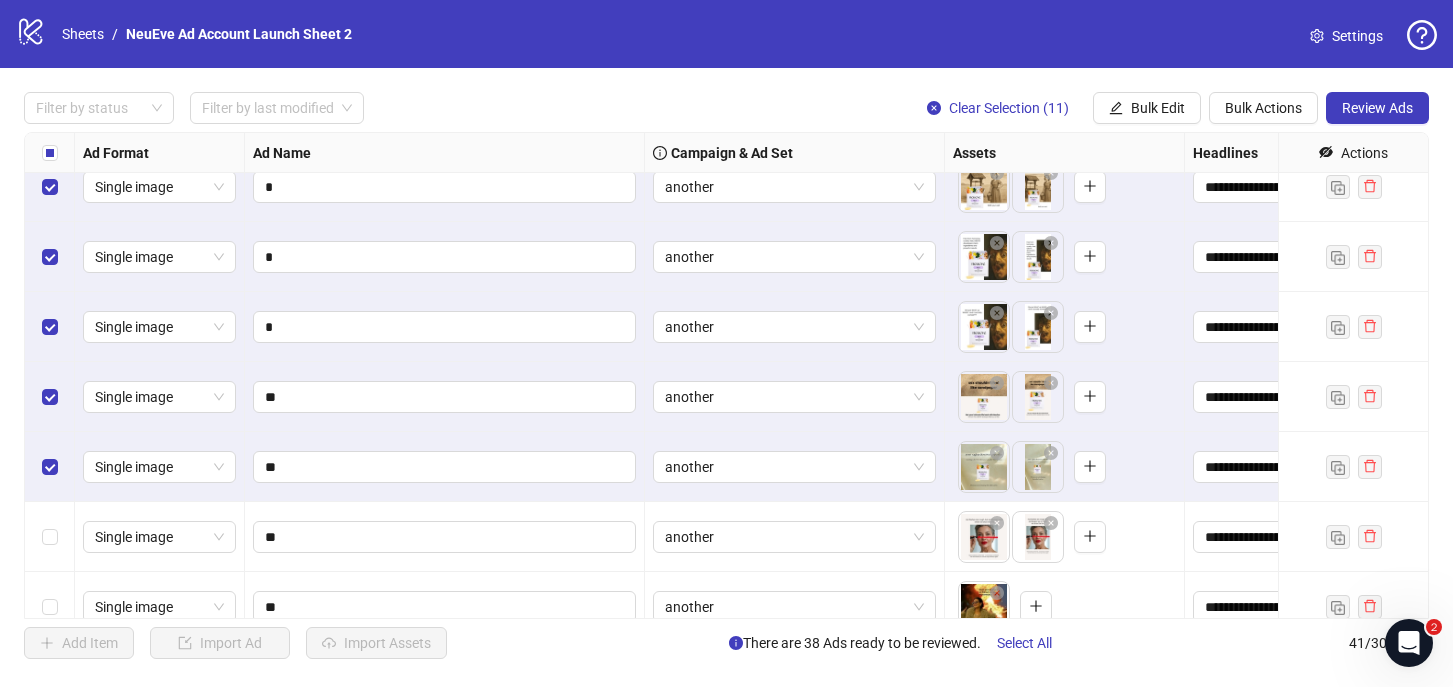 click at bounding box center [50, 537] 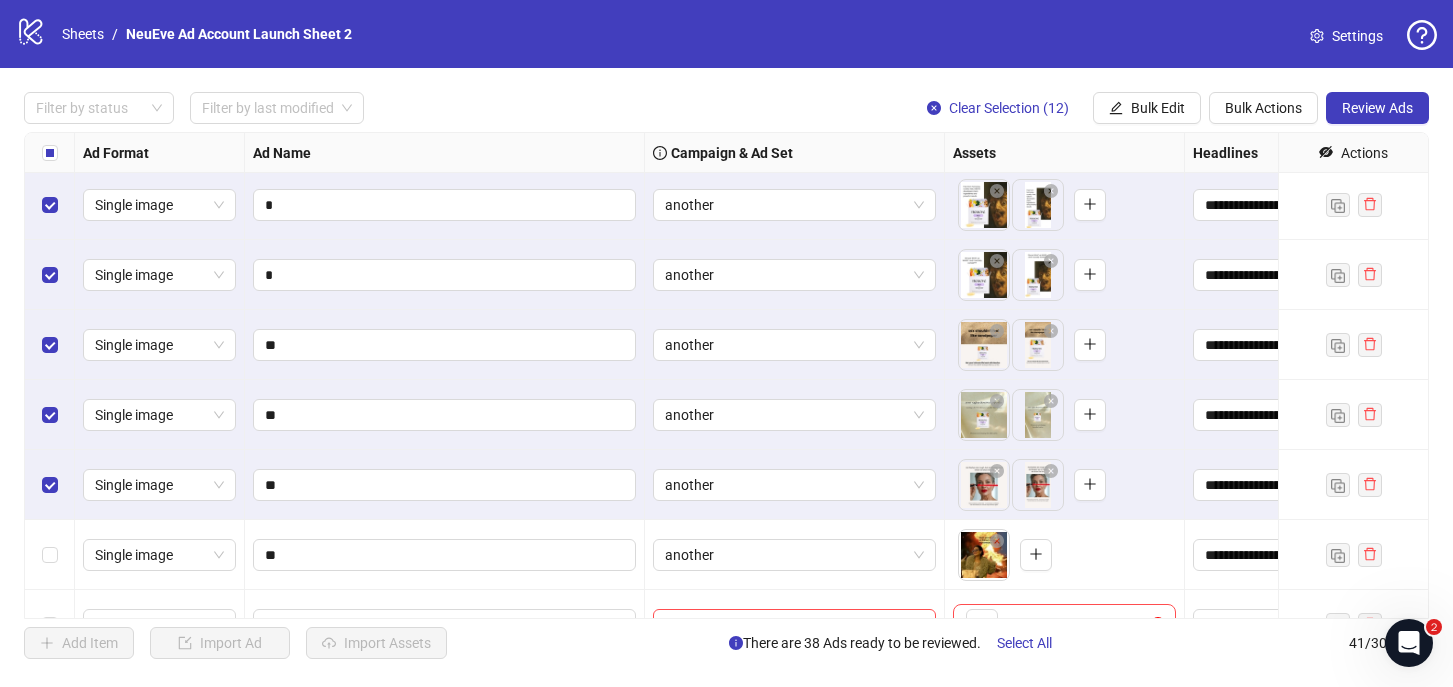 scroll, scrollTop: 1474, scrollLeft: 0, axis: vertical 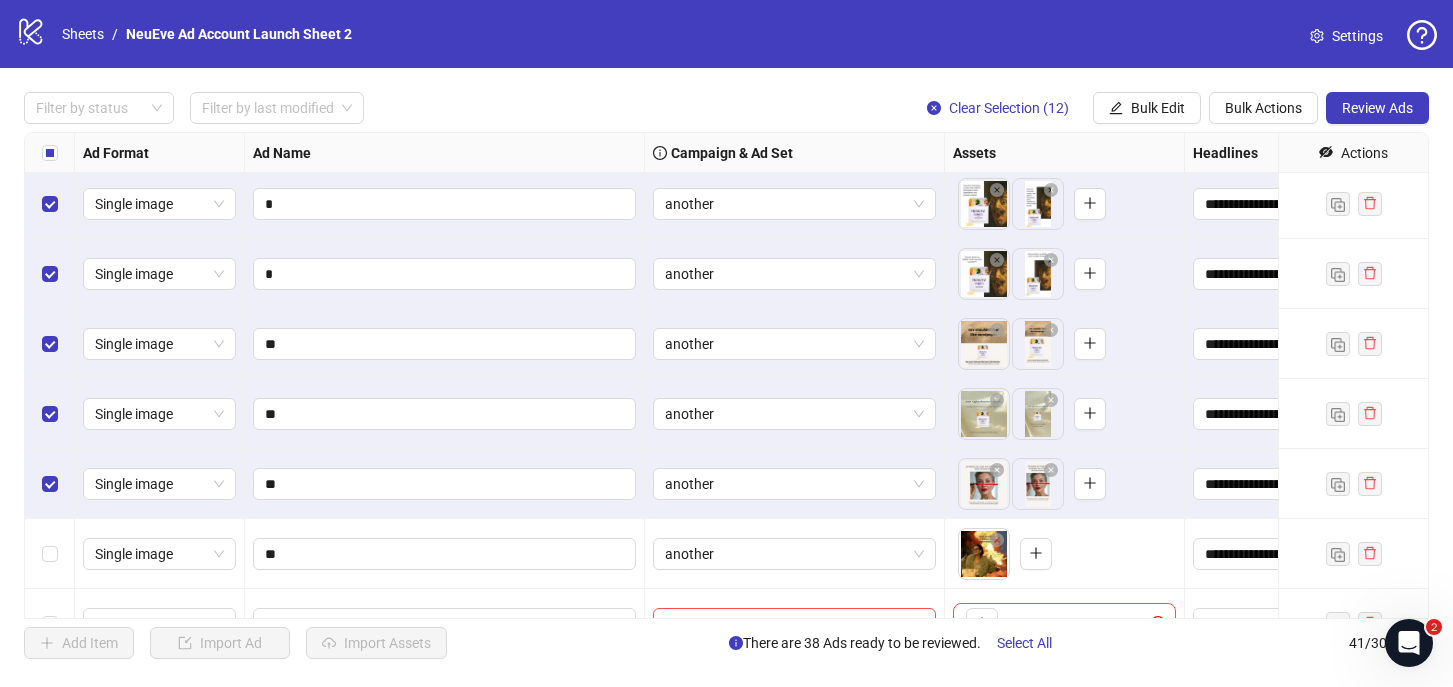 click at bounding box center [50, 554] 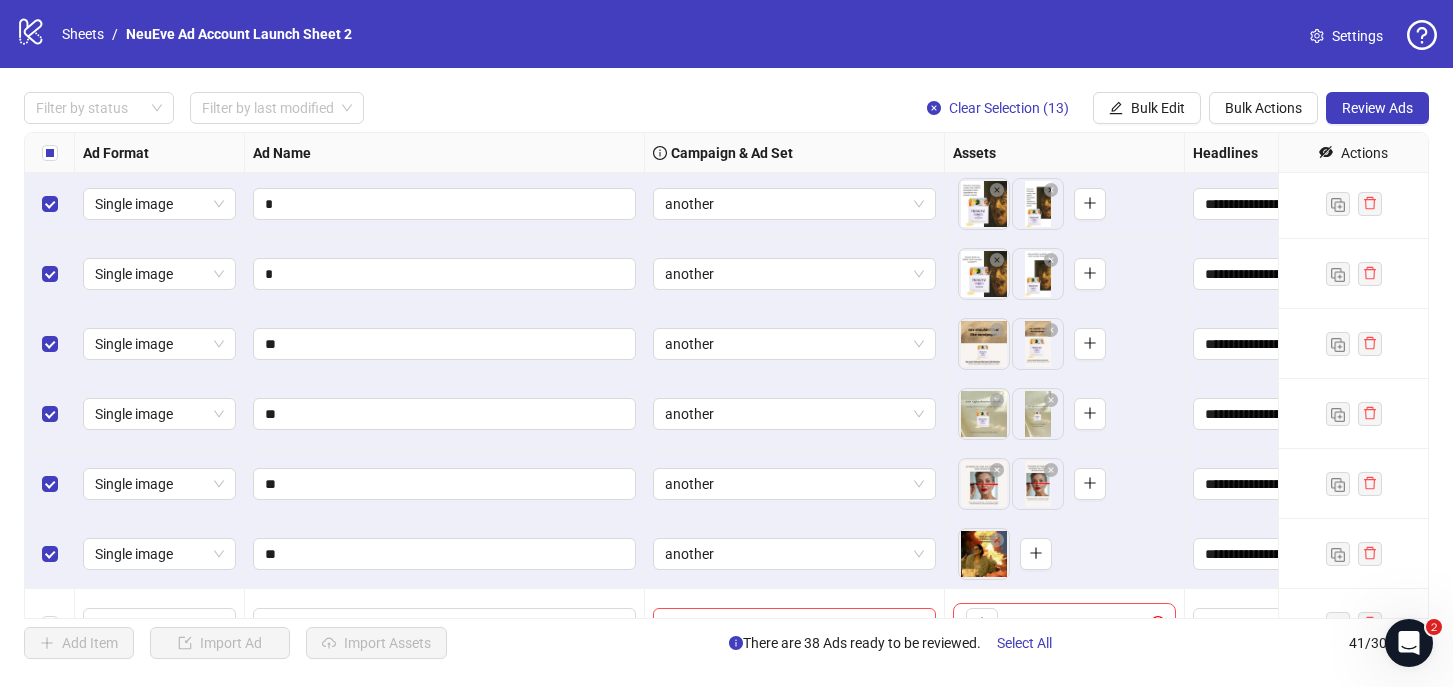 scroll, scrollTop: 1556, scrollLeft: 0, axis: vertical 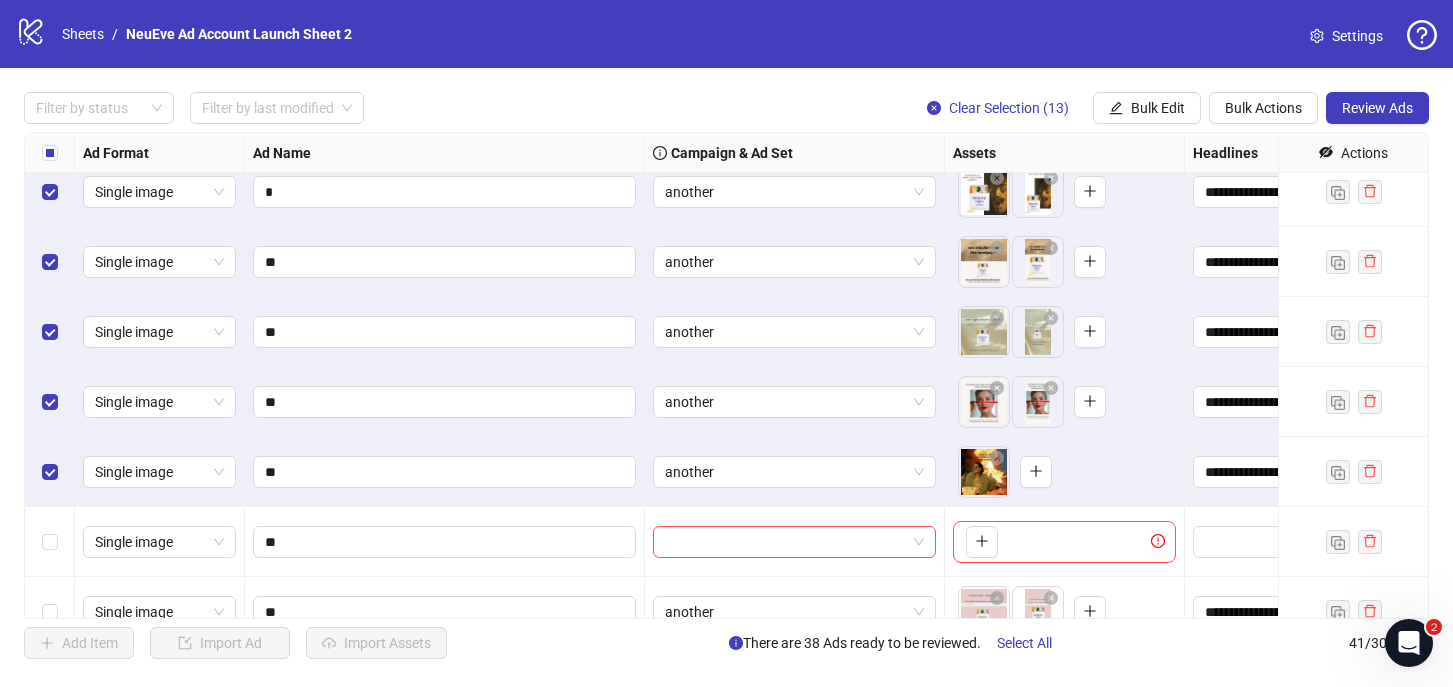 click at bounding box center (50, 542) 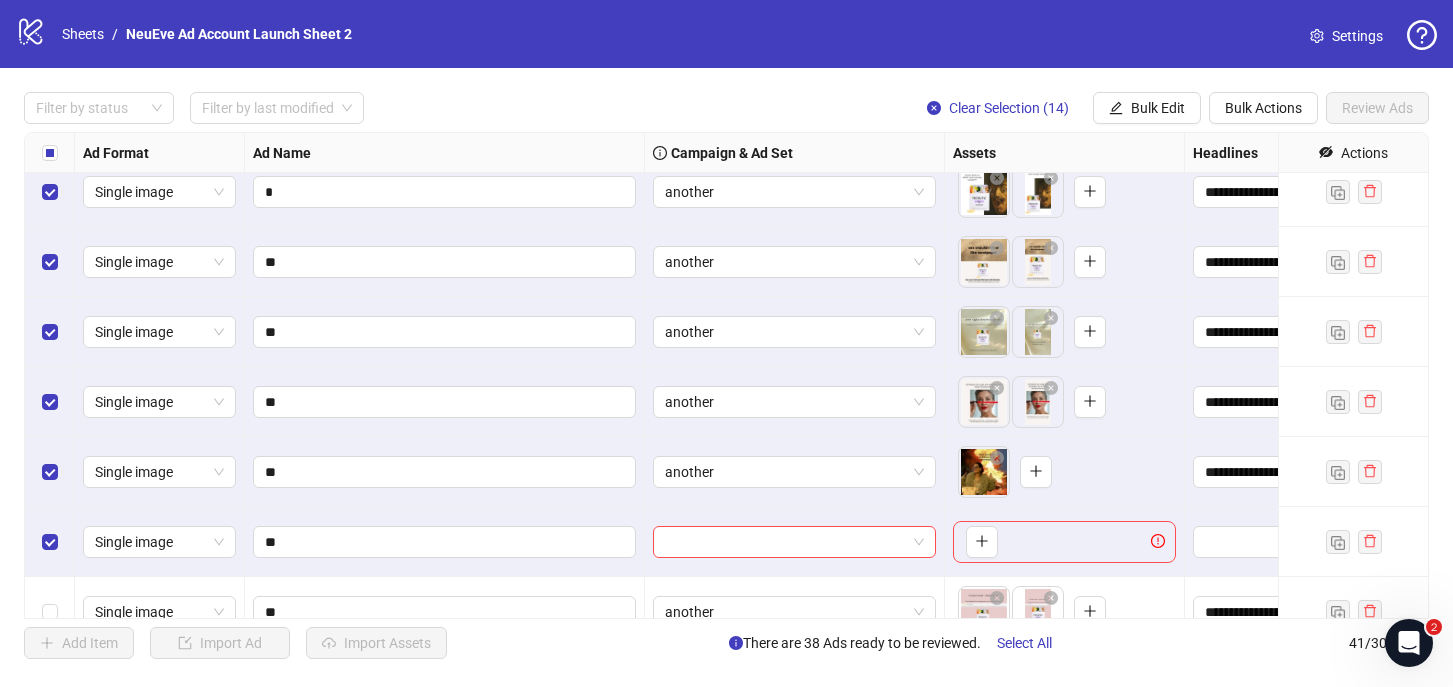click at bounding box center (50, 612) 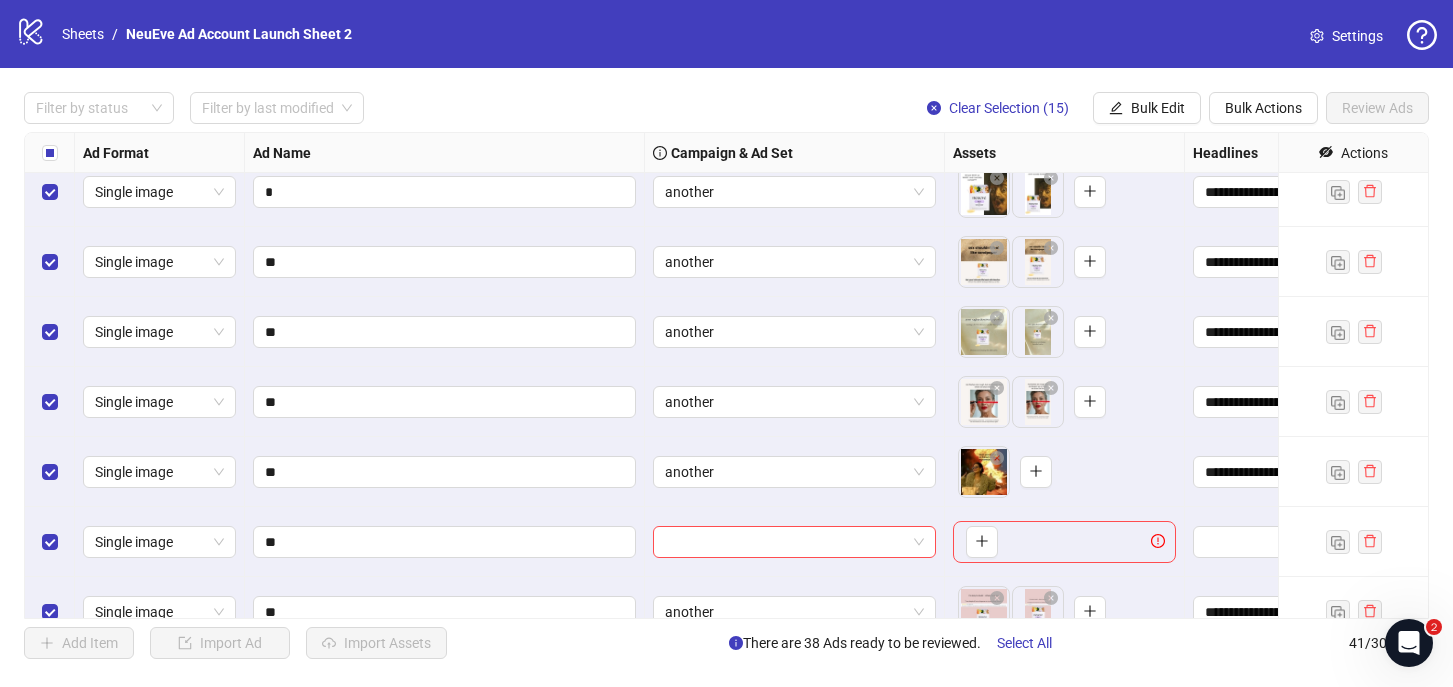click at bounding box center (50, 542) 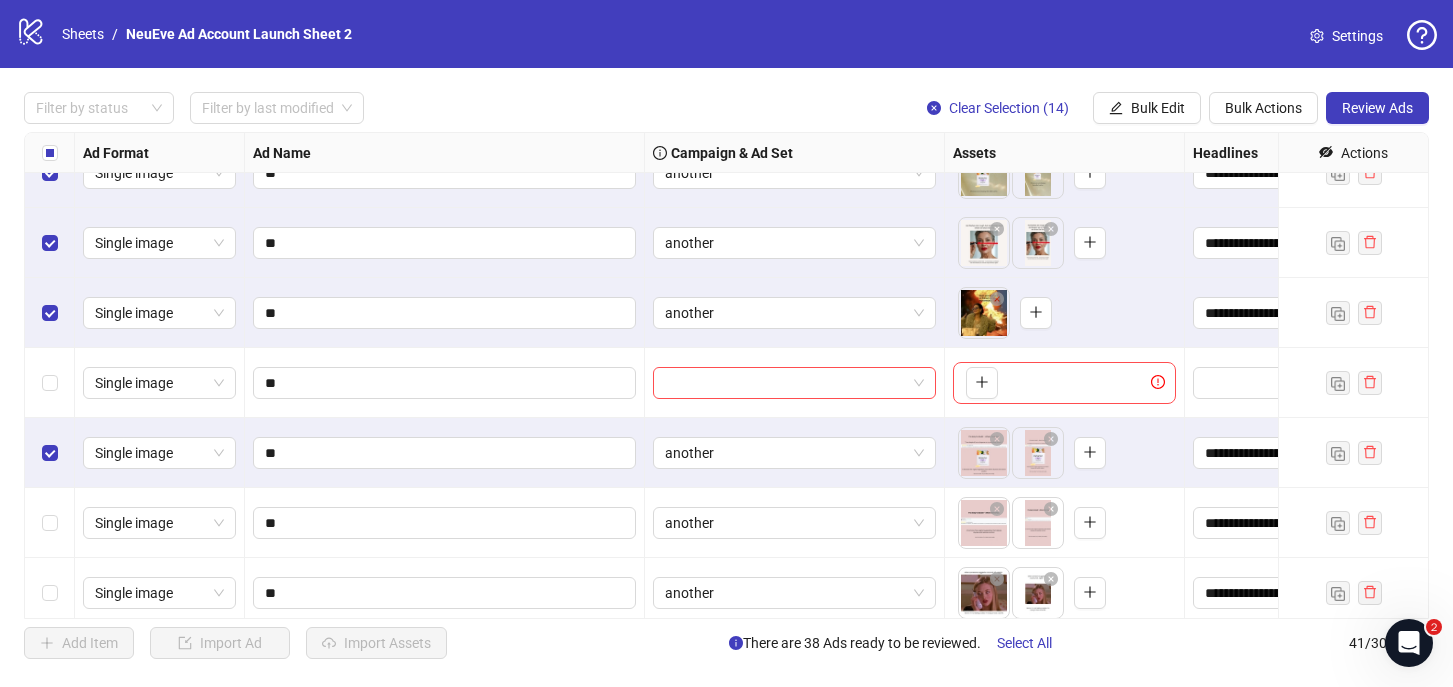 scroll, scrollTop: 1730, scrollLeft: 0, axis: vertical 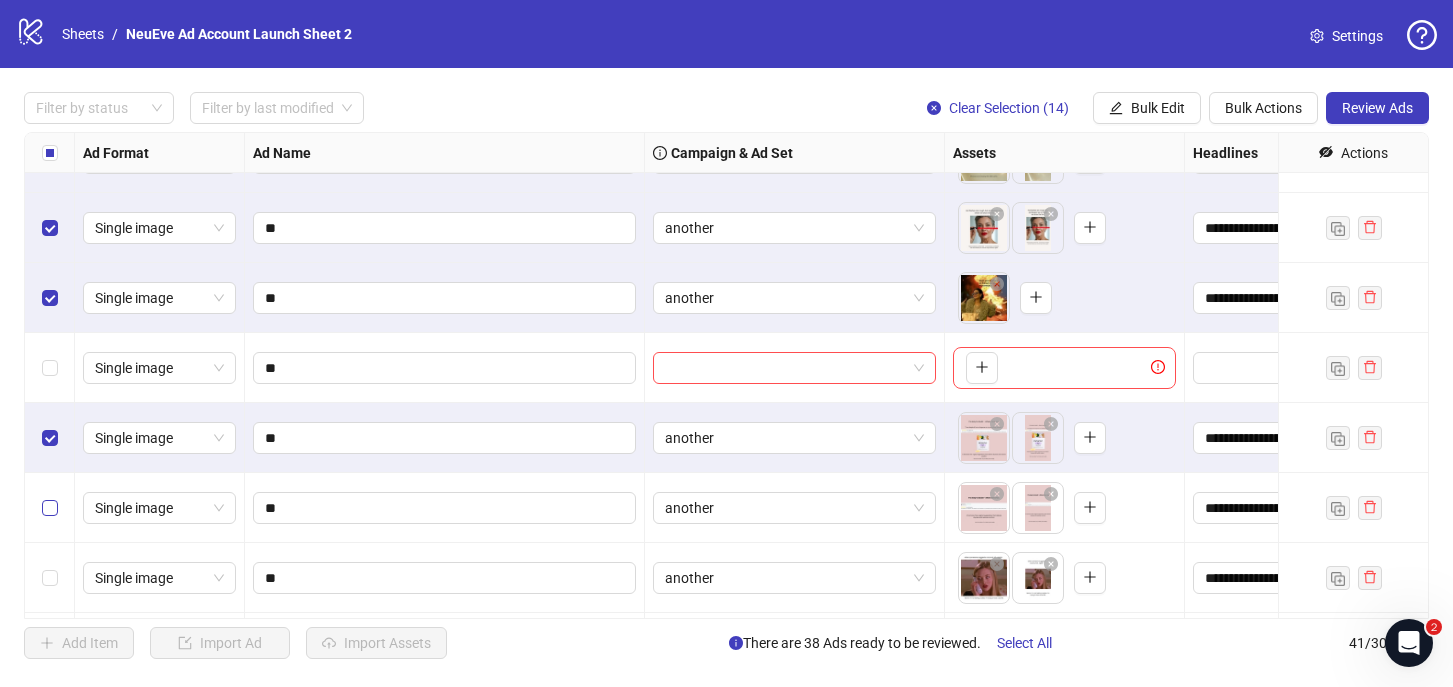 click at bounding box center [50, 508] 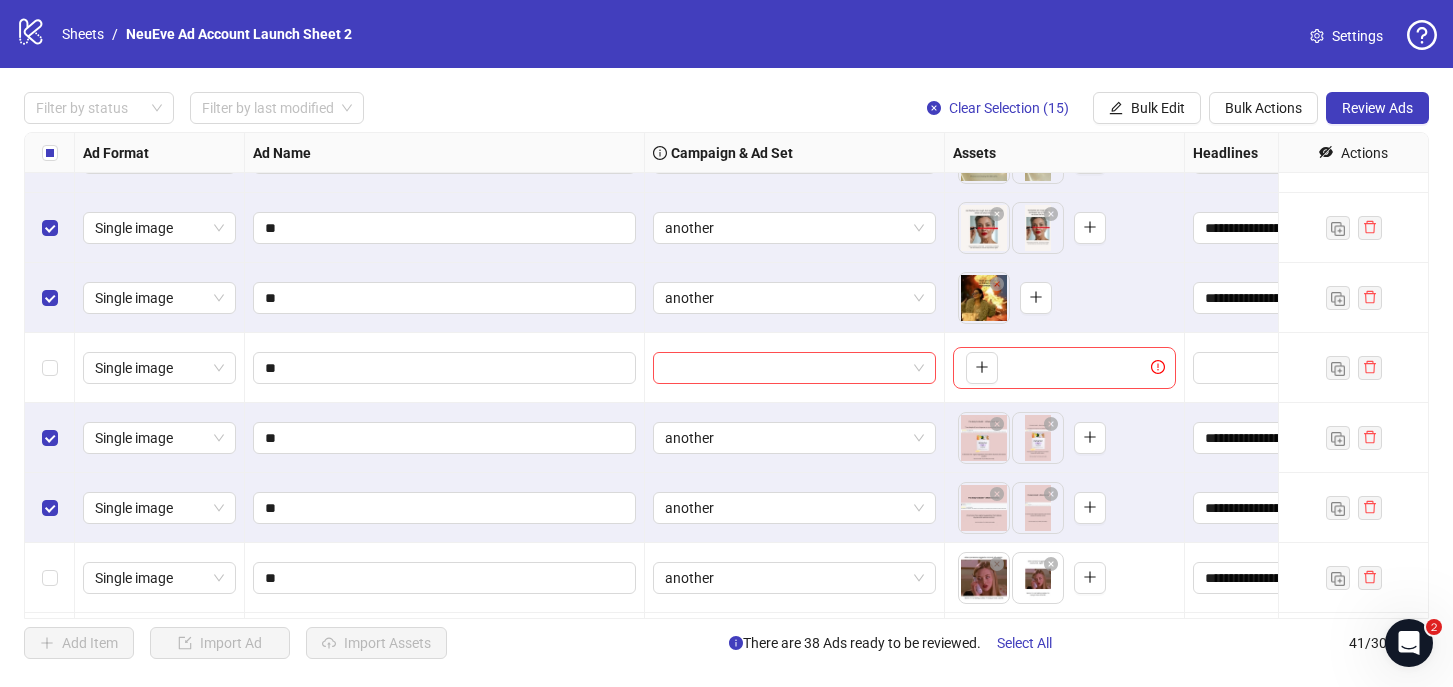 click at bounding box center (50, 578) 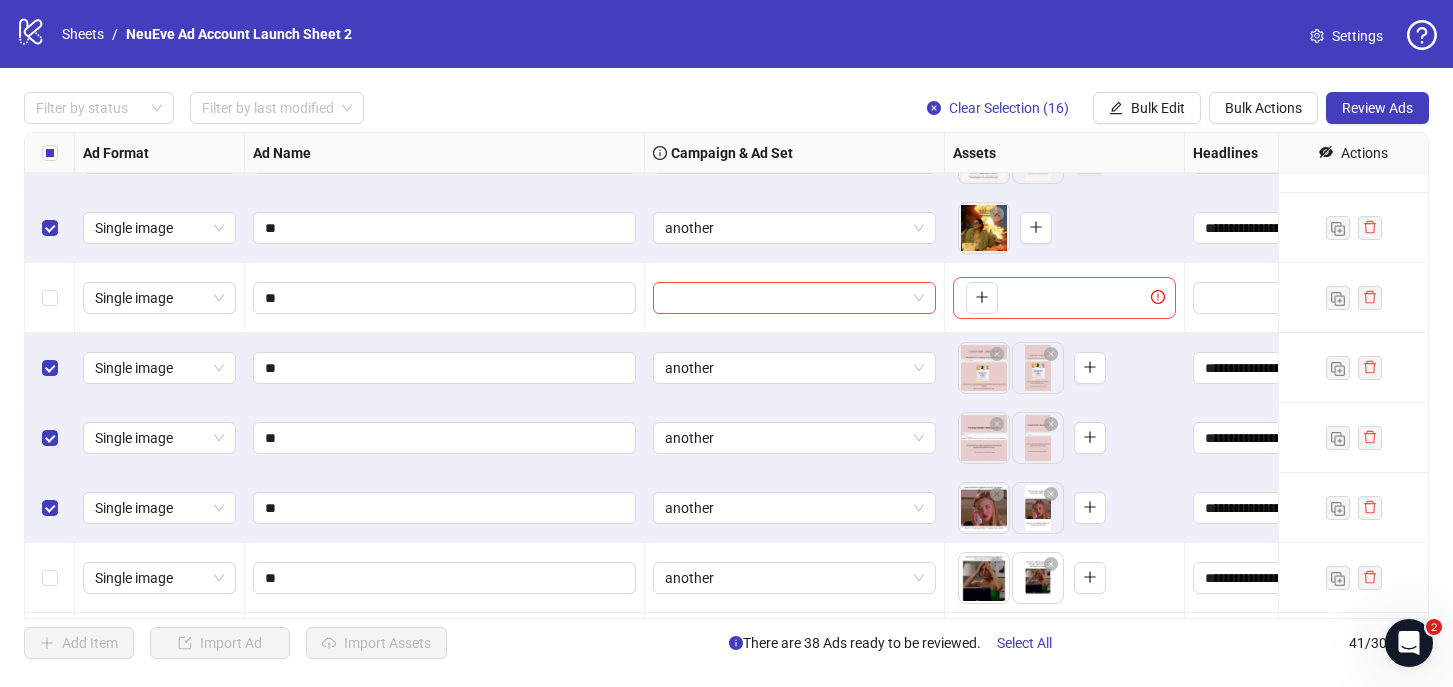 scroll, scrollTop: 1924, scrollLeft: 0, axis: vertical 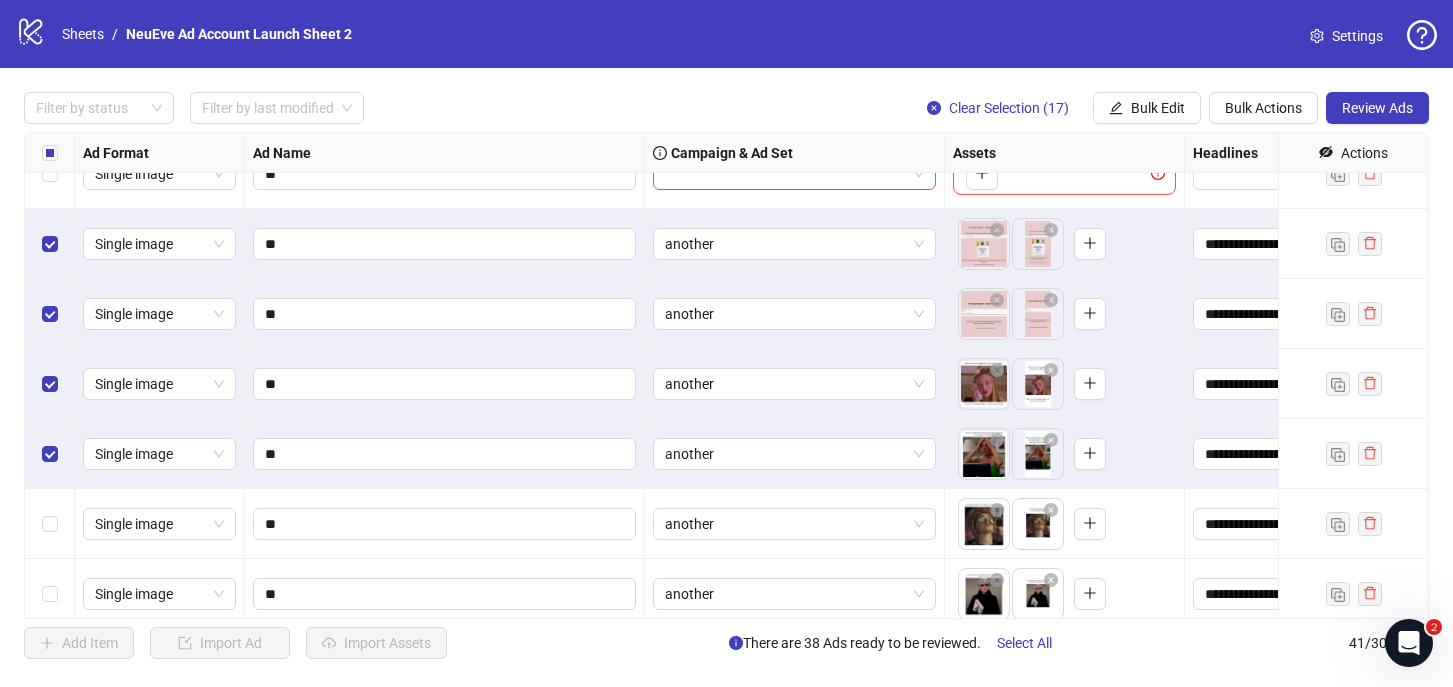click at bounding box center (50, 524) 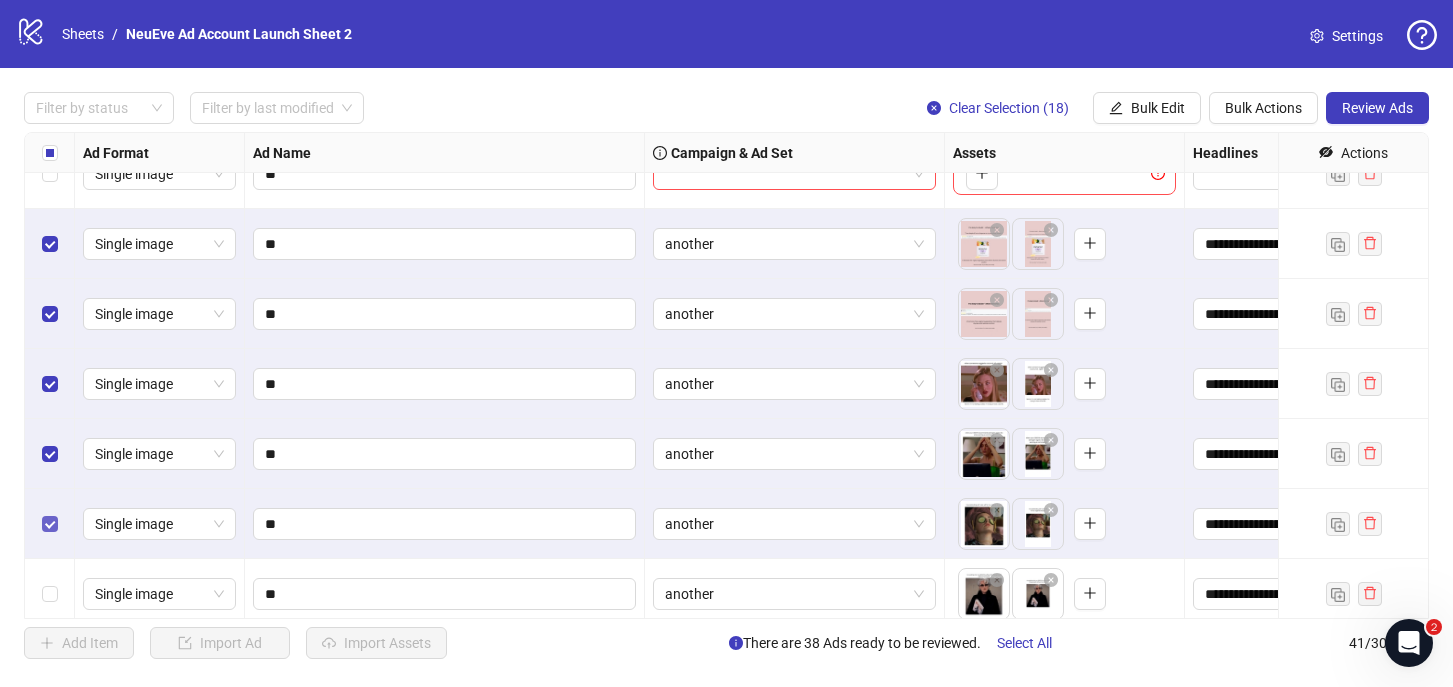 click at bounding box center (50, 524) 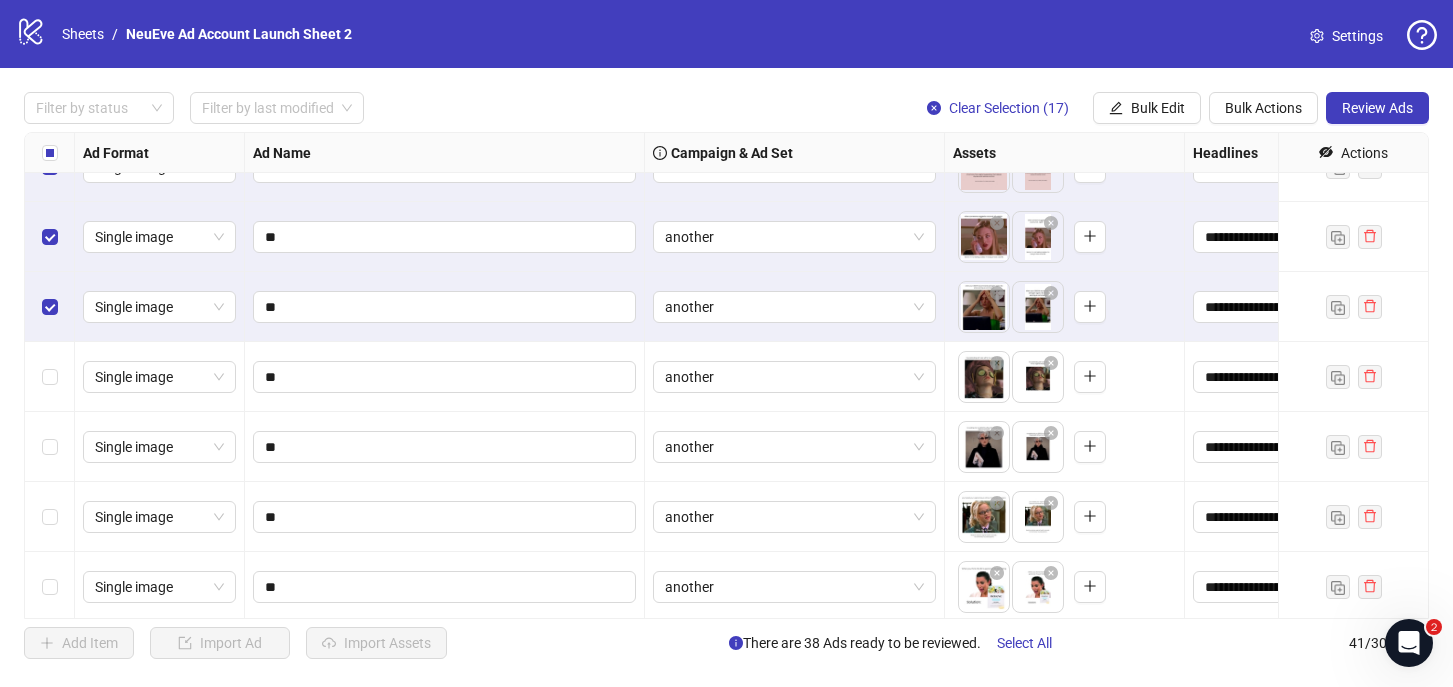 scroll, scrollTop: 2079, scrollLeft: 0, axis: vertical 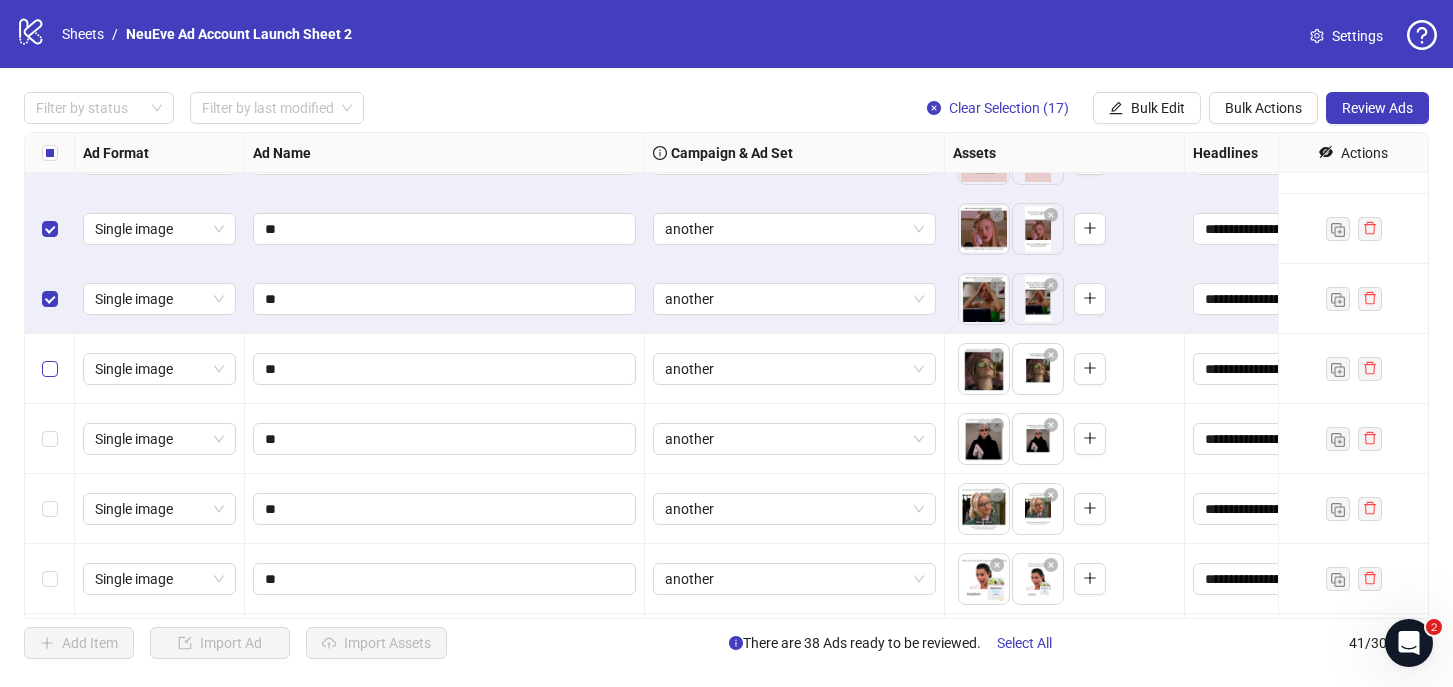 click at bounding box center [50, 369] 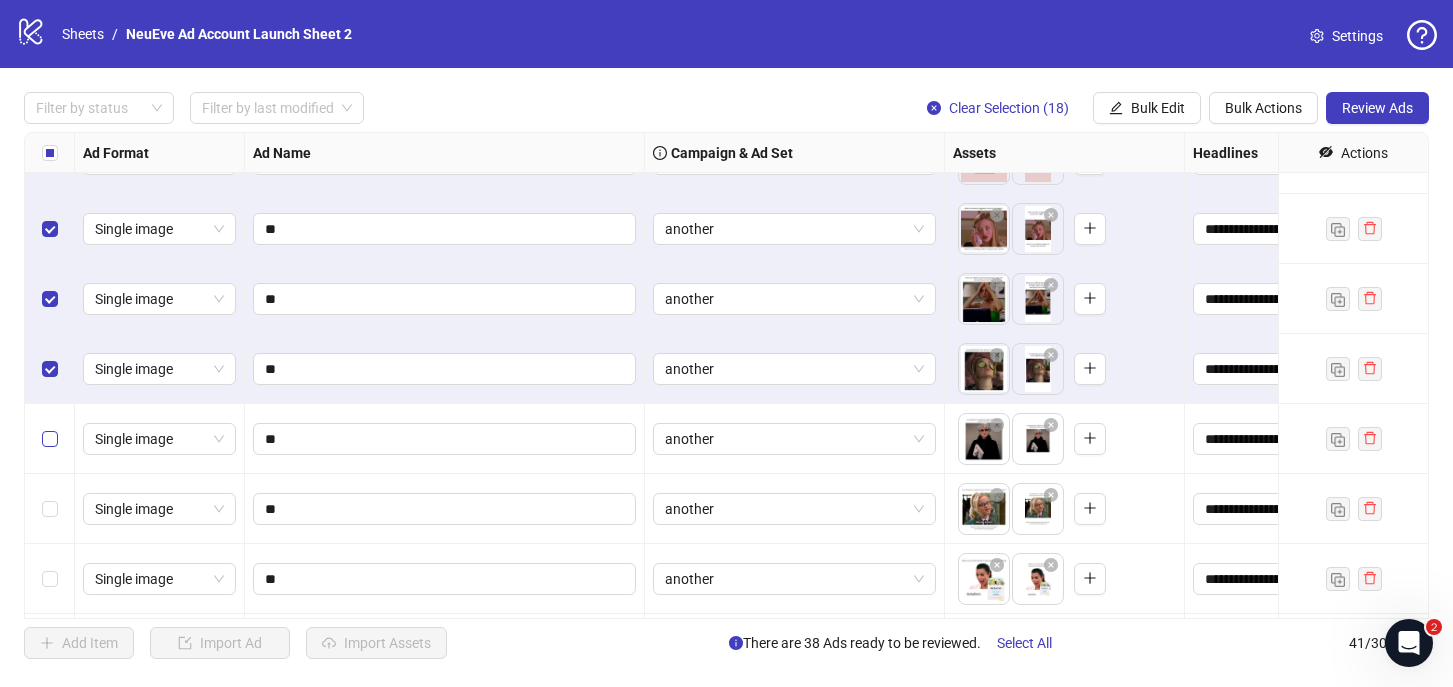 click at bounding box center [50, 439] 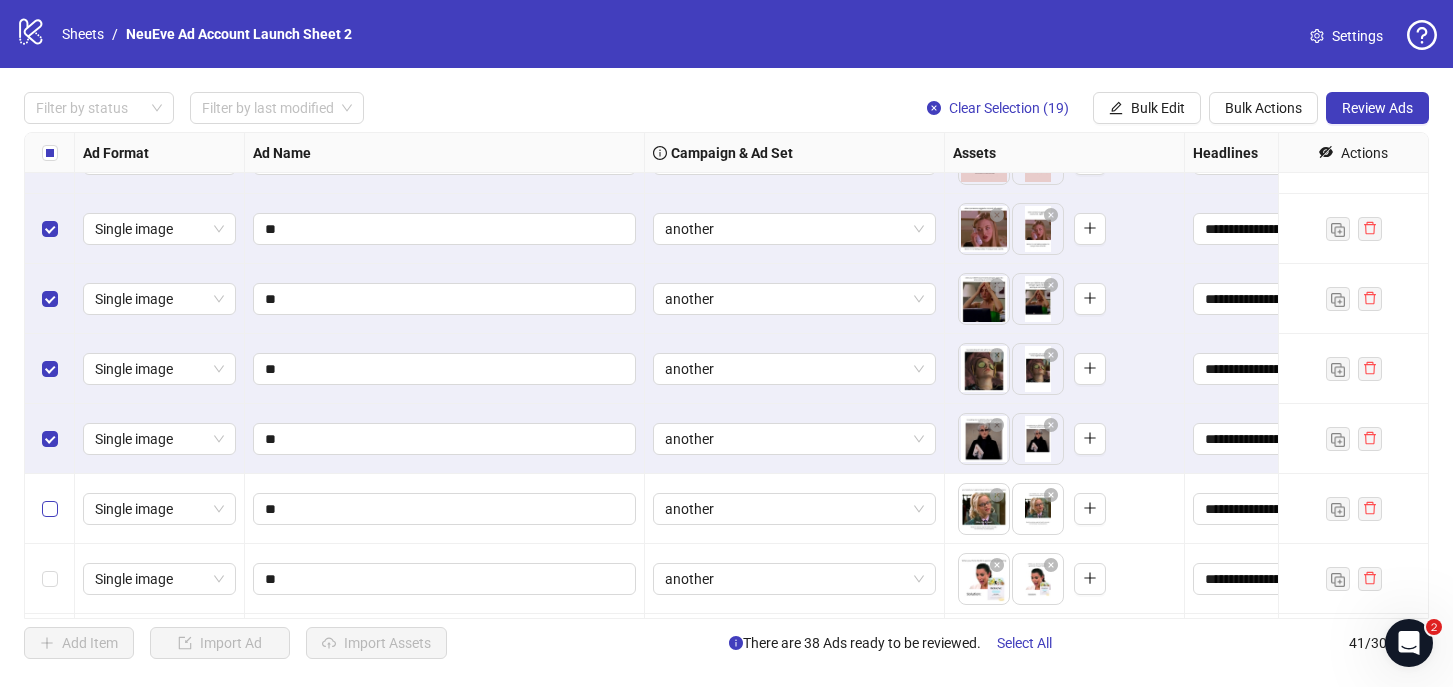 click at bounding box center (50, 509) 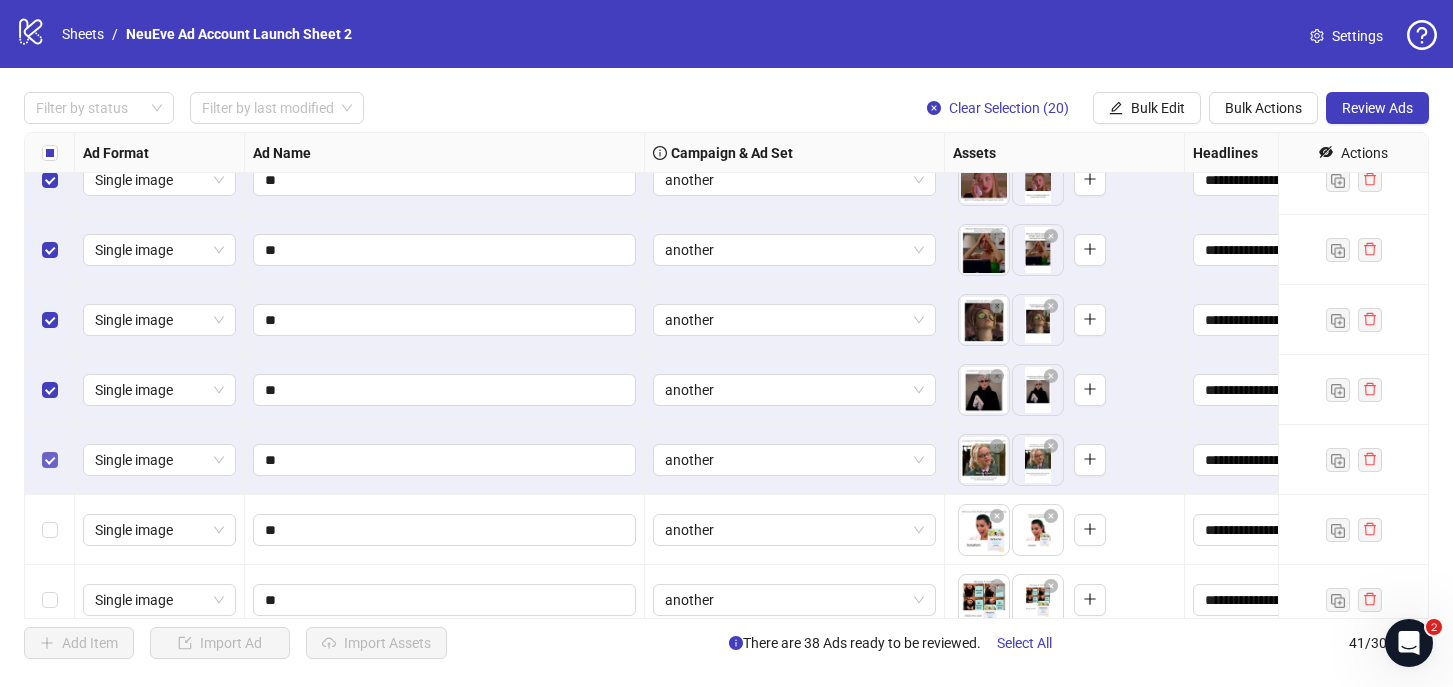 scroll, scrollTop: 2245, scrollLeft: 0, axis: vertical 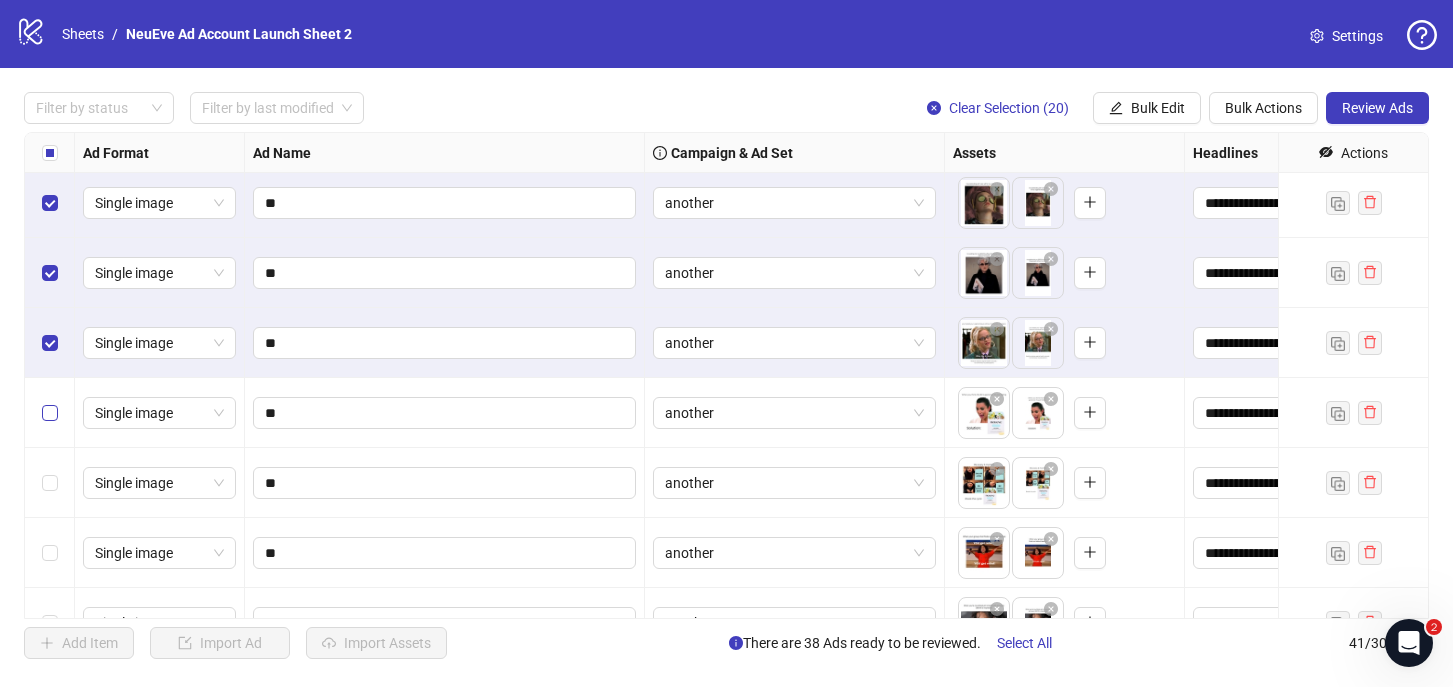 click at bounding box center [50, 413] 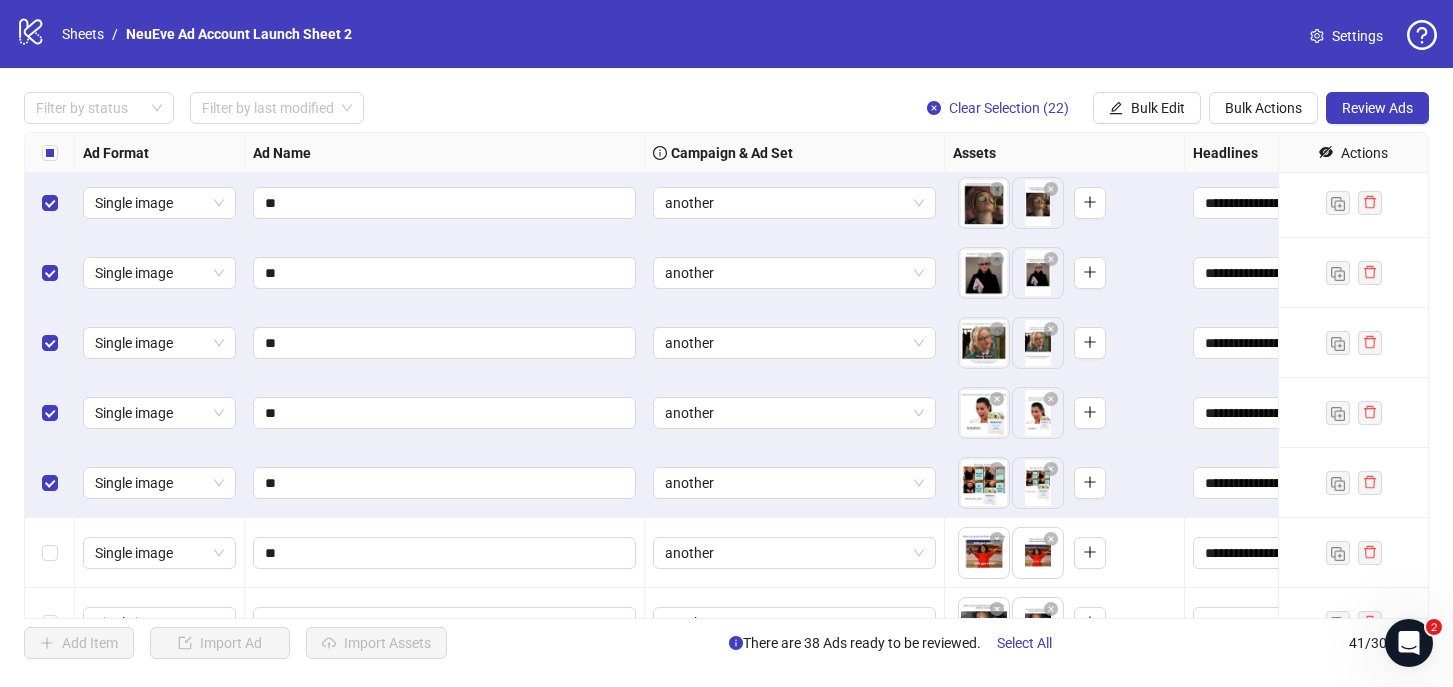 click at bounding box center [50, 553] 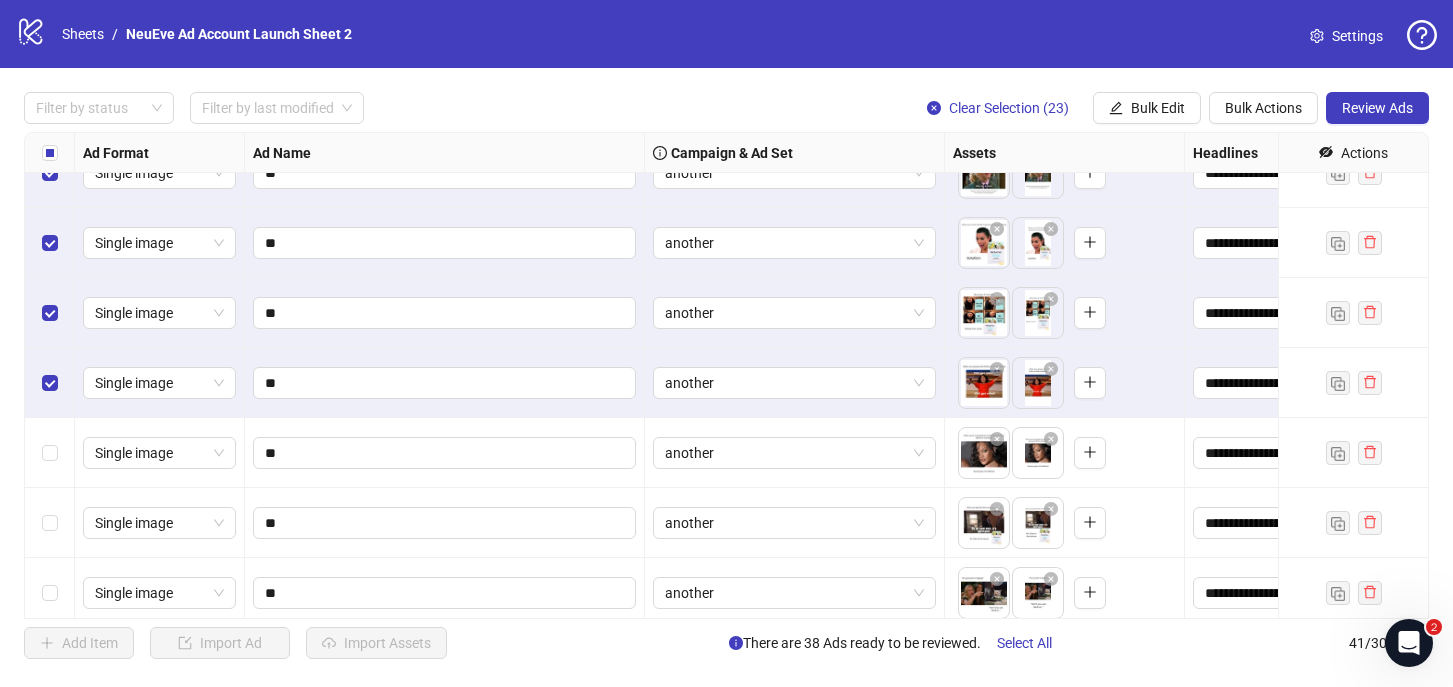 scroll, scrollTop: 2417, scrollLeft: 1, axis: both 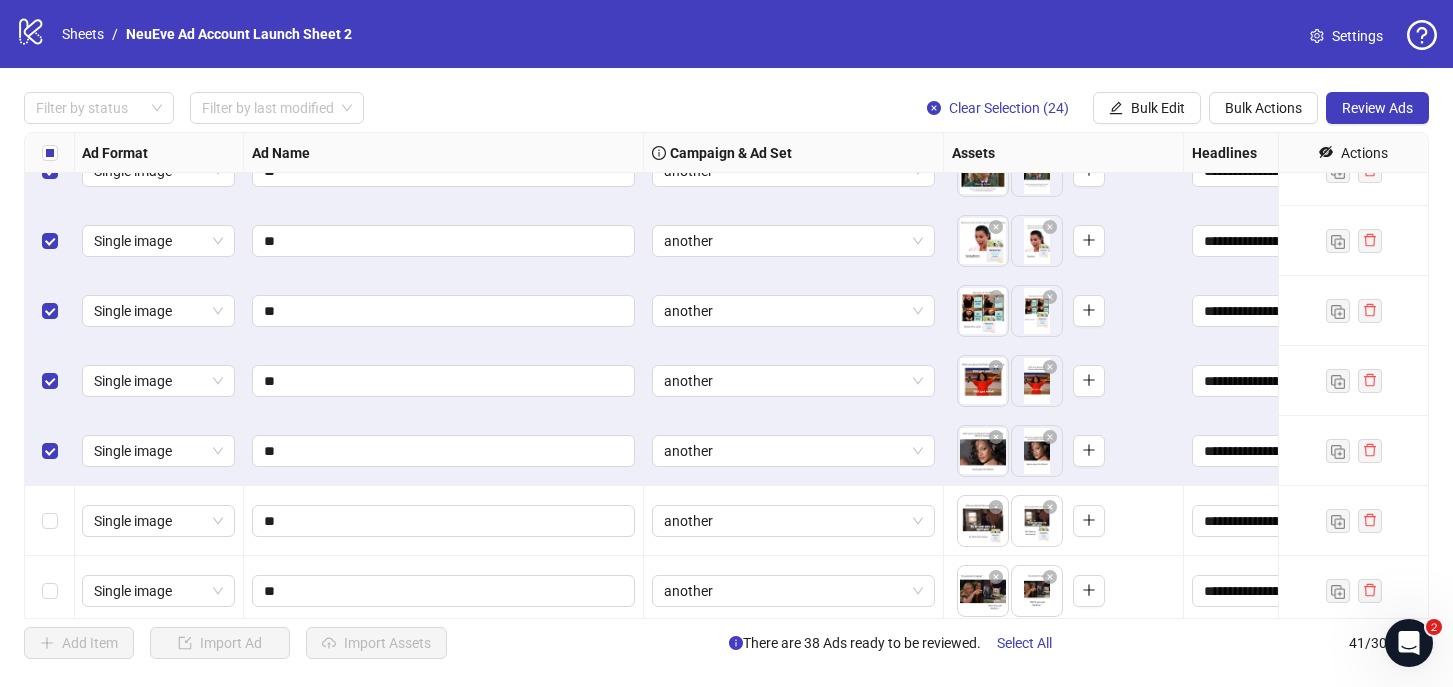 click at bounding box center [50, 521] 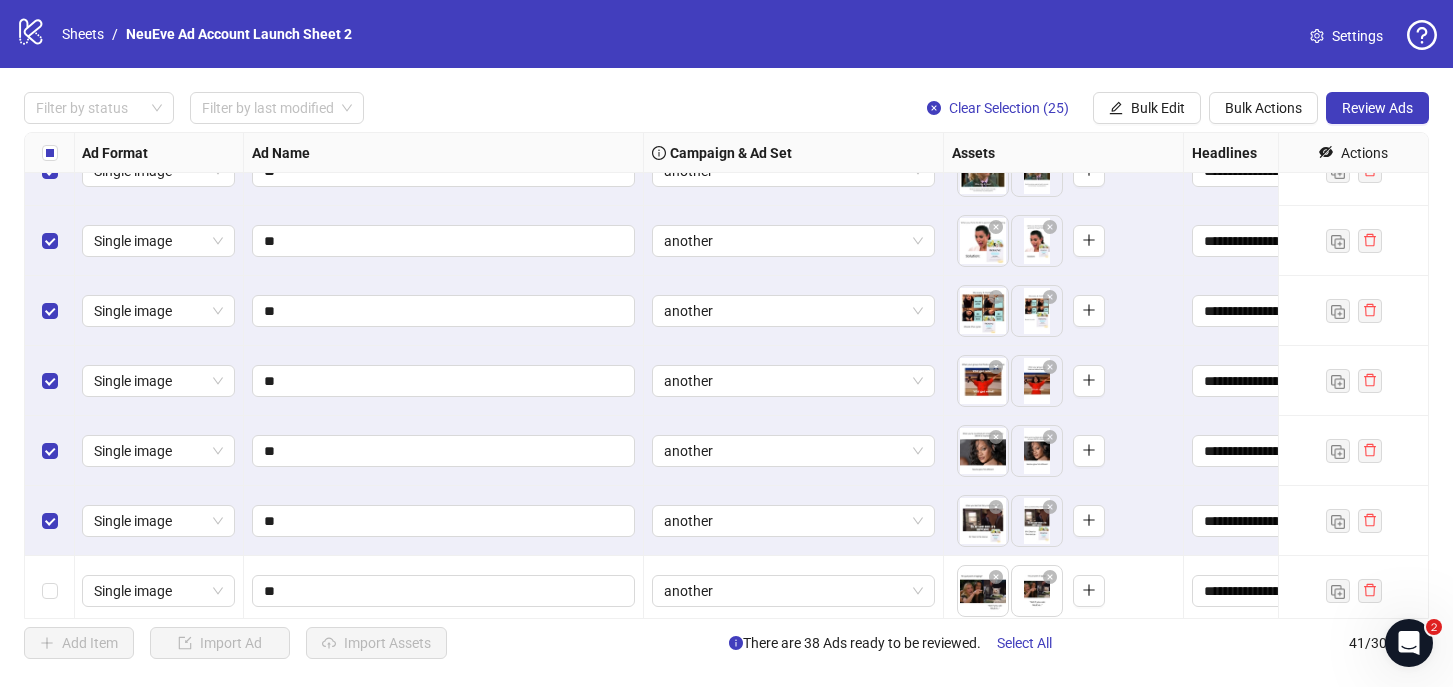 click at bounding box center [50, 521] 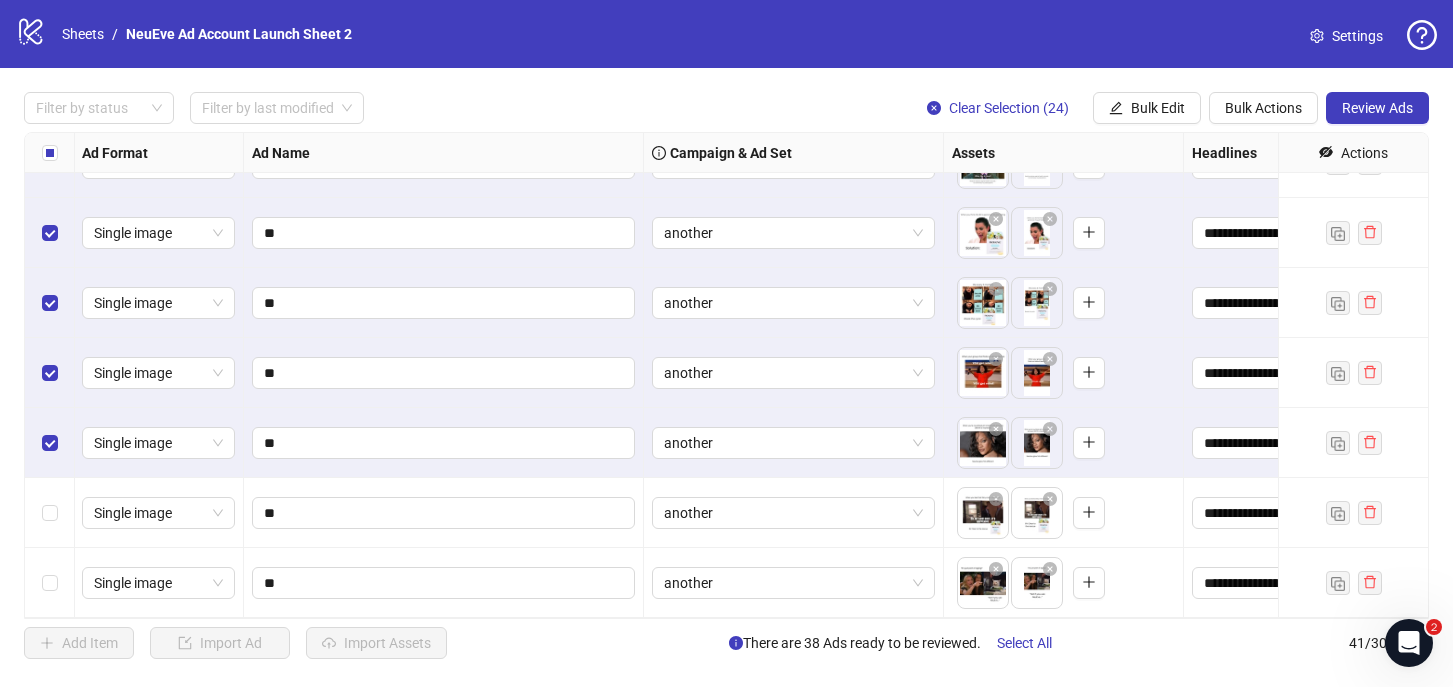 scroll, scrollTop: 2425, scrollLeft: 1, axis: both 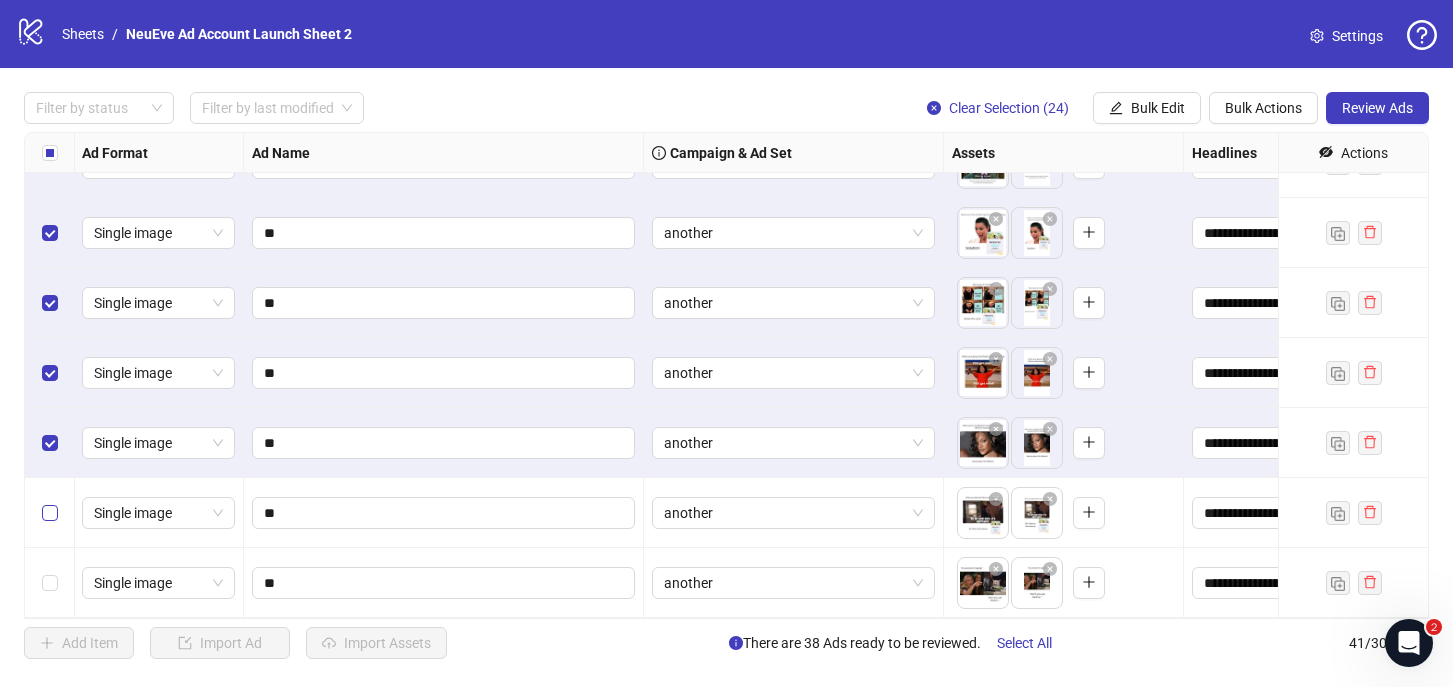 click at bounding box center [50, 513] 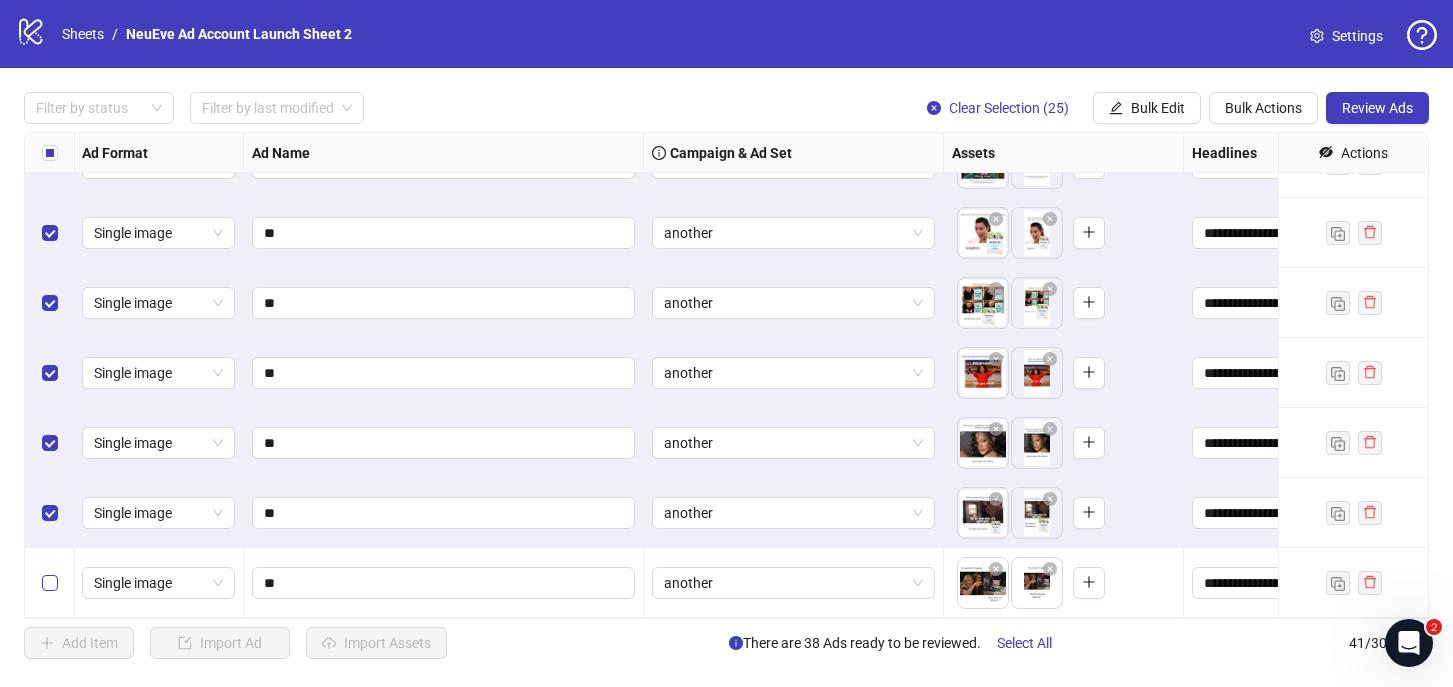click at bounding box center (50, 583) 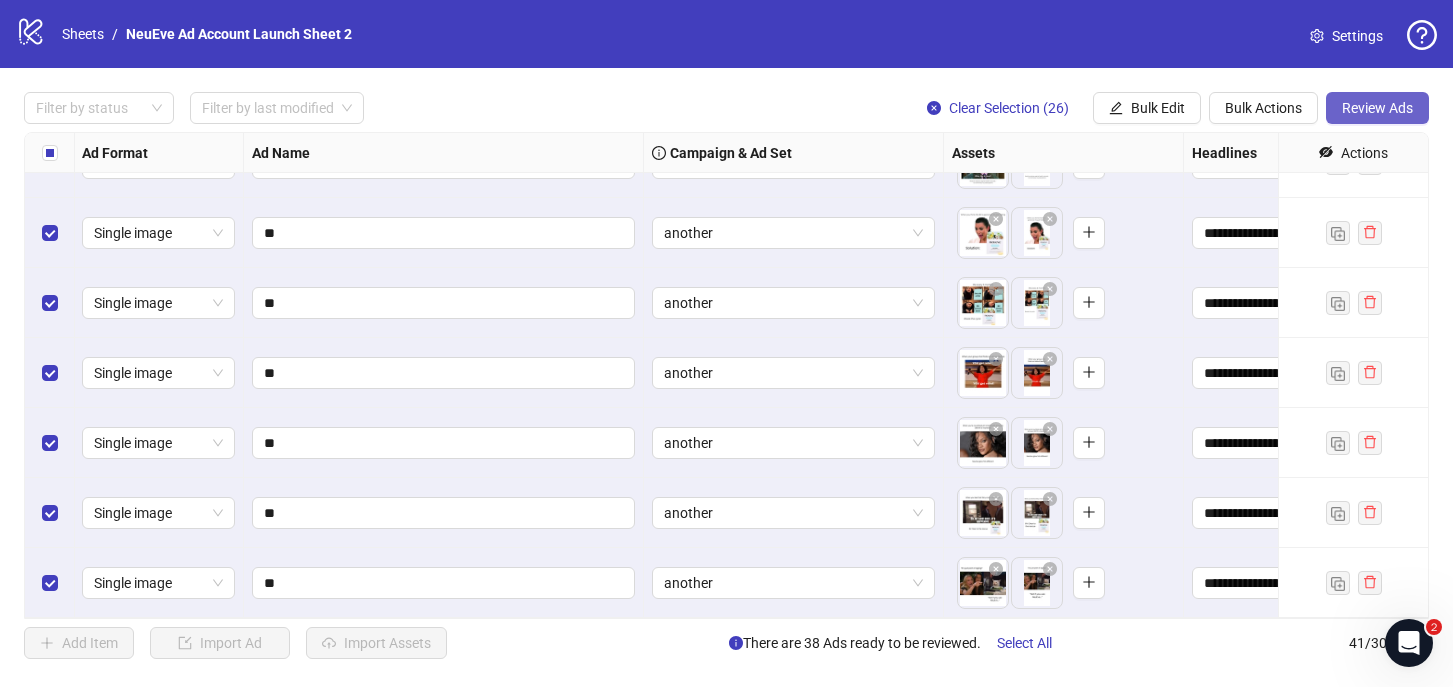 click on "Review Ads" at bounding box center [1377, 108] 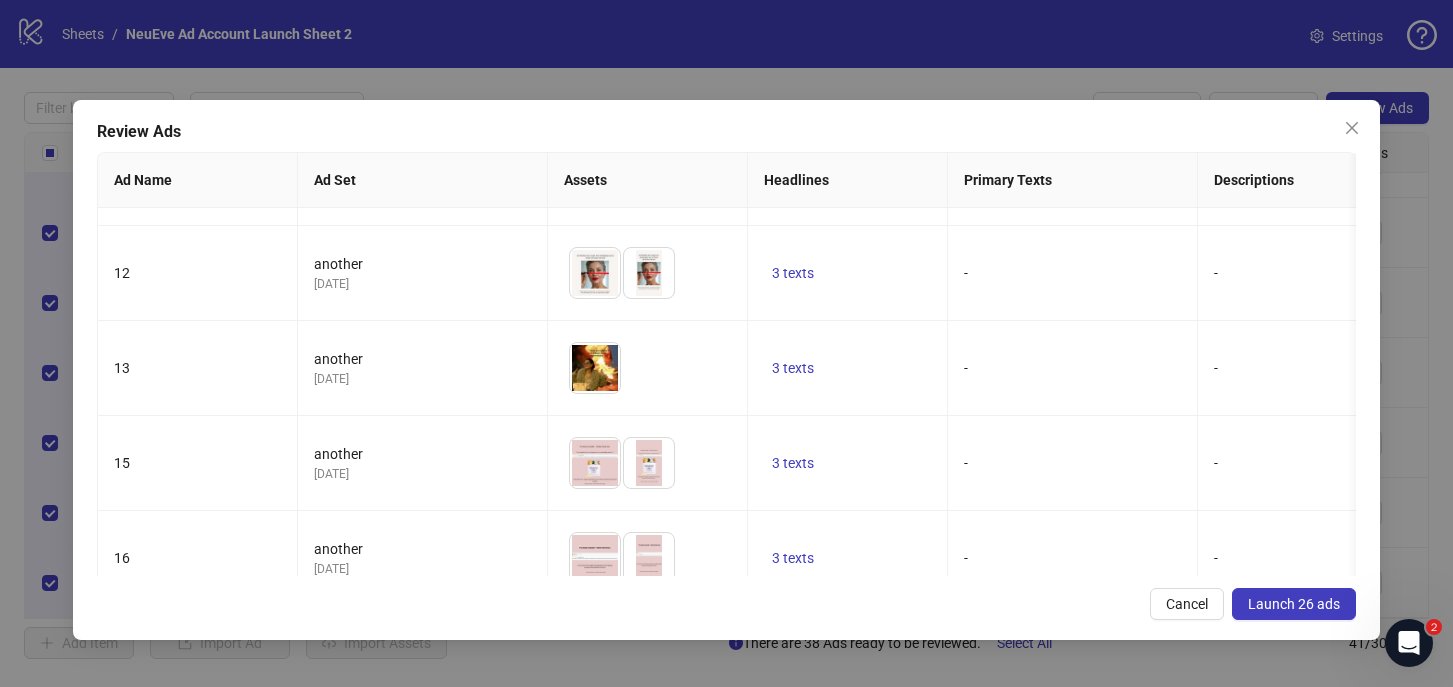 scroll, scrollTop: 1659, scrollLeft: 0, axis: vertical 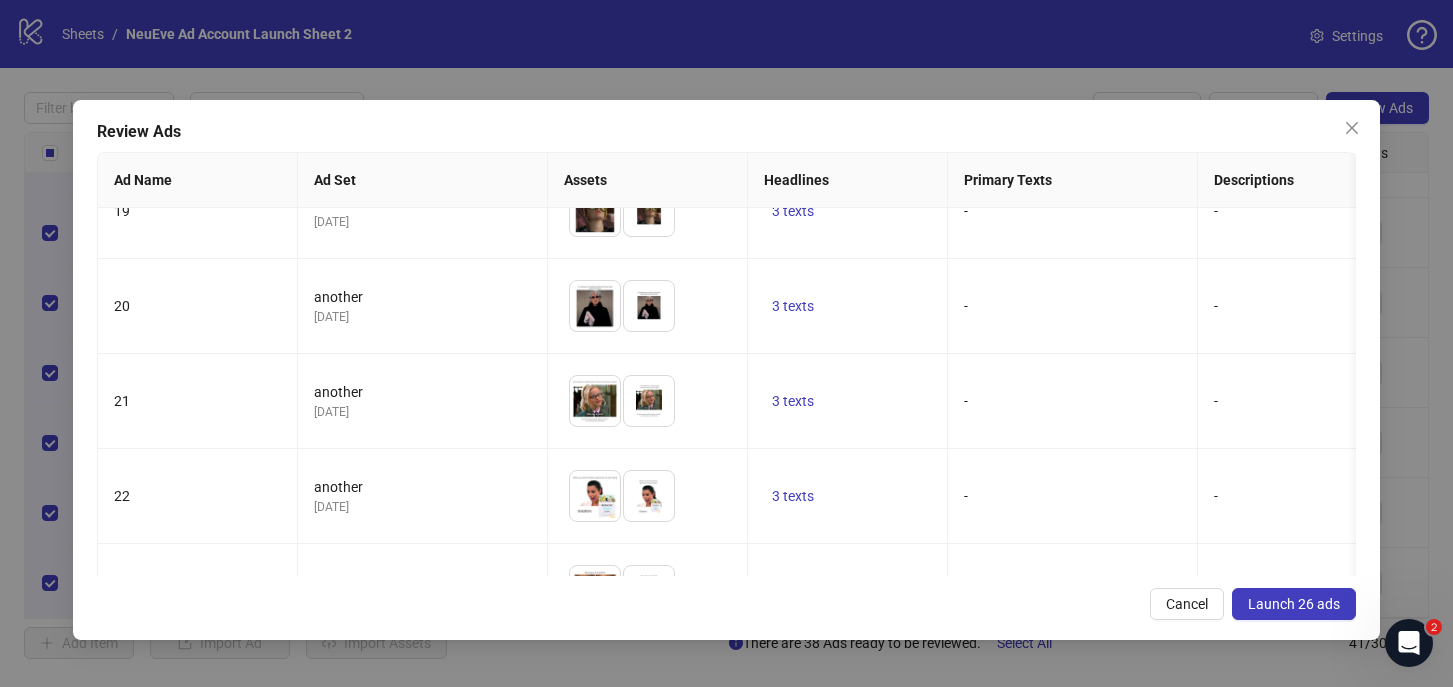 click on "Launch 26 ads" at bounding box center [1294, 604] 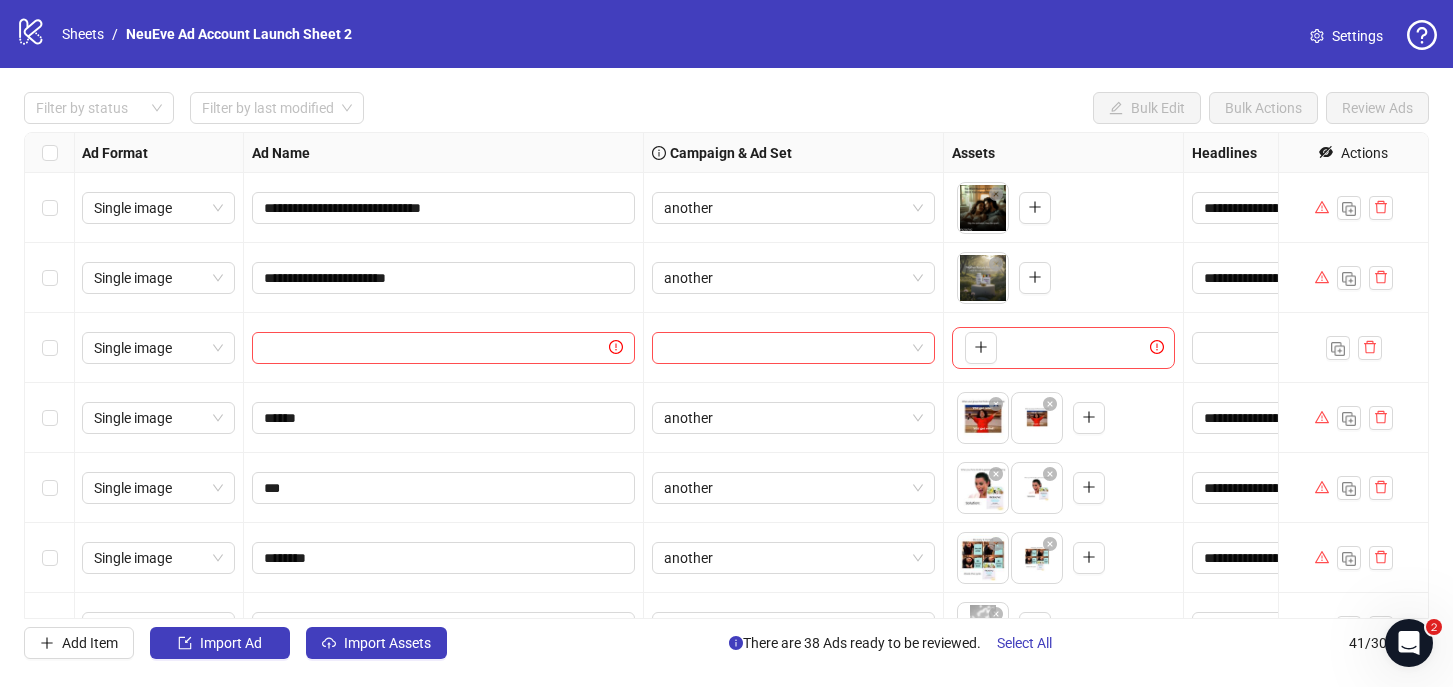 scroll, scrollTop: 0, scrollLeft: 1, axis: horizontal 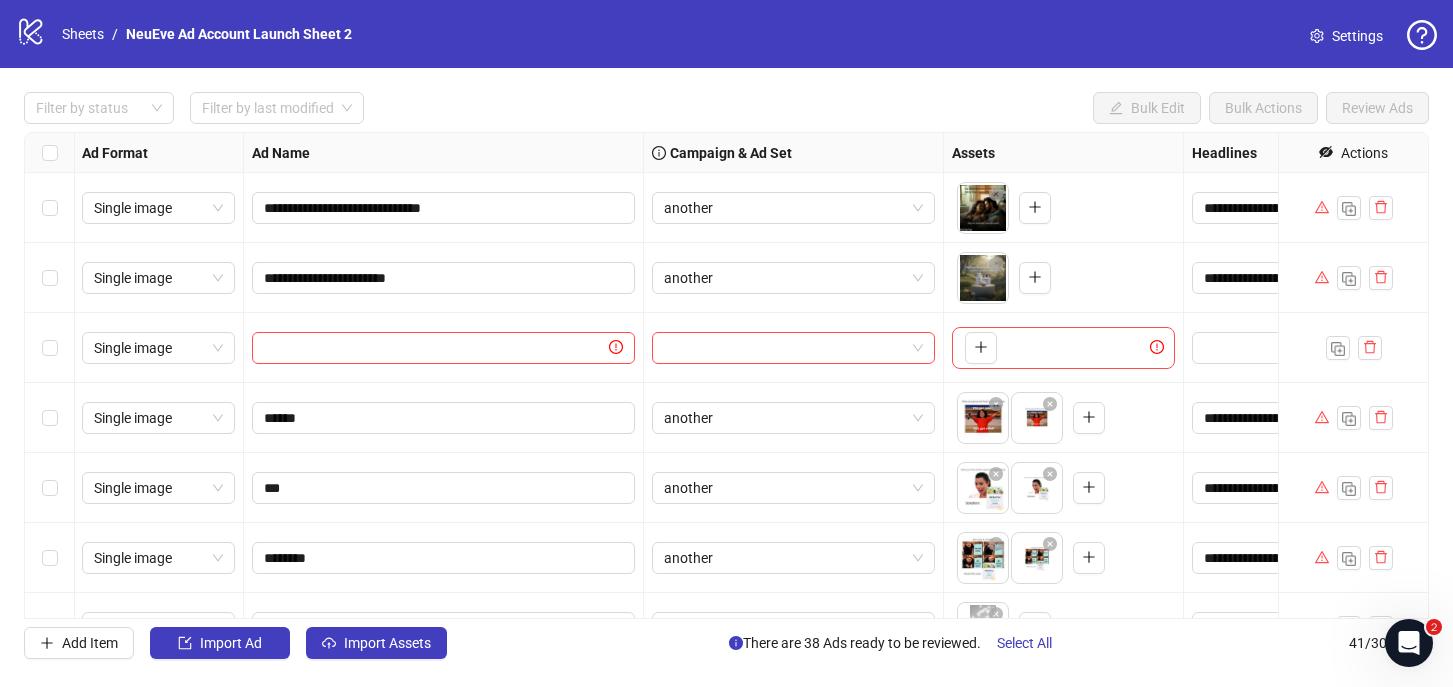click 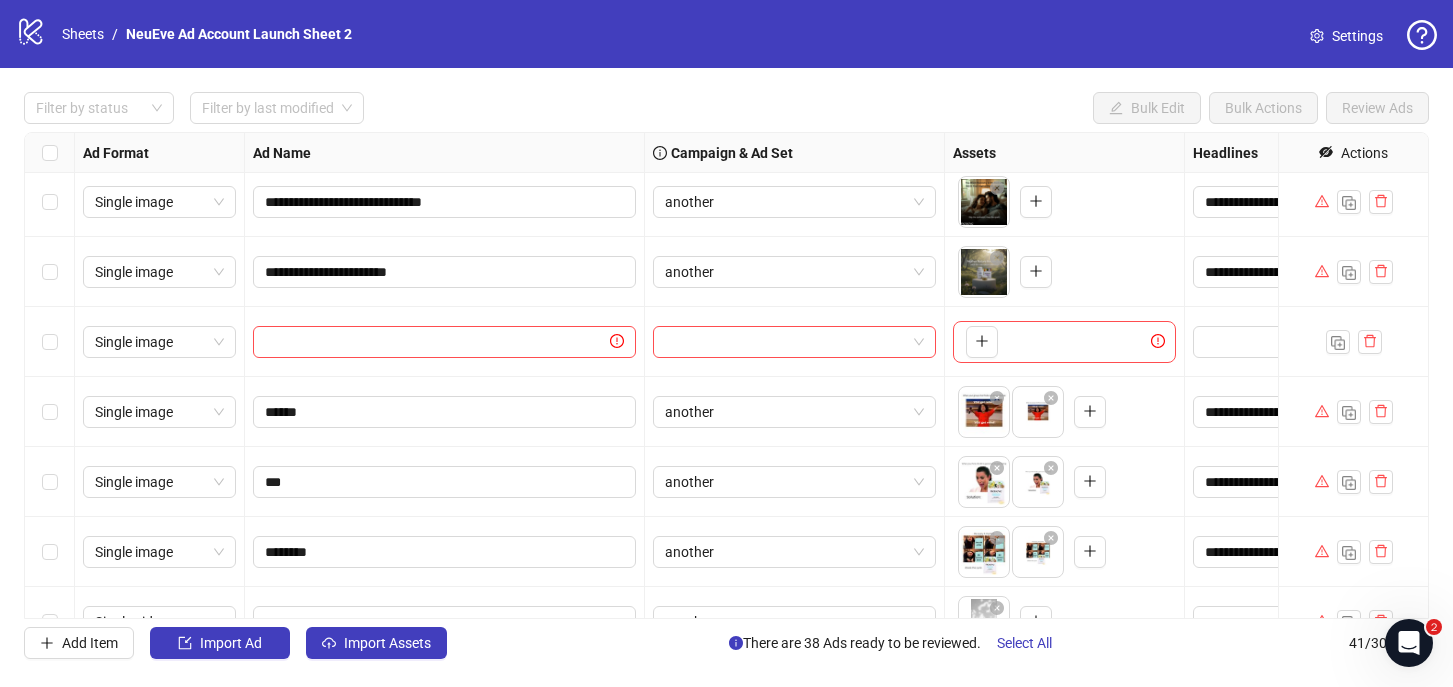 scroll, scrollTop: 6, scrollLeft: 0, axis: vertical 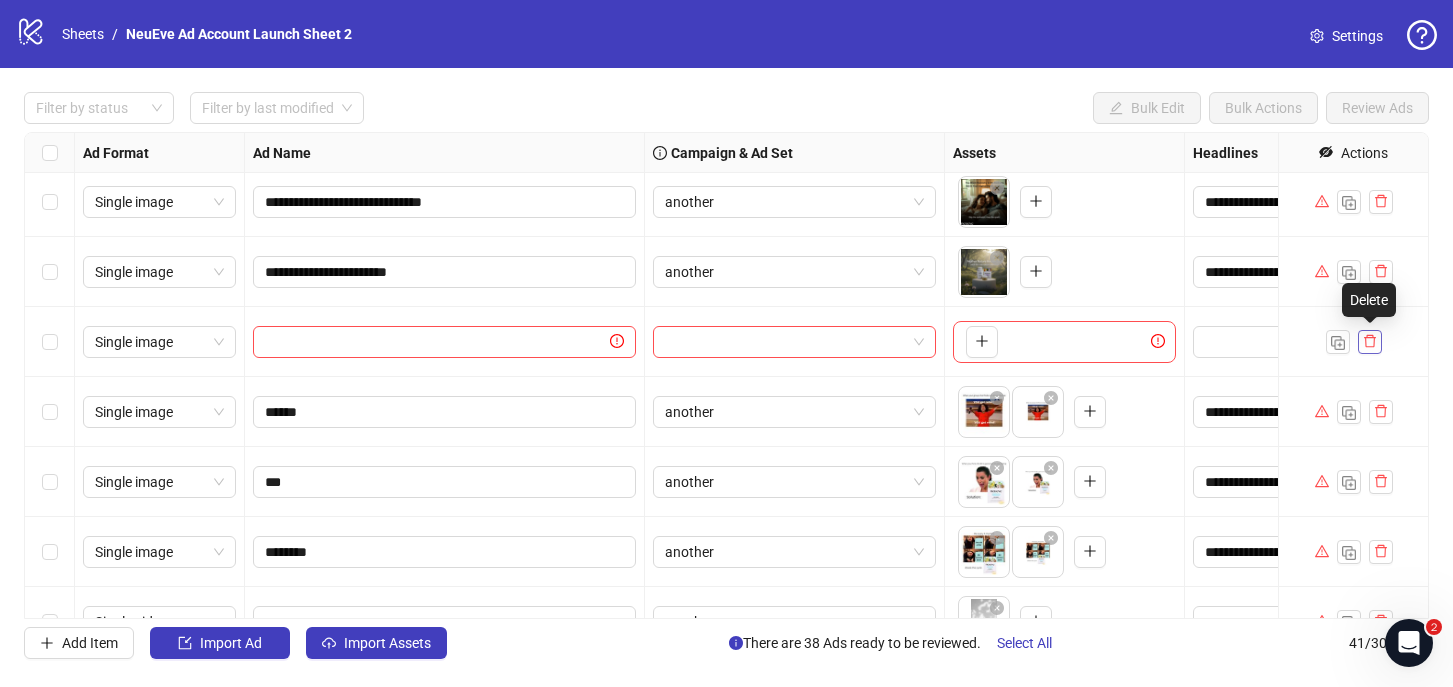 click 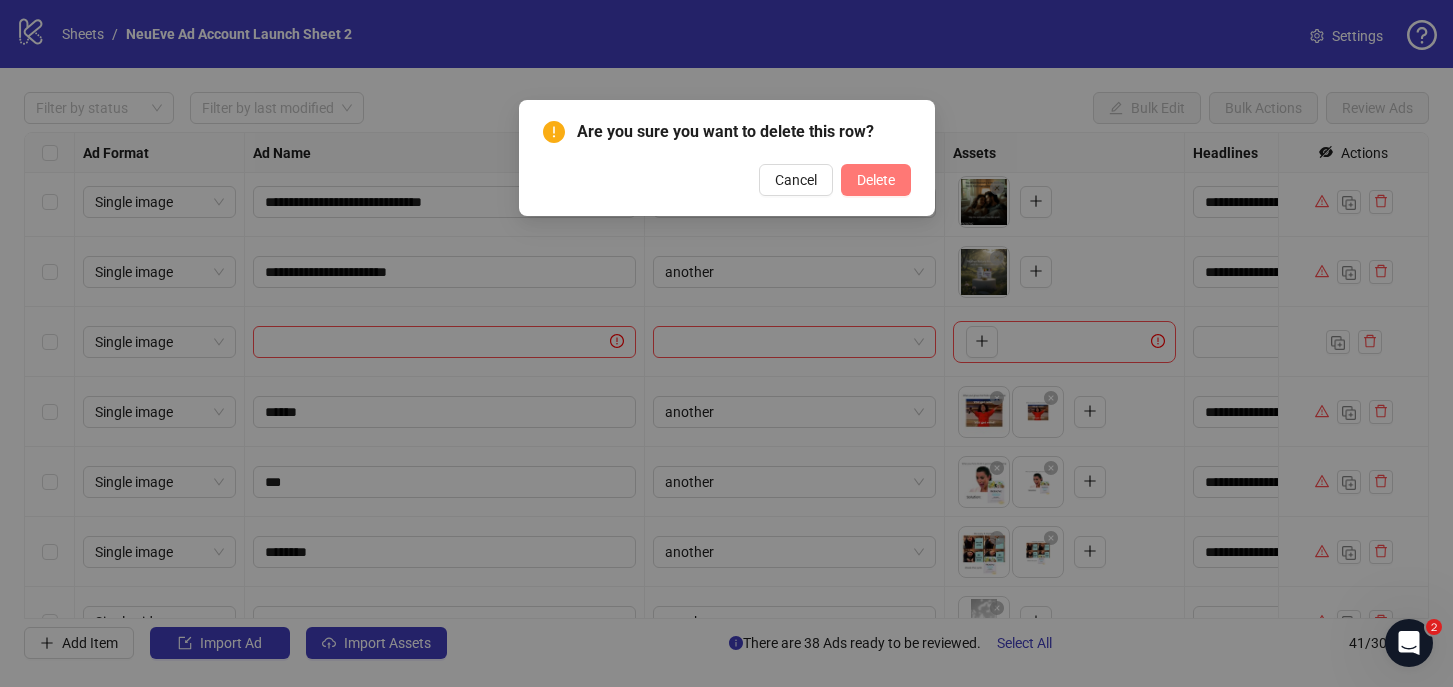 click on "Delete" at bounding box center [876, 180] 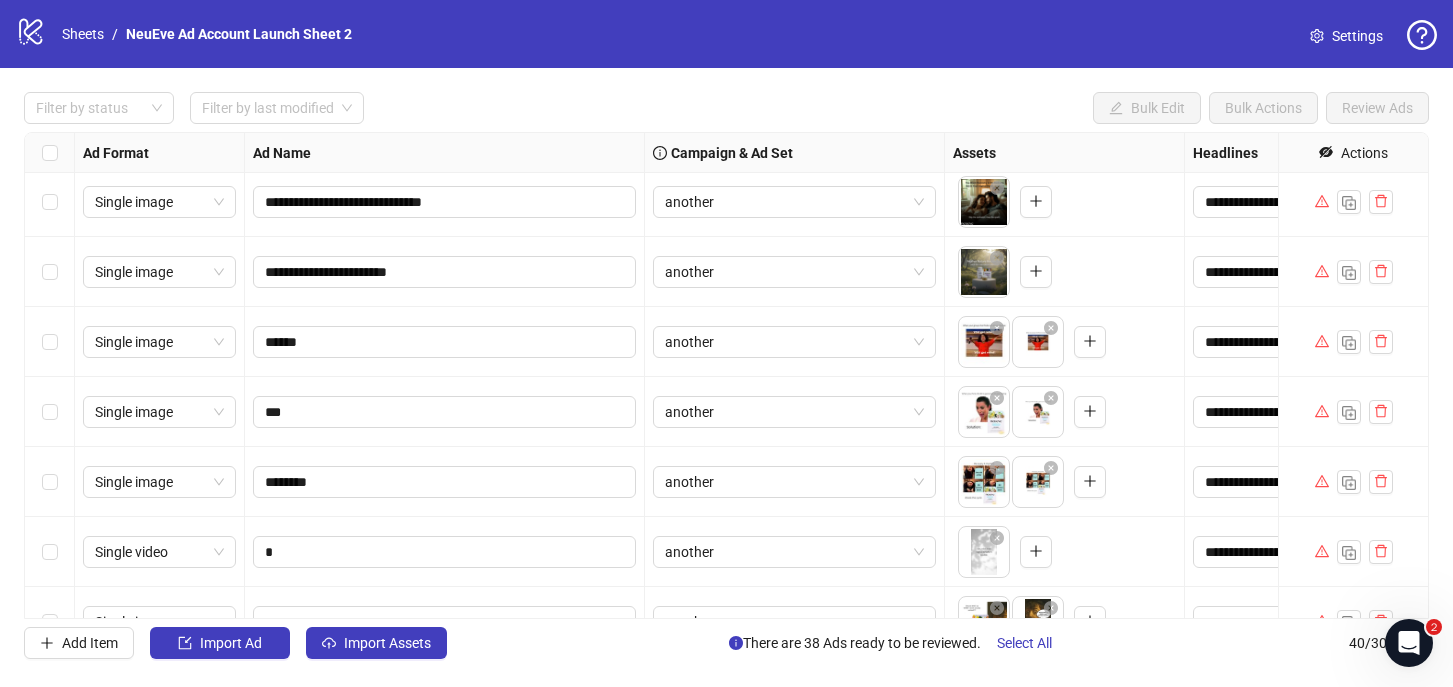 scroll, scrollTop: 1, scrollLeft: 0, axis: vertical 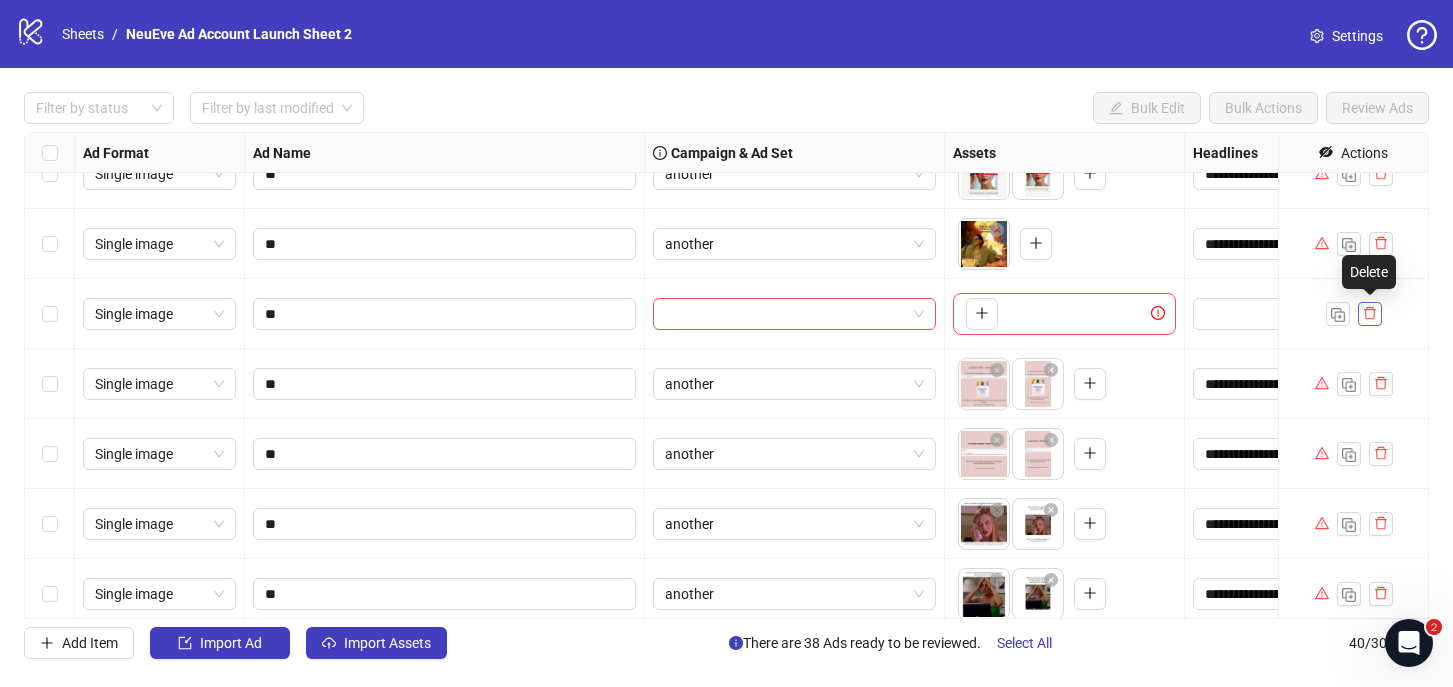 click 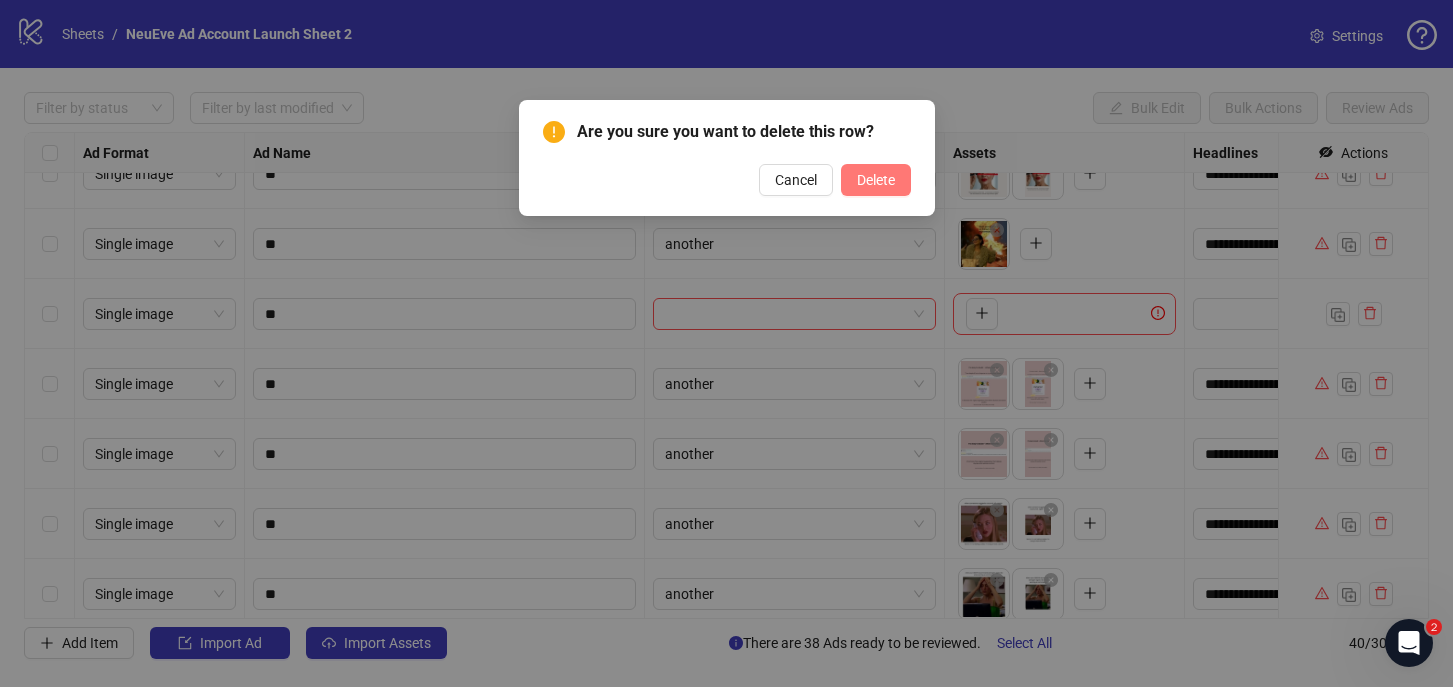 click on "Delete" at bounding box center [876, 180] 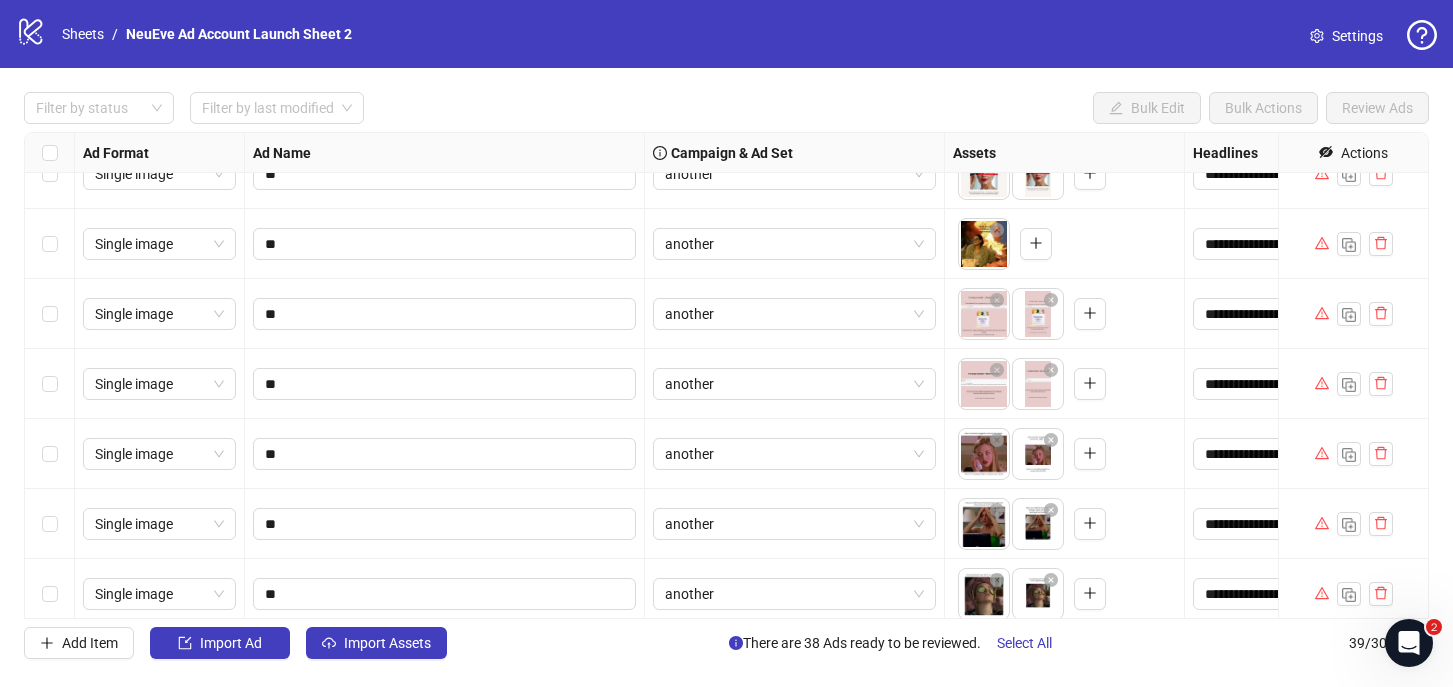 scroll, scrollTop: 0, scrollLeft: 0, axis: both 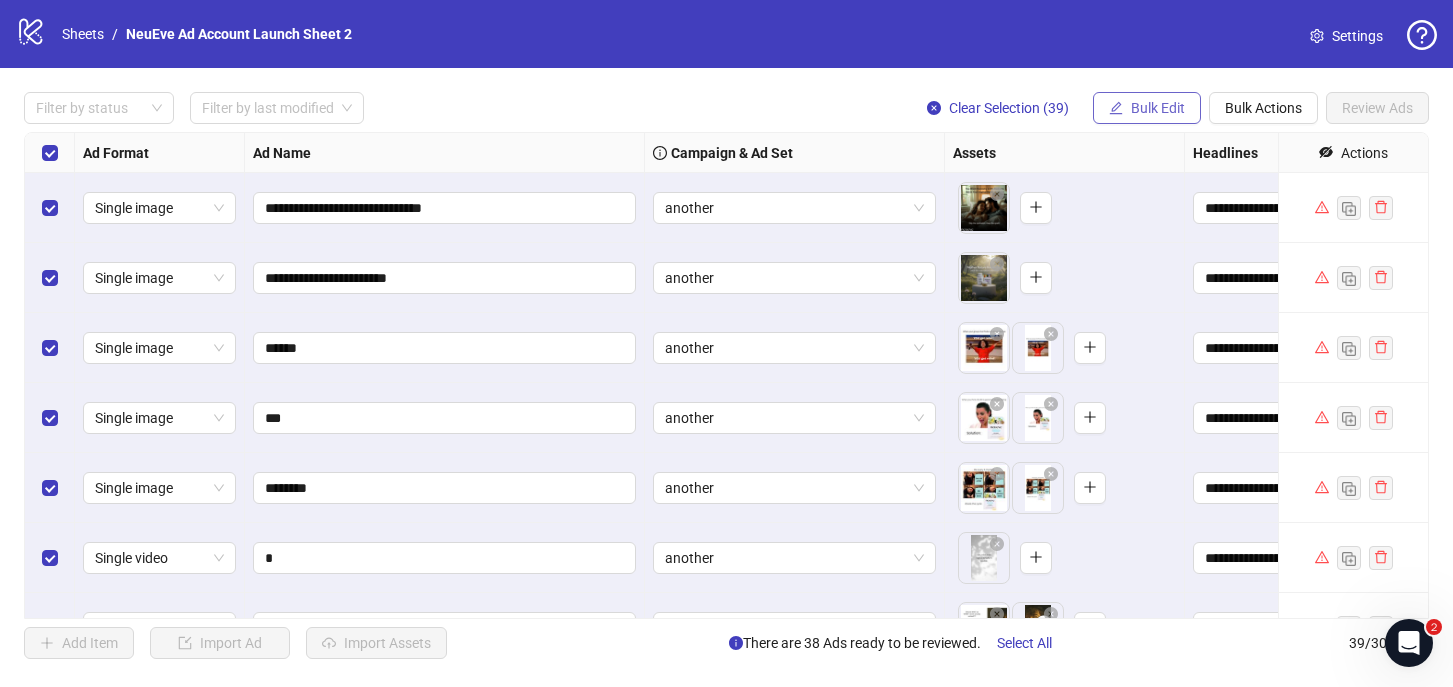 click on "Bulk Edit" at bounding box center (1158, 108) 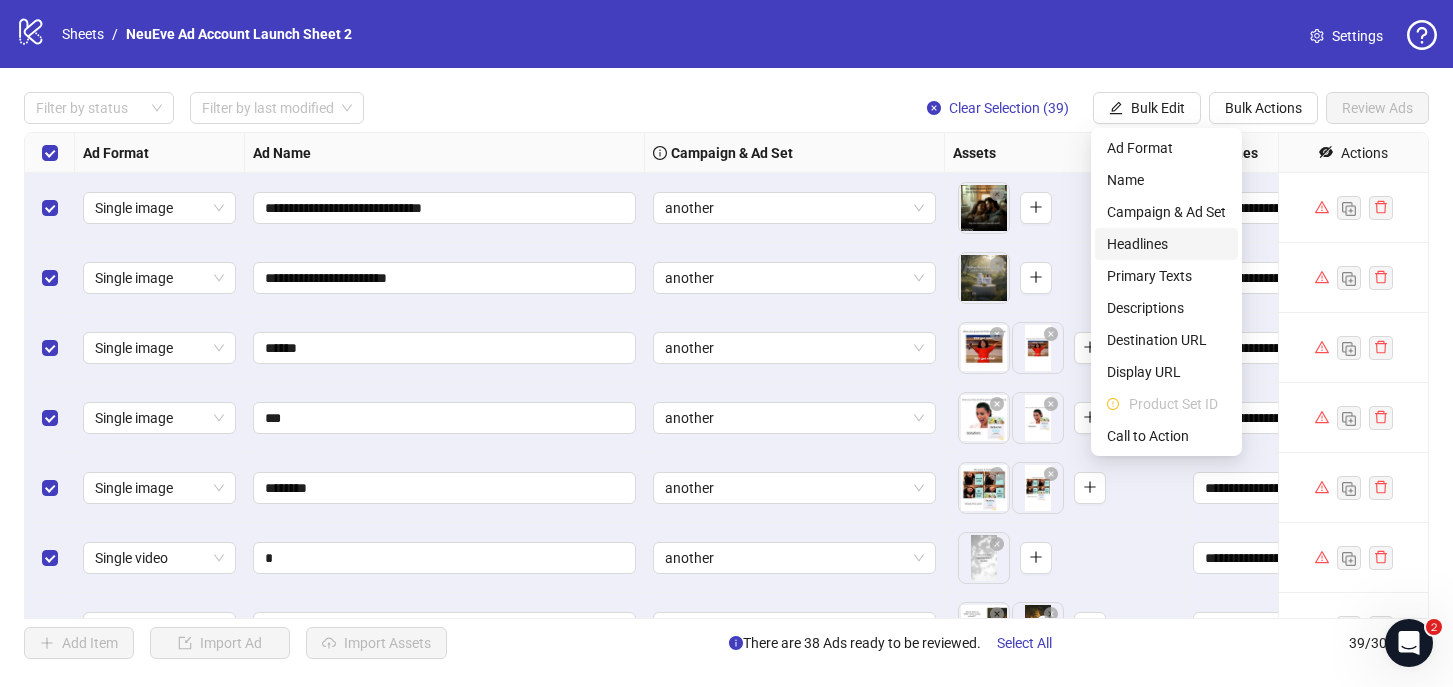 click on "Headlines" at bounding box center [1166, 244] 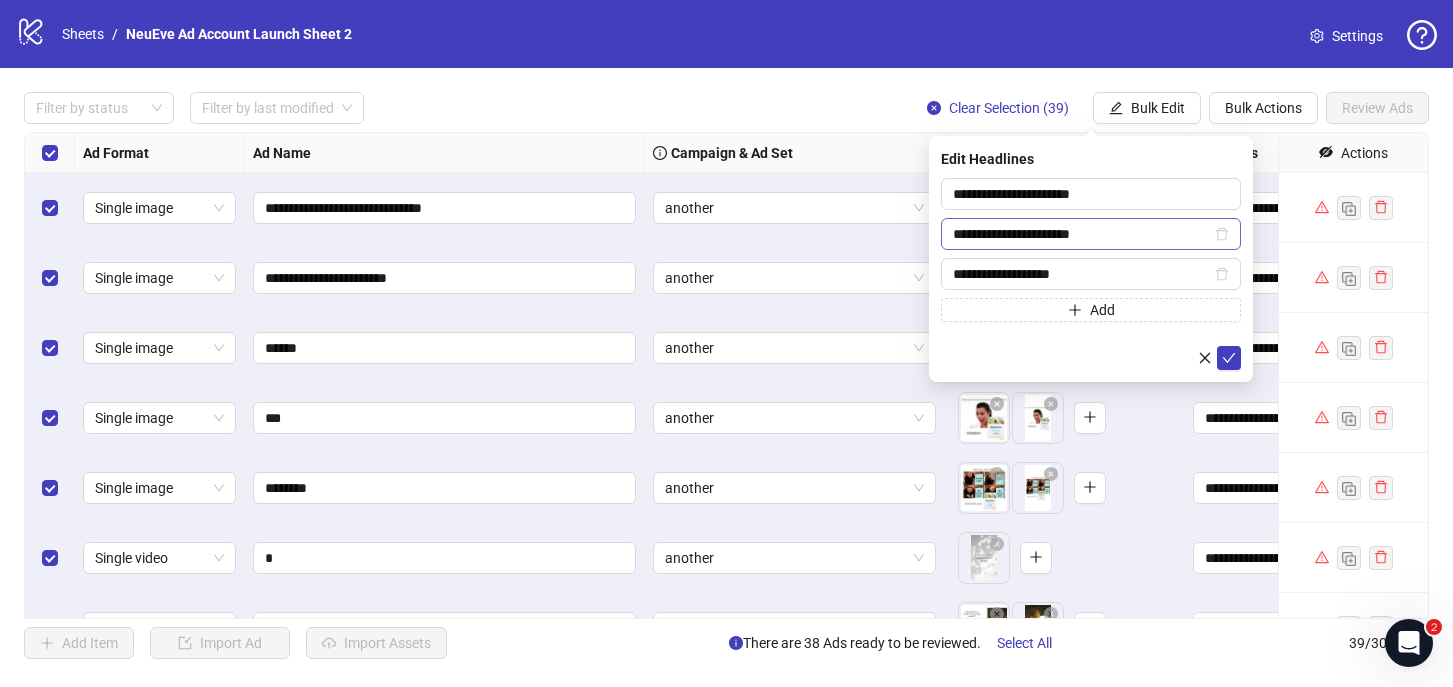 click on "**********" at bounding box center (1091, 234) 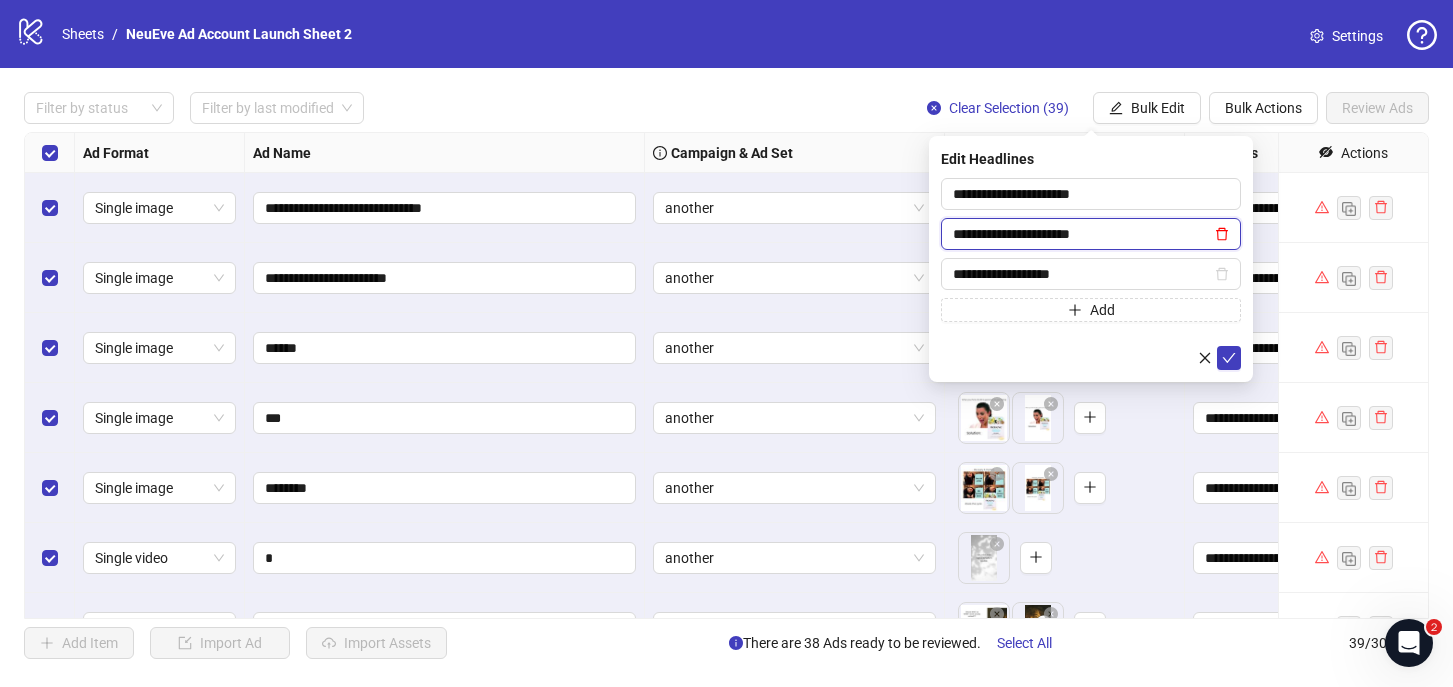 click 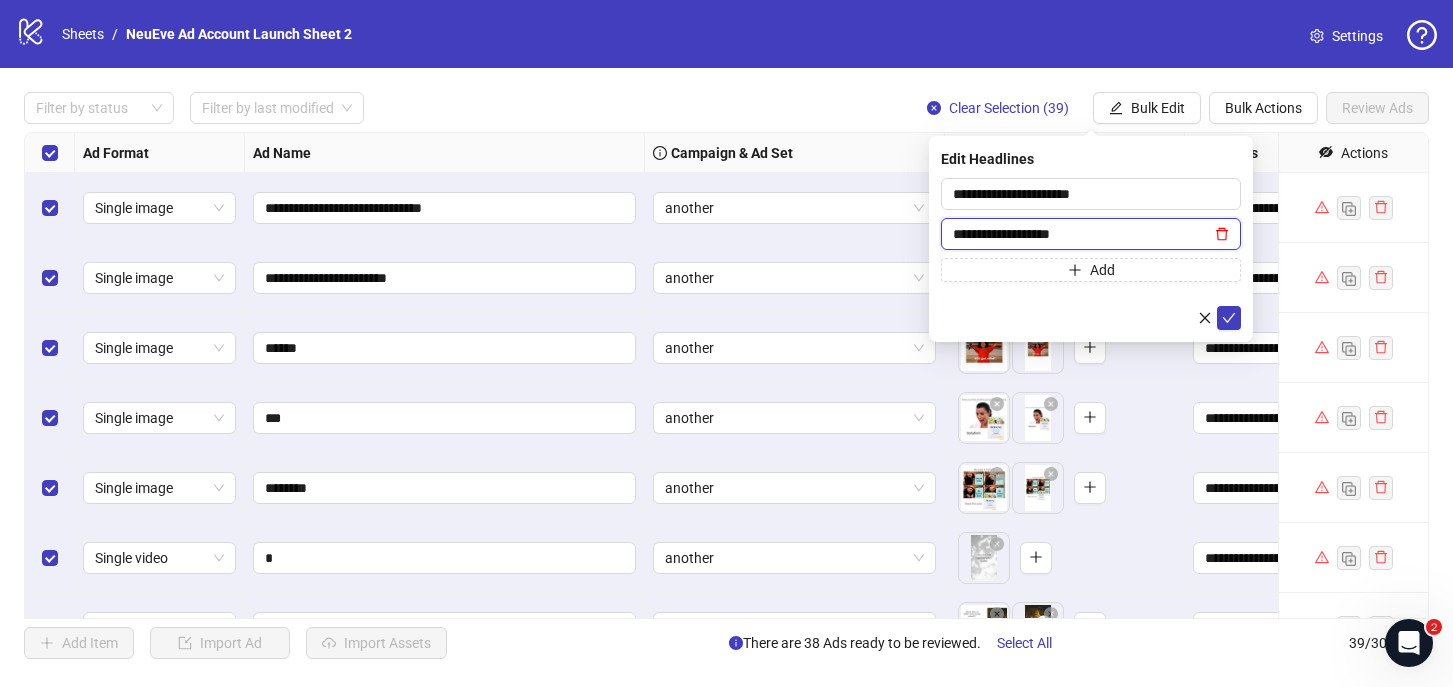 click 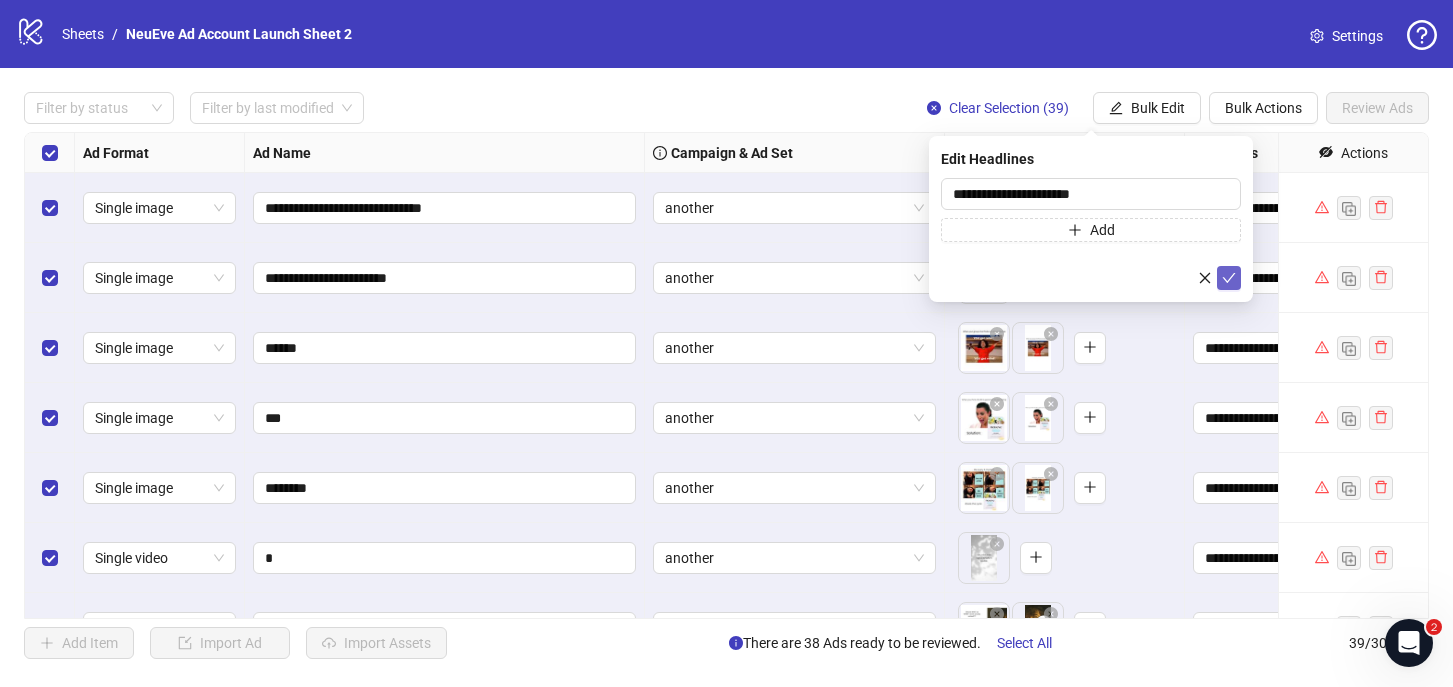 click 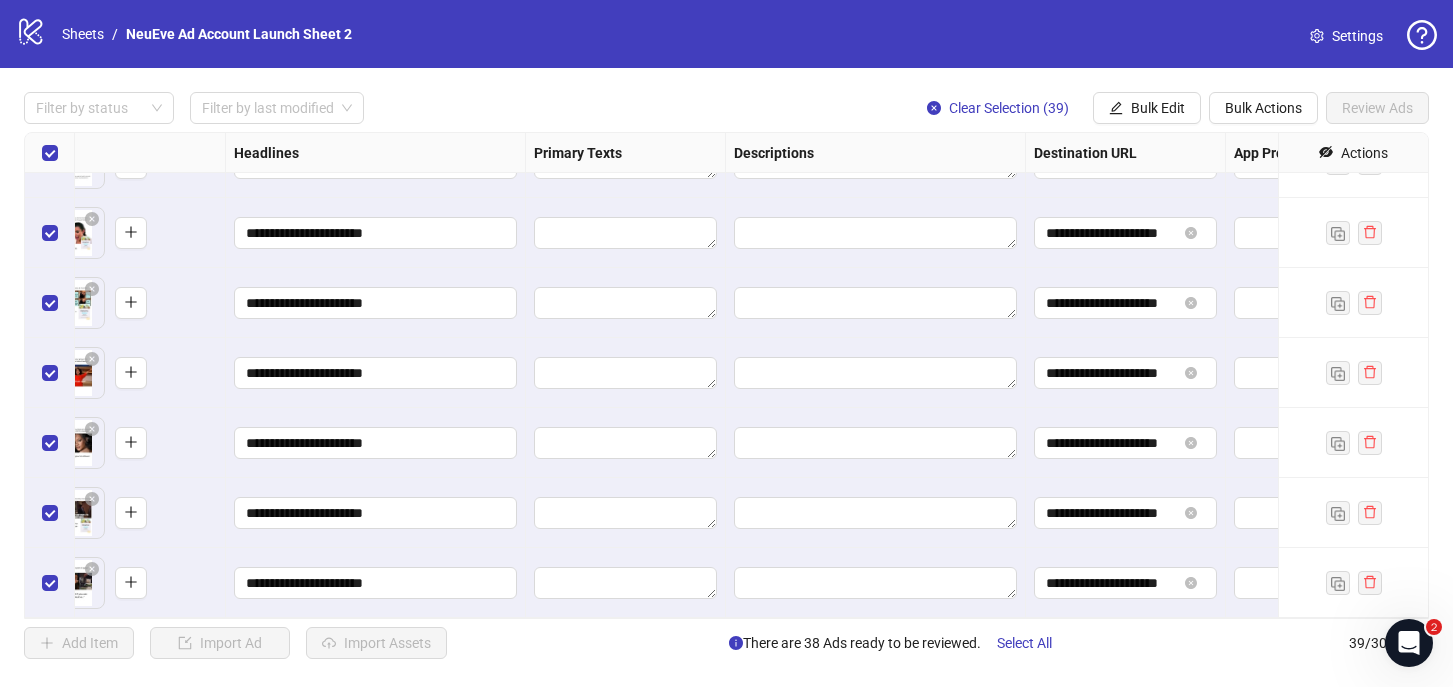 scroll, scrollTop: 2285, scrollLeft: 959, axis: both 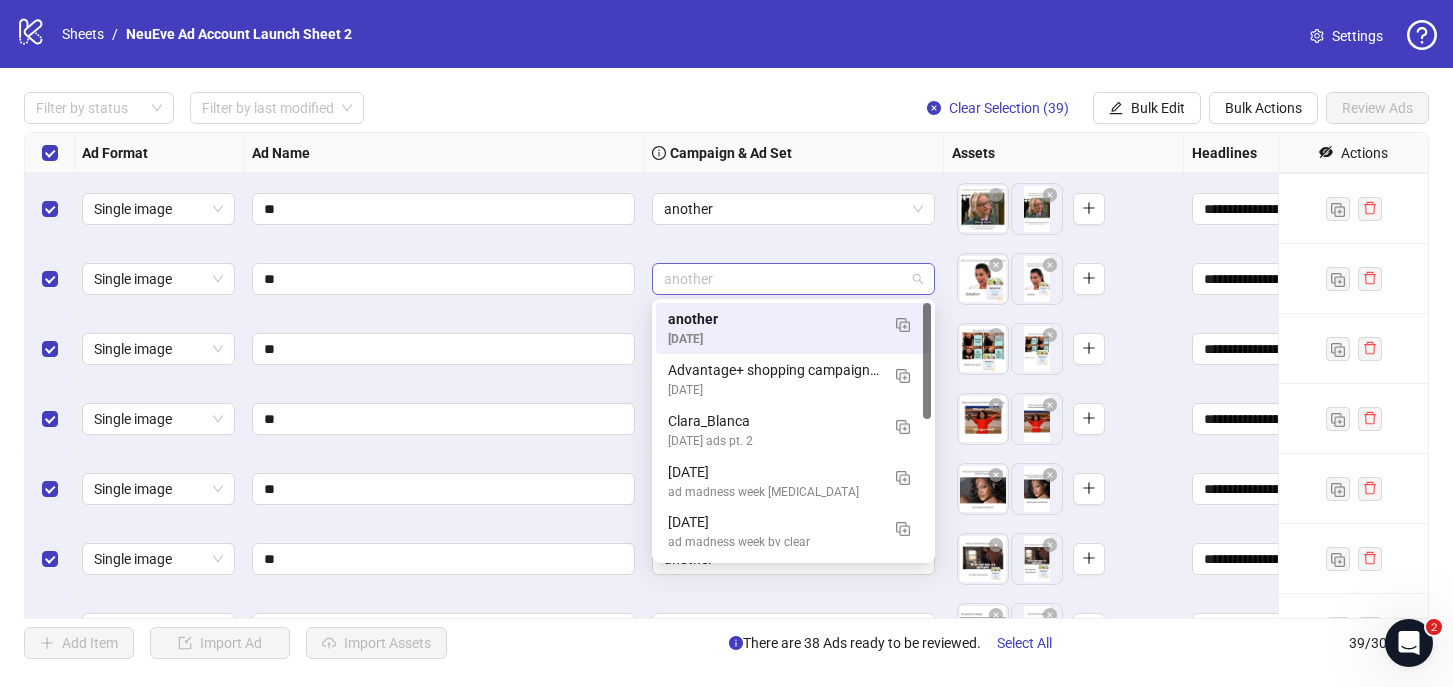 click on "another" at bounding box center (793, 279) 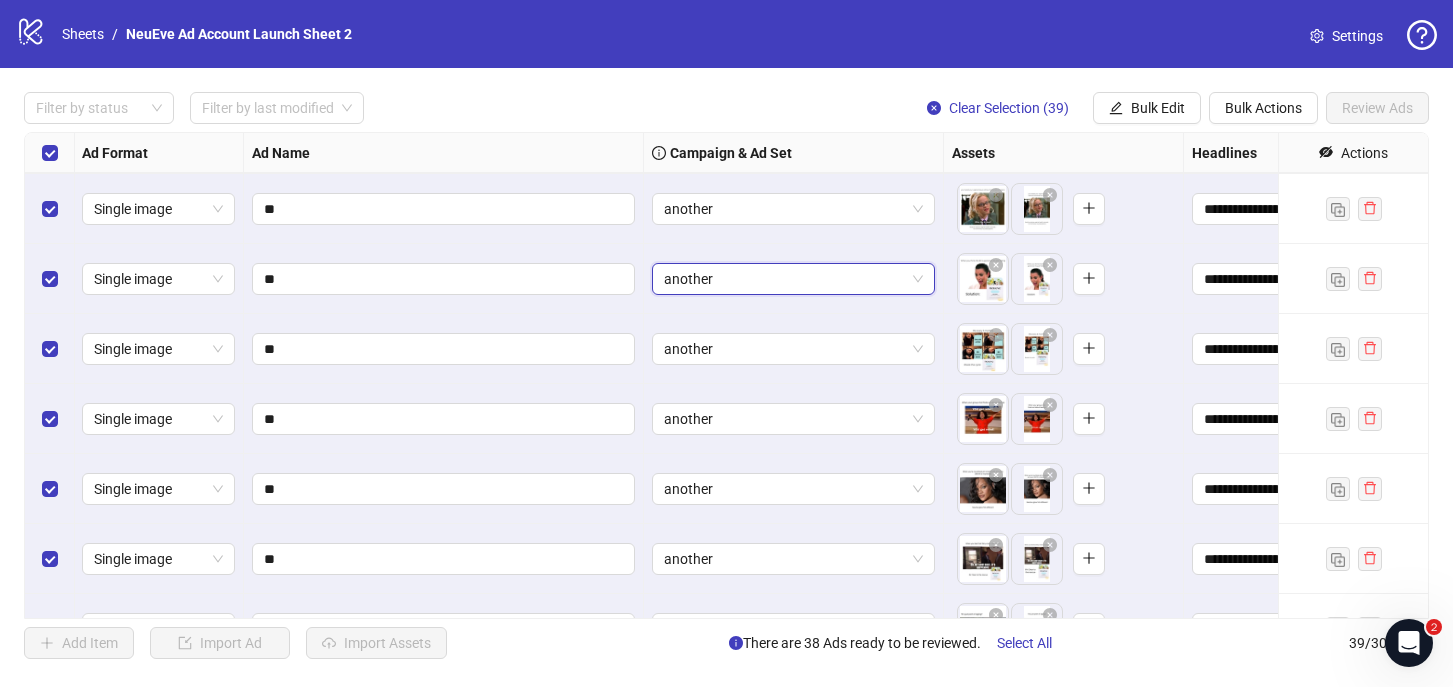 click on "another" at bounding box center [793, 279] 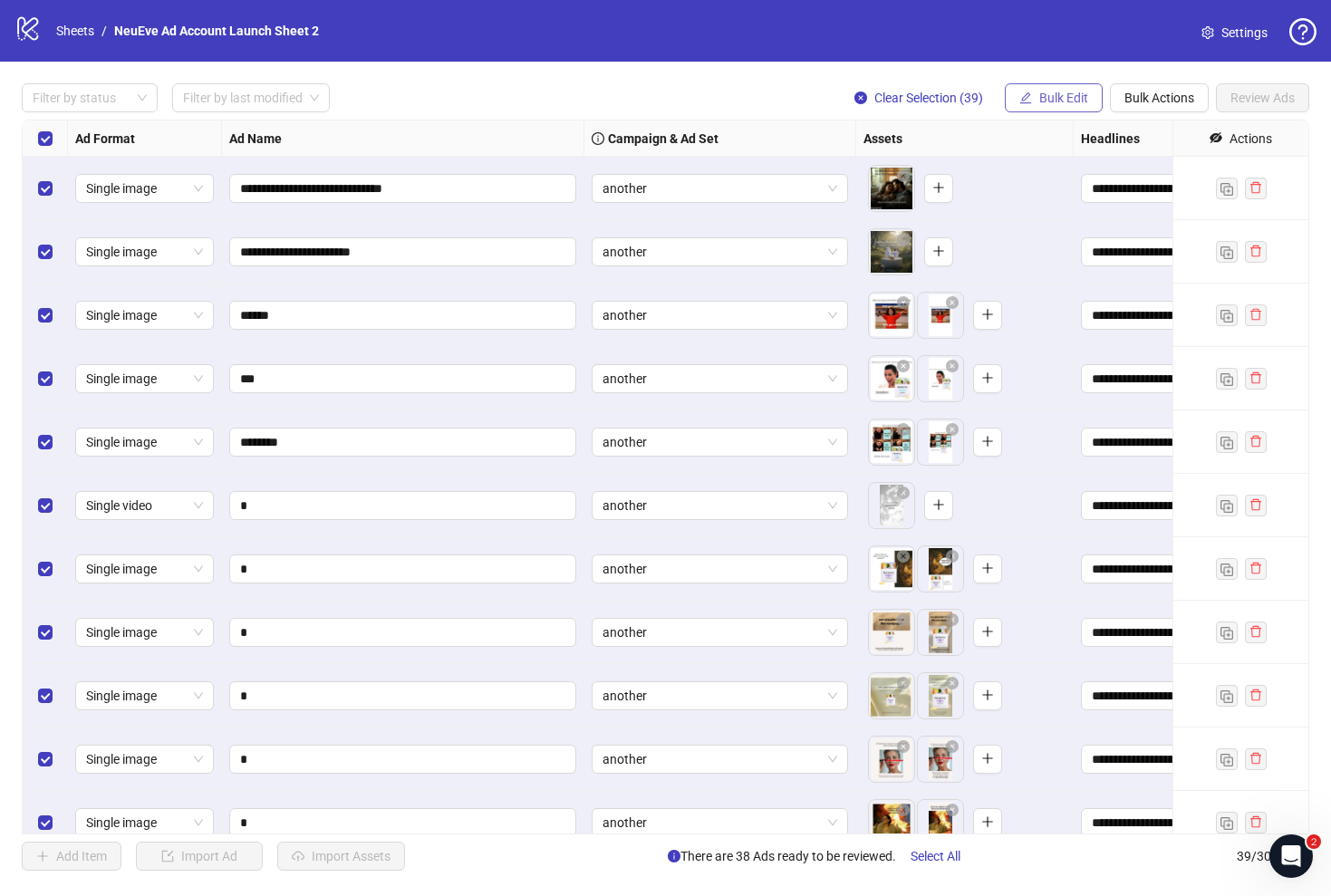 click on "Bulk Edit" at bounding box center (1054, 98) 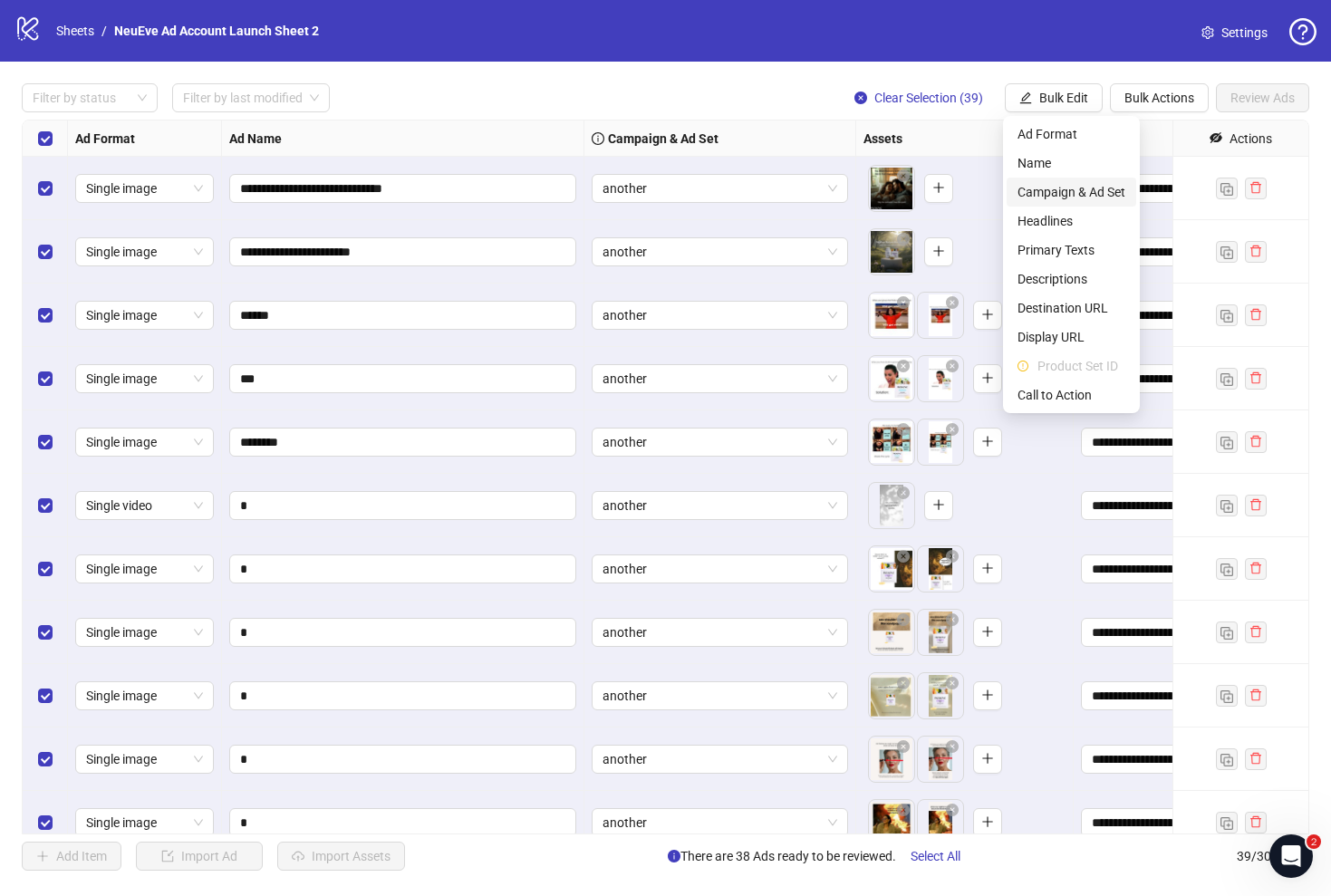 click on "Campaign & Ad Set" at bounding box center (1071, 192) 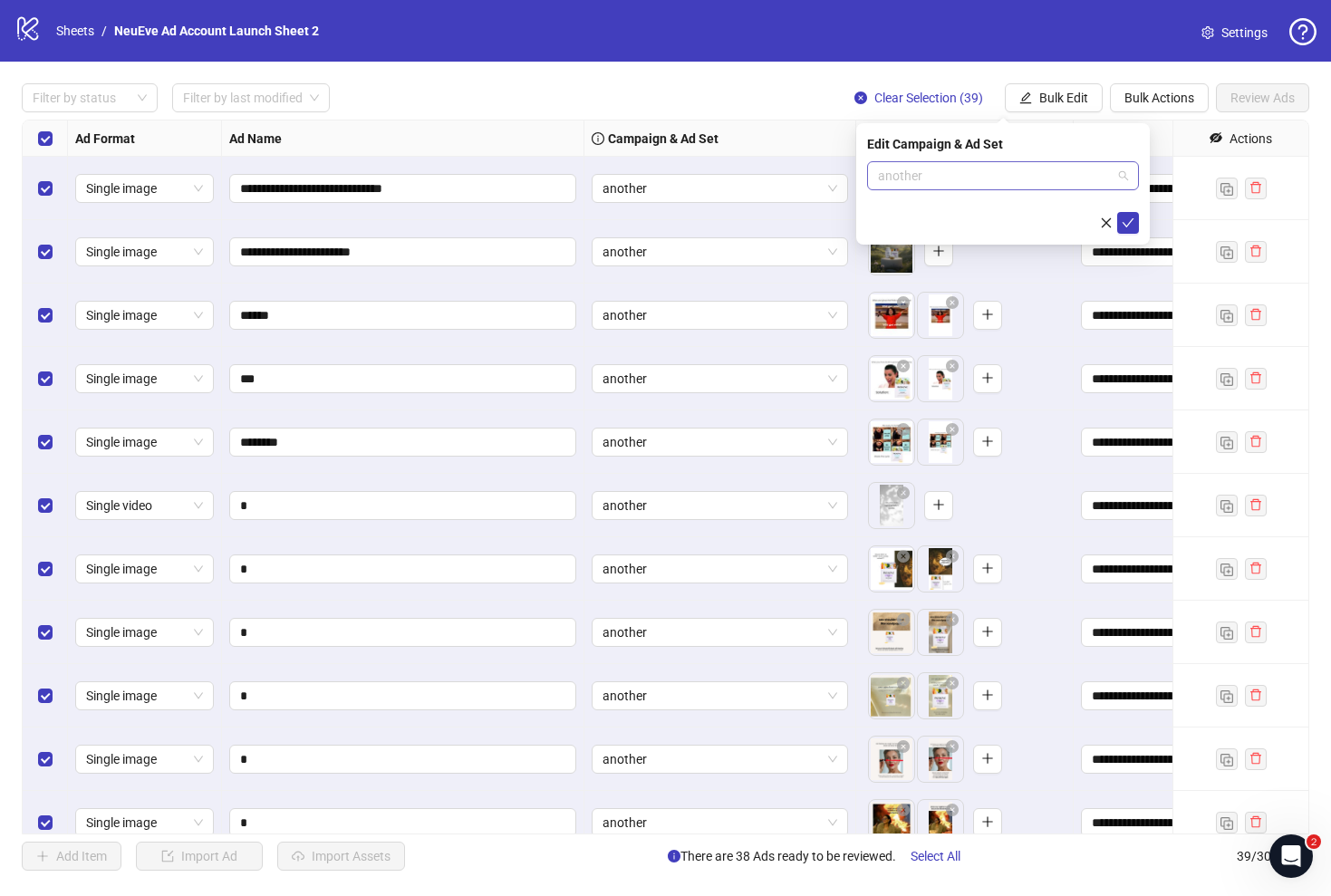 click on "another" at bounding box center (1003, 176) 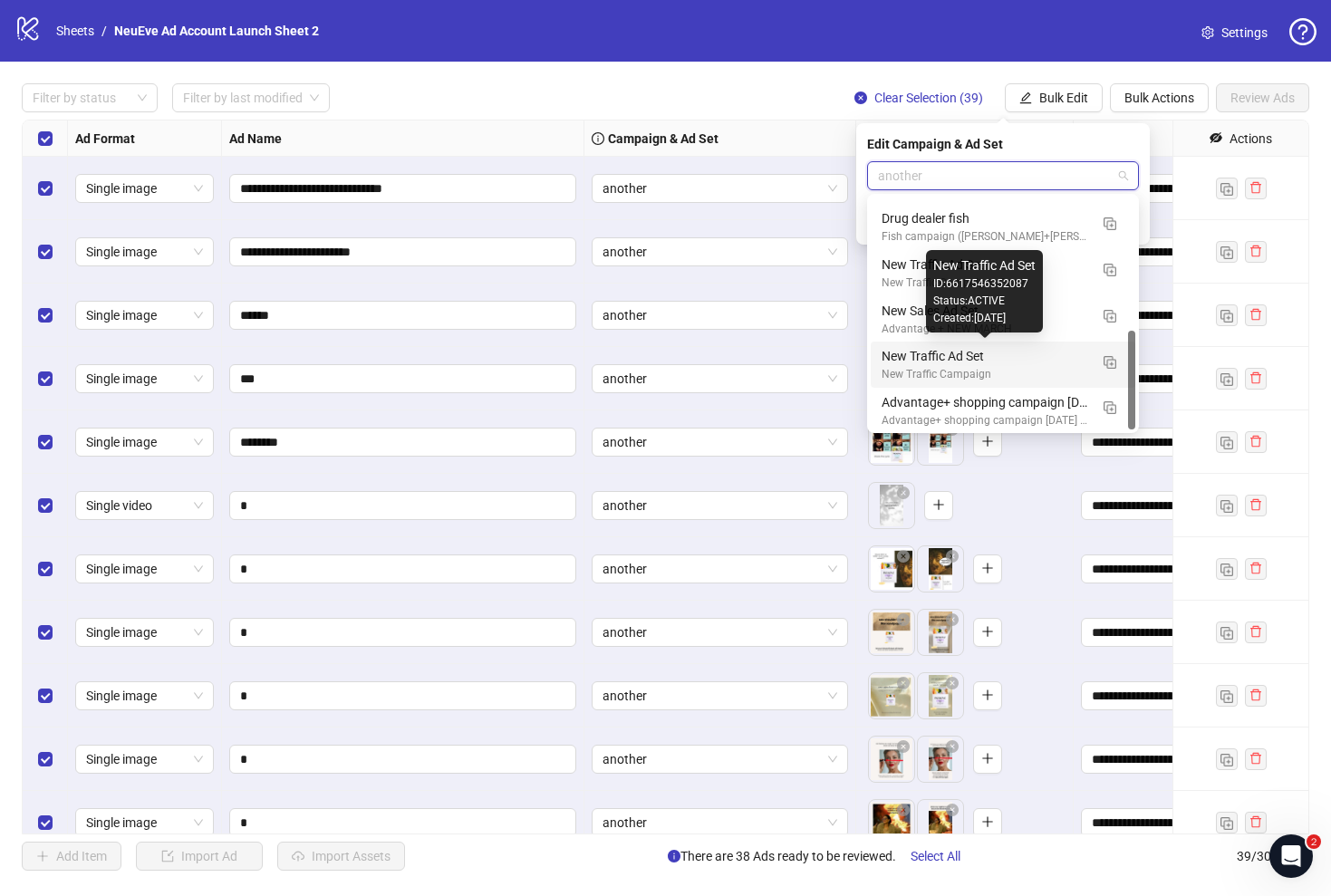 scroll, scrollTop: 0, scrollLeft: 0, axis: both 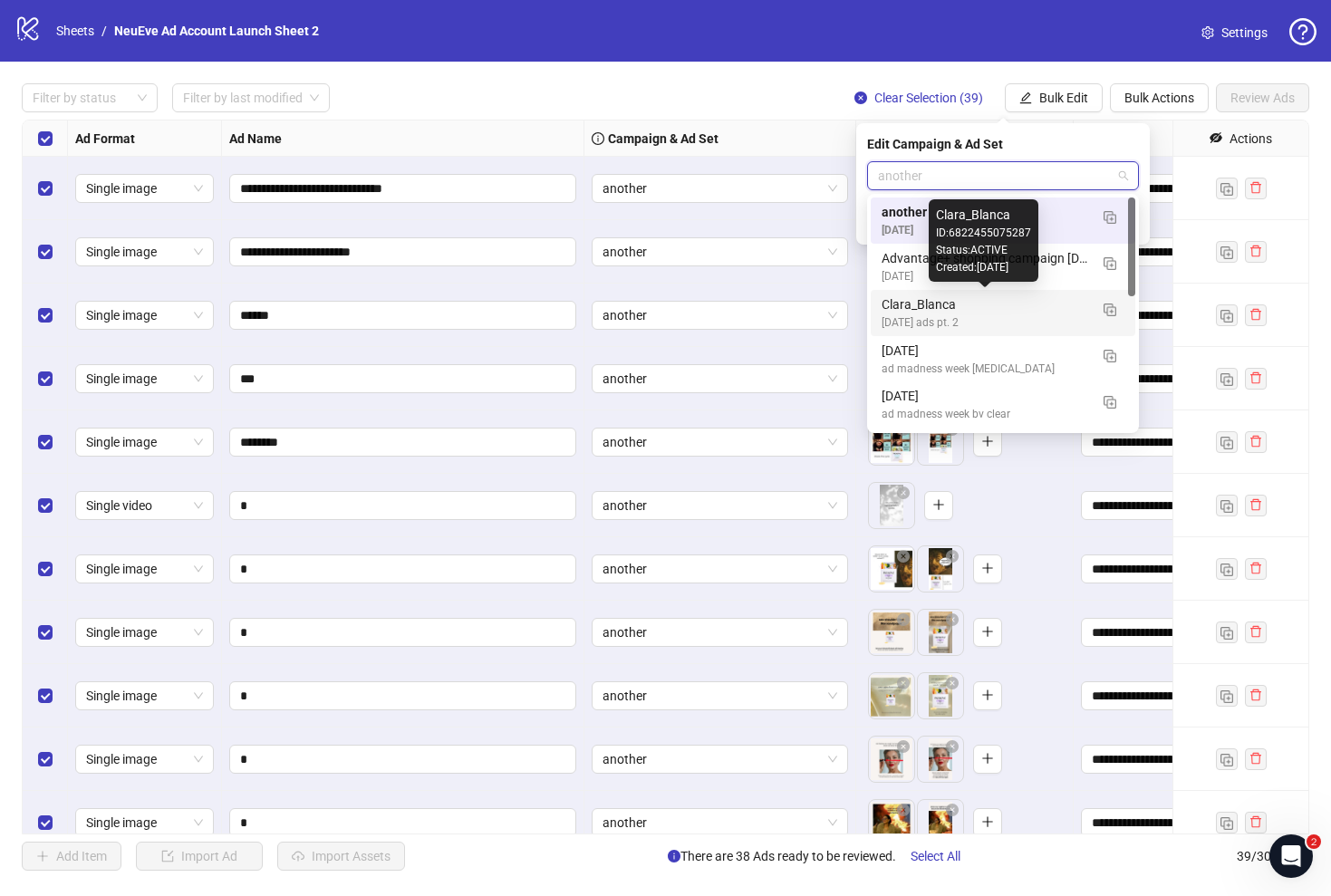 click on "Clara_Blanca" at bounding box center [985, 304] 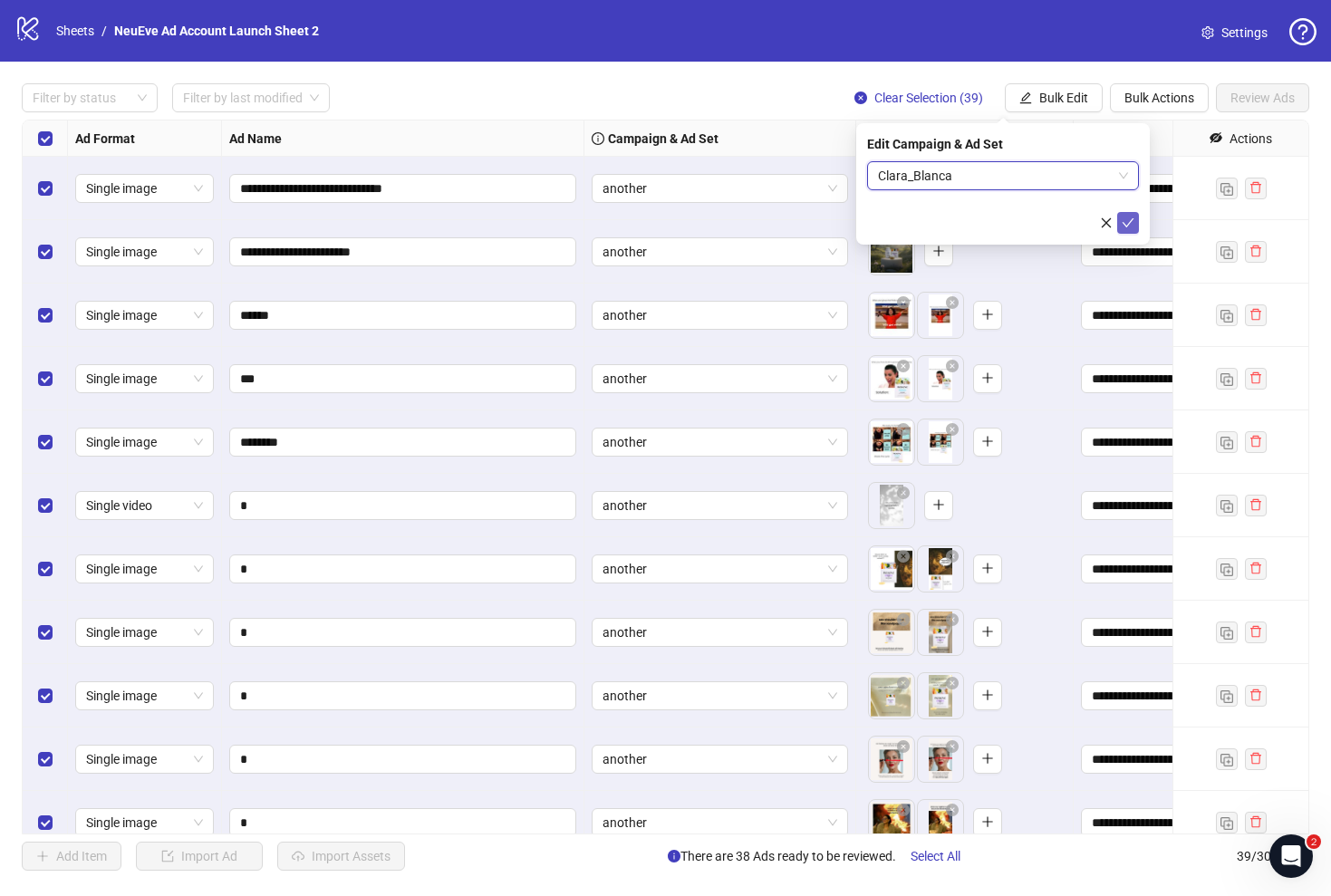 click 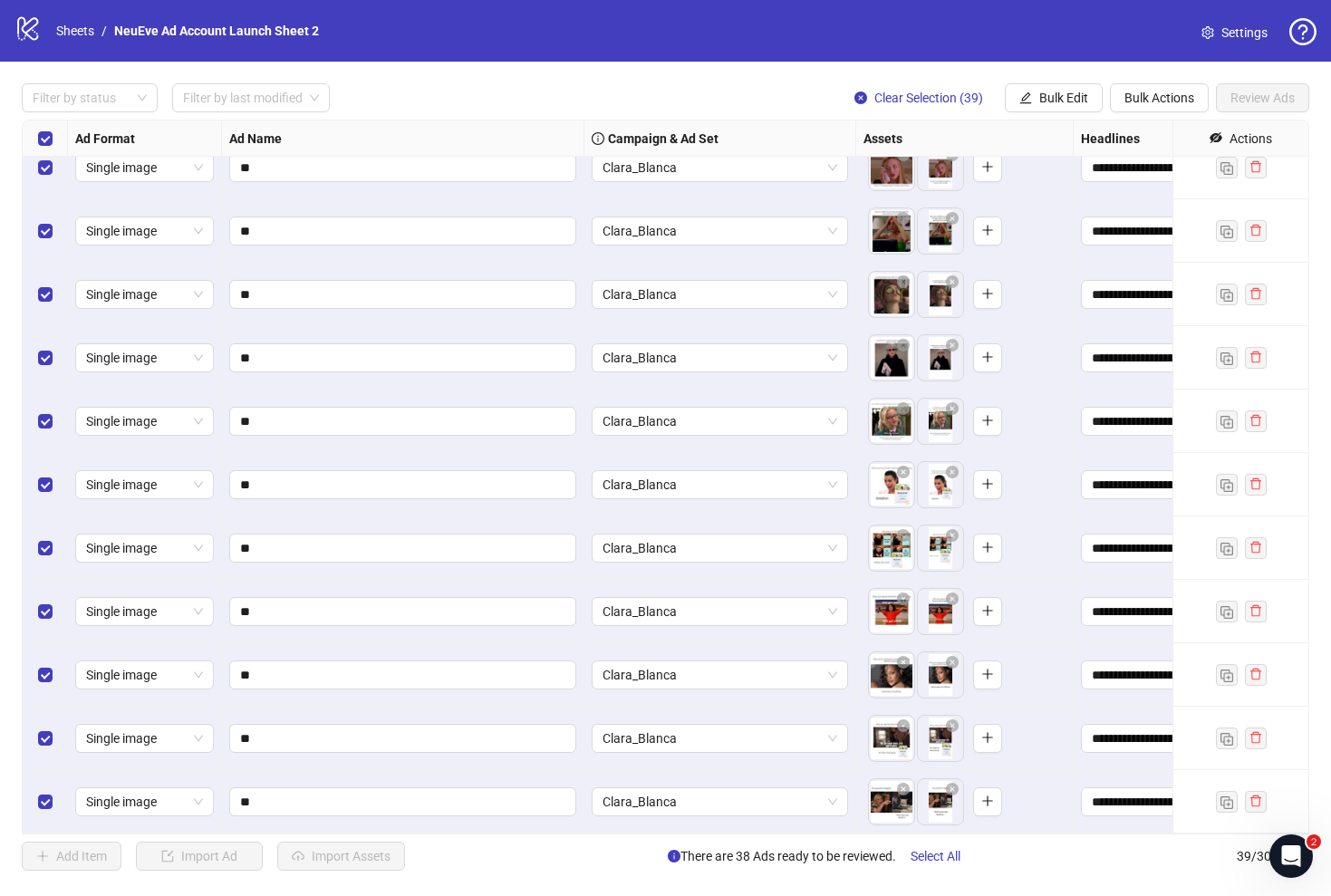 scroll, scrollTop: 1797, scrollLeft: 0, axis: vertical 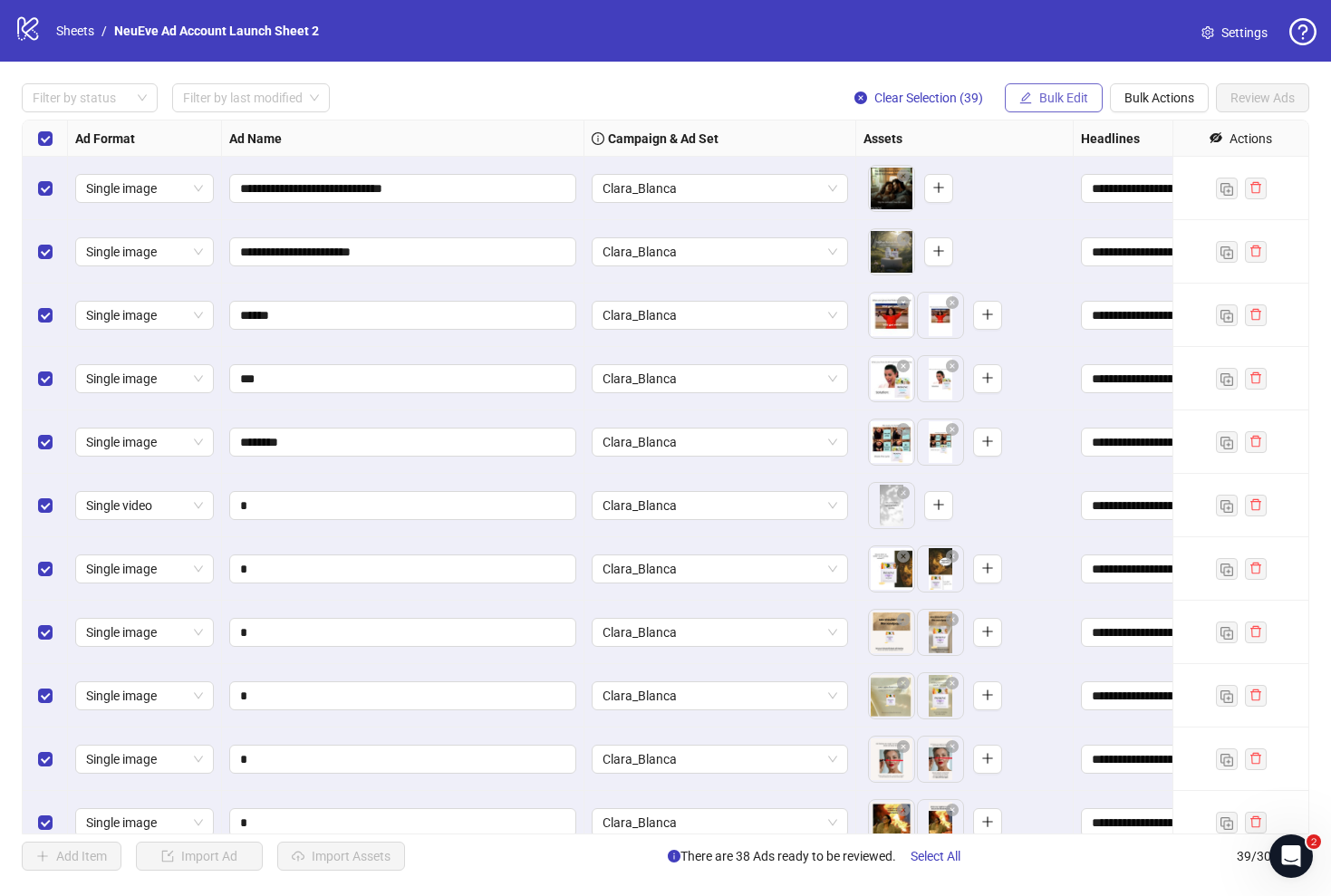 click 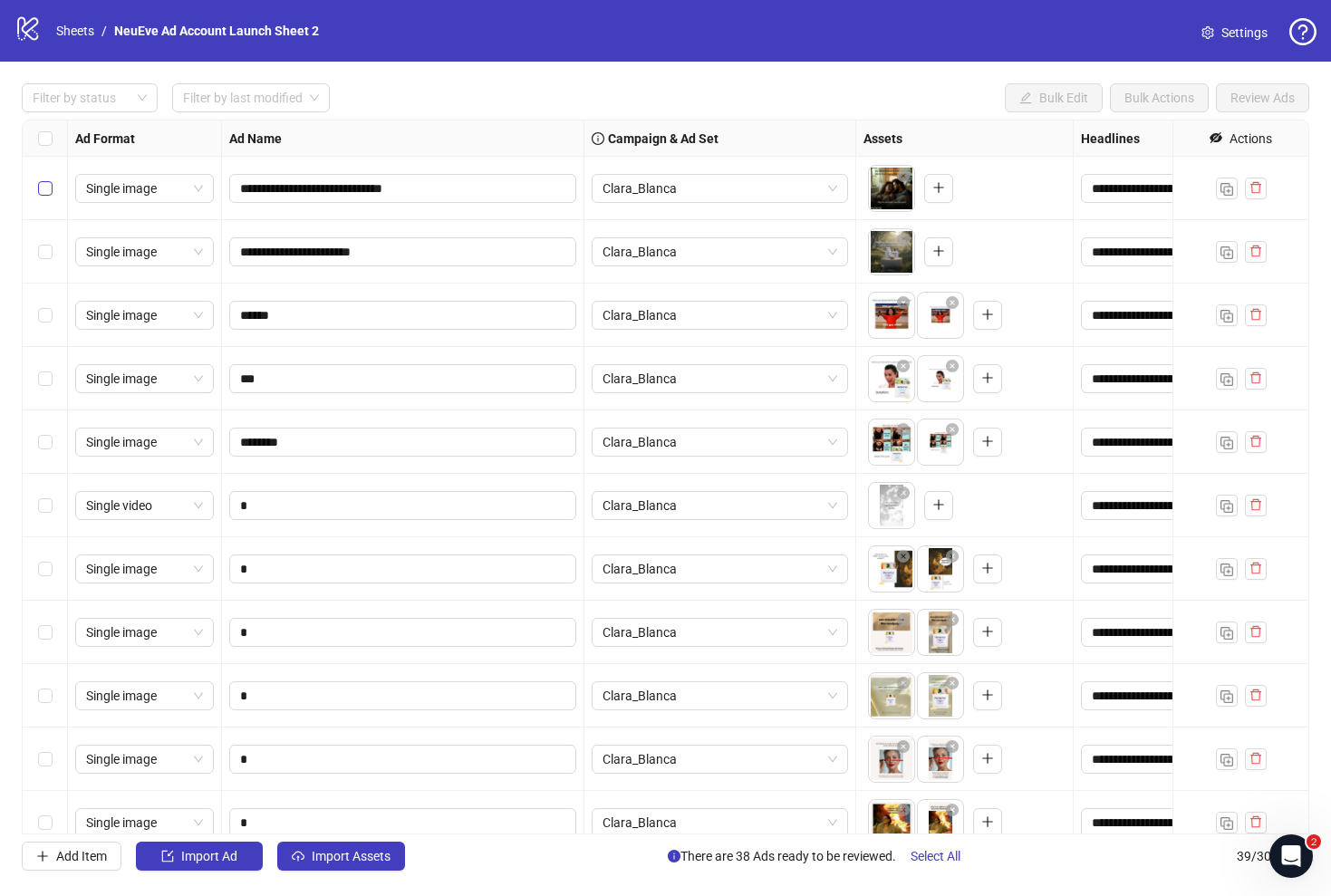 click at bounding box center (45, 188) 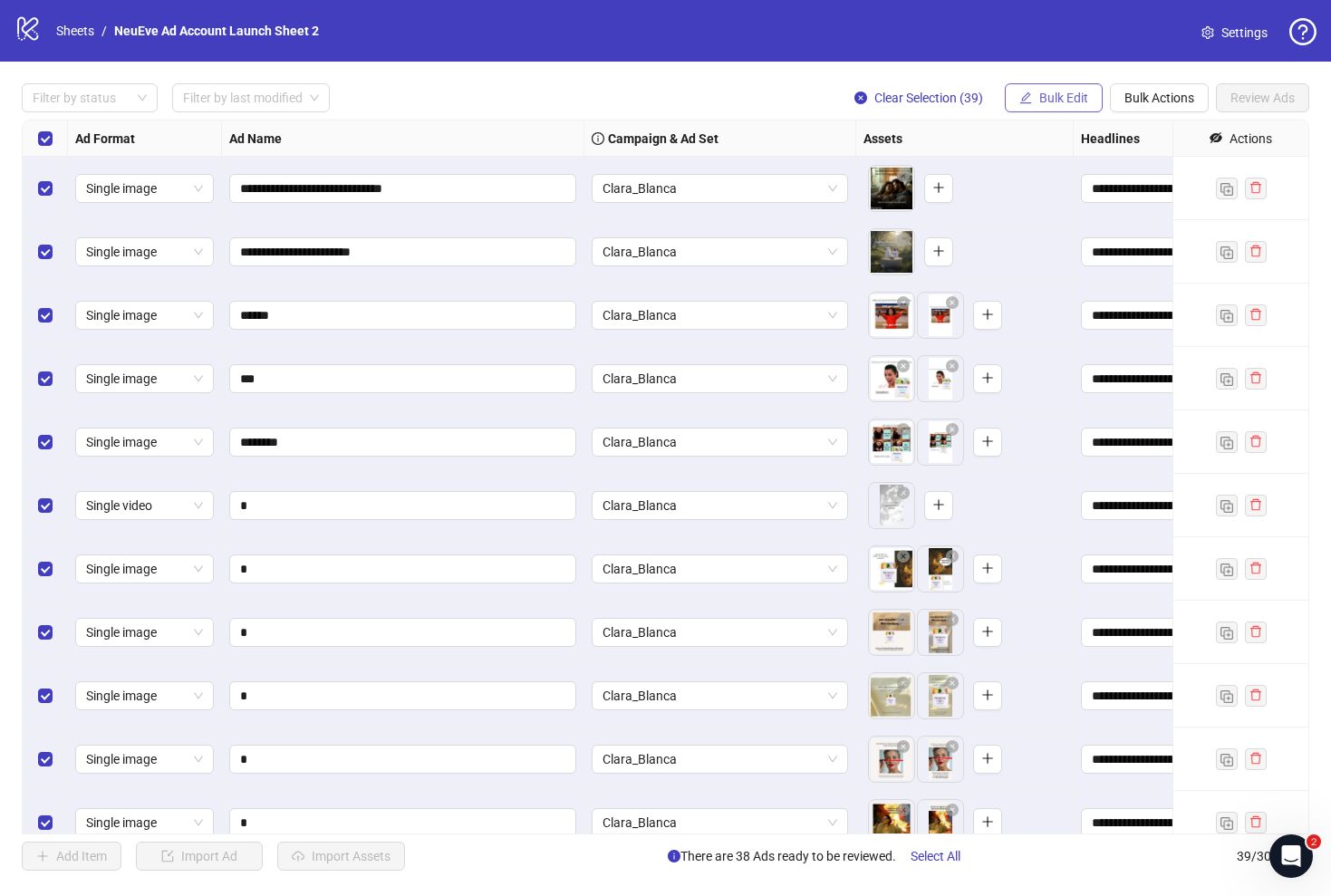 click on "Bulk Edit" at bounding box center (1064, 98) 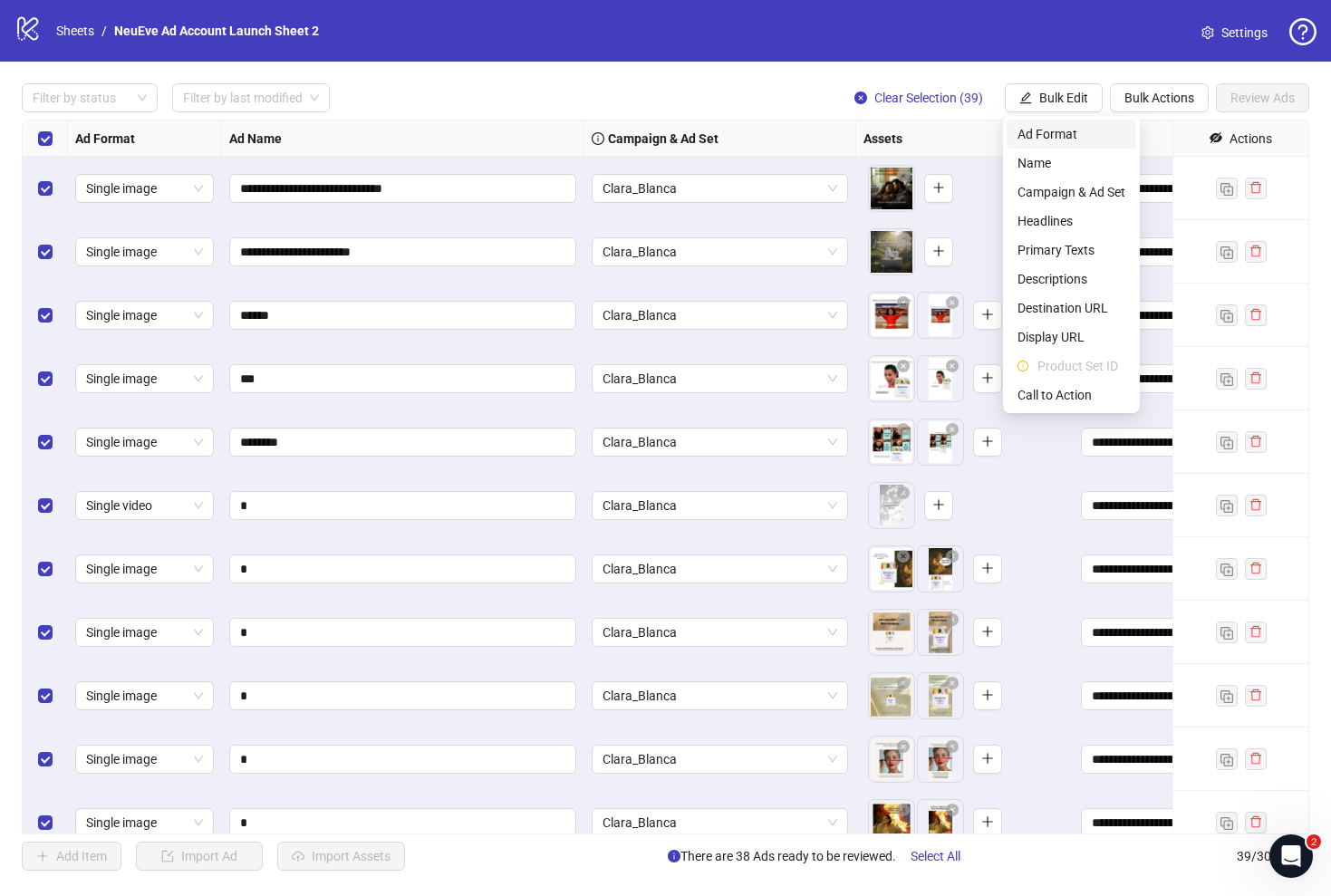 click on "Ad Format" at bounding box center (1071, 134) 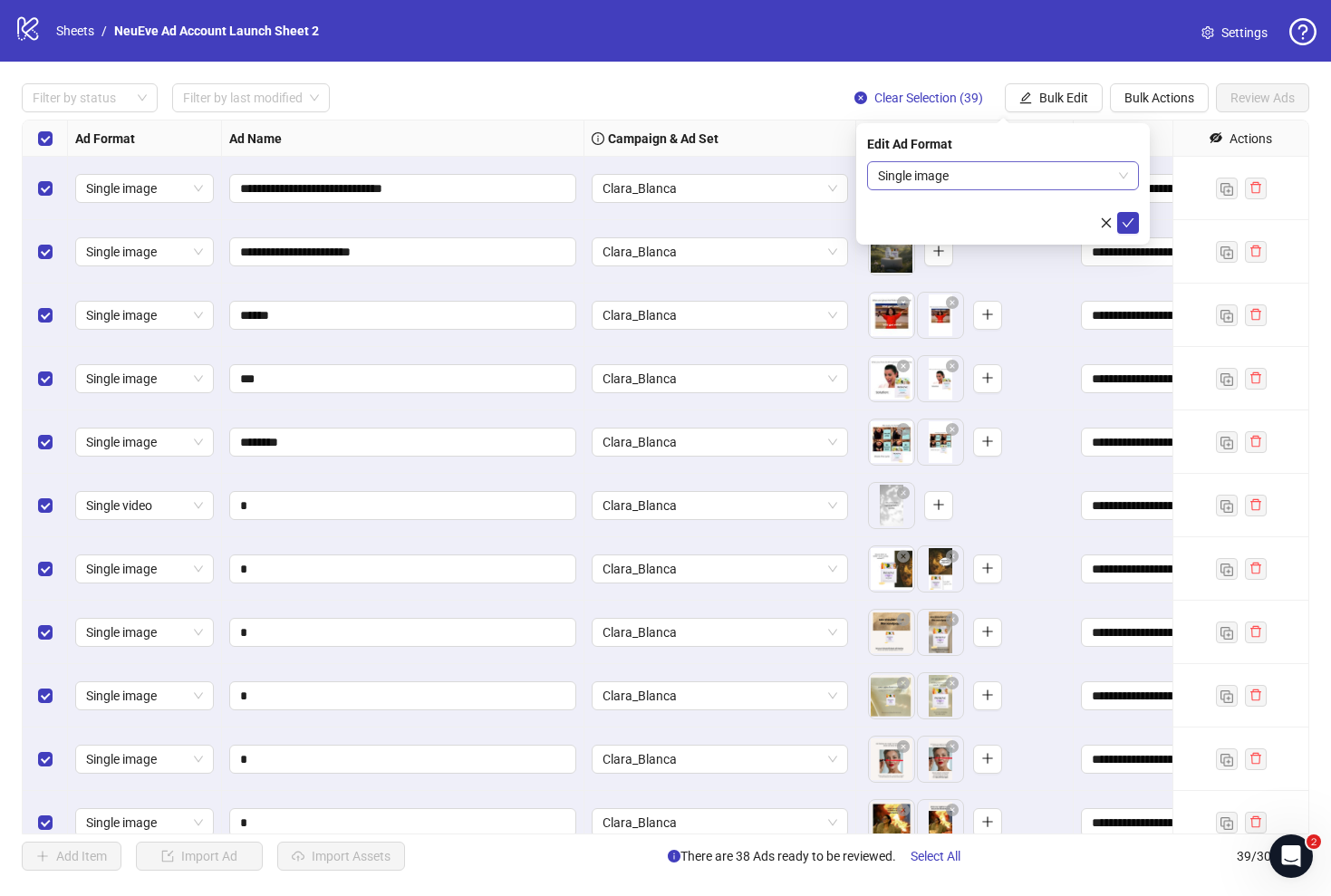 click on "Single image" at bounding box center (1003, 176) 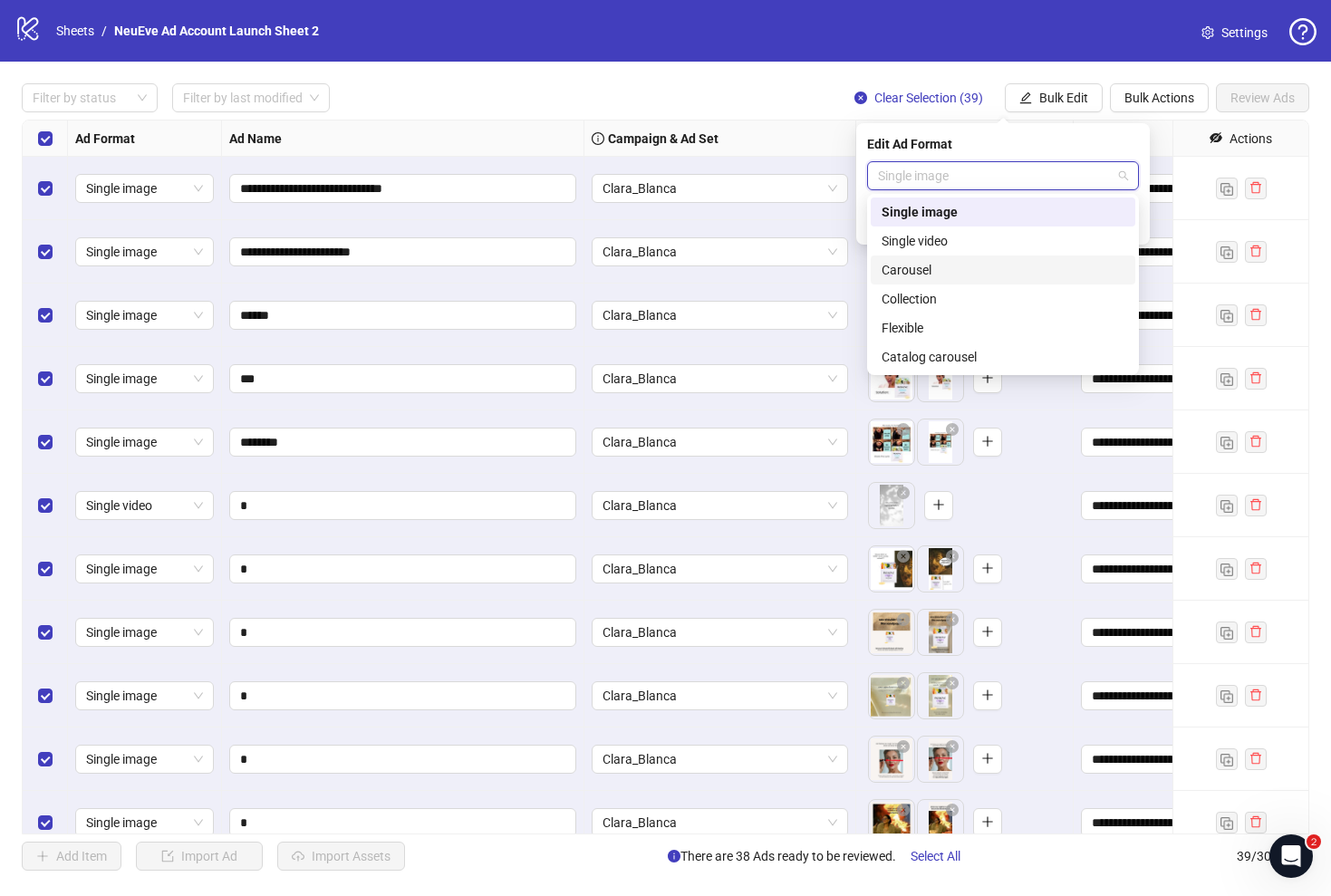 click on "Carousel" at bounding box center [1003, 270] 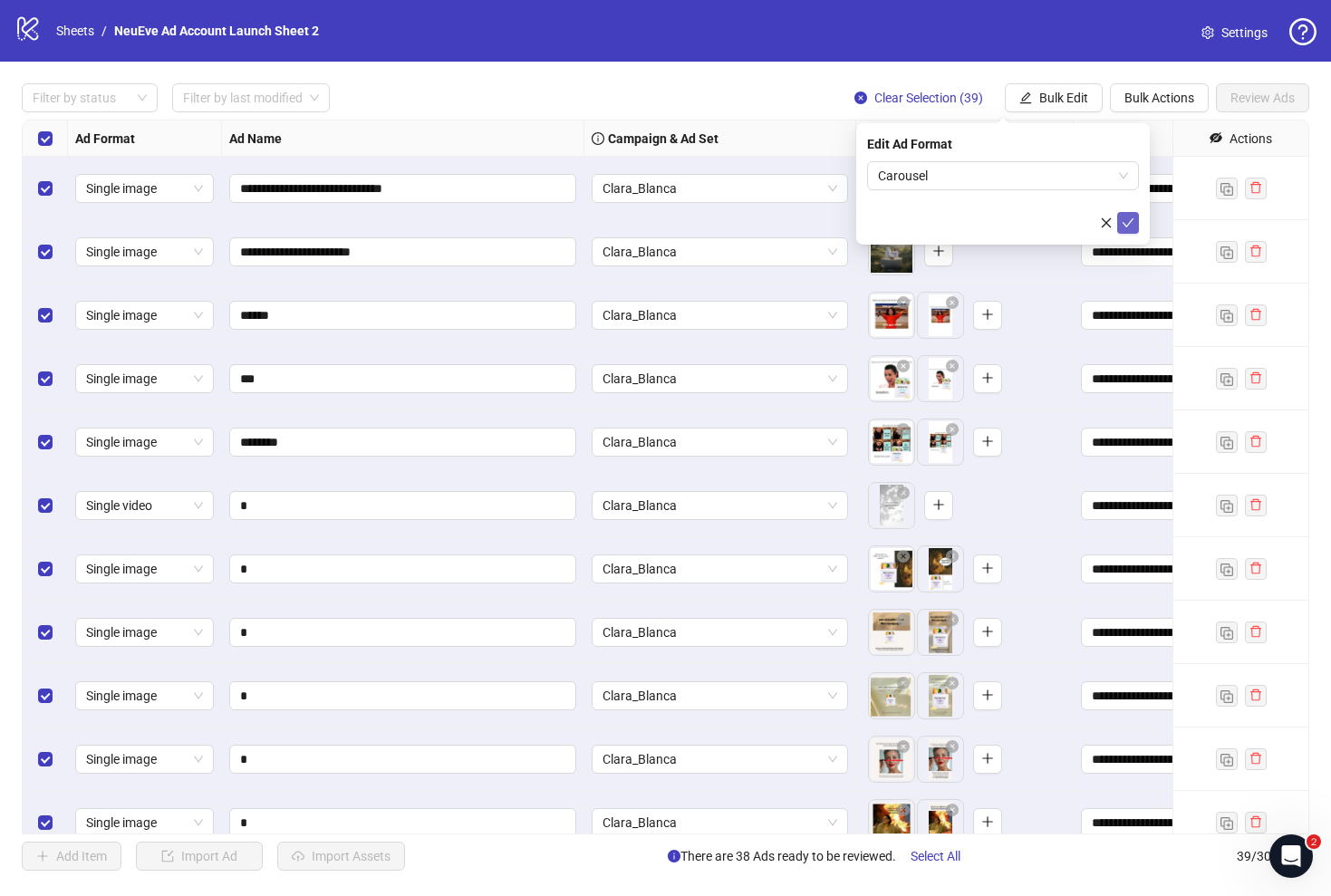 click 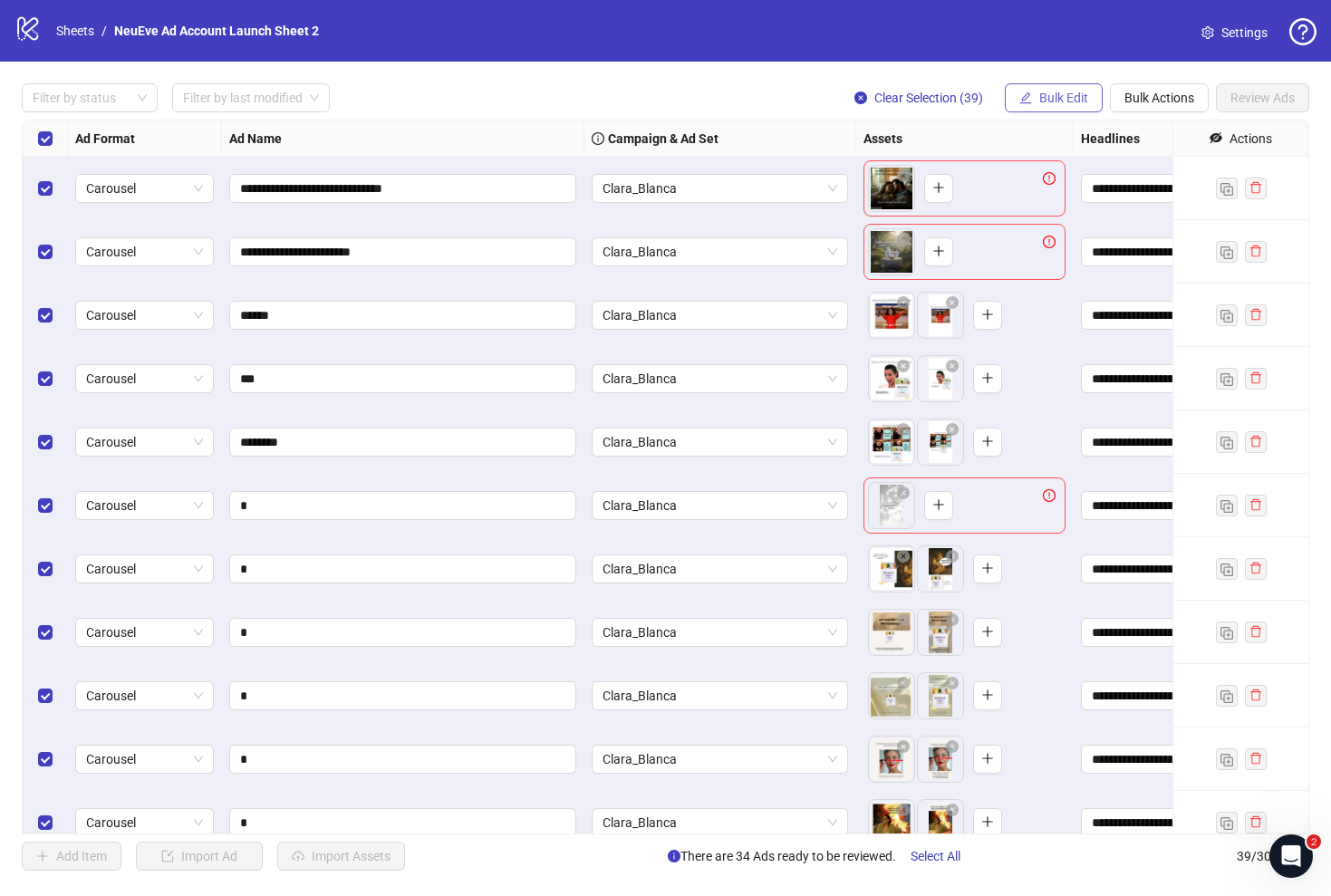 click on "Bulk Edit" at bounding box center (1064, 98) 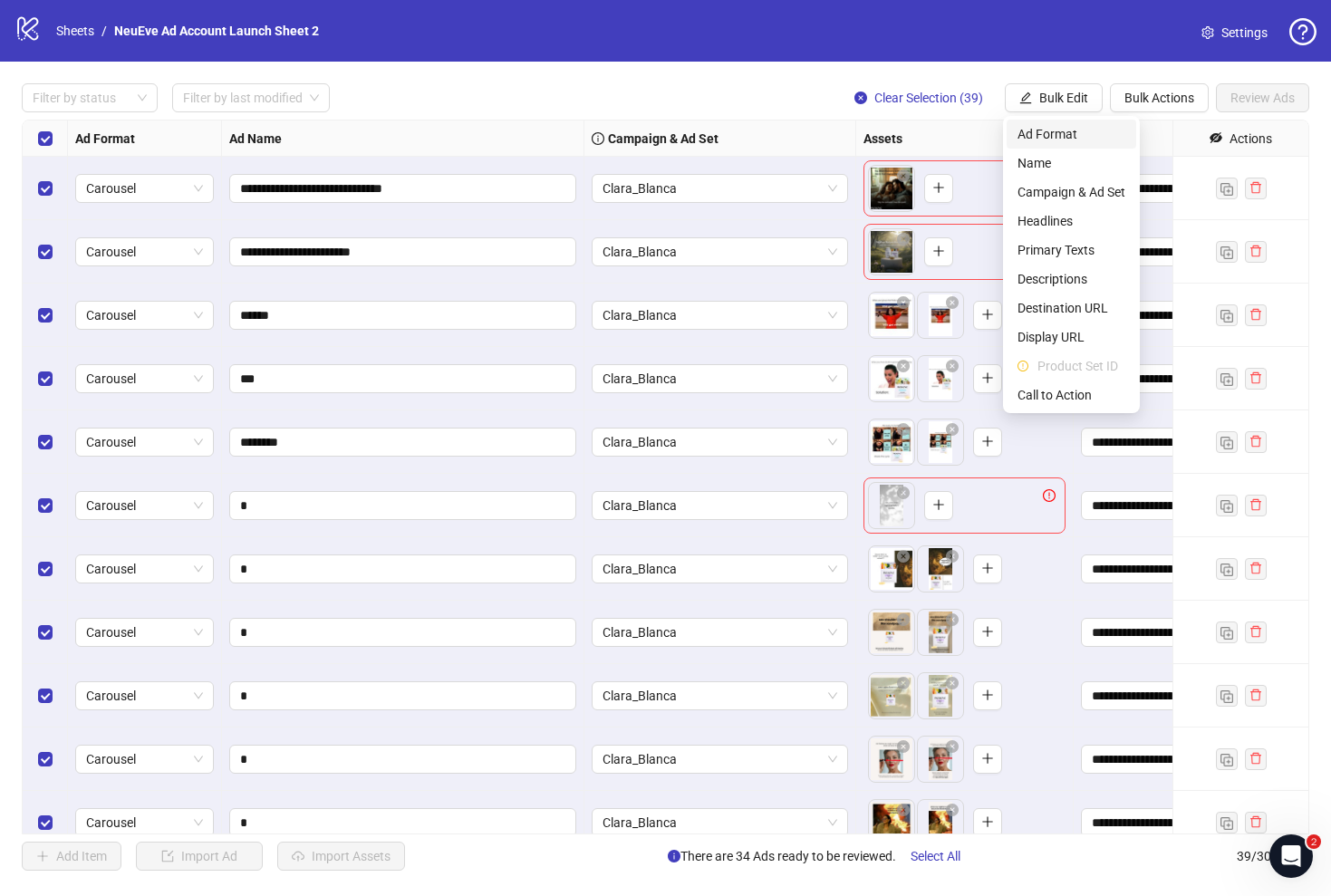 click on "Ad Format" at bounding box center [1071, 134] 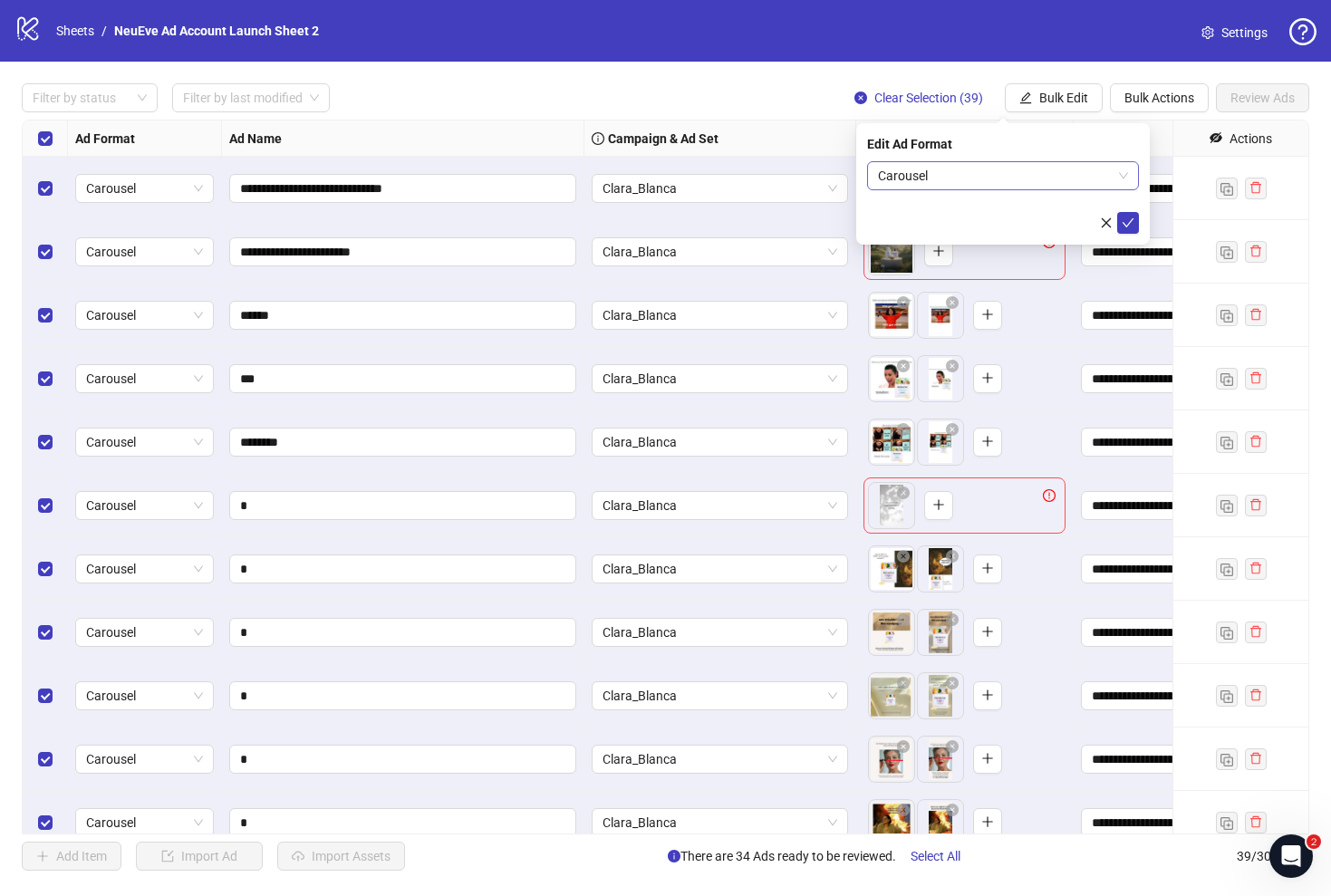 click on "Carousel" at bounding box center [1003, 176] 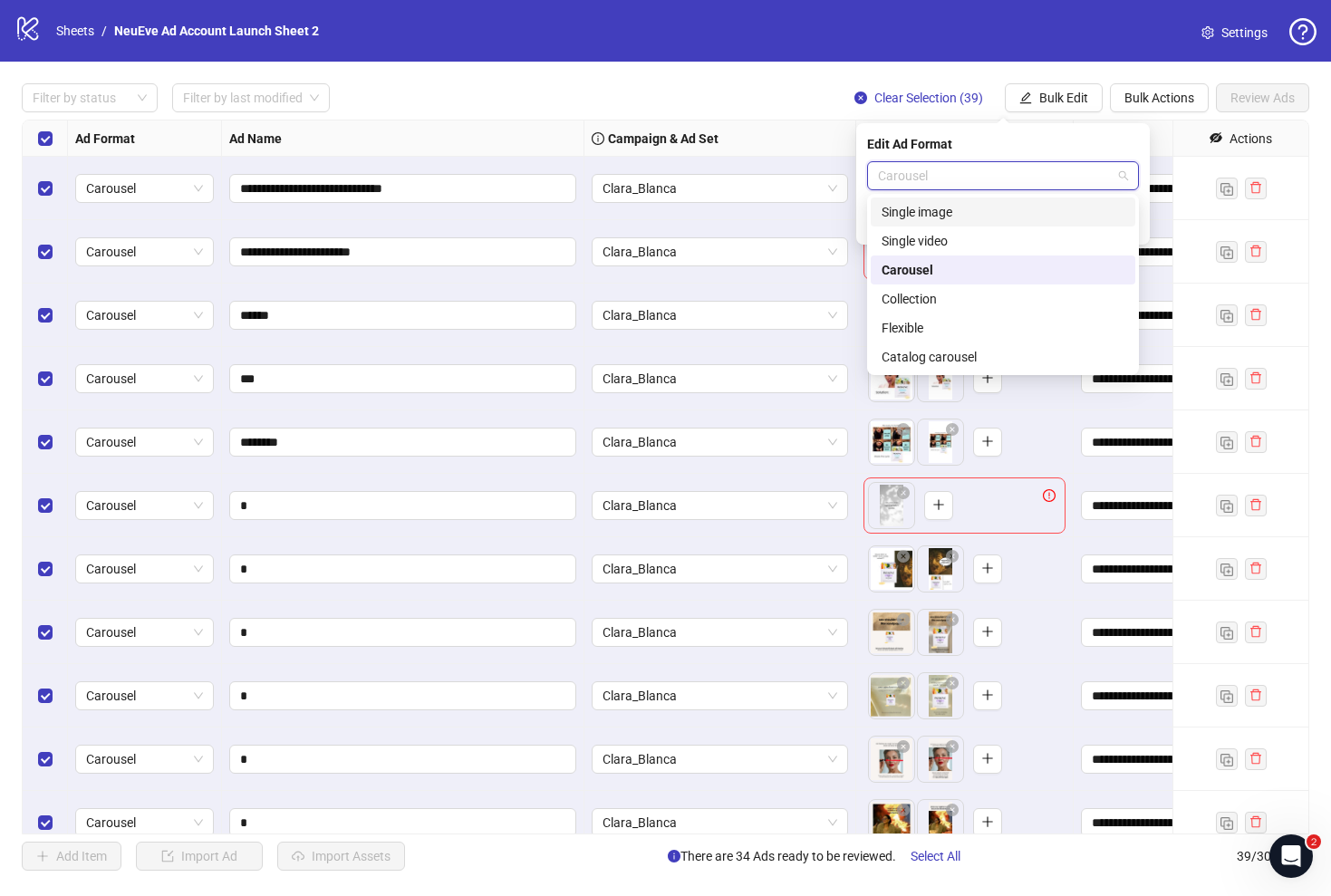 click on "Single image" at bounding box center [1003, 212] 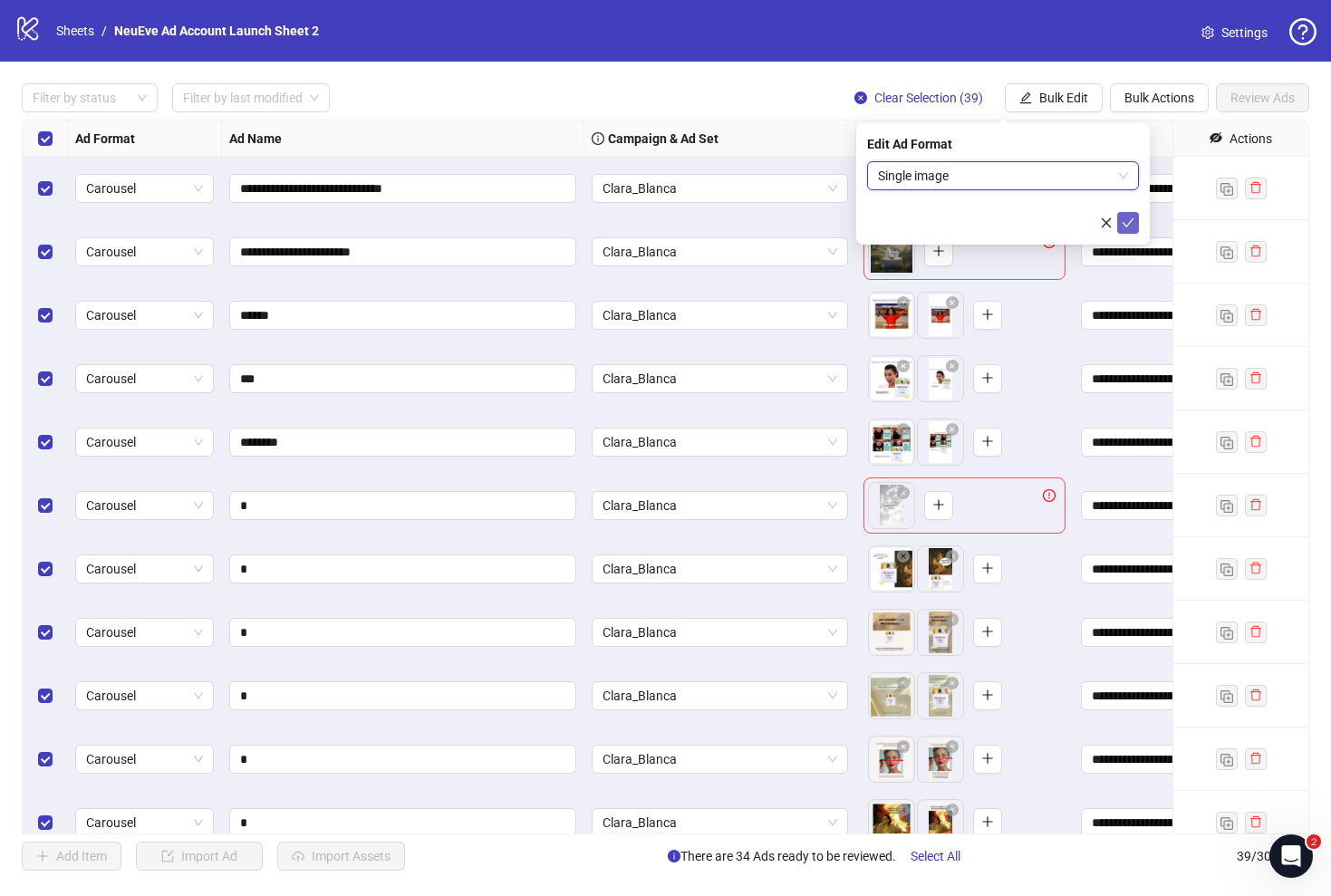 click at bounding box center [1128, 223] 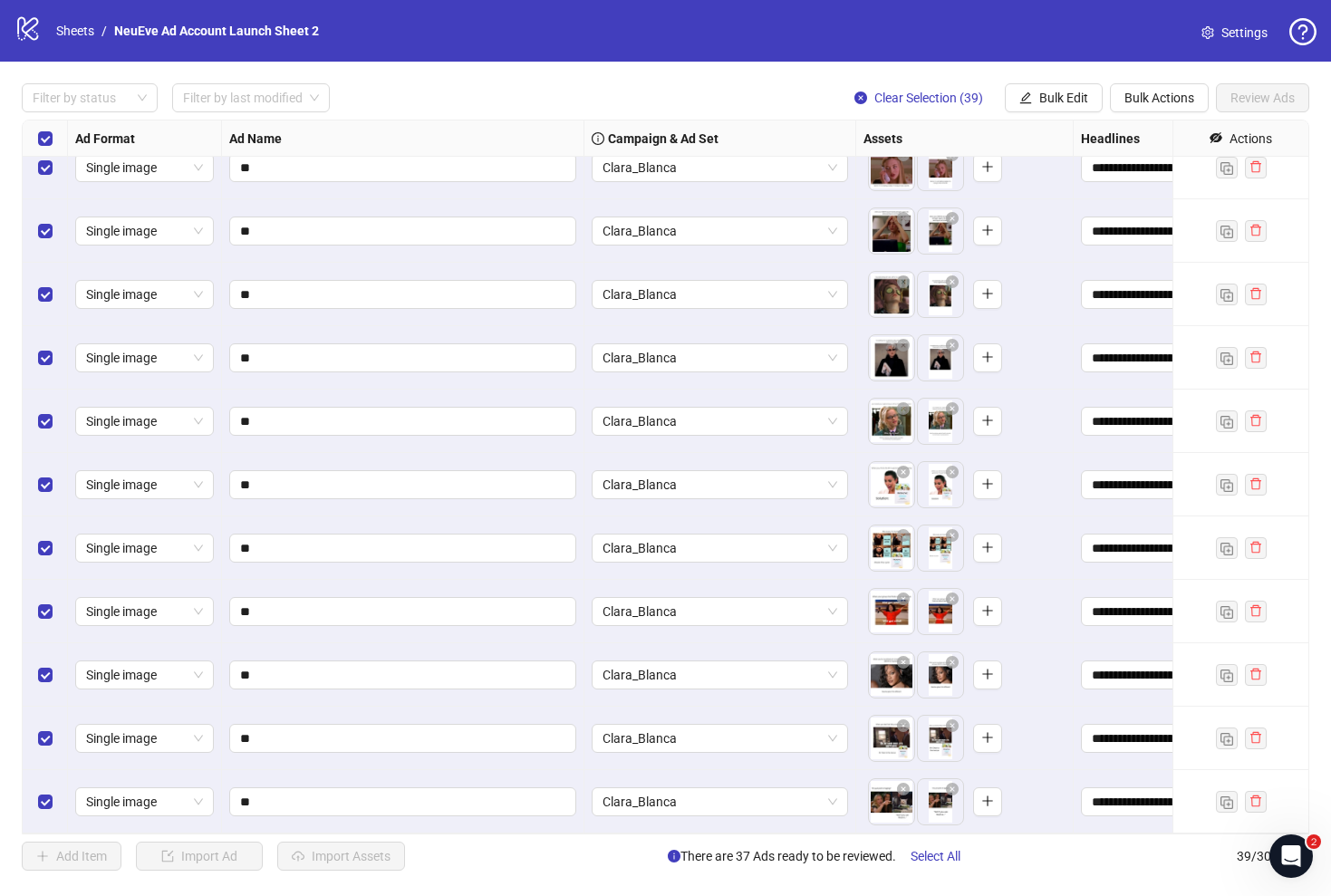 scroll, scrollTop: 1797, scrollLeft: 0, axis: vertical 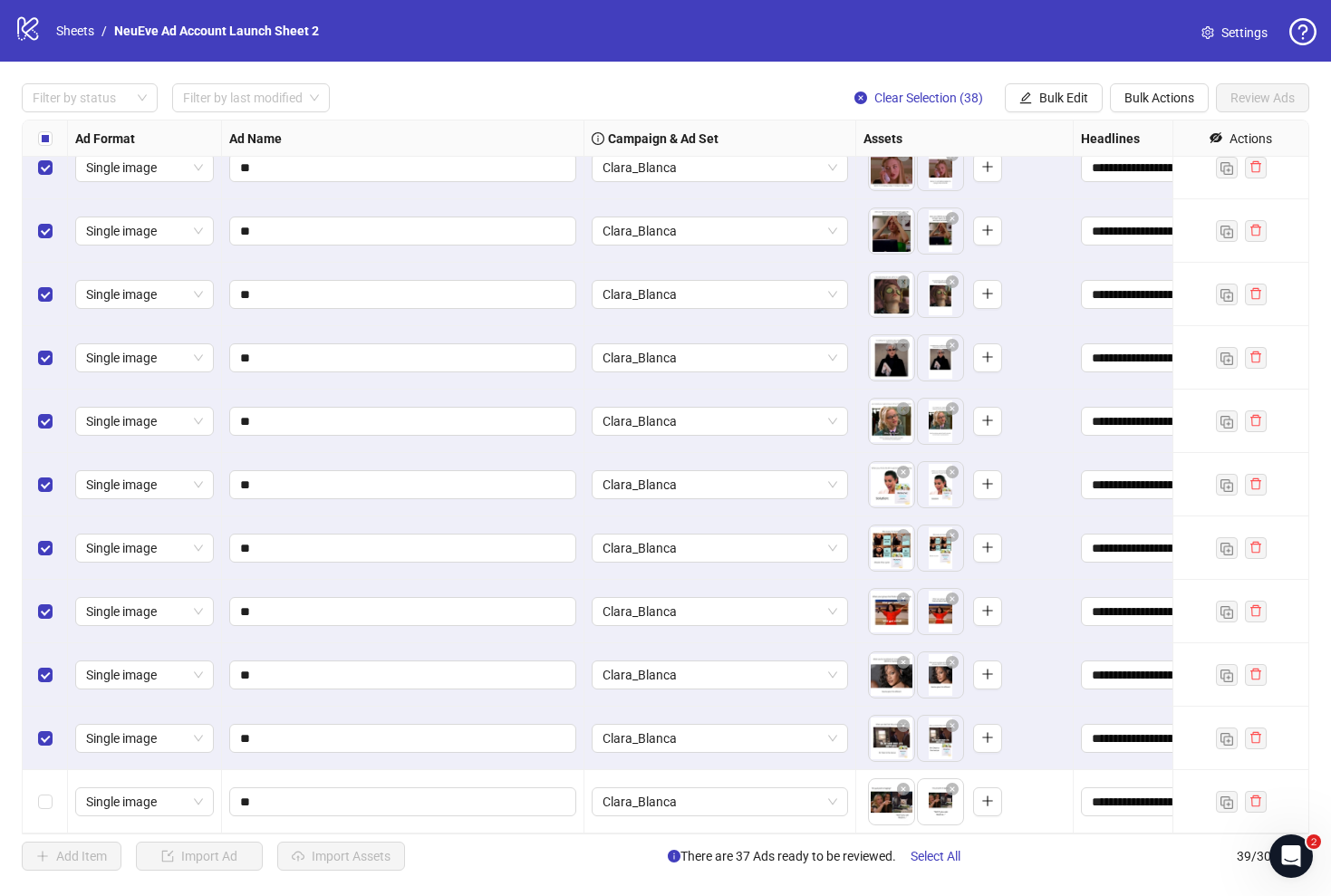 click at bounding box center [45, 738] 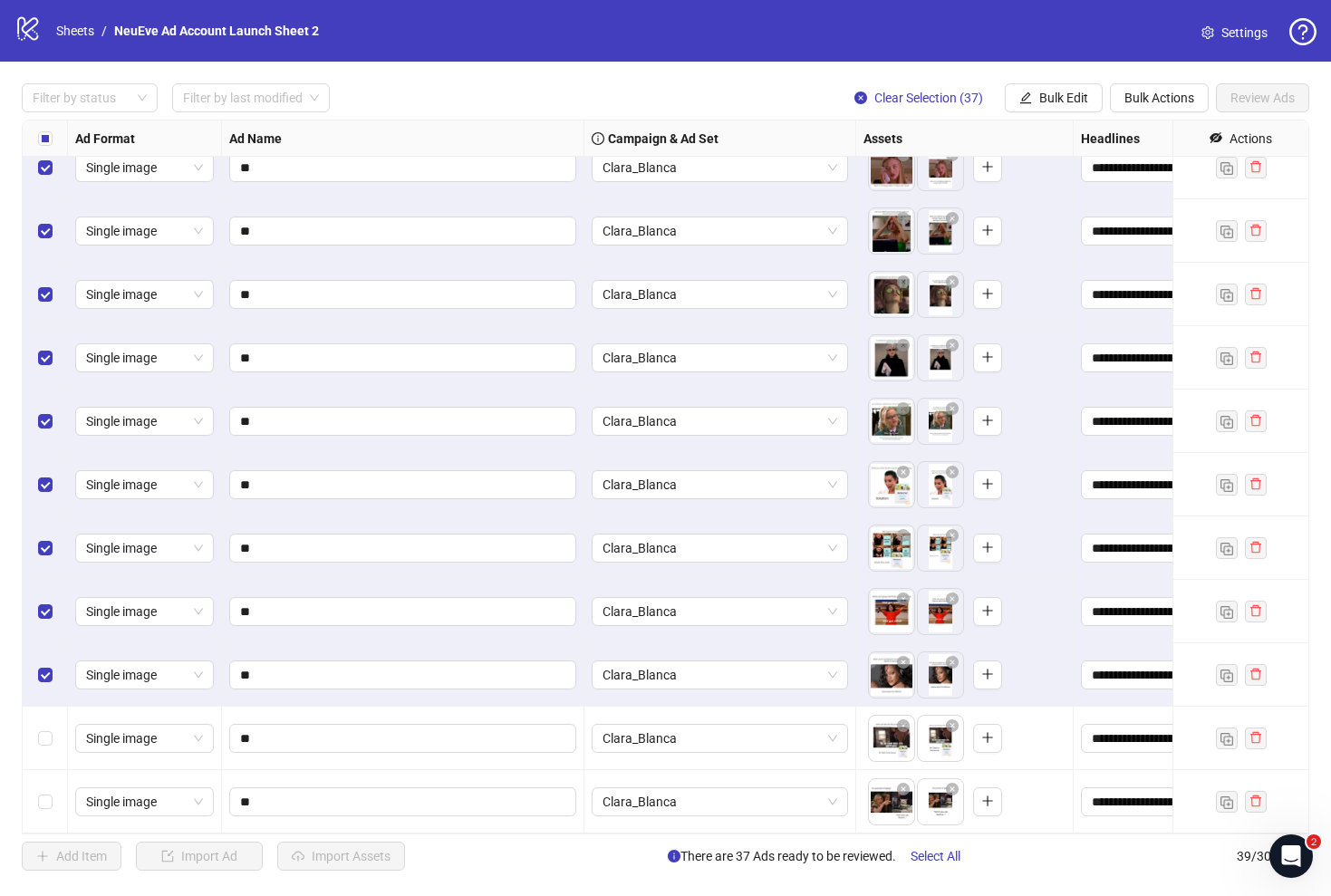 click at bounding box center [45, 675] 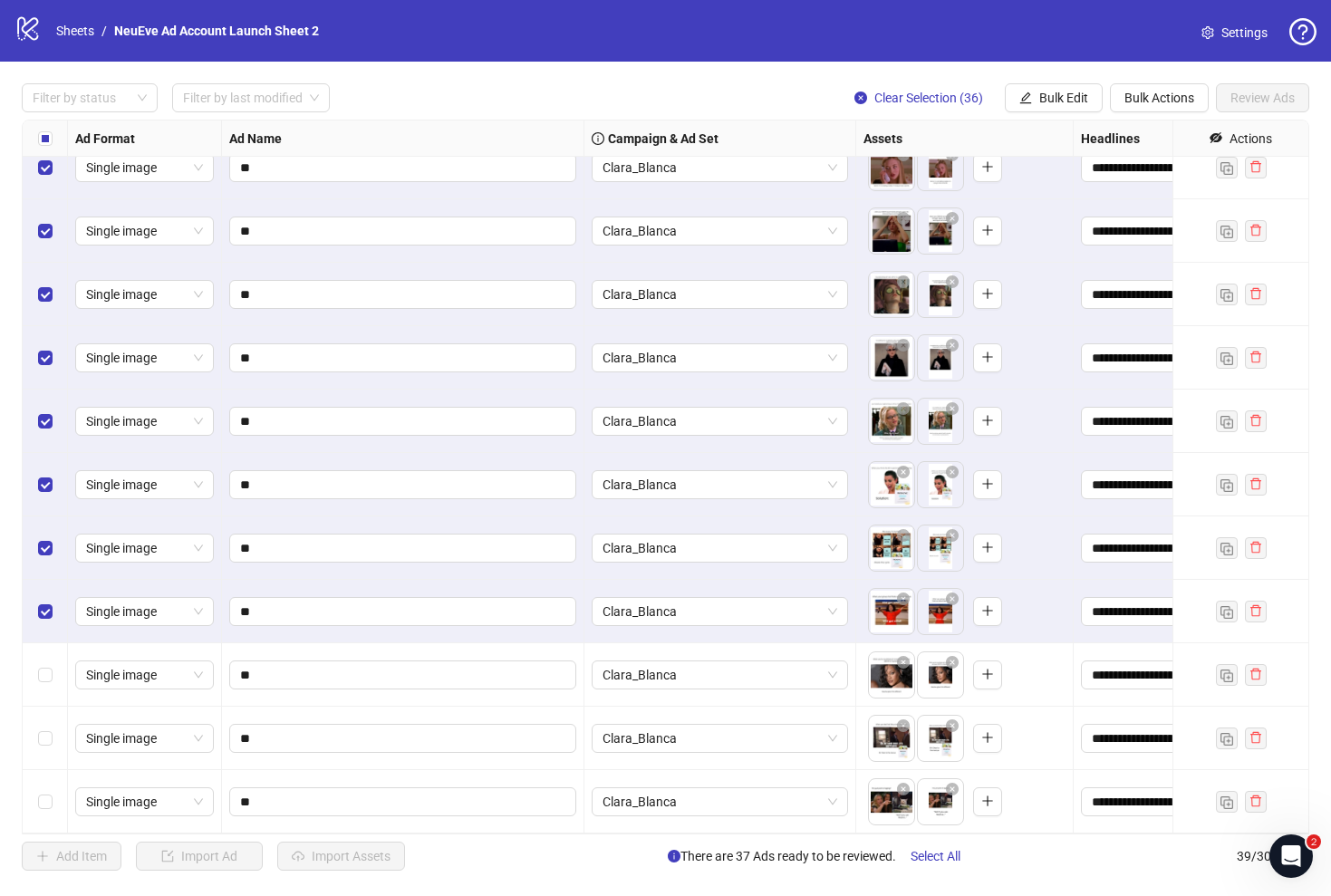 click at bounding box center (45, 612) 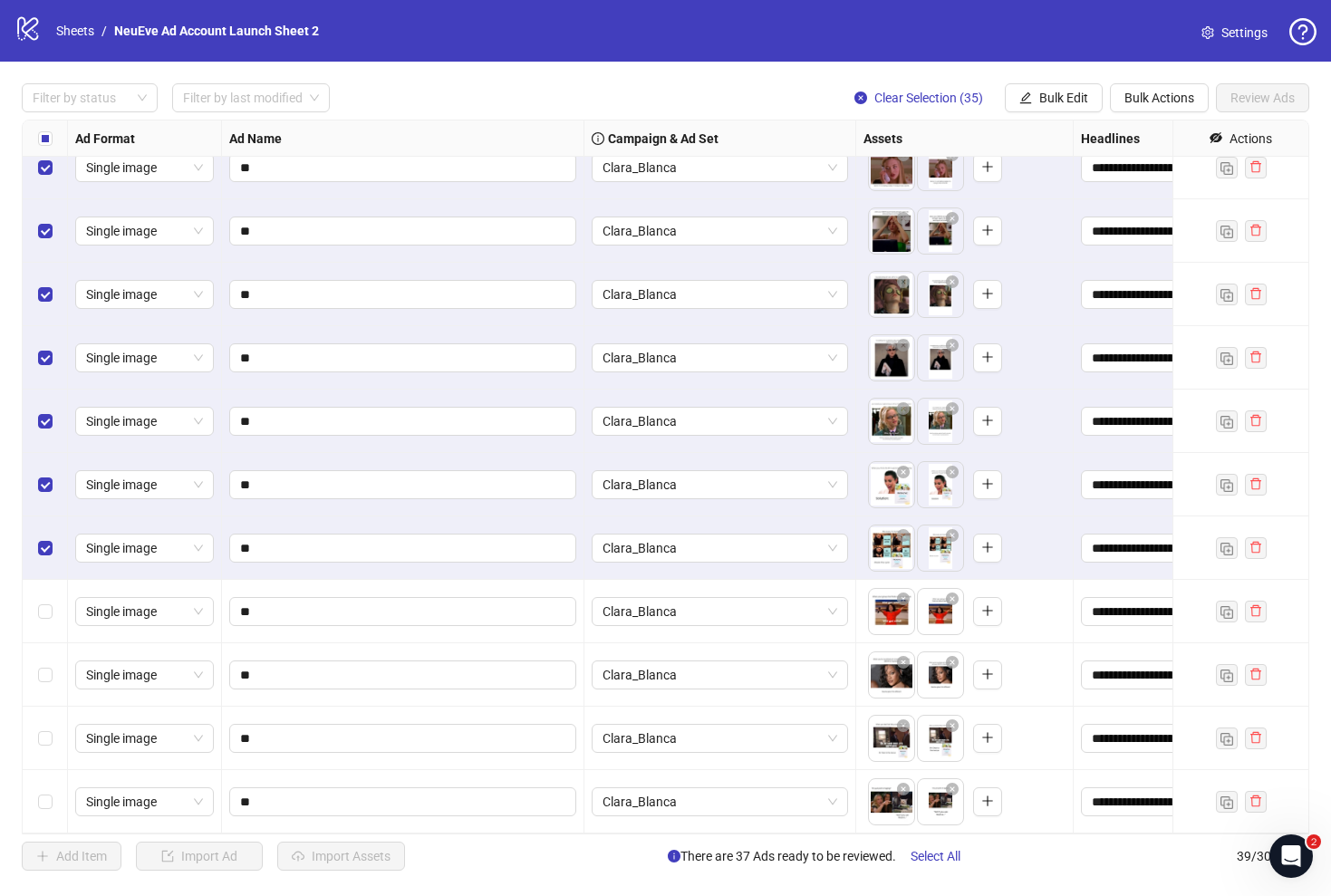 click at bounding box center (45, 612) 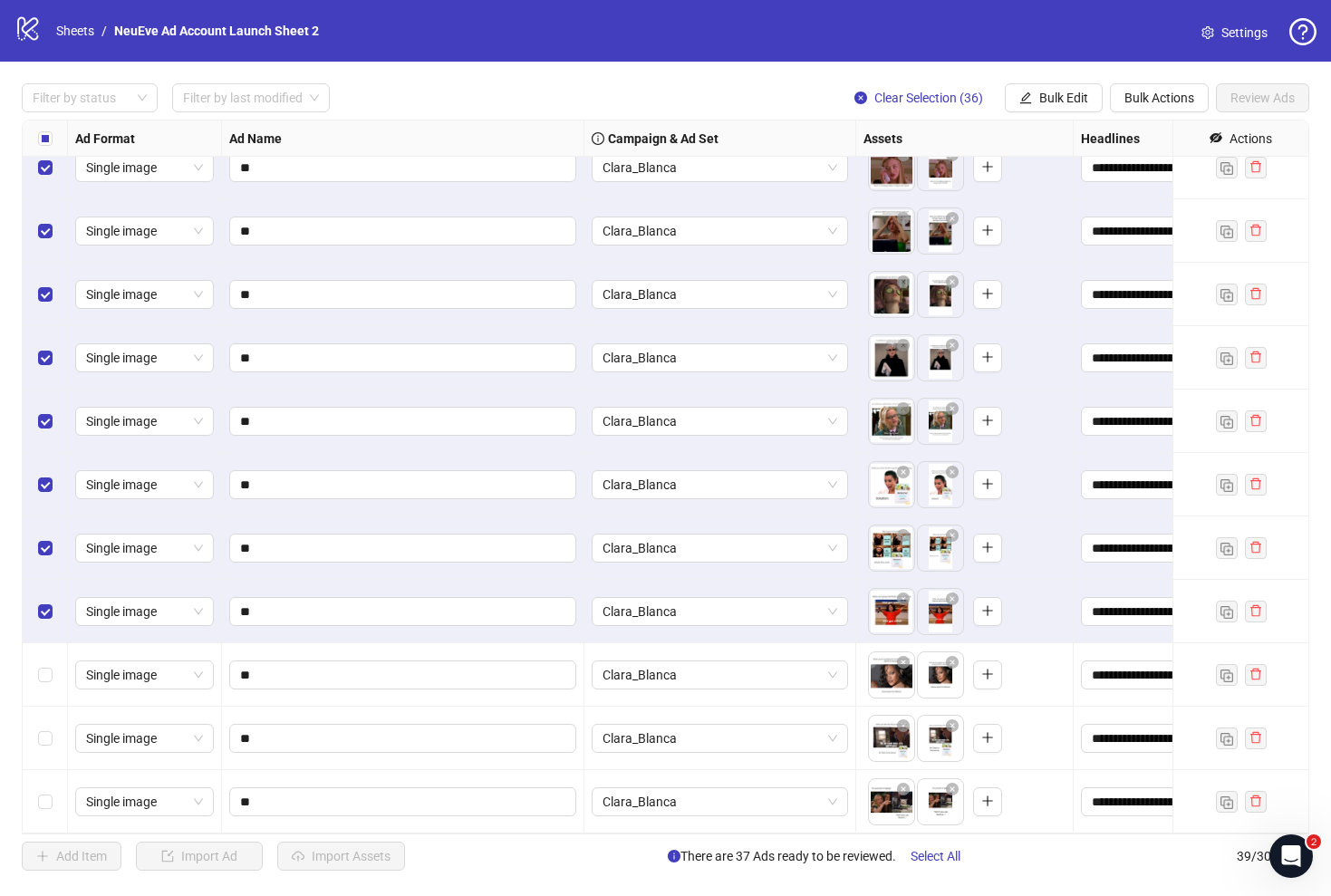 click at bounding box center (45, 548) 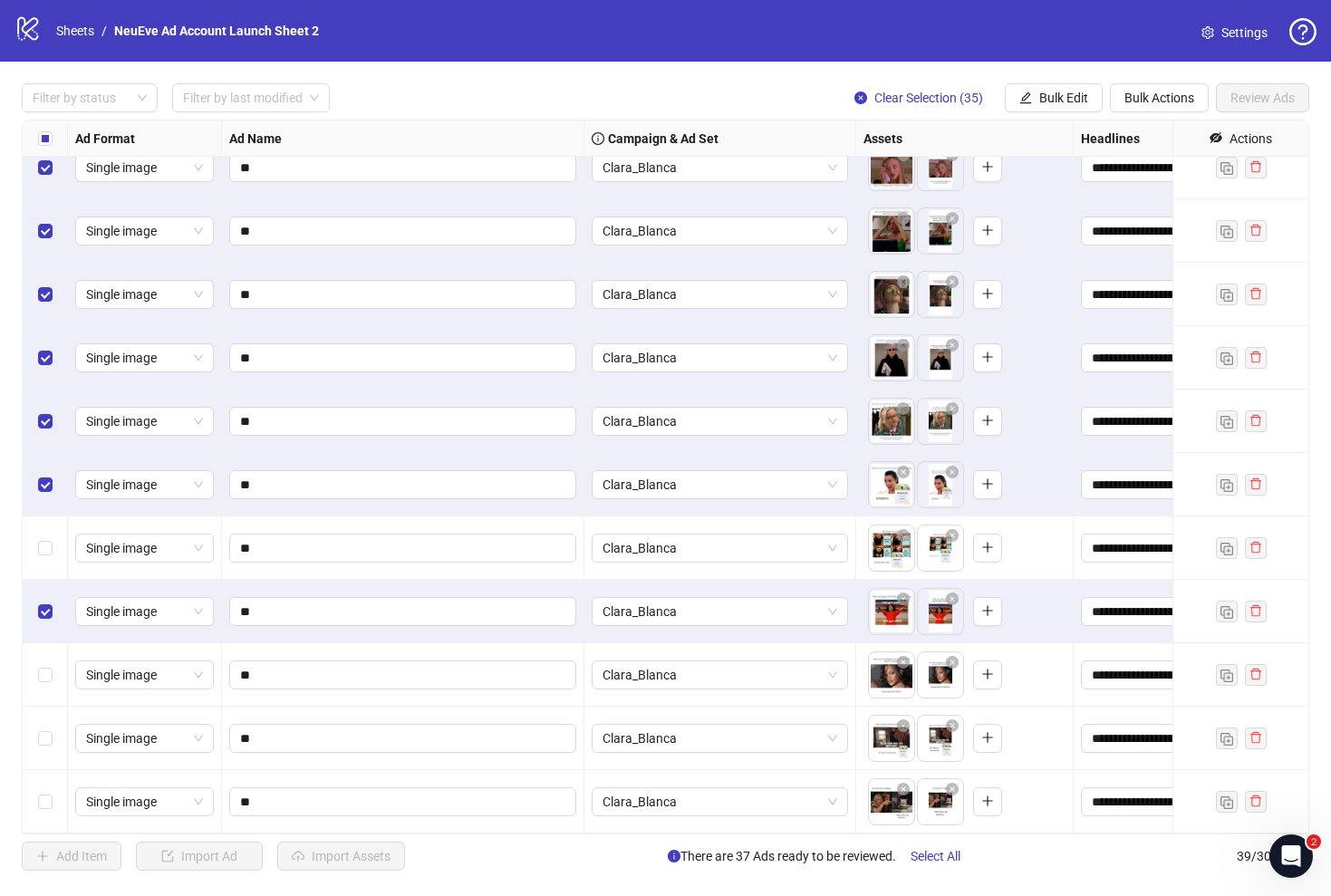 click at bounding box center (45, 612) 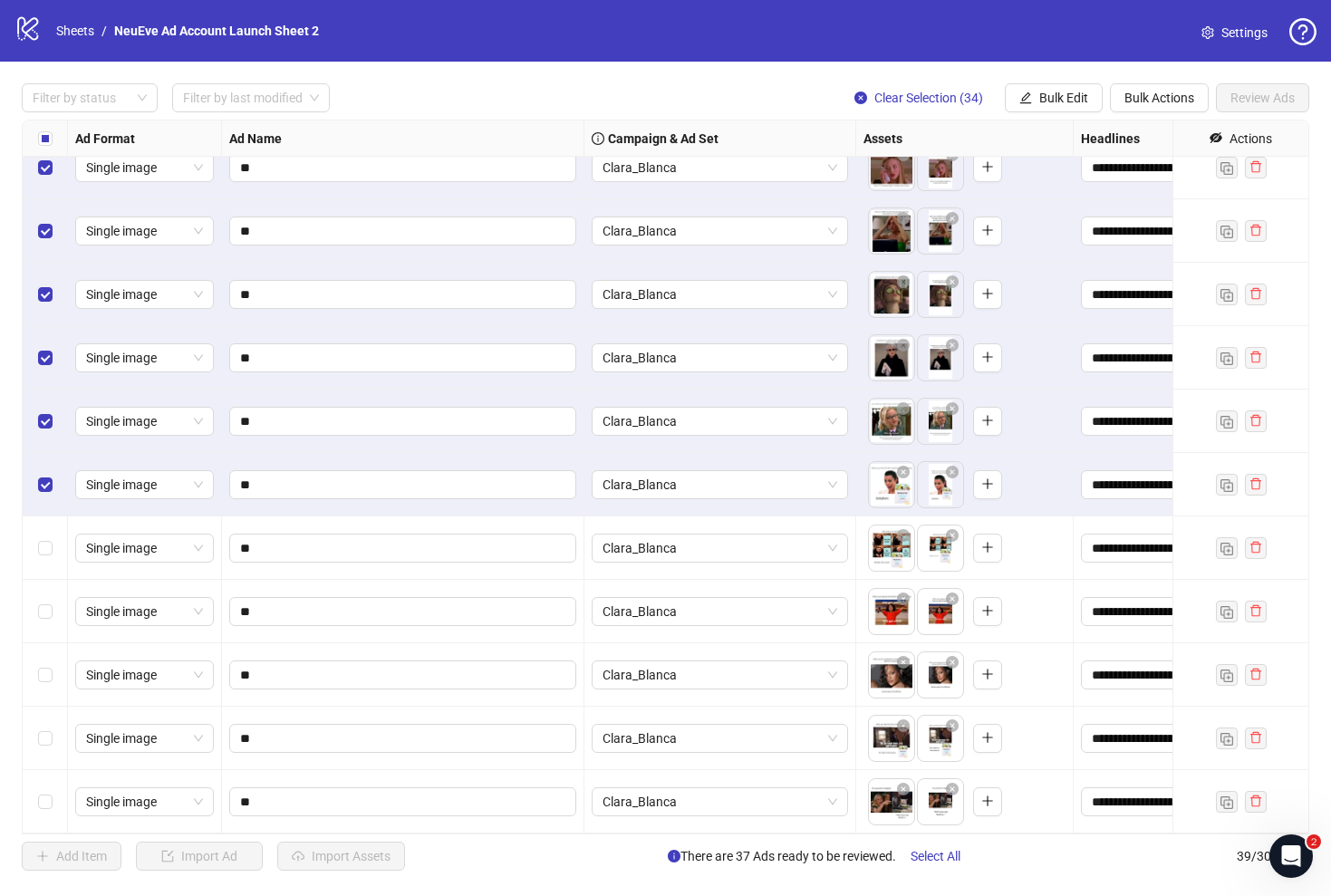 click at bounding box center [45, 485] 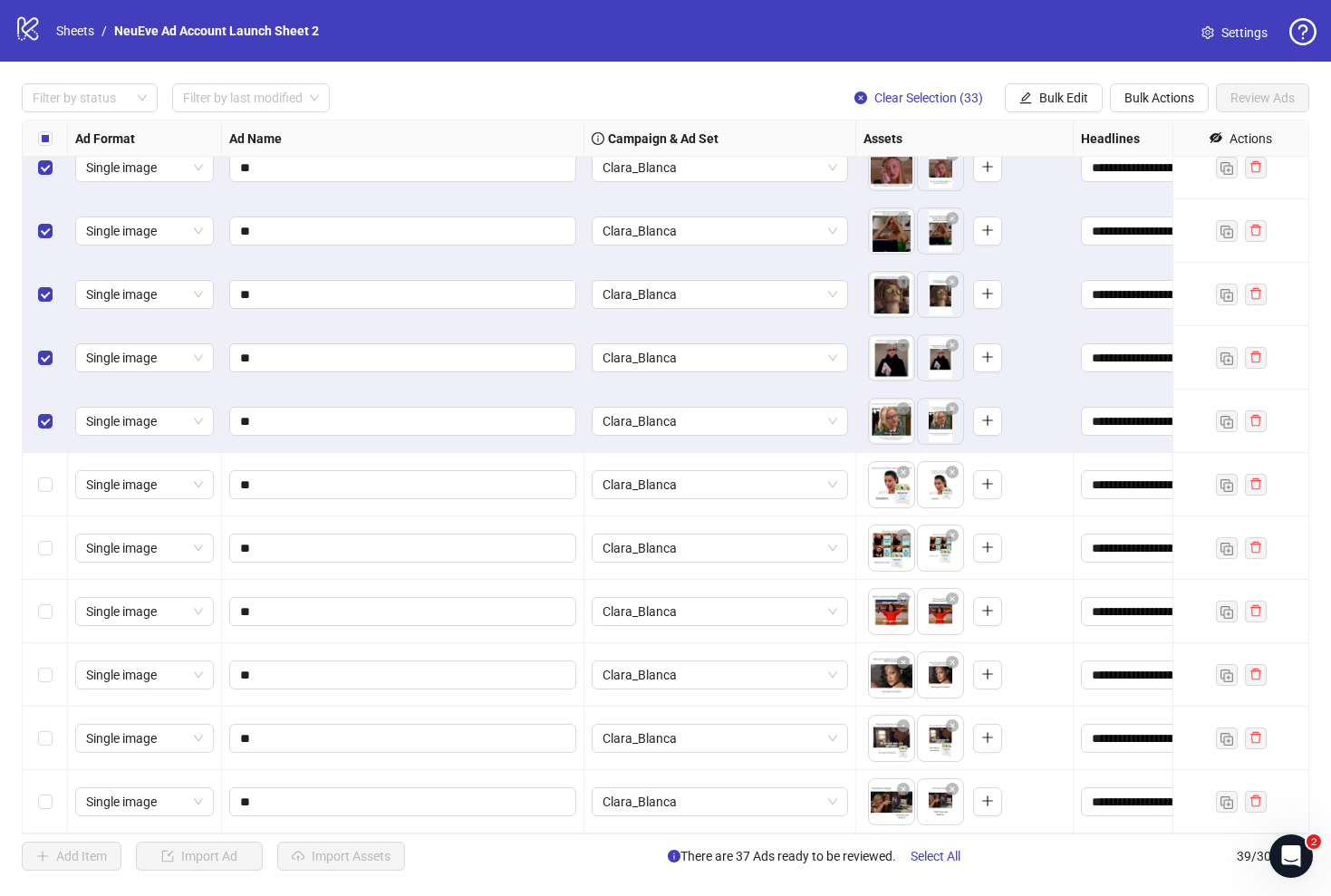 click at bounding box center (45, 421) 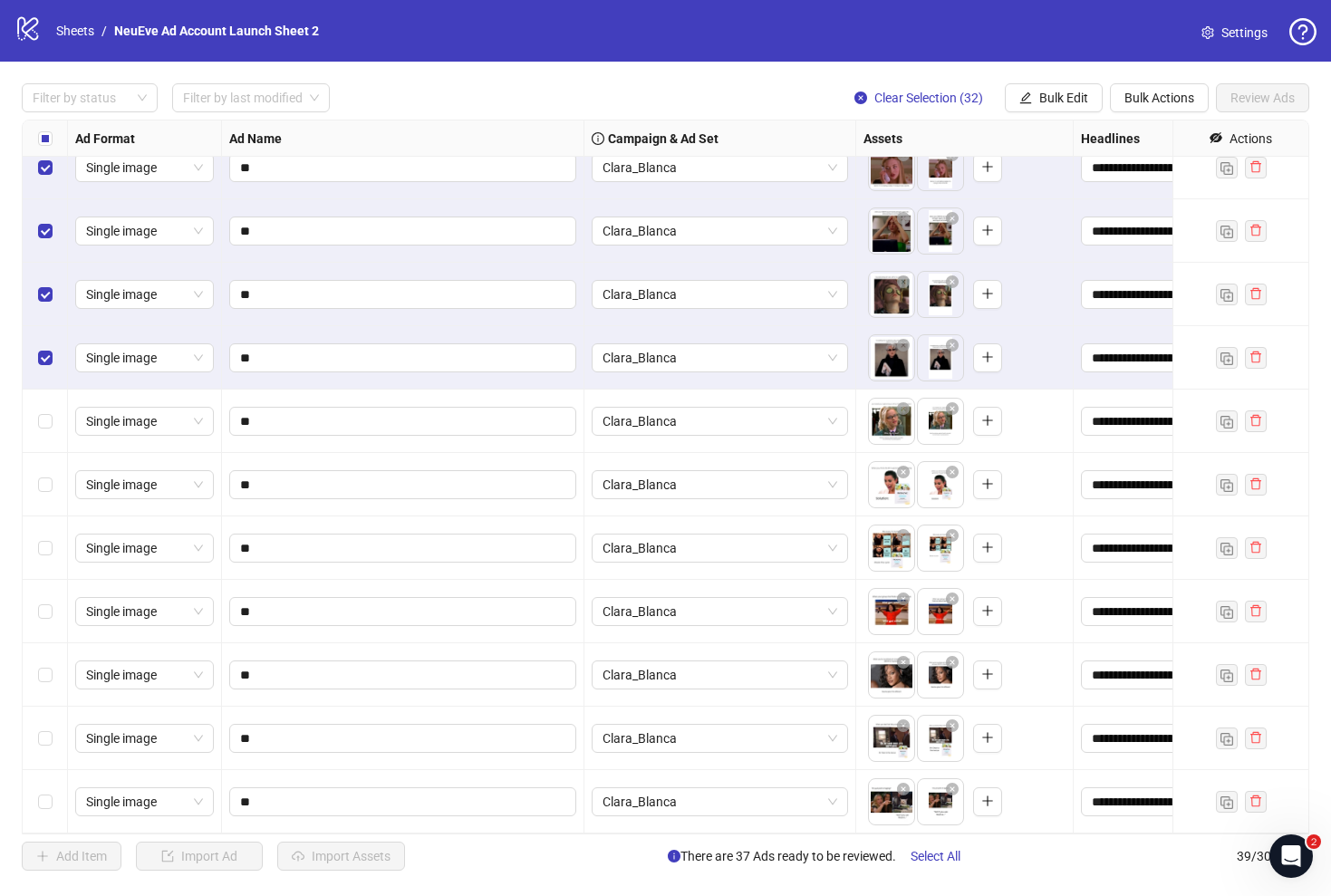 click at bounding box center [45, 358] 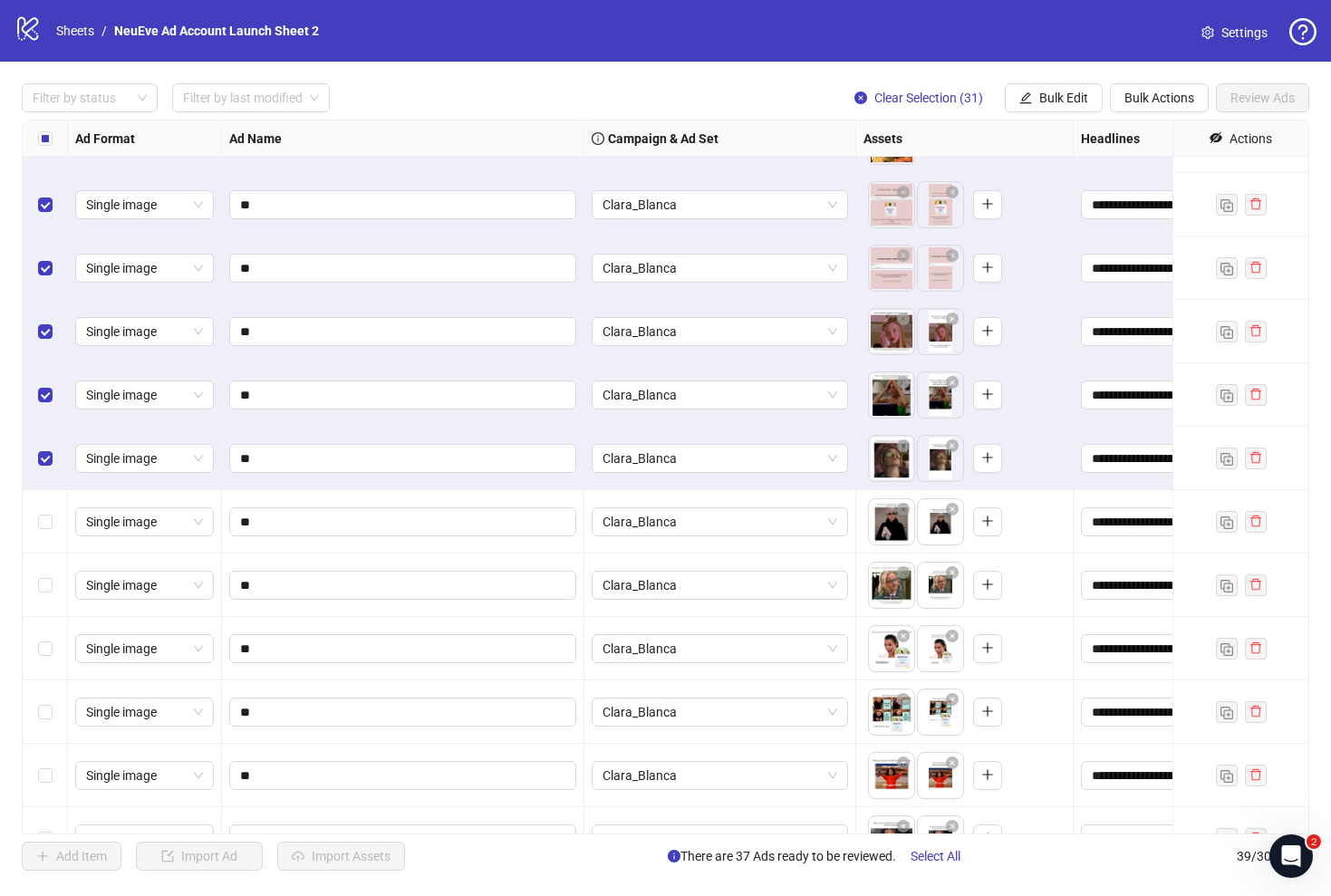 scroll, scrollTop: 1599, scrollLeft: 0, axis: vertical 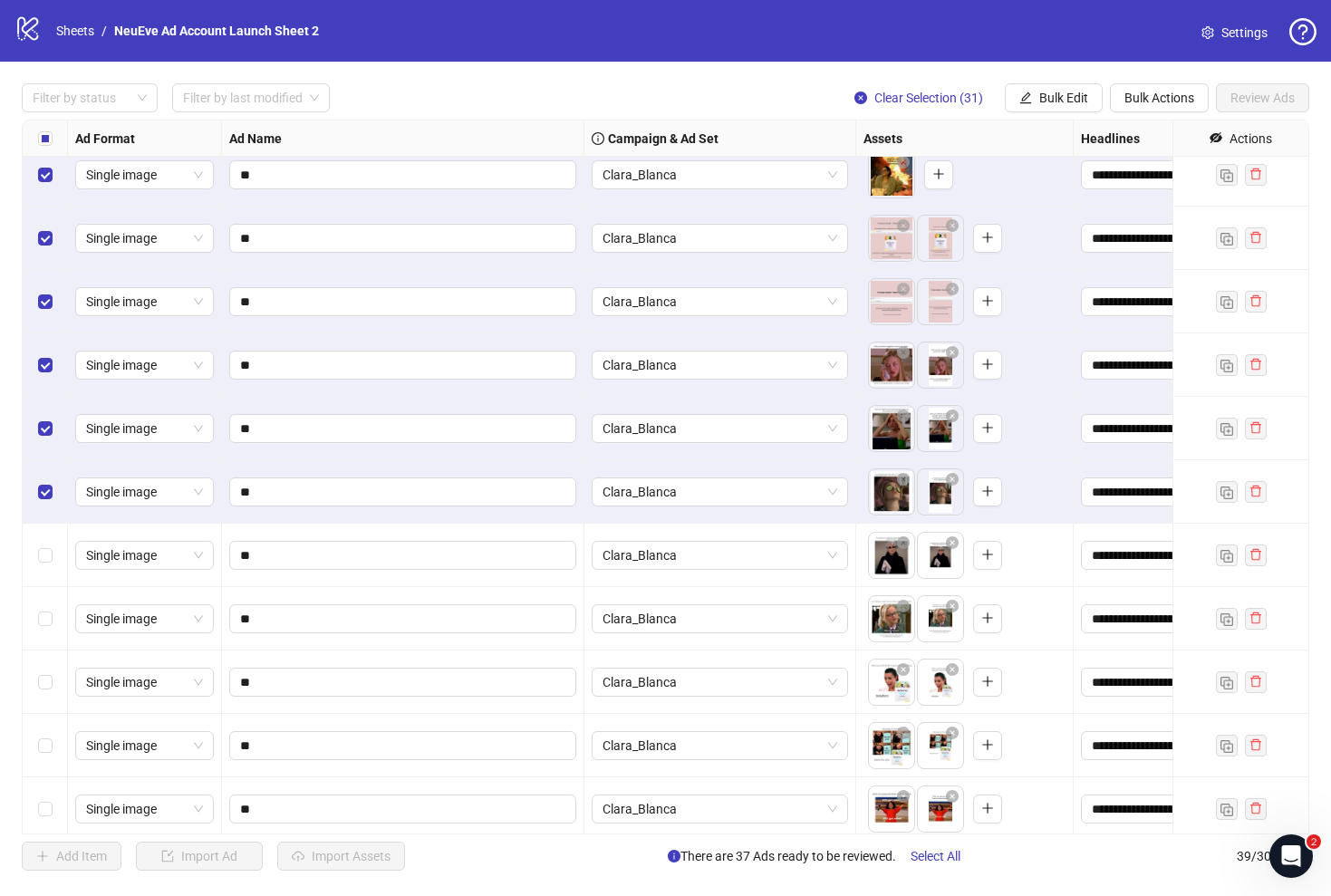 click at bounding box center [45, 492] 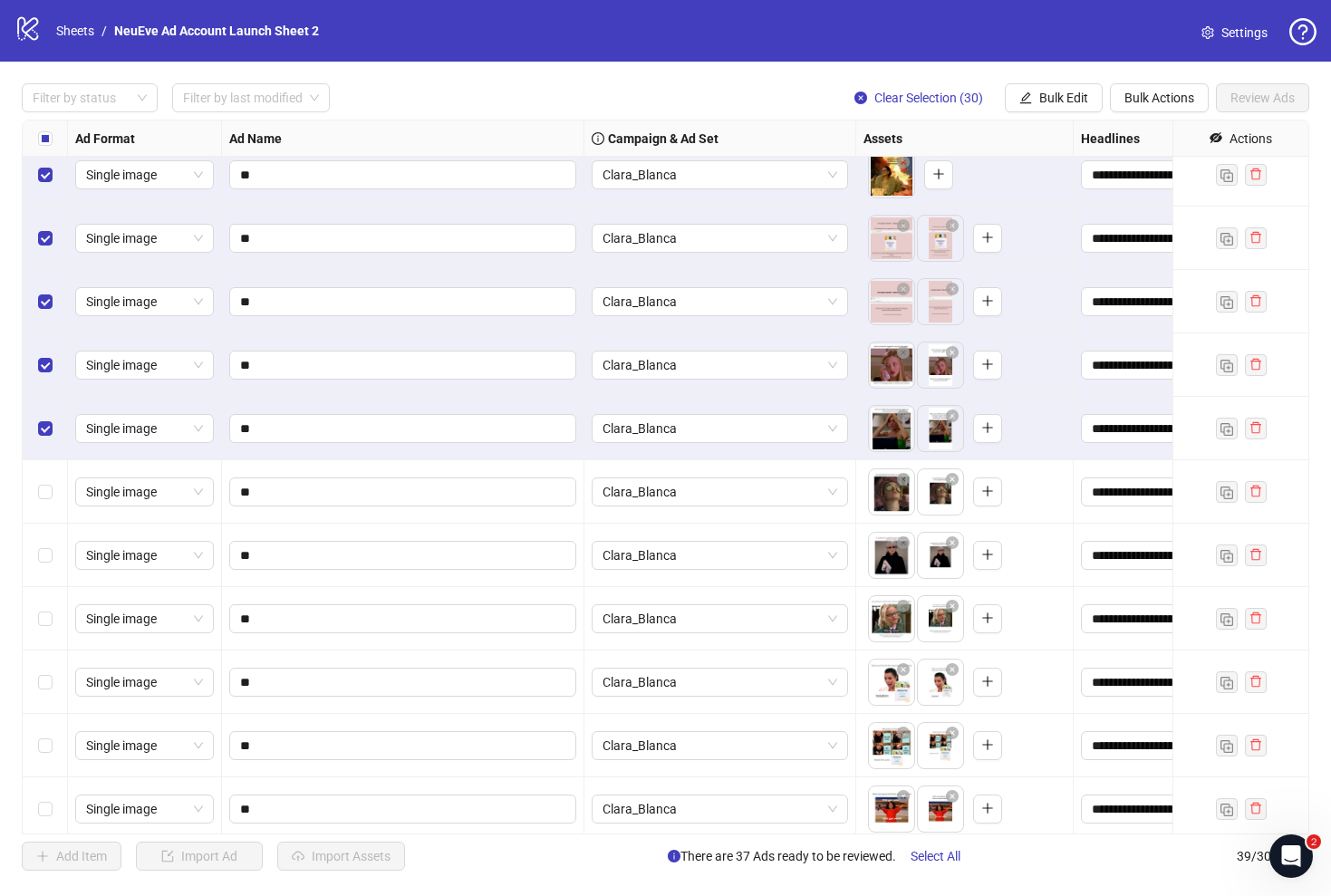 click at bounding box center (45, 365) 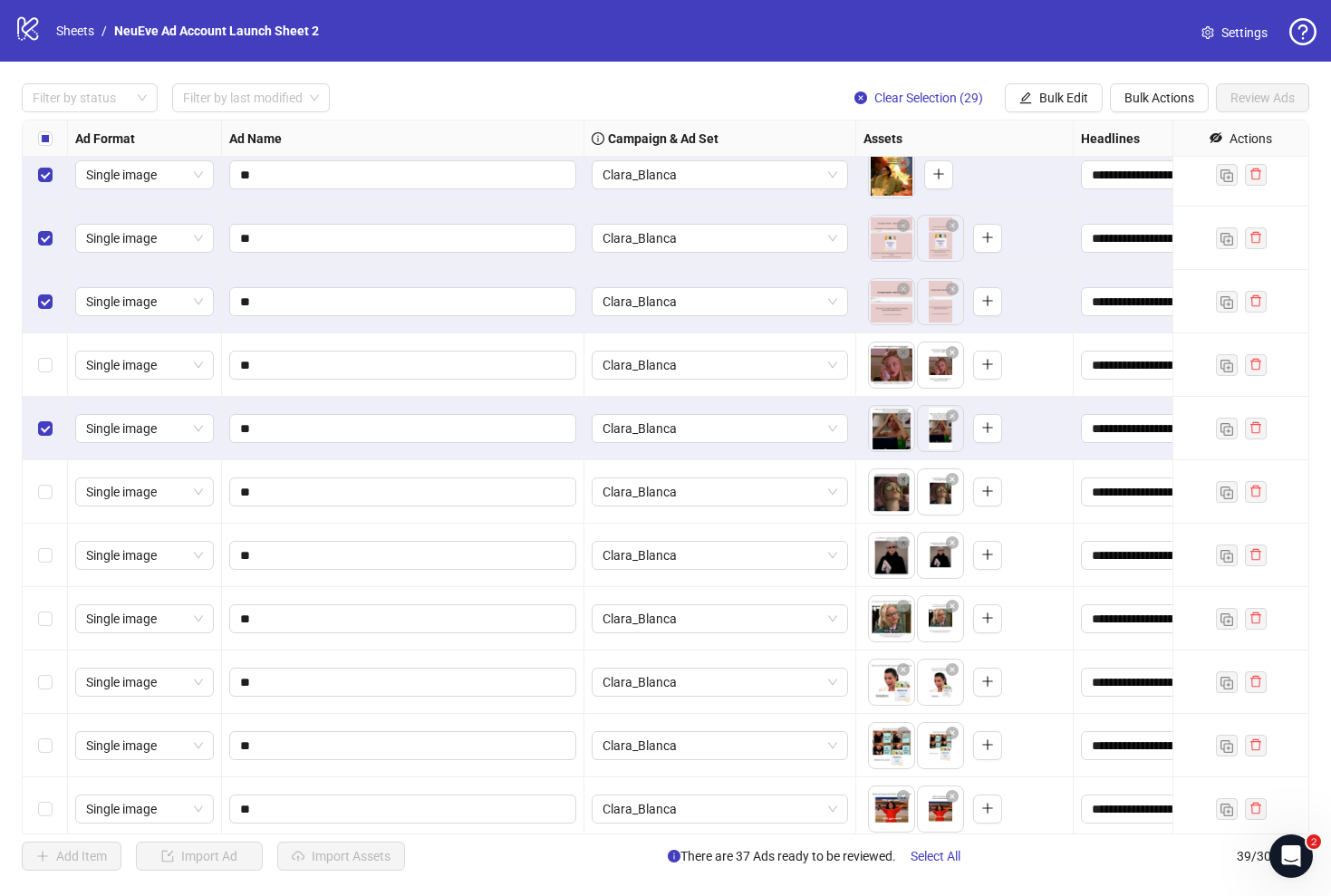 click at bounding box center [45, 238] 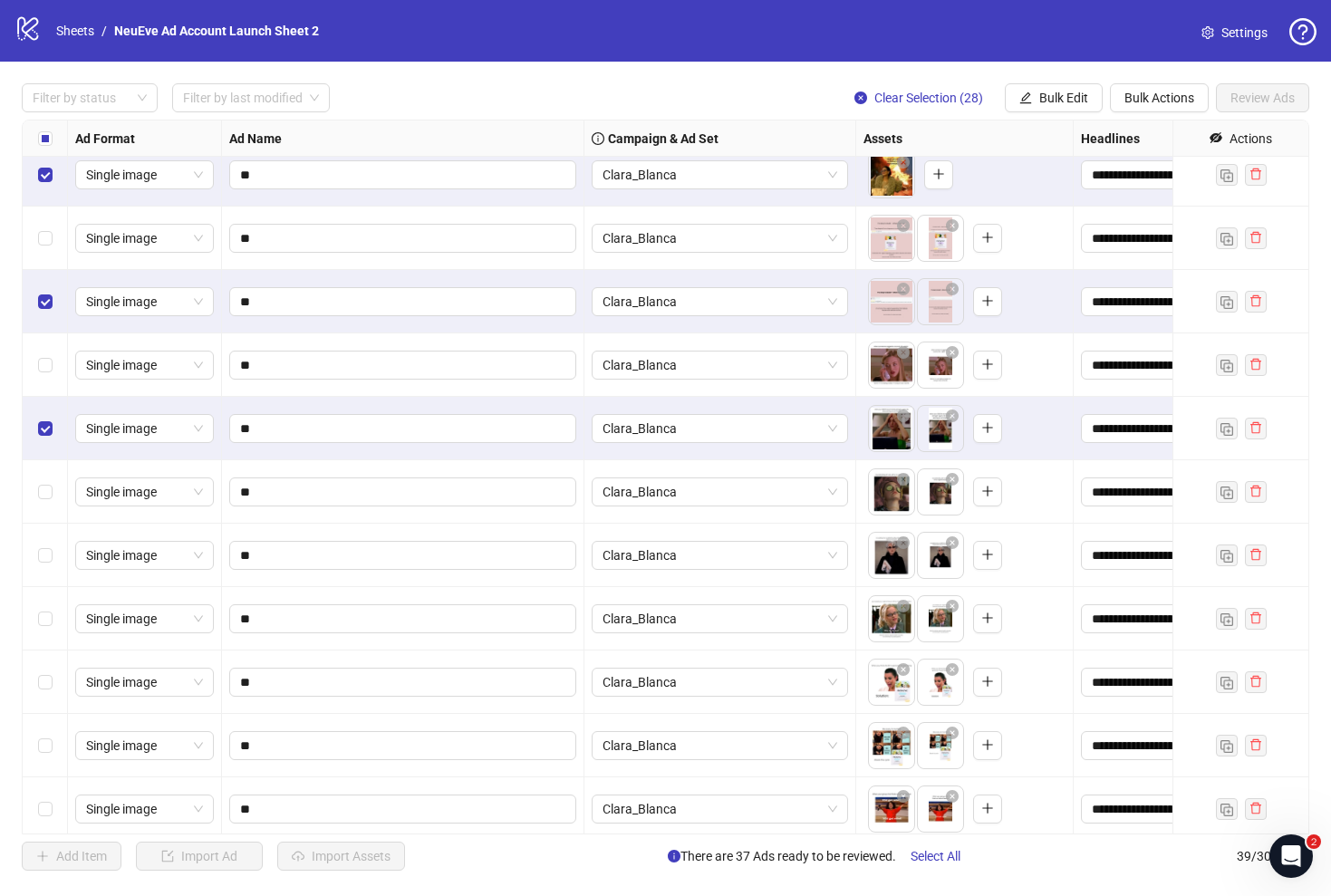 click at bounding box center [45, 238] 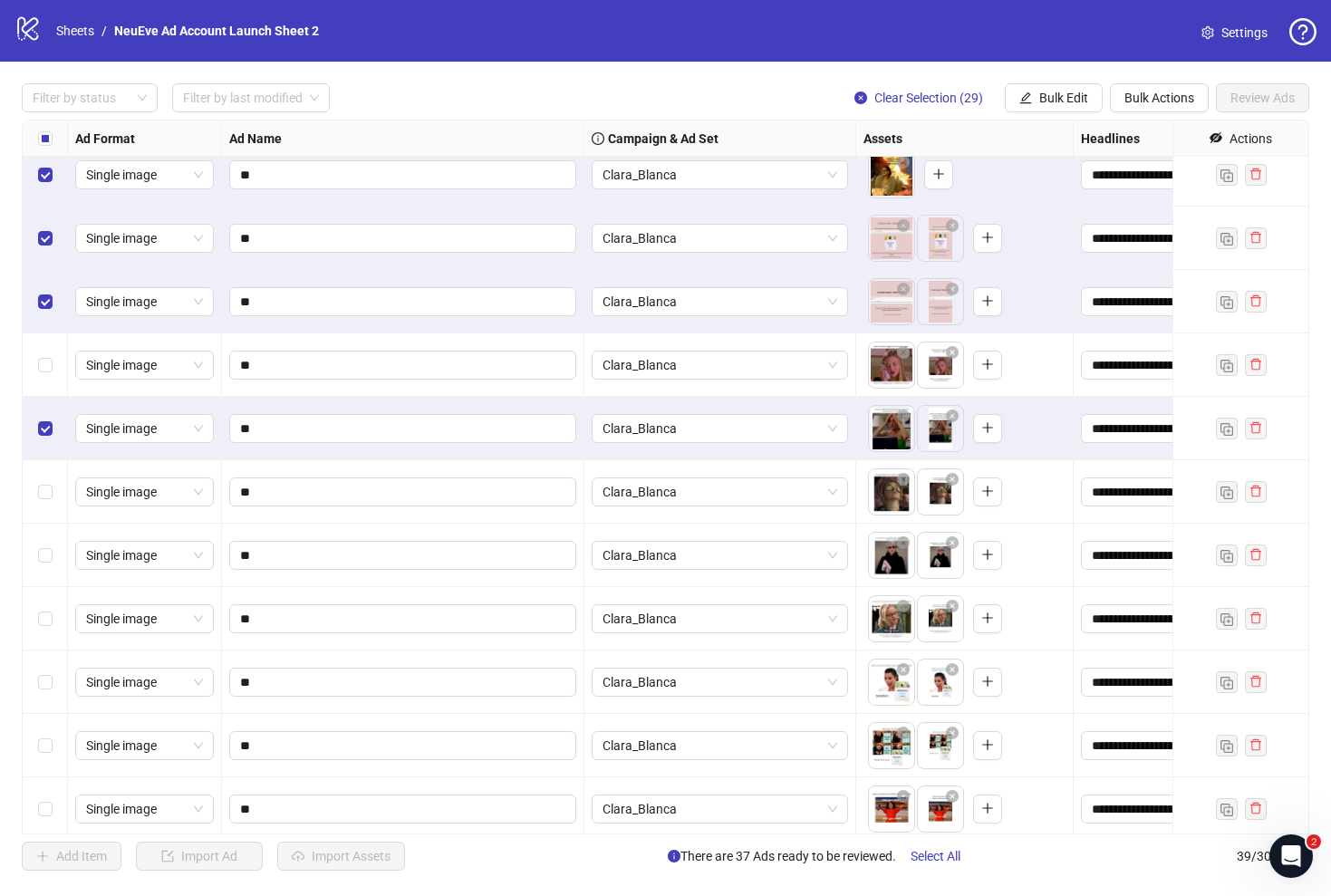 click at bounding box center [45, 175] 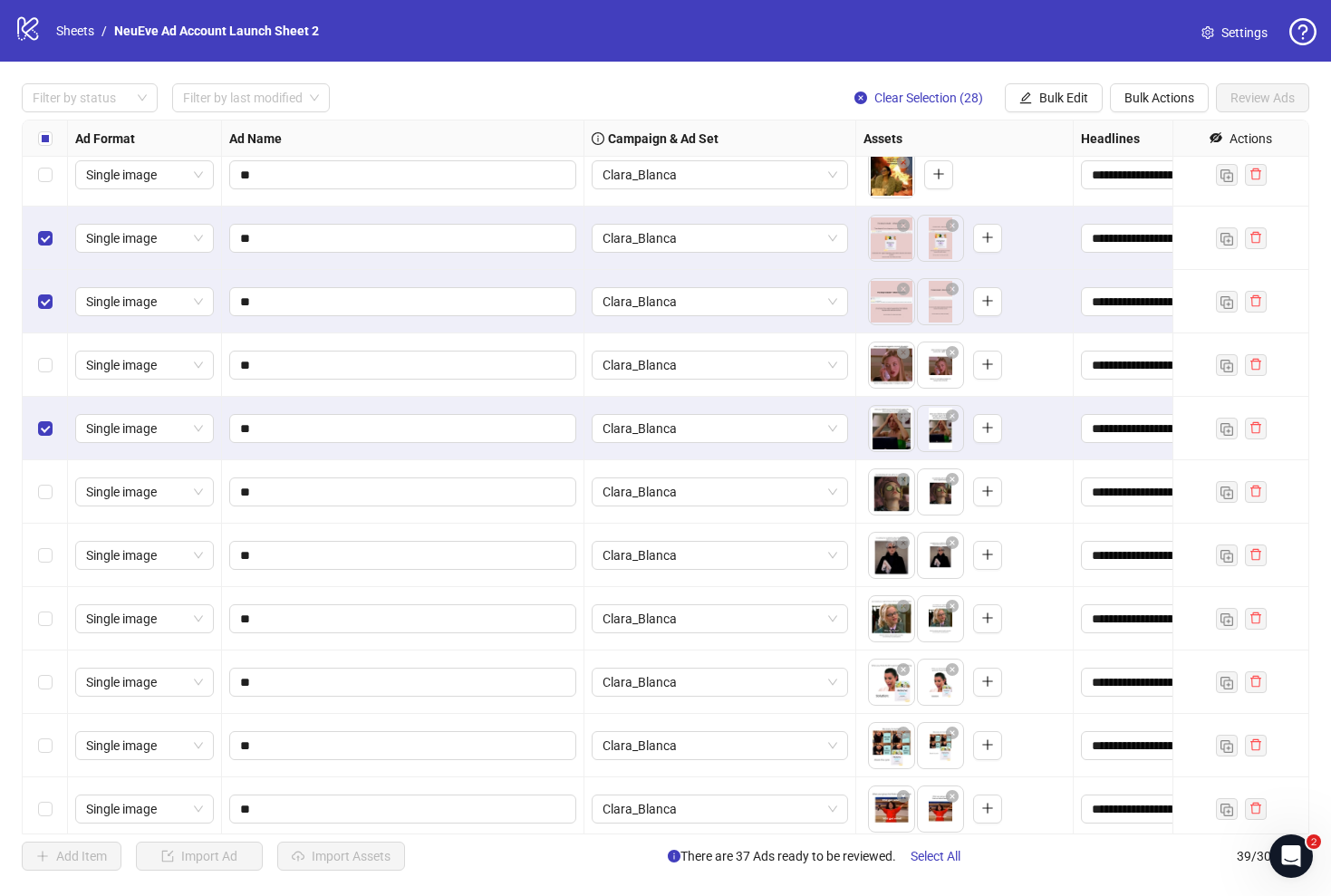 click at bounding box center [45, 238] 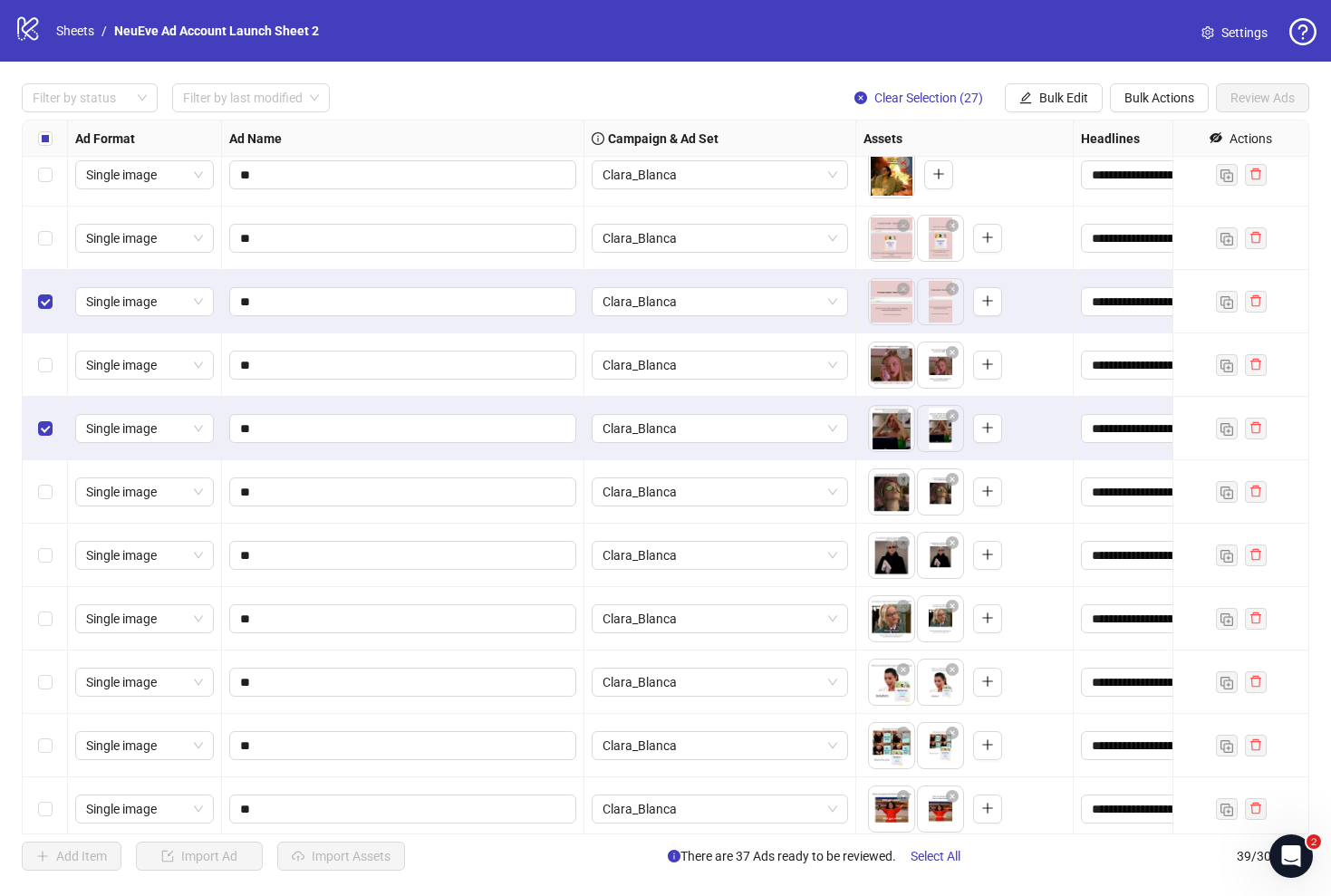 click at bounding box center [45, 302] 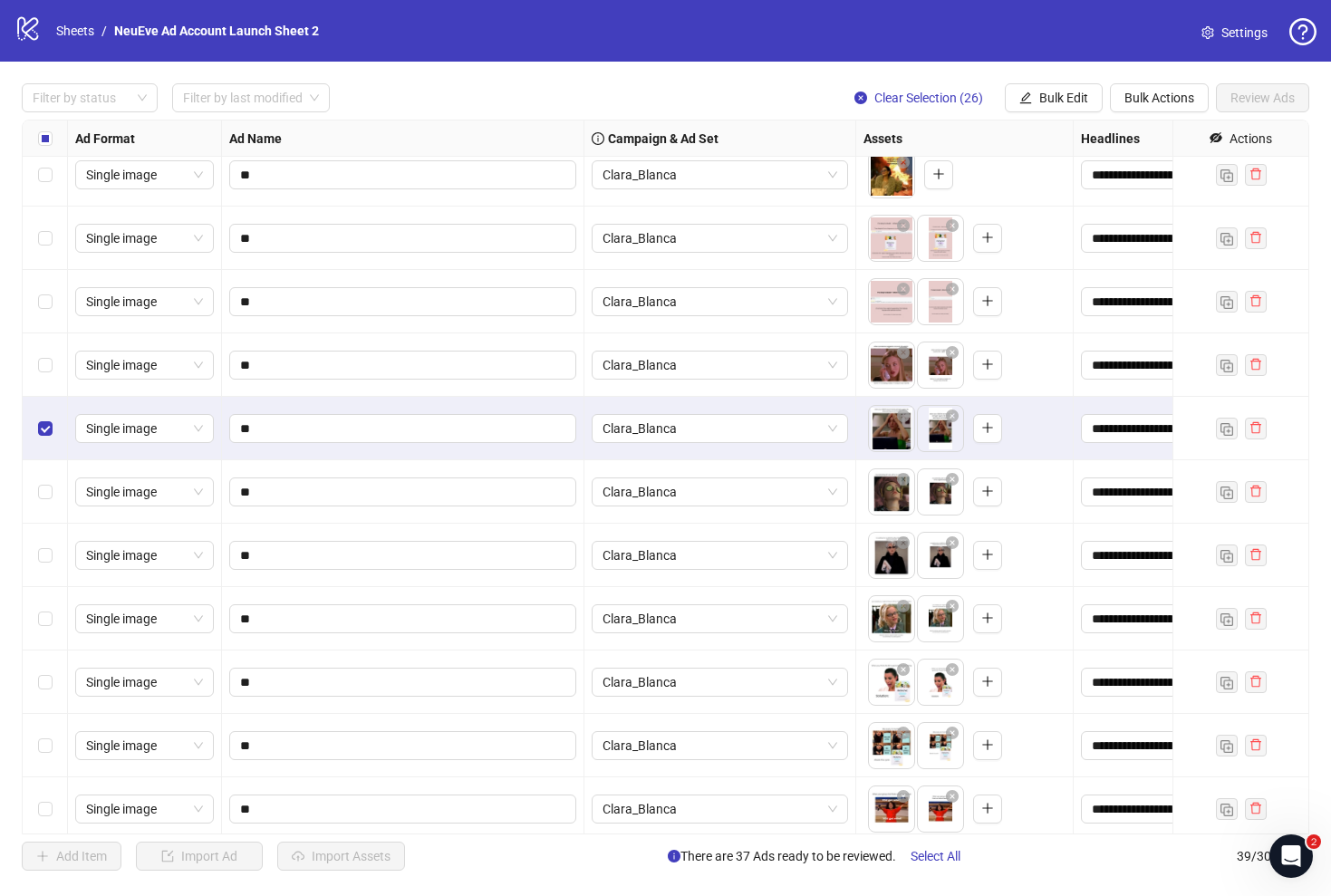 click at bounding box center (45, 429) 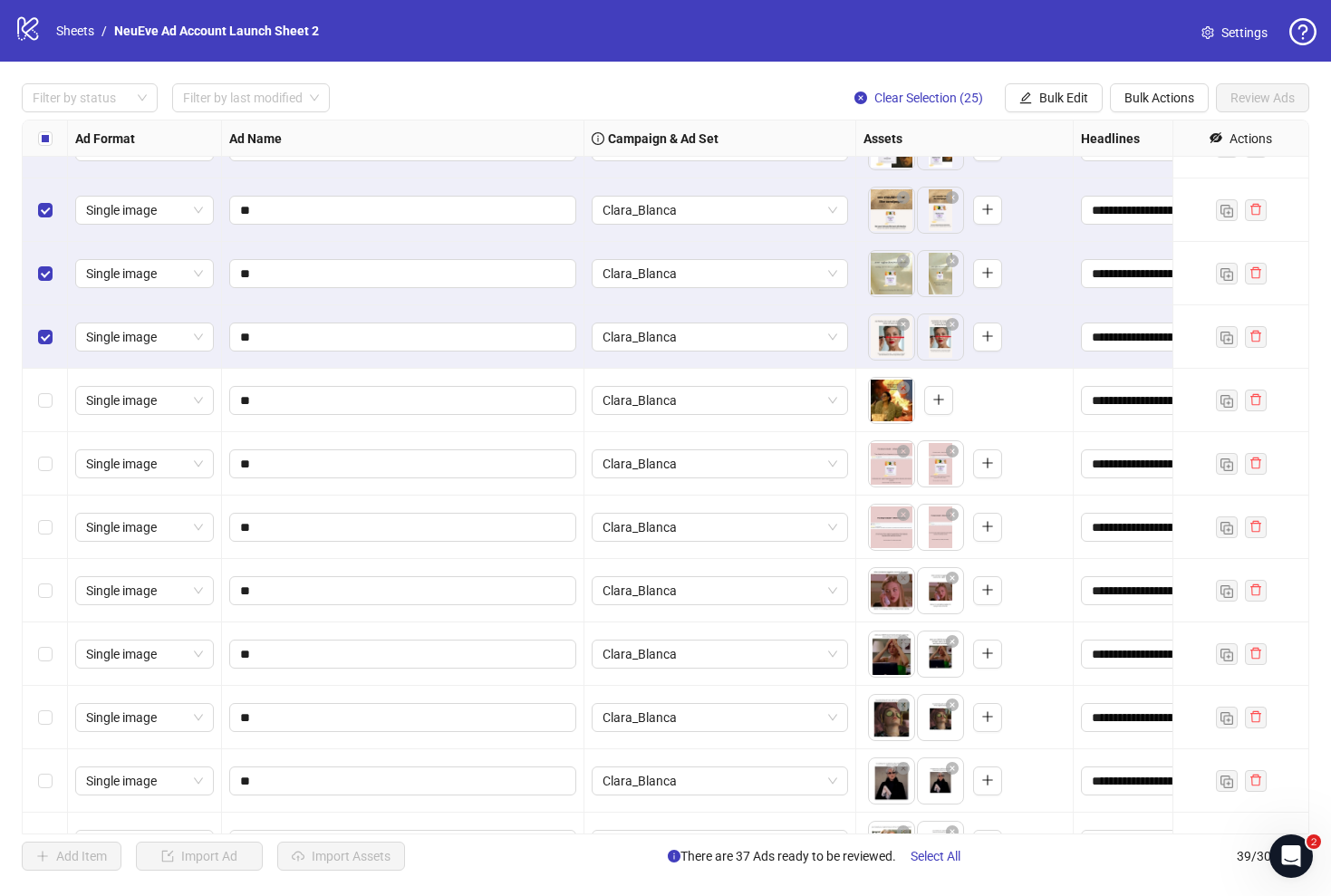 scroll, scrollTop: 1325, scrollLeft: 0, axis: vertical 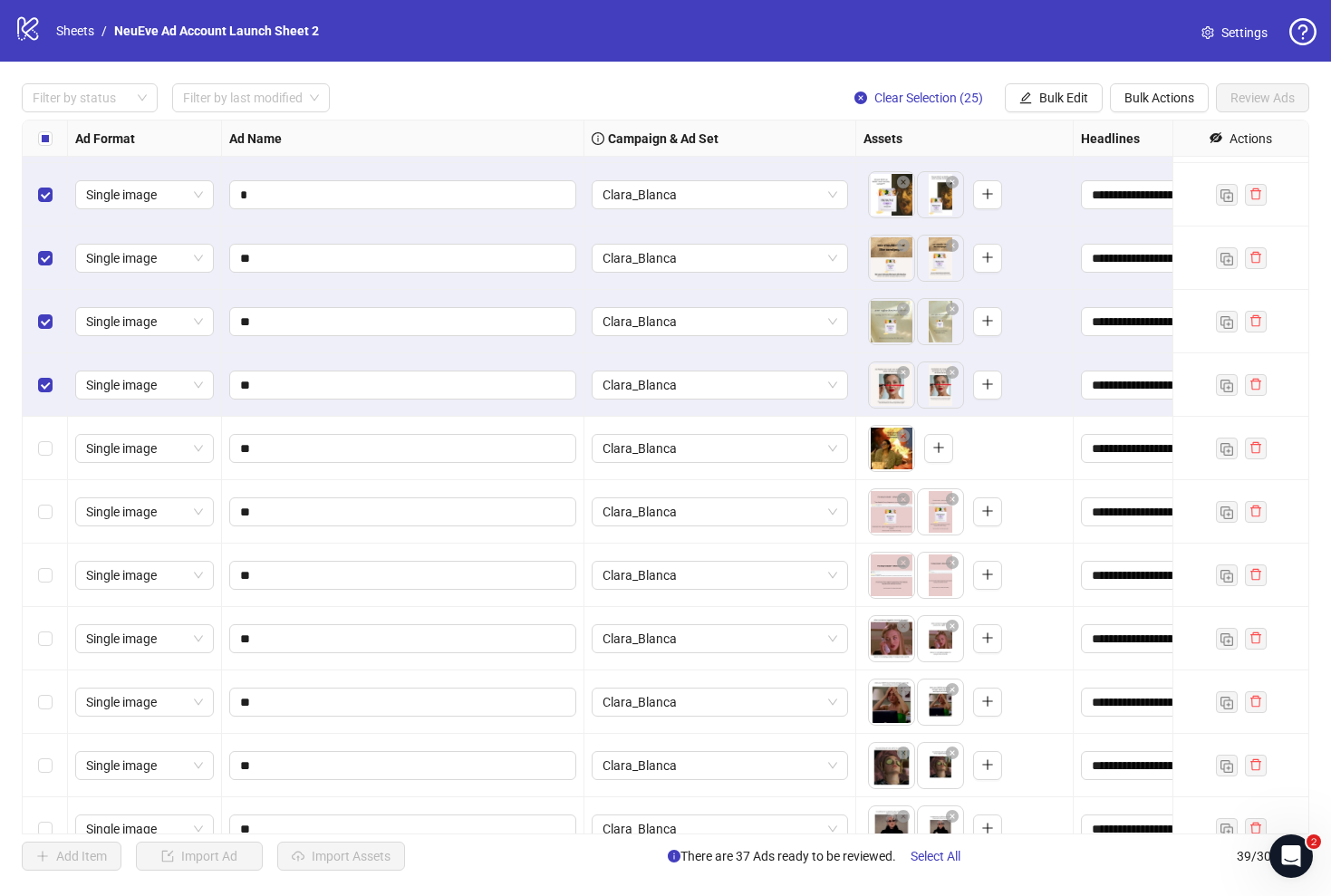 click at bounding box center (45, 385) 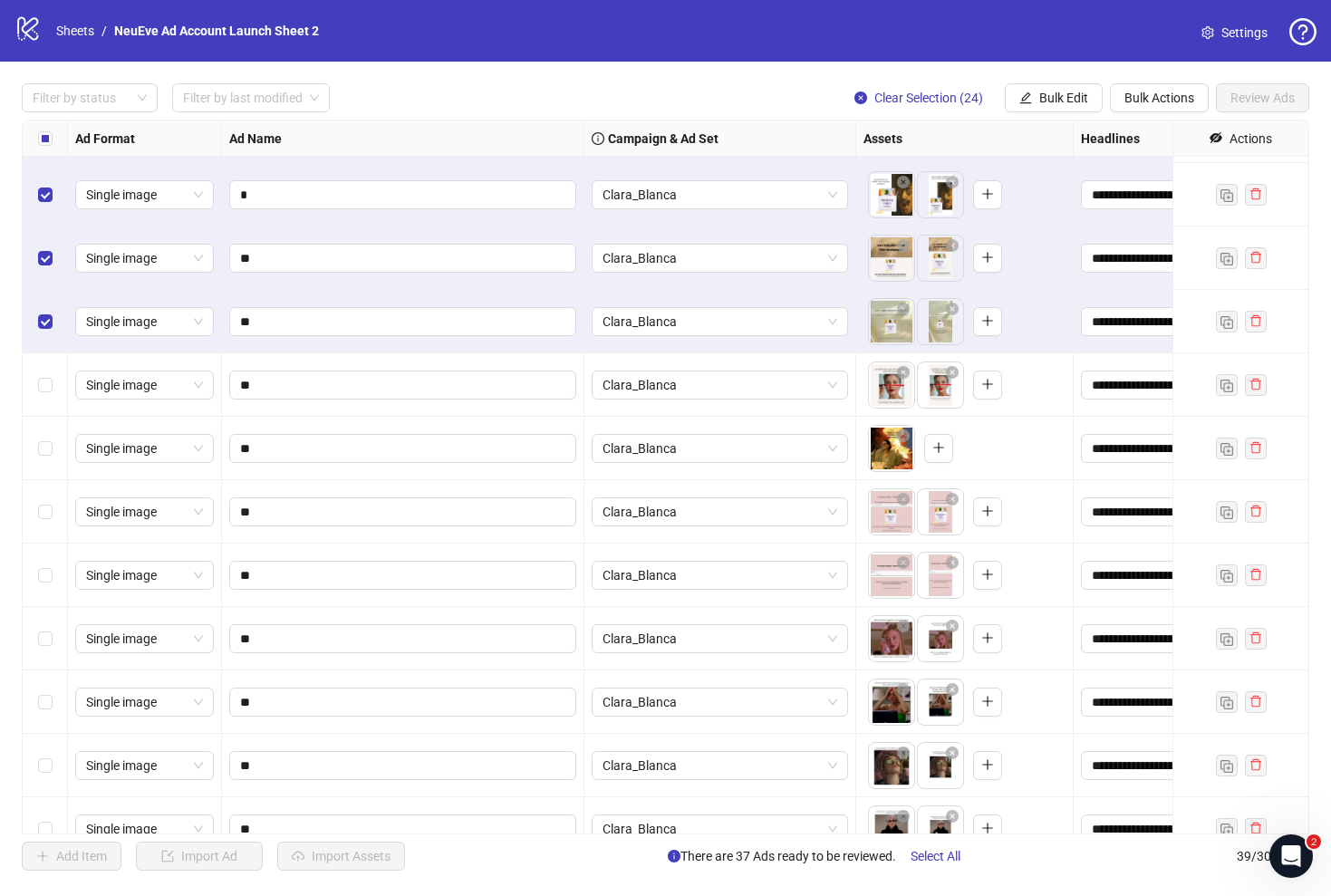 click at bounding box center (45, 322) 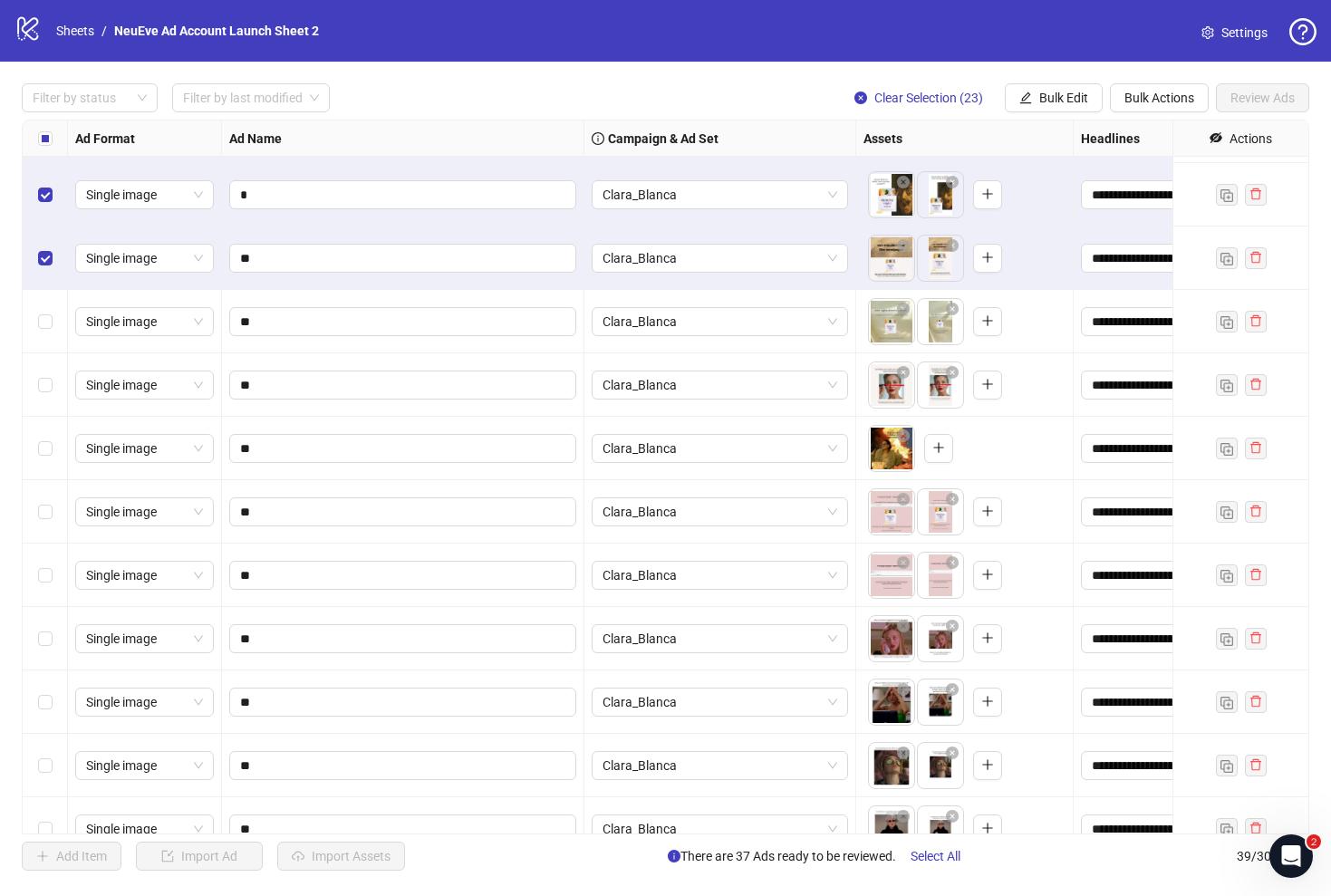 click at bounding box center [45, 258] 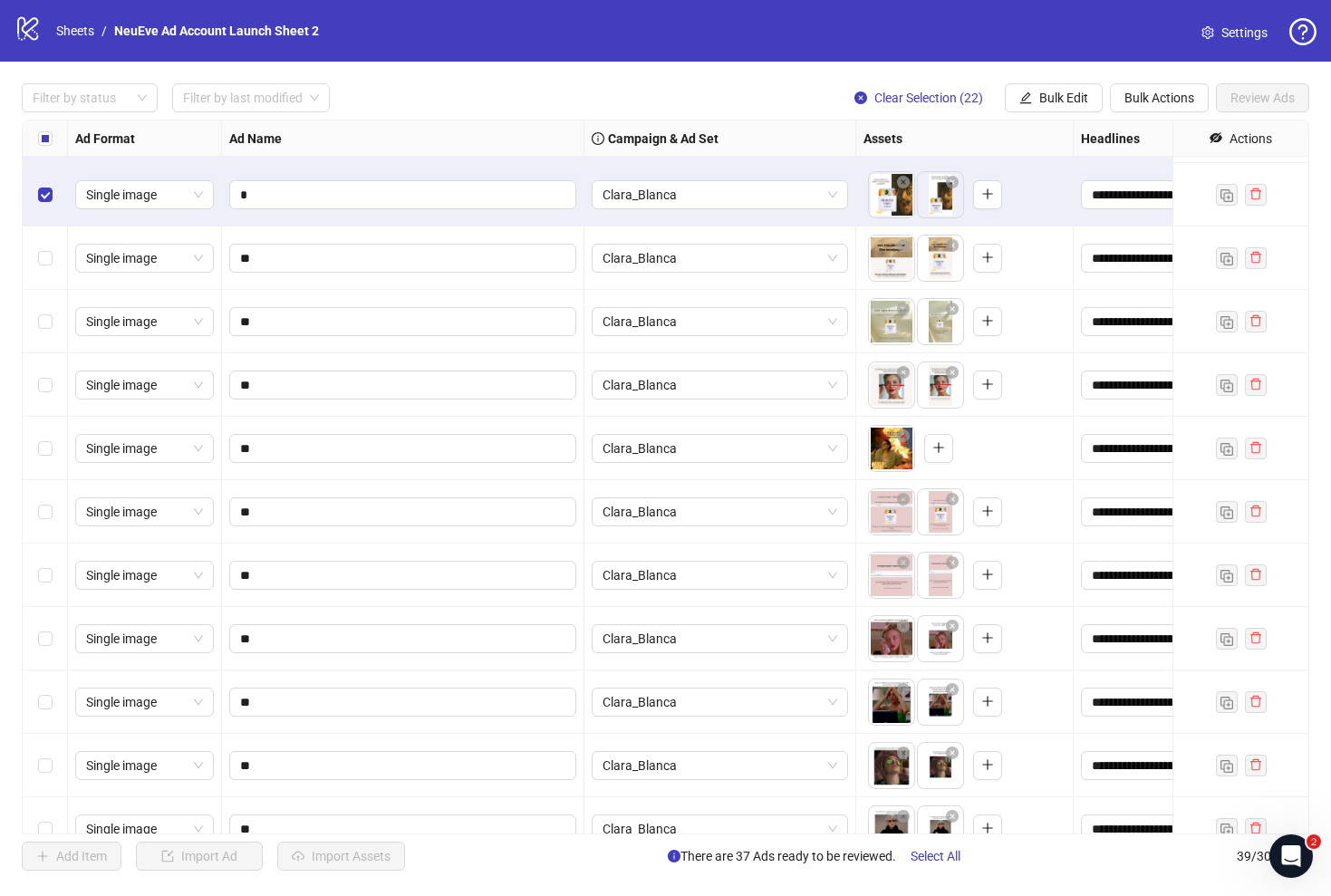 scroll, scrollTop: 1205, scrollLeft: 0, axis: vertical 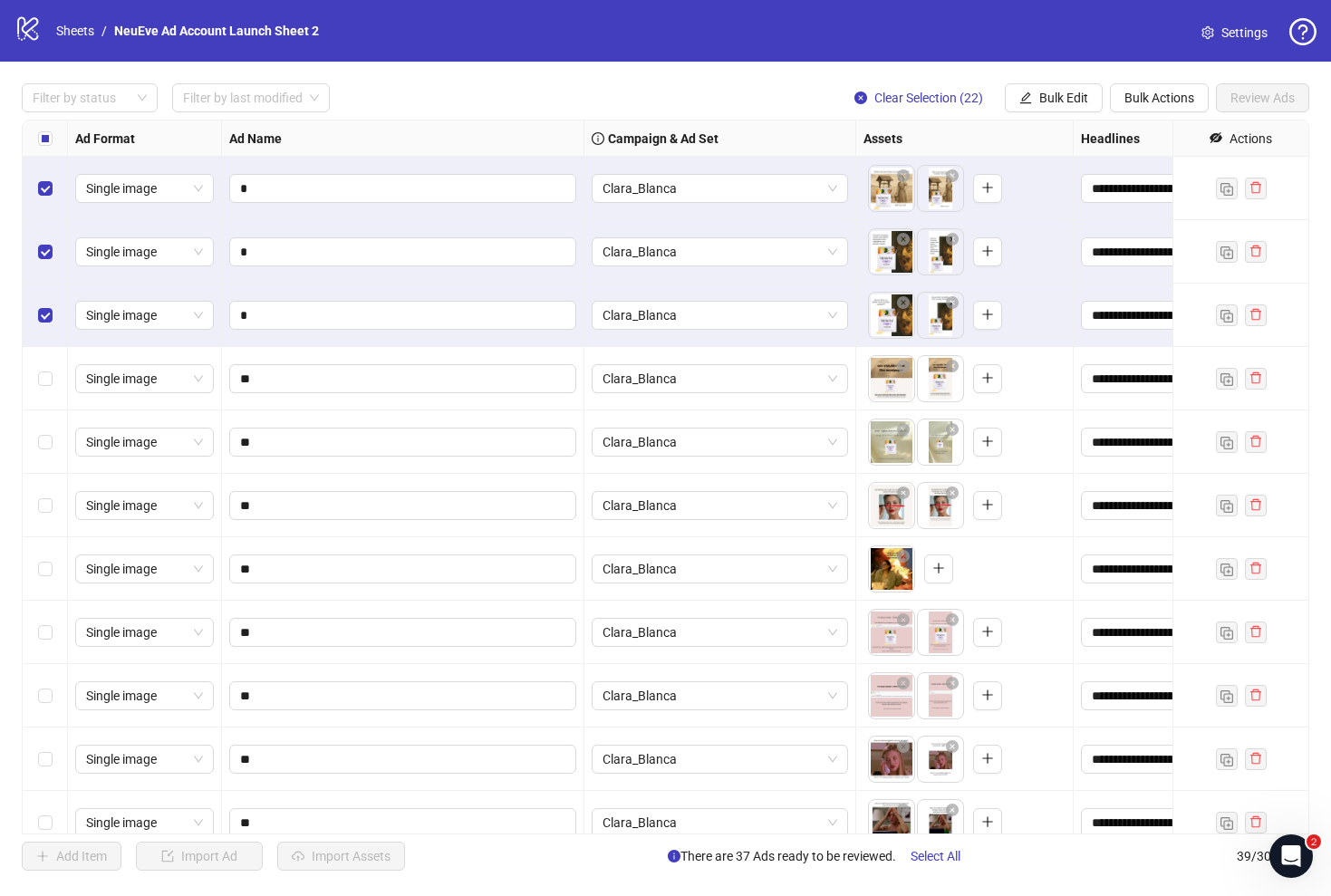 click at bounding box center [45, 315] 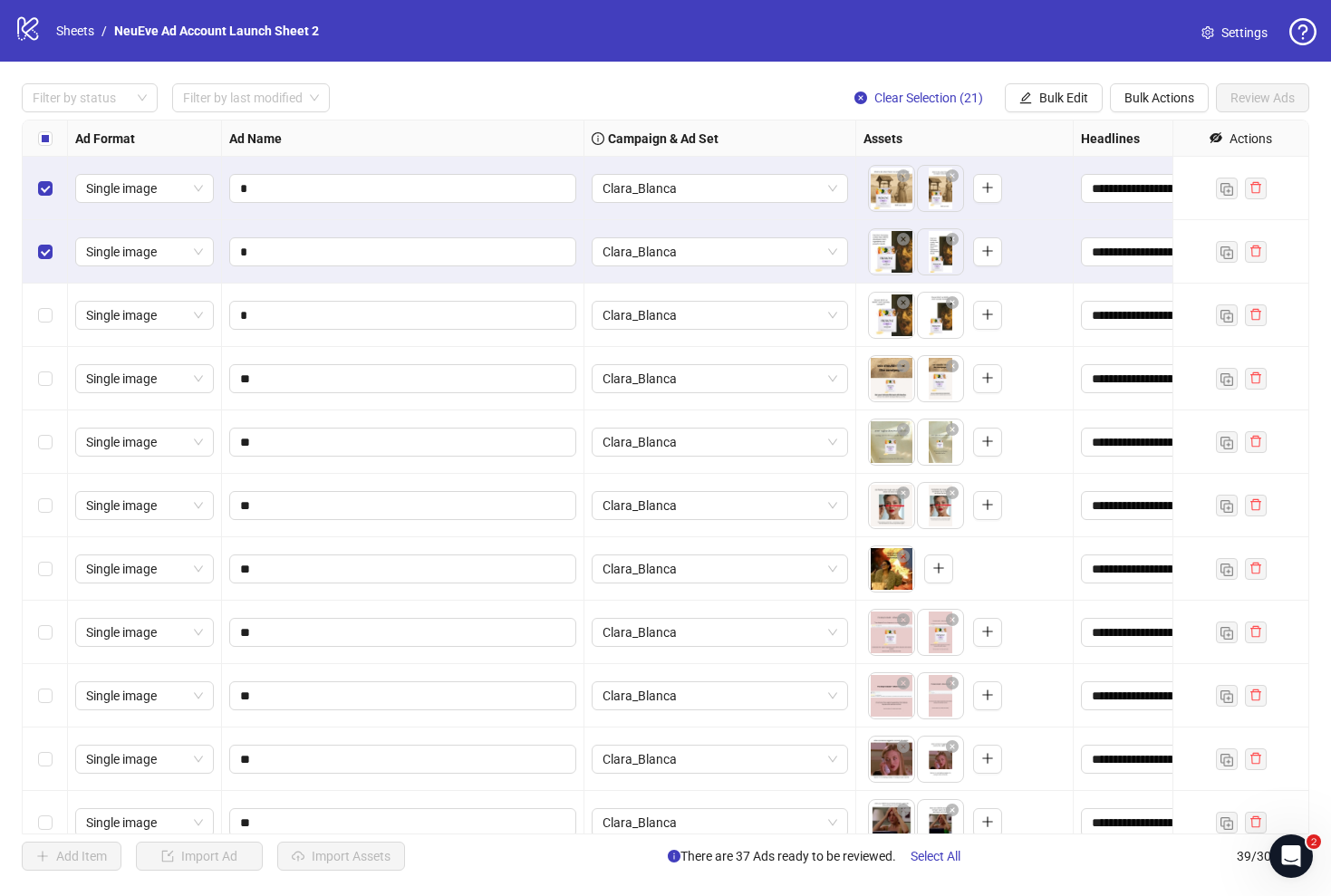 click at bounding box center (45, 252) 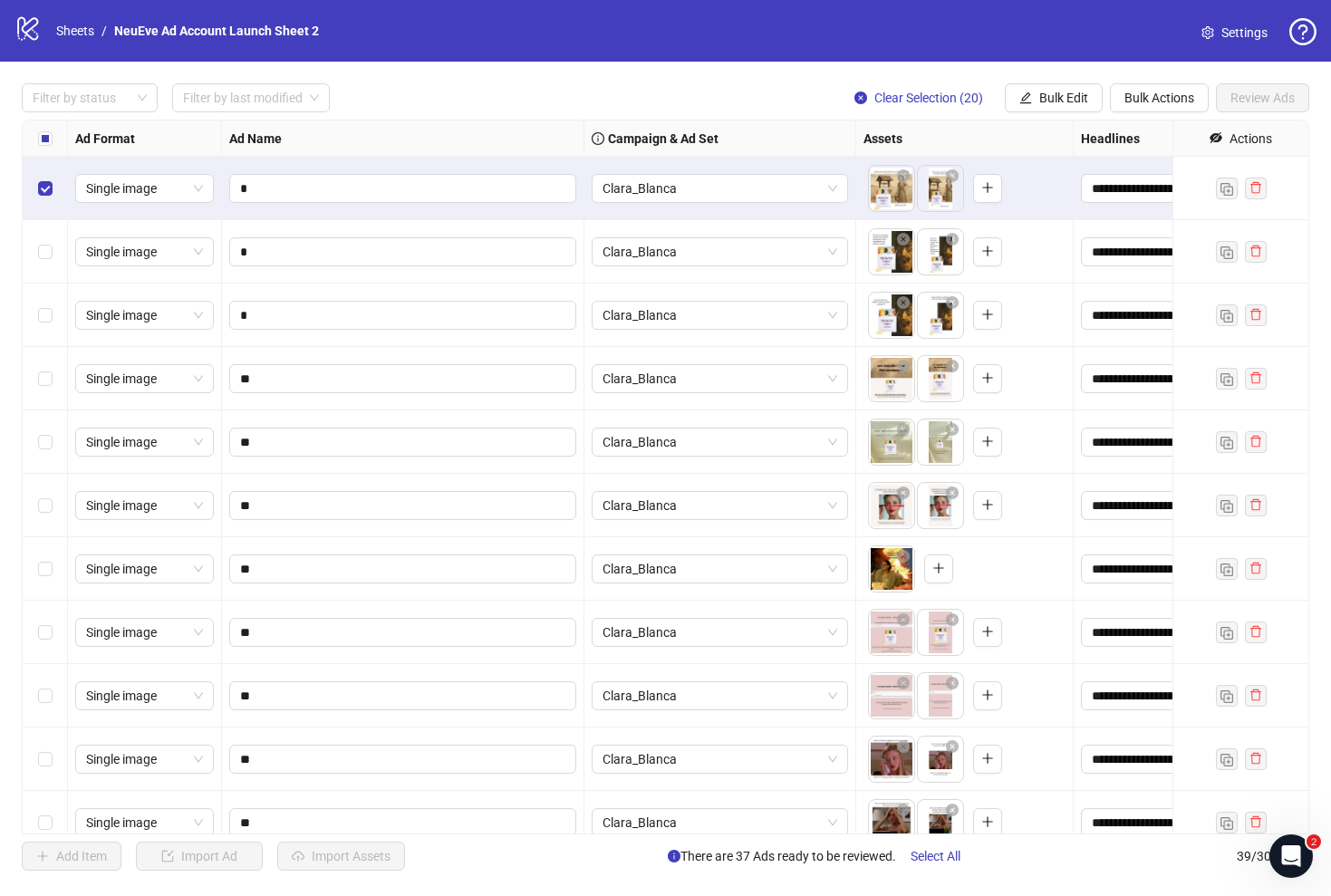 drag, startPoint x: 58, startPoint y: 190, endPoint x: 58, endPoint y: 179, distance: 11 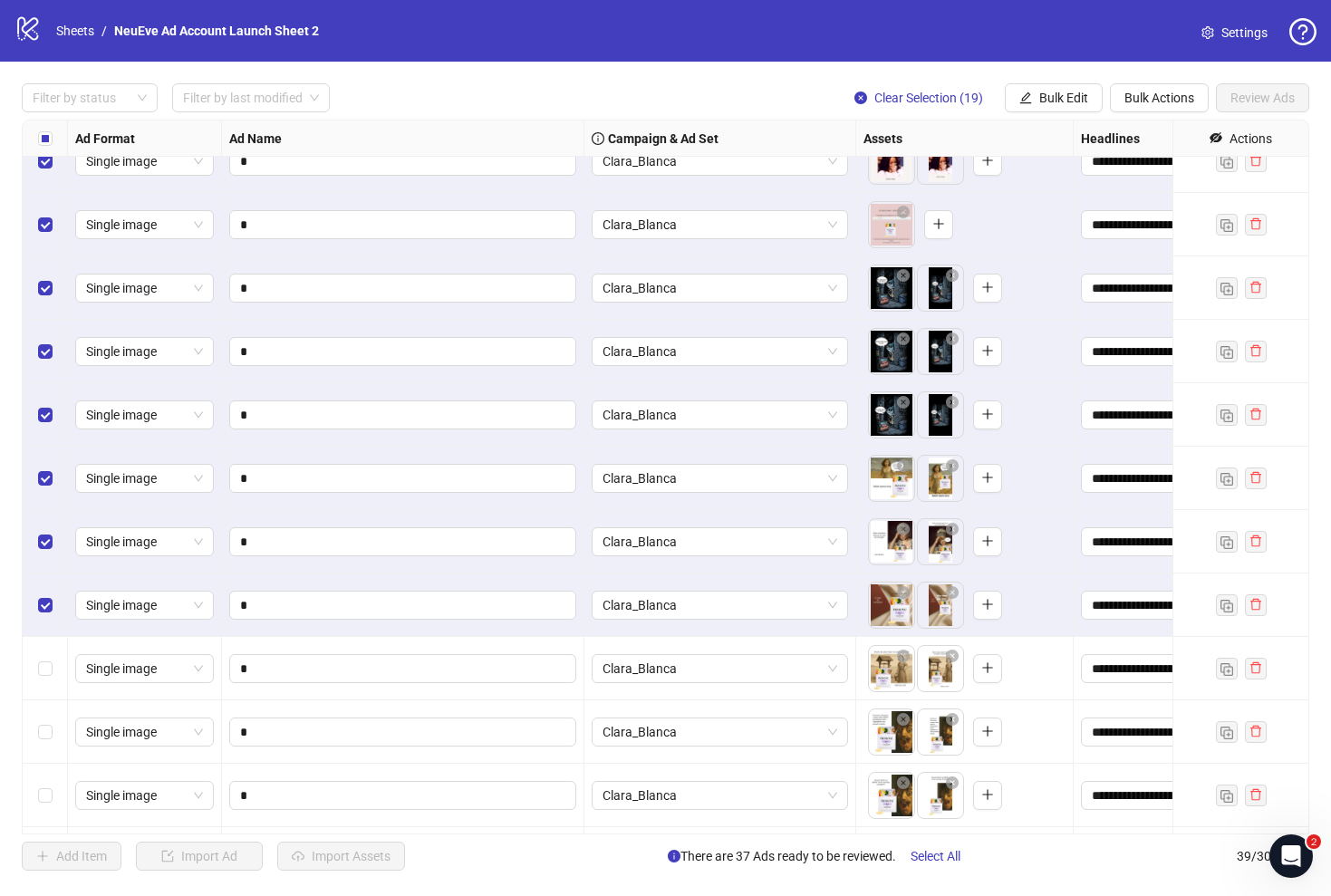 scroll, scrollTop: 718, scrollLeft: 0, axis: vertical 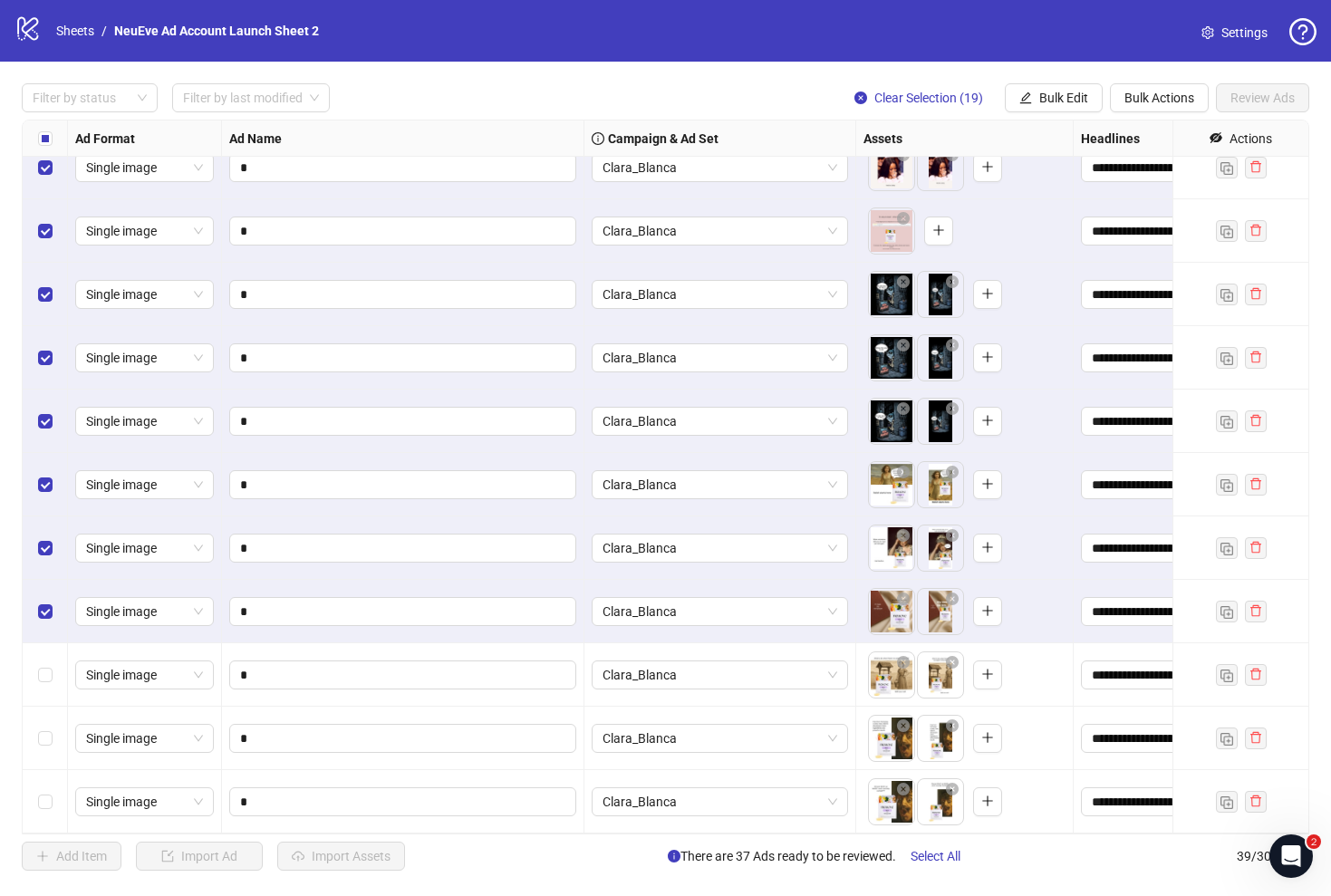 click at bounding box center (45, 612) 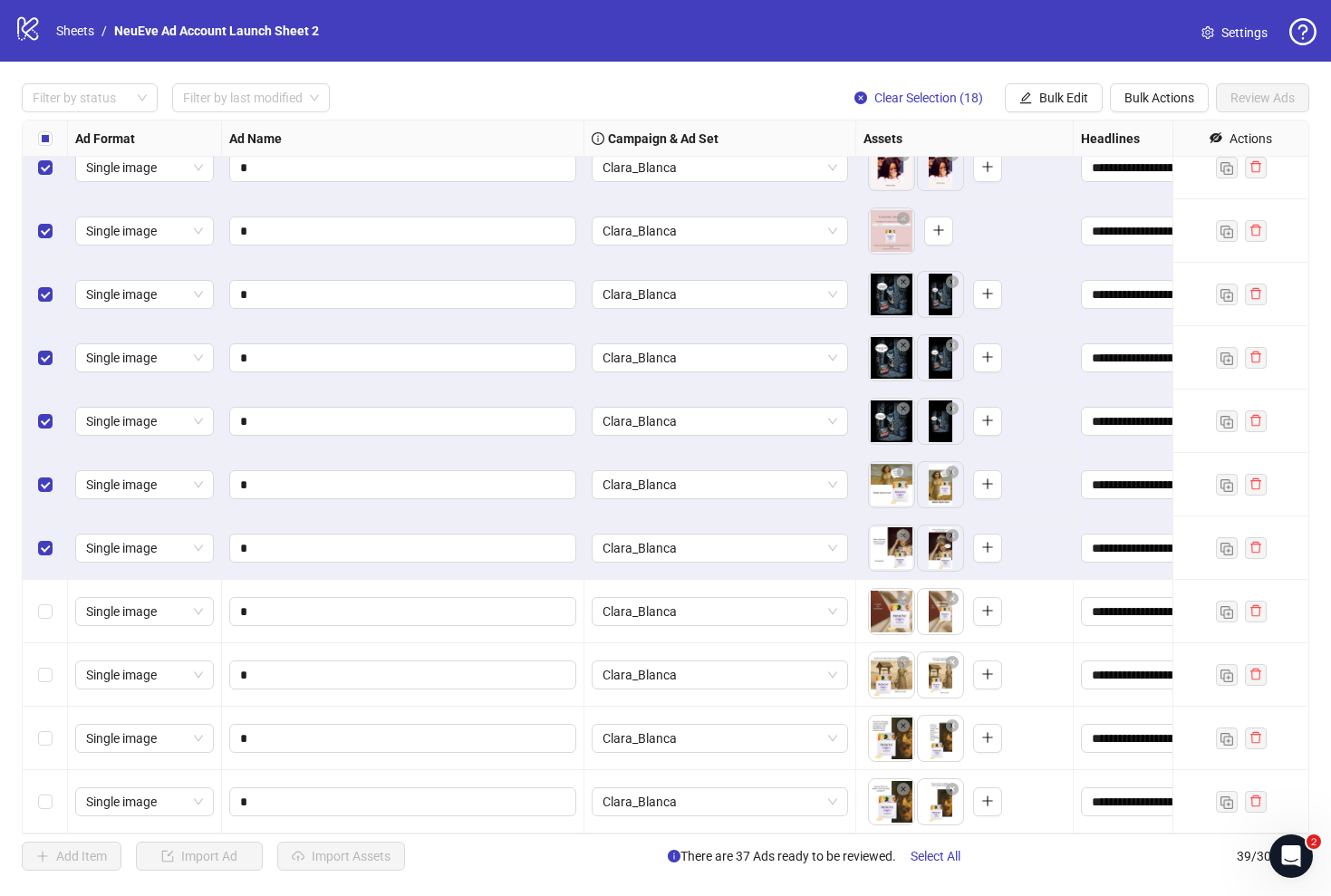 click at bounding box center (45, 548) 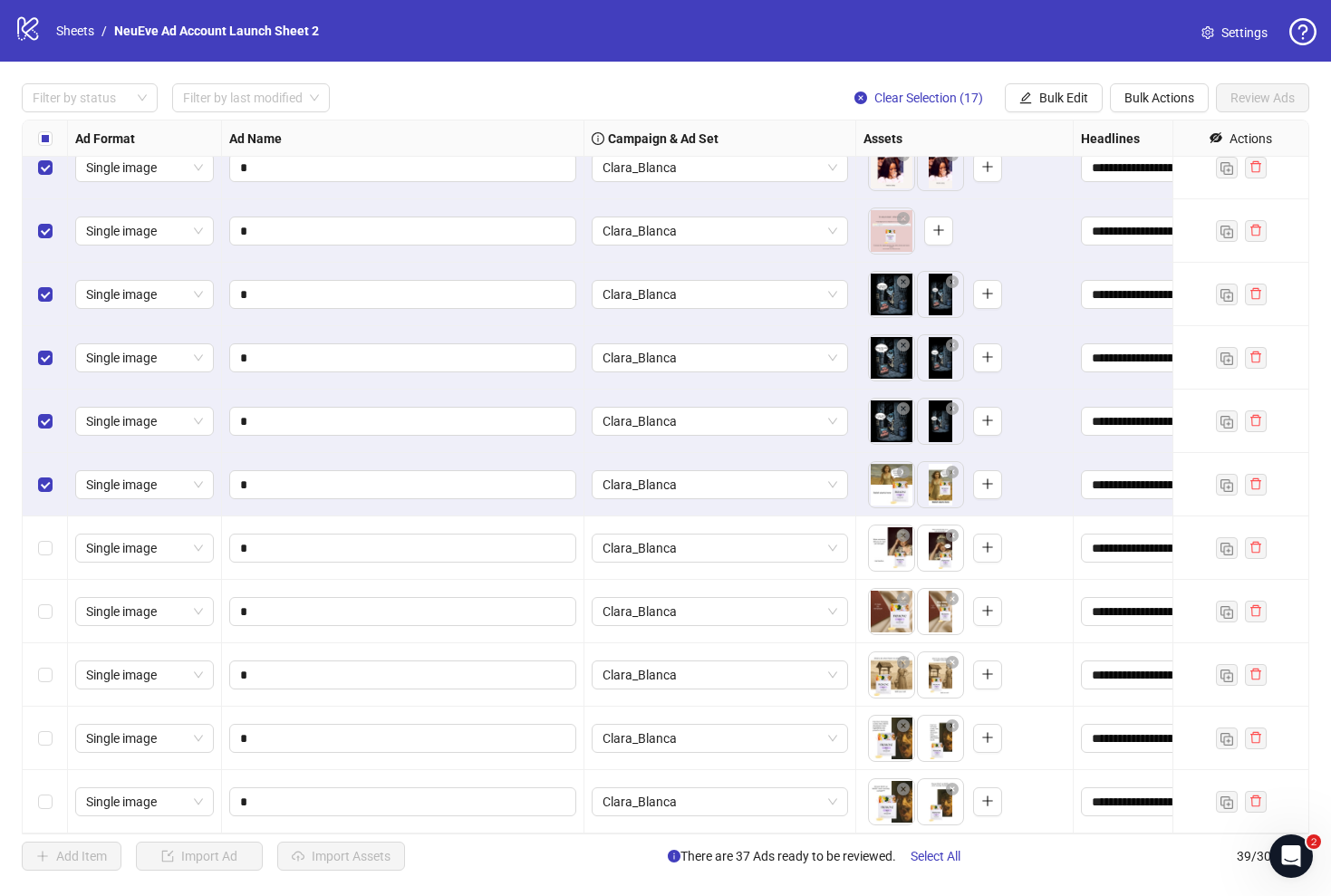 click at bounding box center [45, 485] 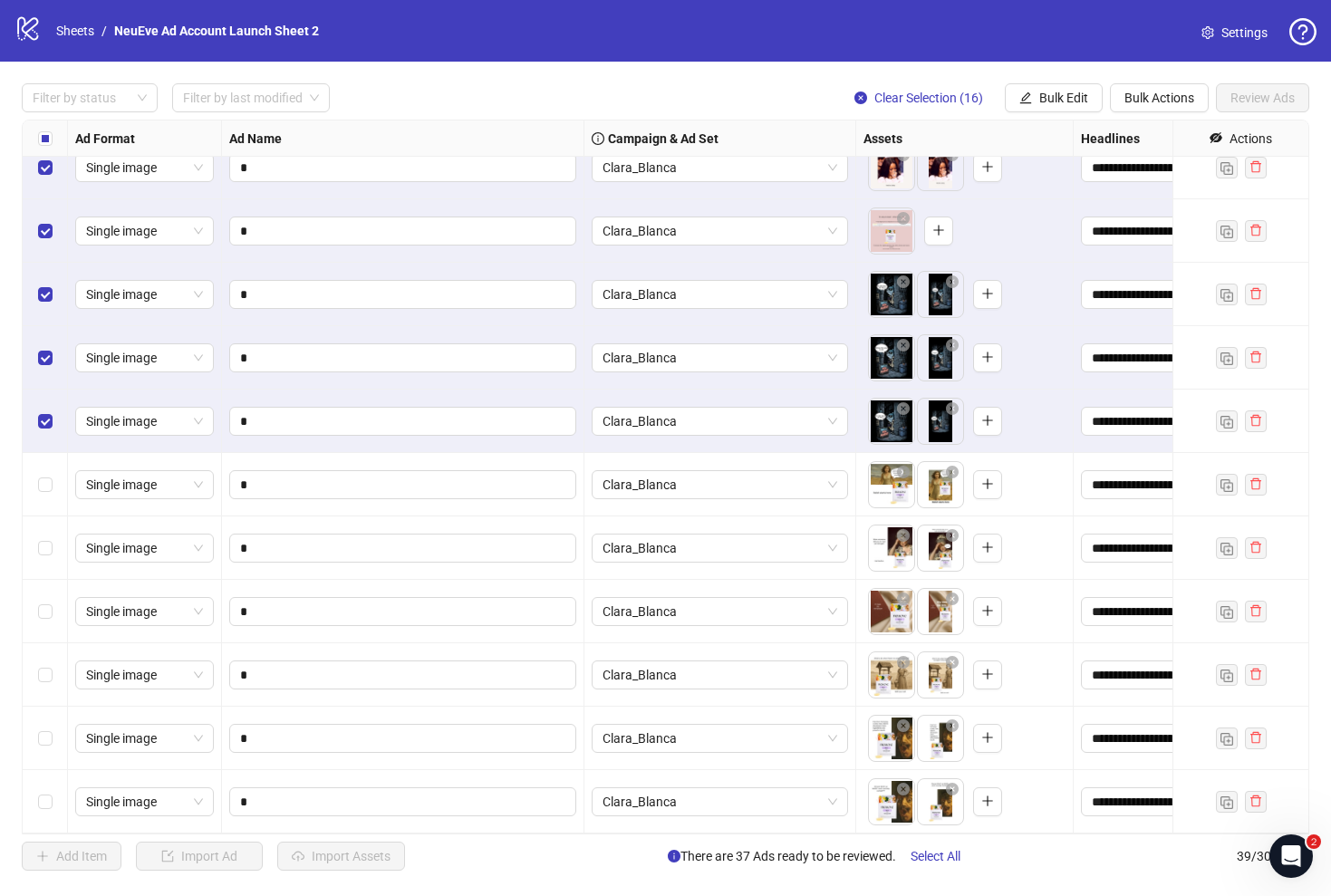 click at bounding box center [45, 421] 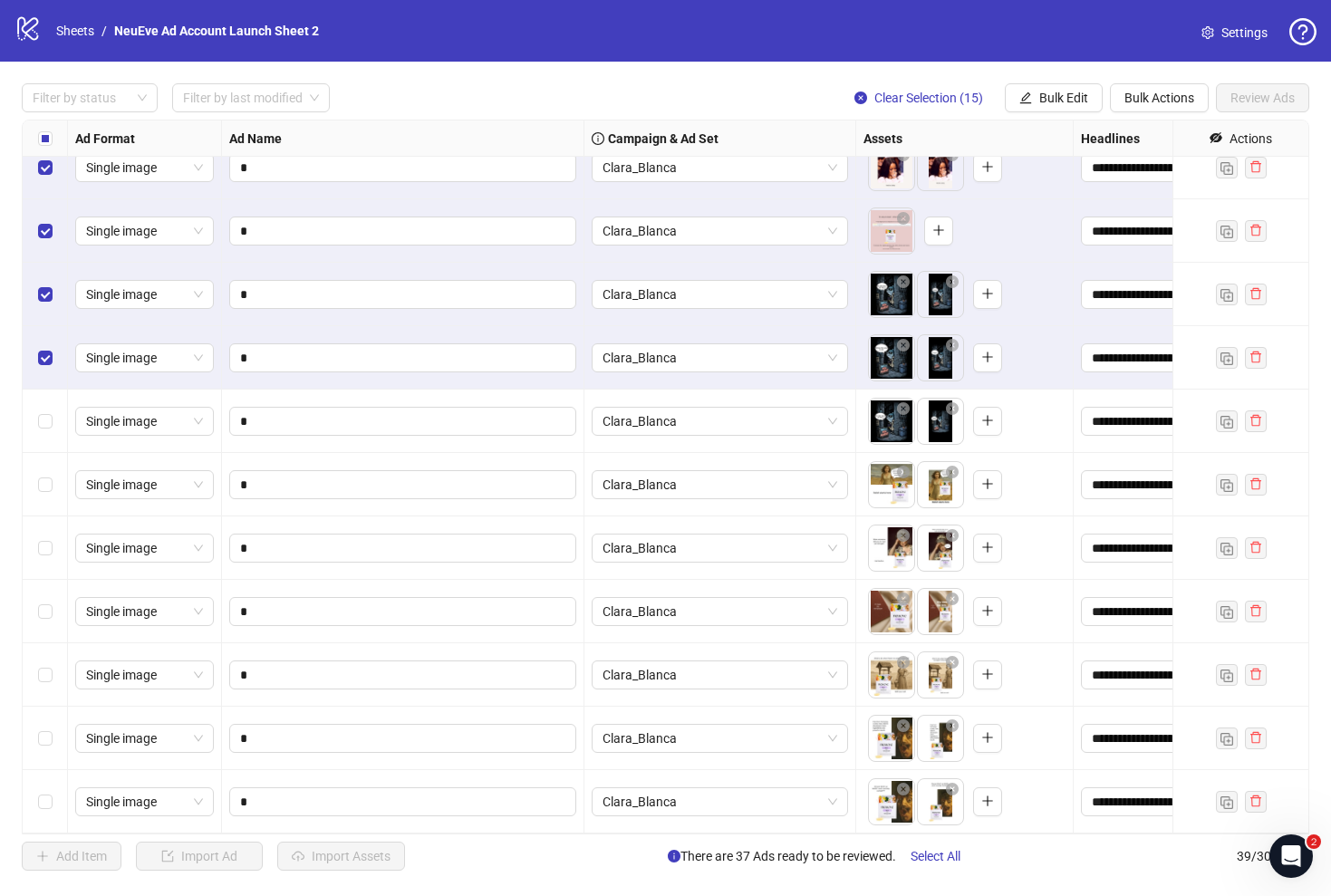 click at bounding box center [45, 358] 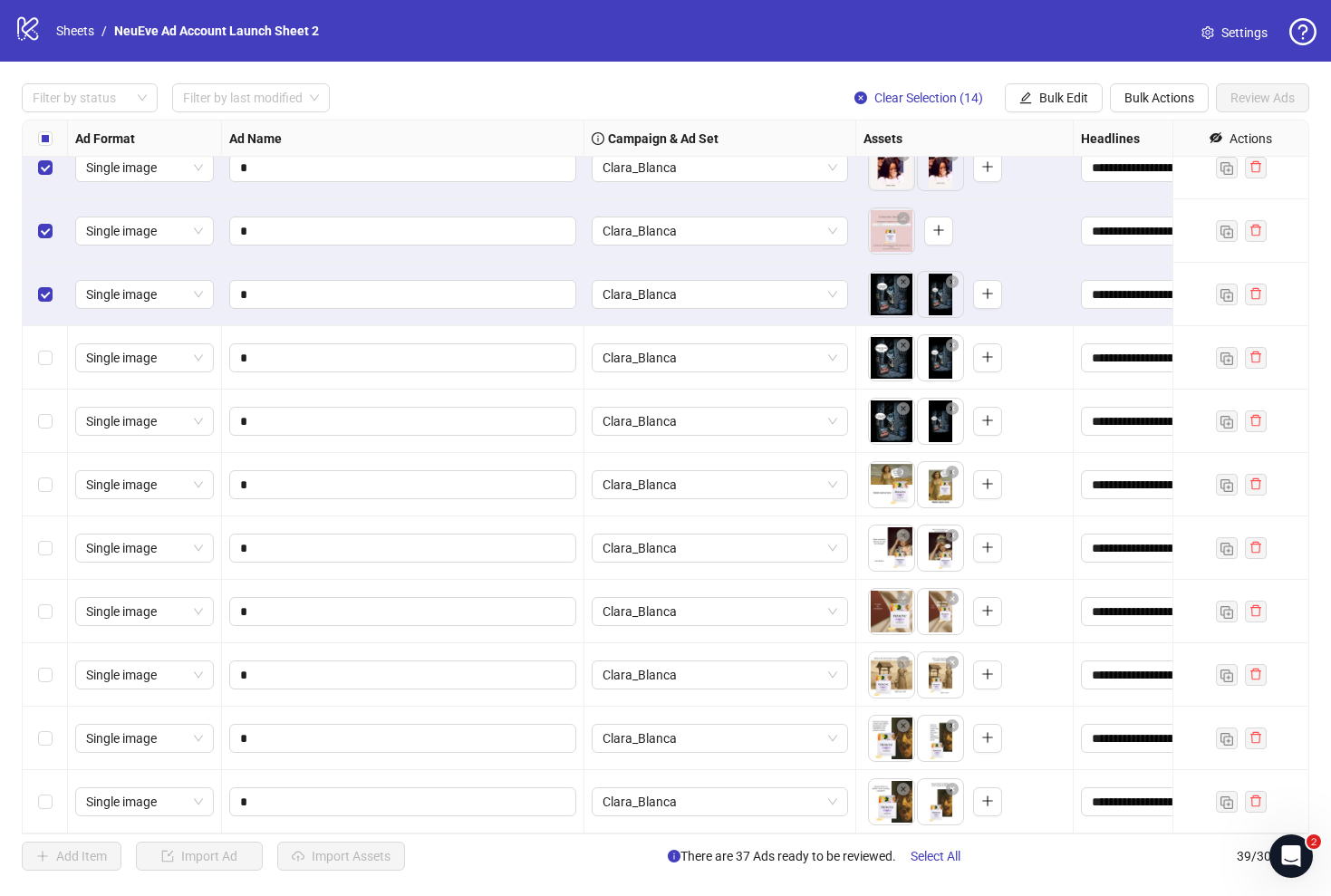 click at bounding box center [45, 294] 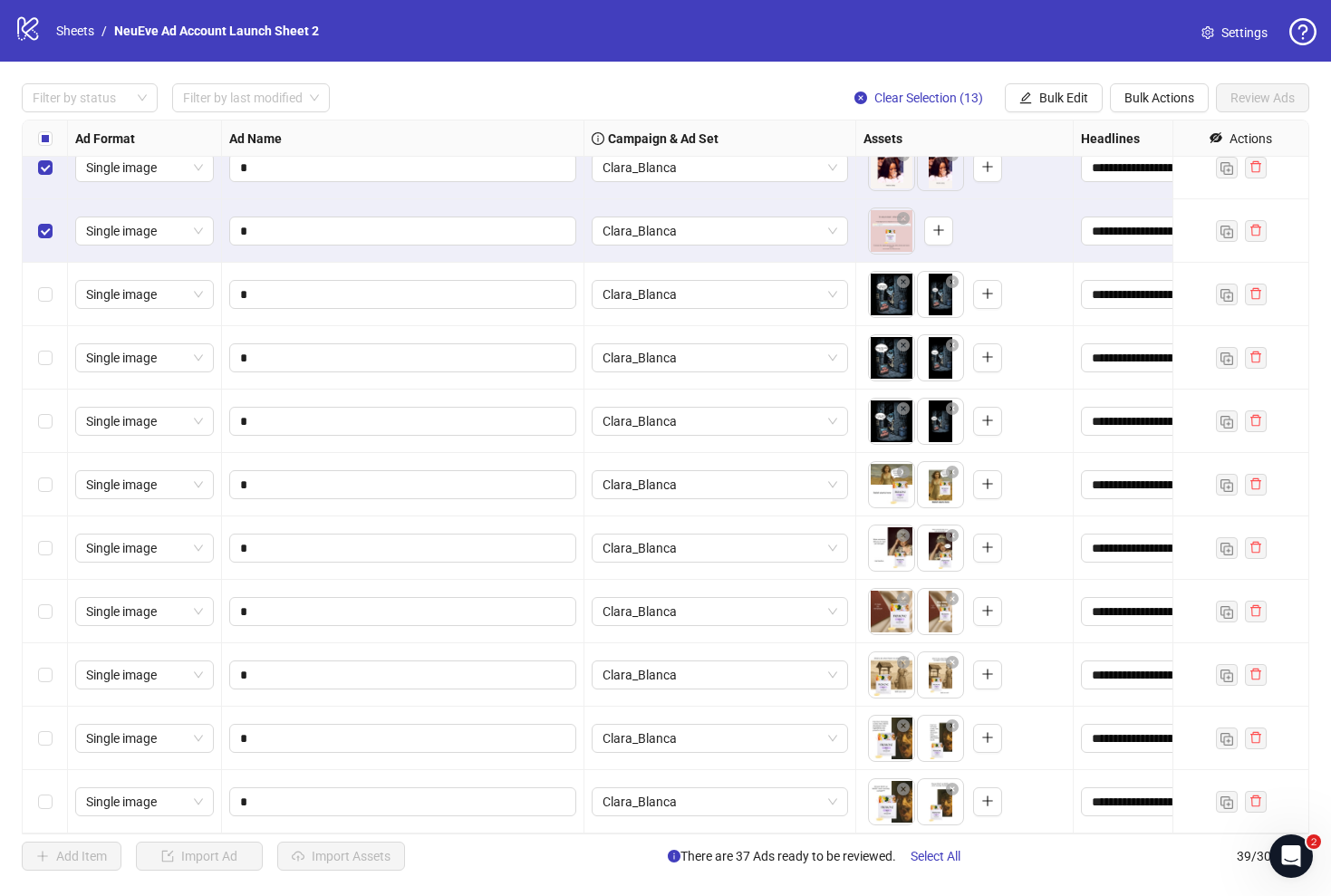 click at bounding box center (45, 231) 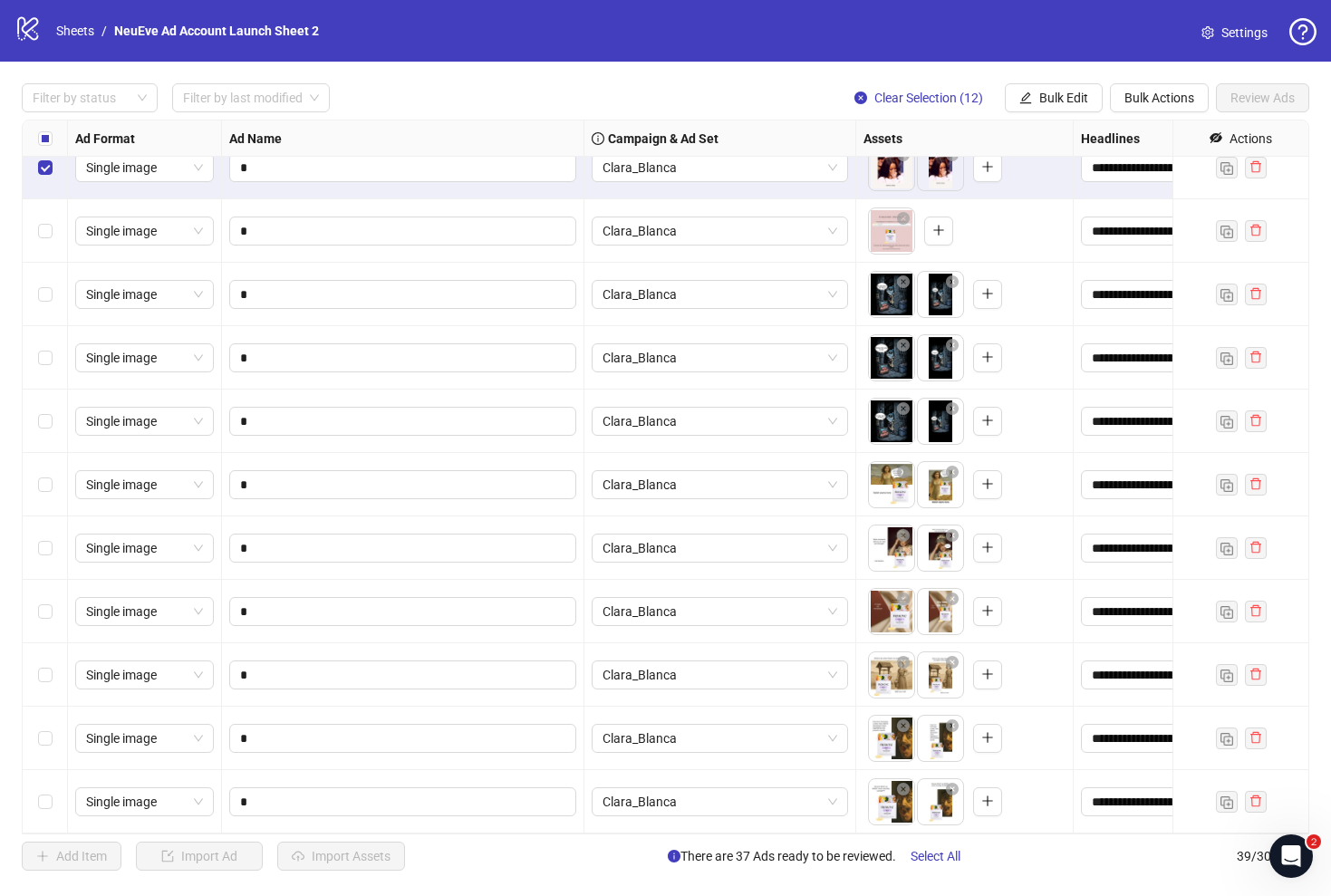 scroll, scrollTop: 564, scrollLeft: 0, axis: vertical 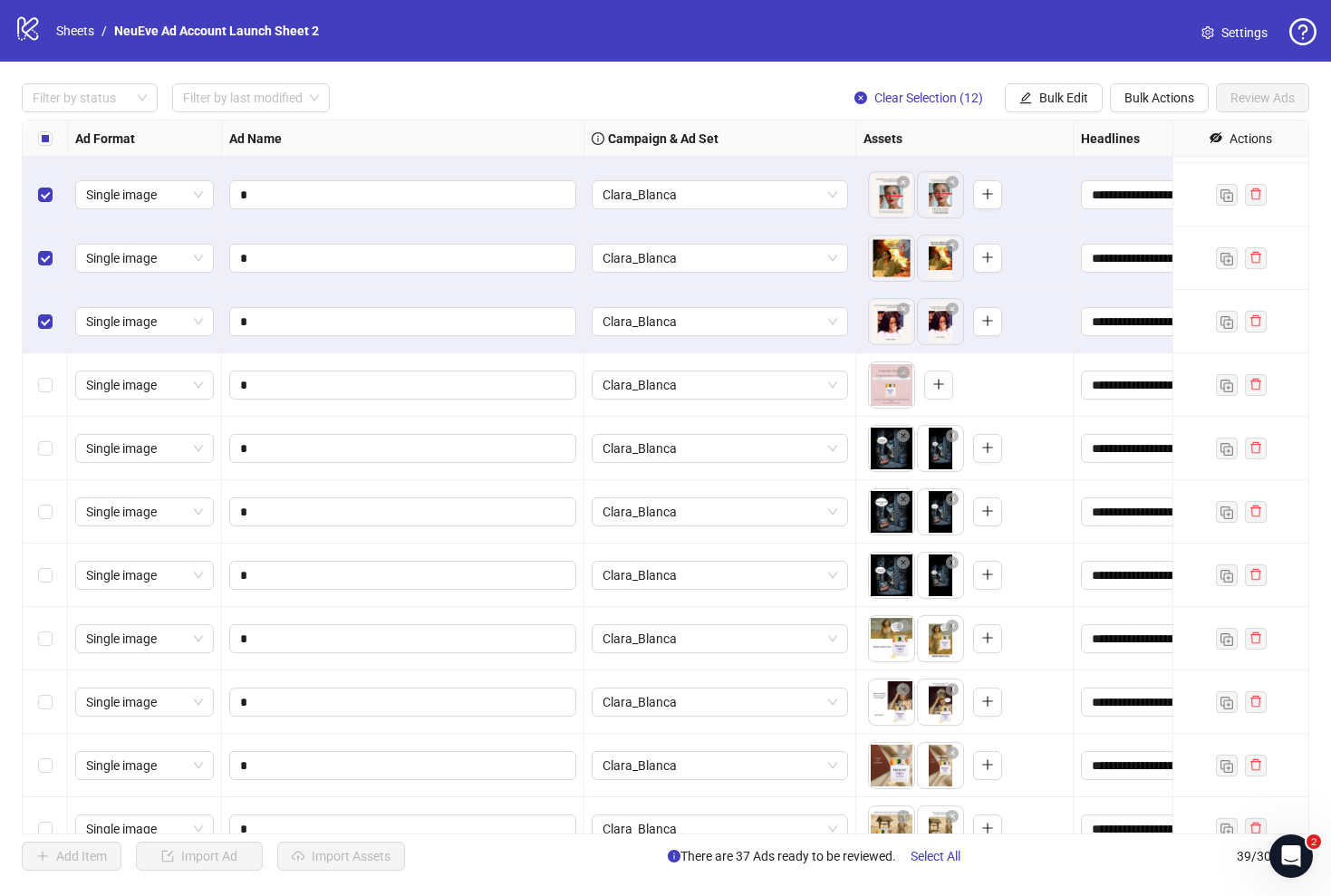 drag, startPoint x: 62, startPoint y: 319, endPoint x: 62, endPoint y: 308, distance: 11 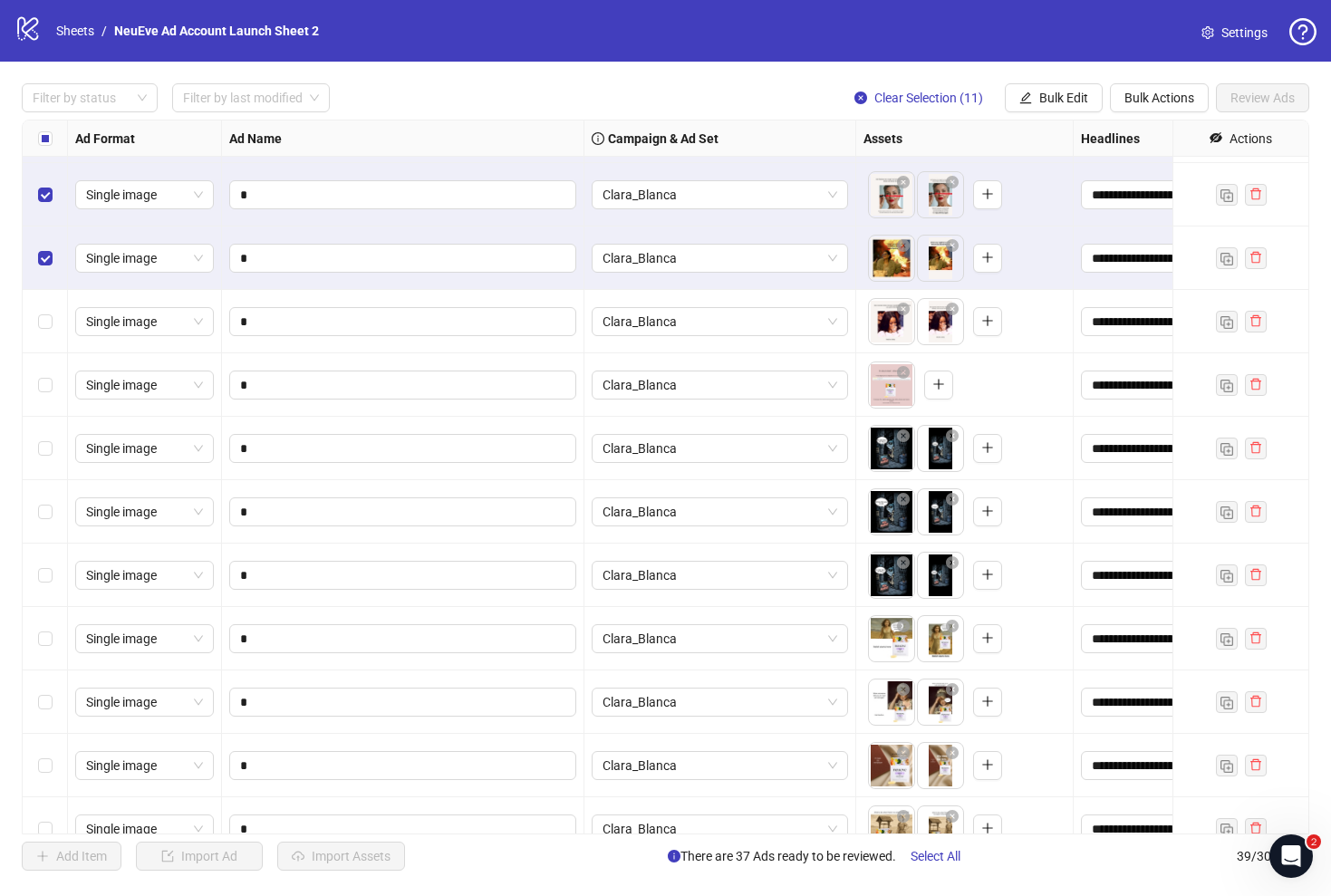 click at bounding box center [45, 258] 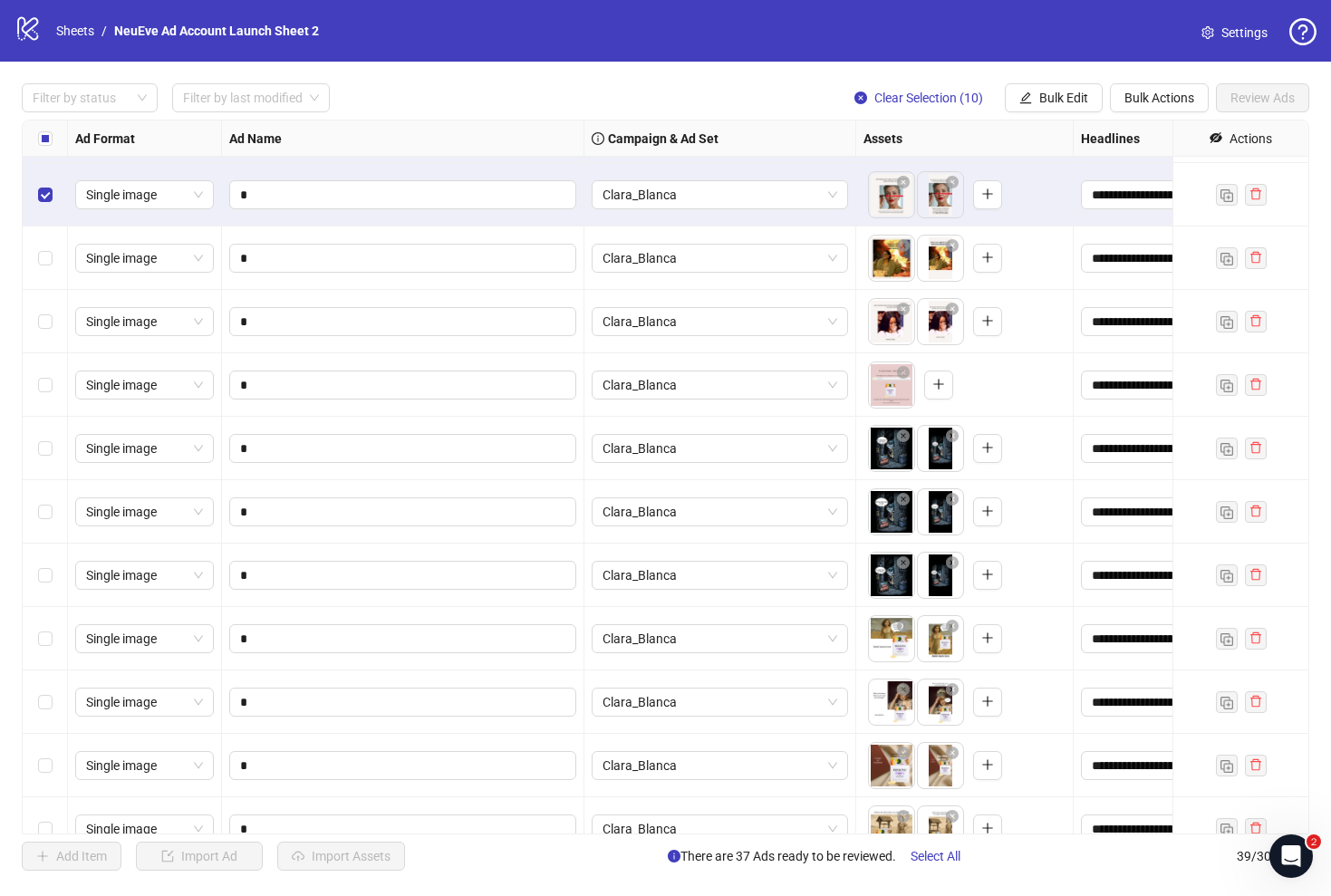 click at bounding box center (45, 131) 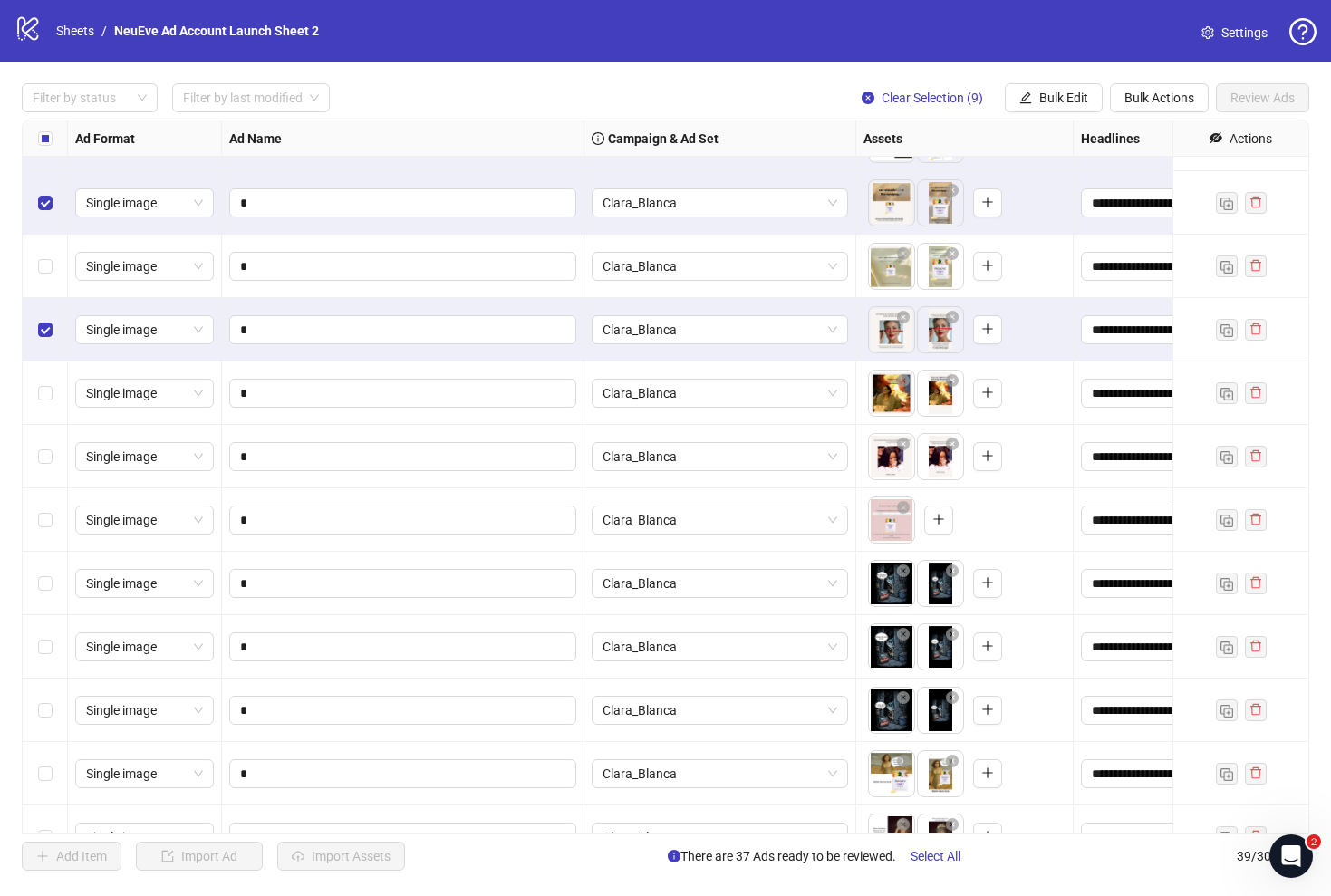 scroll, scrollTop: 390, scrollLeft: 0, axis: vertical 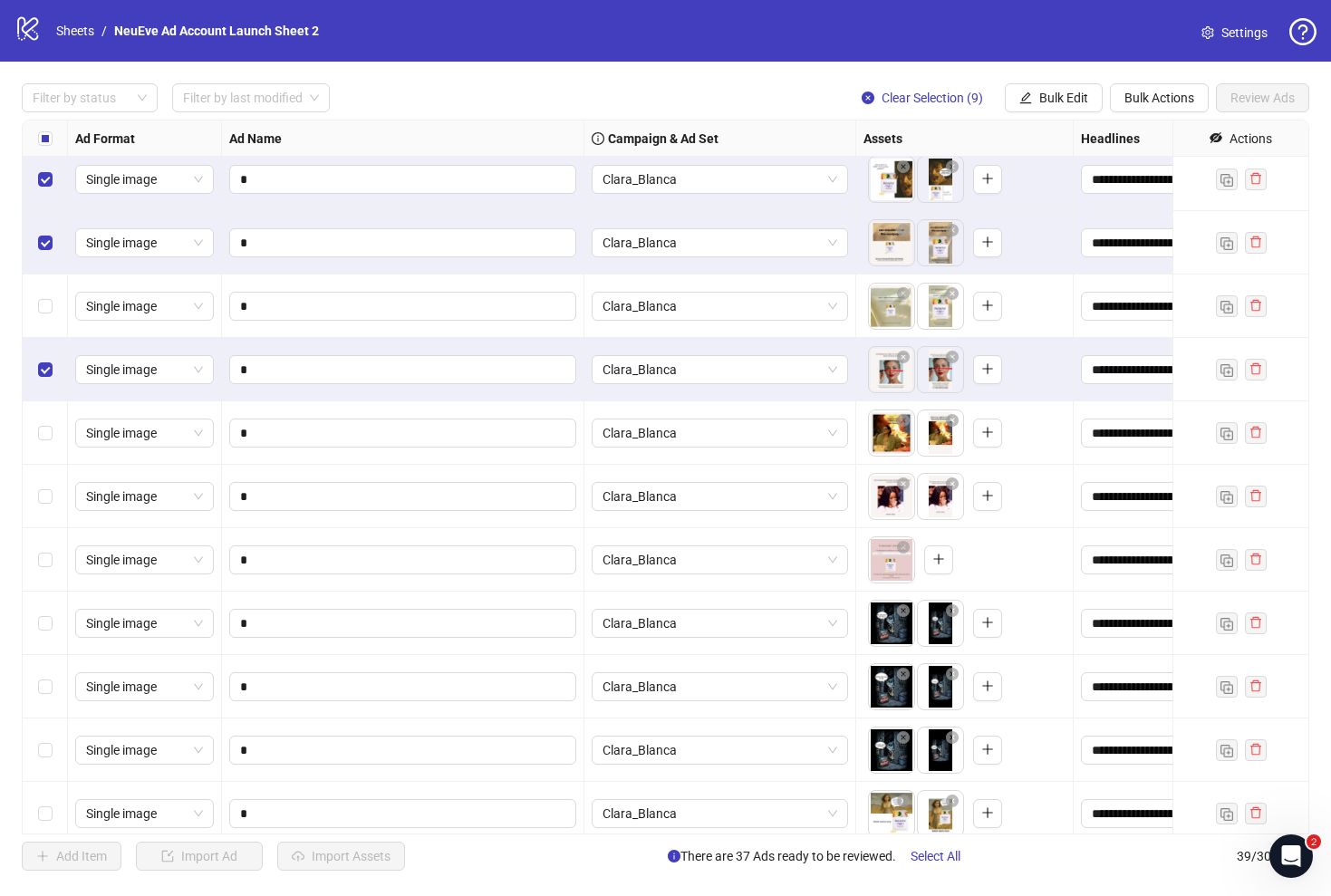 click at bounding box center [45, 370] 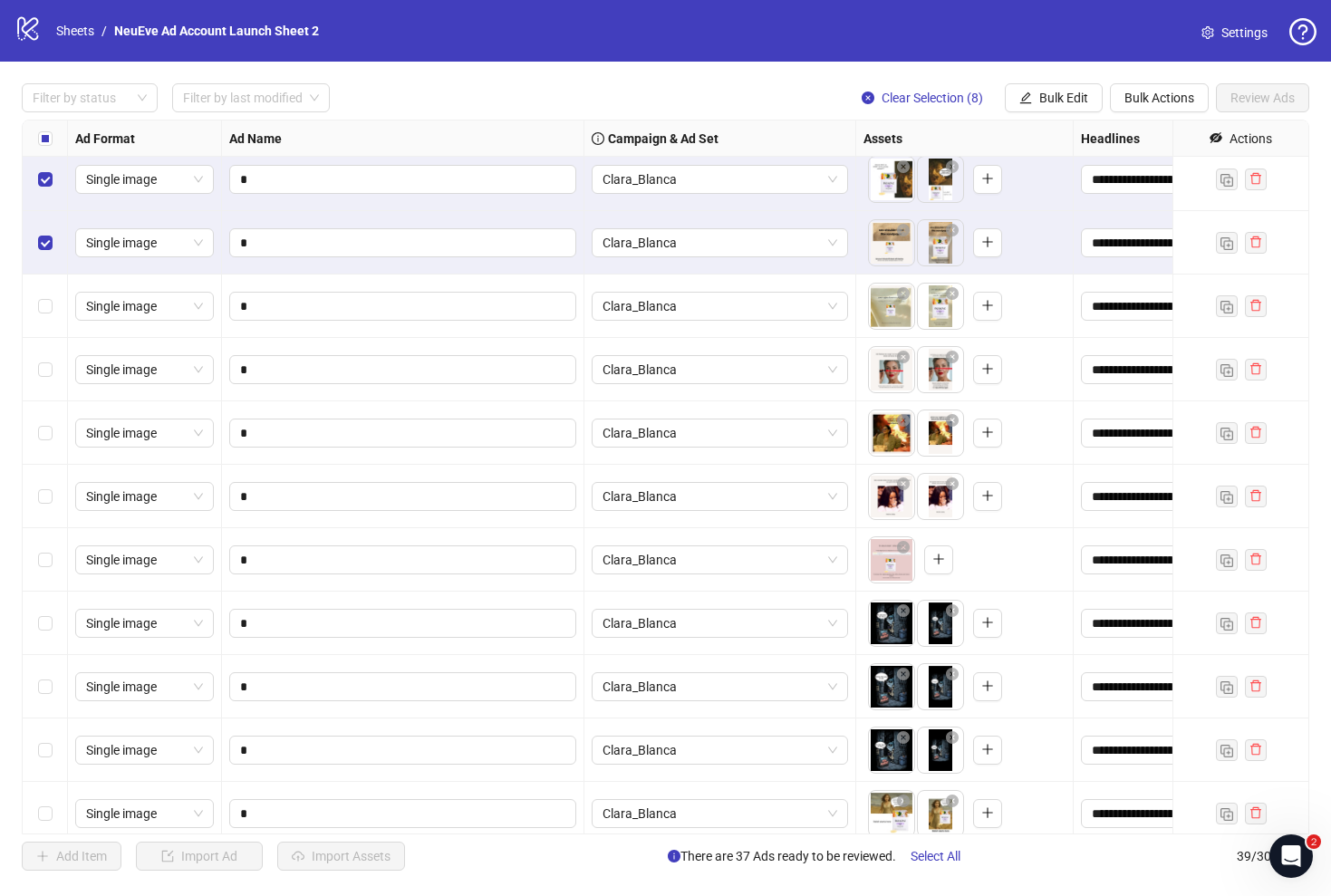 click at bounding box center (45, 243) 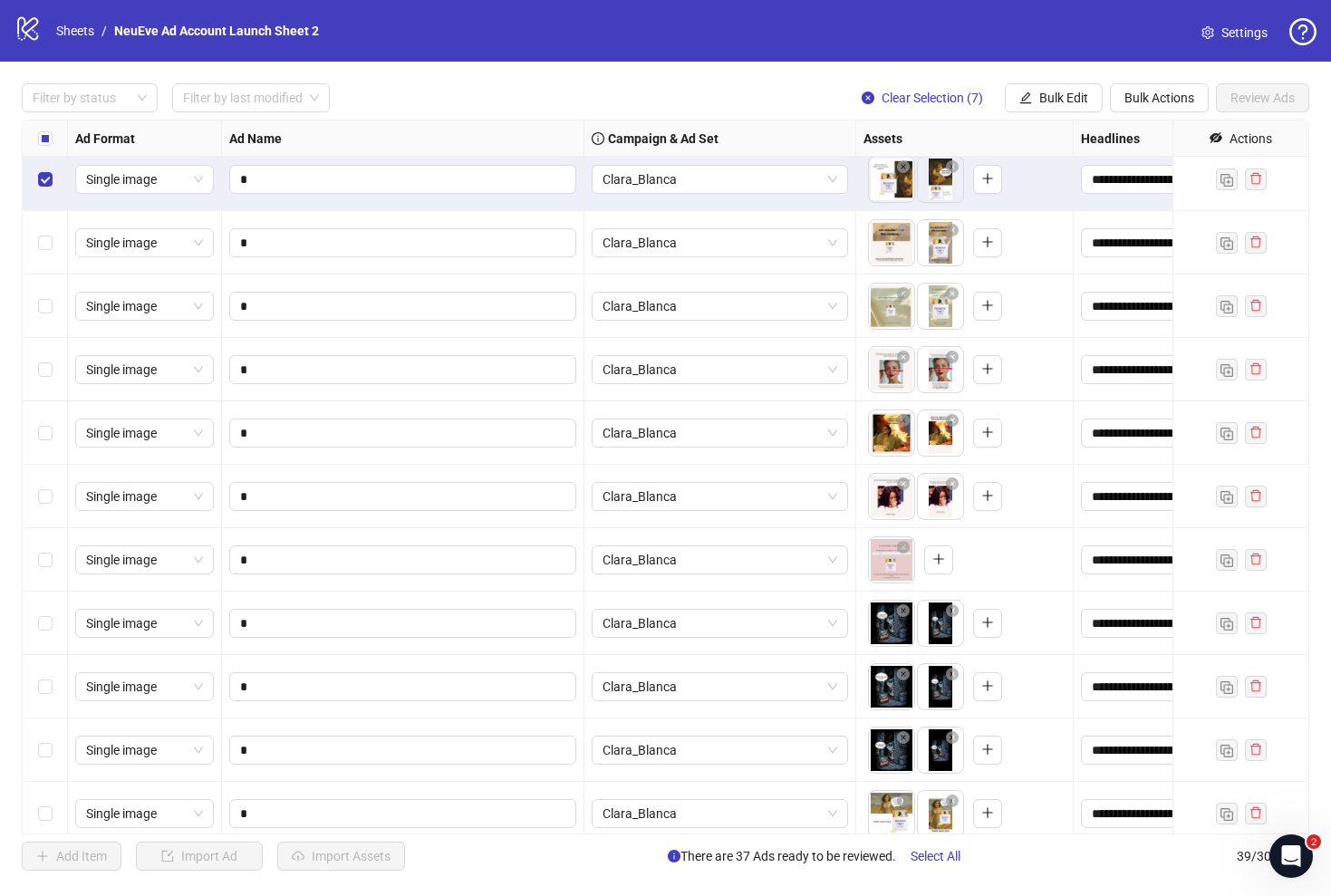 click at bounding box center [45, 179] 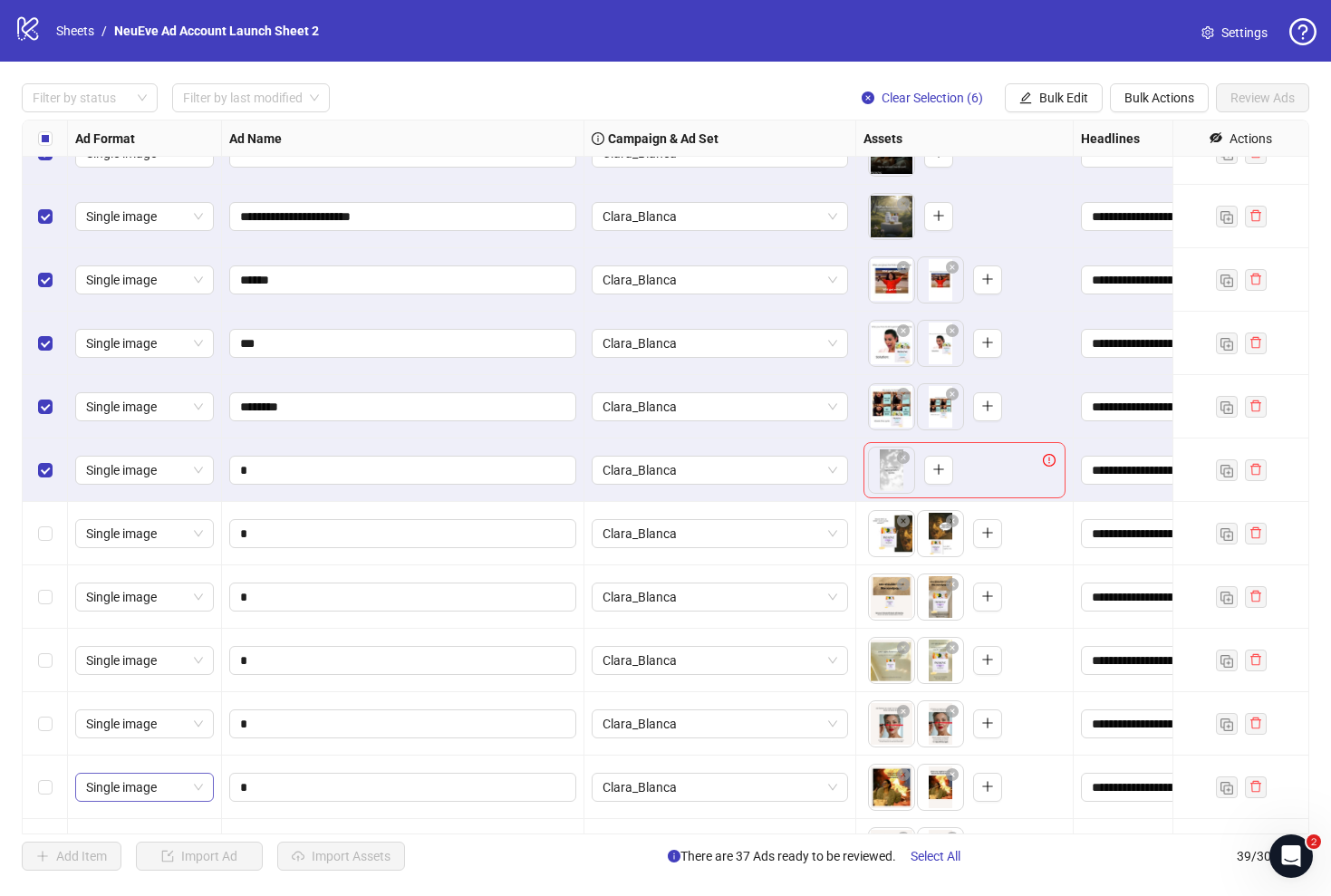 scroll, scrollTop: 6, scrollLeft: 0, axis: vertical 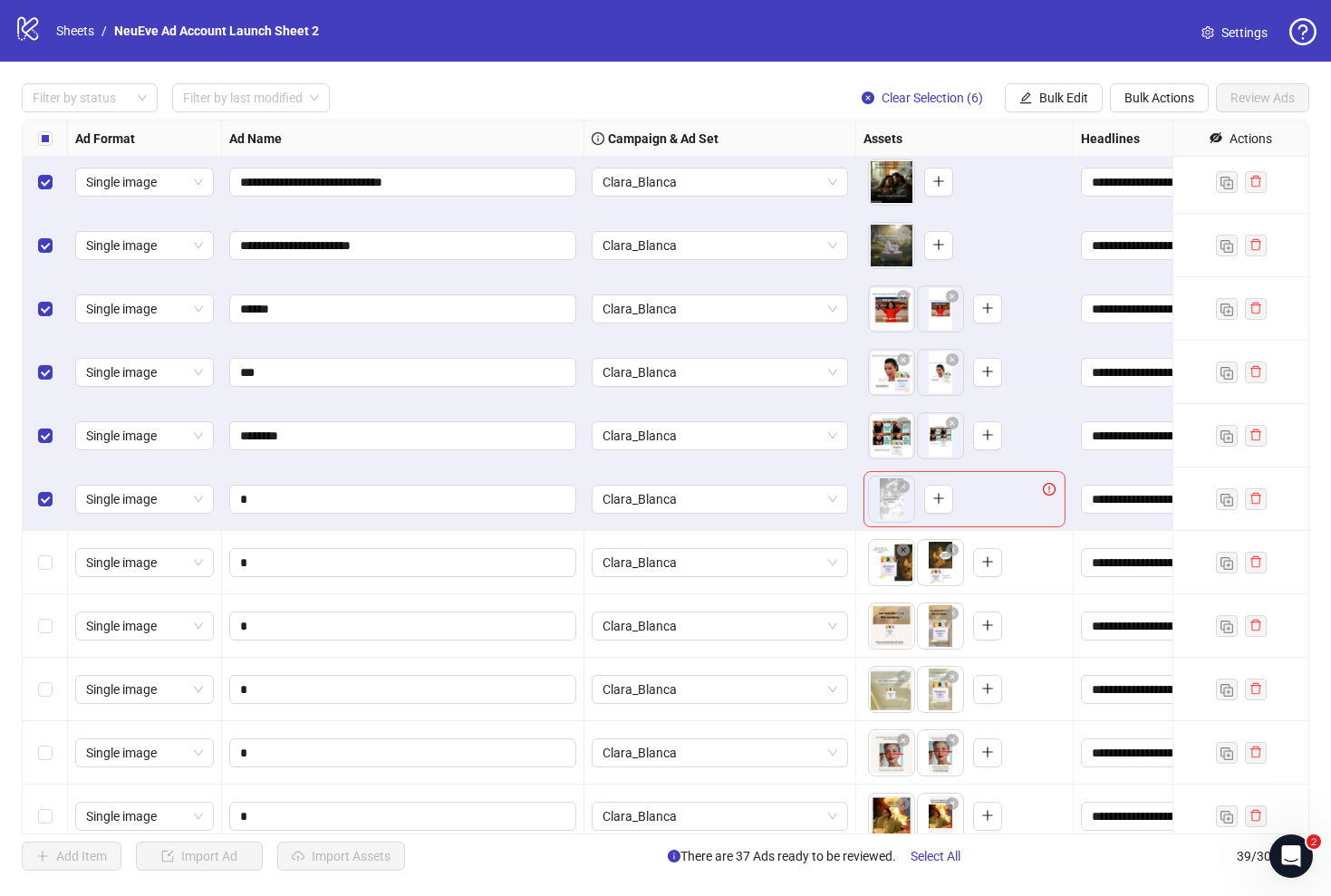 click at bounding box center [45, 499] 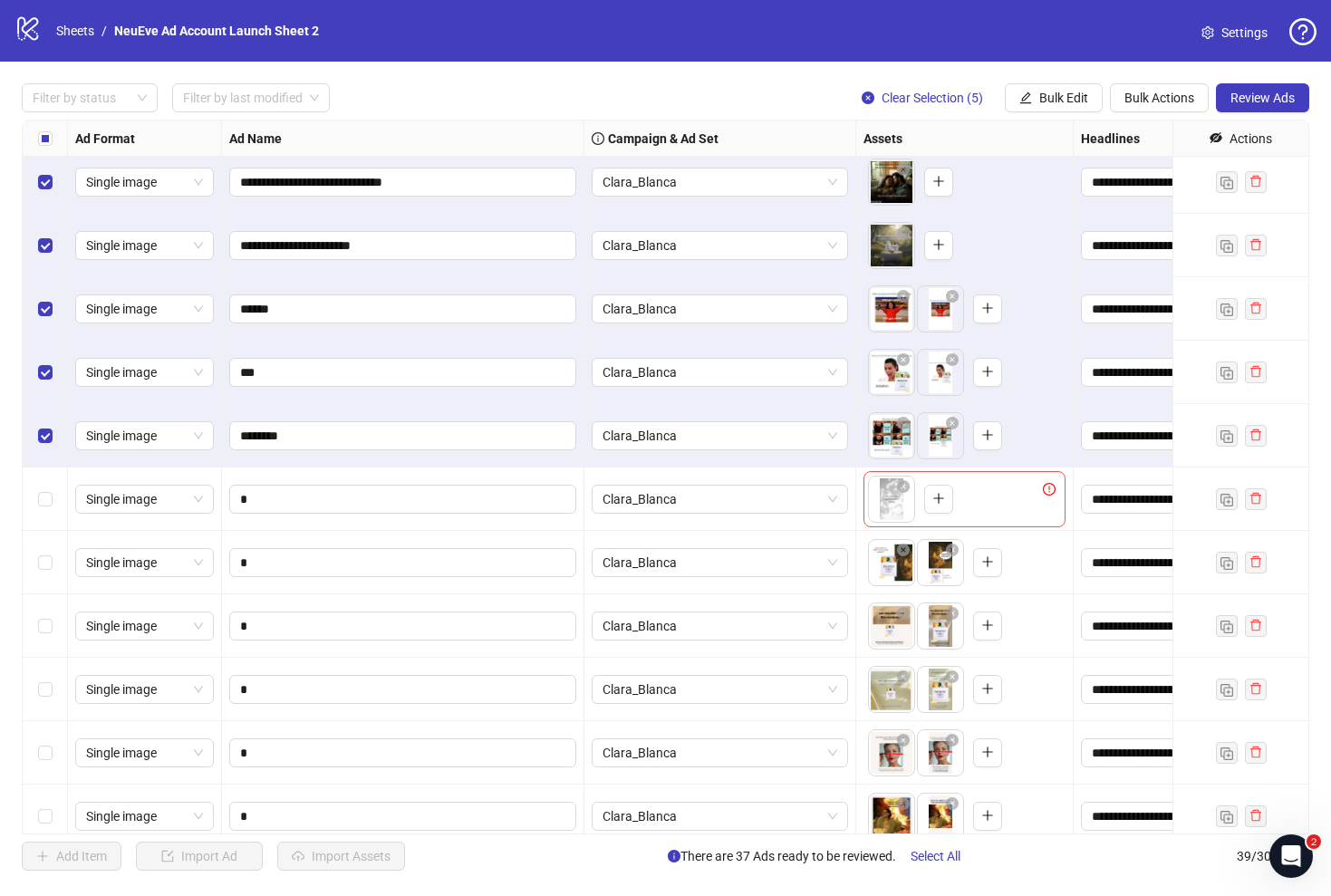 click at bounding box center (45, 436) 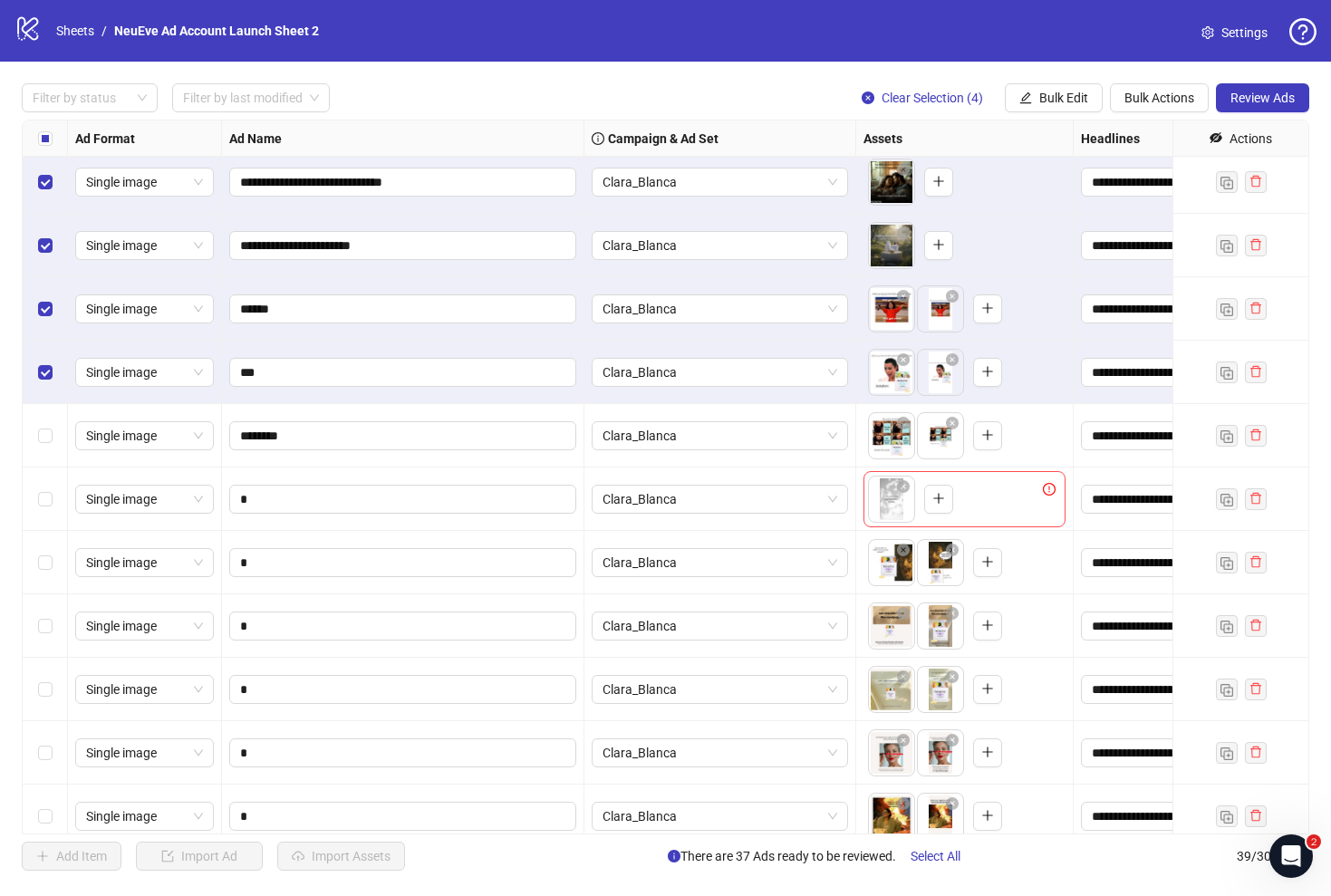 click at bounding box center [45, 436] 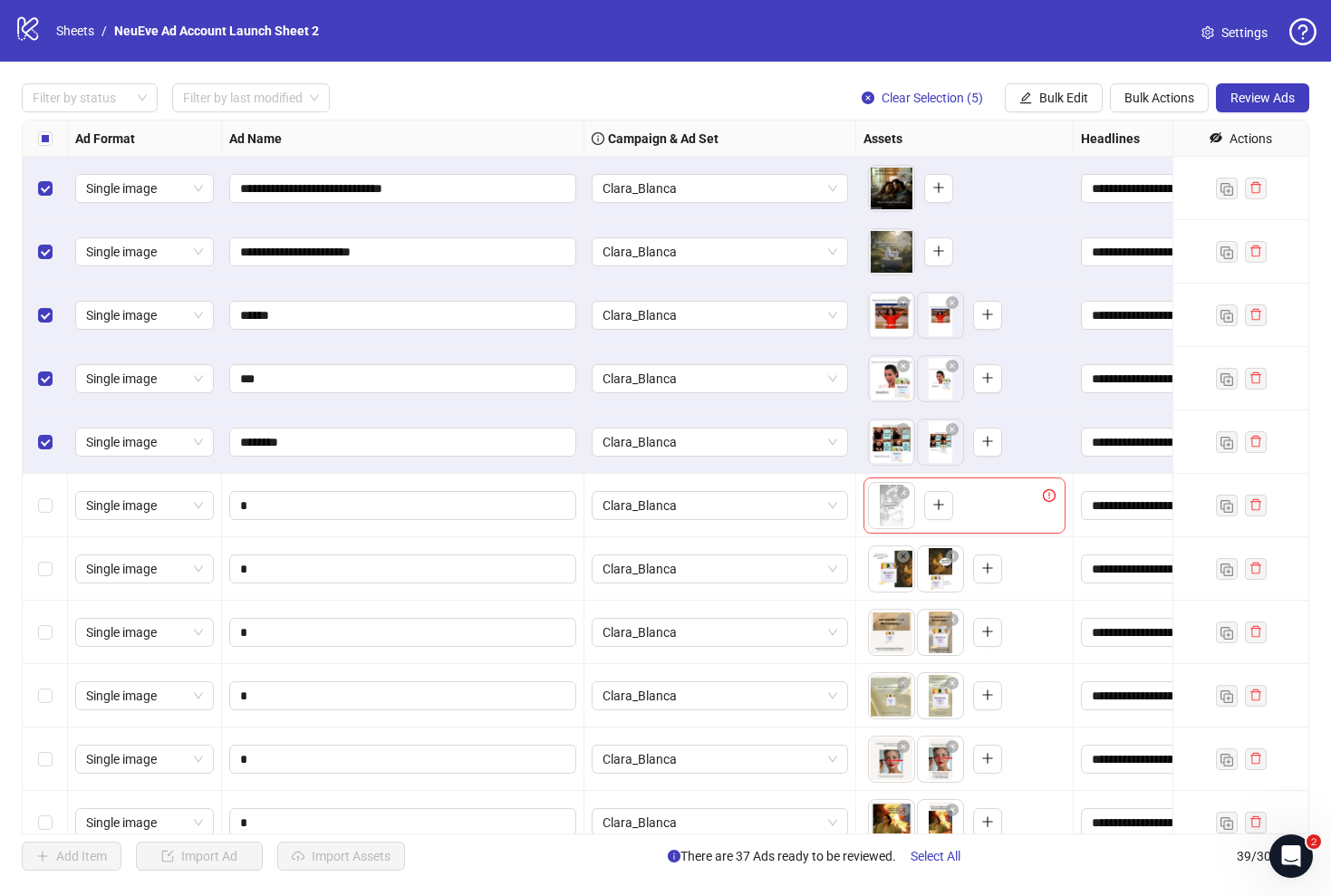 scroll, scrollTop: 0, scrollLeft: 0, axis: both 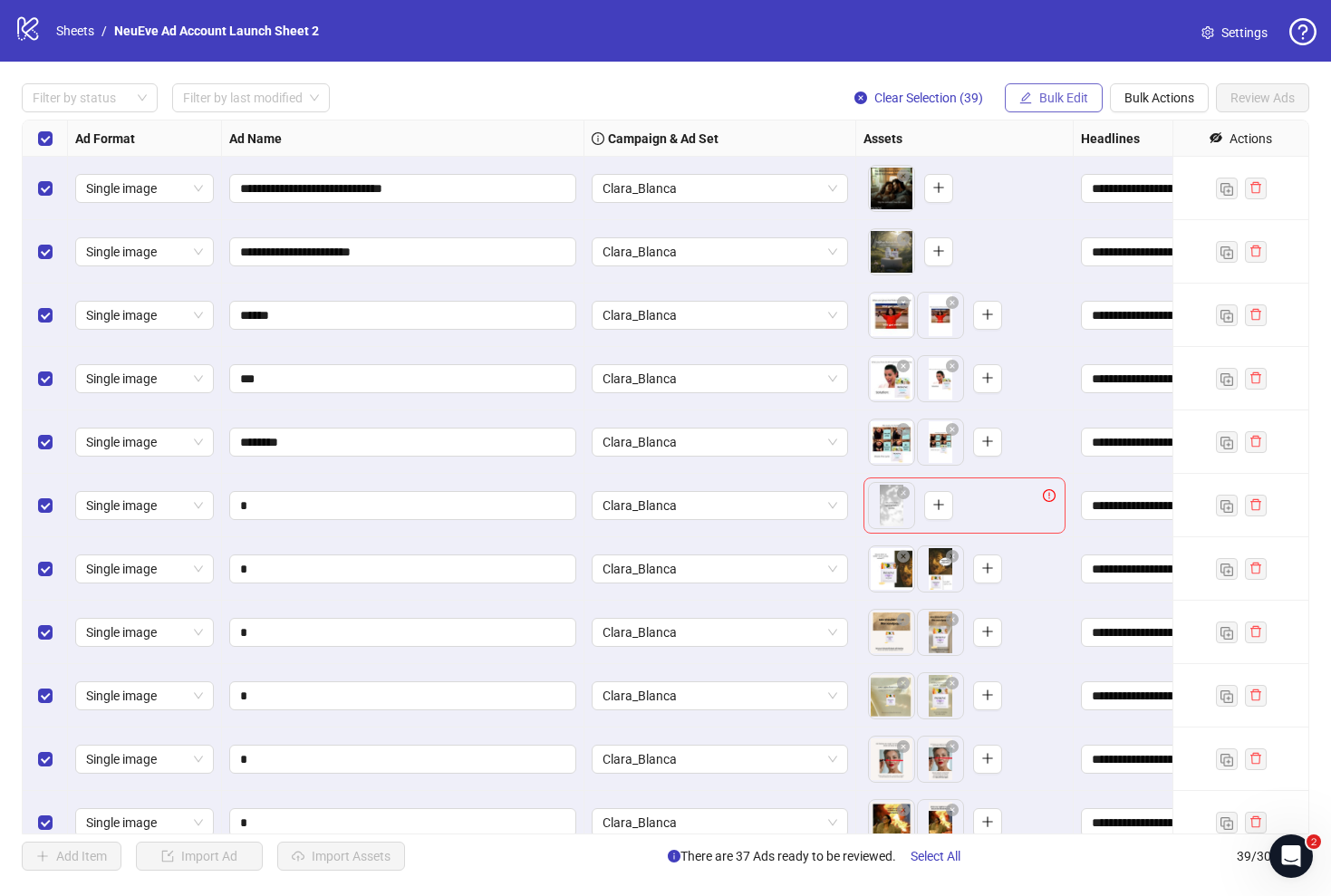 click on "Bulk Edit" at bounding box center (1064, 98) 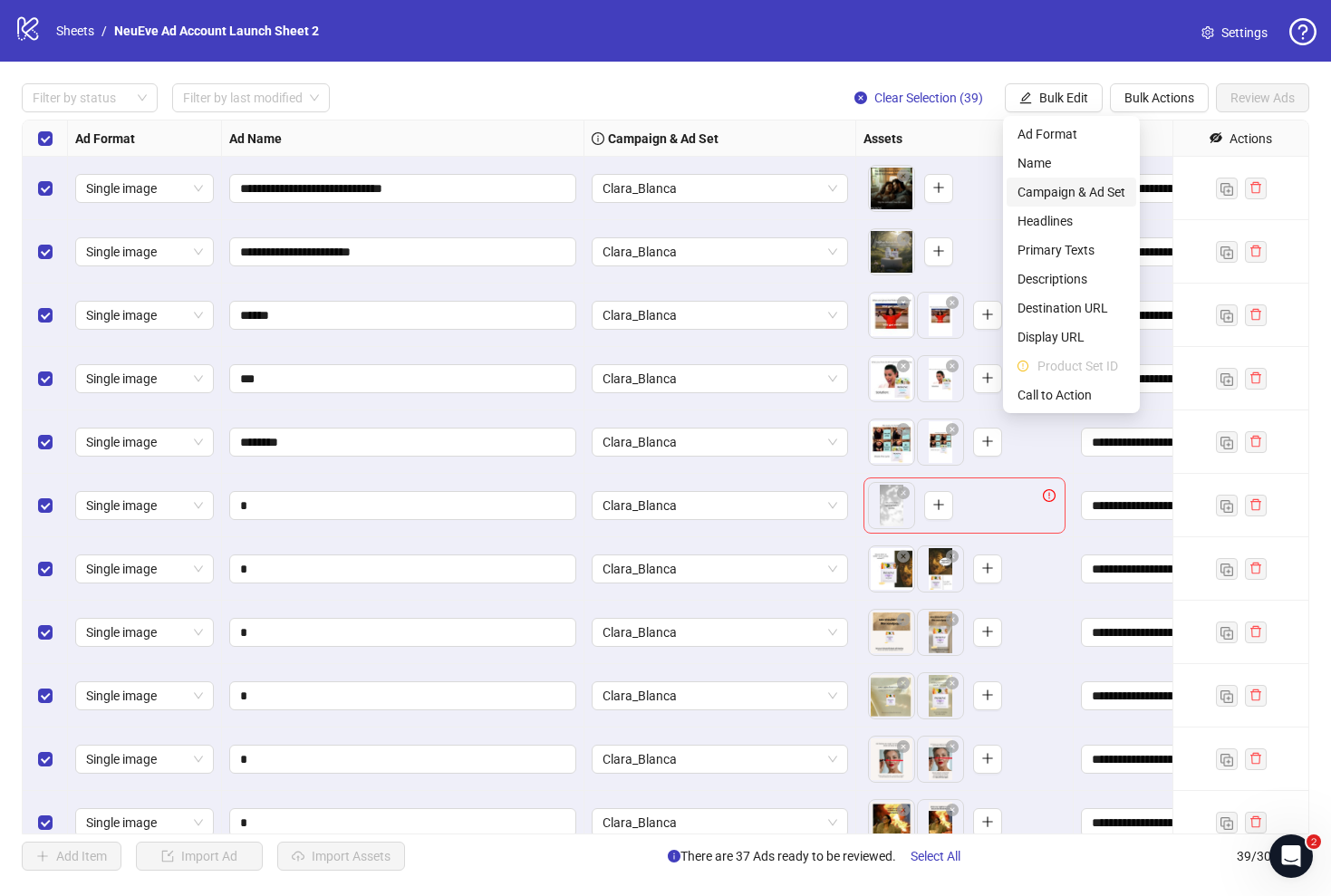 click on "Campaign & Ad Set" at bounding box center (1071, 192) 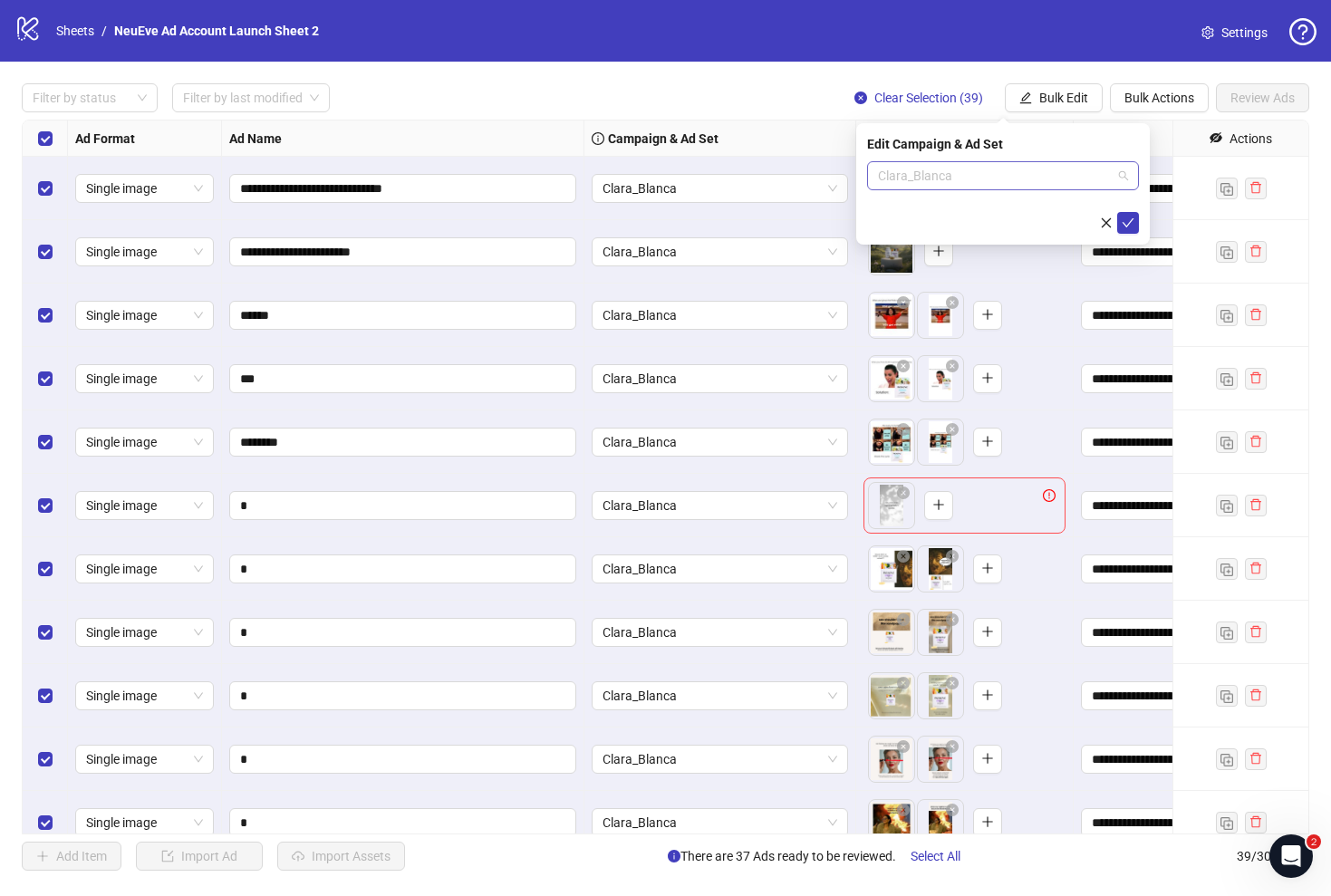 click on "Clara_Blanca" at bounding box center (1003, 176) 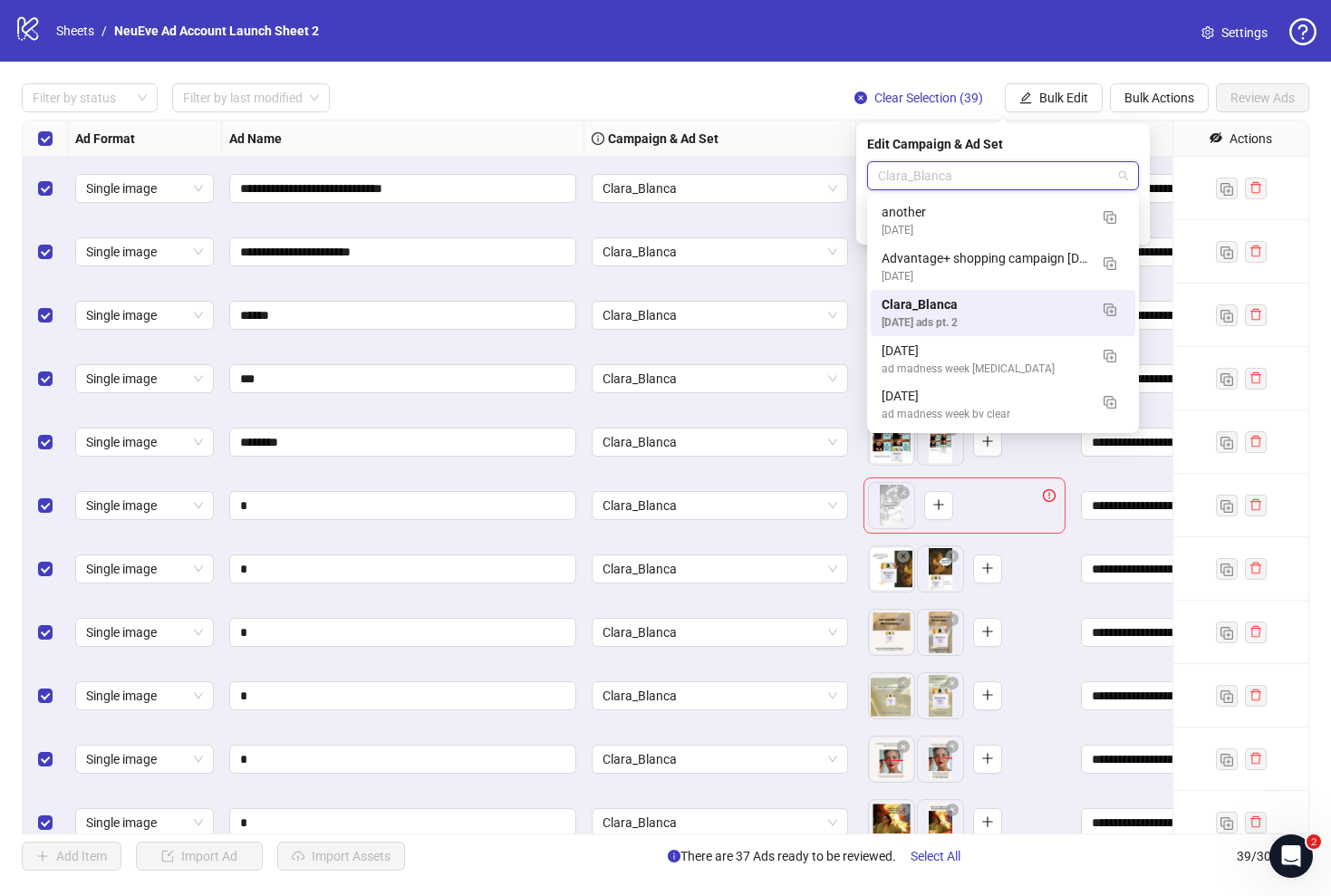 click on "Filter by status Filter by last modified Clear Selection (39) Bulk Edit Bulk Actions Review Ads" at bounding box center (665, 98) 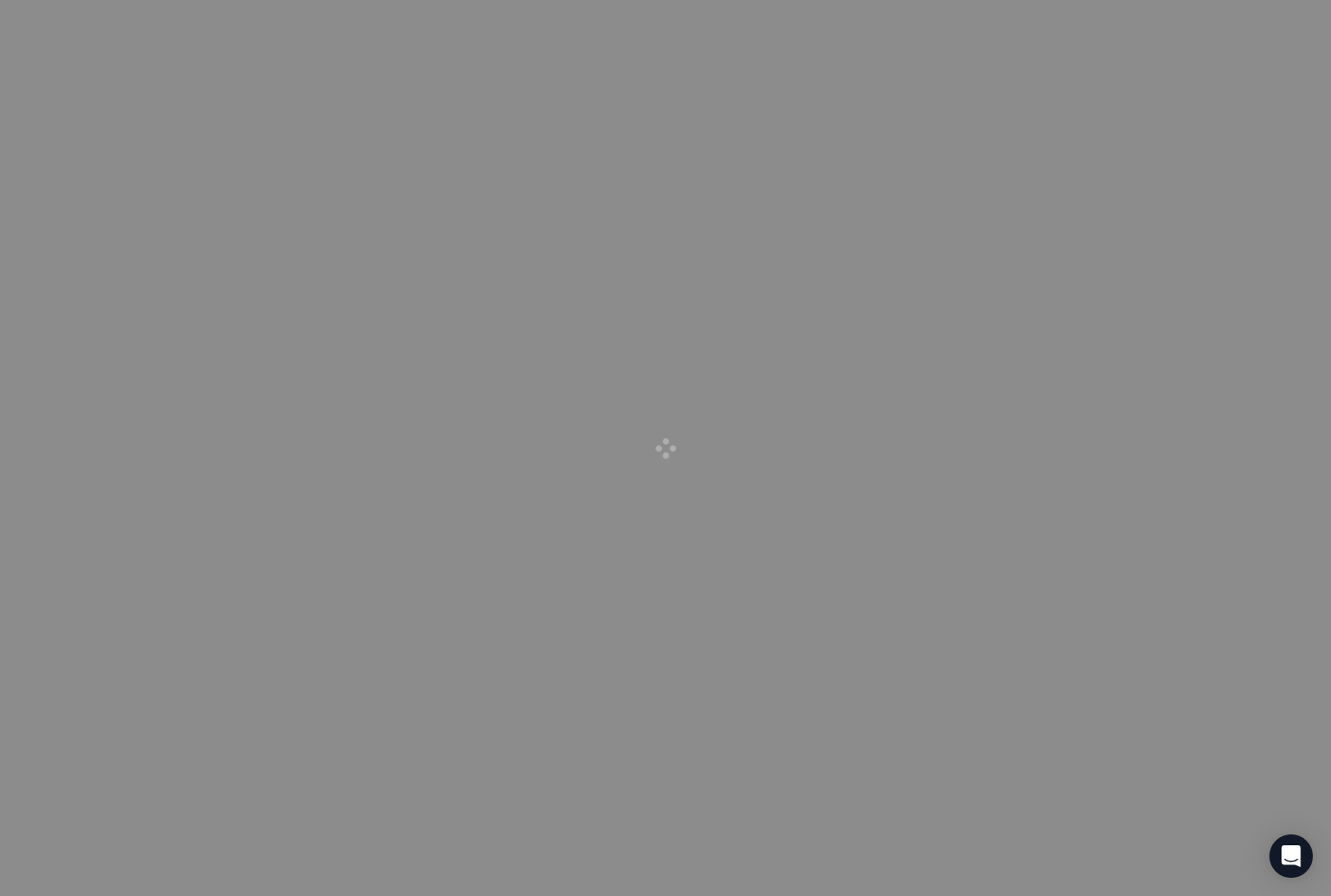 scroll, scrollTop: 0, scrollLeft: 0, axis: both 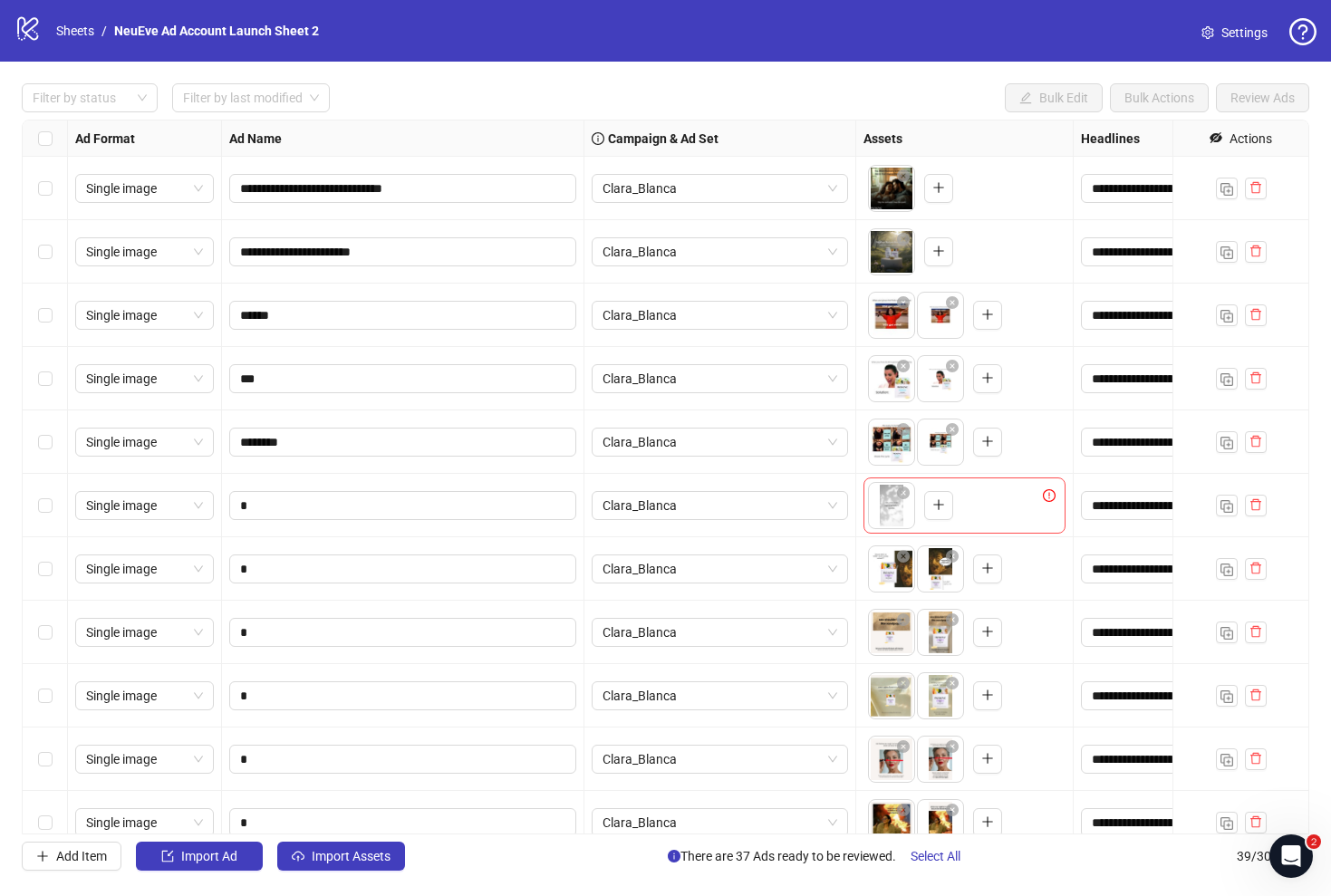 click at bounding box center (45, 139) 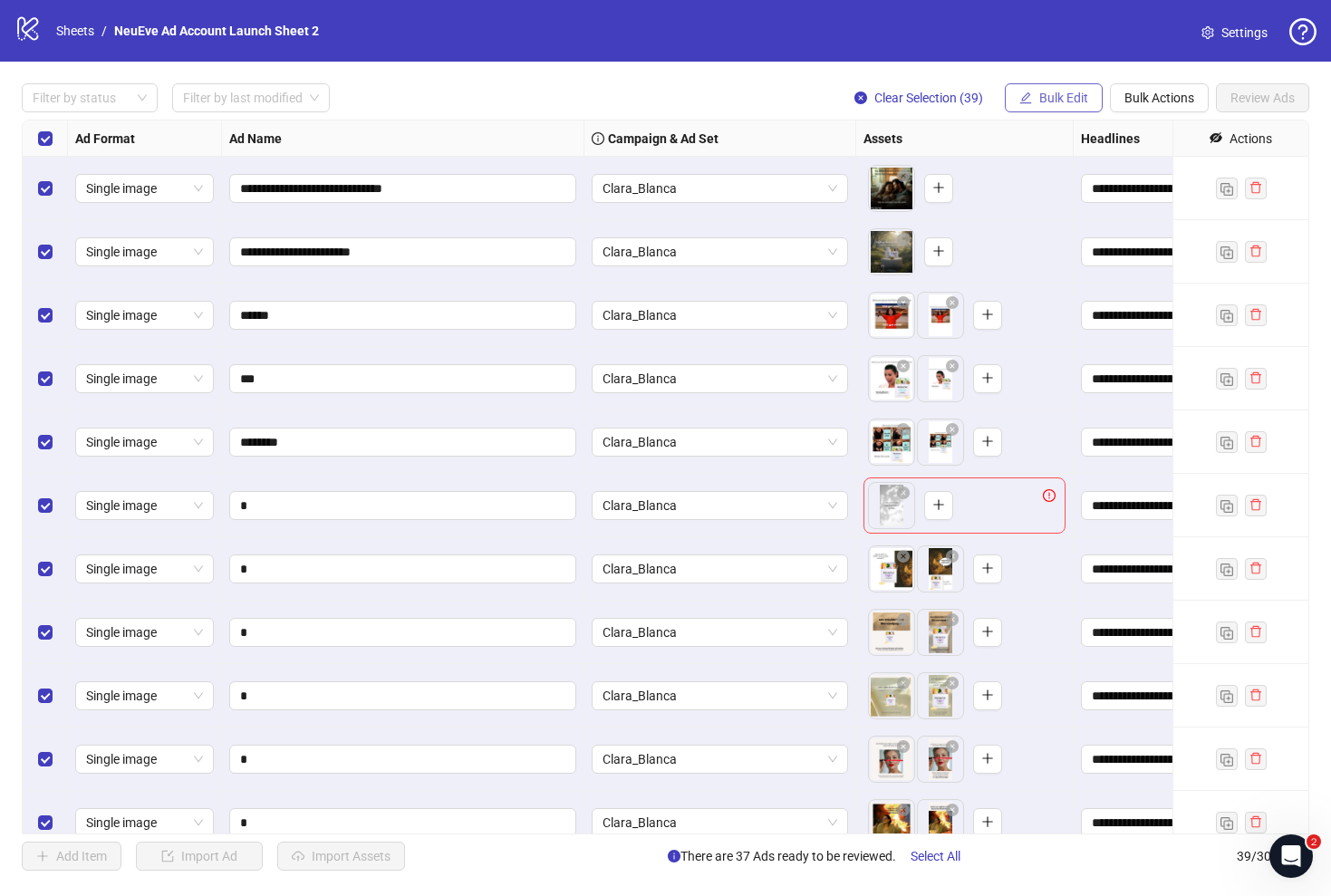 click on "Bulk Edit" at bounding box center [1064, 98] 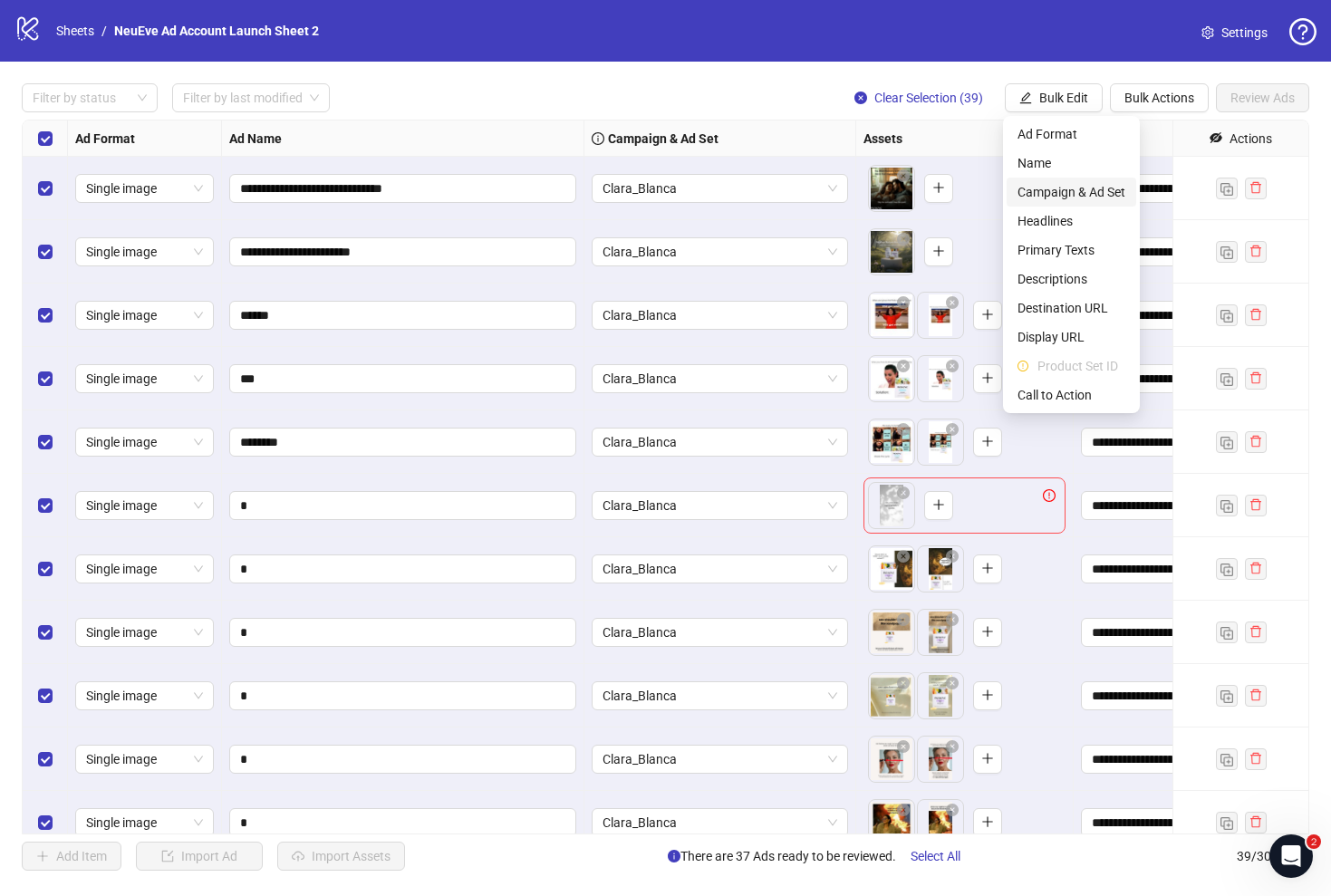 click on "Campaign & Ad Set" at bounding box center [1071, 192] 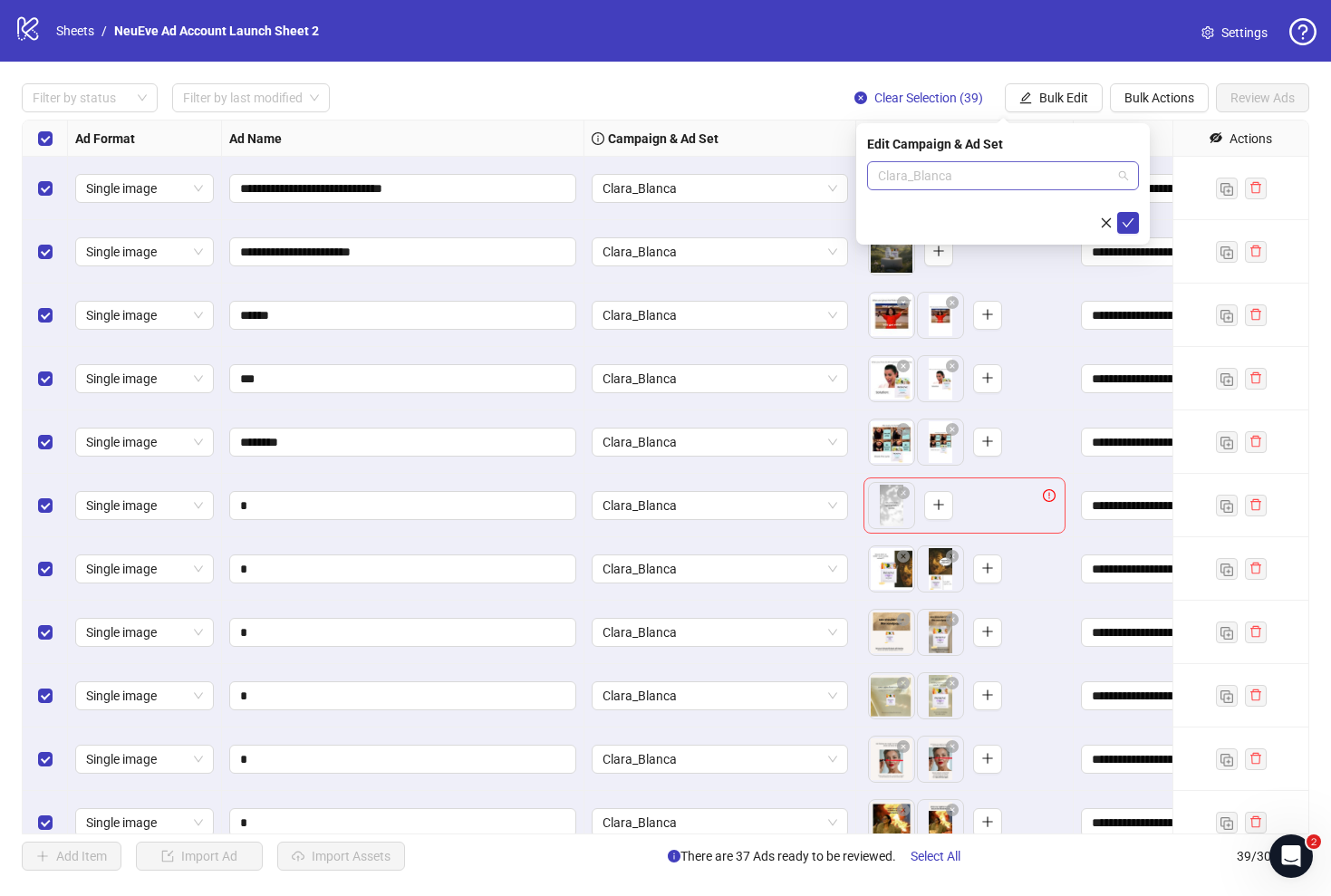 click on "Clara_Blanca" at bounding box center [1003, 176] 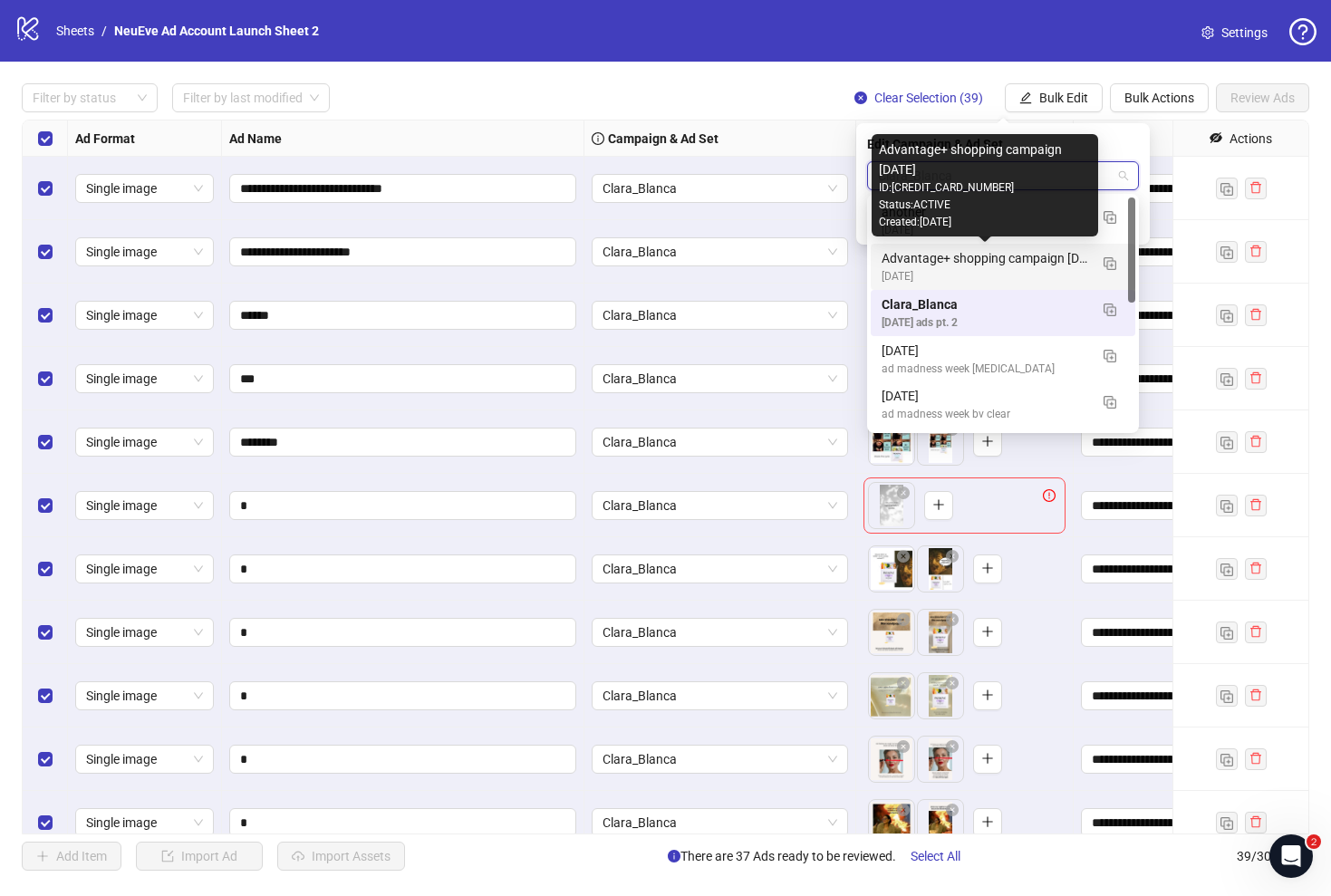 scroll, scrollTop: 0, scrollLeft: 0, axis: both 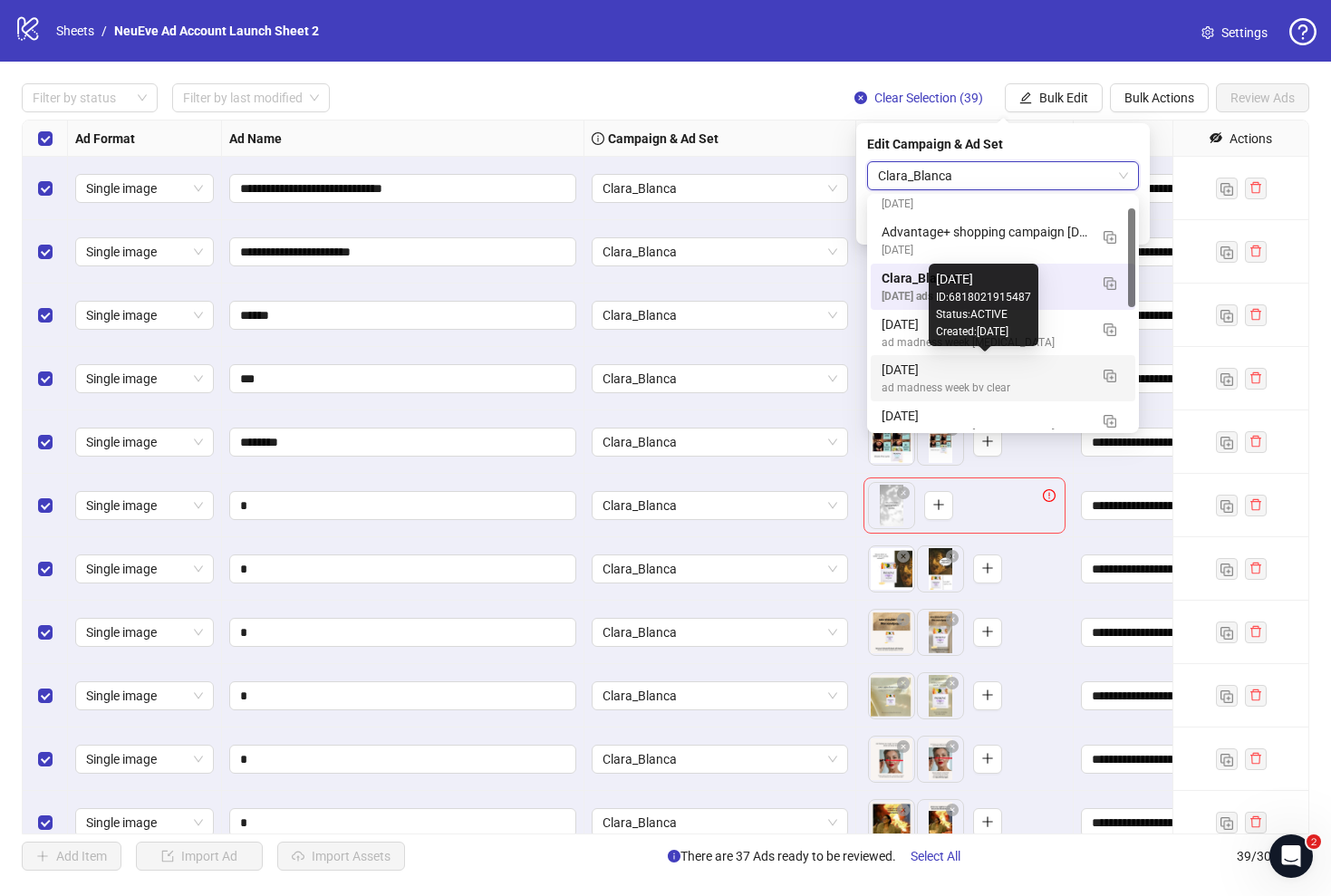 click on "Created:  [DATE]" at bounding box center (983, 332) 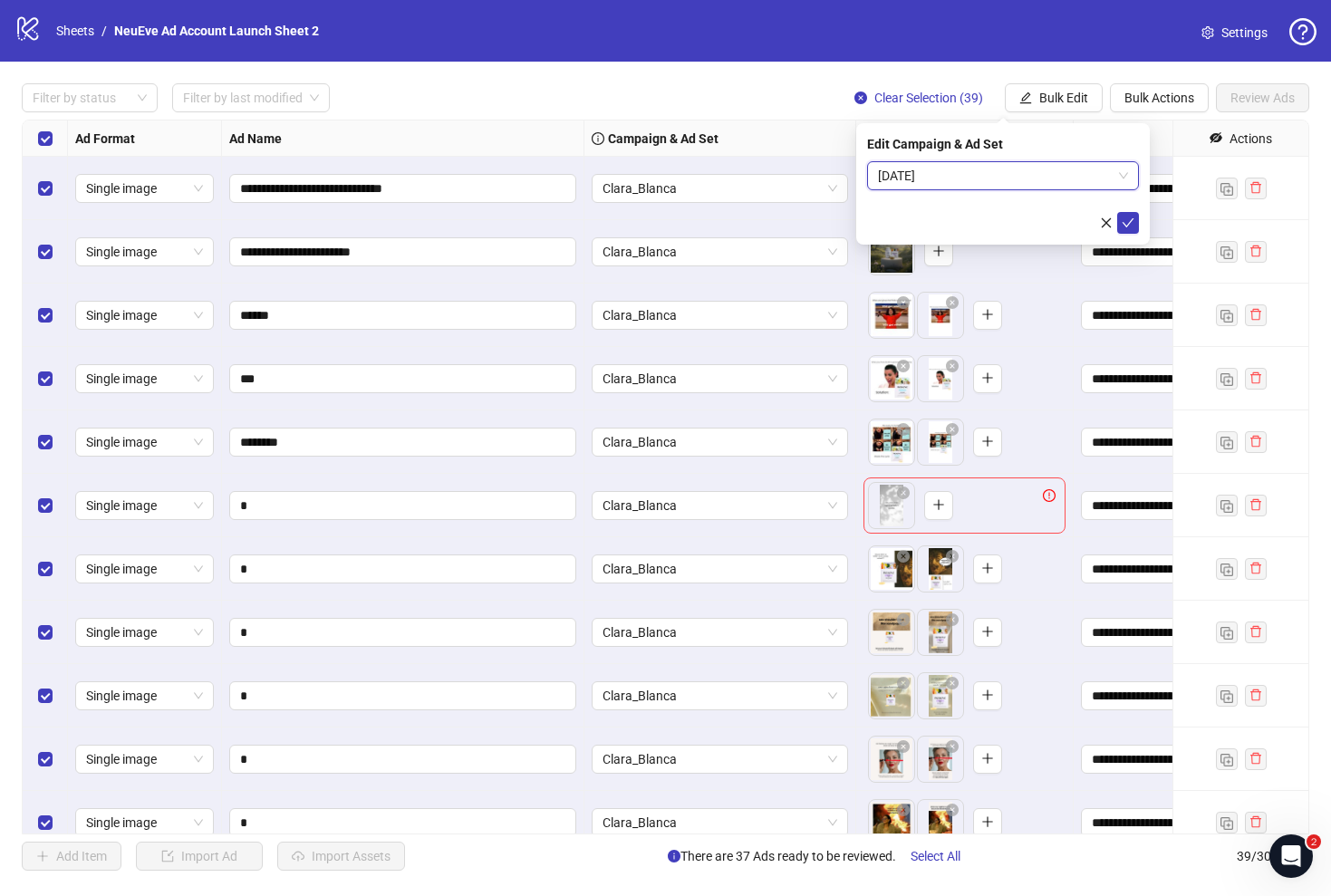 click on "[DATE]" at bounding box center [1003, 176] 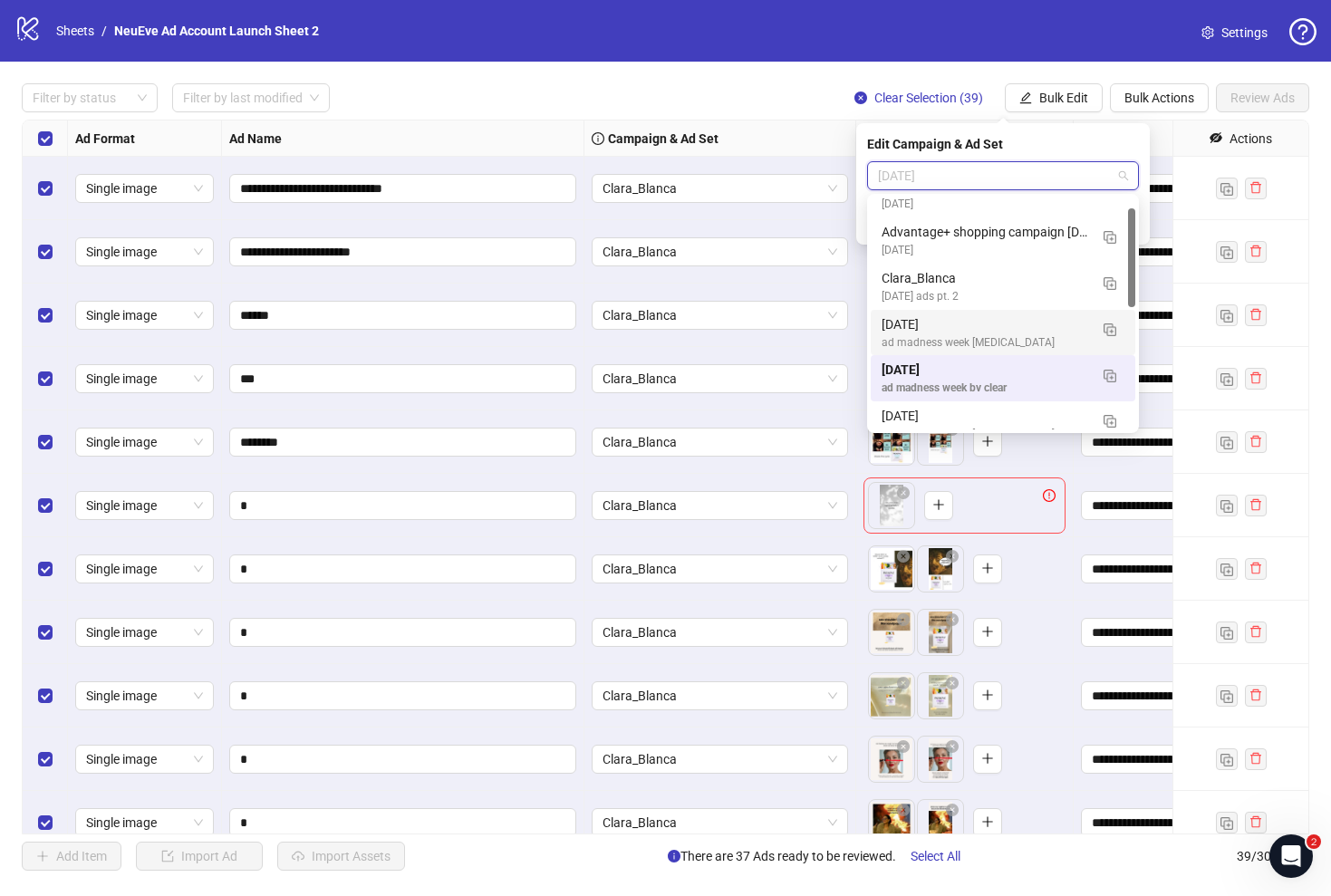 click on "[DATE]" at bounding box center (985, 324) 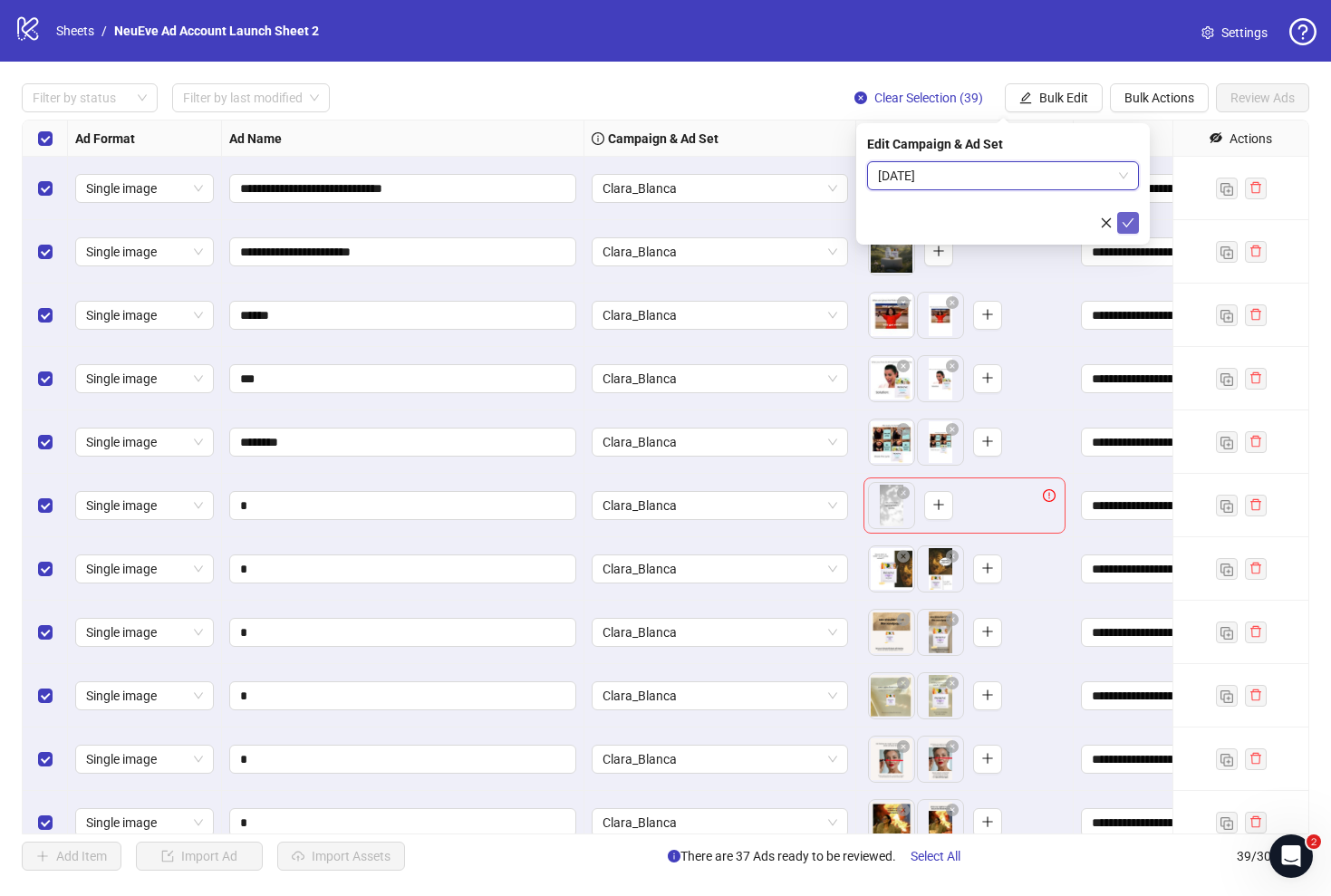 click 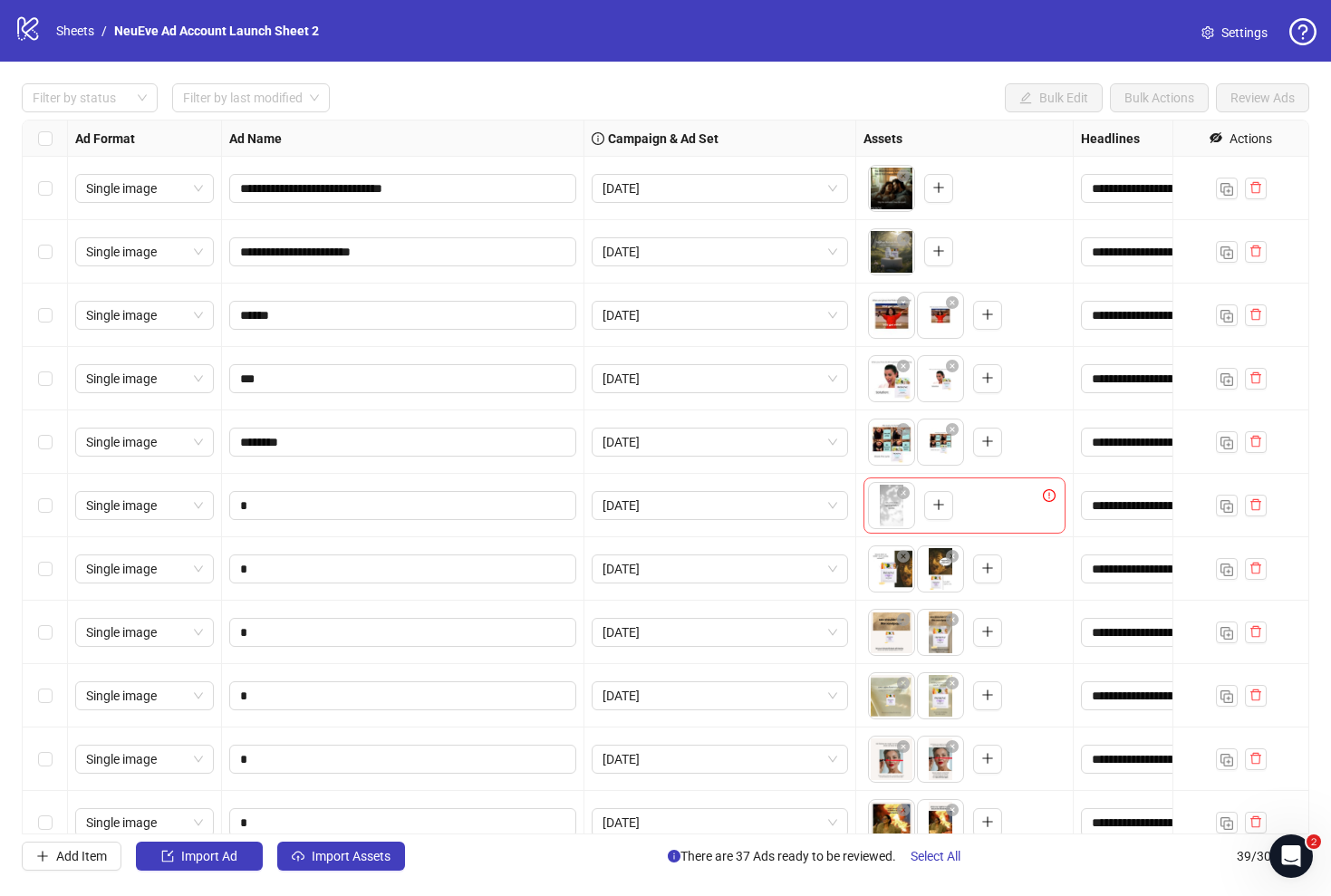 click at bounding box center [45, 188] 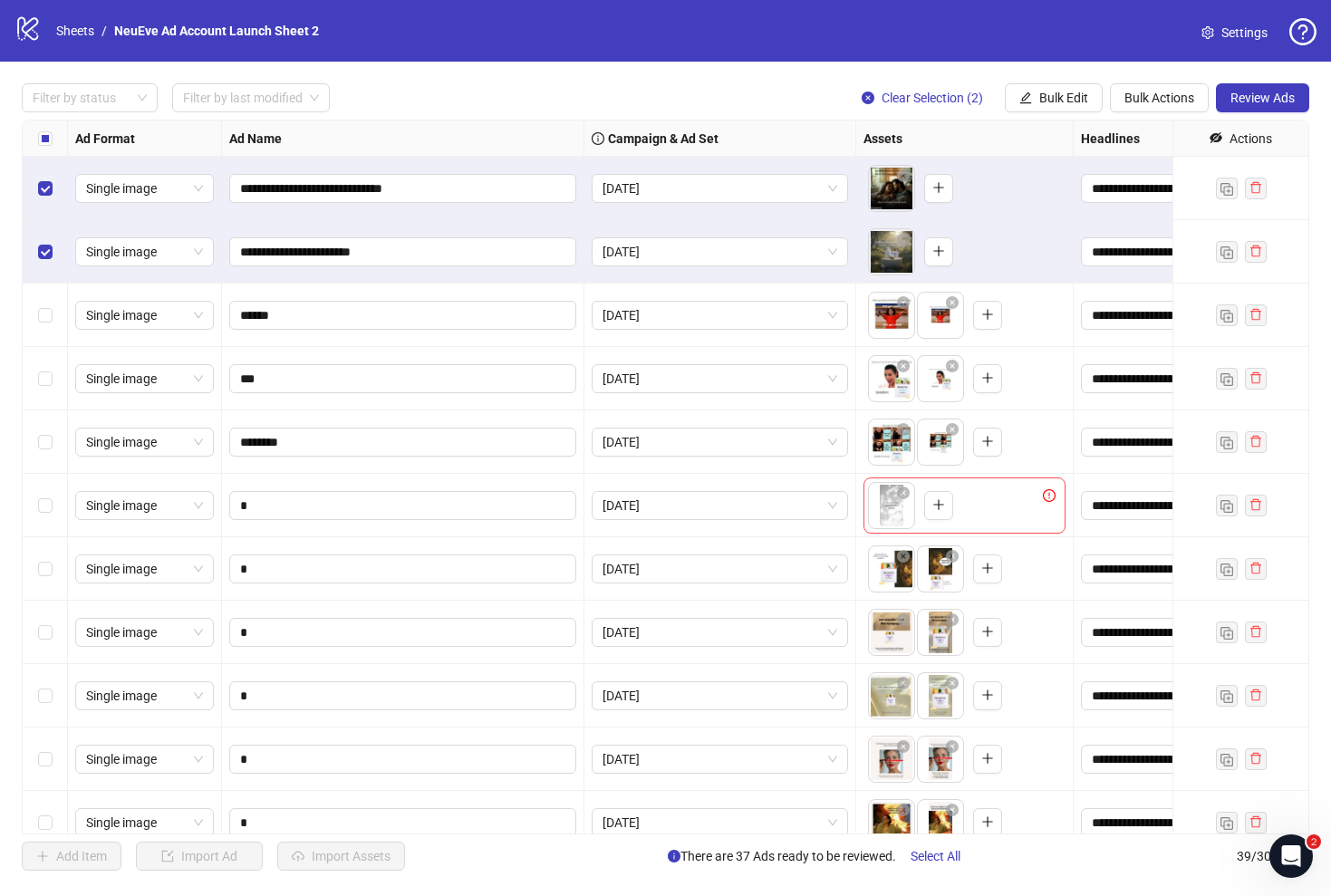 click at bounding box center [45, 315] 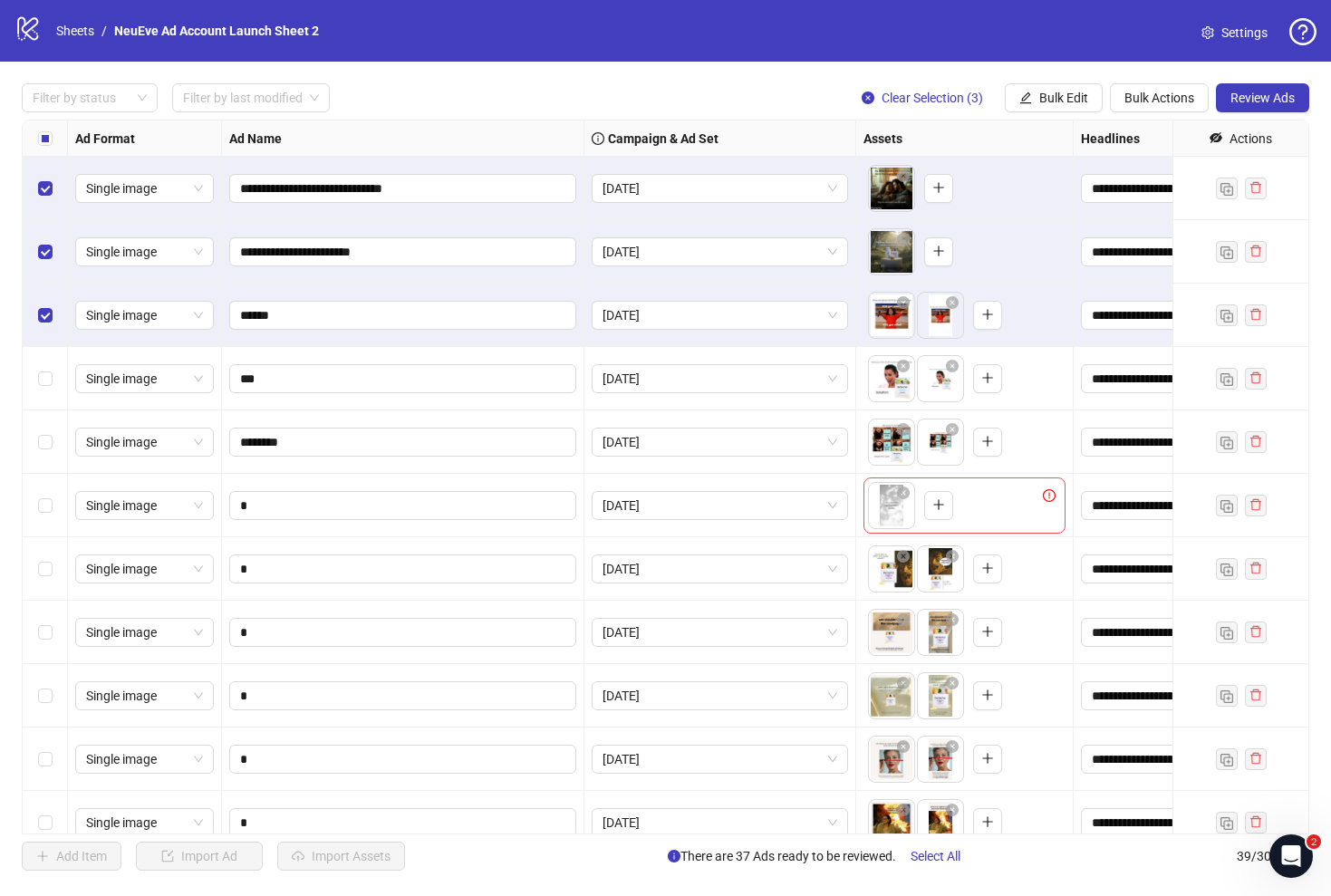 click at bounding box center (45, 315) 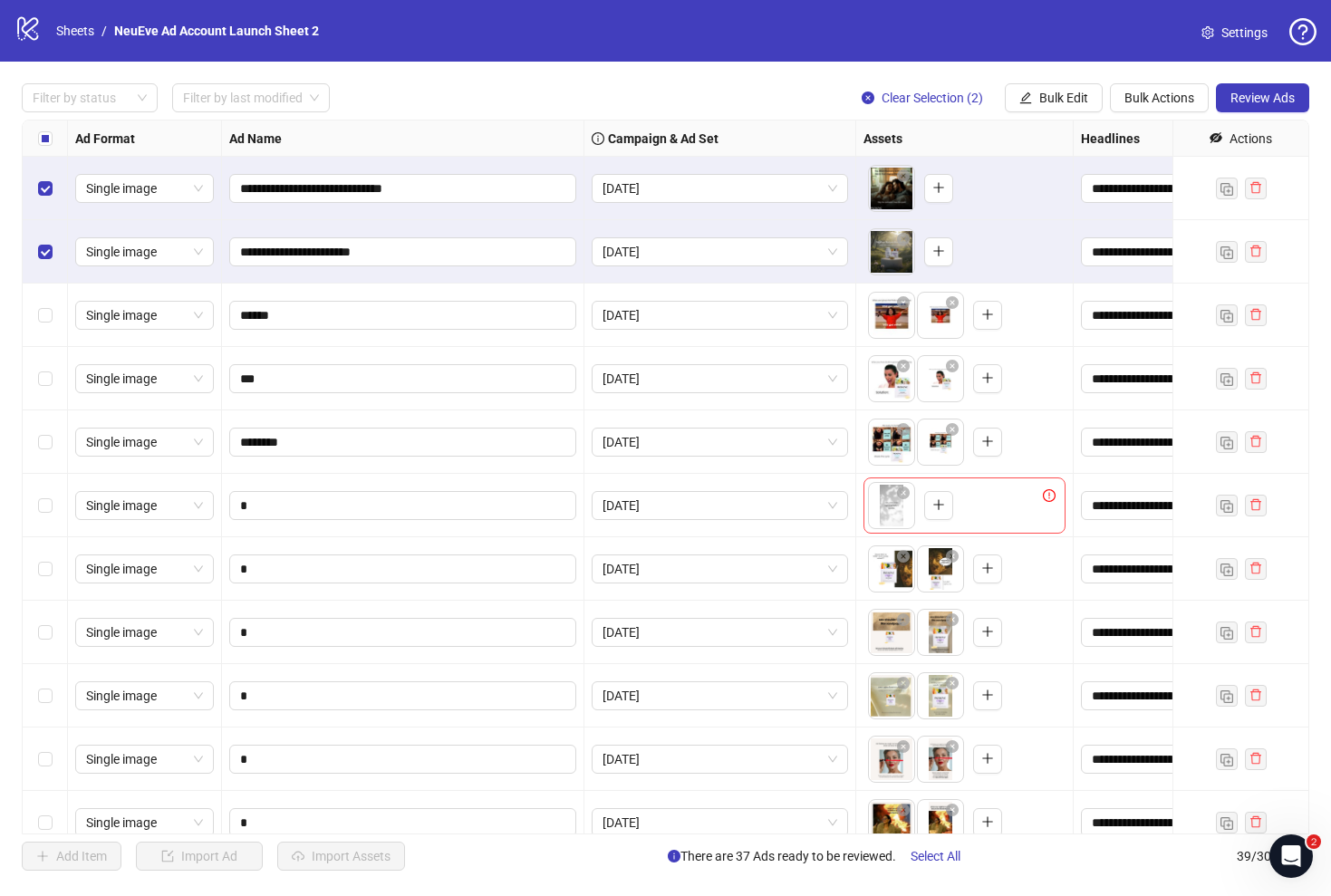 drag, startPoint x: 45, startPoint y: 384, endPoint x: 45, endPoint y: 398, distance: 14 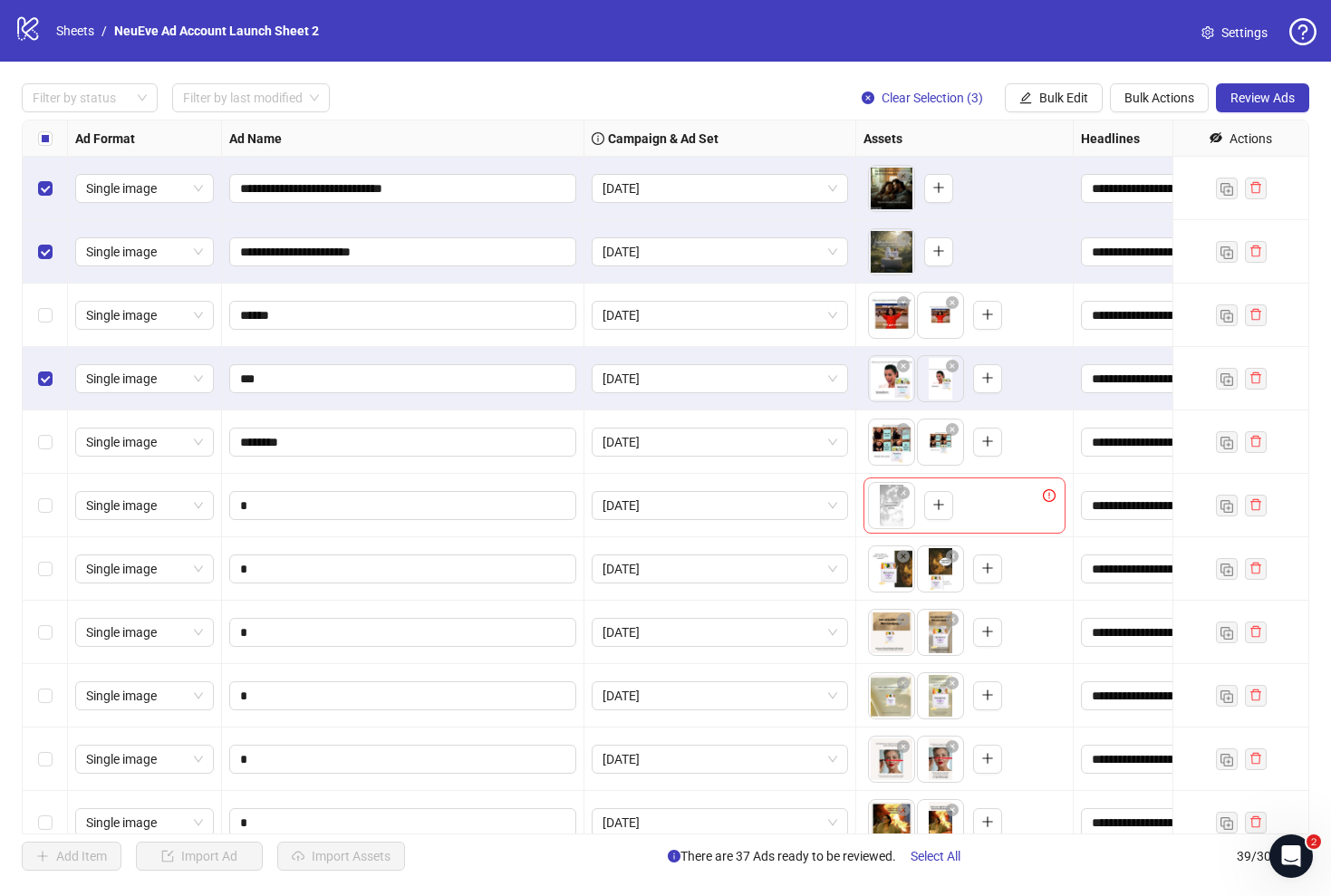 click at bounding box center [45, 442] 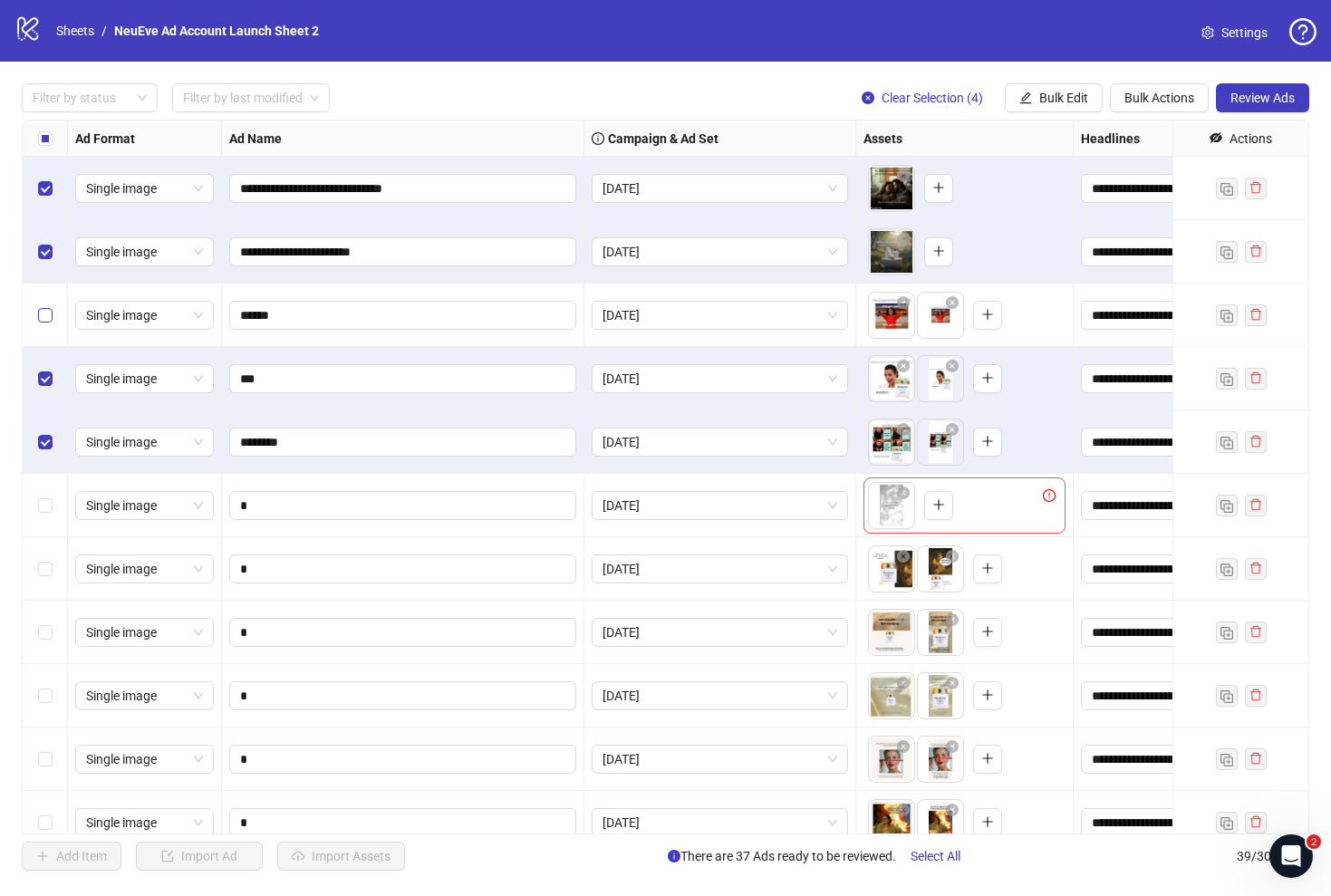 click at bounding box center [45, 315] 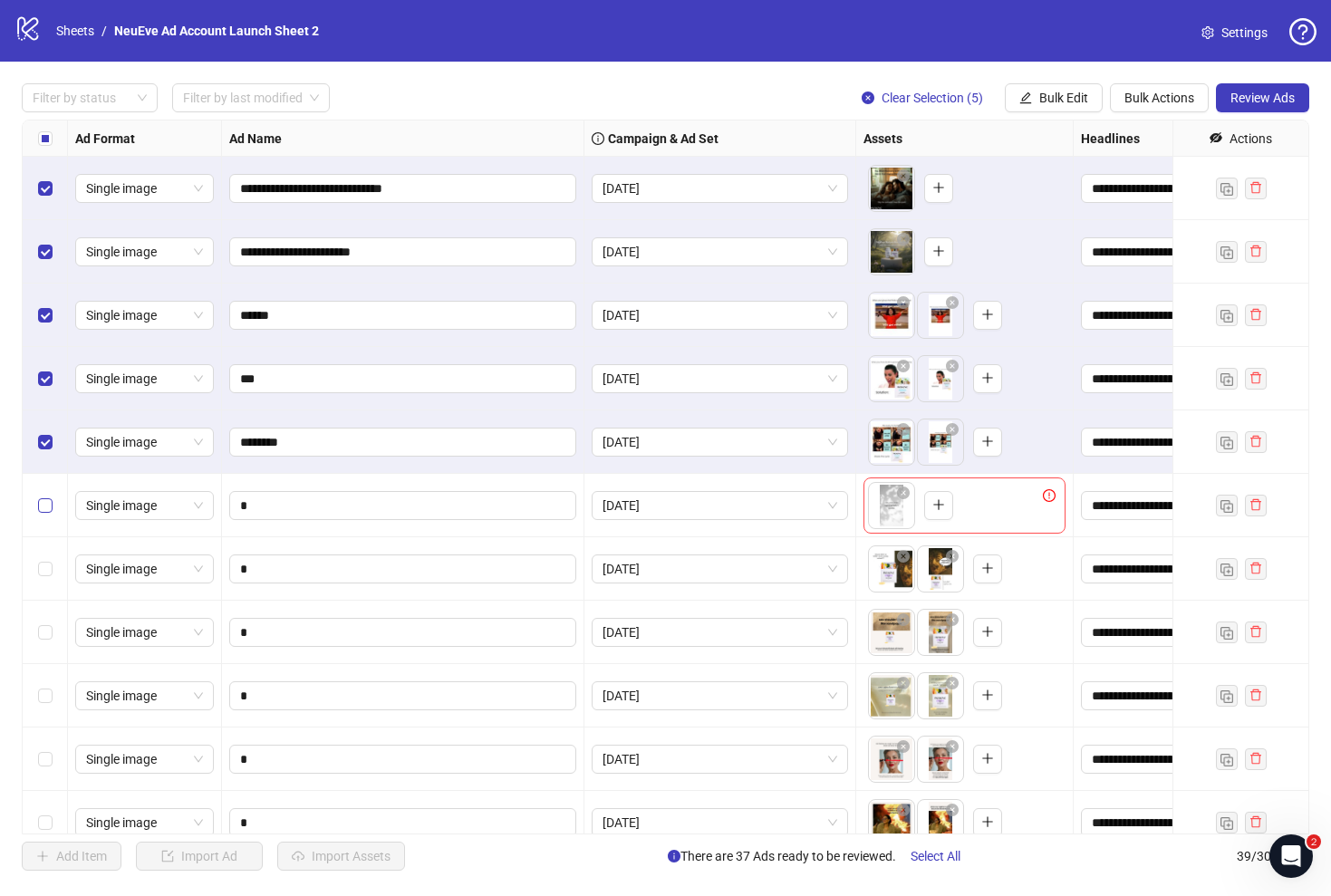 click at bounding box center [45, 506] 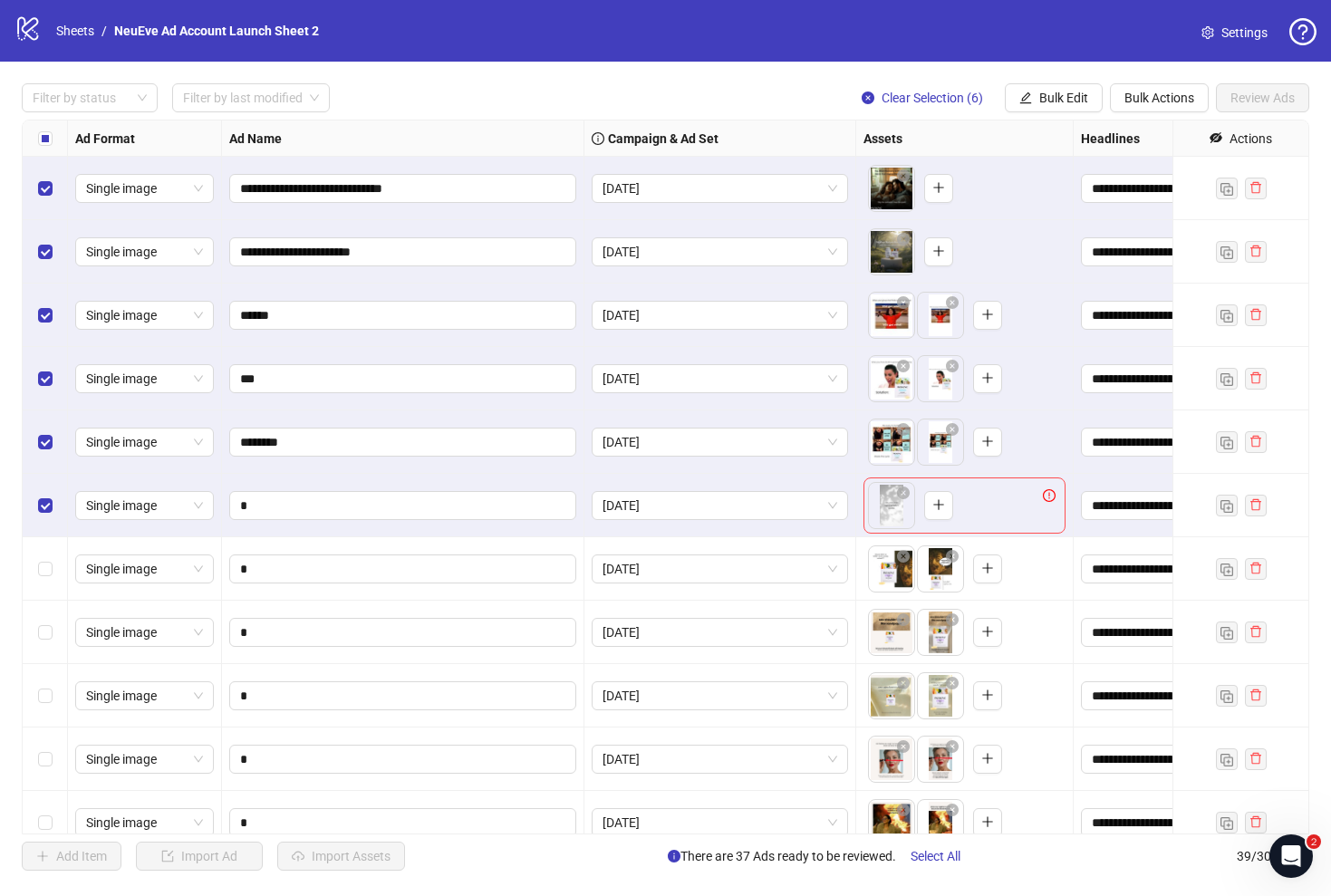 click at bounding box center (45, 569) 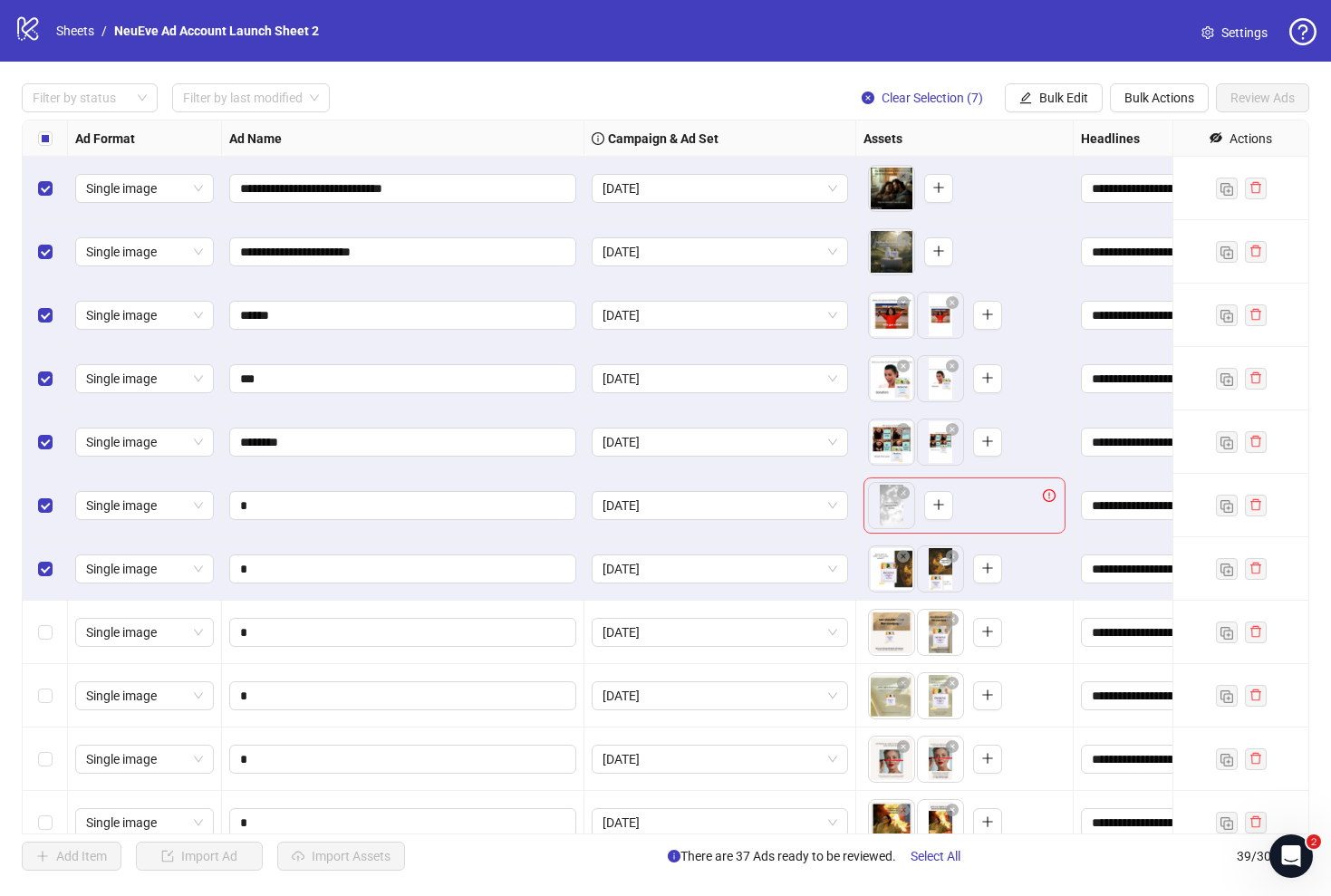click at bounding box center (45, 569) 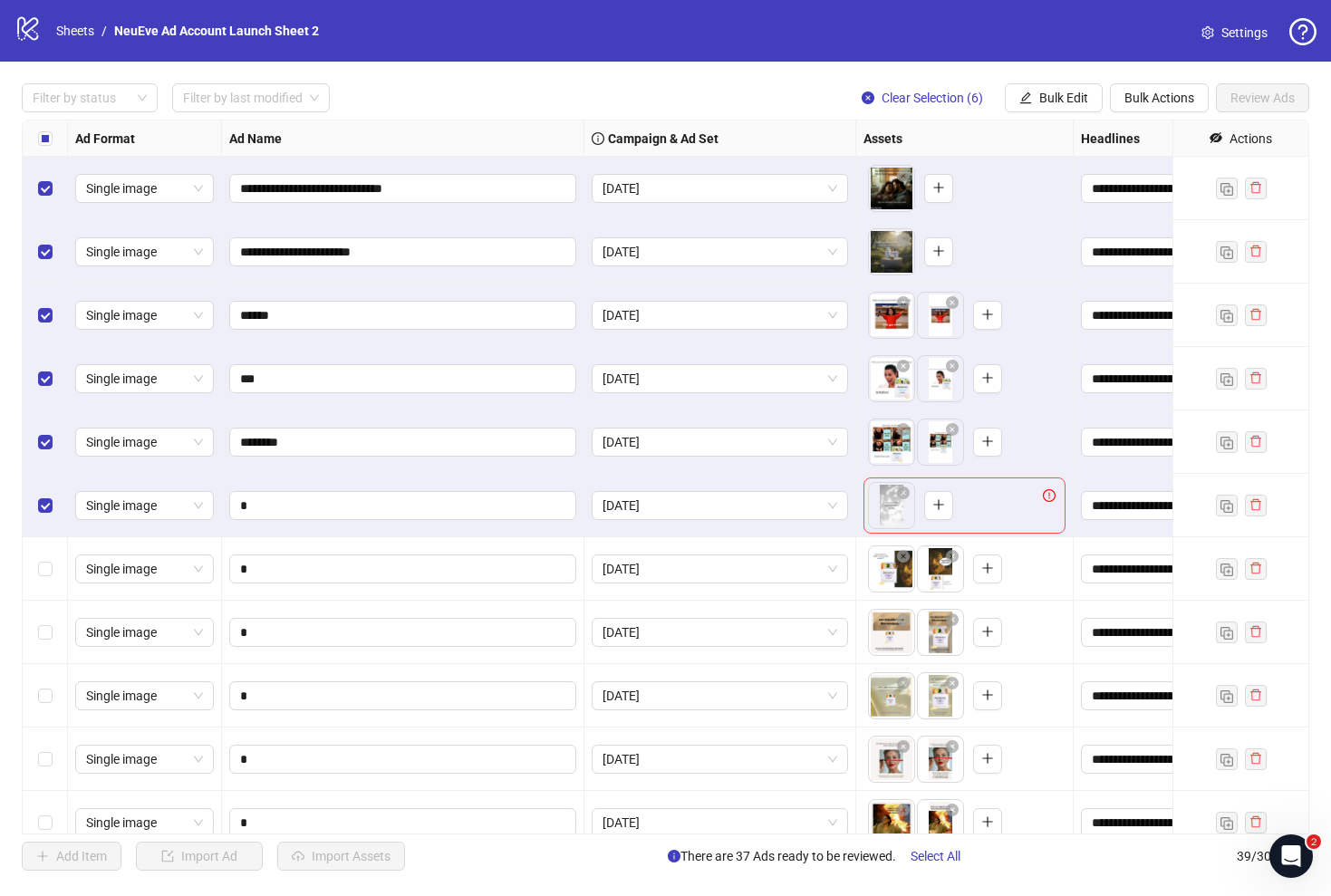click at bounding box center (45, 506) 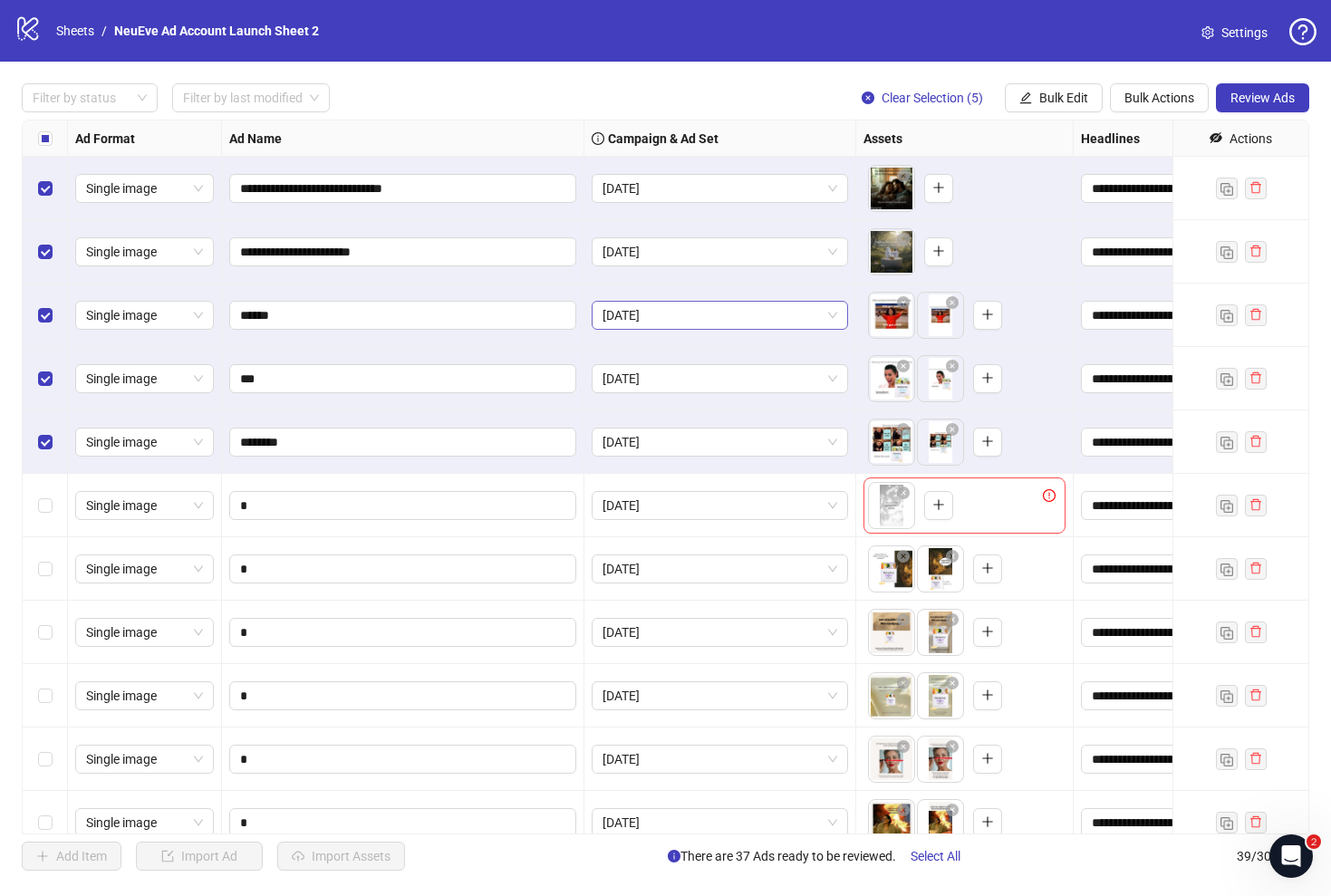 scroll, scrollTop: 0, scrollLeft: 0, axis: both 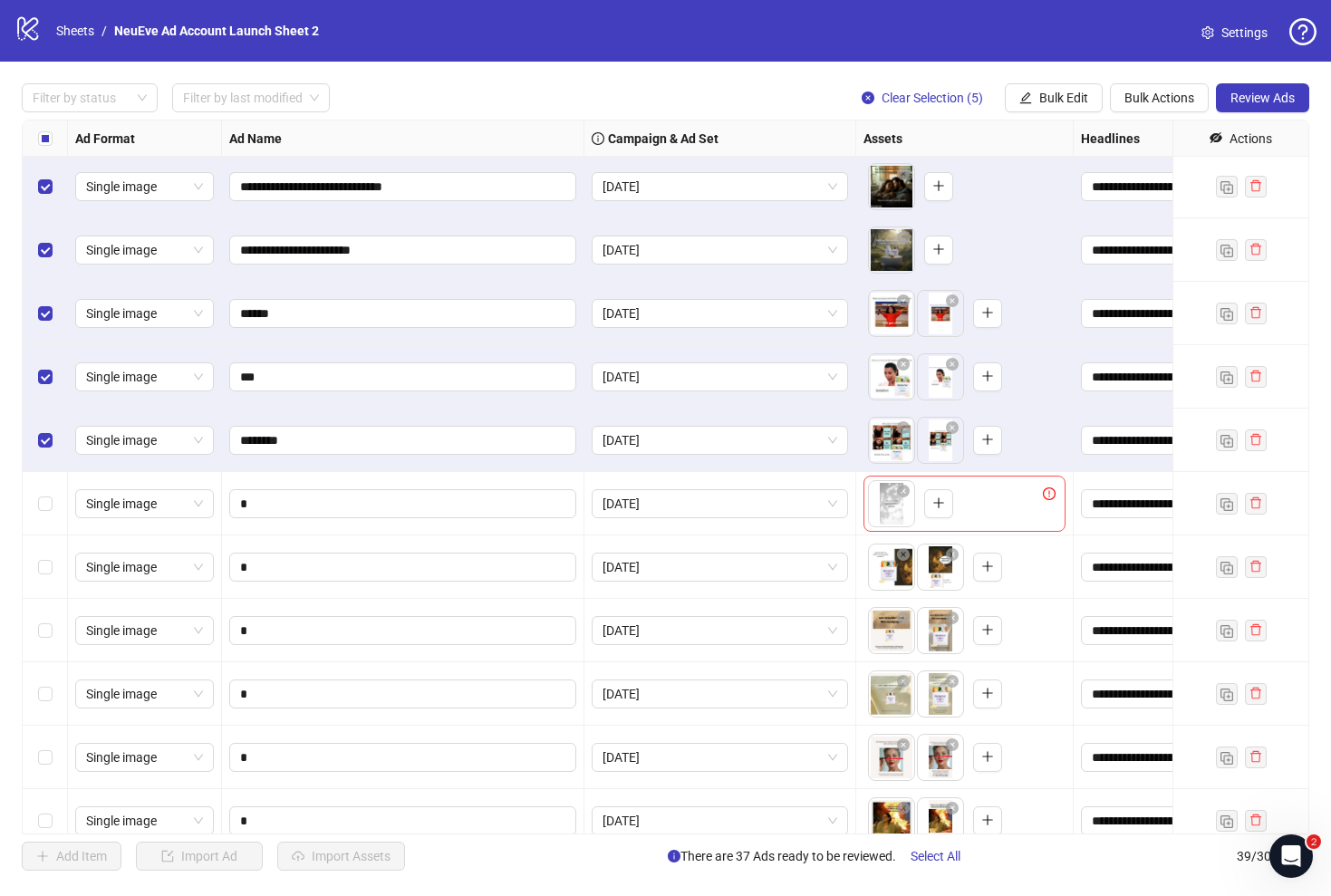 click on "To pick up a draggable item, press the space bar.
While dragging, use the arrow keys to move the item.
Press space again to drop the item in its new position, or press escape to cancel." at bounding box center [964, 504] 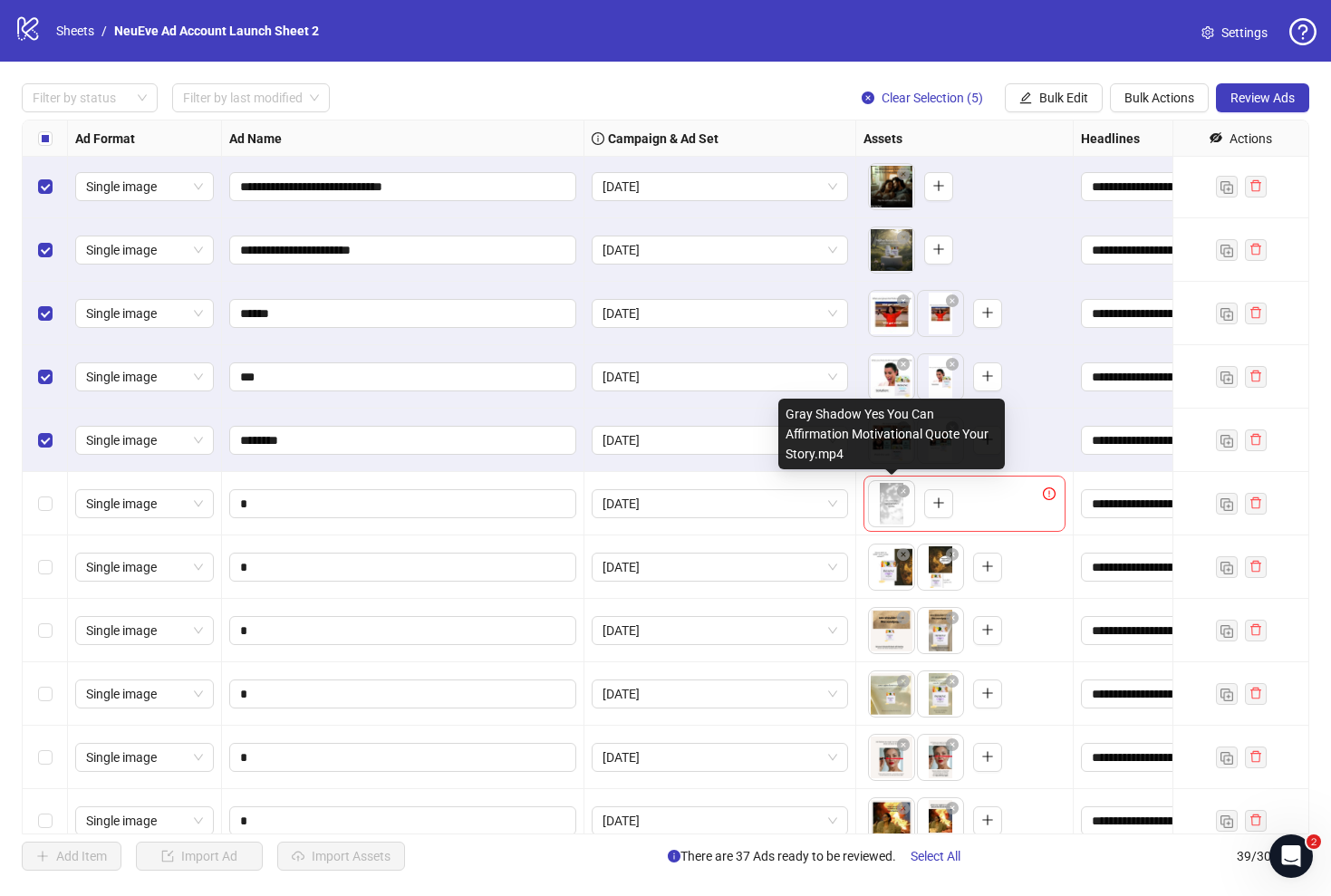 click on "**********" at bounding box center [665, 448] 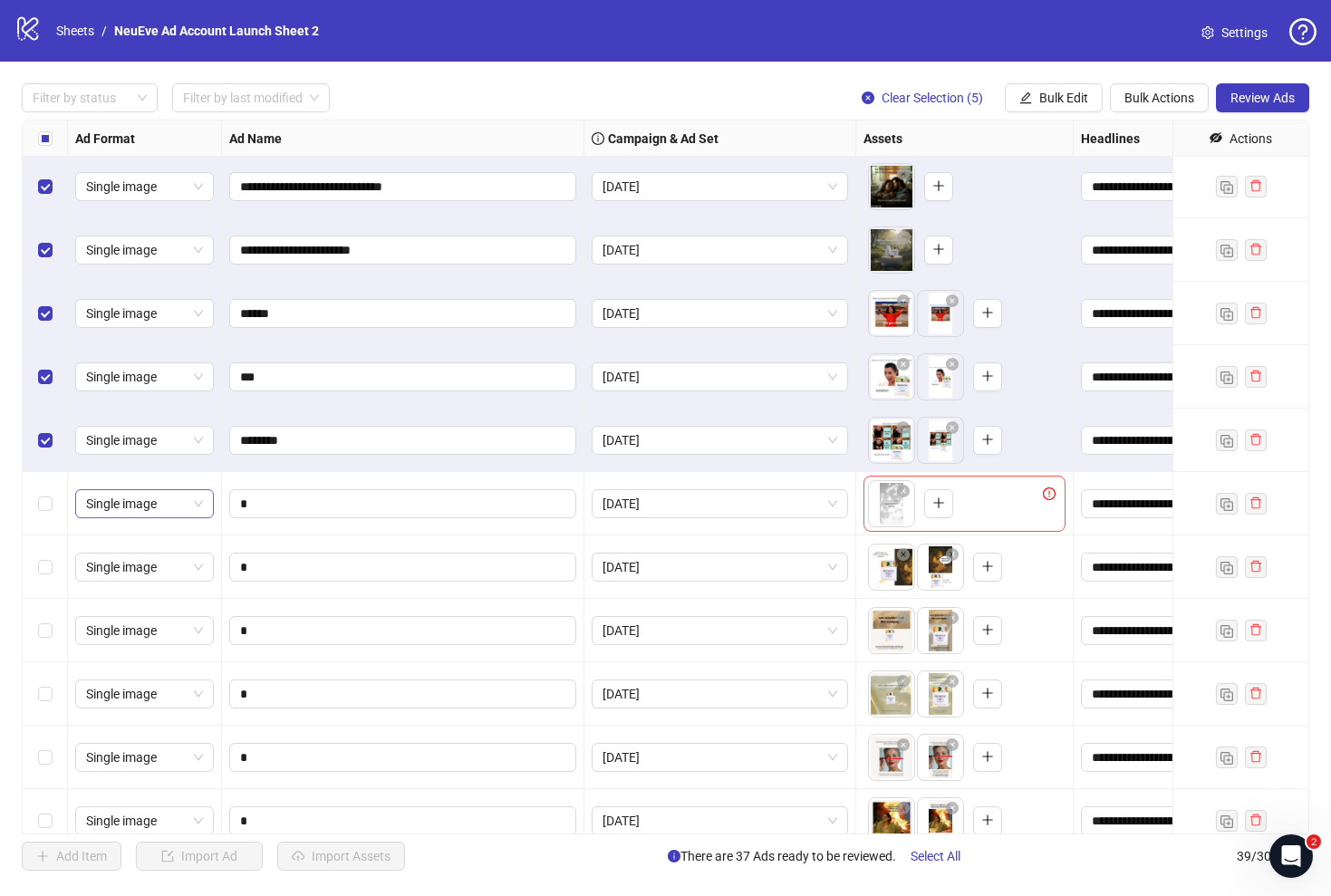 click on "Single image" at bounding box center [144, 504] 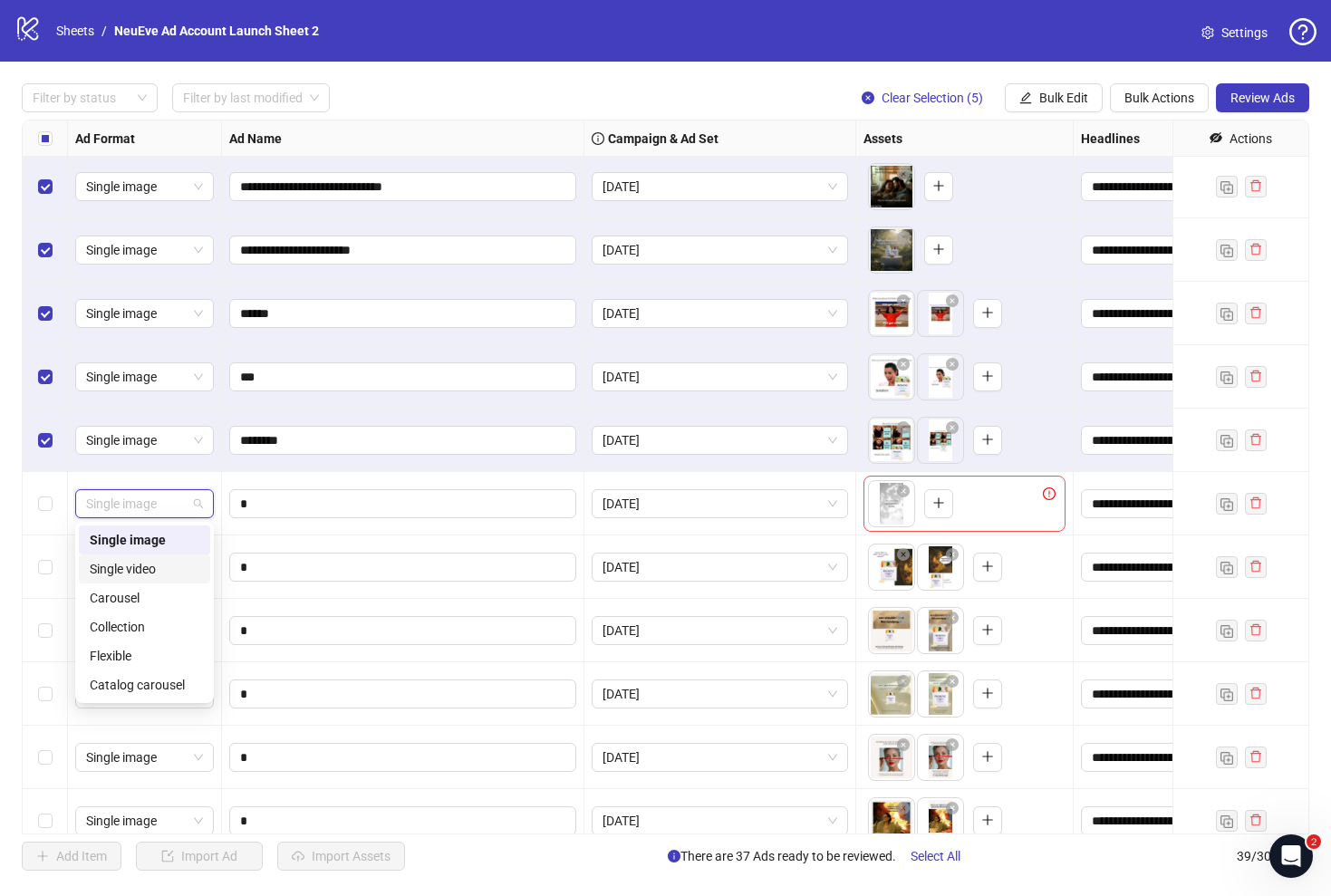 click on "Single video" at bounding box center (144, 569) 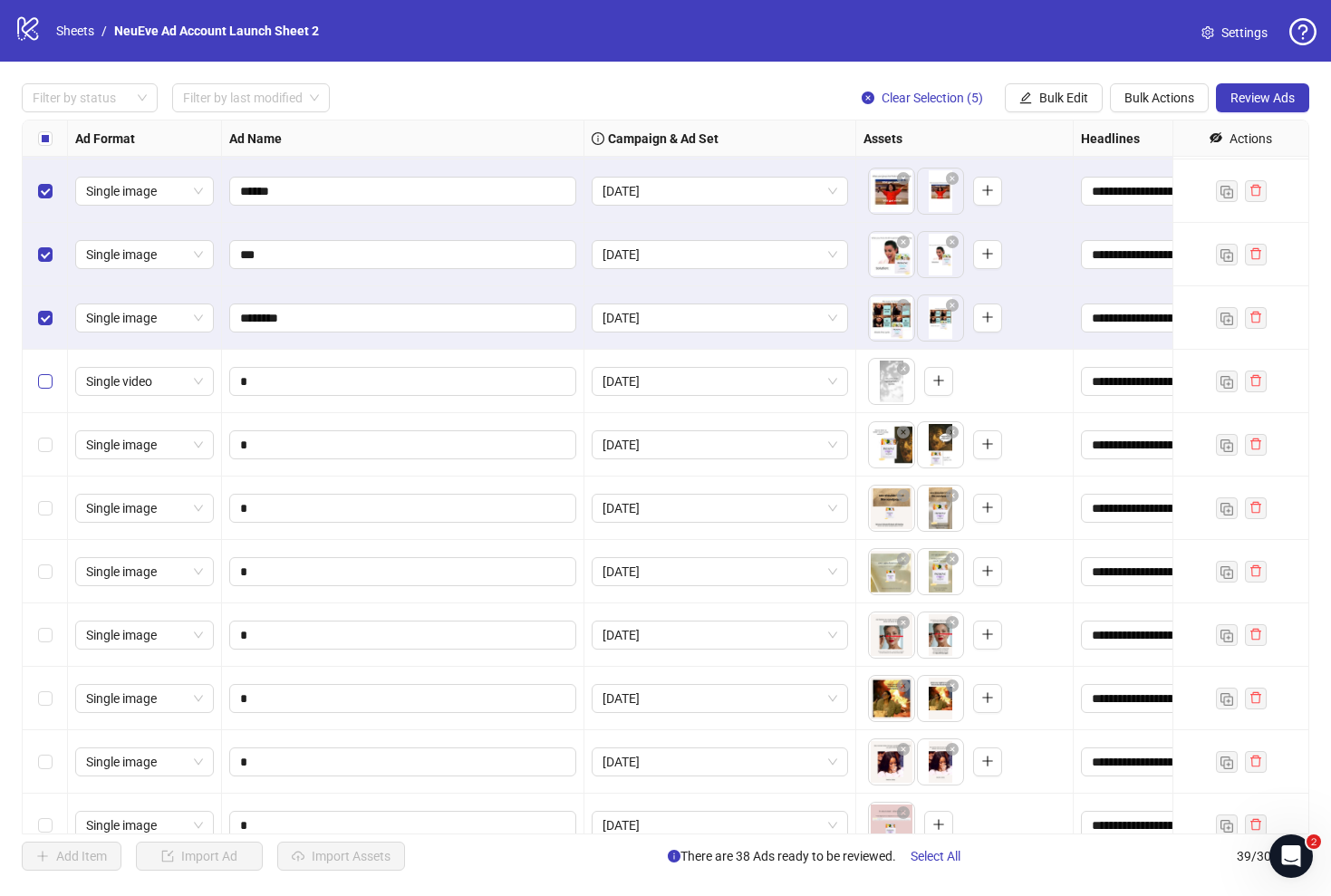 click at bounding box center [45, 381] 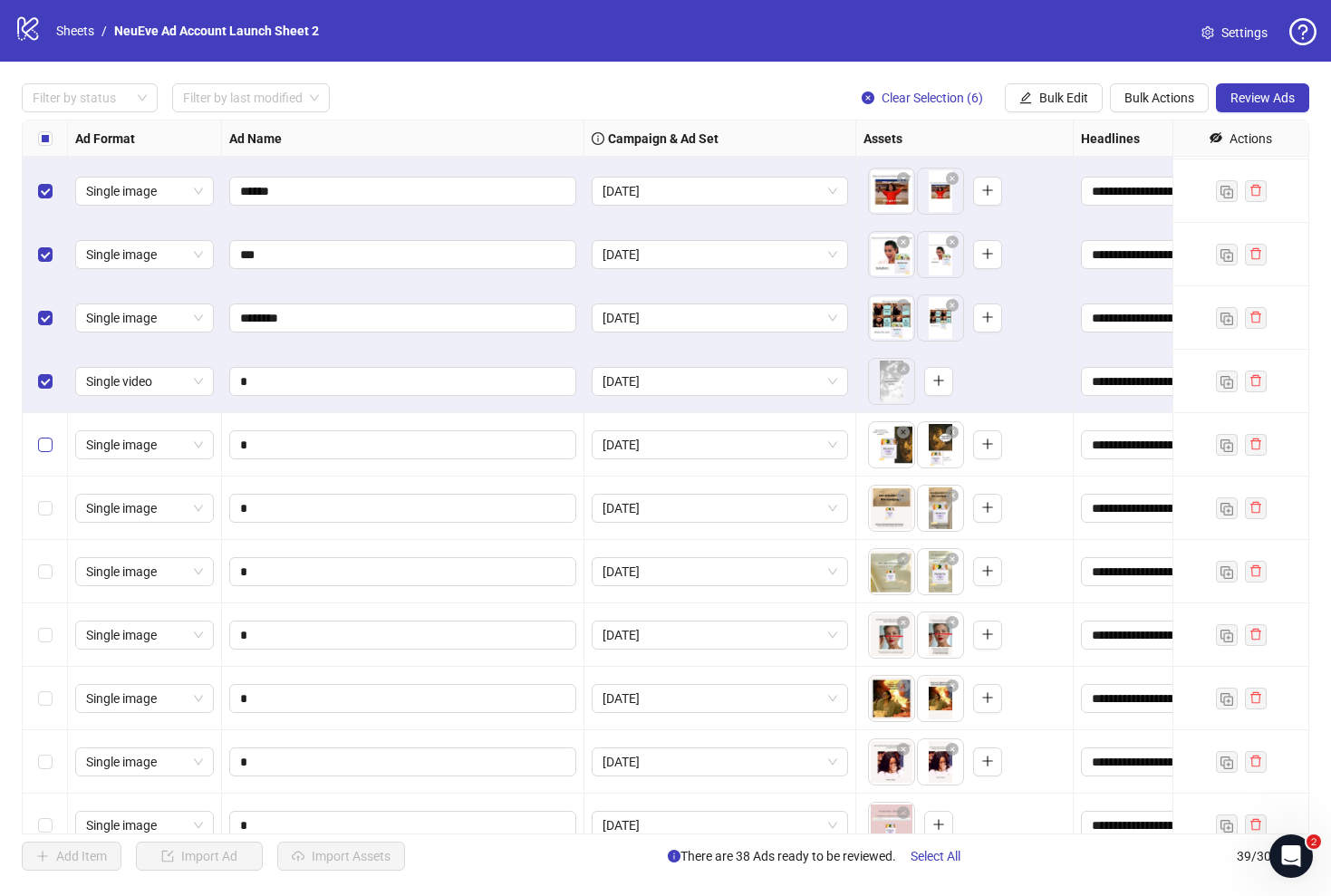 click at bounding box center (45, 445) 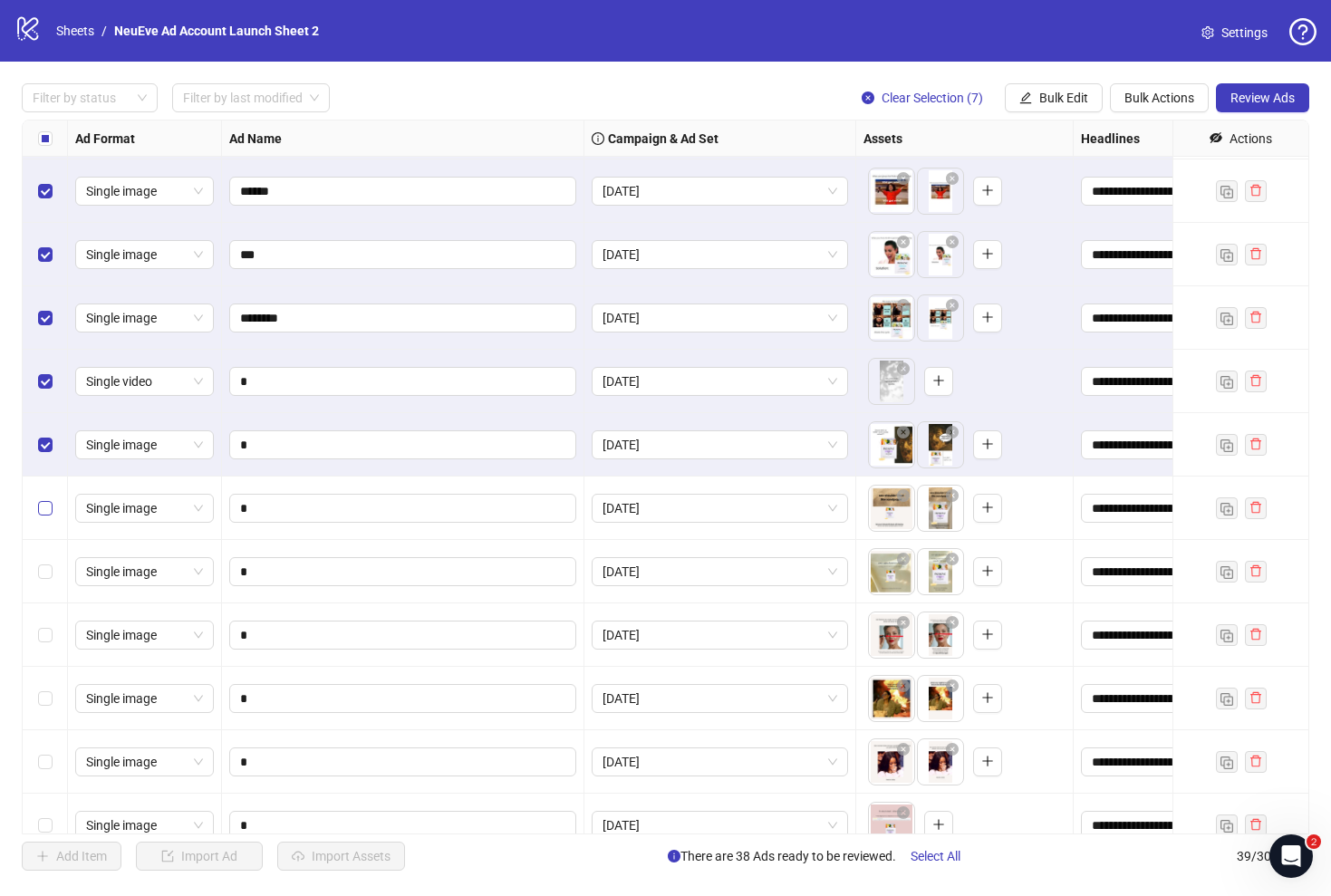 click at bounding box center [45, 508] 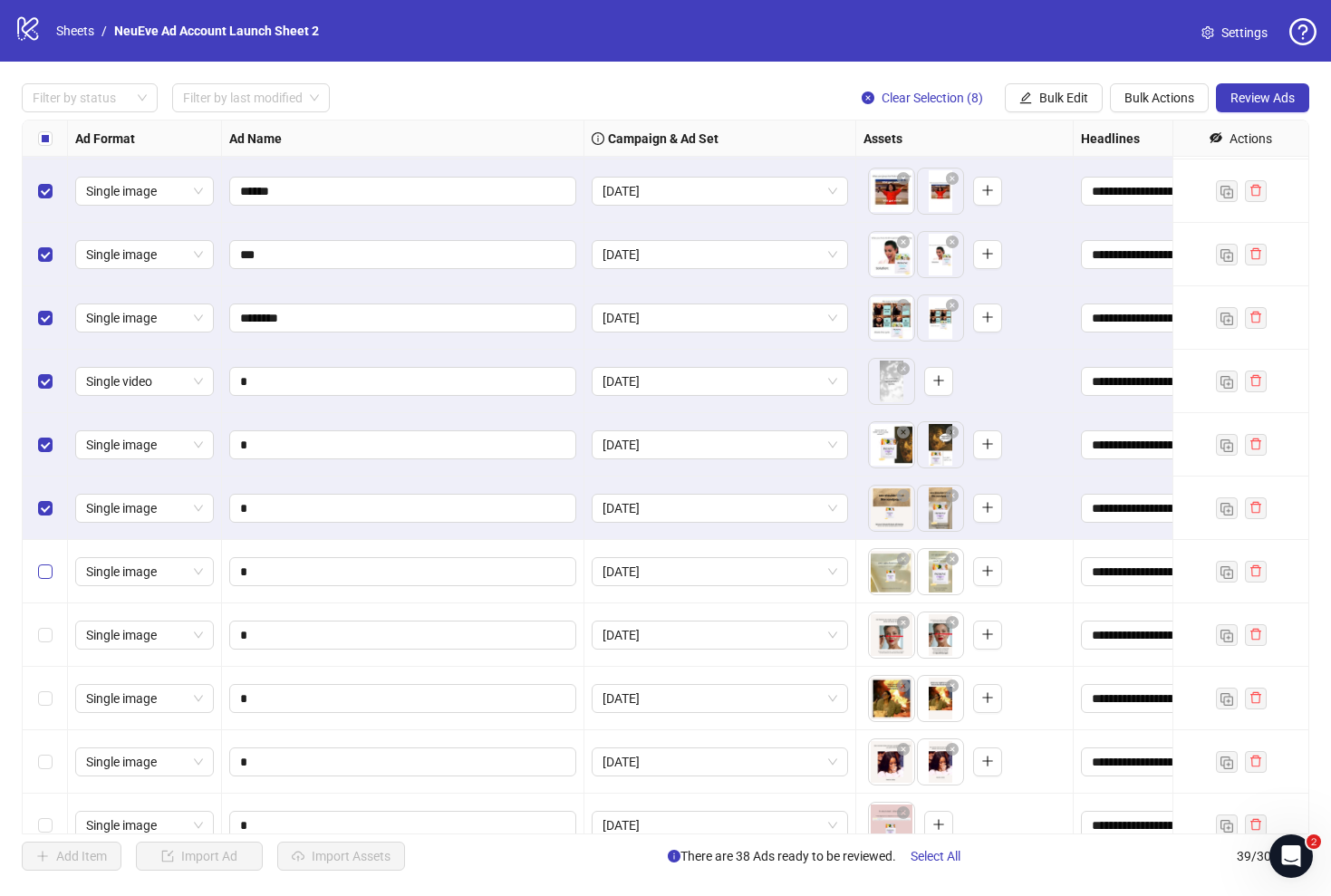 click at bounding box center [45, 572] 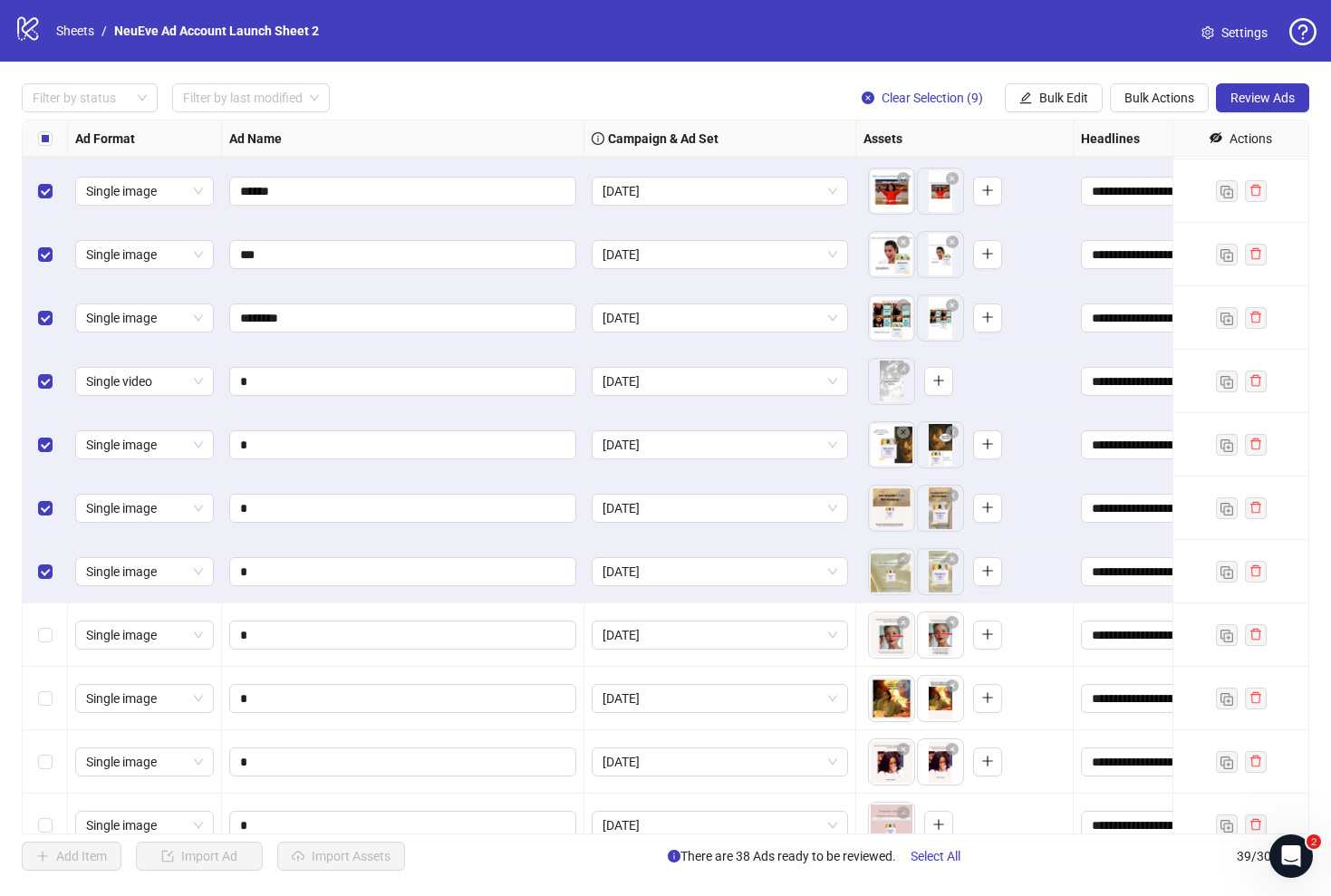 click at bounding box center (45, 572) 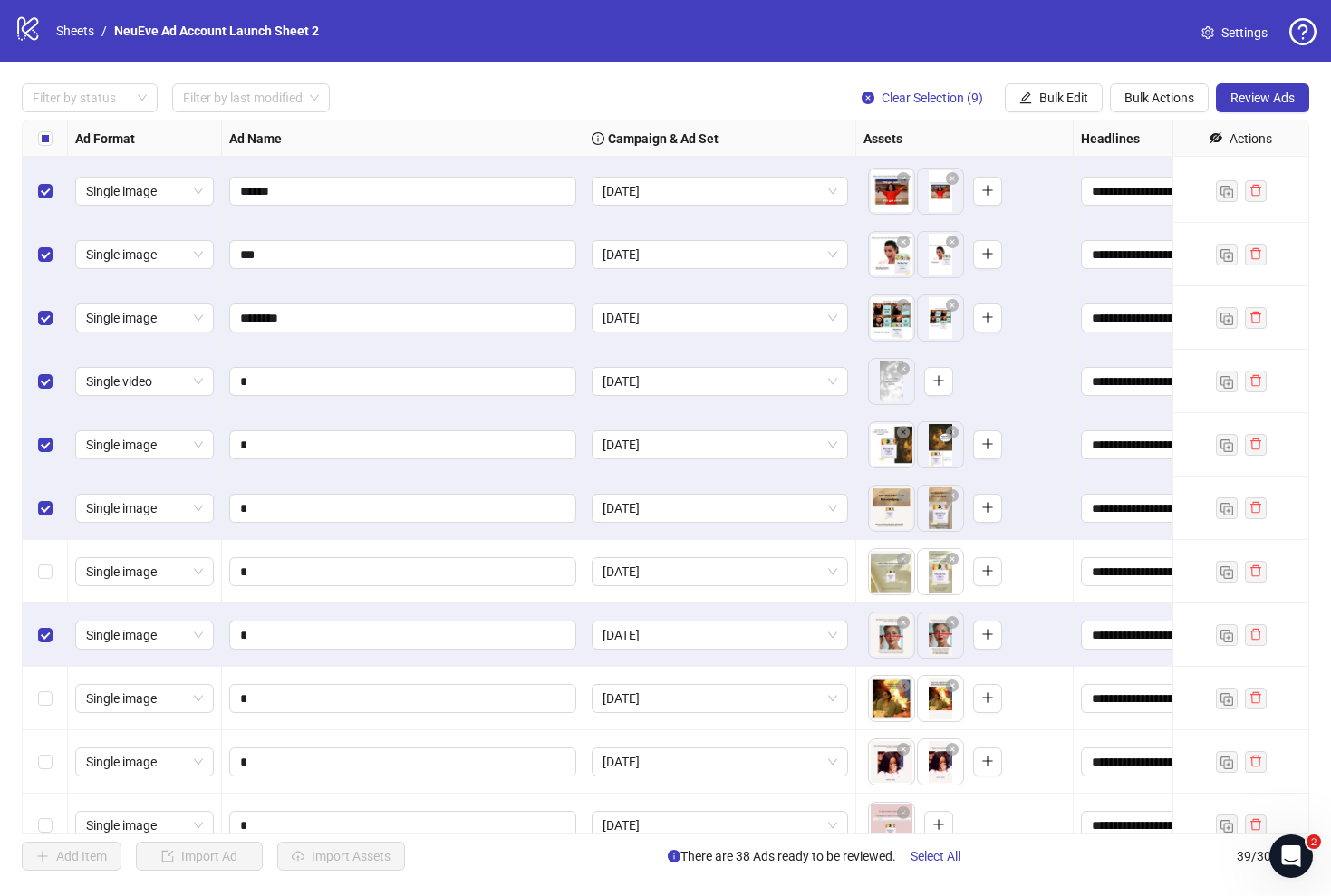 click at bounding box center [45, 139] 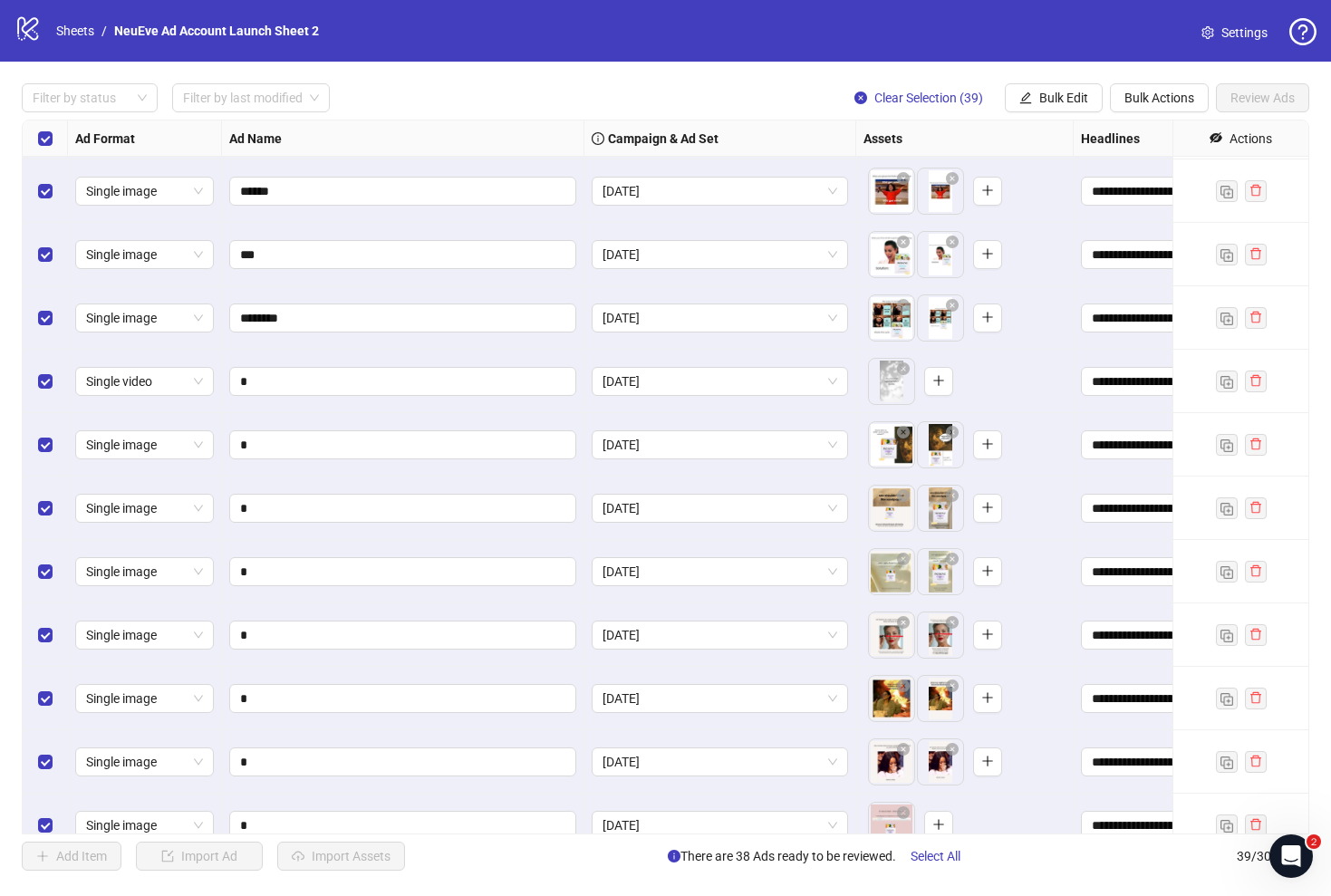click at bounding box center (45, 139) 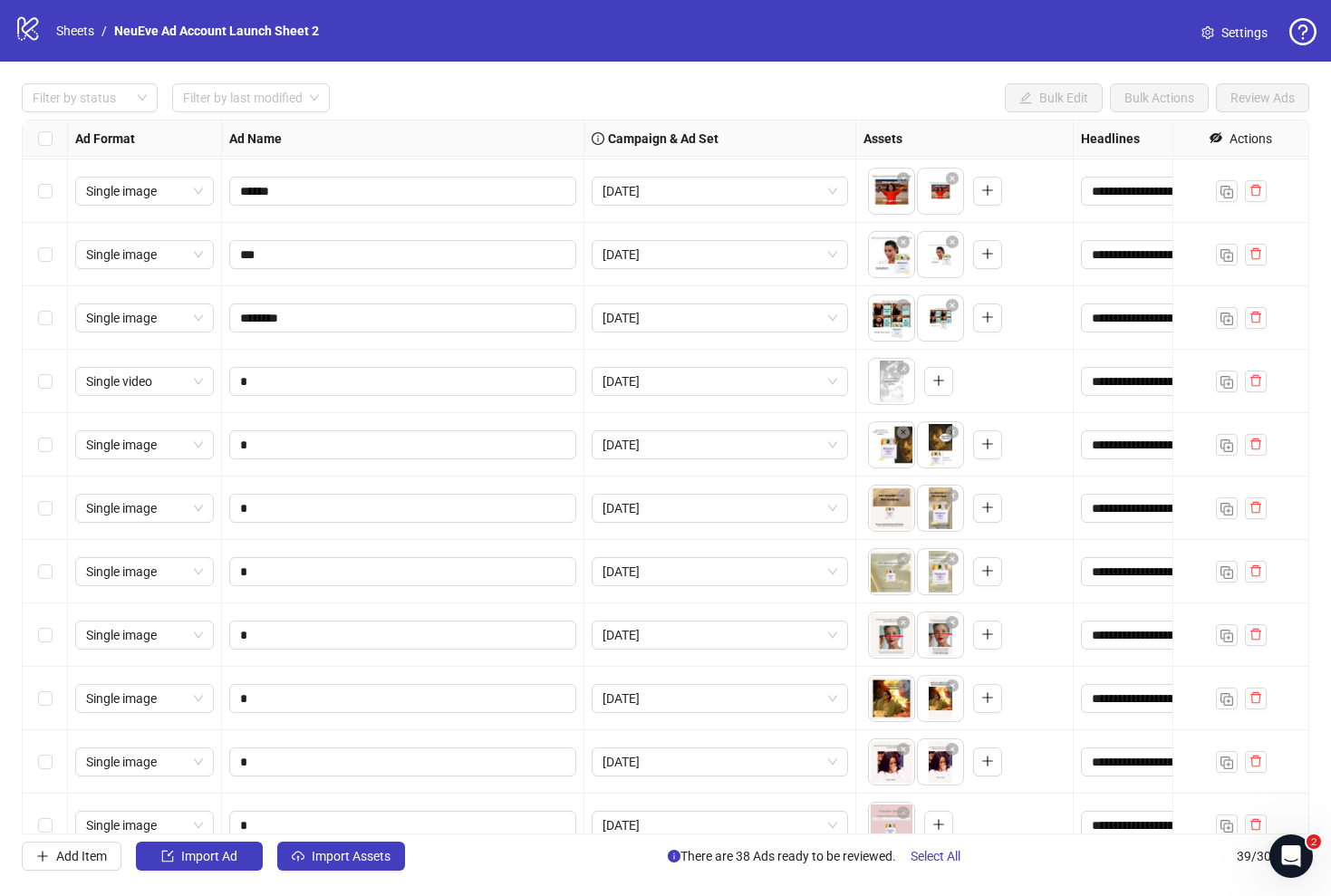 click at bounding box center (45, 139) 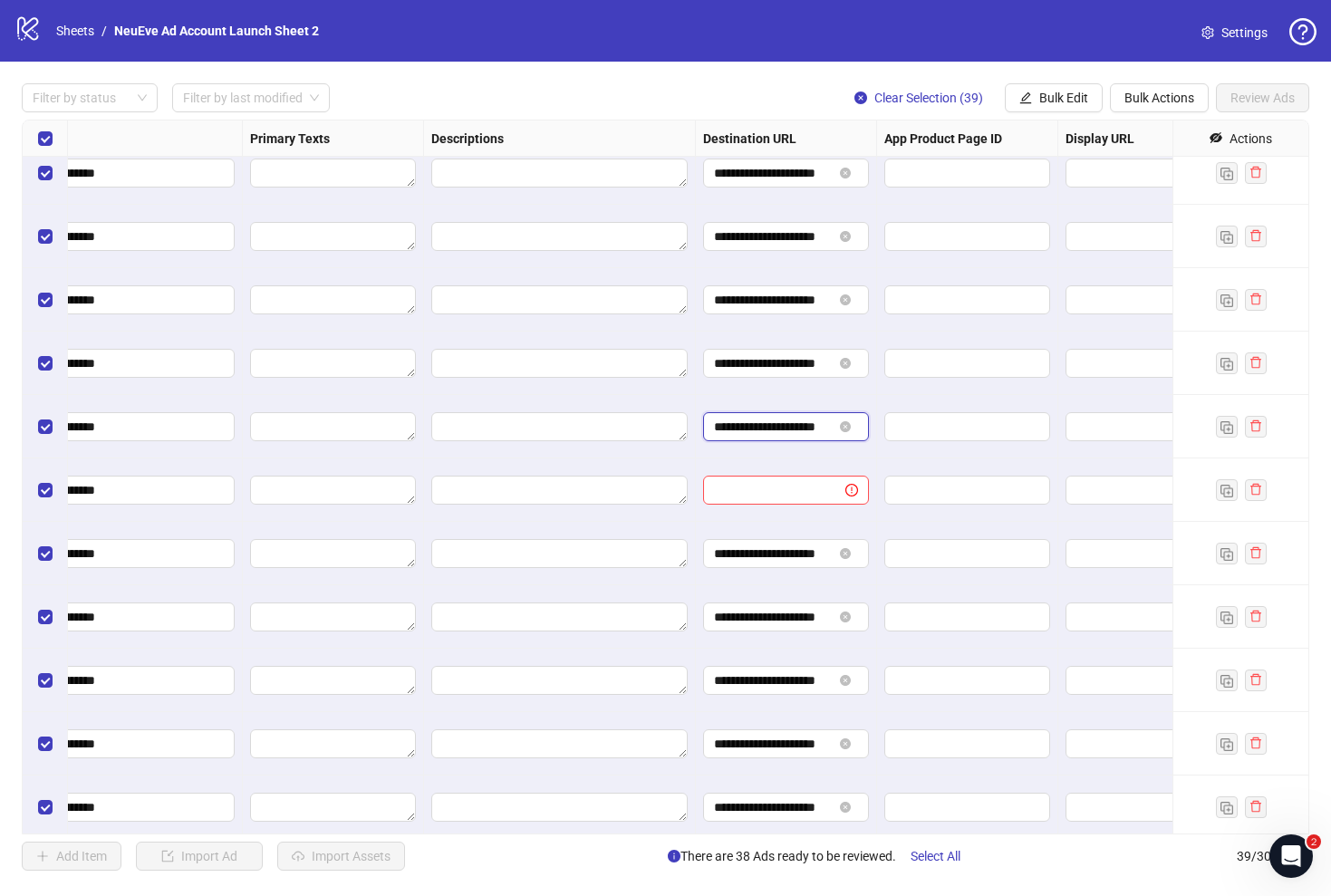 click on "**********" at bounding box center (773, 427) 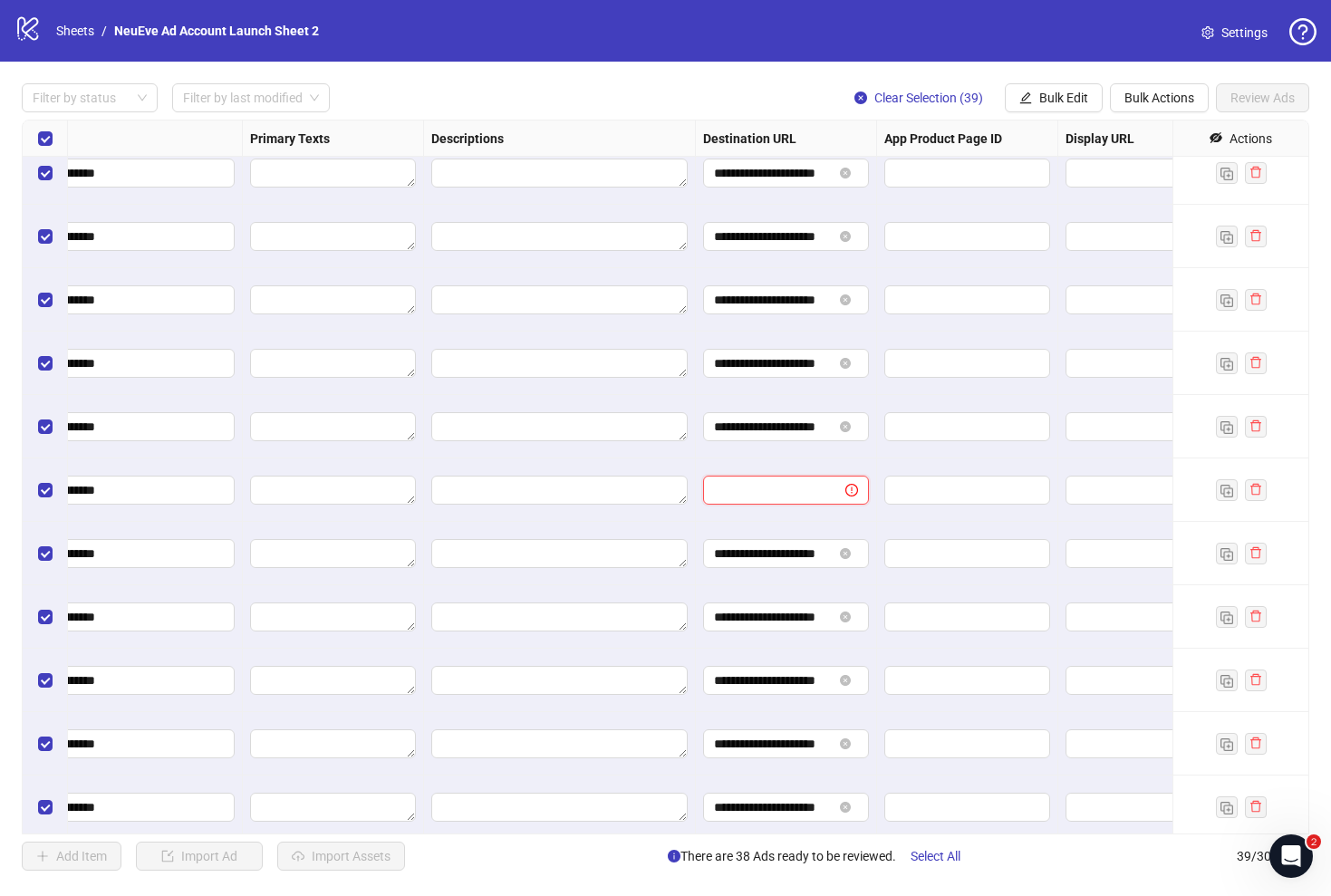 click at bounding box center (767, 490) 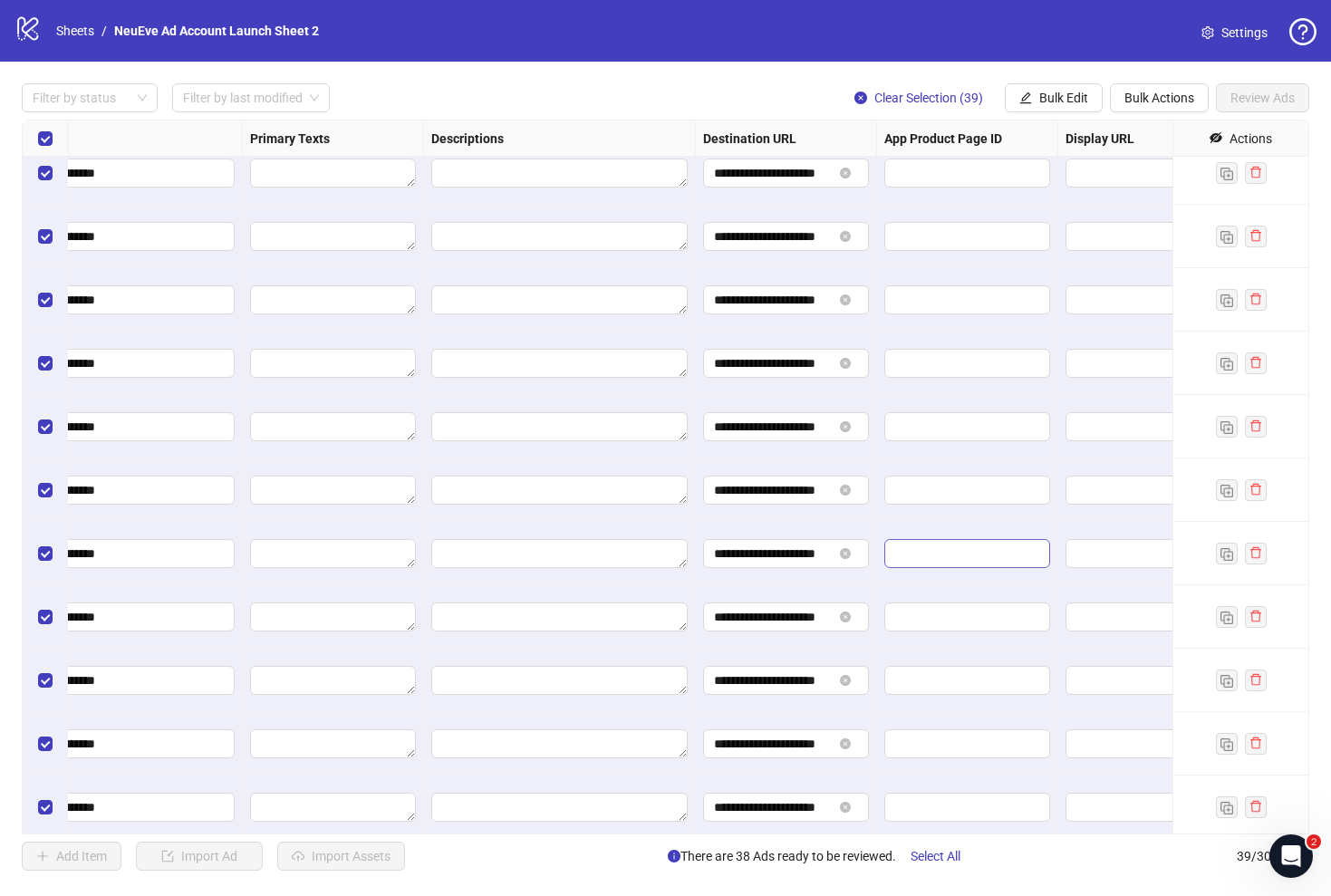 click at bounding box center (967, 554) 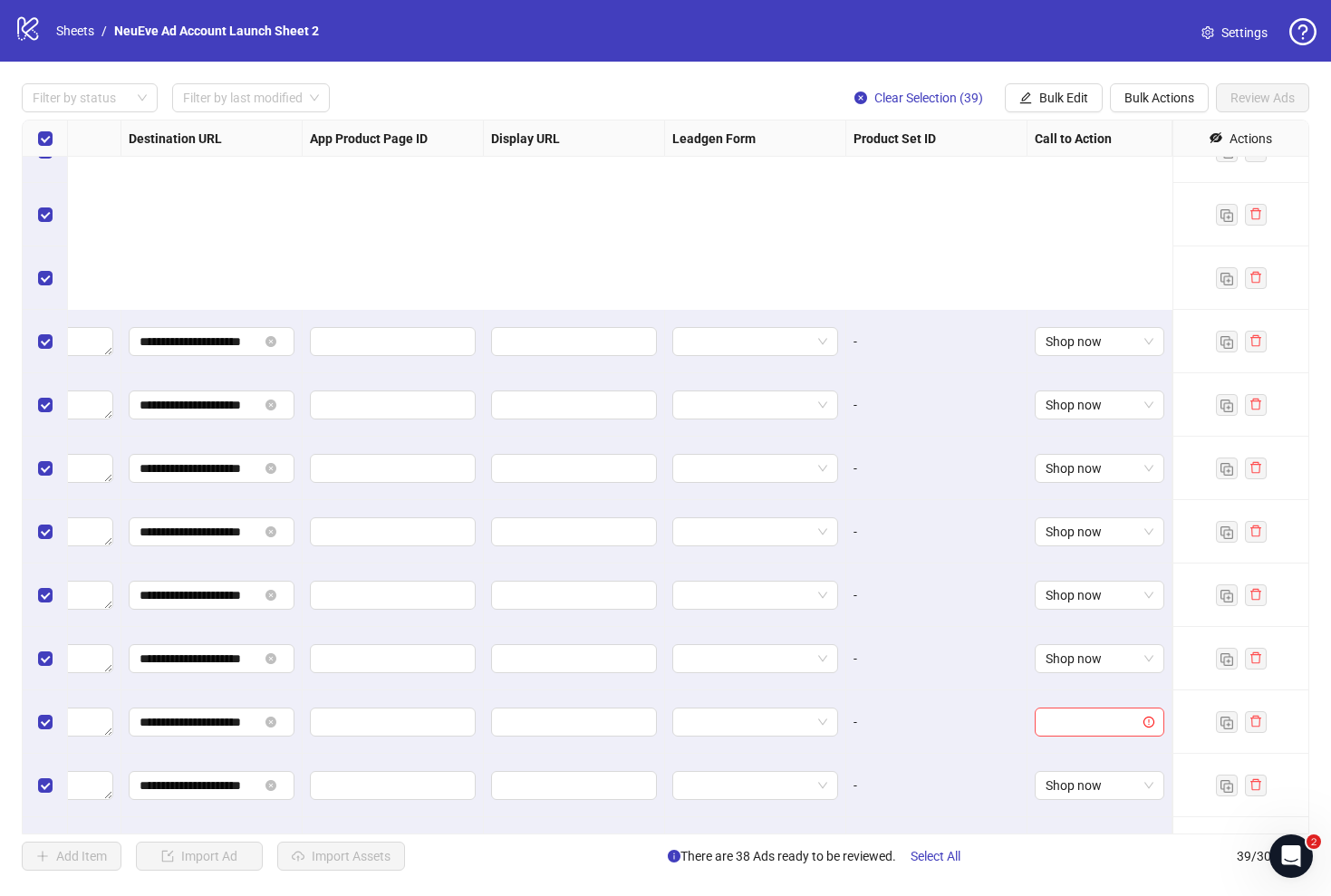 scroll, scrollTop: 579, scrollLeft: 1677, axis: both 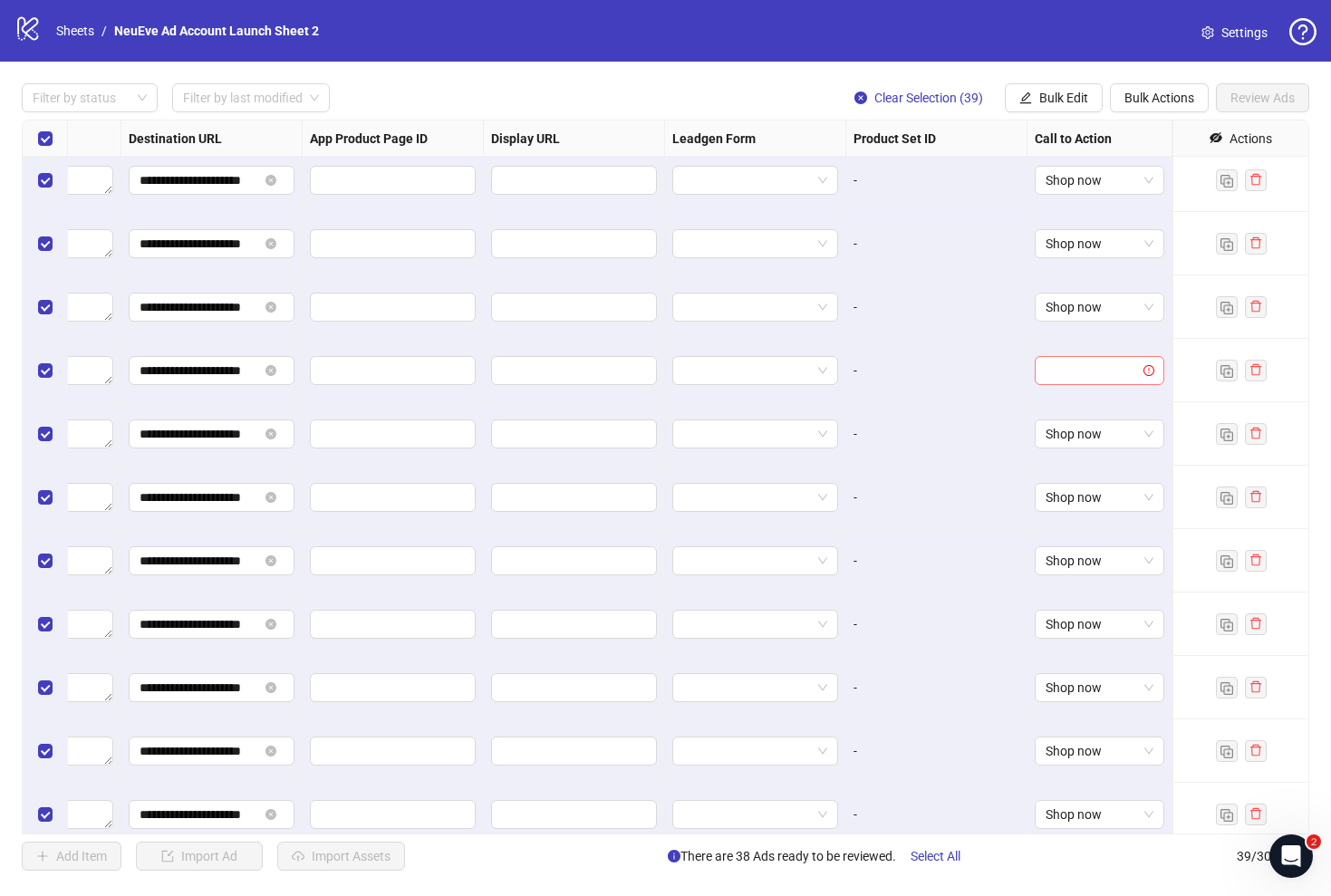click at bounding box center (1091, 371) 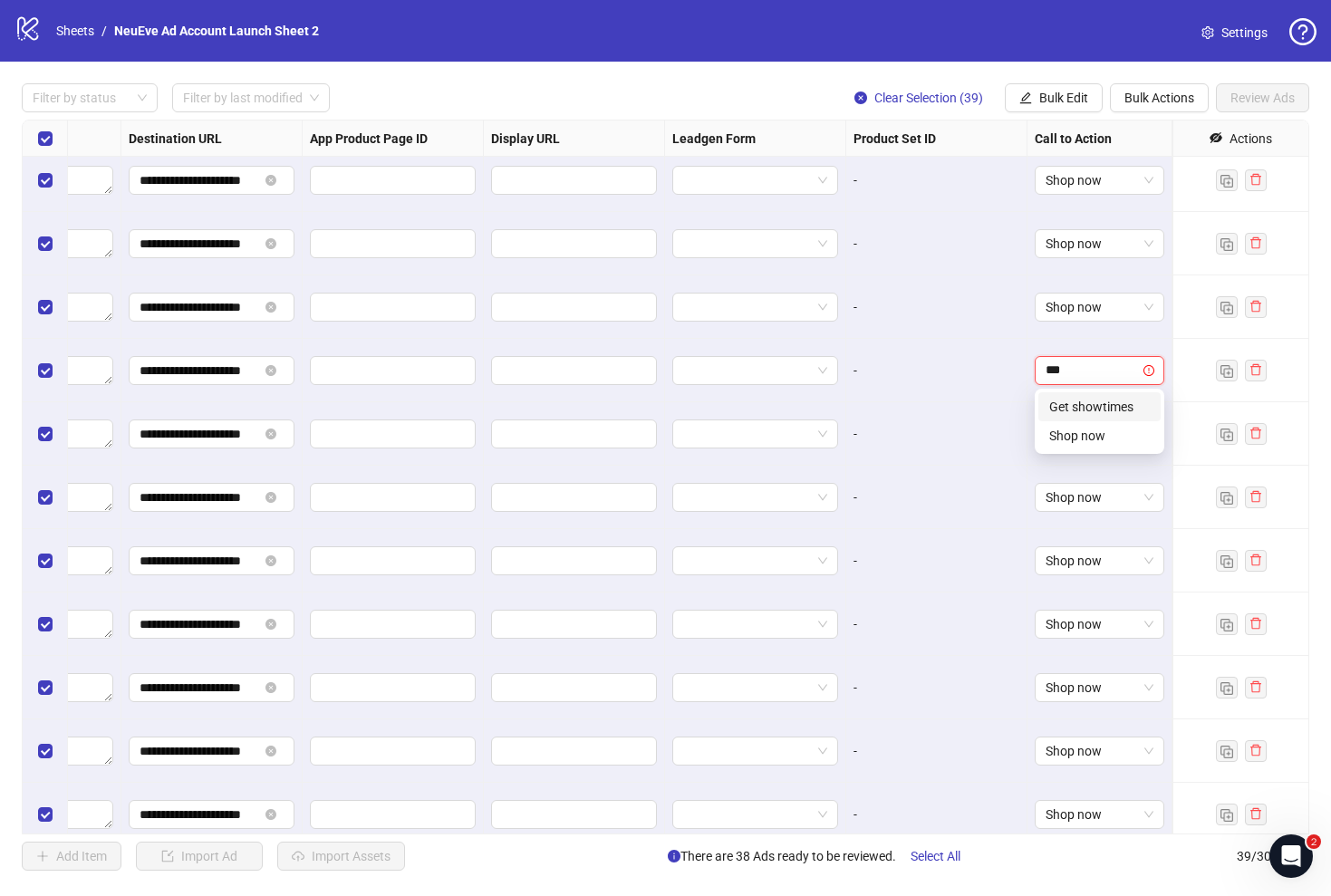 type on "****" 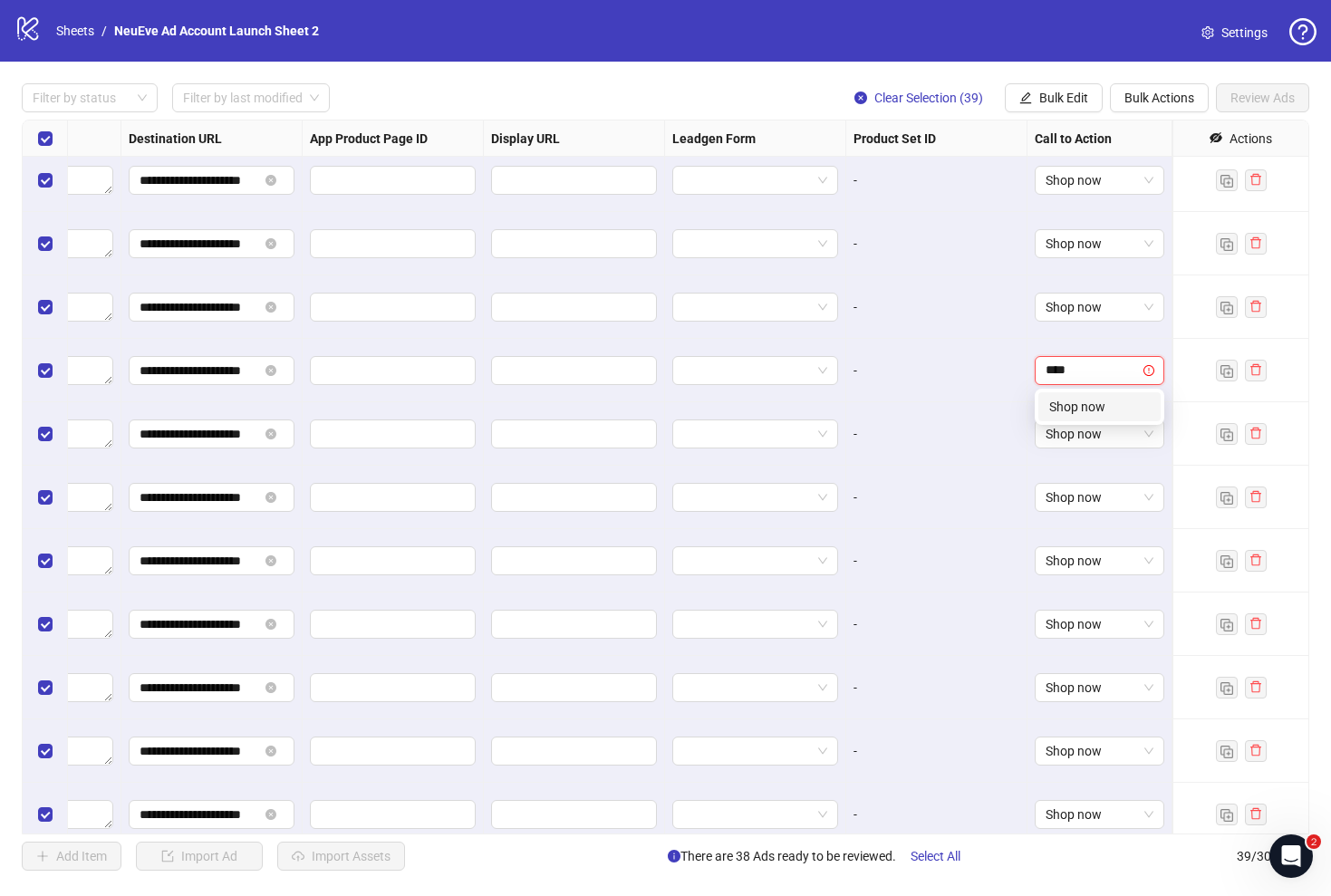 click on "Shop now" at bounding box center [1099, 407] 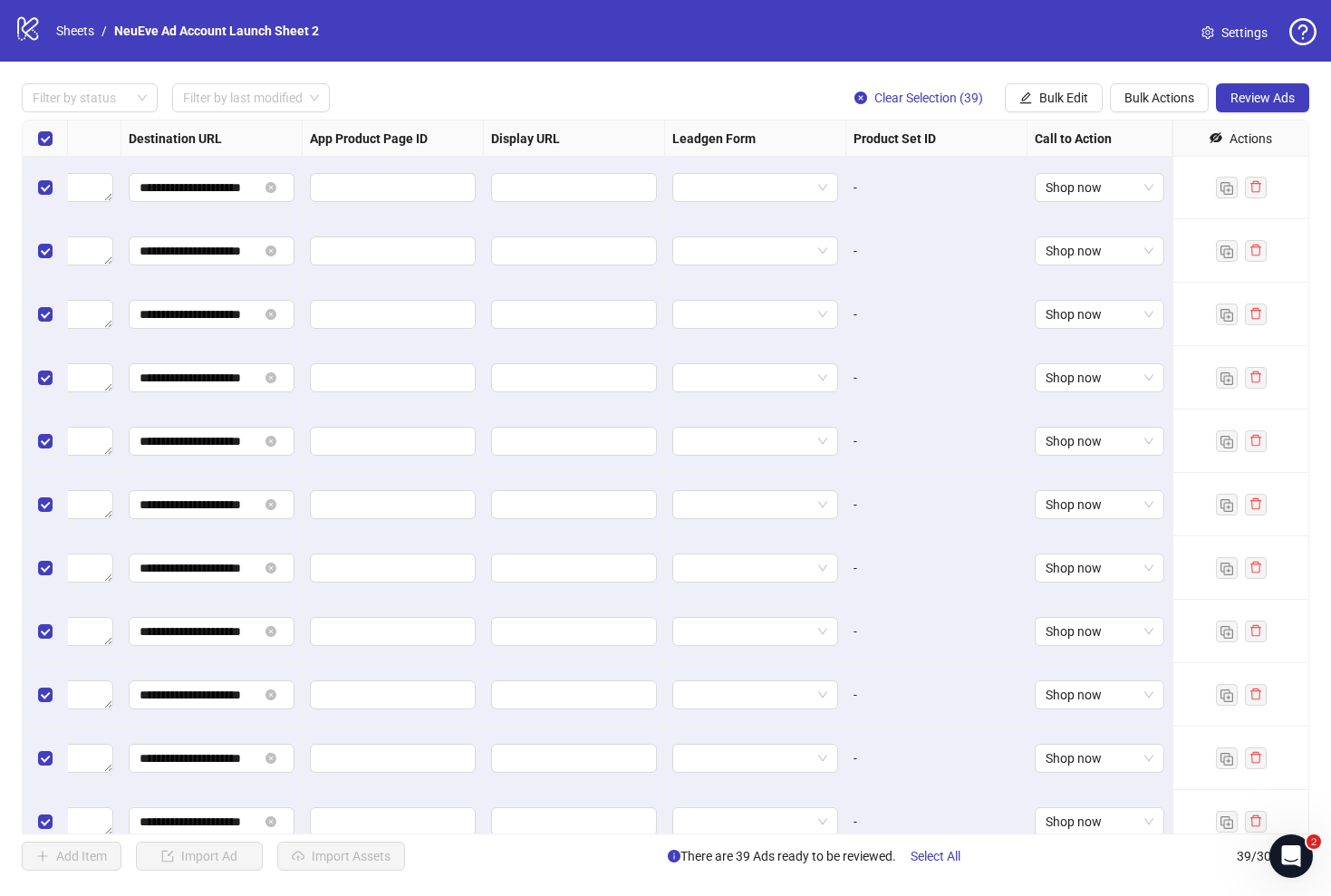 scroll, scrollTop: 392, scrollLeft: 1677, axis: both 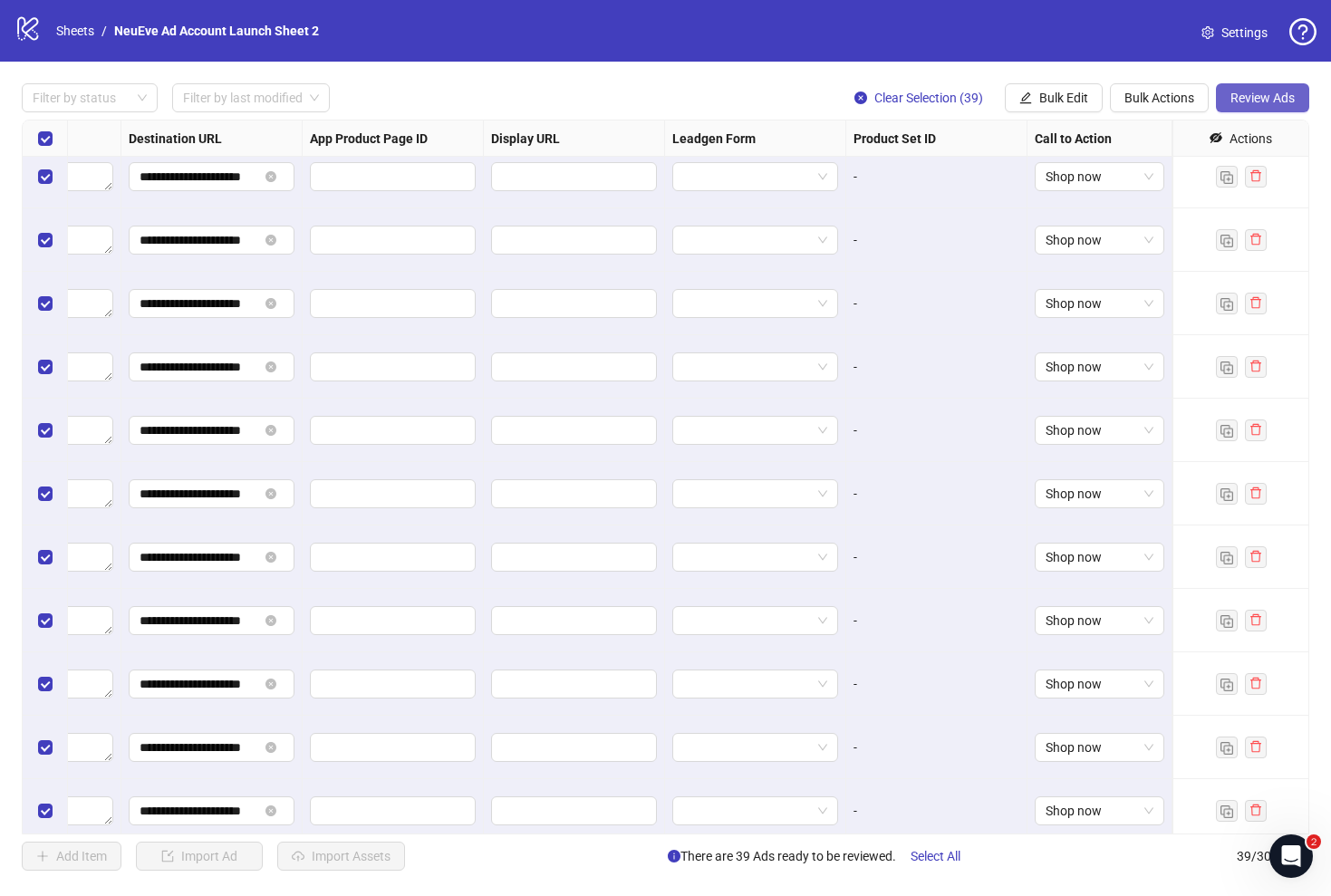 click on "Review Ads" at bounding box center [1262, 98] 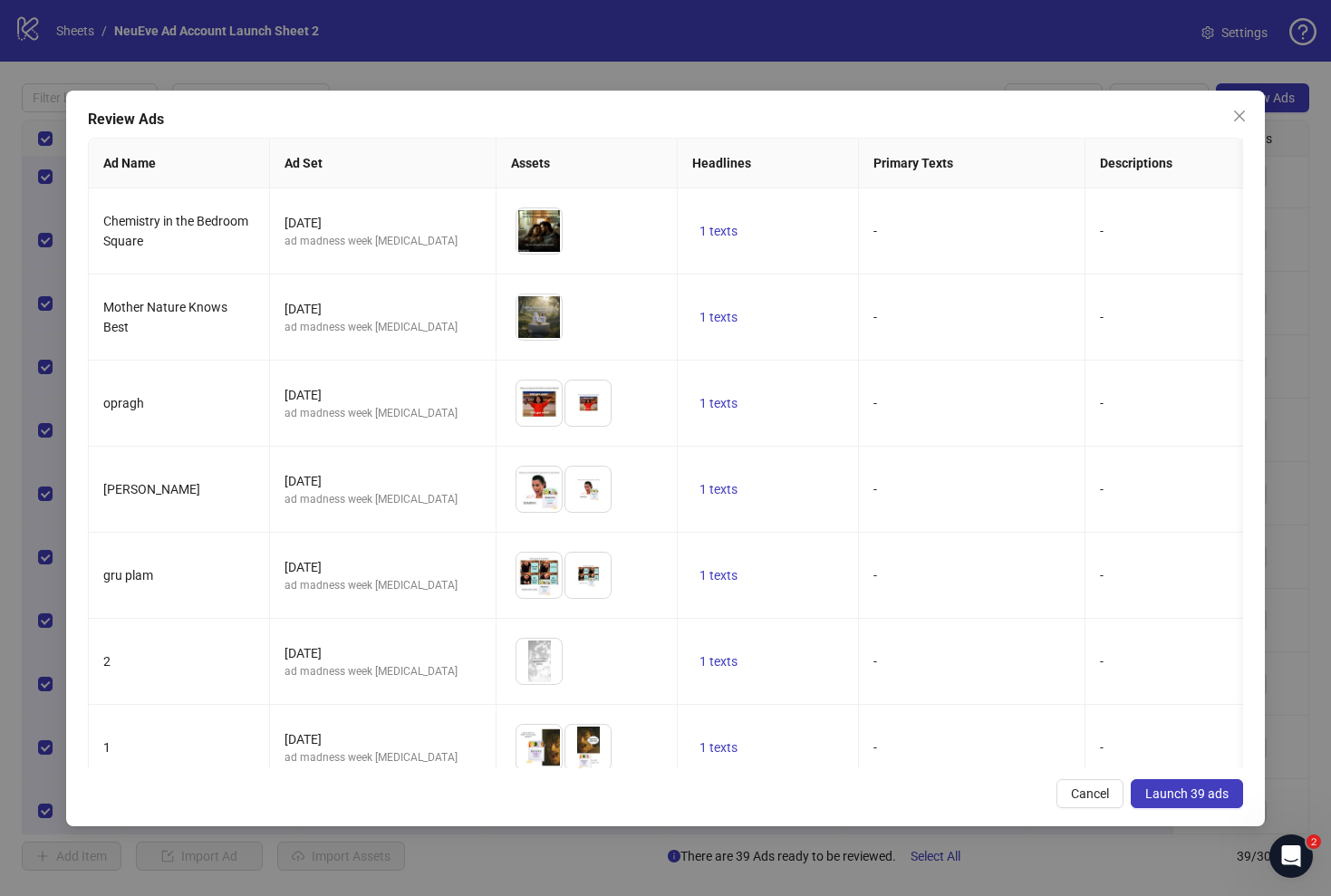 click on "Launch 39 ads" at bounding box center [1187, 794] 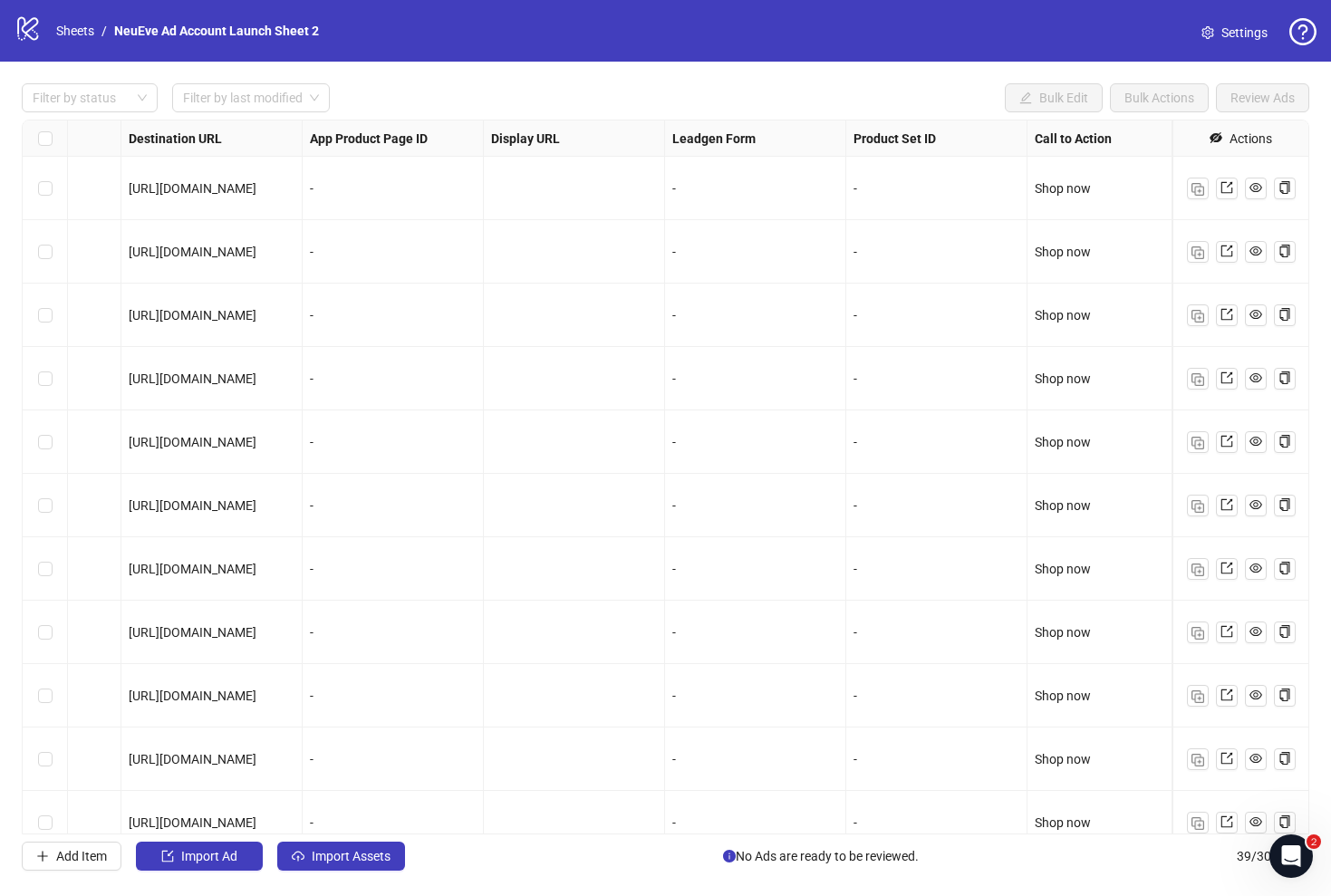 scroll, scrollTop: 0, scrollLeft: 1677, axis: horizontal 